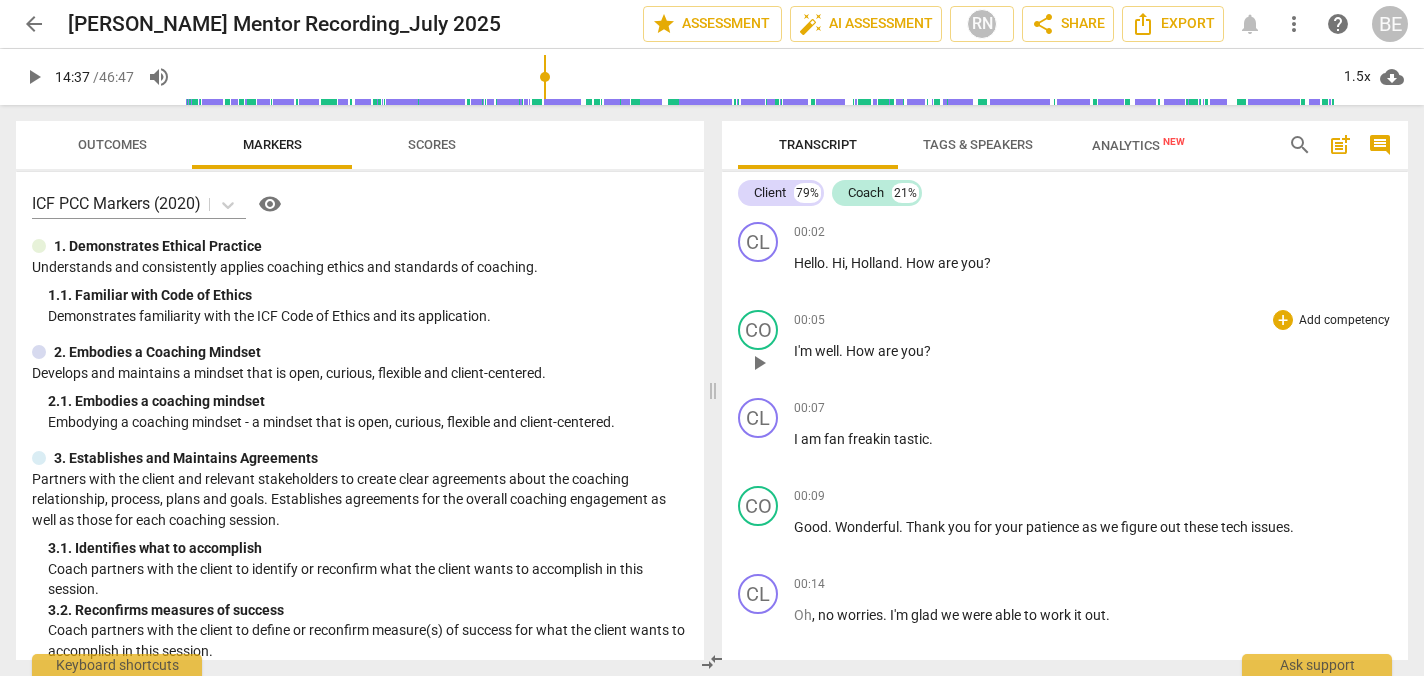 scroll, scrollTop: 0, scrollLeft: 0, axis: both 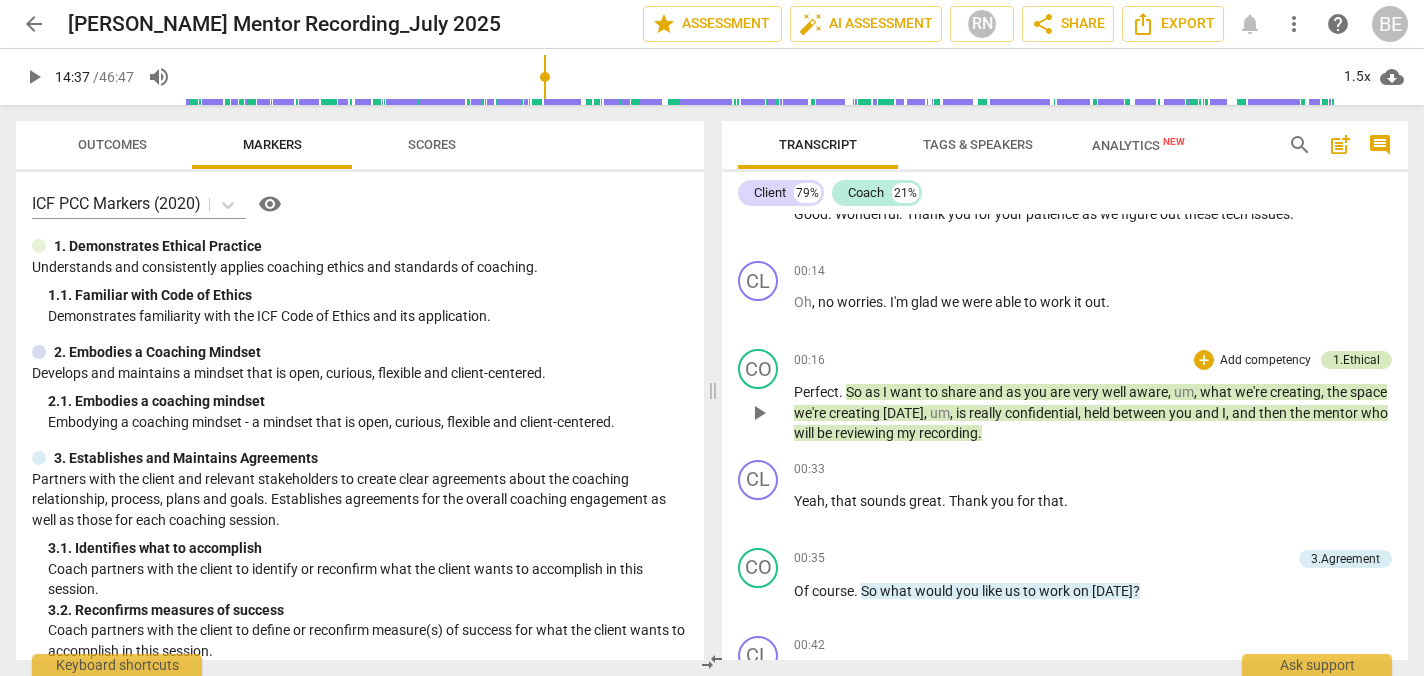 click on "1.Ethical" at bounding box center (1356, 360) 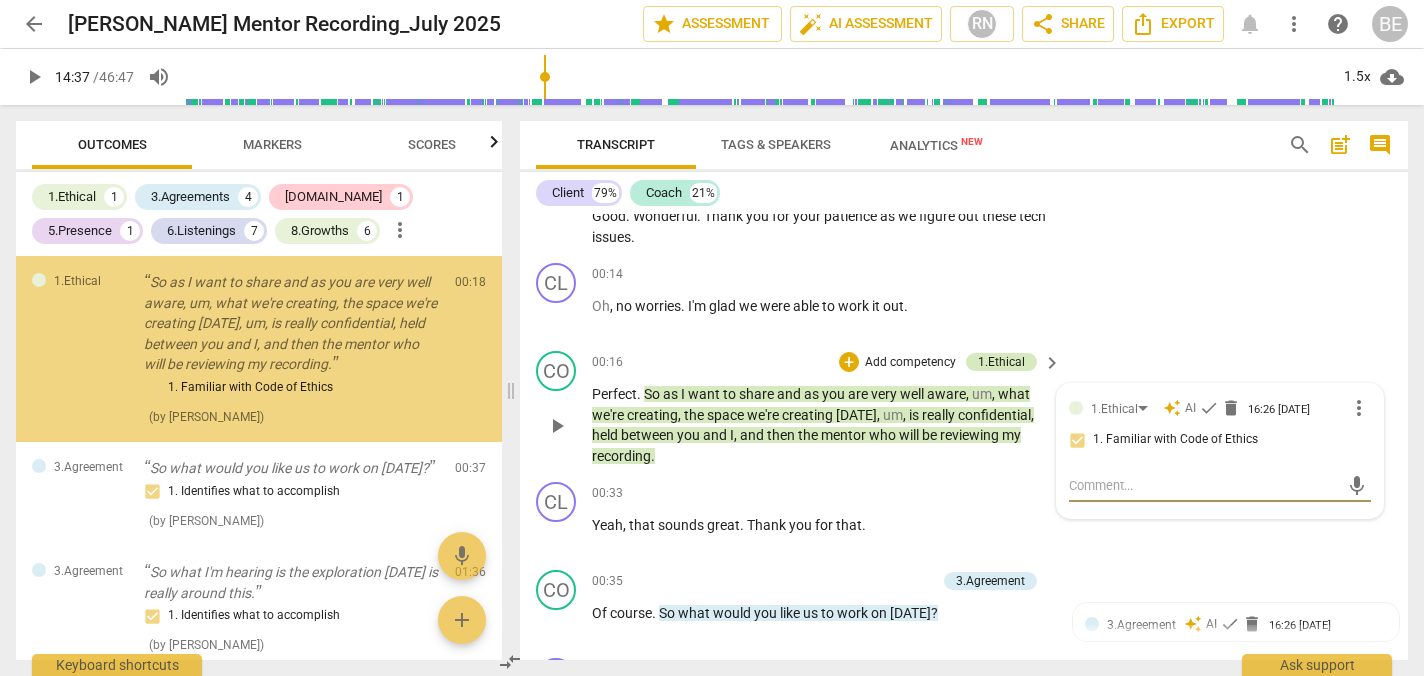 scroll, scrollTop: 314, scrollLeft: 0, axis: vertical 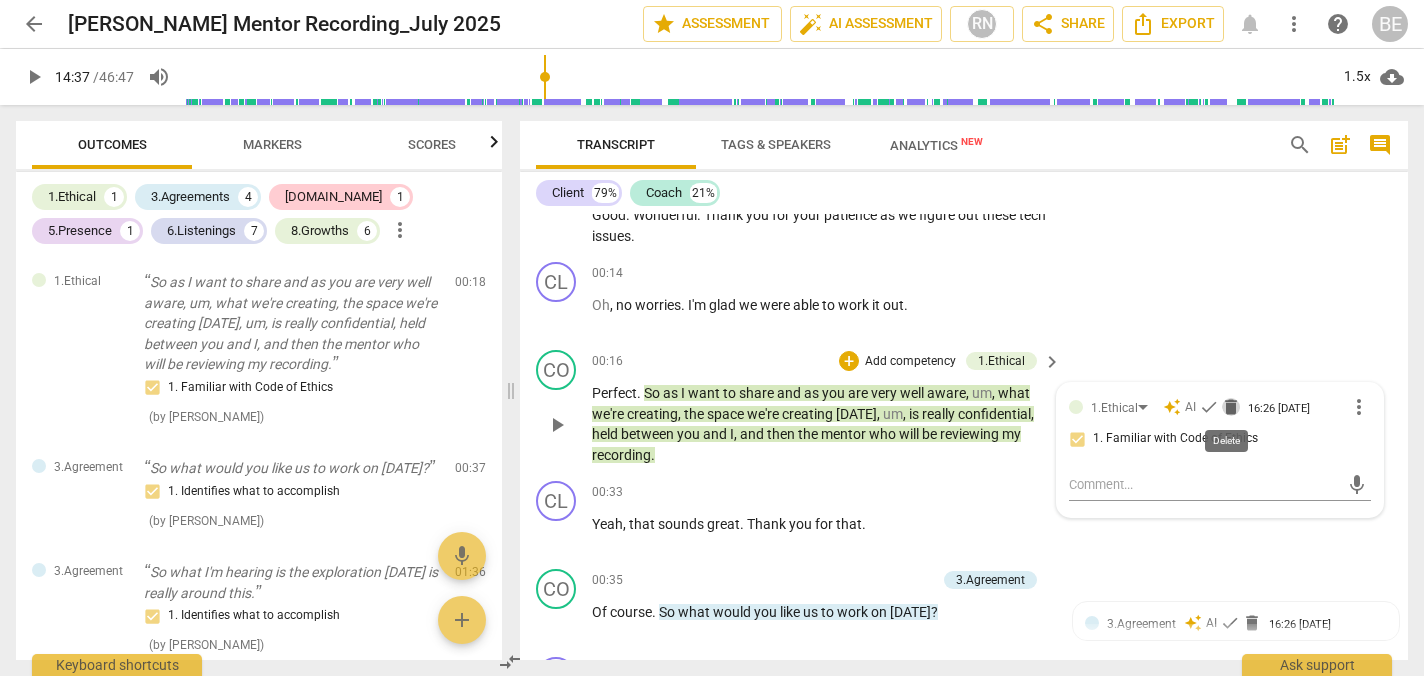 click on "delete" at bounding box center [1231, 407] 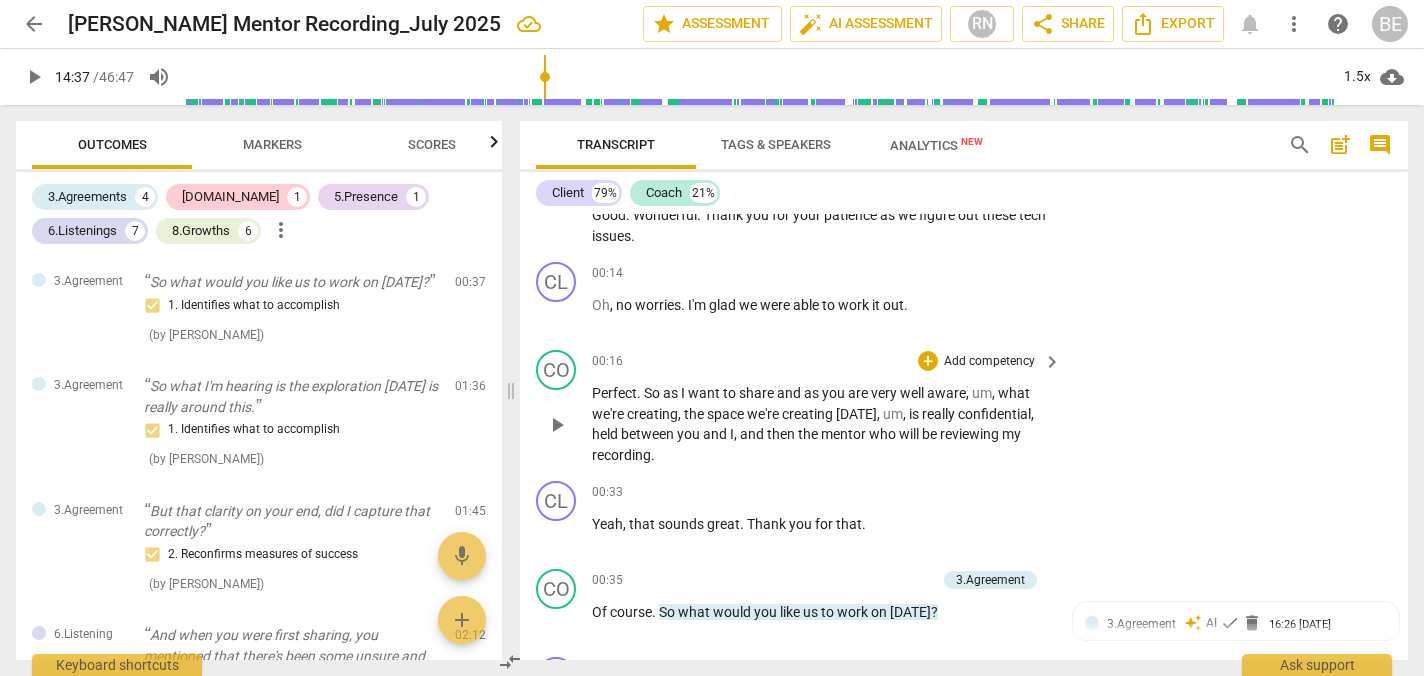 click on "Add competency" at bounding box center (989, 362) 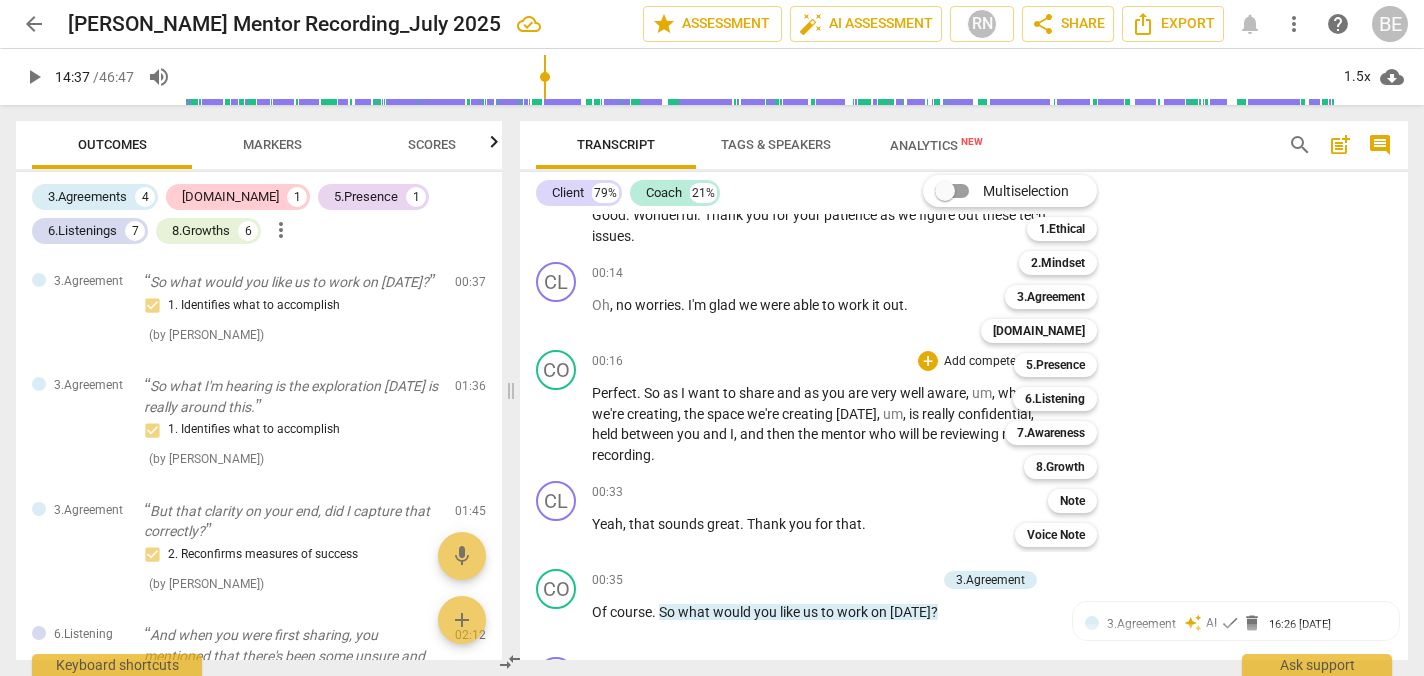 click at bounding box center (712, 338) 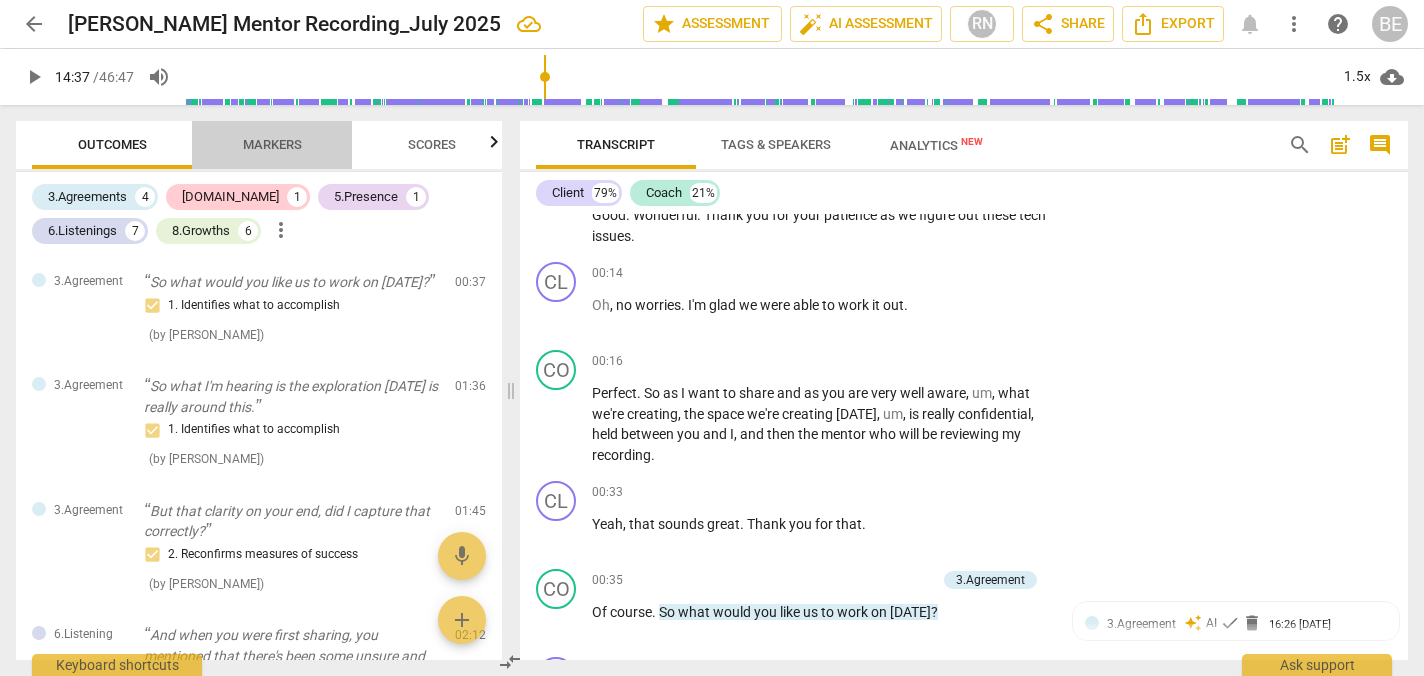 click on "Markers" at bounding box center (272, 144) 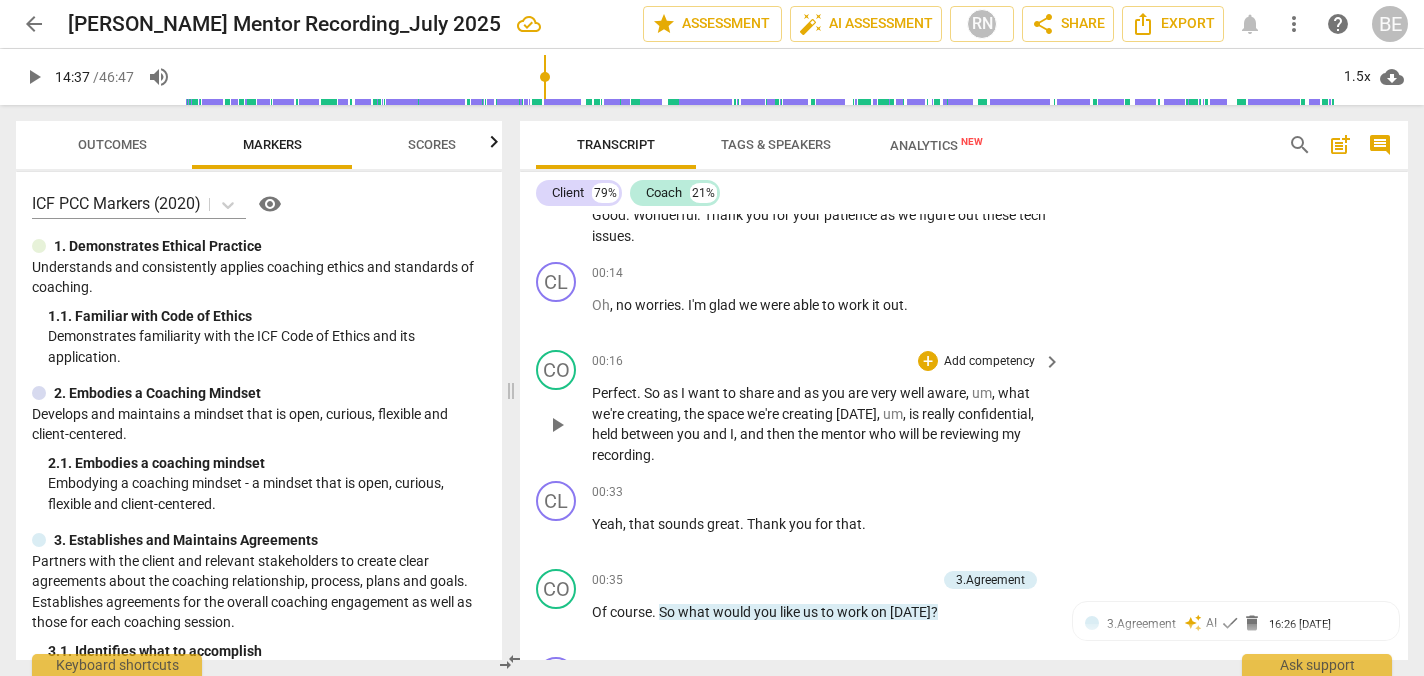 click on "Add competency" at bounding box center [989, 362] 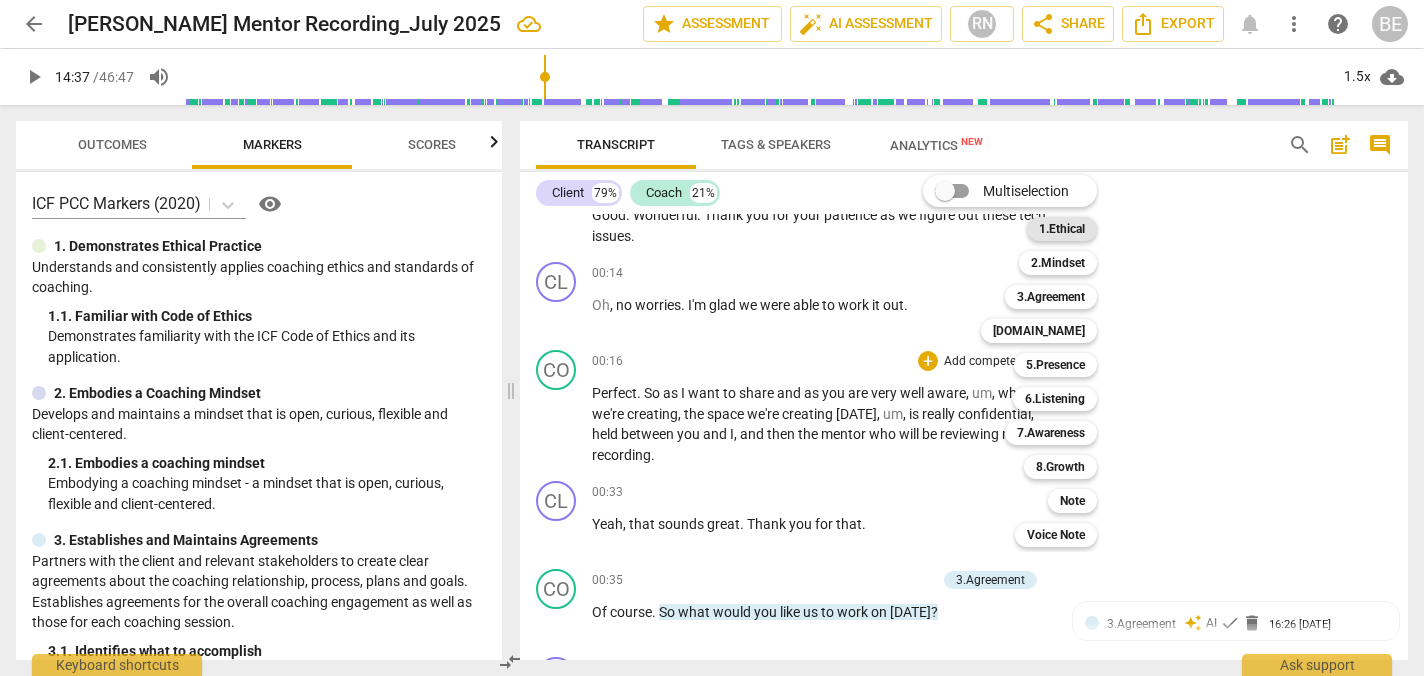 click on "1.Ethical" at bounding box center (1062, 229) 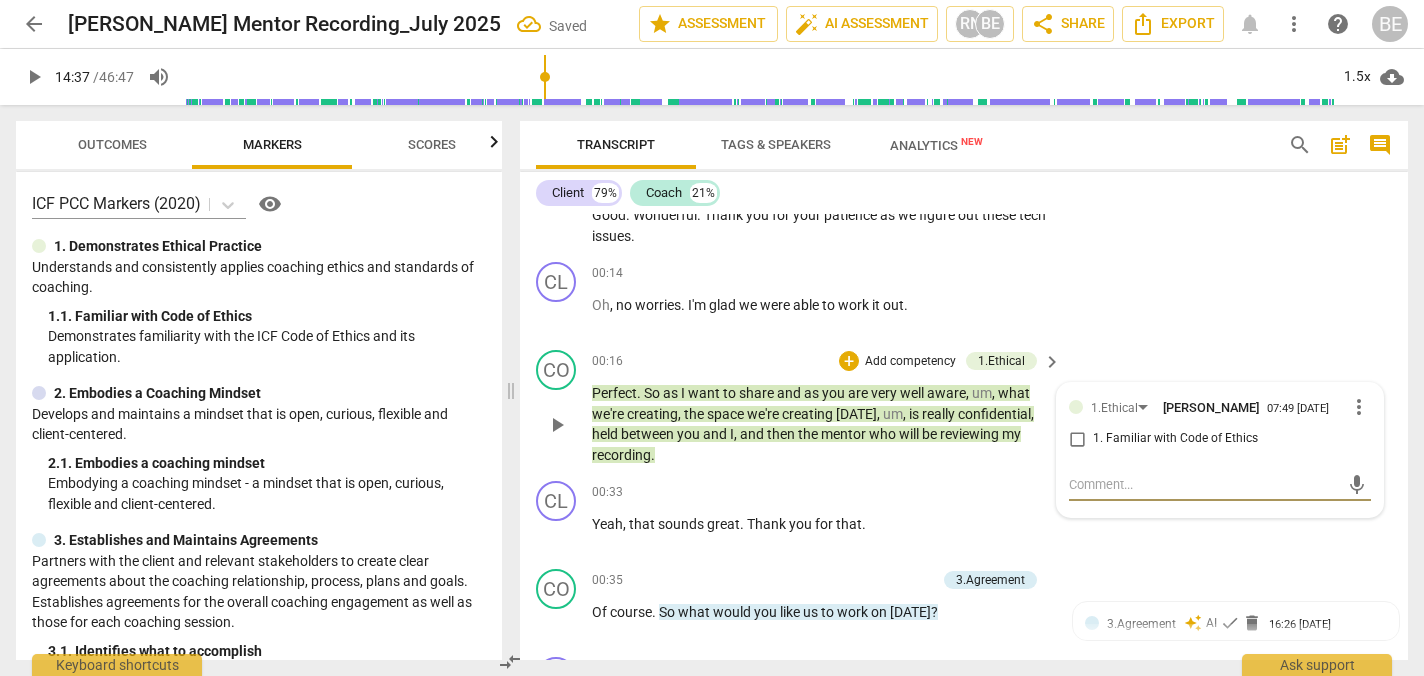 click on "1. Familiar with Code of Ethics" at bounding box center (1077, 439) 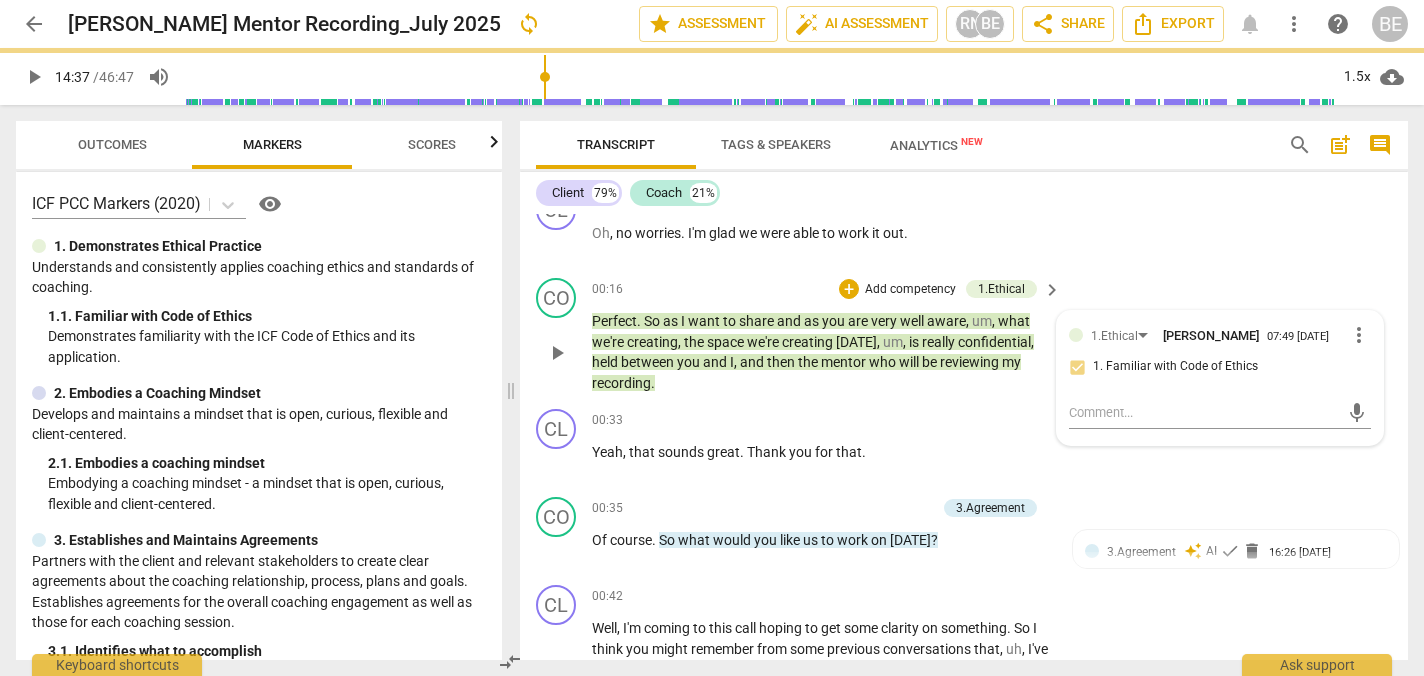 scroll, scrollTop: 387, scrollLeft: 0, axis: vertical 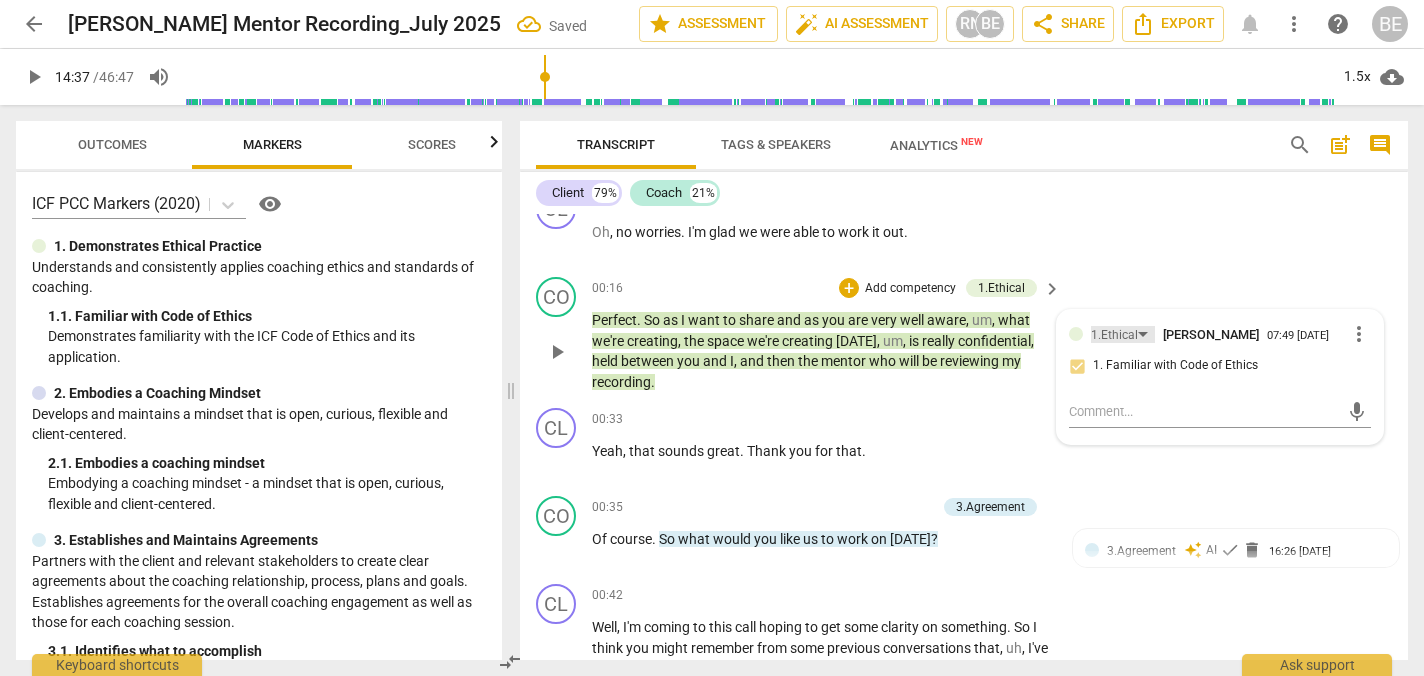 click on "1.Ethical" at bounding box center [1123, 334] 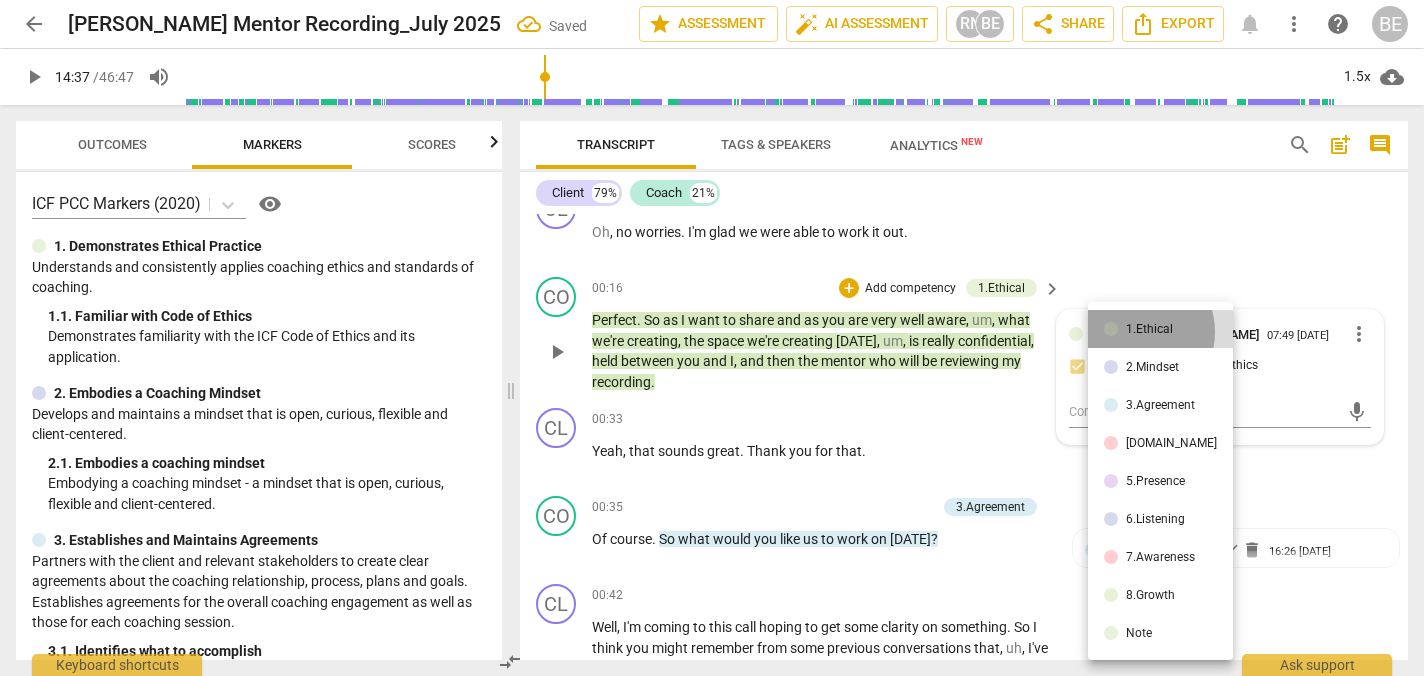 click on "1.Ethical" at bounding box center [1149, 329] 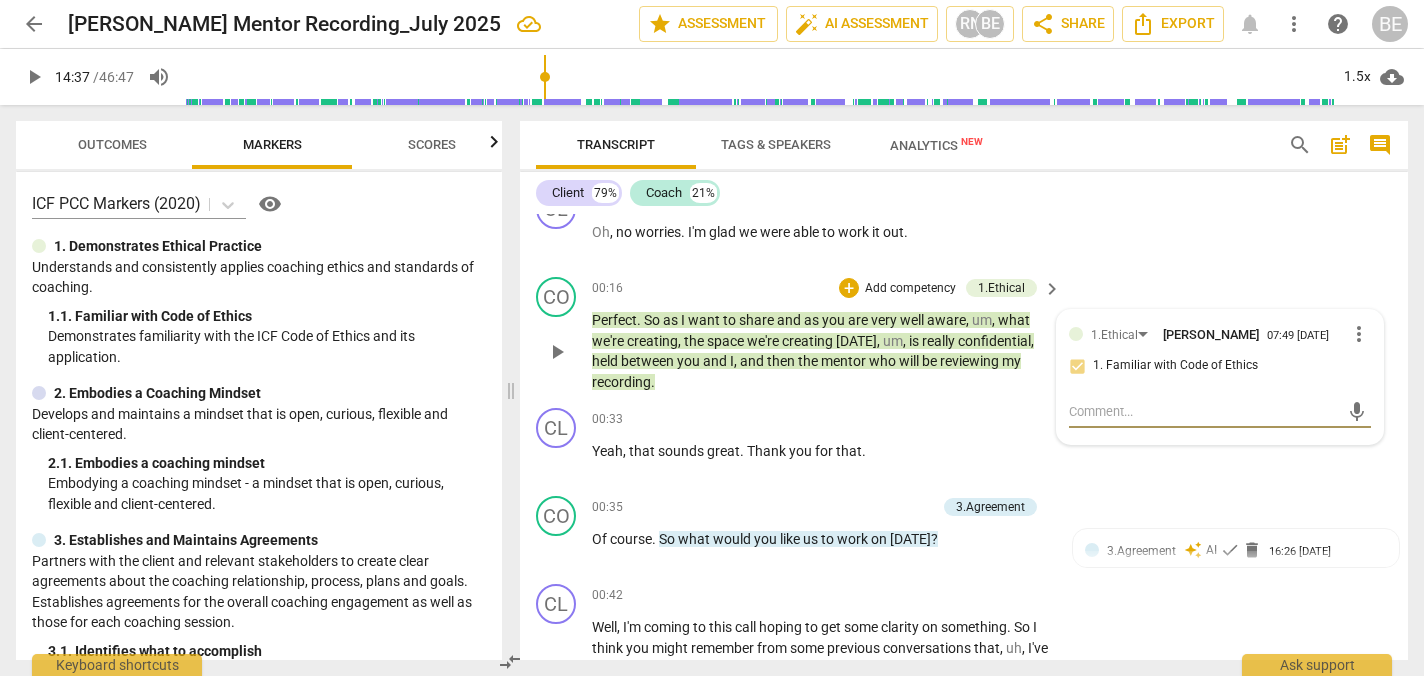 click at bounding box center [1204, 411] 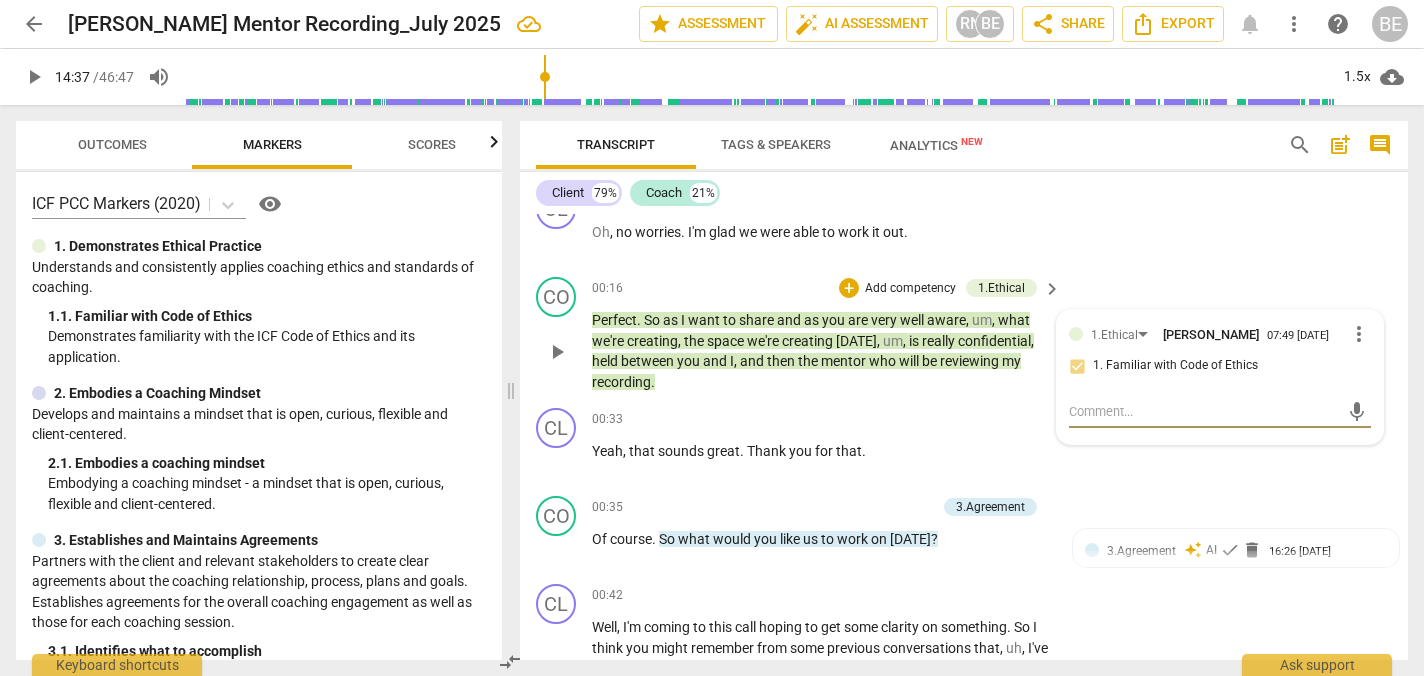type on "G" 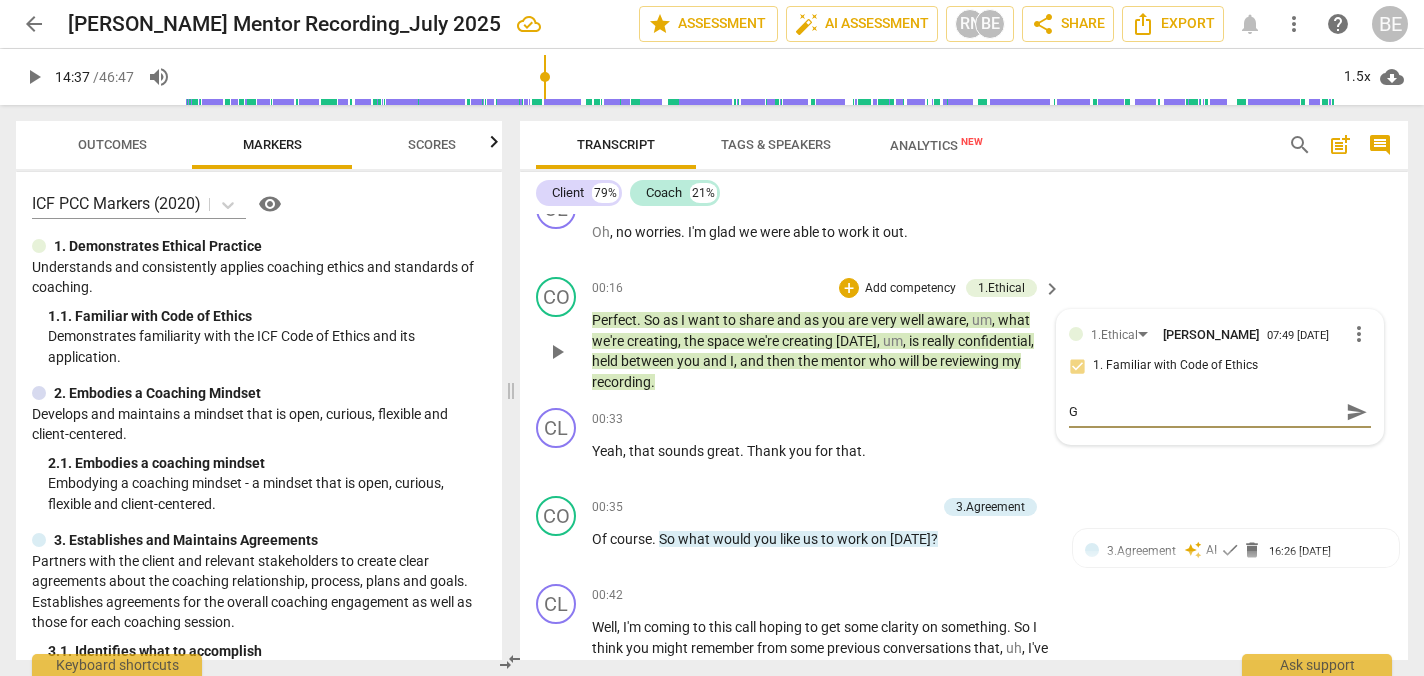 type on "Go" 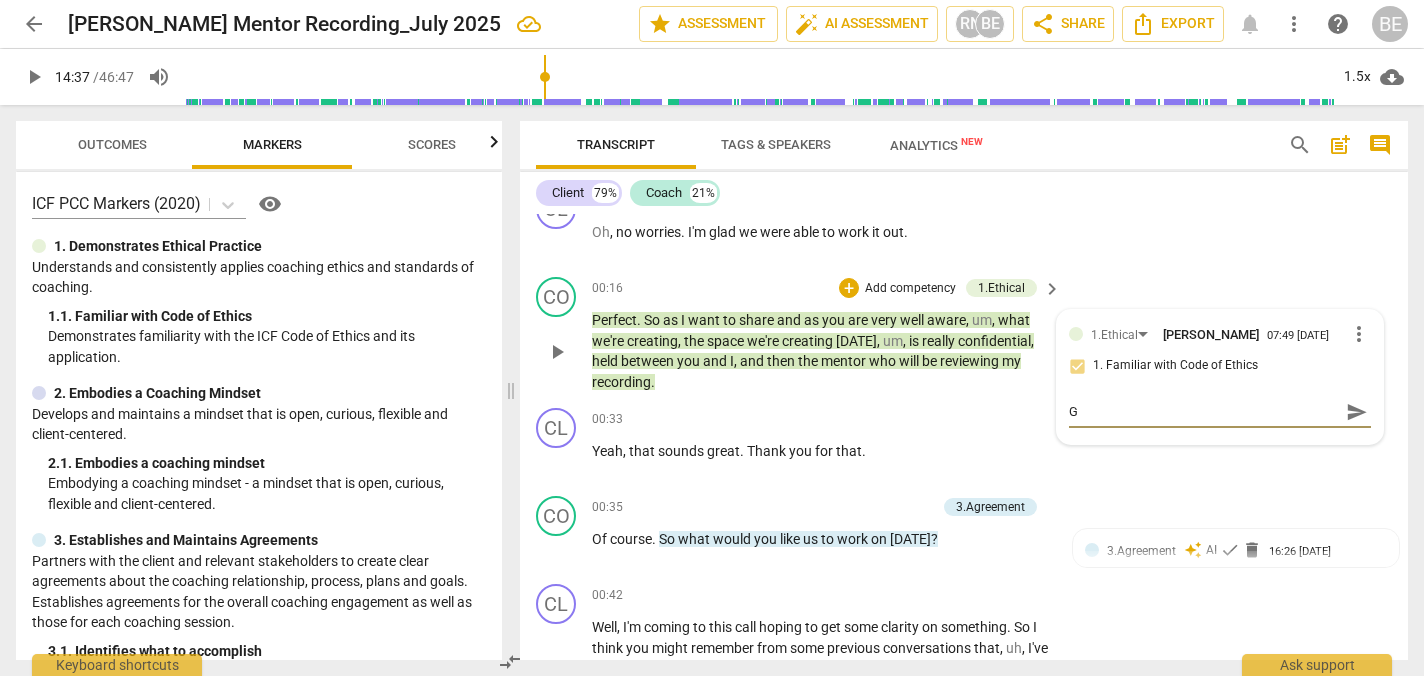 type on "Go" 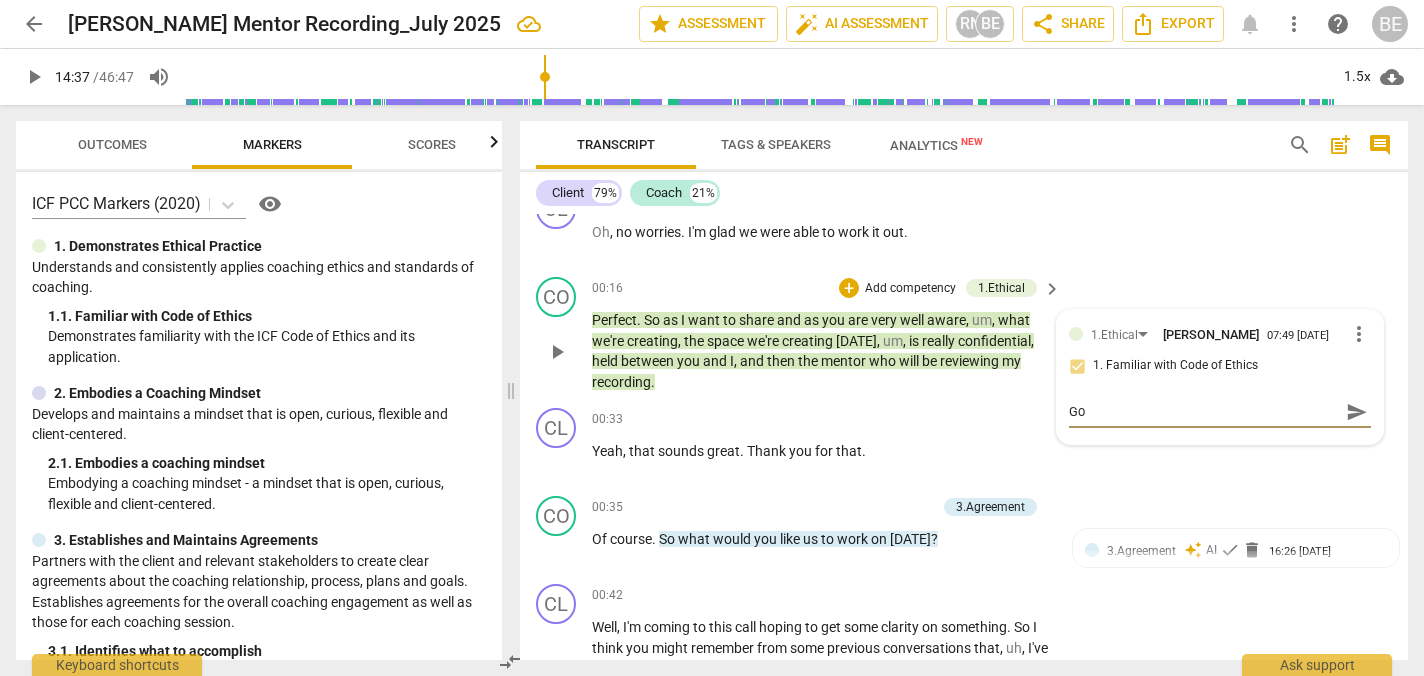 type on "Goo" 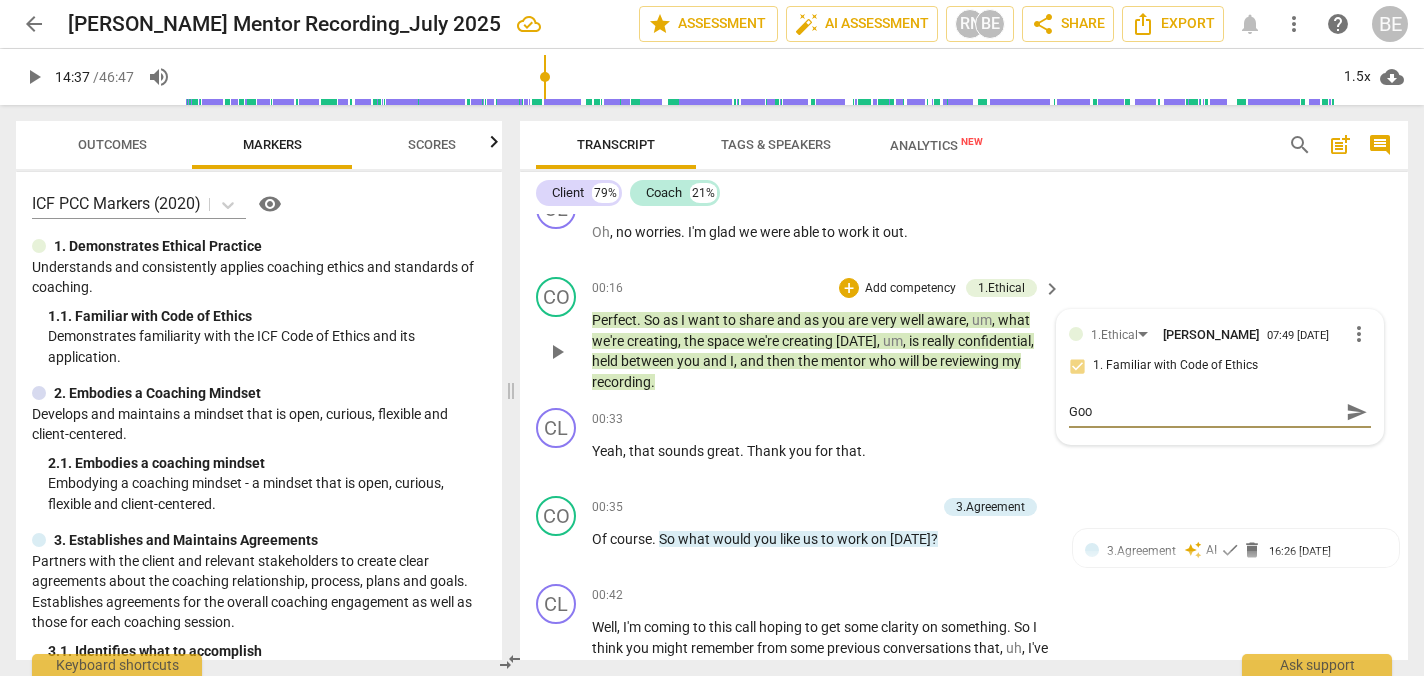 type on "Good" 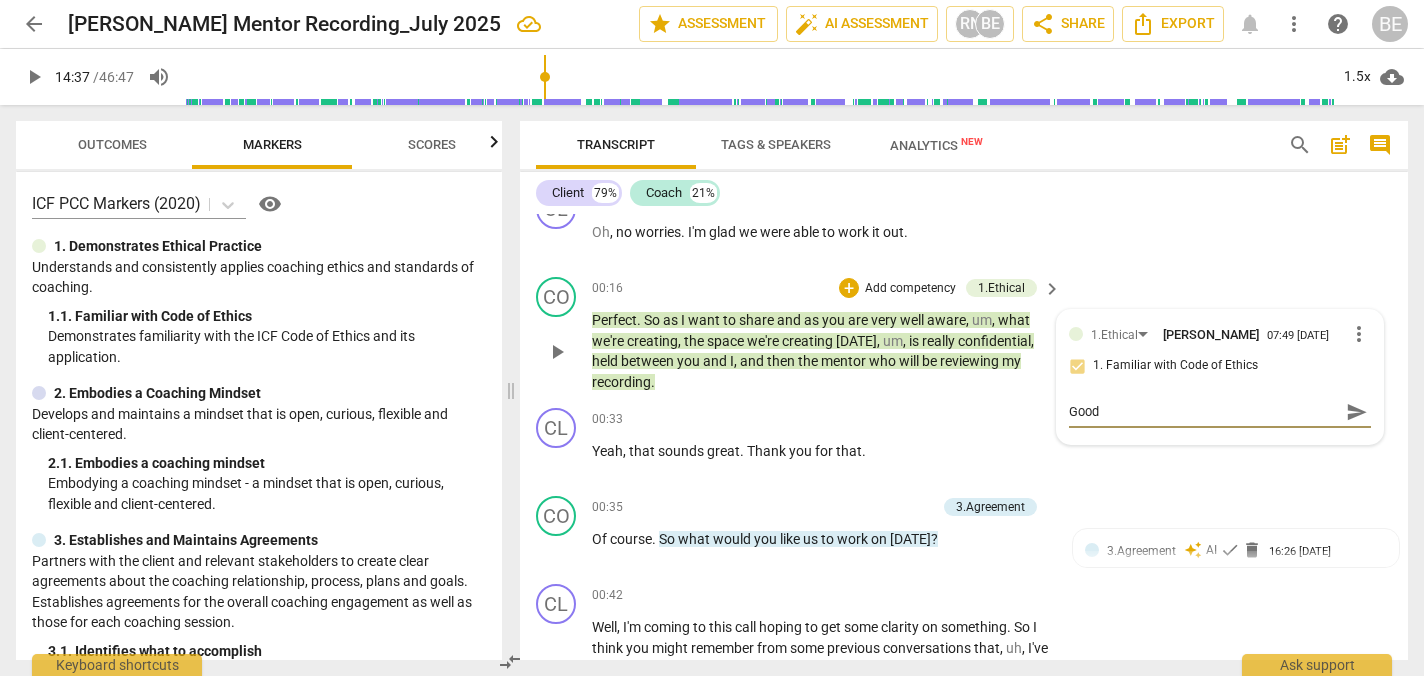 type on "Good" 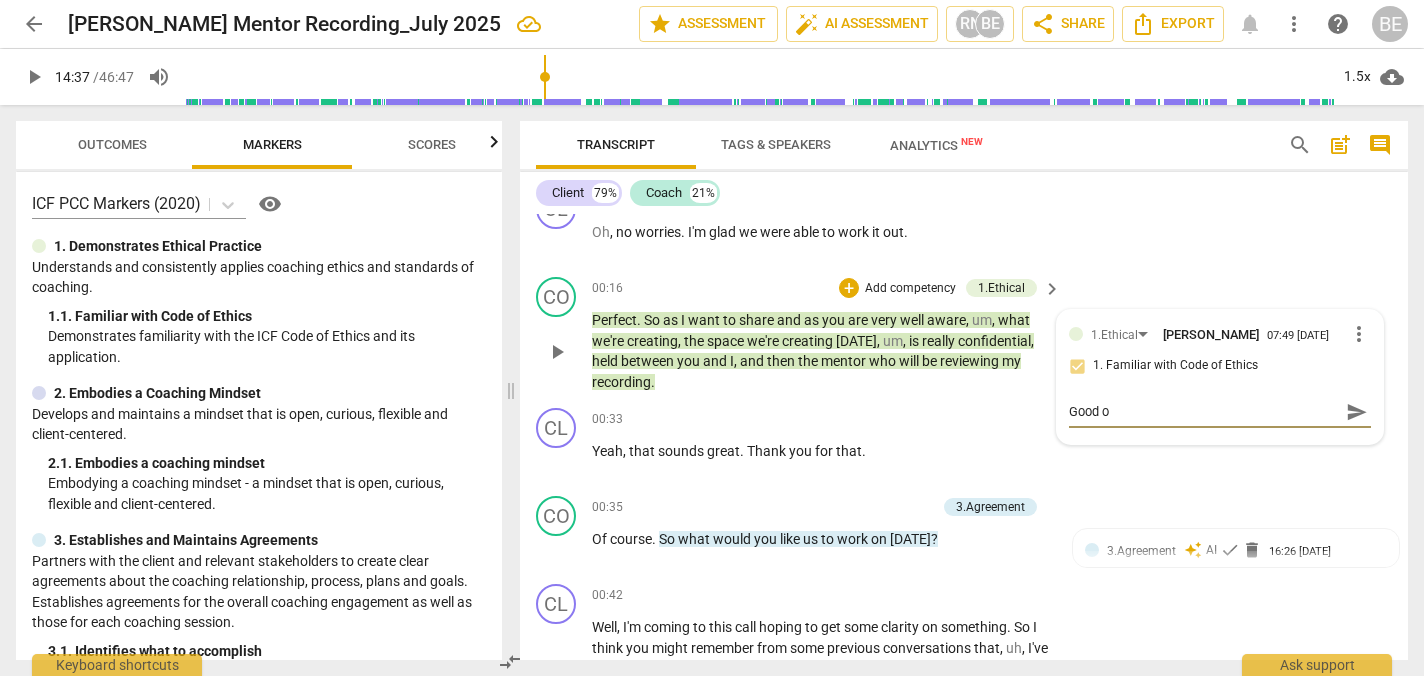 type on "Good op" 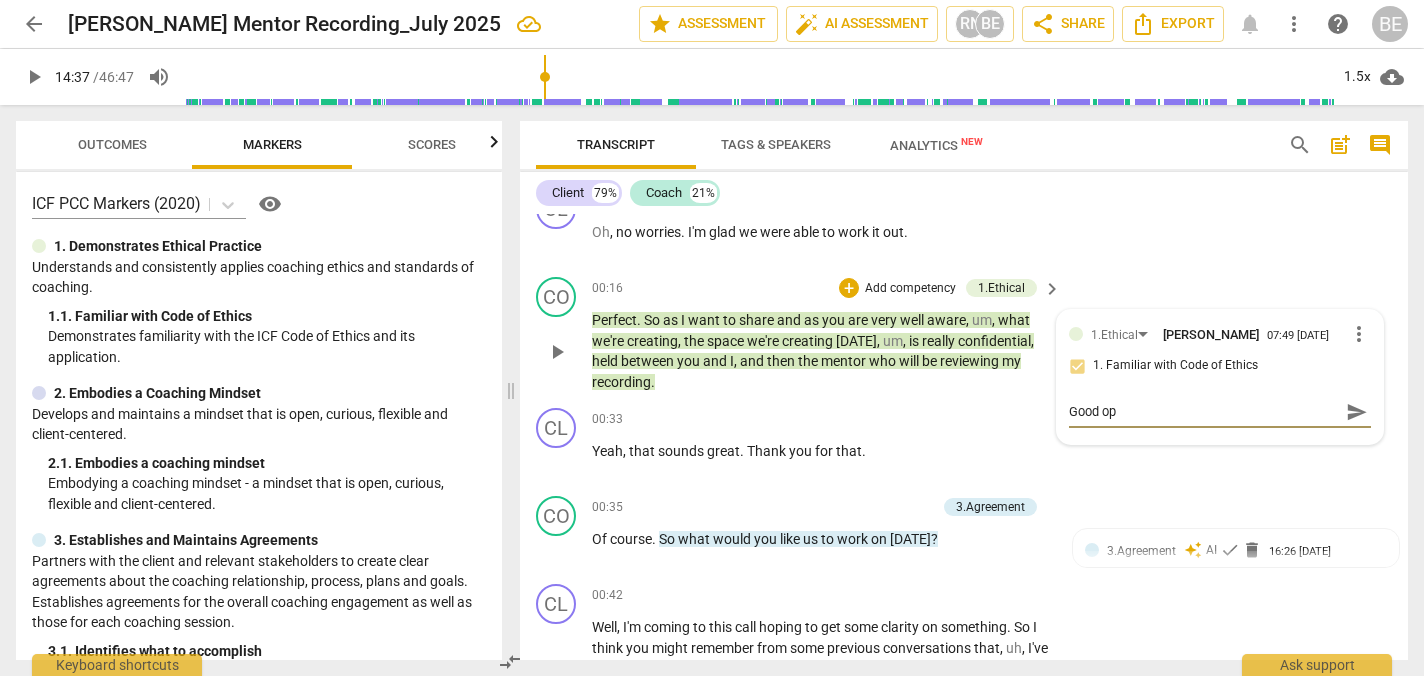 type on "Good ope" 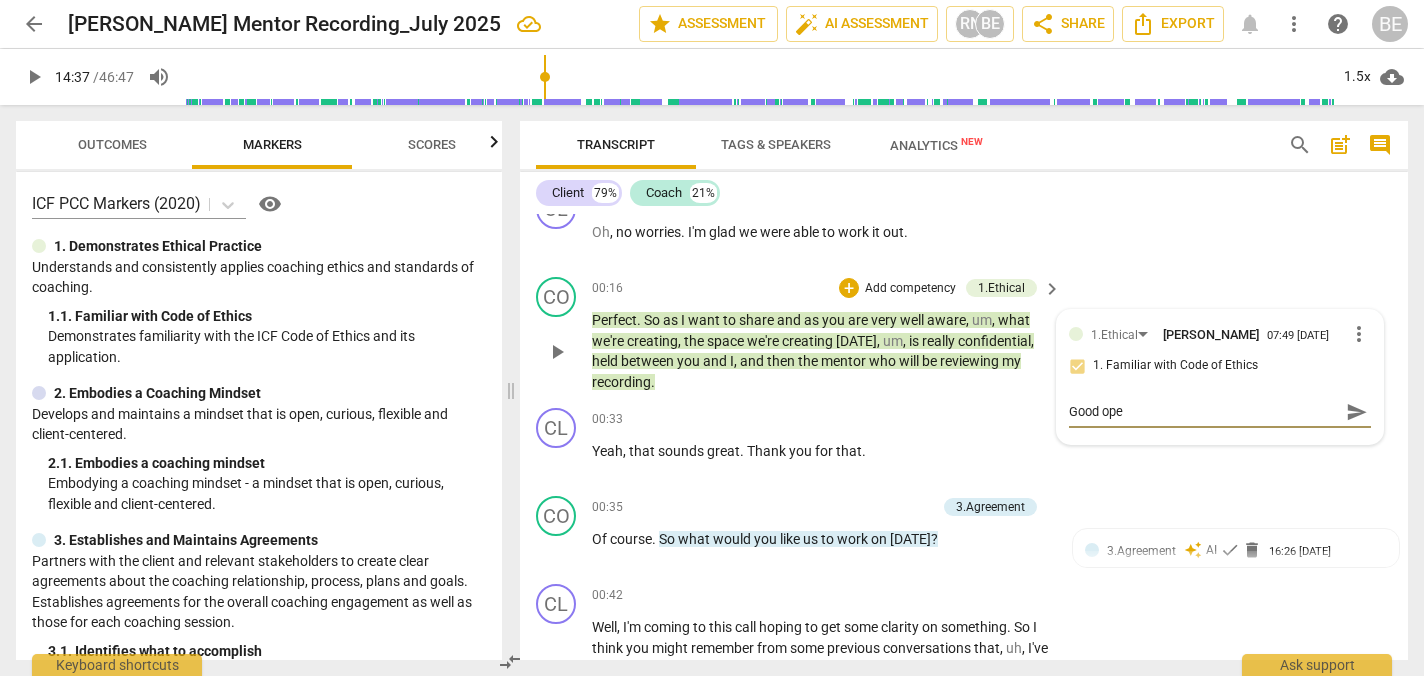 type on "Good open" 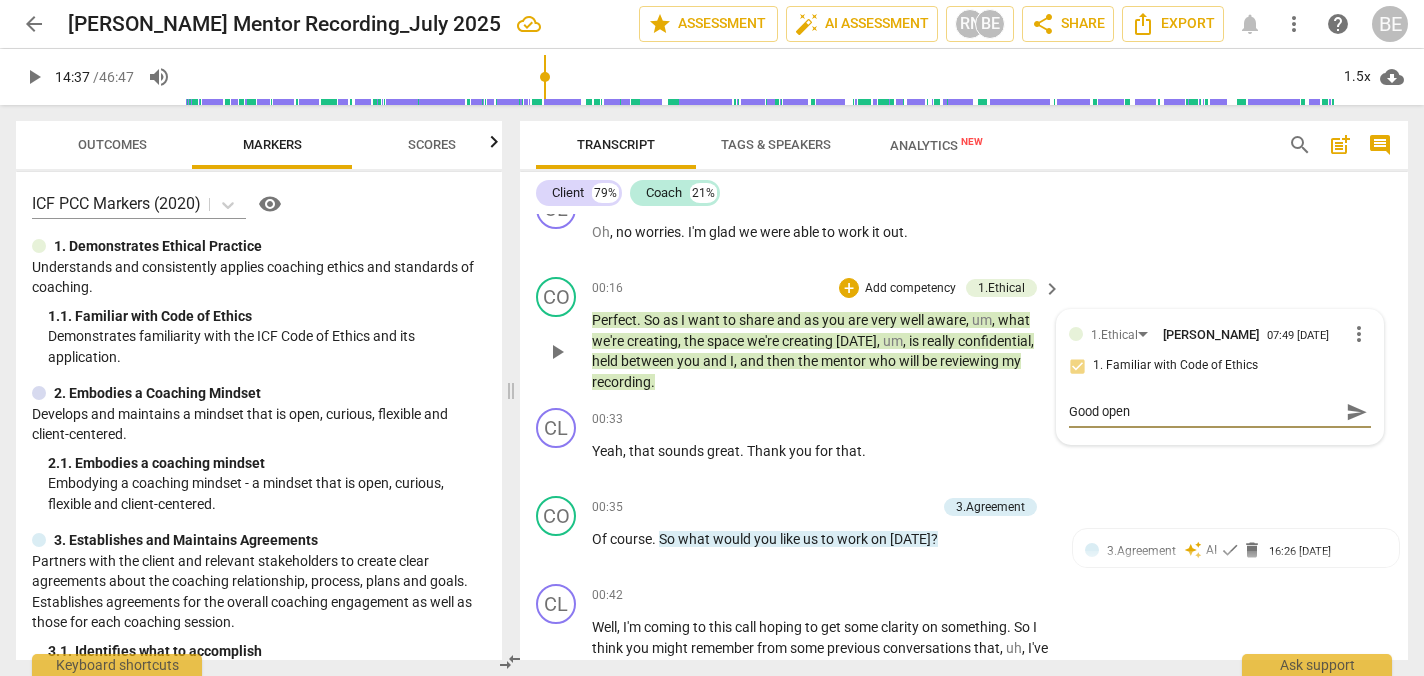 type on "Good openi" 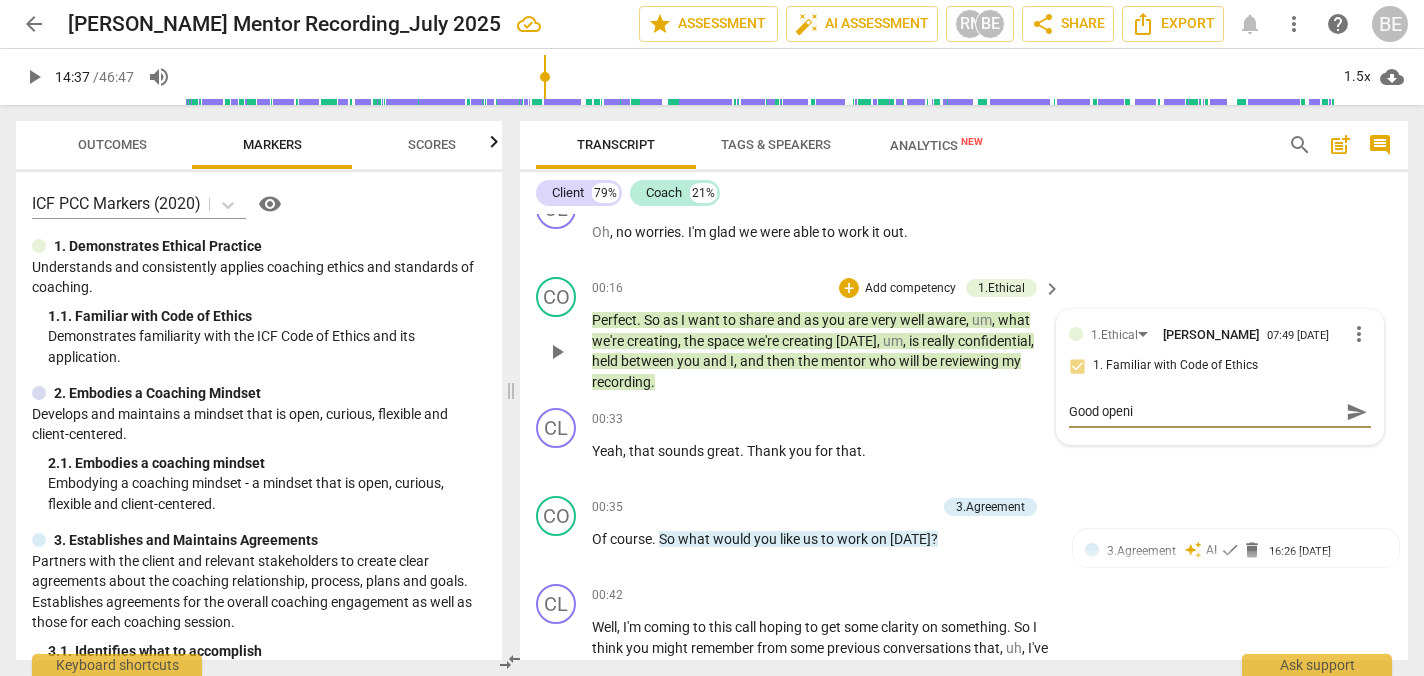 type on "Good openin" 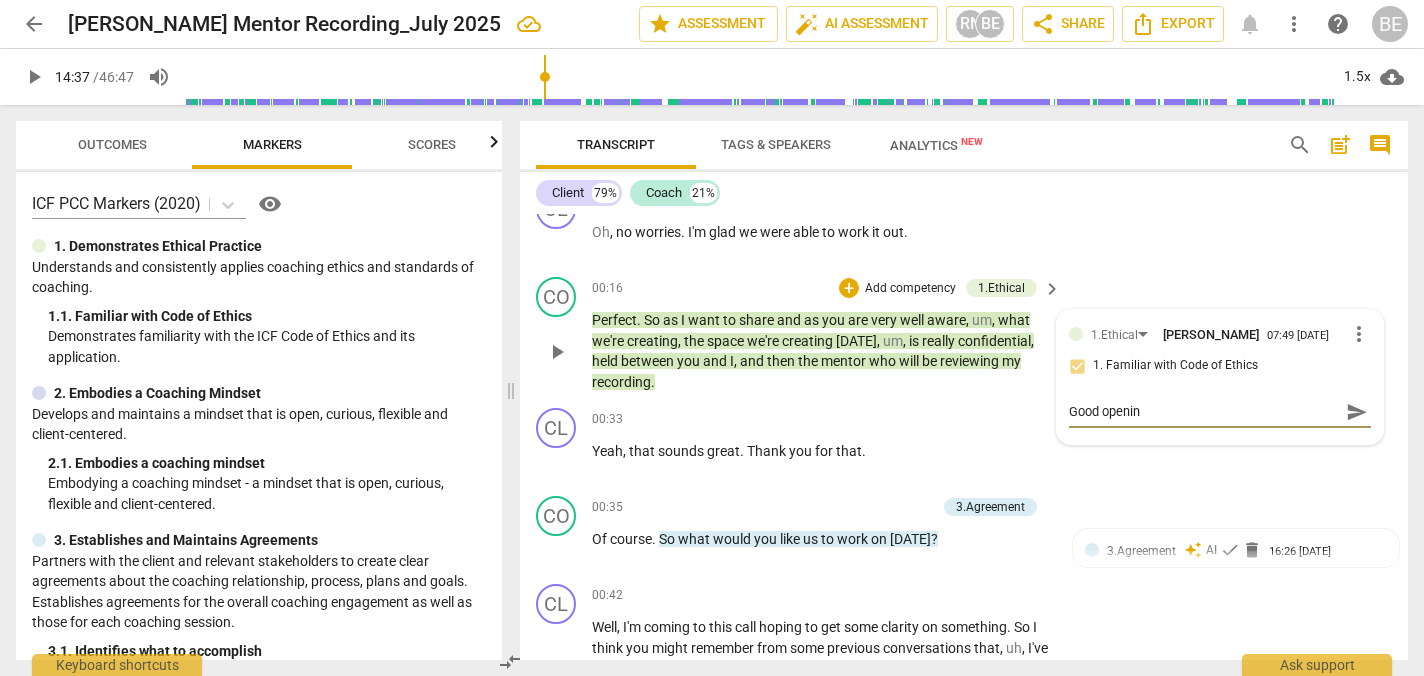type on "Good opening" 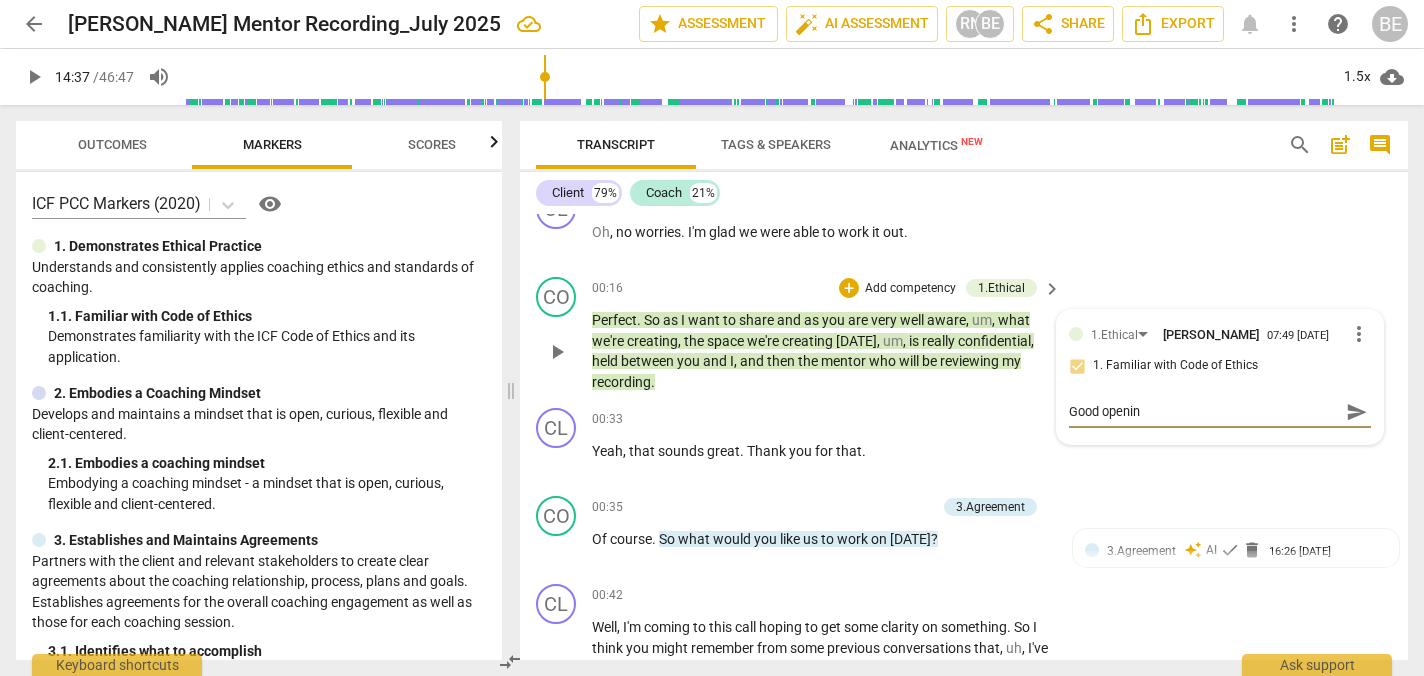 type on "Good opening" 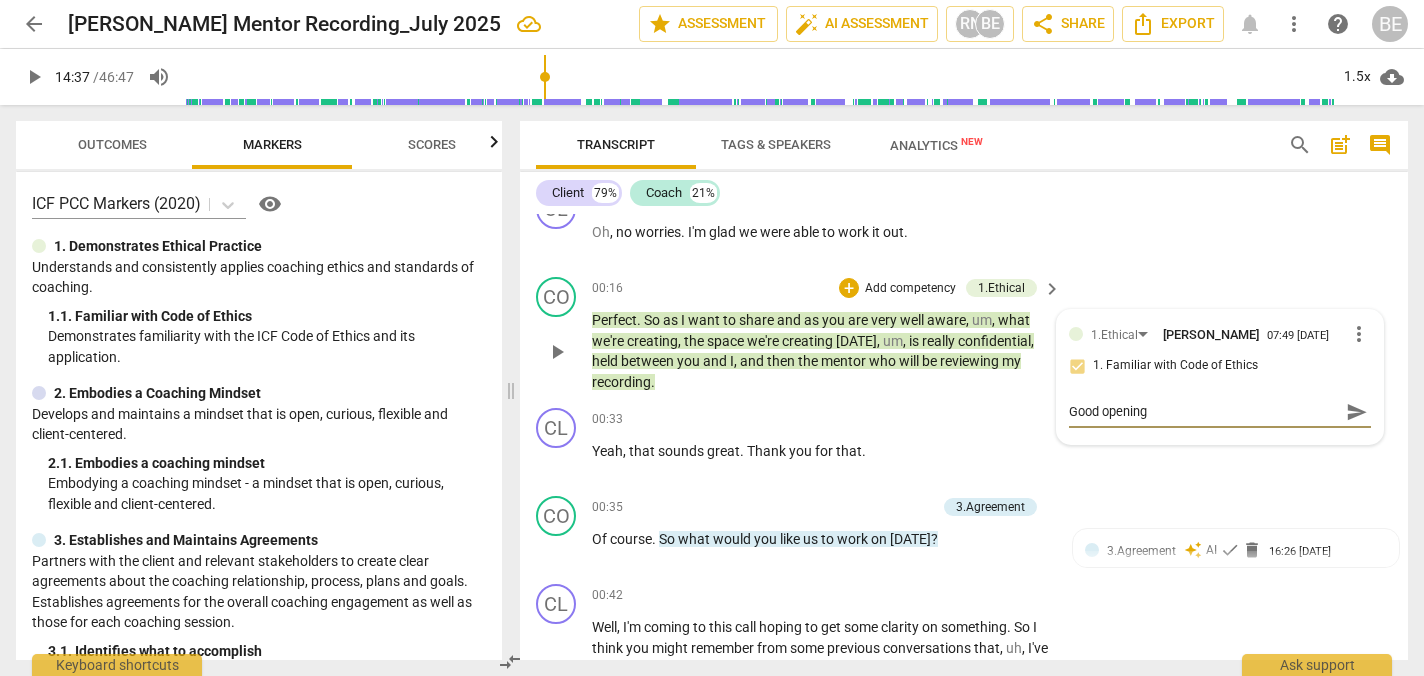 type on "Good opening" 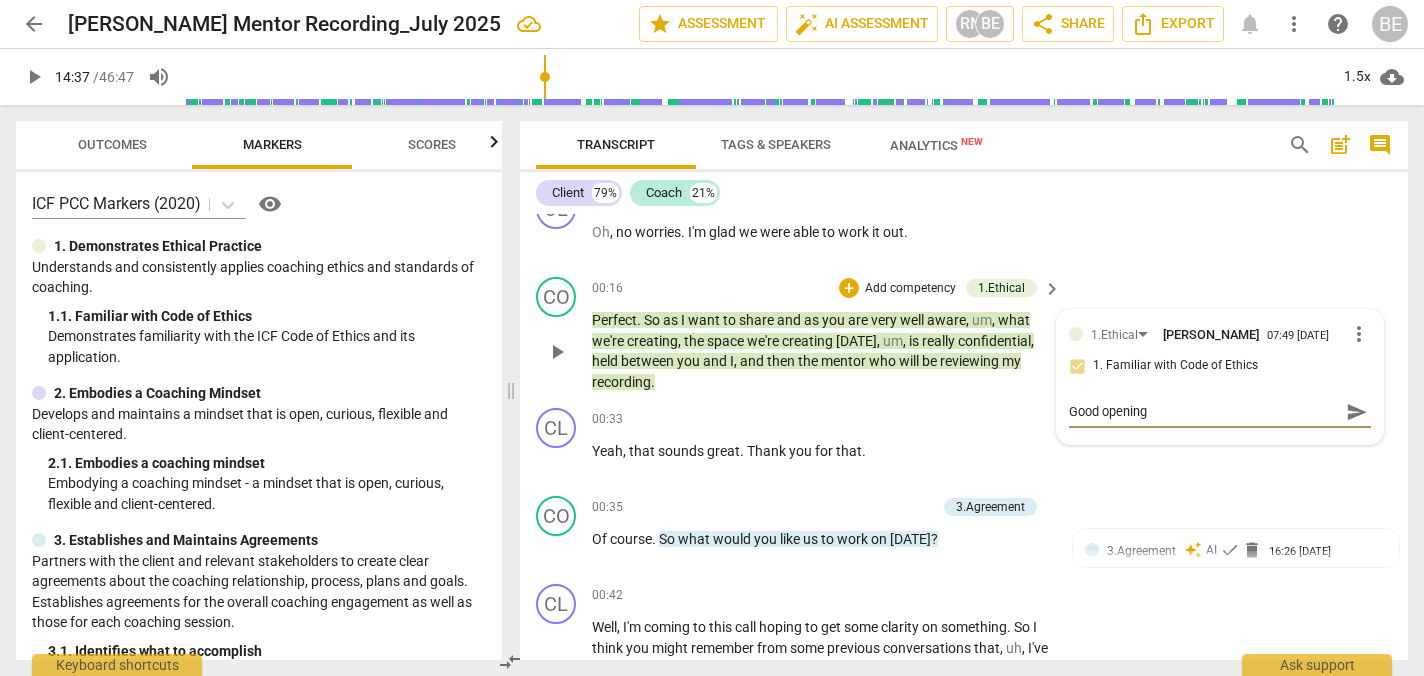 type on "Good opening a" 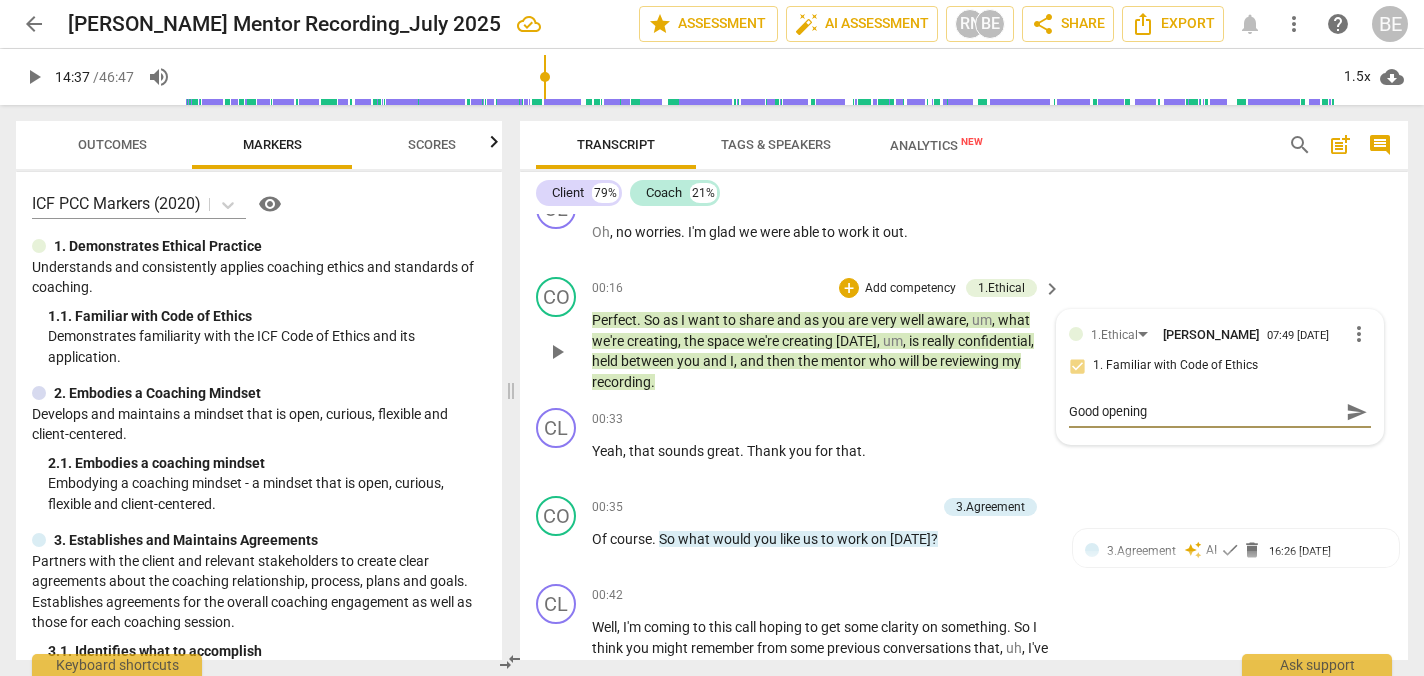 type on "Good opening a" 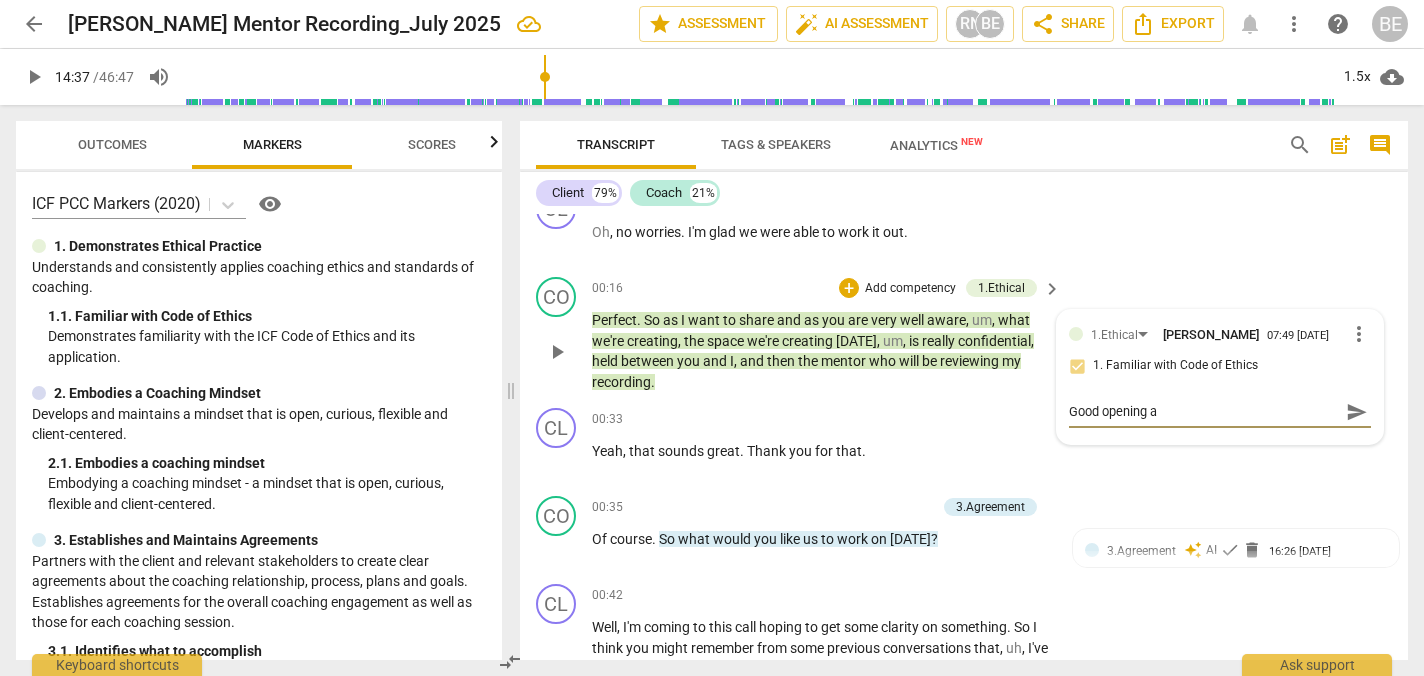 type on "Good opening" 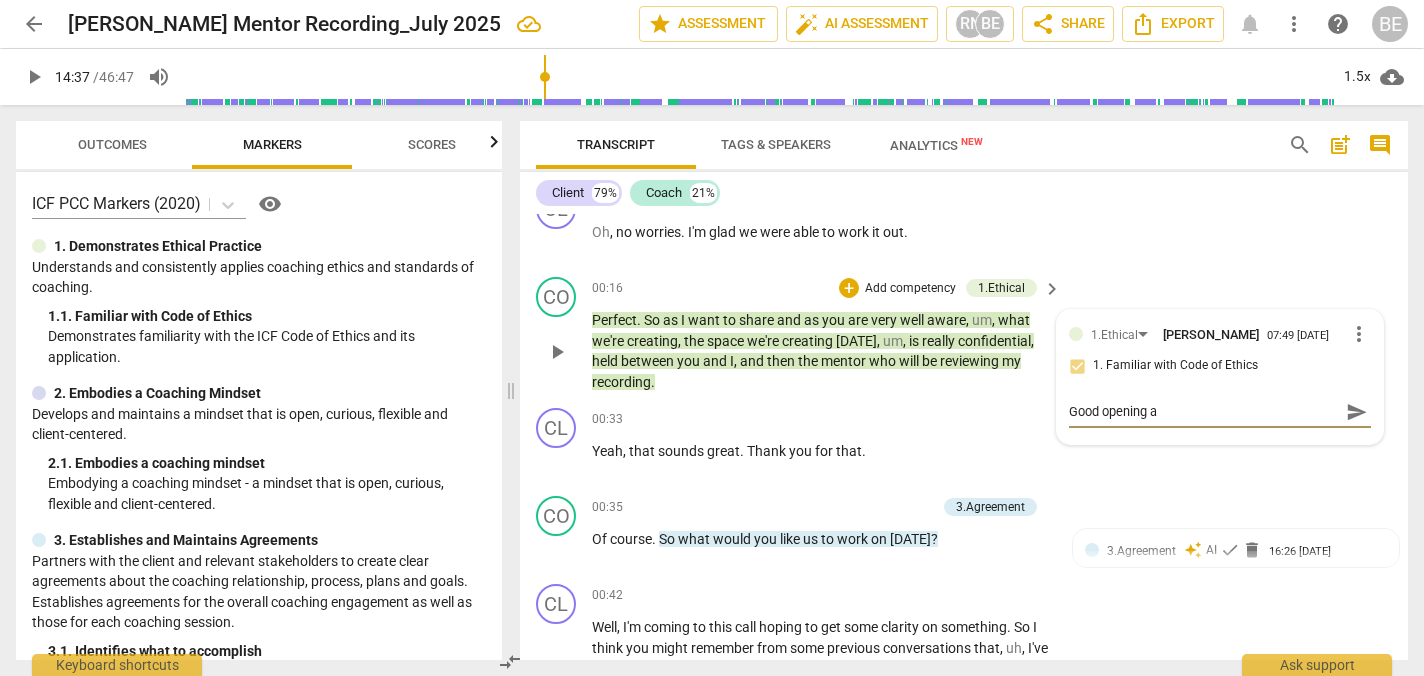 type on "Good opening" 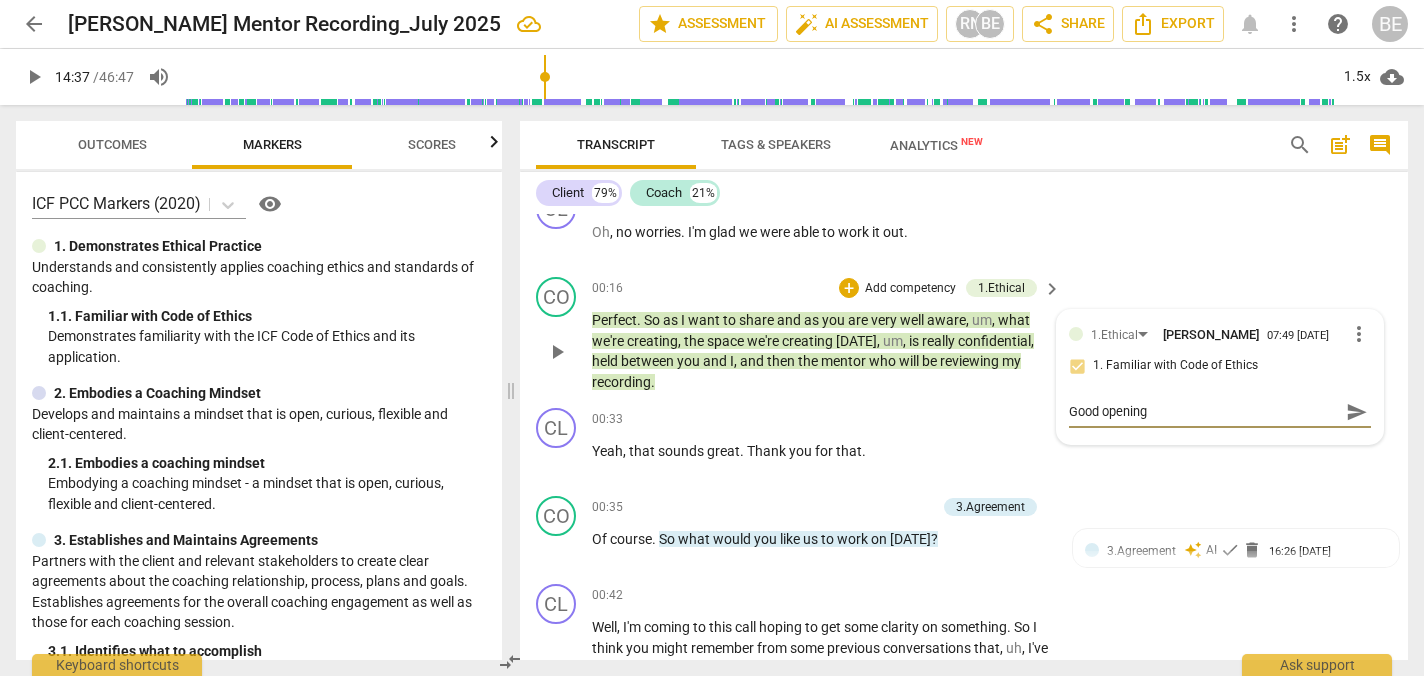 type on "Good opening t" 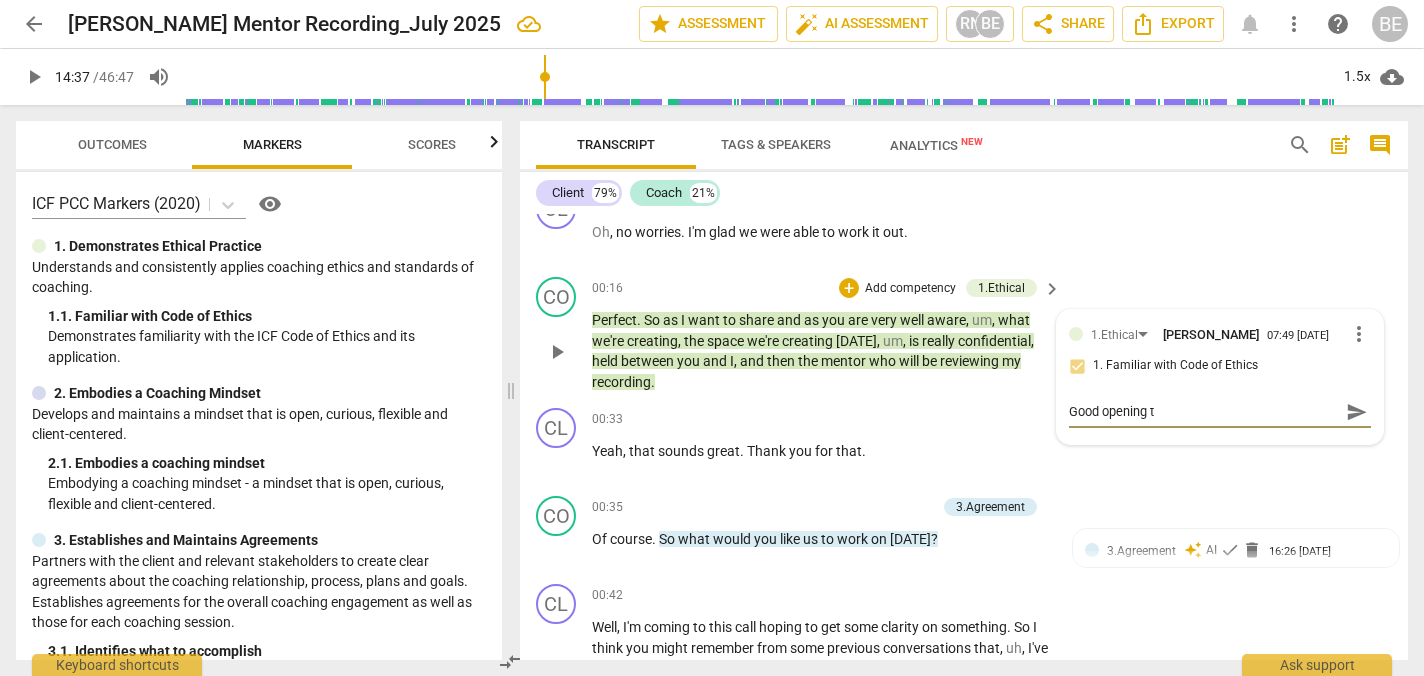 type on "Good opening to" 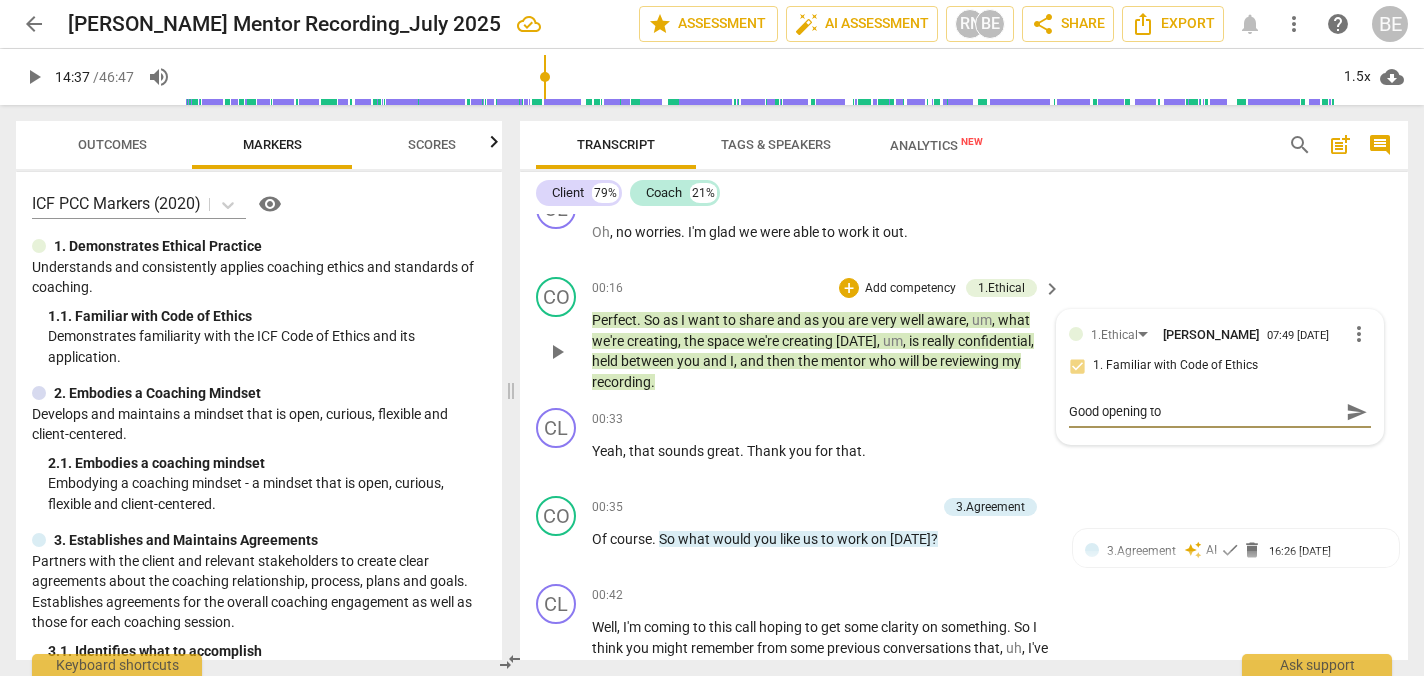 type on "Good opening to" 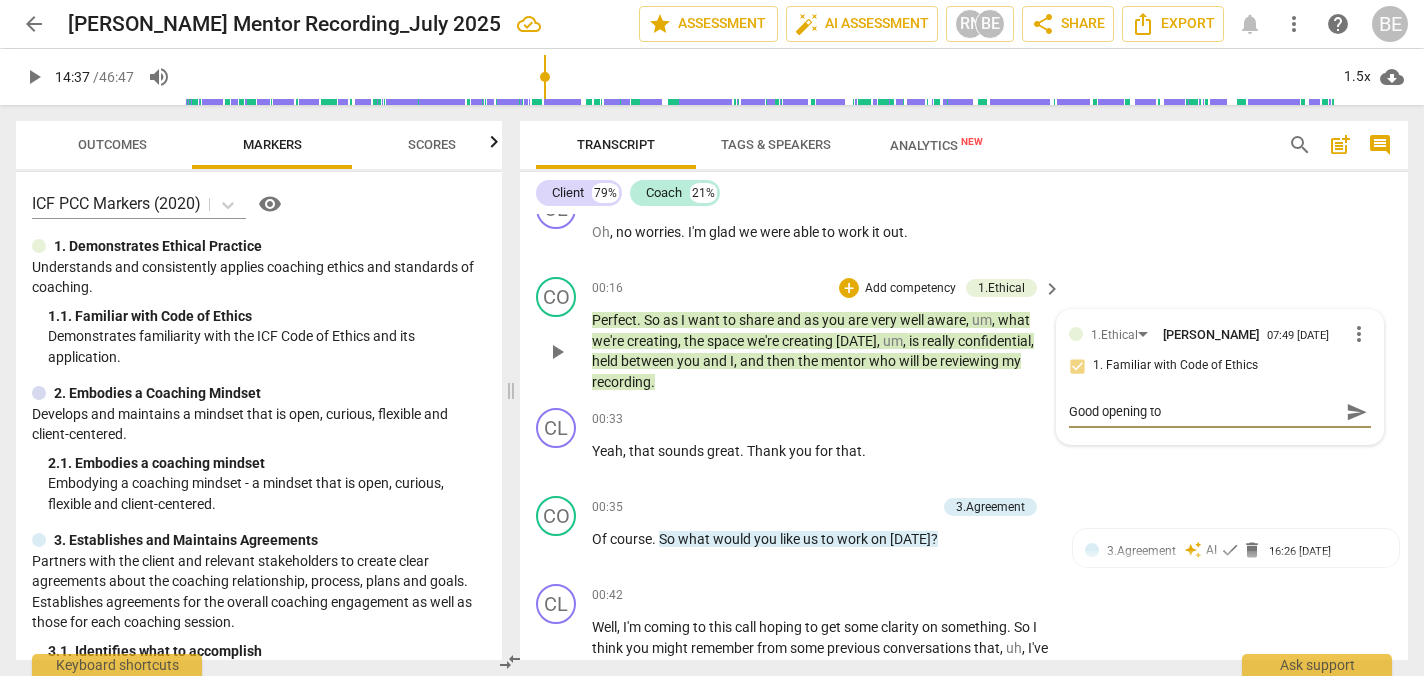 type on "Good opening to s" 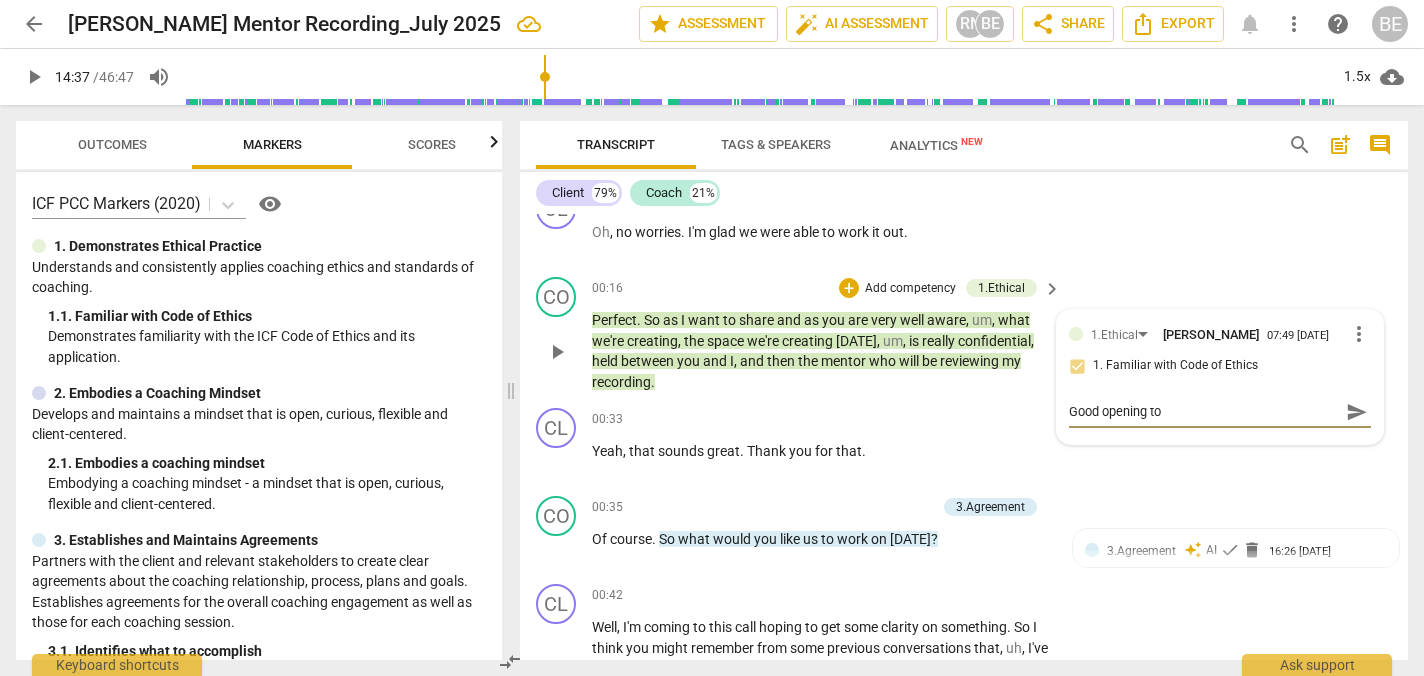 type on "Good opening to s" 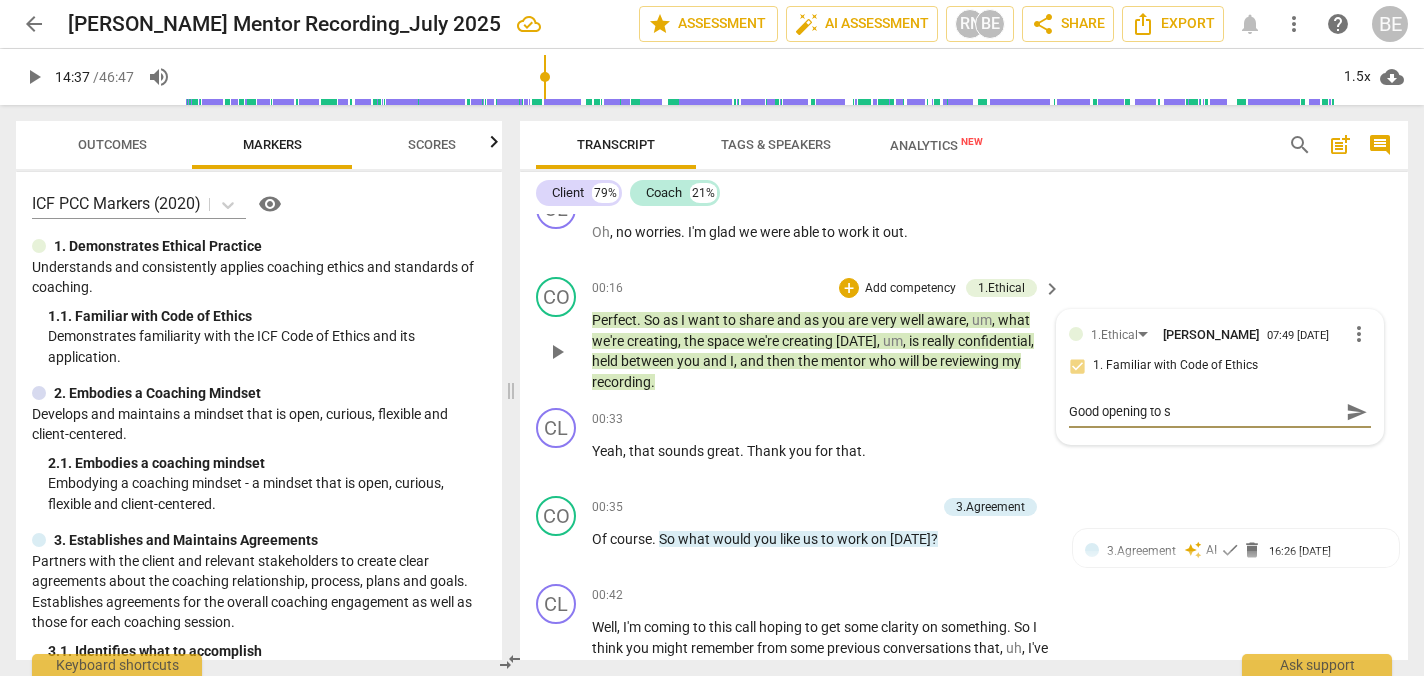 type on "Good opening to se" 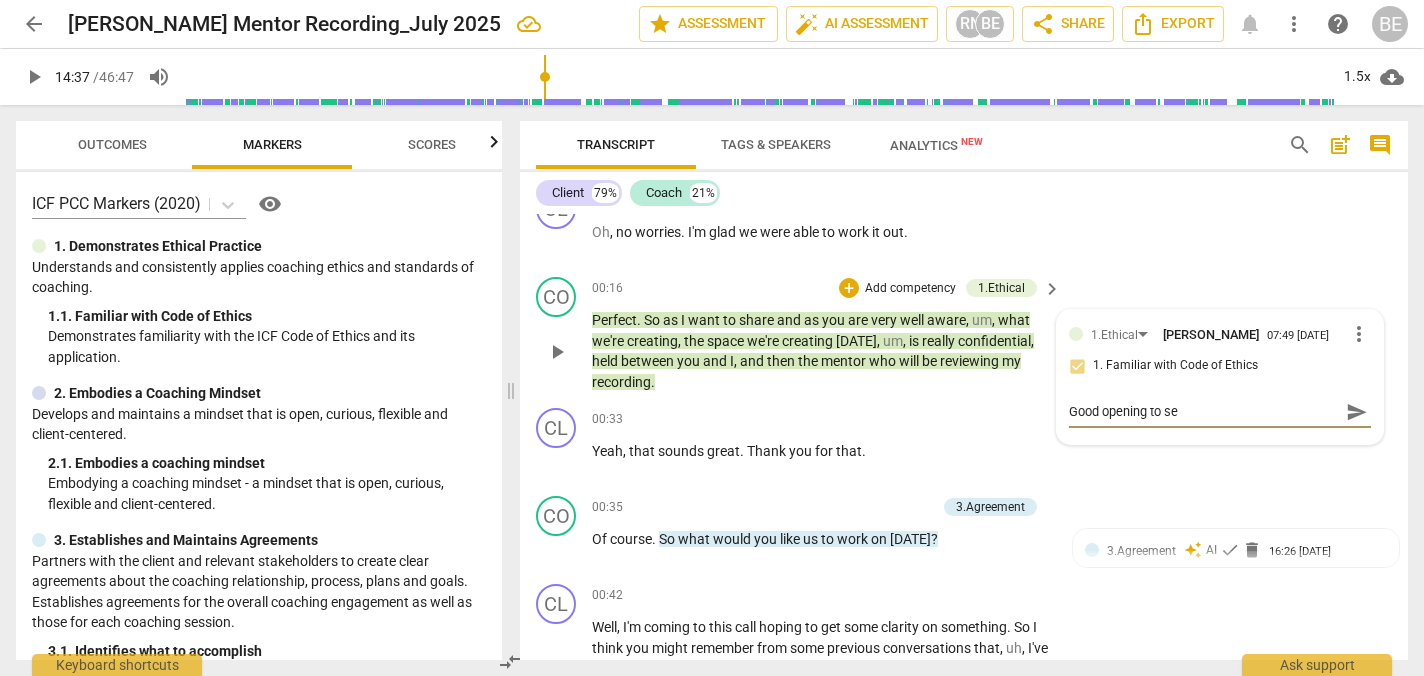 type on "Good opening to set" 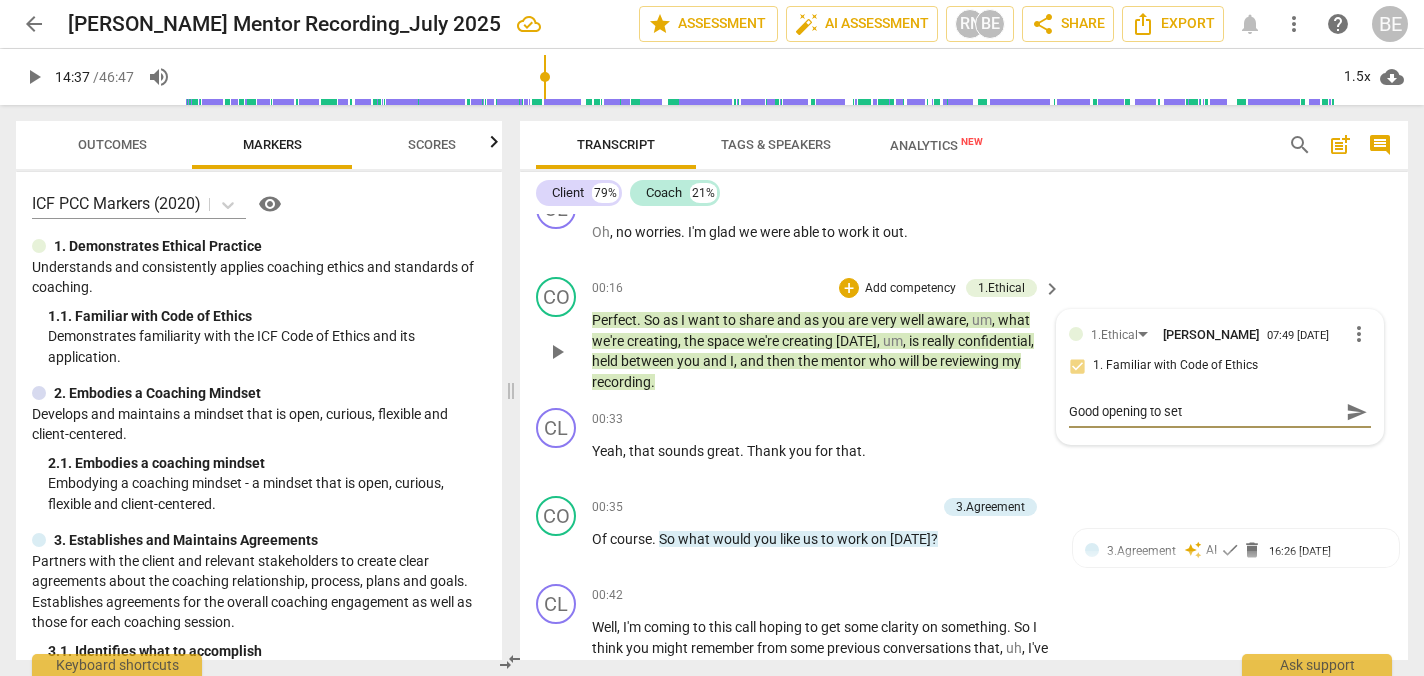 type on "Good opening to set" 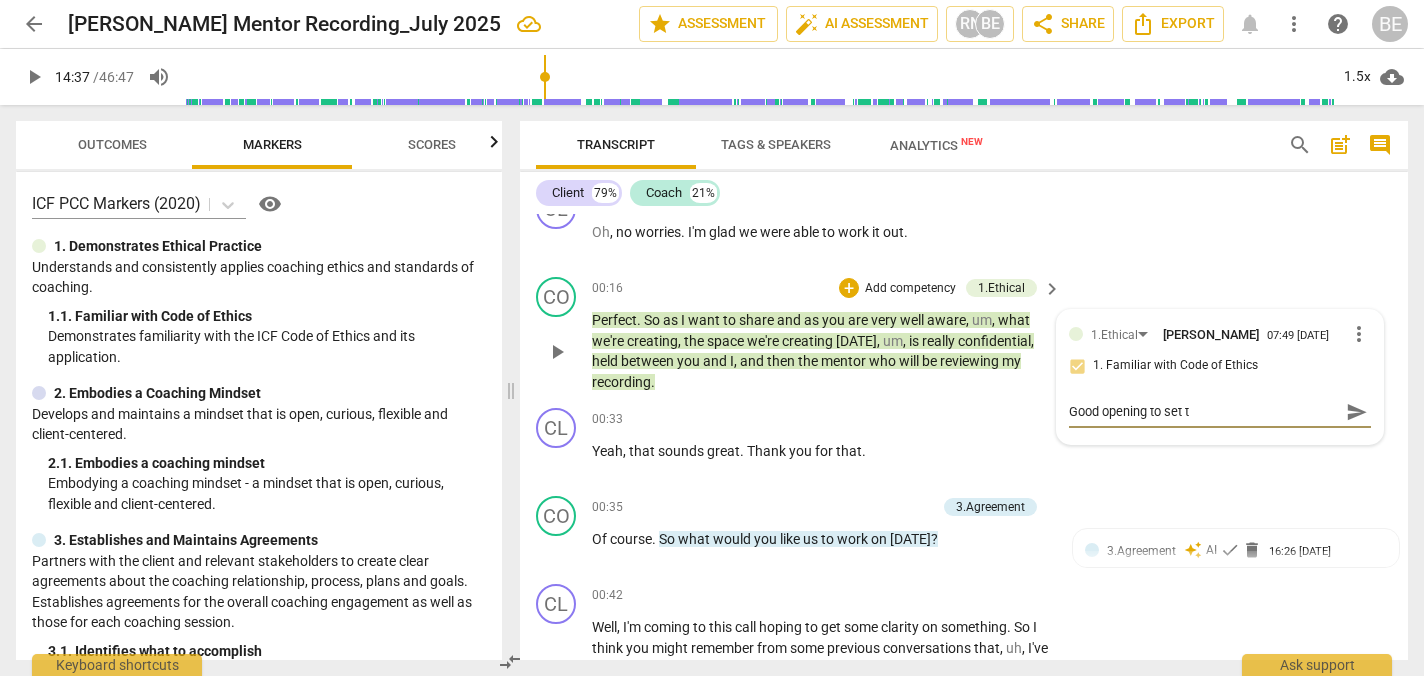 type on "Good opening to set th" 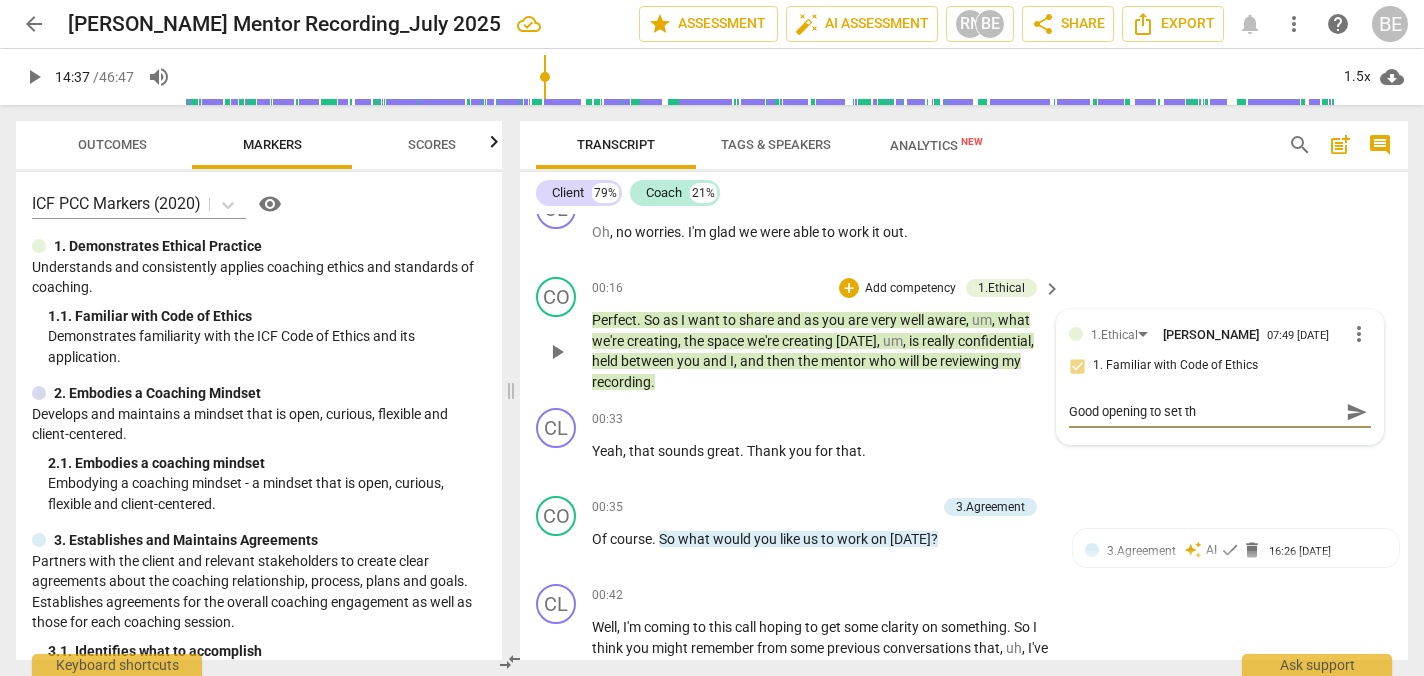 type on "Good opening to set the" 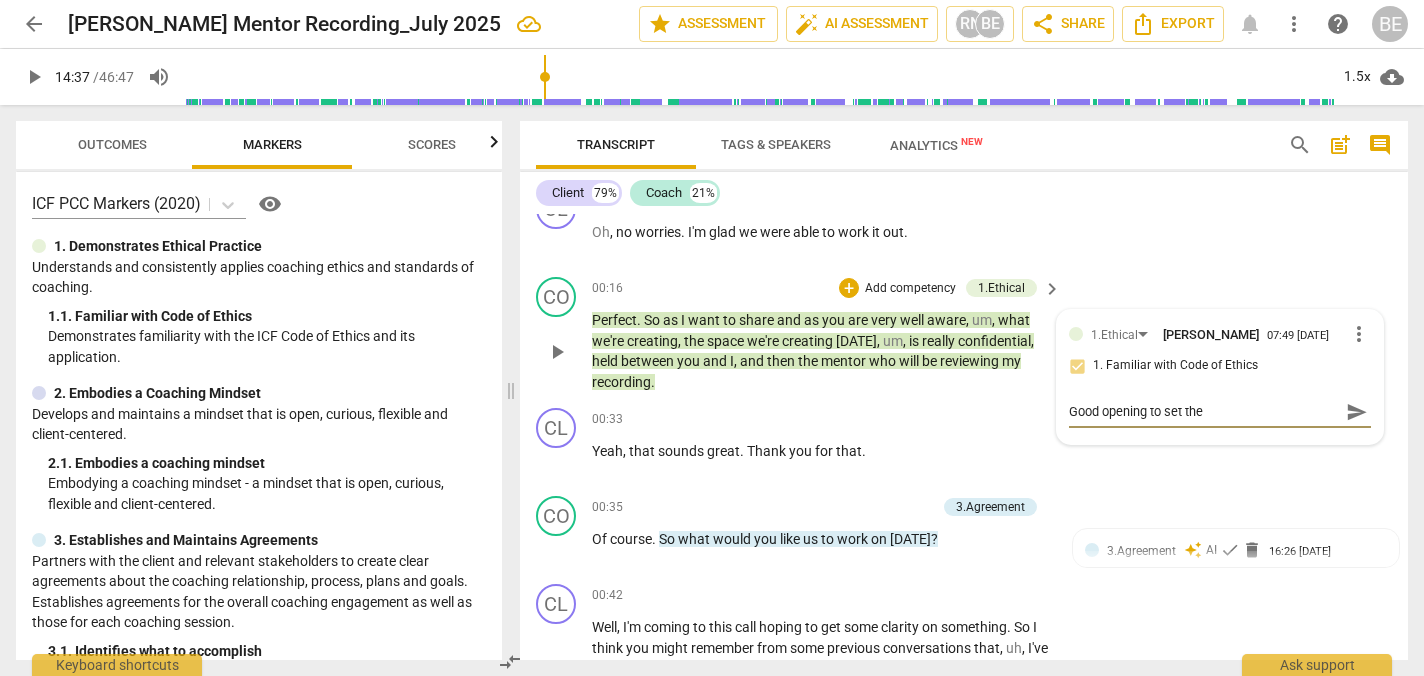 type on "Good opening to set the" 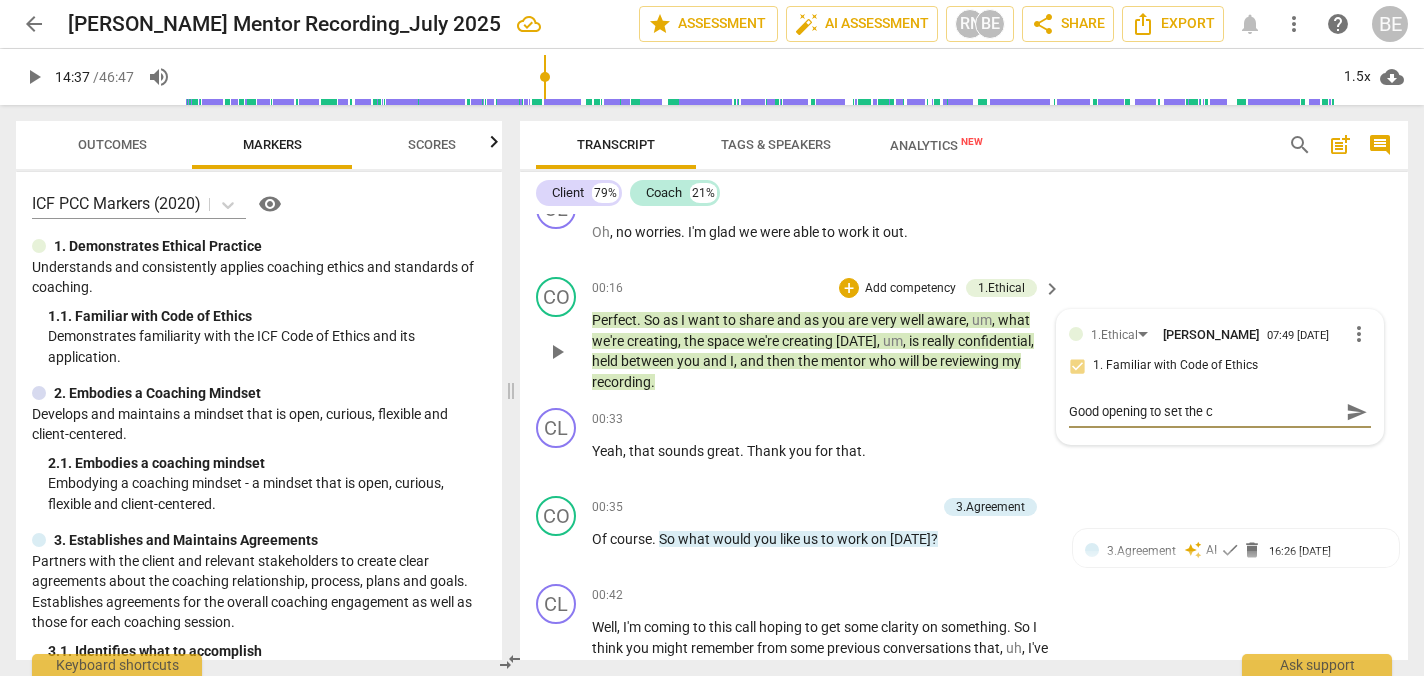 type on "Good opening to set the cl" 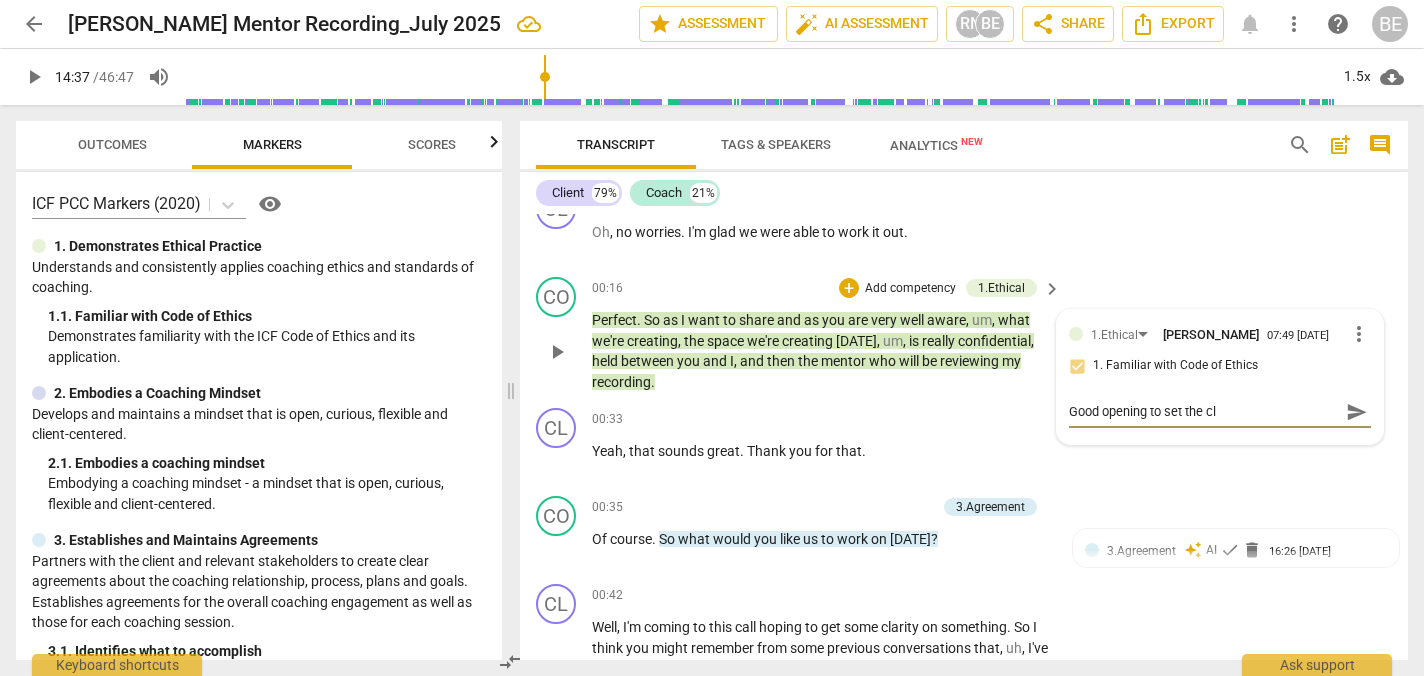 type on "Good opening to set the cli" 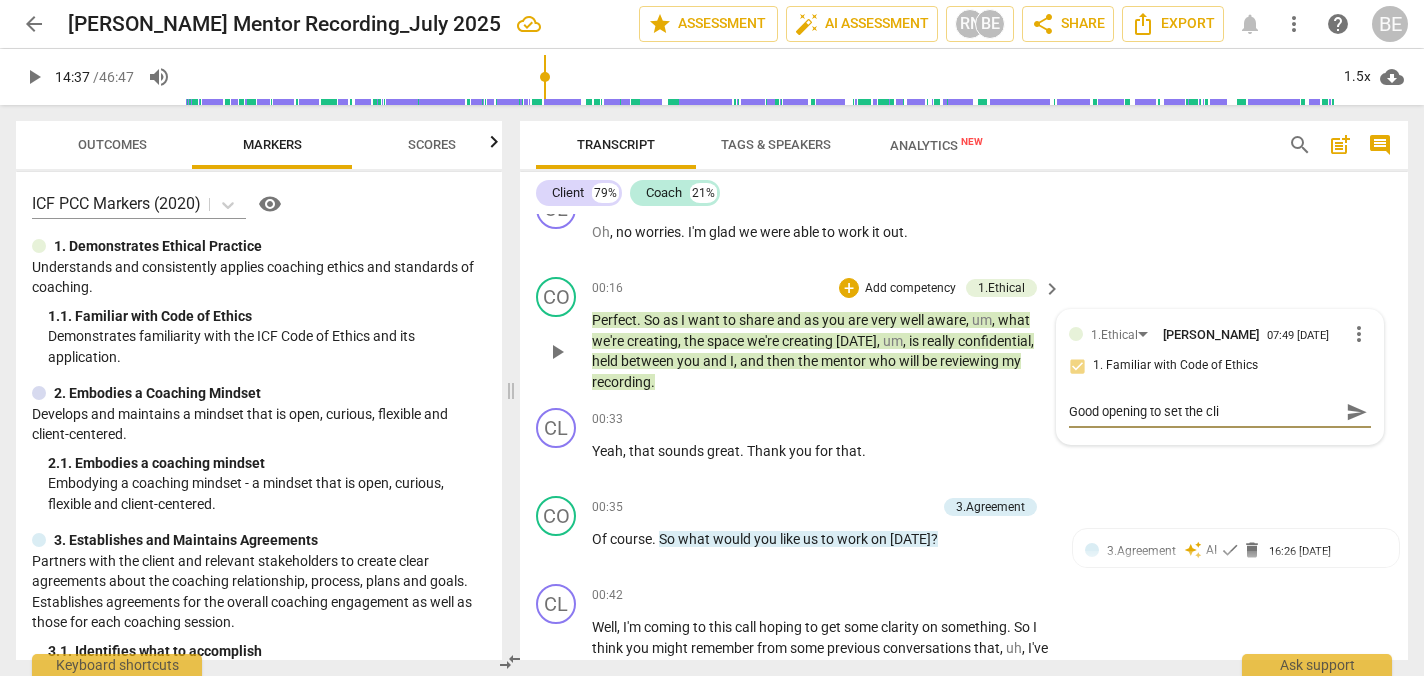 type on "Good opening to set the clie" 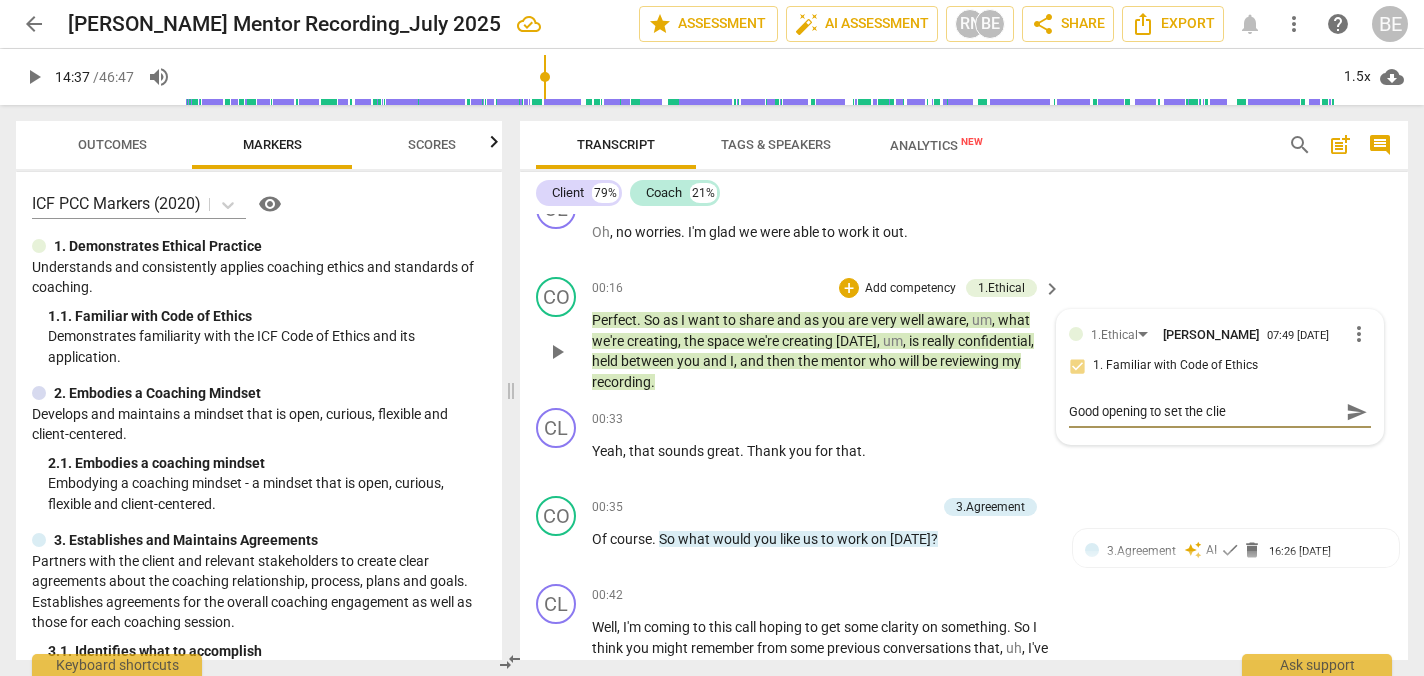 type on "Good opening to set the clien" 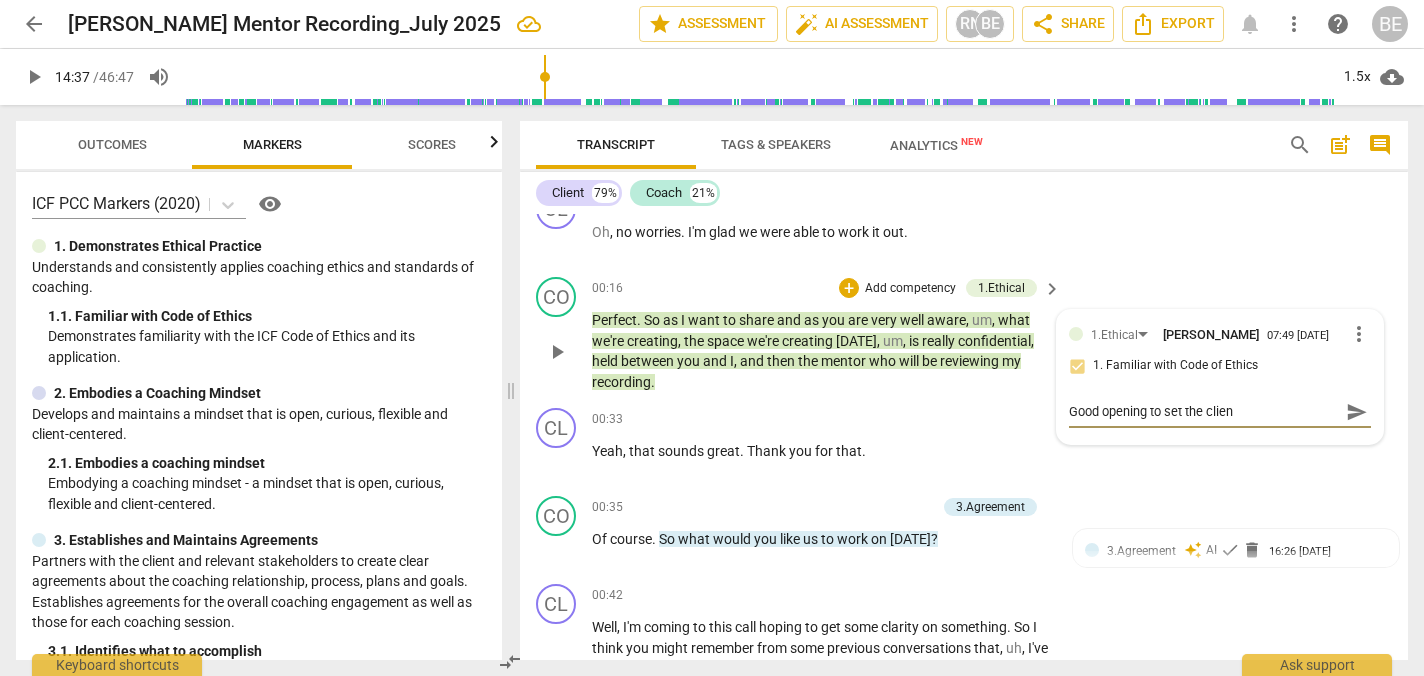 type on "Good opening to set the client" 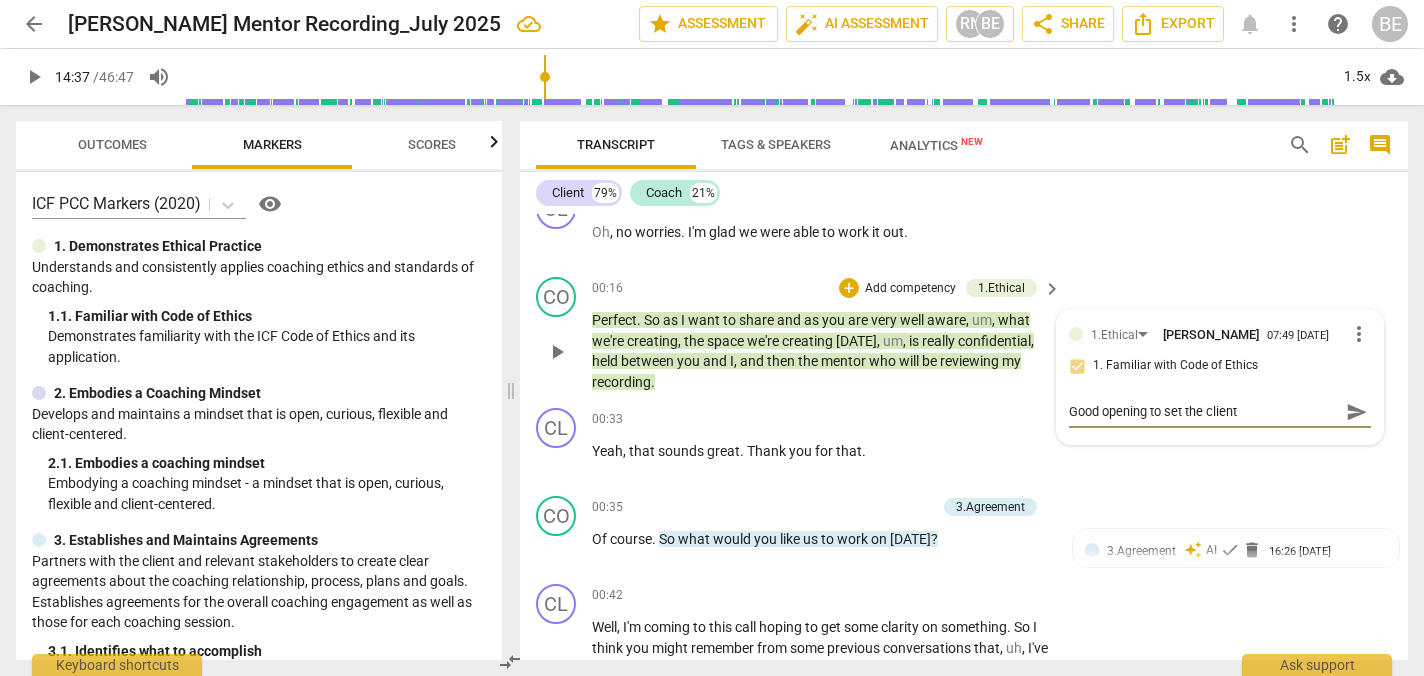 type on "Good opening to set the client" 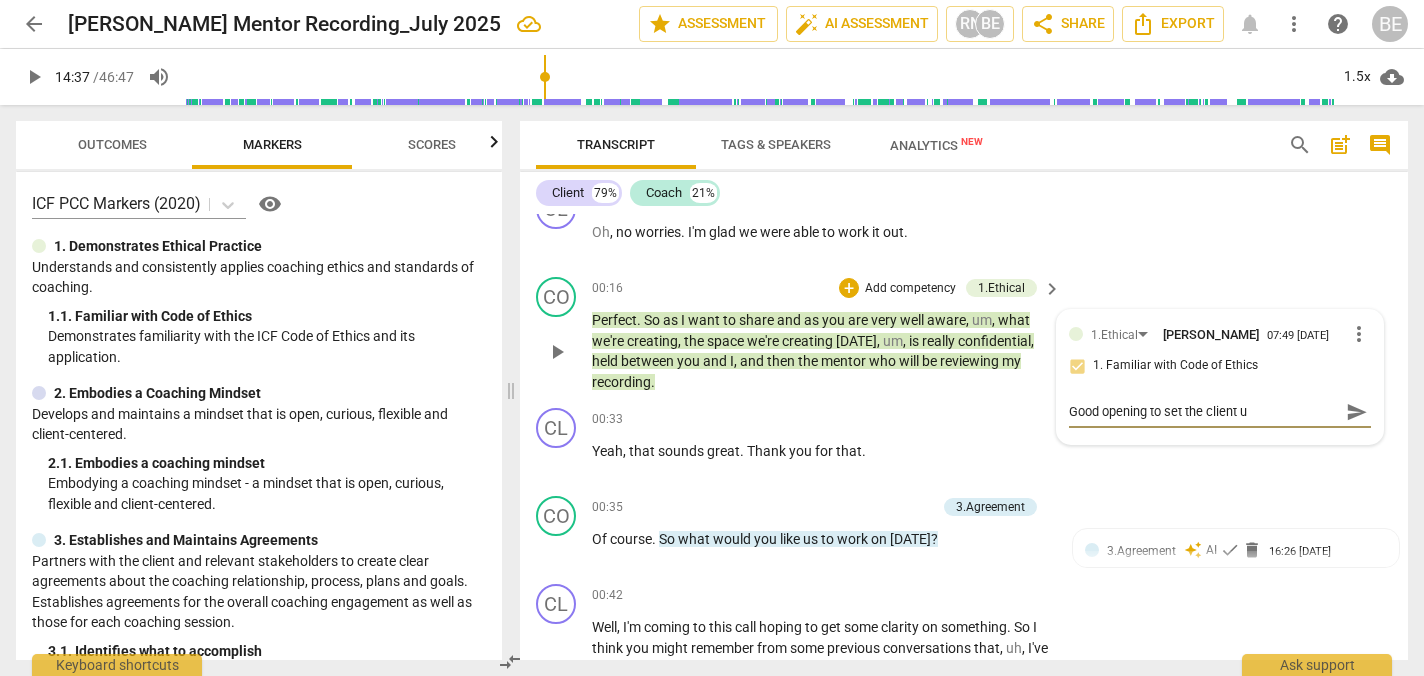 type on "Good opening to set the client up" 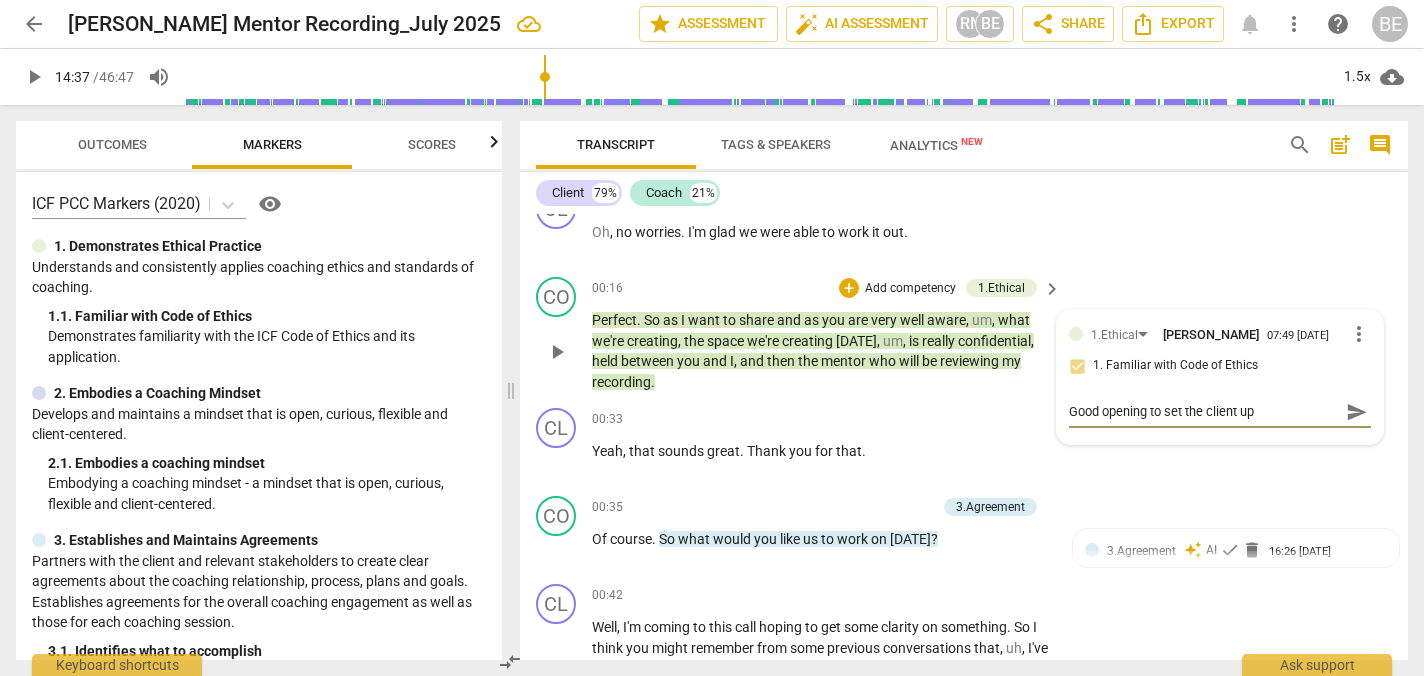 type on "Good opening to set the client up" 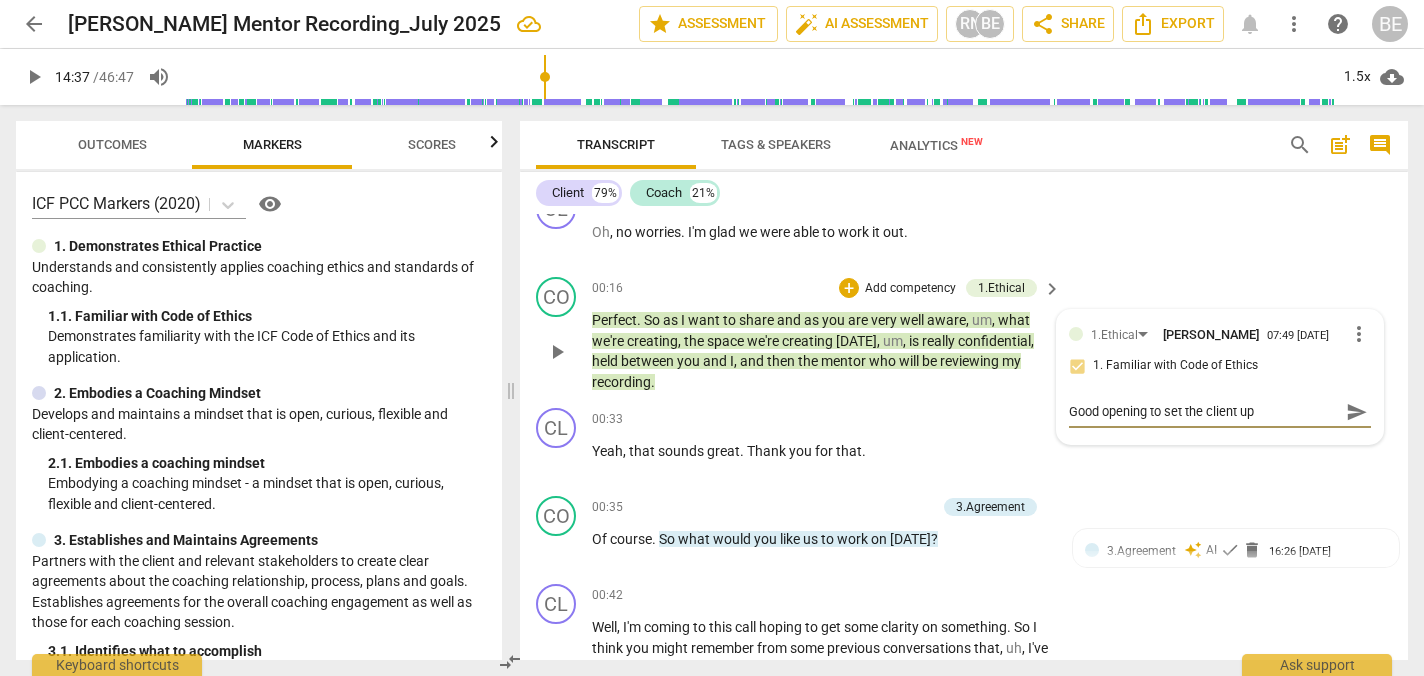 type on "Good opening to set the client up w" 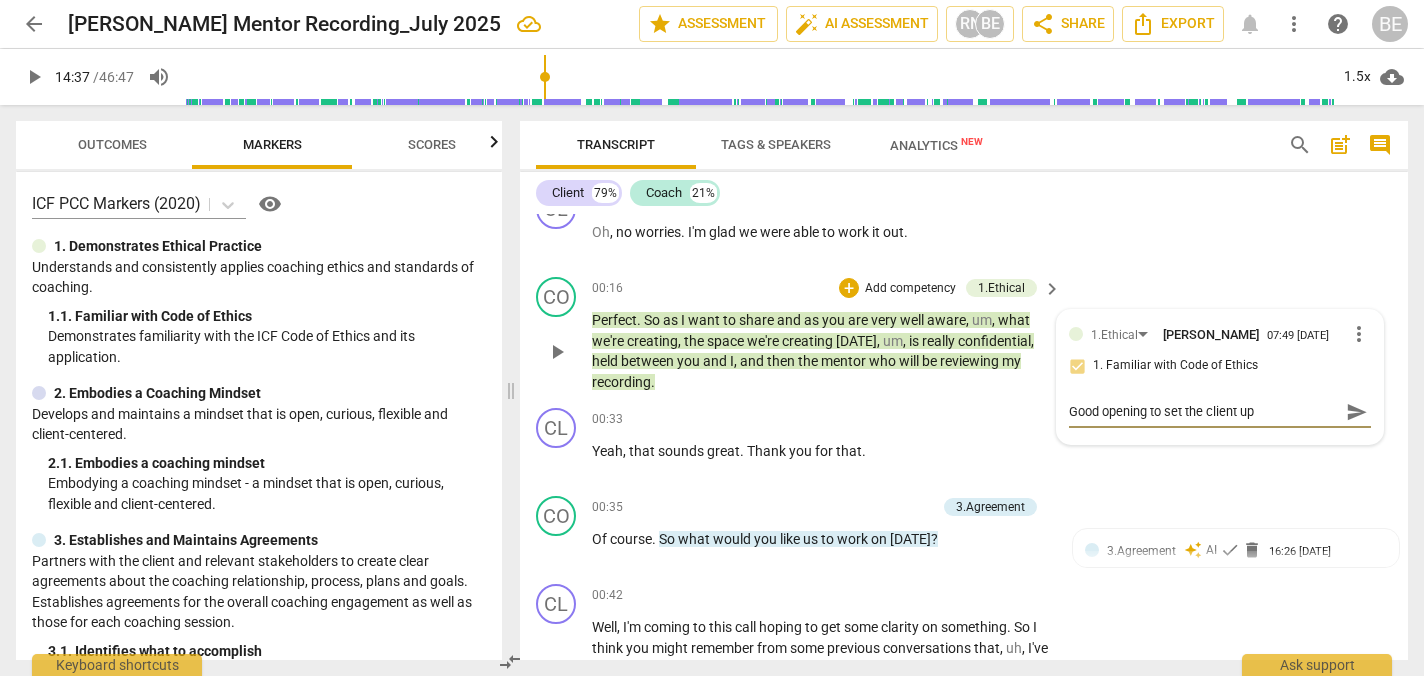 type on "Good opening to set the client up w" 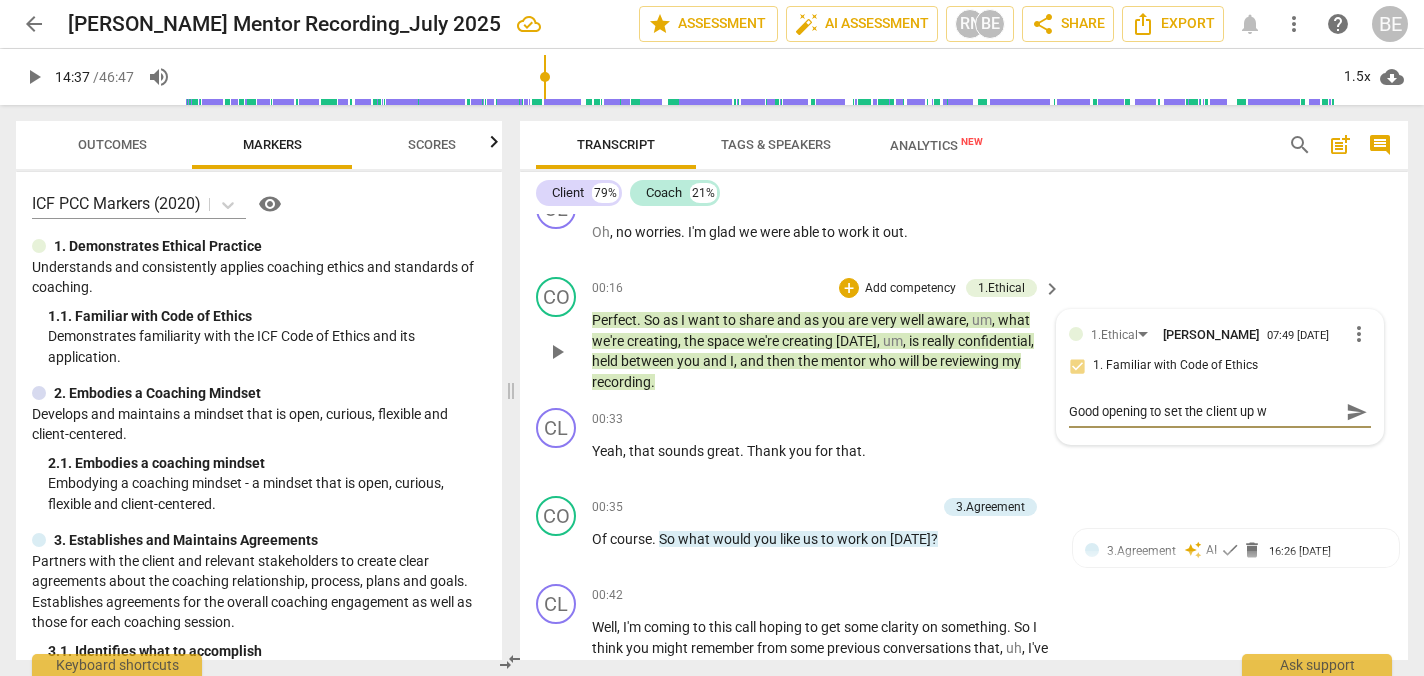 type on "Good opening to set the client up wi" 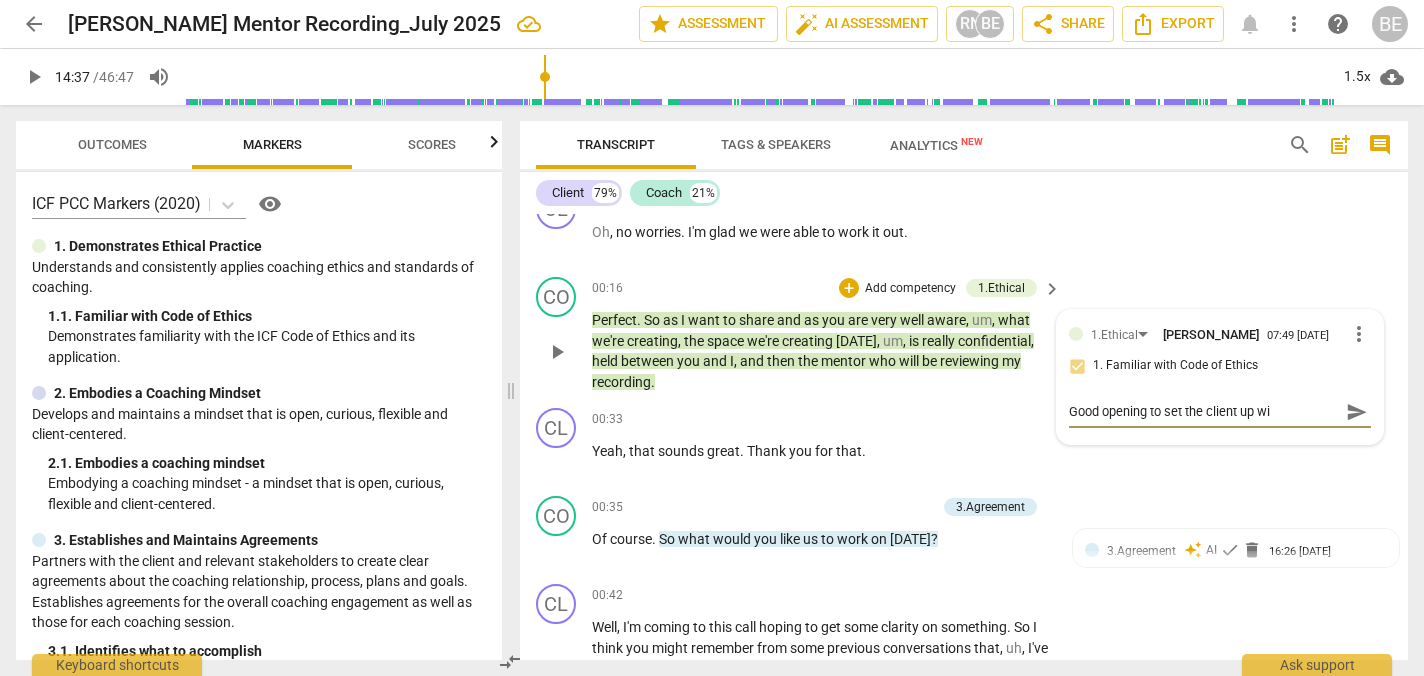 type on "Good opening to set the client up wit" 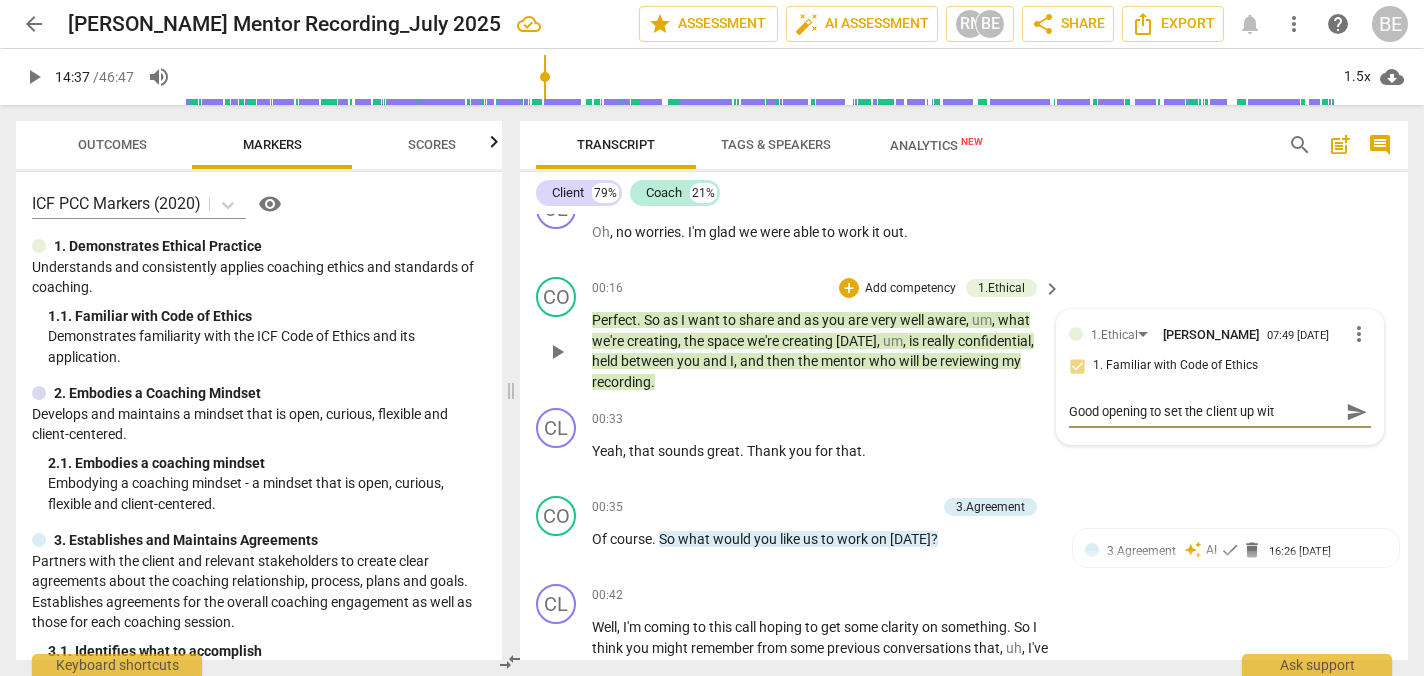 type on "Good opening to set the client up with" 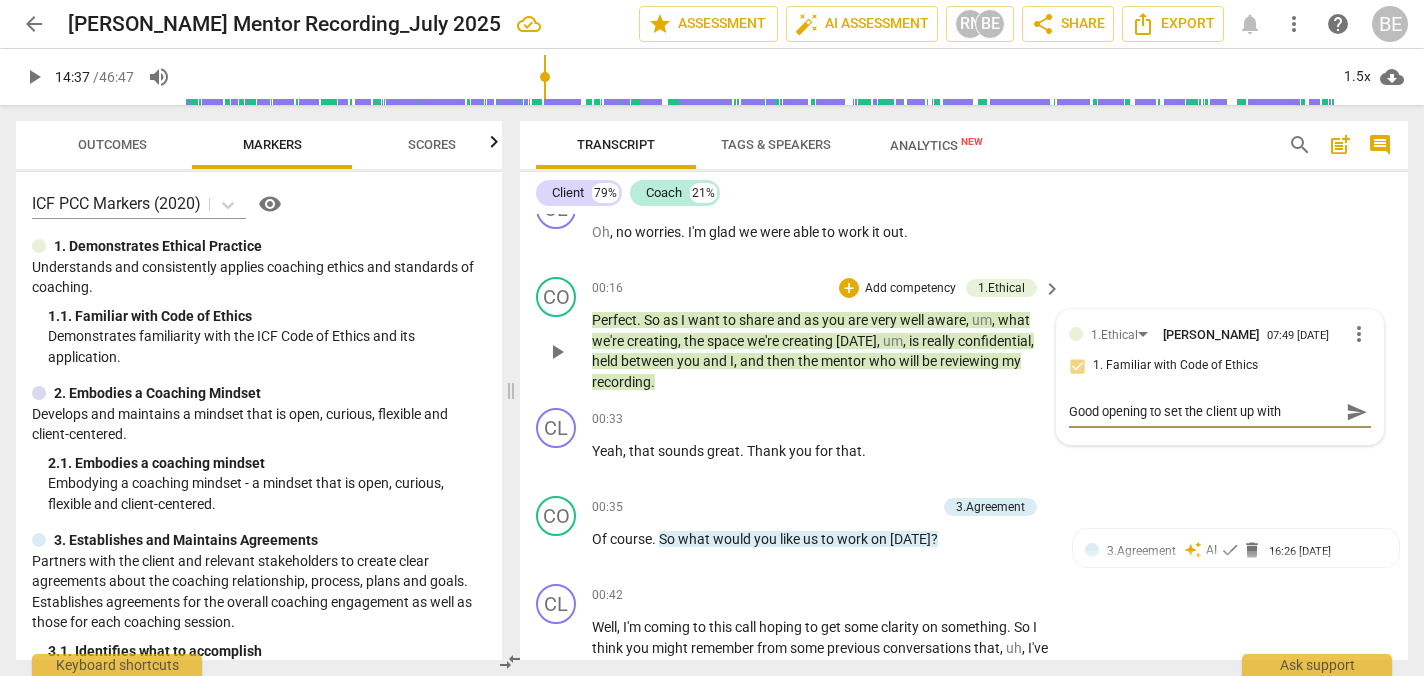 type on "Good opening to set the client up withi" 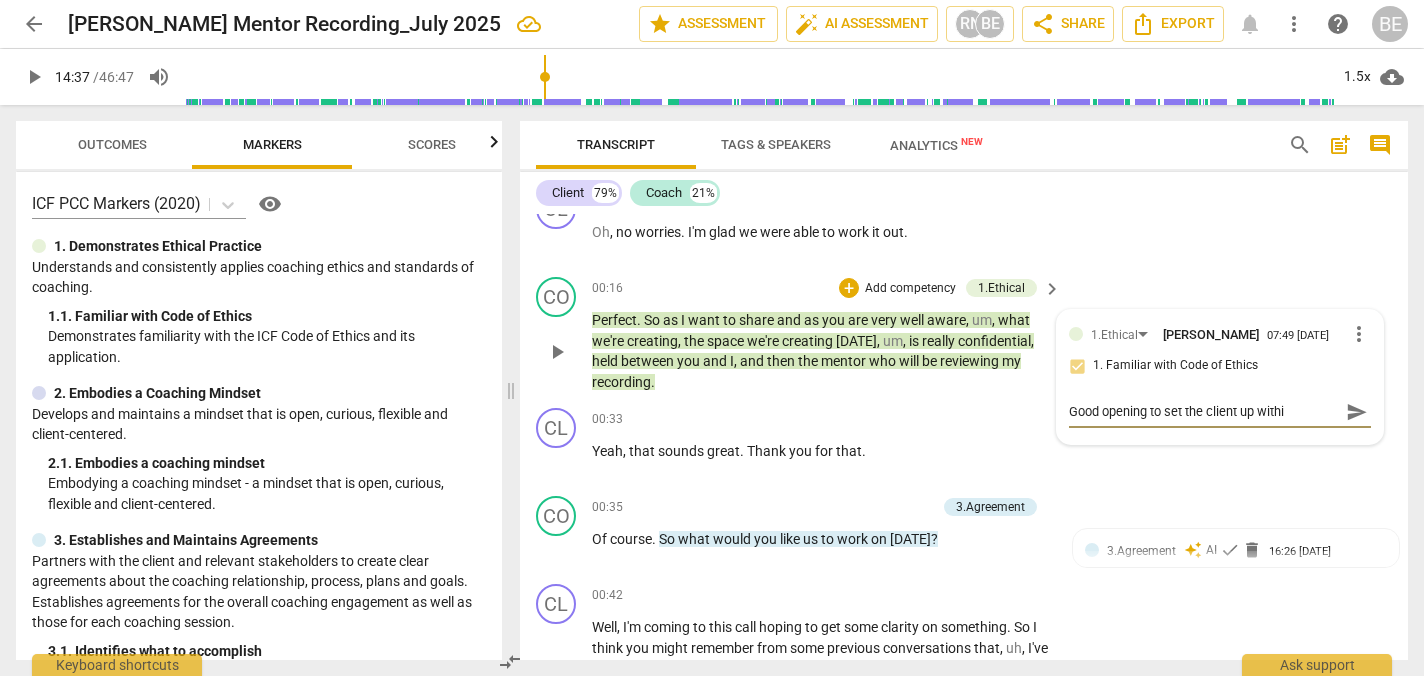 type on "Good opening to set the client up withi" 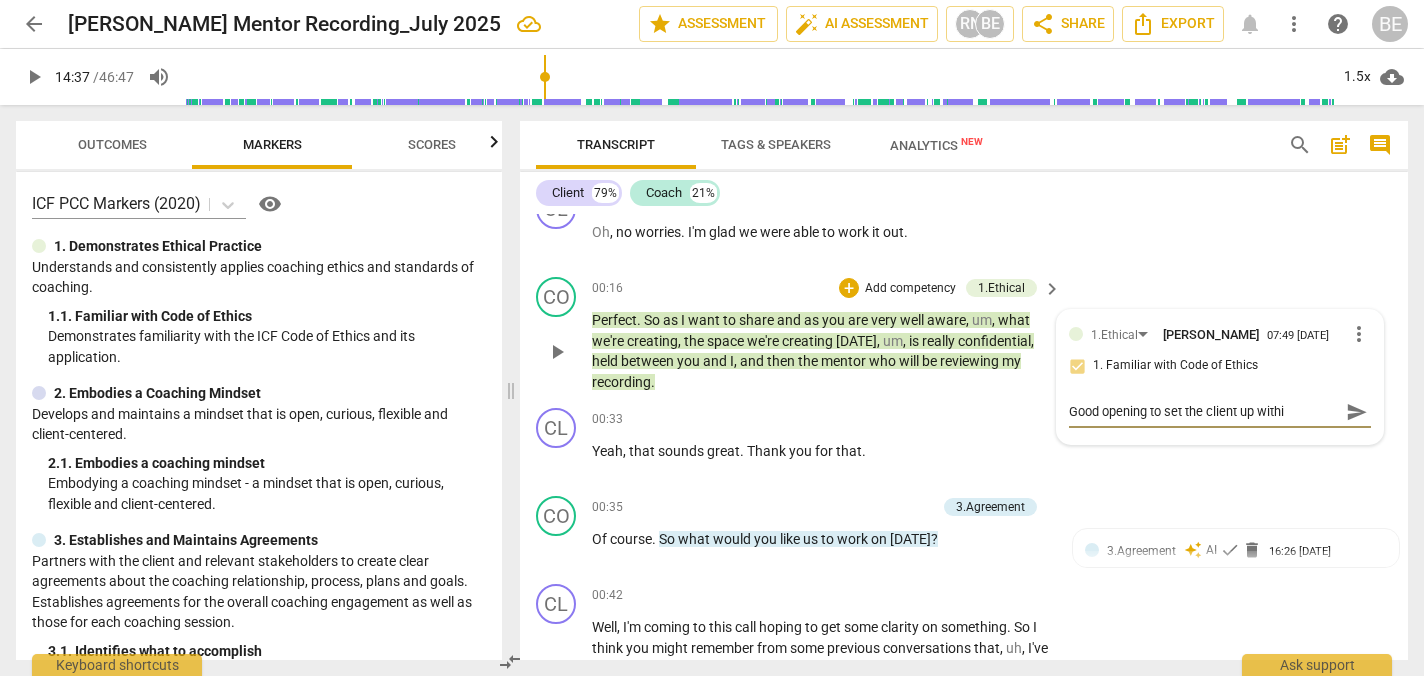 type on "Good opening to set the client up withi t" 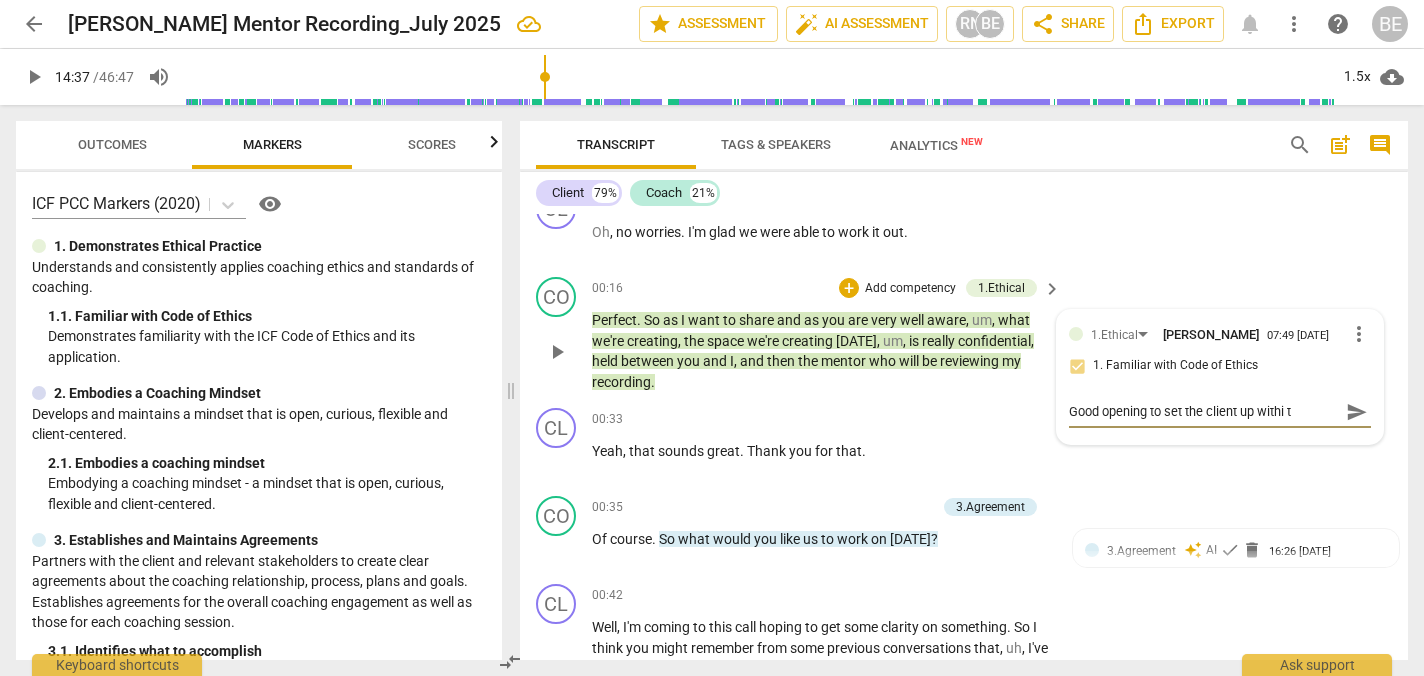 type on "Good opening to set the client up withi th" 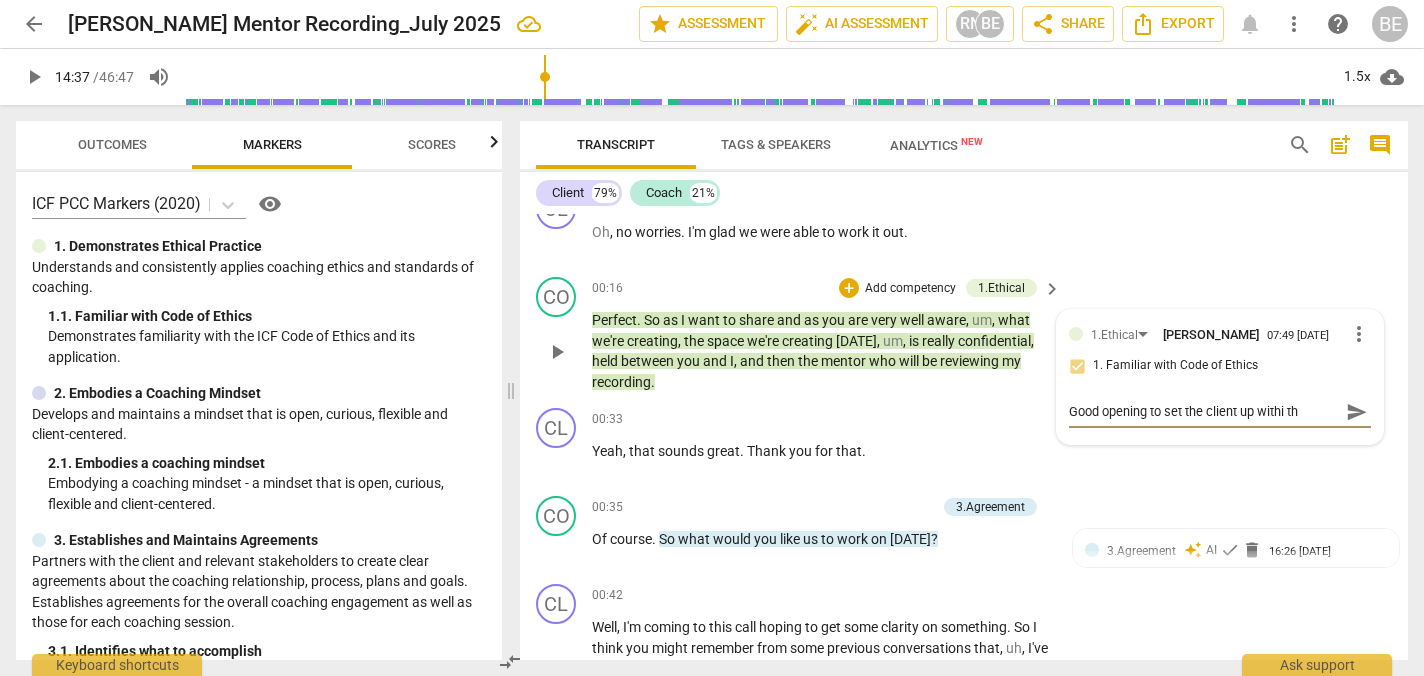 type on "Good opening to set the client up withi the" 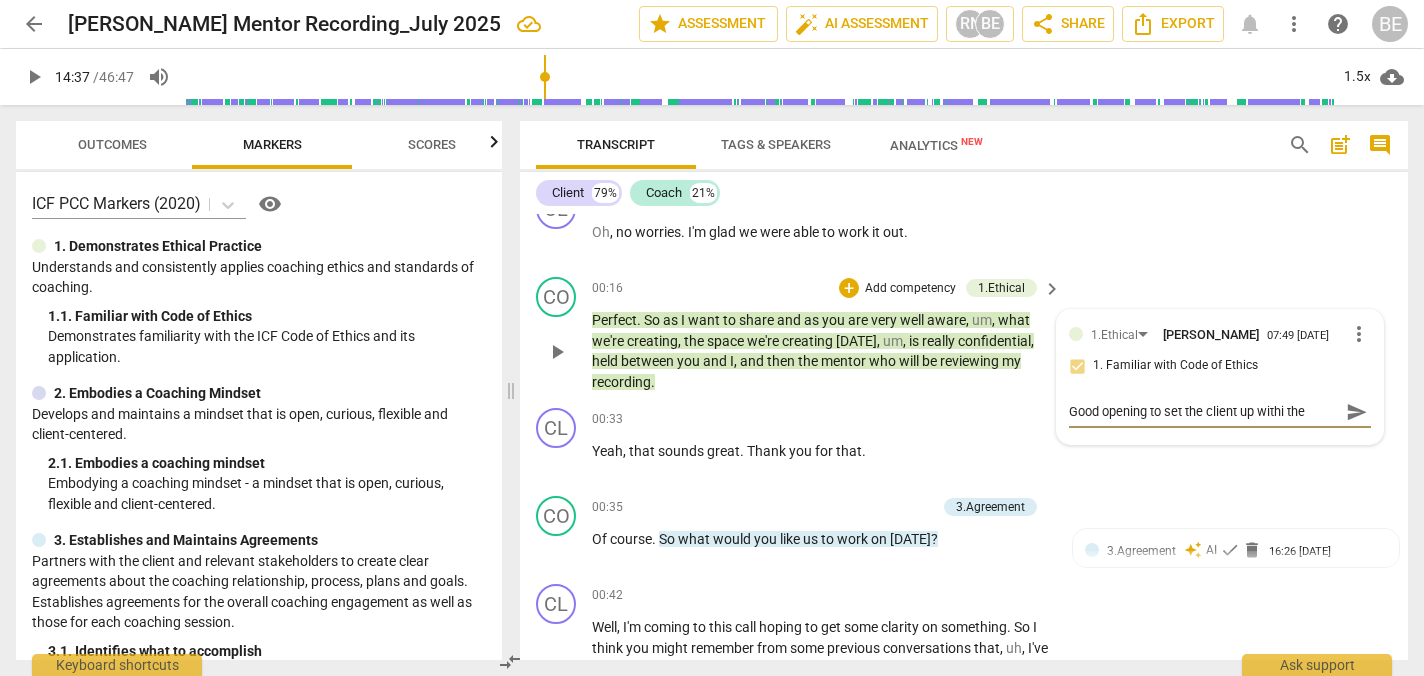 type on "Good opening to set the client up withi the" 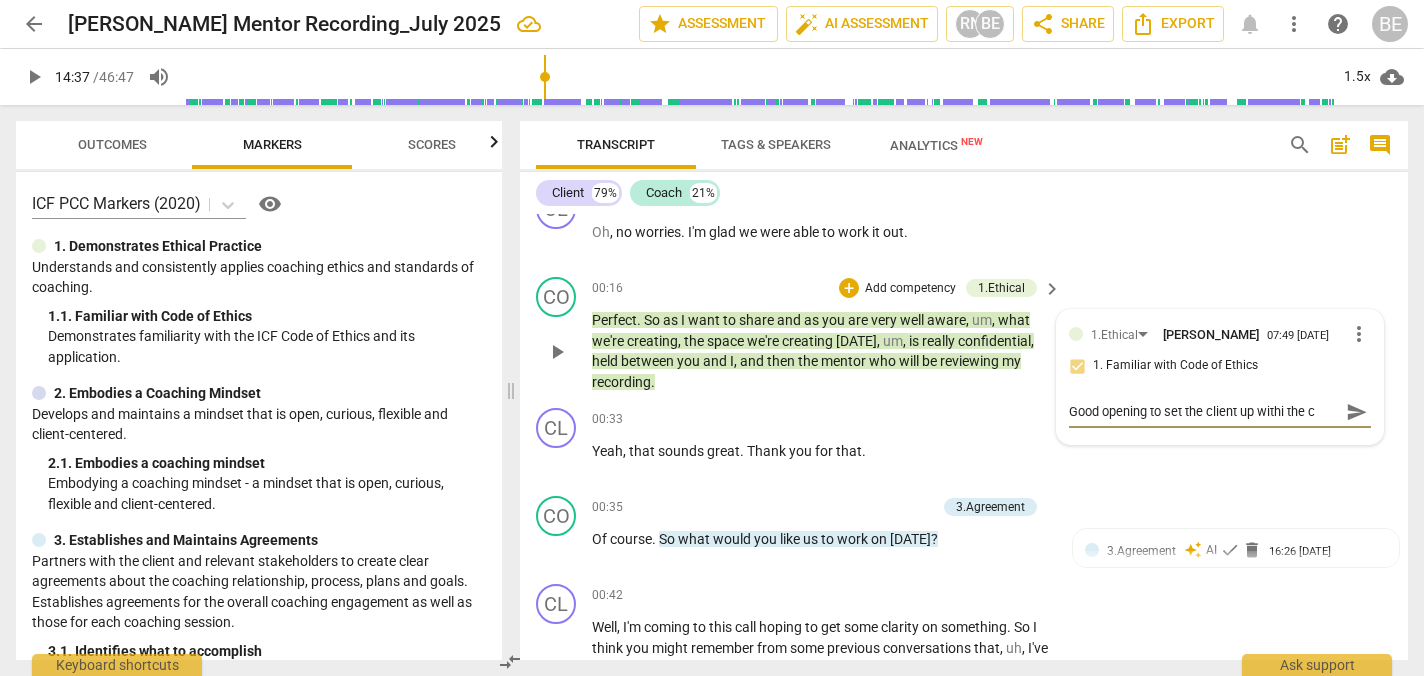 type on "Good opening to set the client up withi the co" 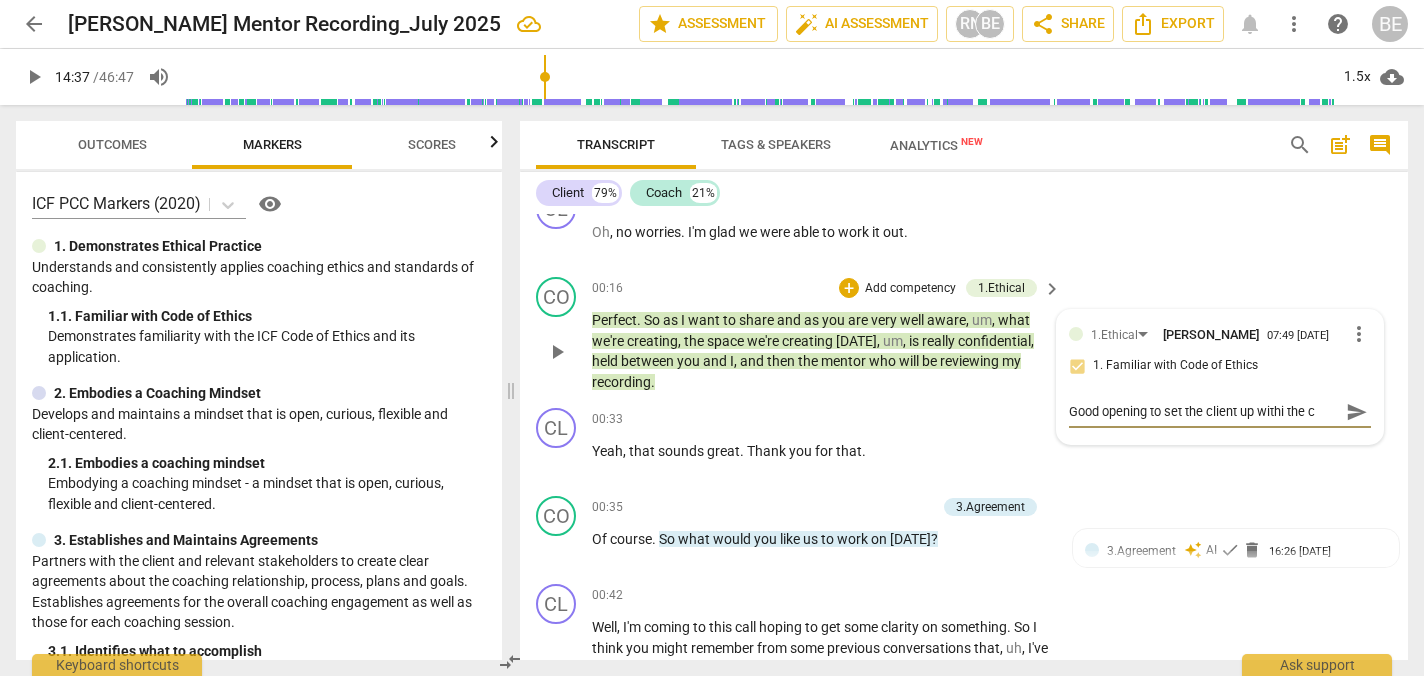 type on "Good opening to set the client up withi the co" 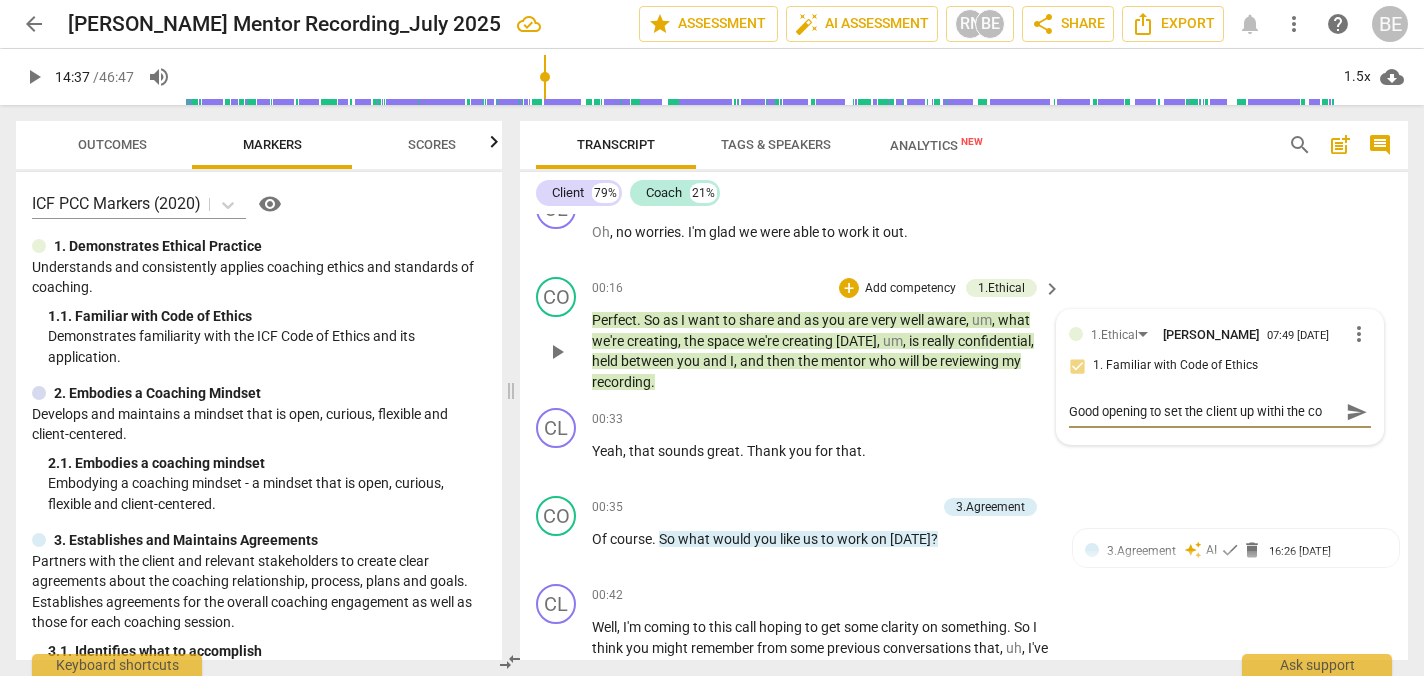 type on "Good opening to set the client up withi the cod" 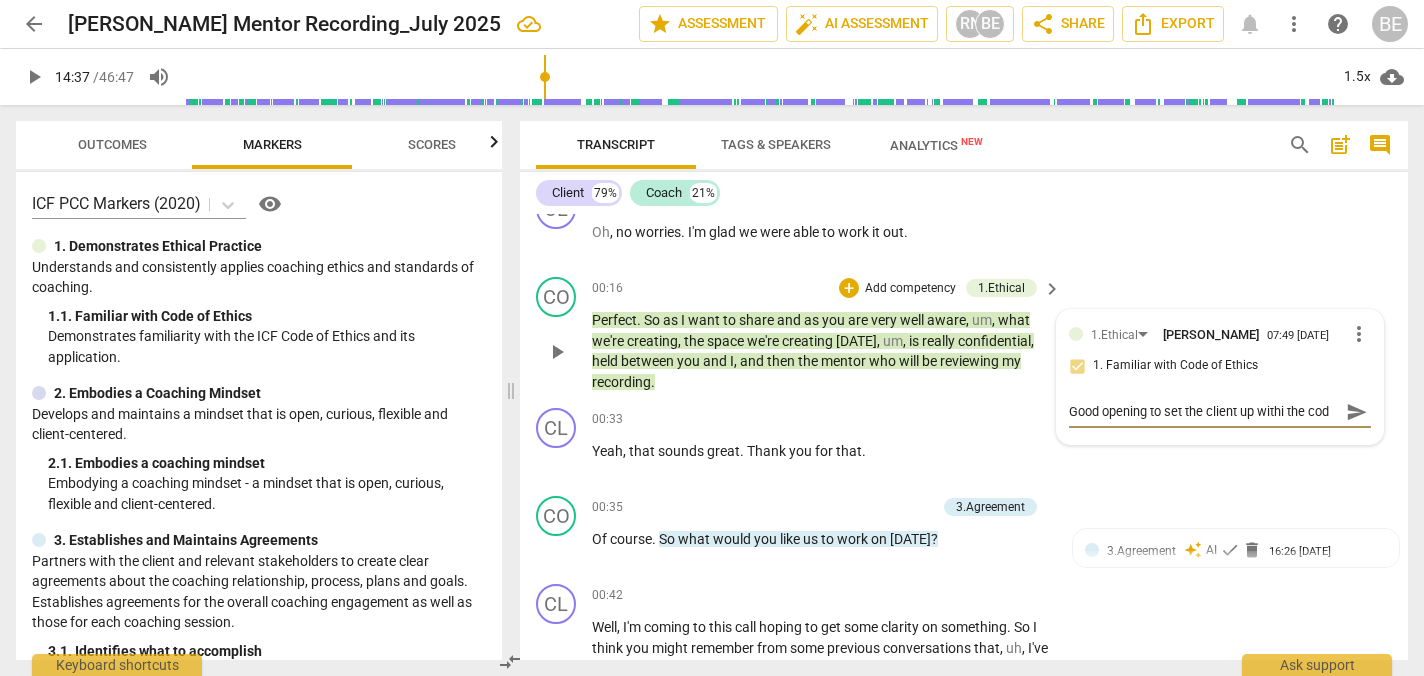 type on "Good opening to set the client up withi the code" 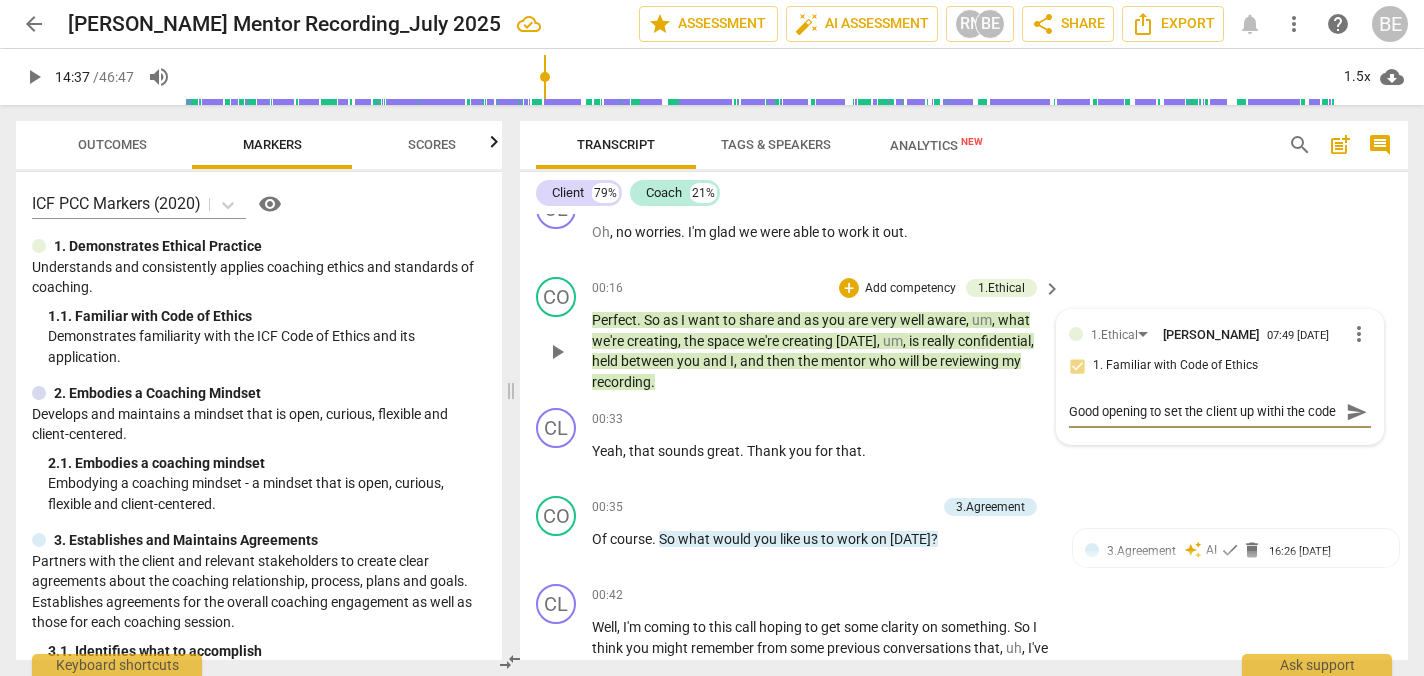 scroll, scrollTop: 17, scrollLeft: 0, axis: vertical 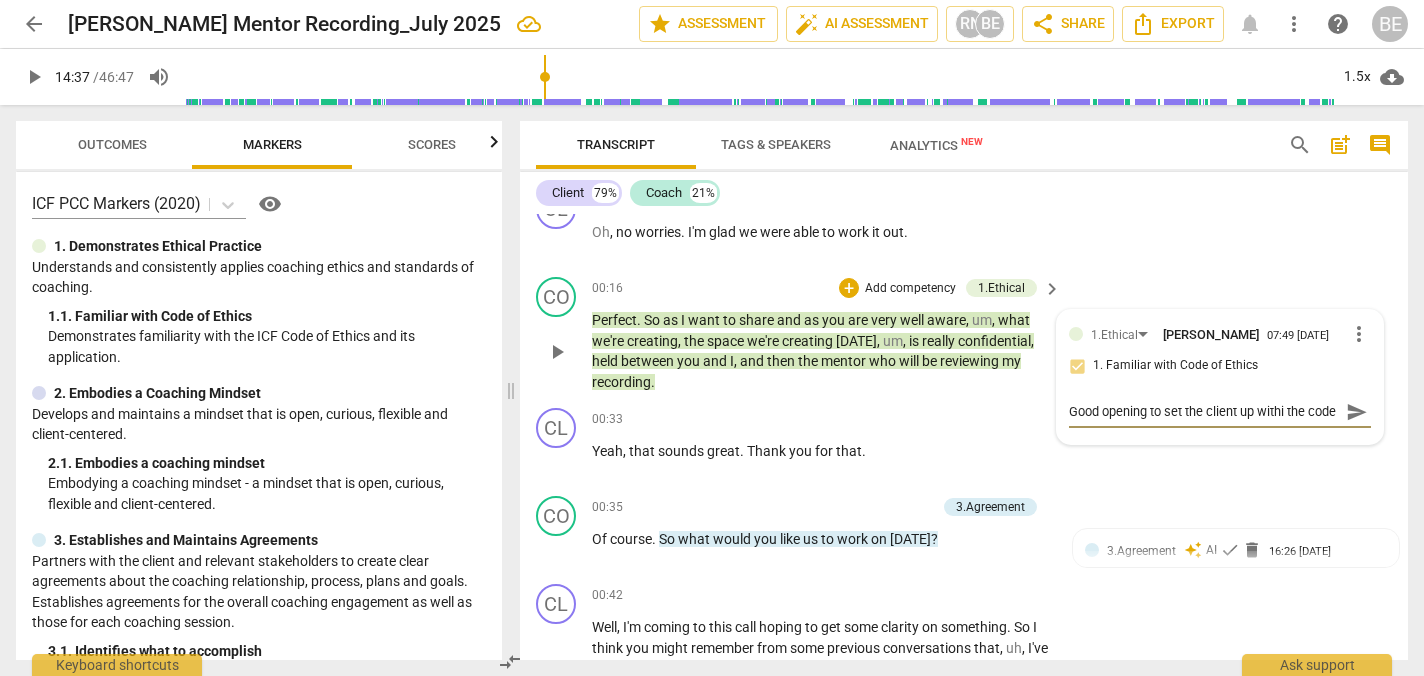type on "Good opening to set the client up withi the code" 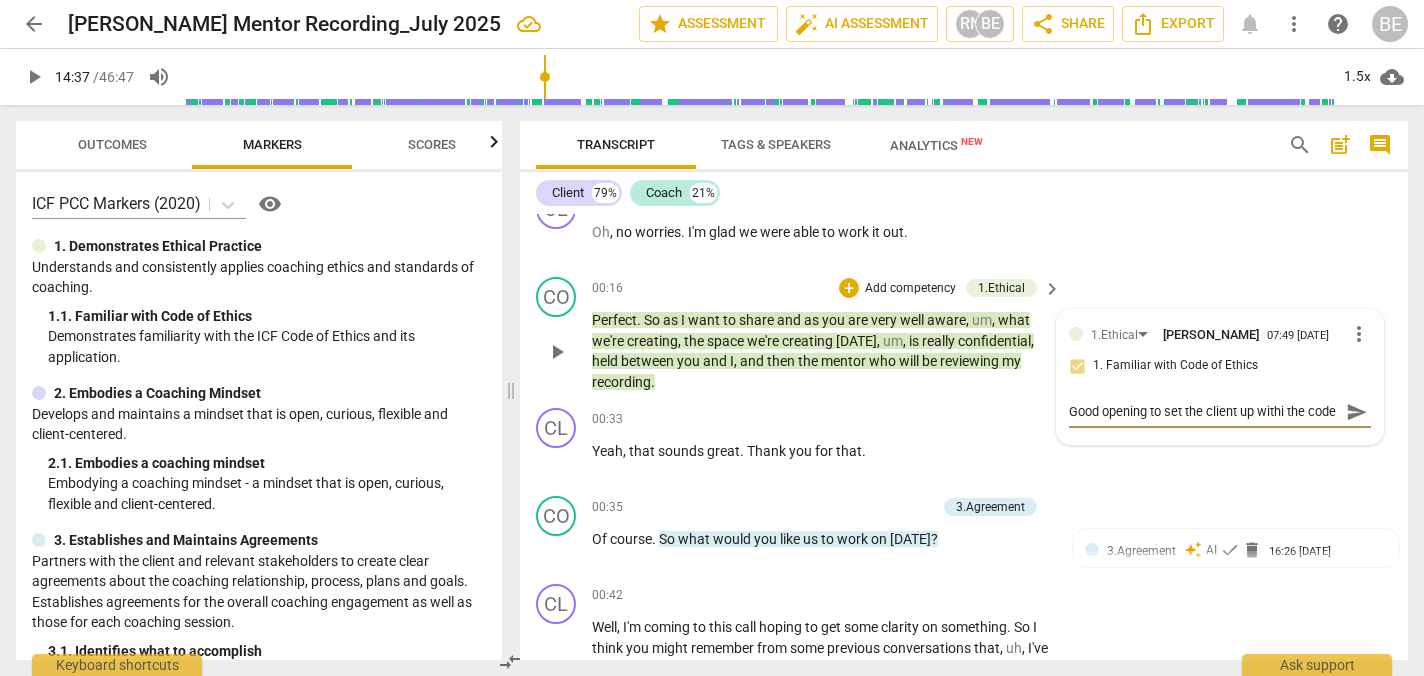 type on "Good opening to set the client up withi the code o" 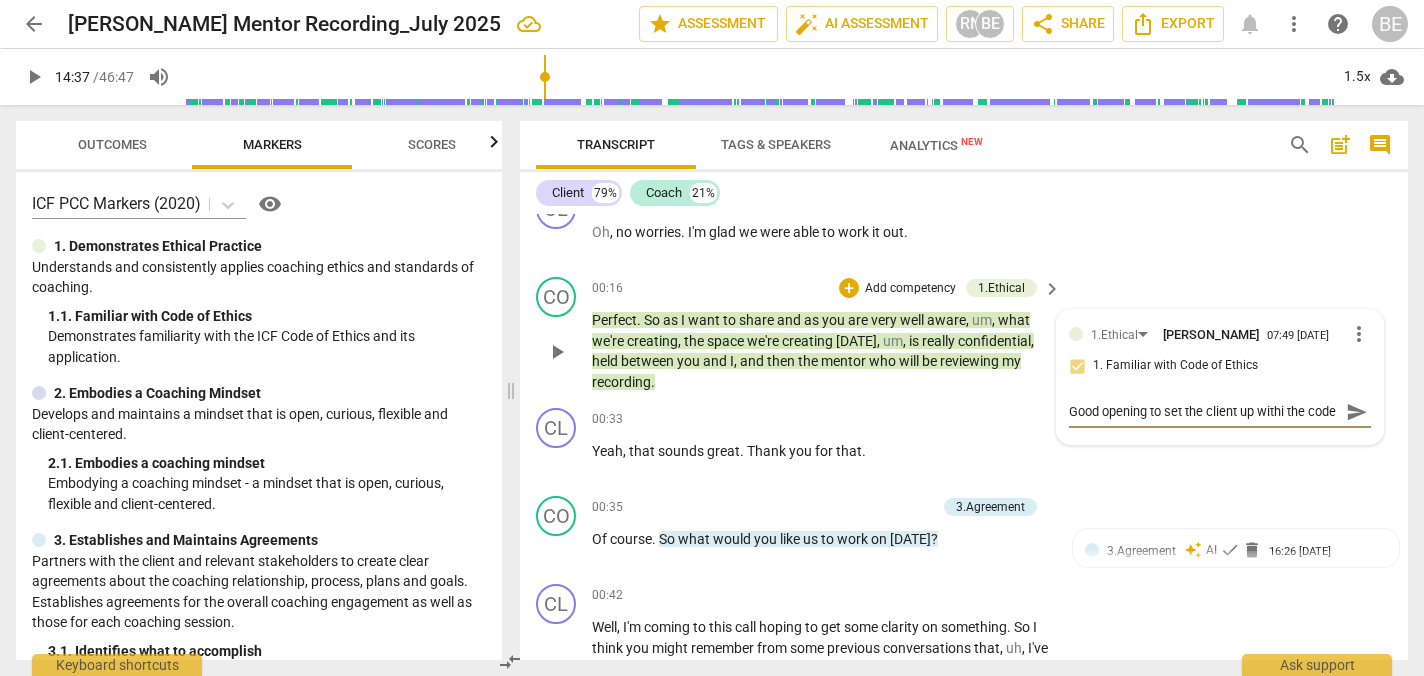 type on "Good opening to set the client up withi the code o" 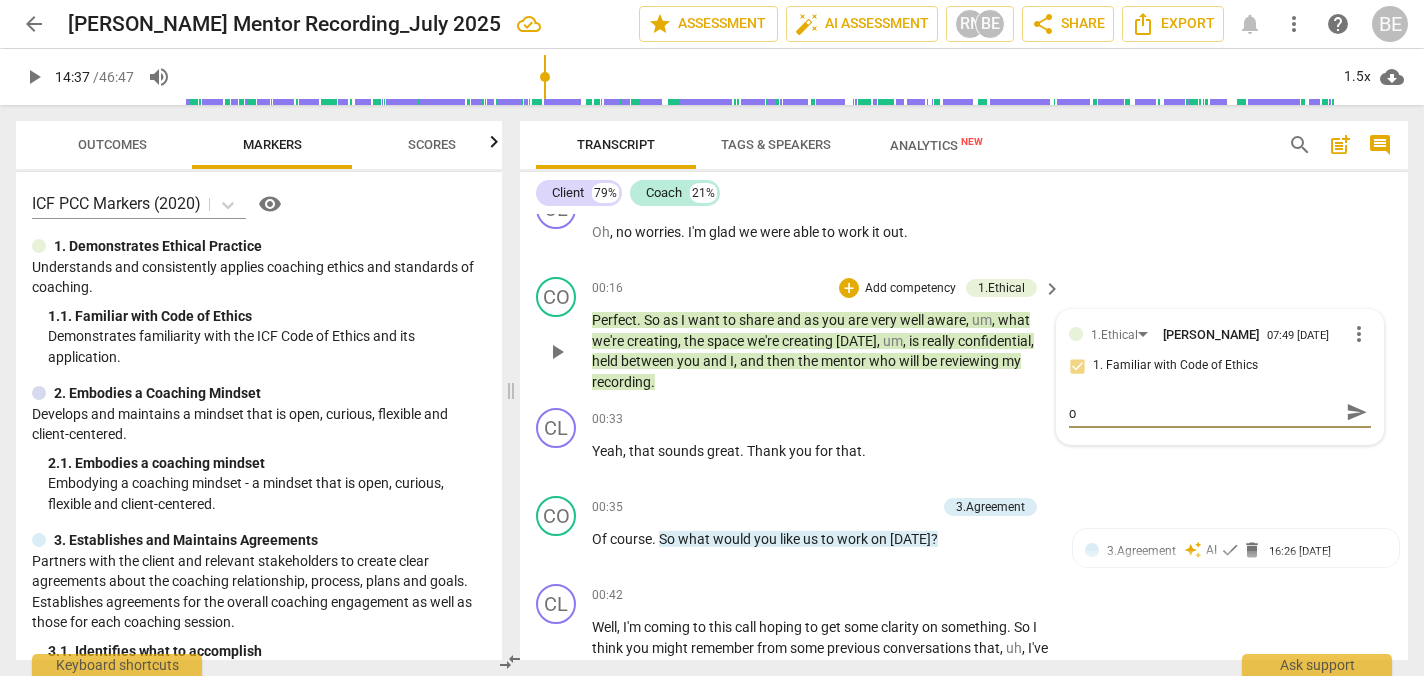 type on "Good opening to set the client up withi the code of" 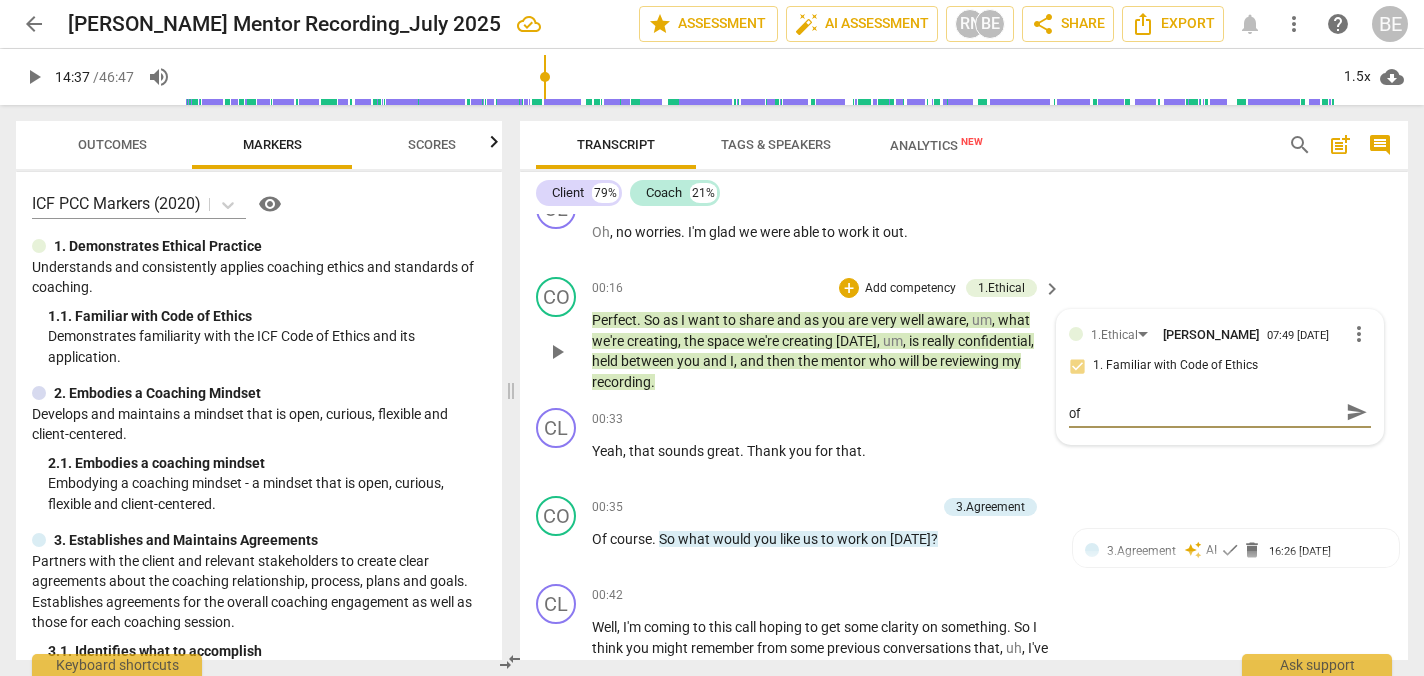 type on "Good opening to set the client up withi the code of" 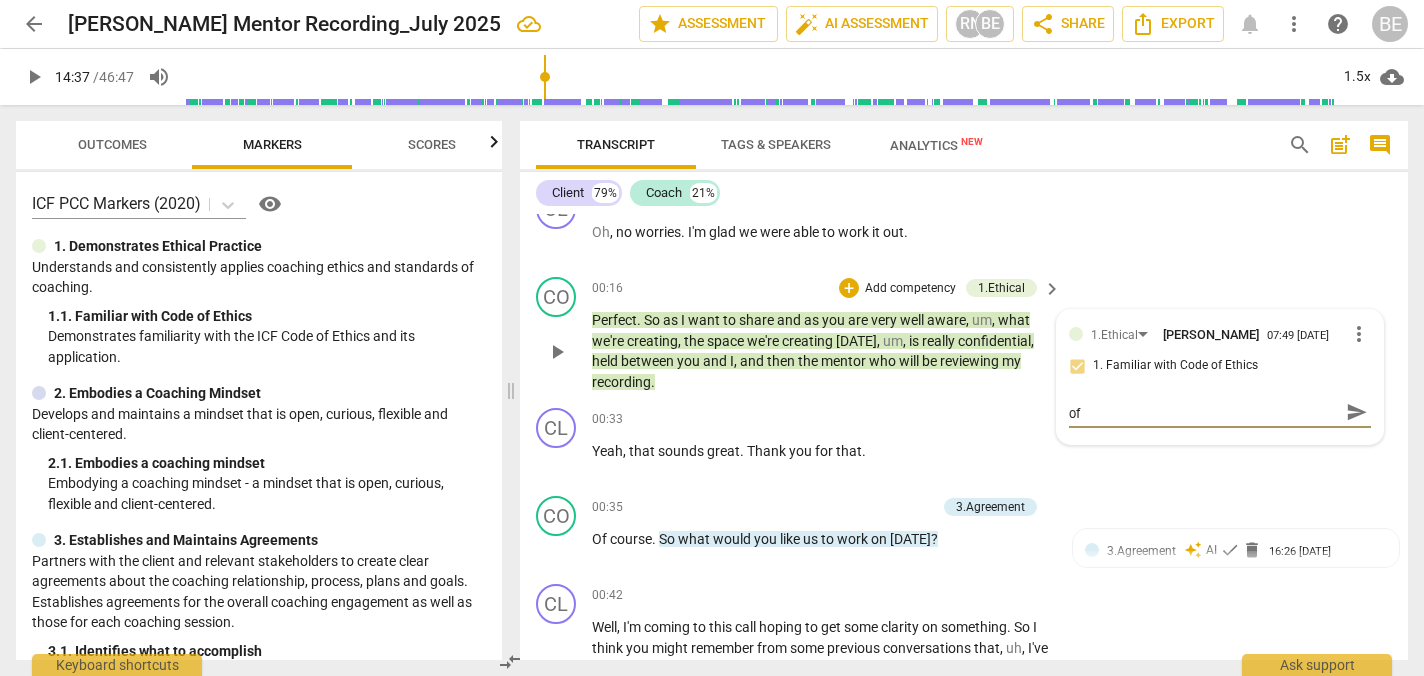 type on "Good opening to set the client up withi the code of" 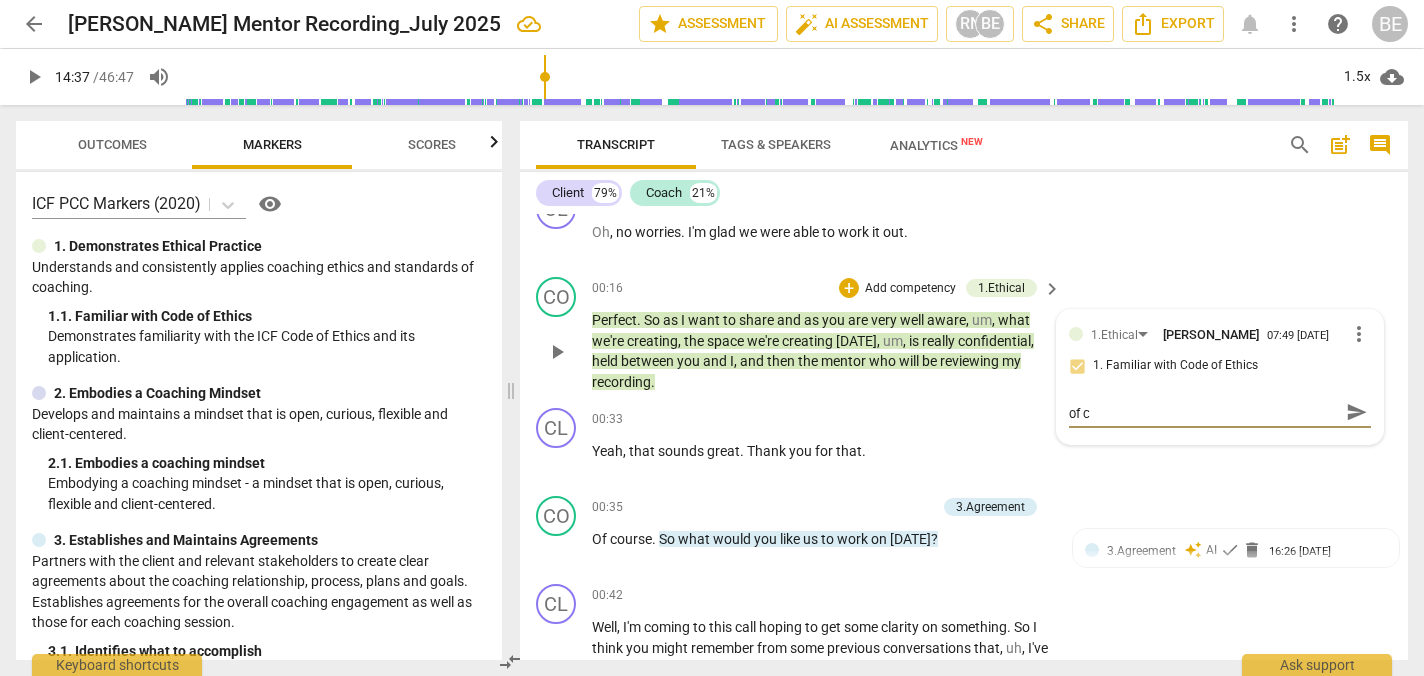 type on "Good opening to set the client up withi the code of co" 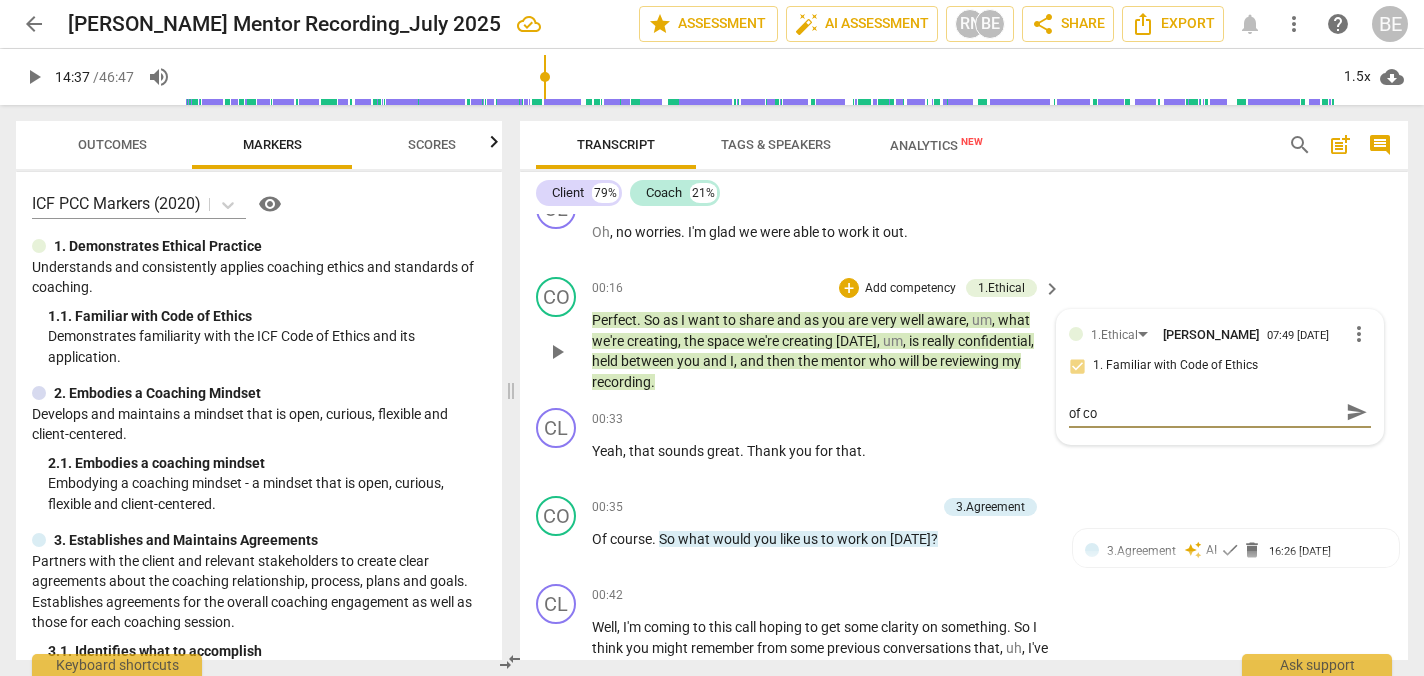 scroll, scrollTop: 0, scrollLeft: 0, axis: both 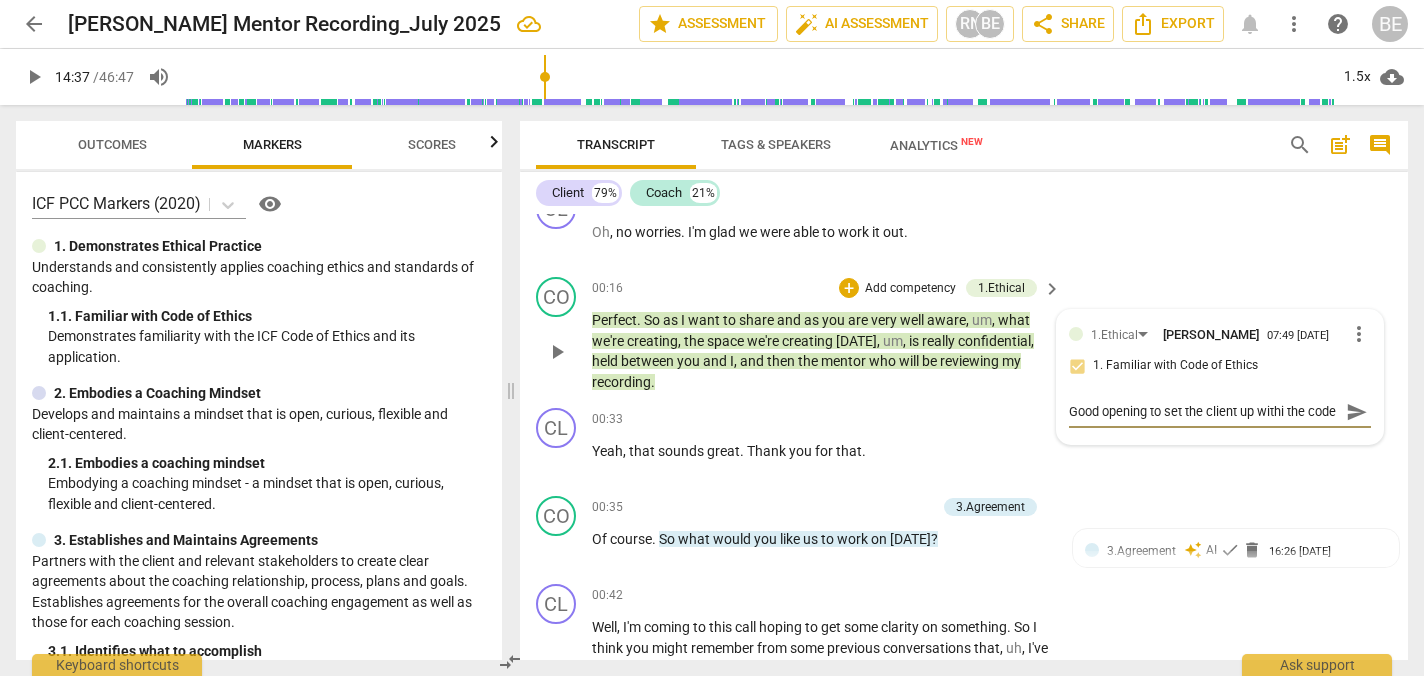 type on "Good opening to set the client up withi the code of coa" 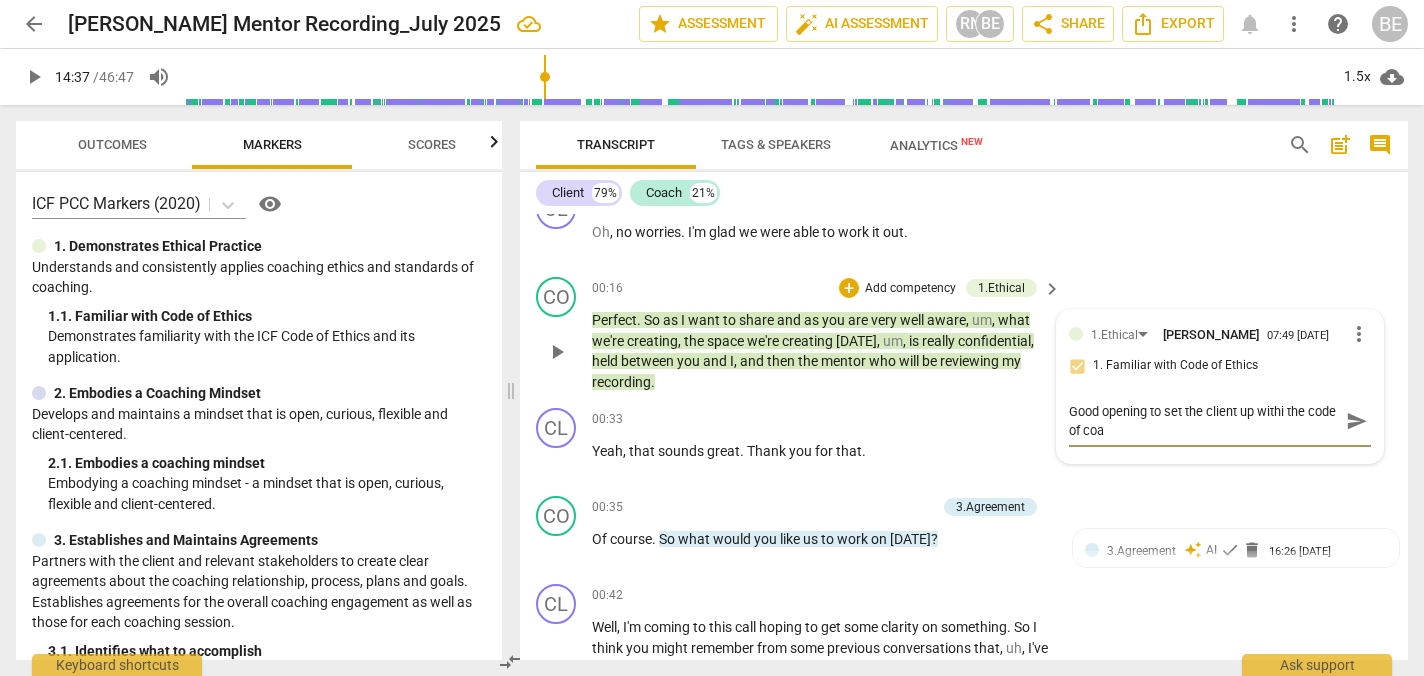 type on "Good opening to set the client up withi the code of coac" 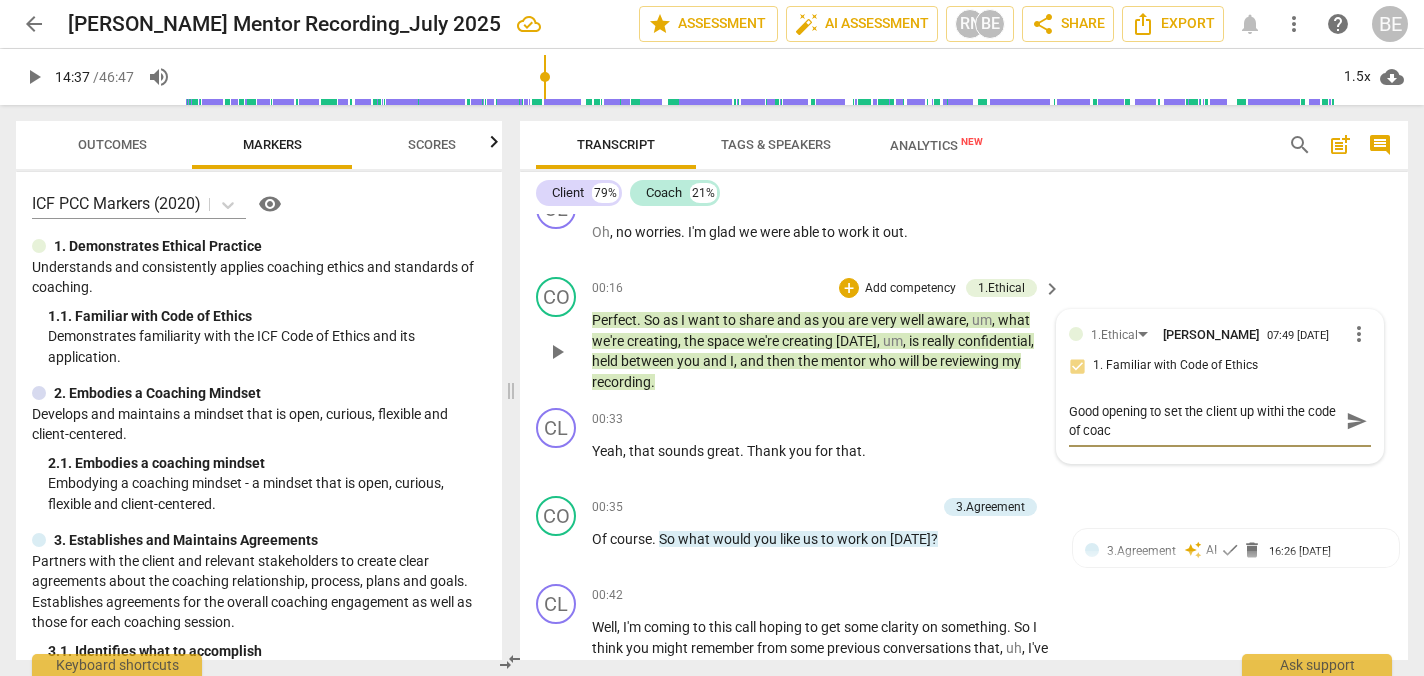 type on "Good opening to set the client up withi the code of coach" 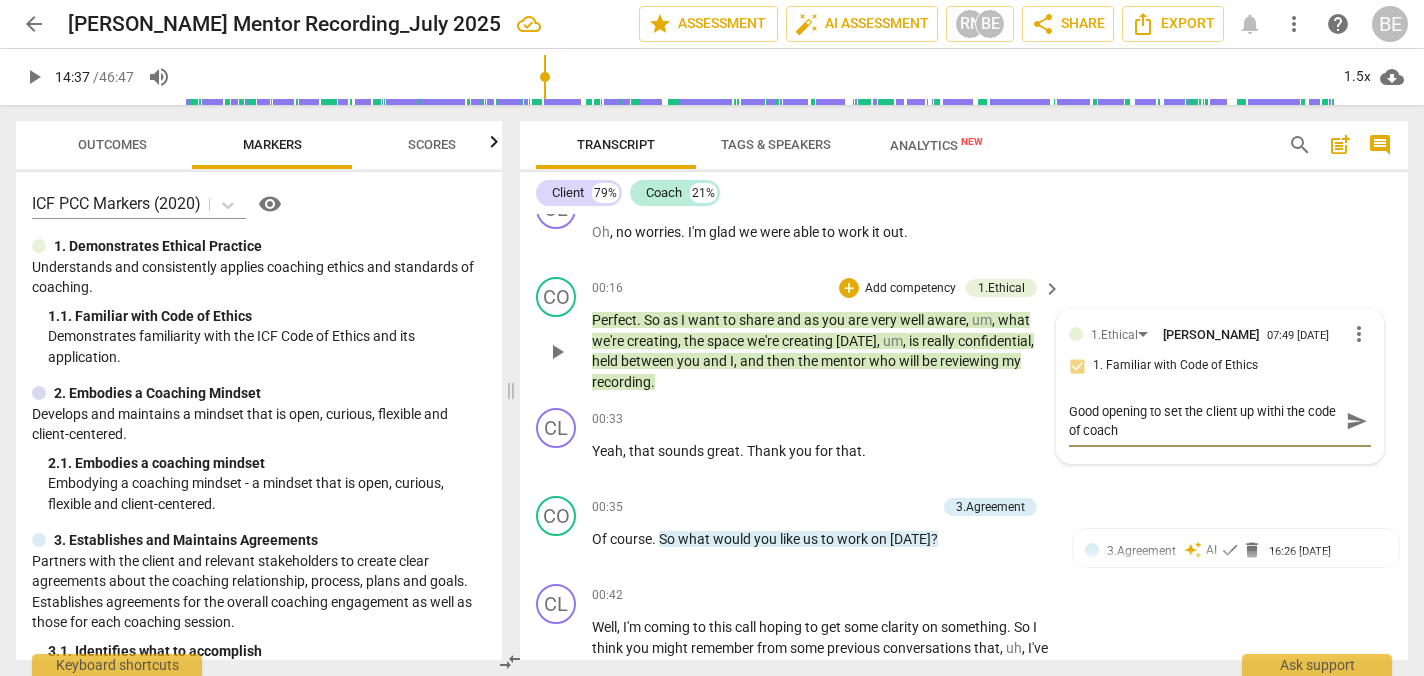 type on "Good opening to set the client up withi the code of coachi" 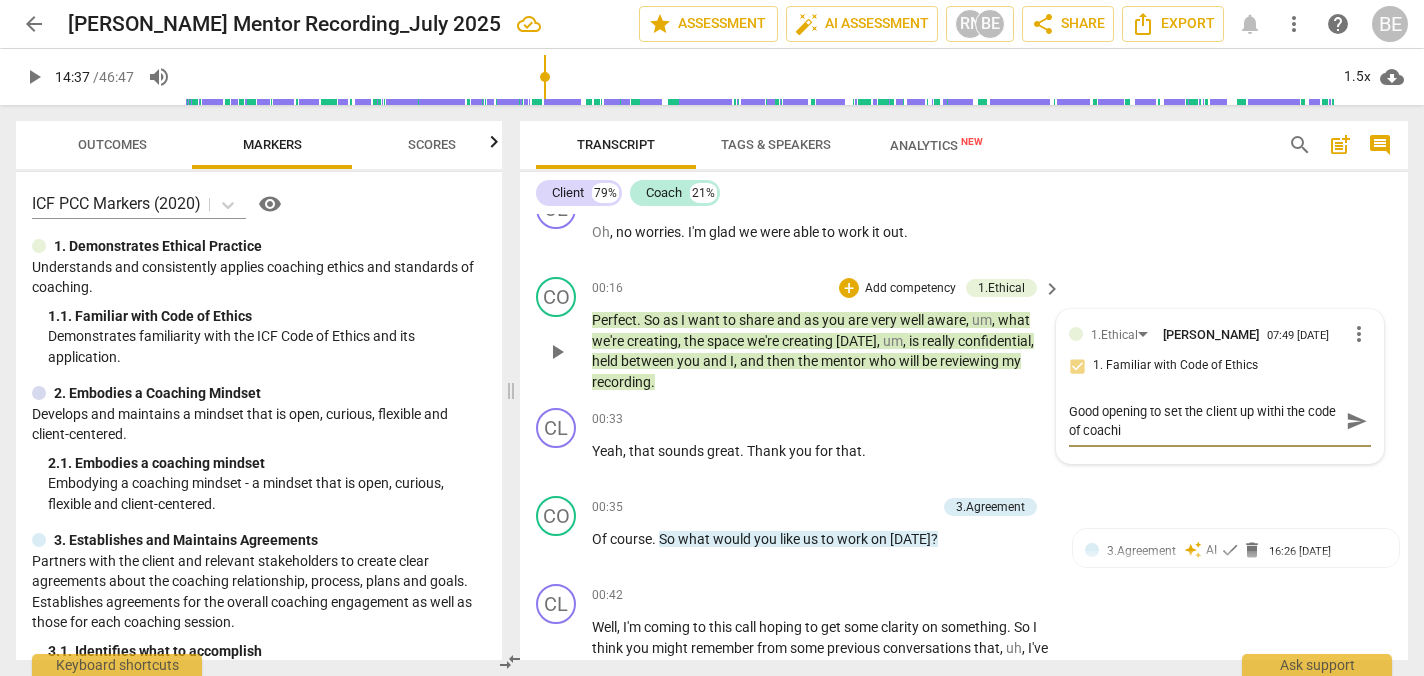 type on "Good opening to set the client up withi the code of coachin" 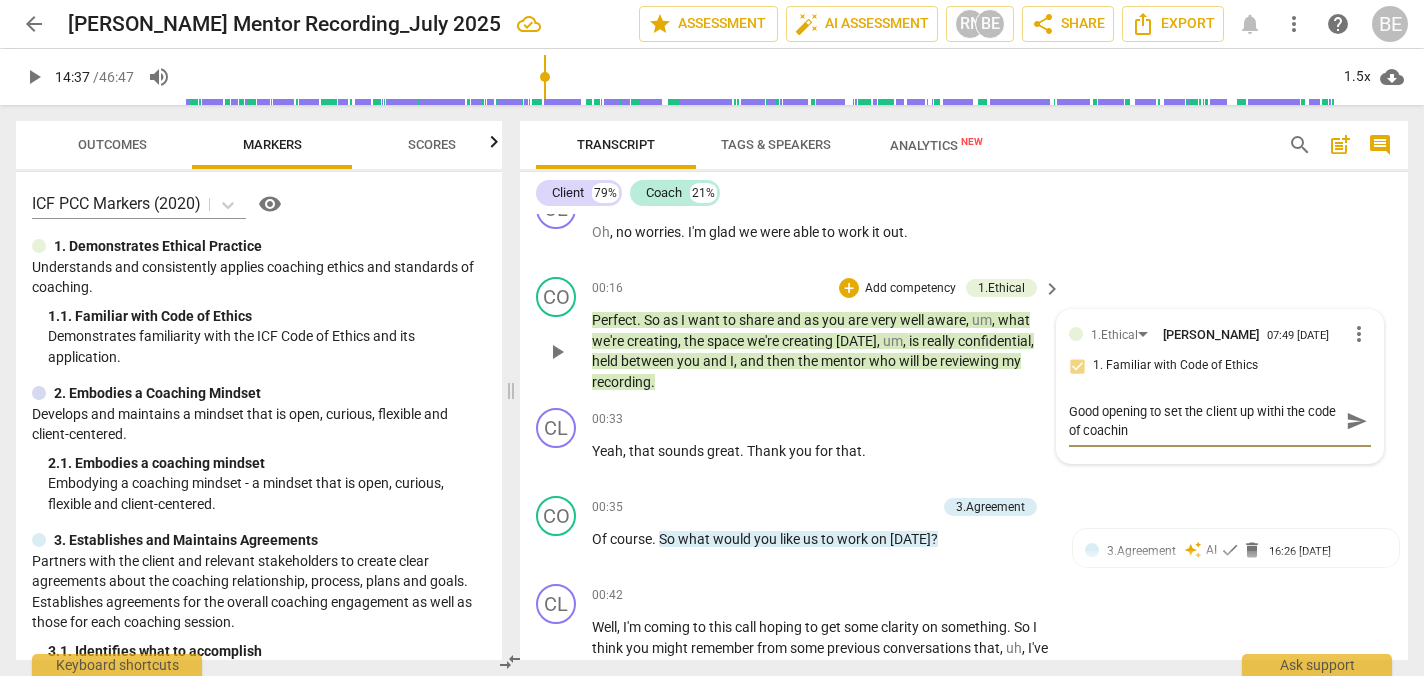 type on "Good opening to set the client up withi the code of coaching" 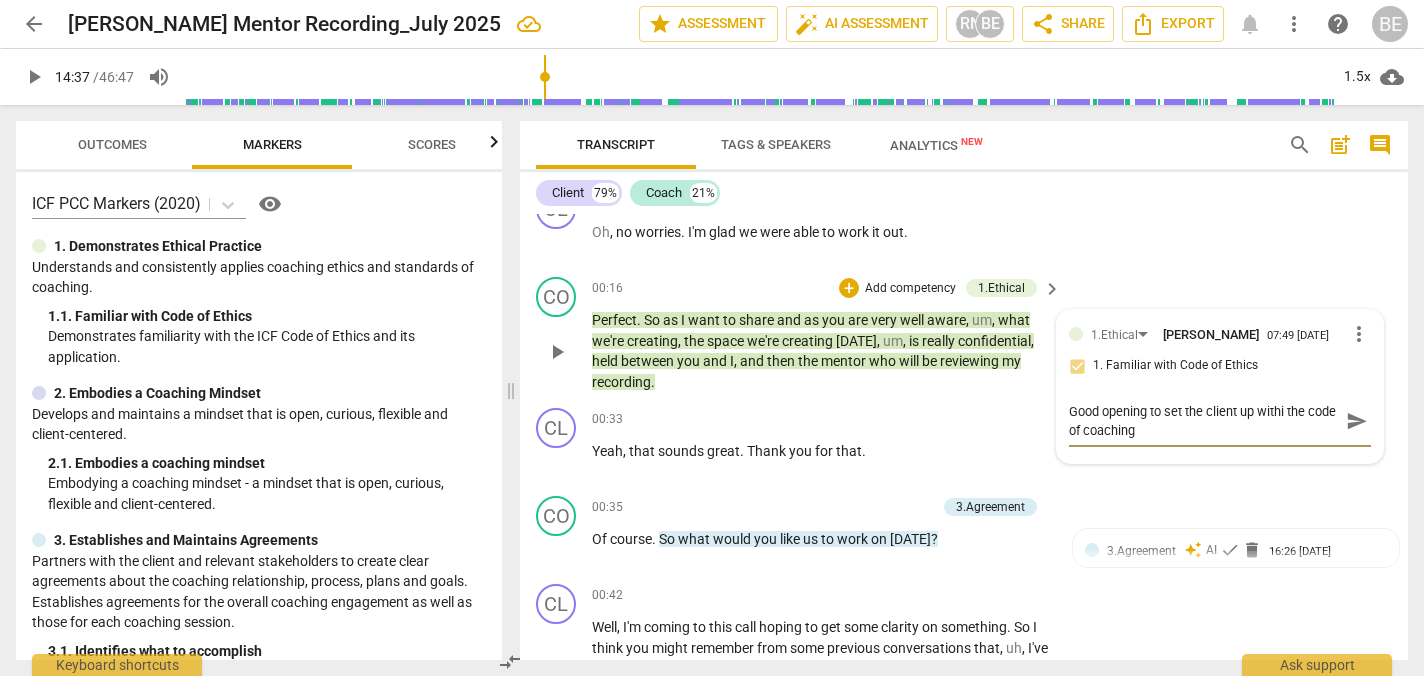 type on "Good opening to set the client up withi the code of coaching" 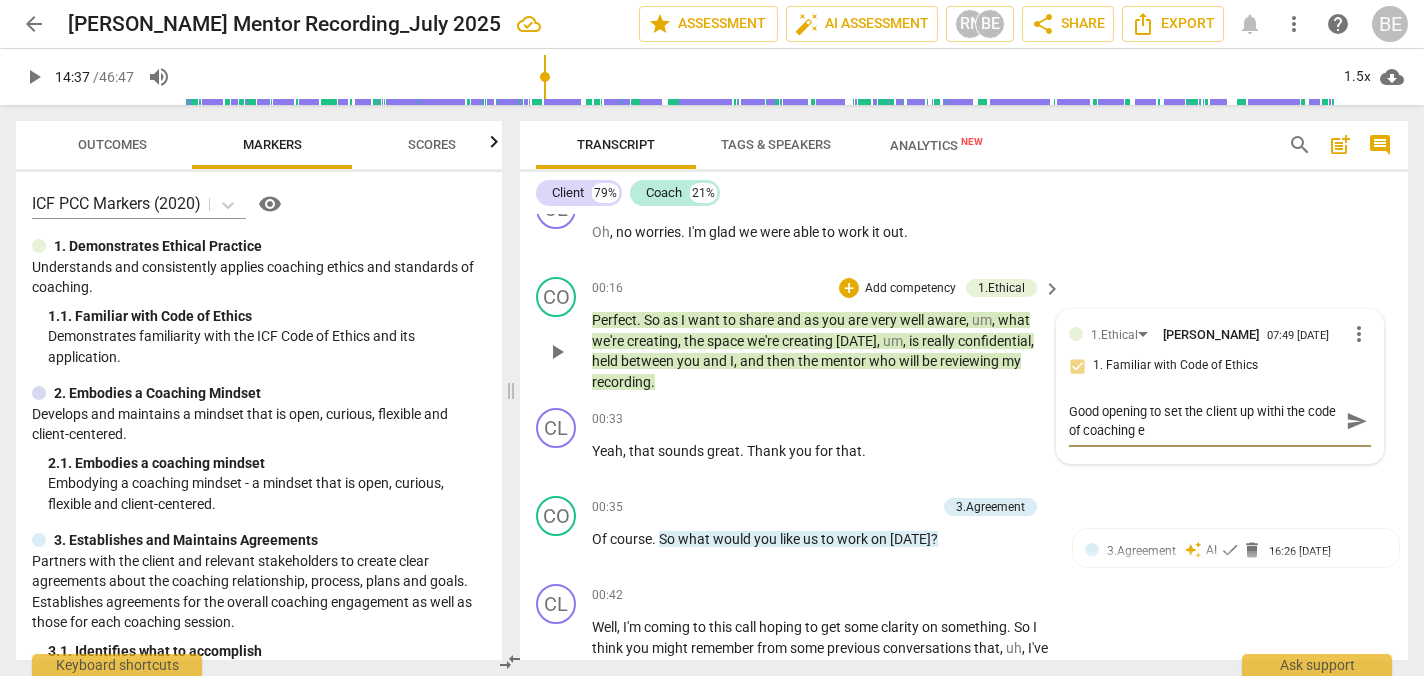 type on "Good opening to set the client up withi the code of coaching et" 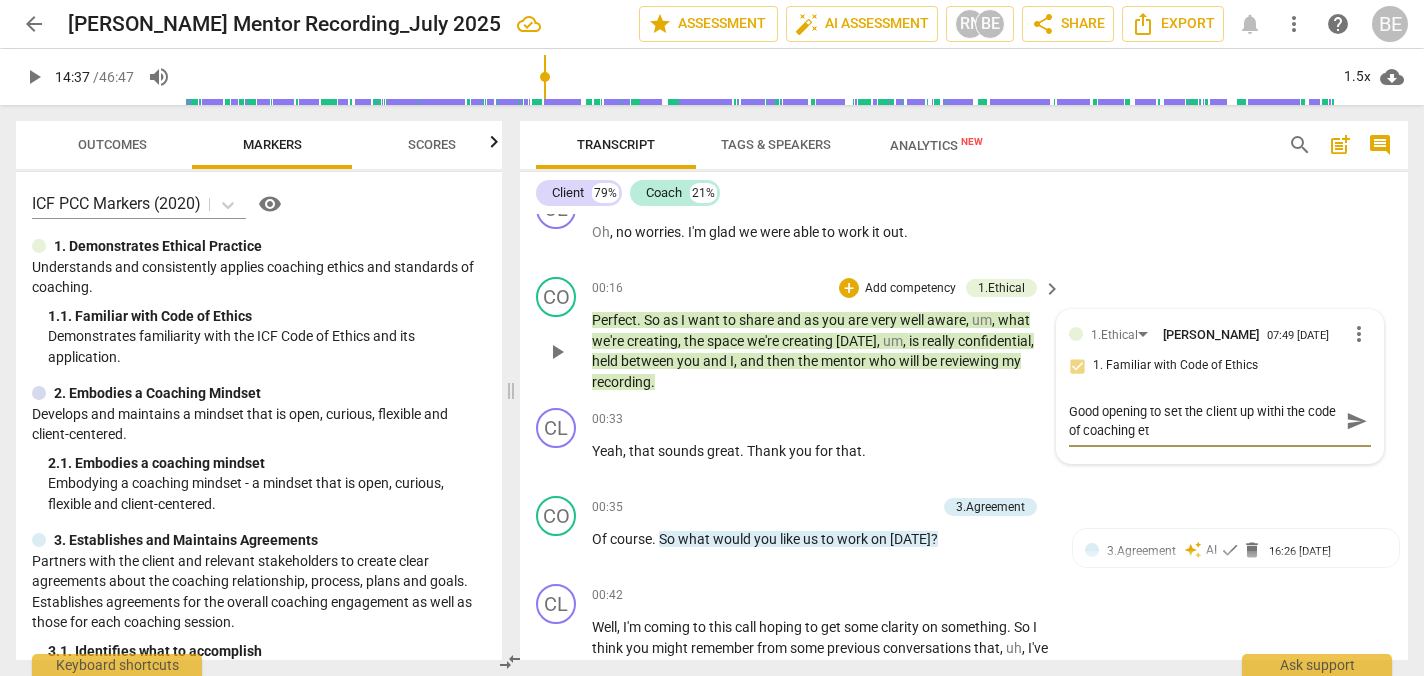 type on "Good opening to set the client up withi the code of coaching eth" 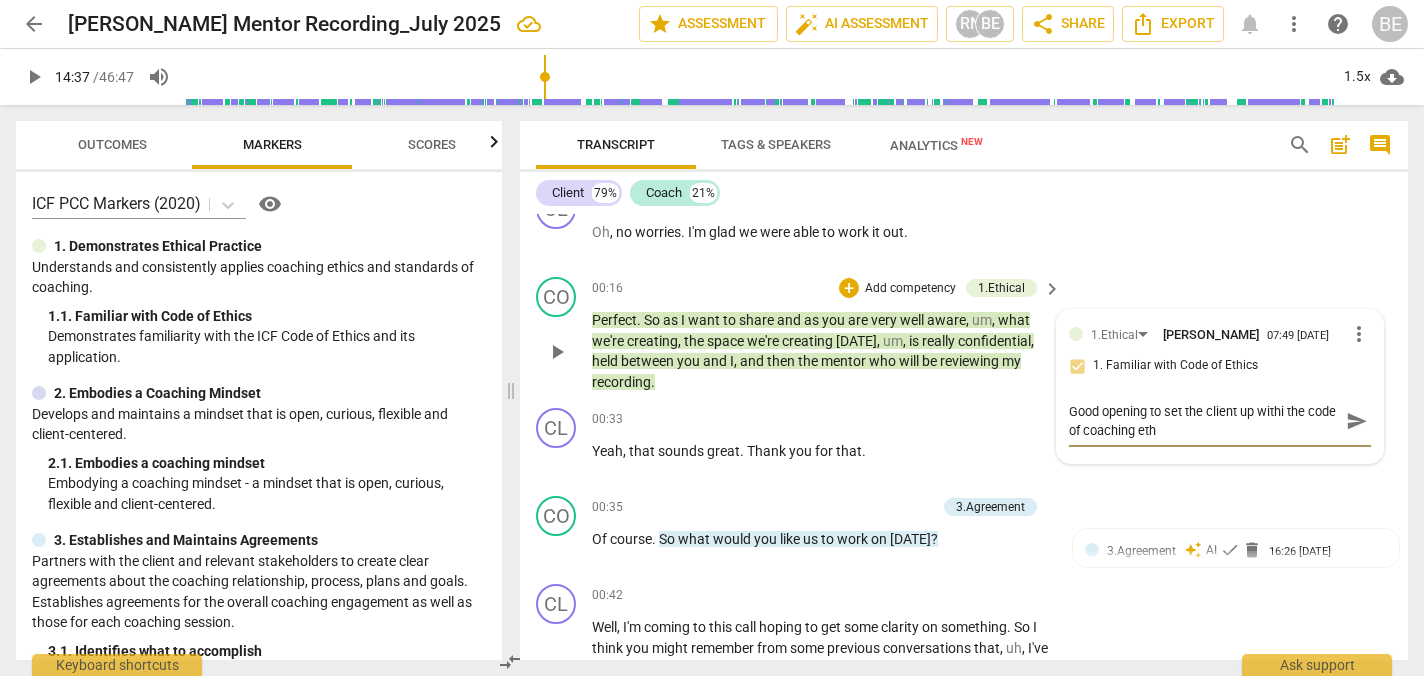 type on "Good opening to set the client up withi the code of coaching ethi" 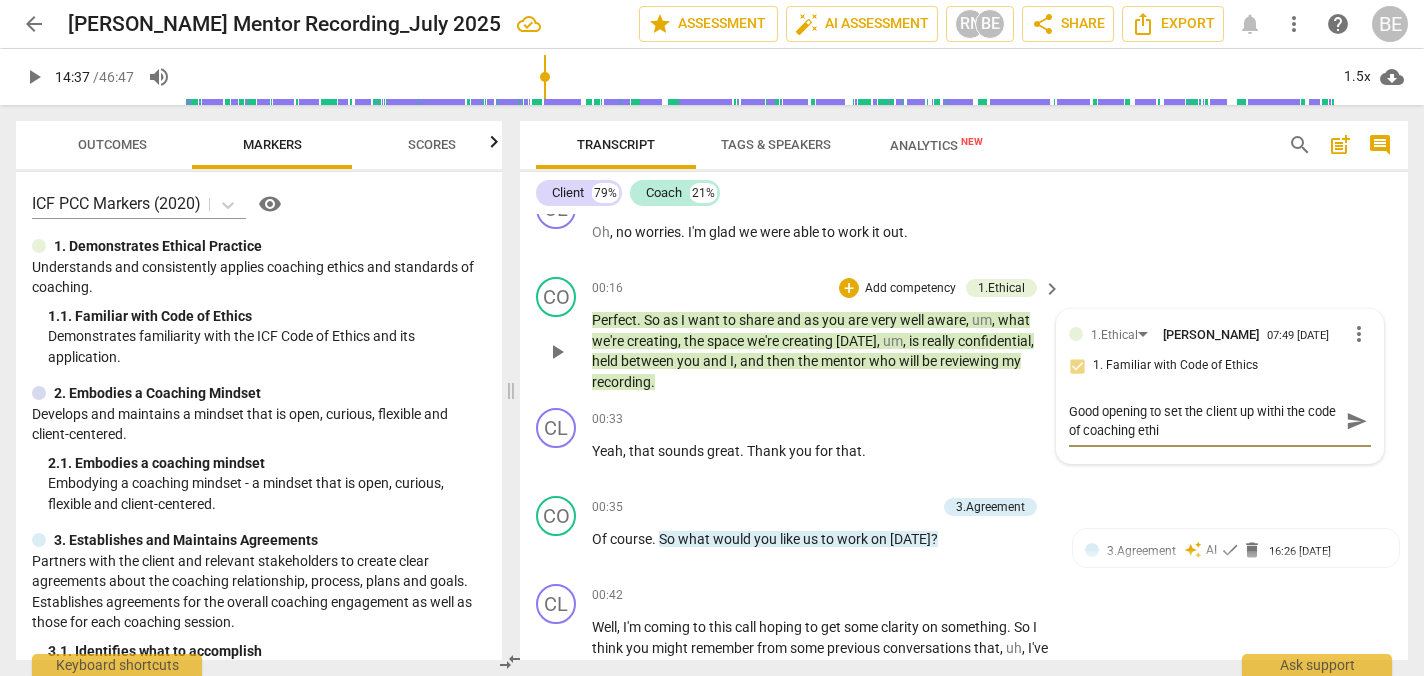 type on "Good opening to set the client up withi the code of coaching ethic" 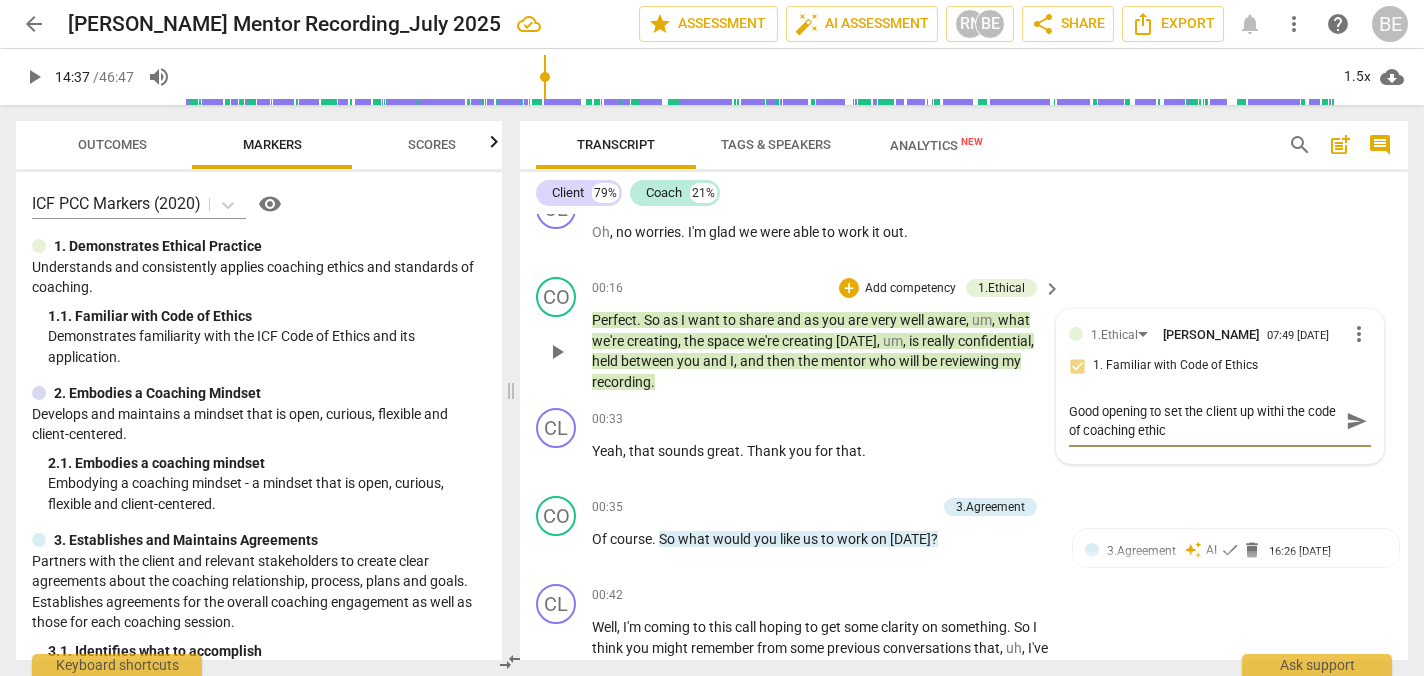 type on "Good opening to set the client up withi the code of coaching ethics" 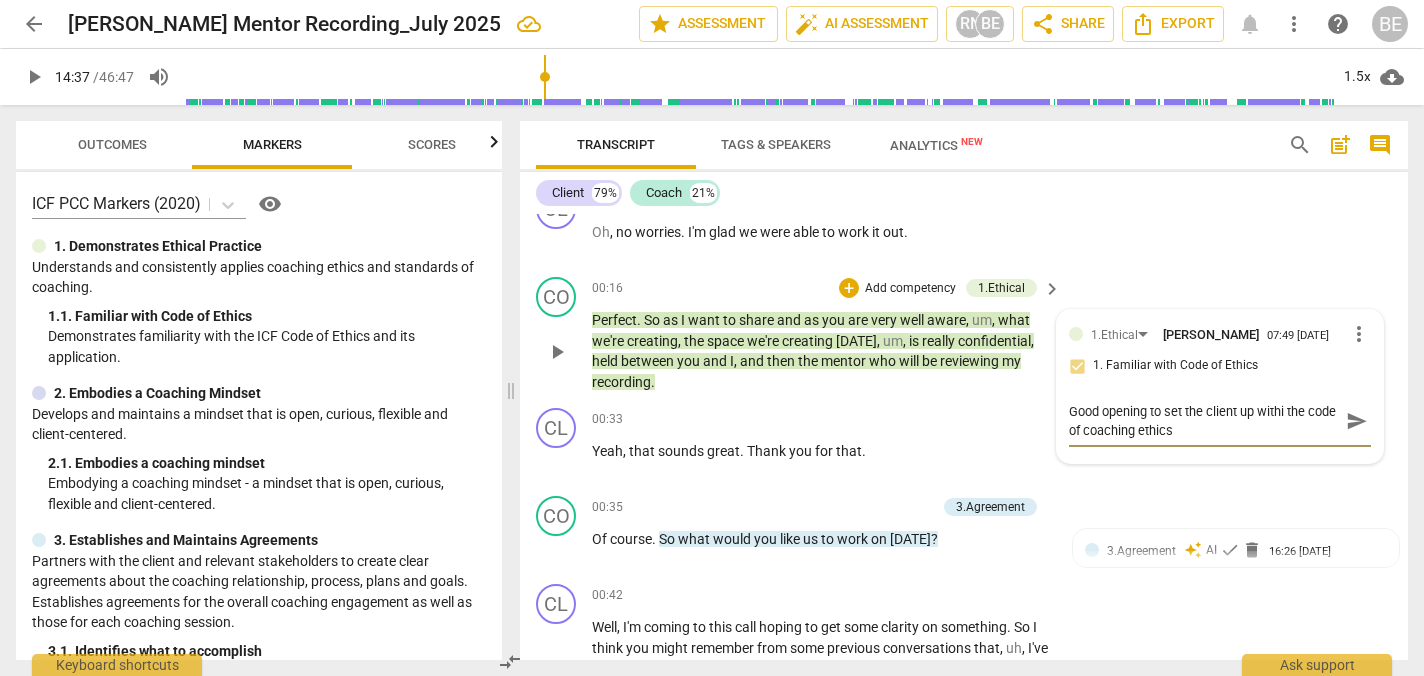click on "Good opening to set the client up withi the code of coaching ethics" at bounding box center [1204, 421] 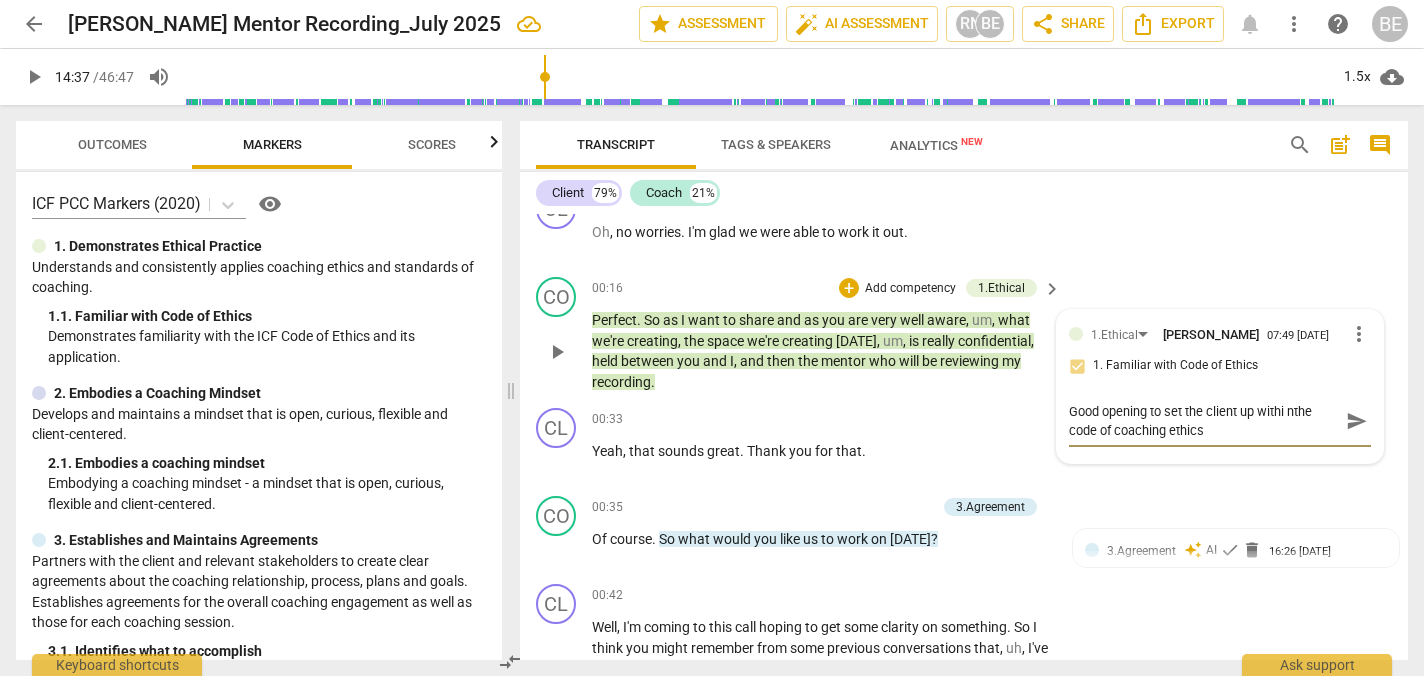type on "Good opening to set the client up withi the code of coaching ethics" 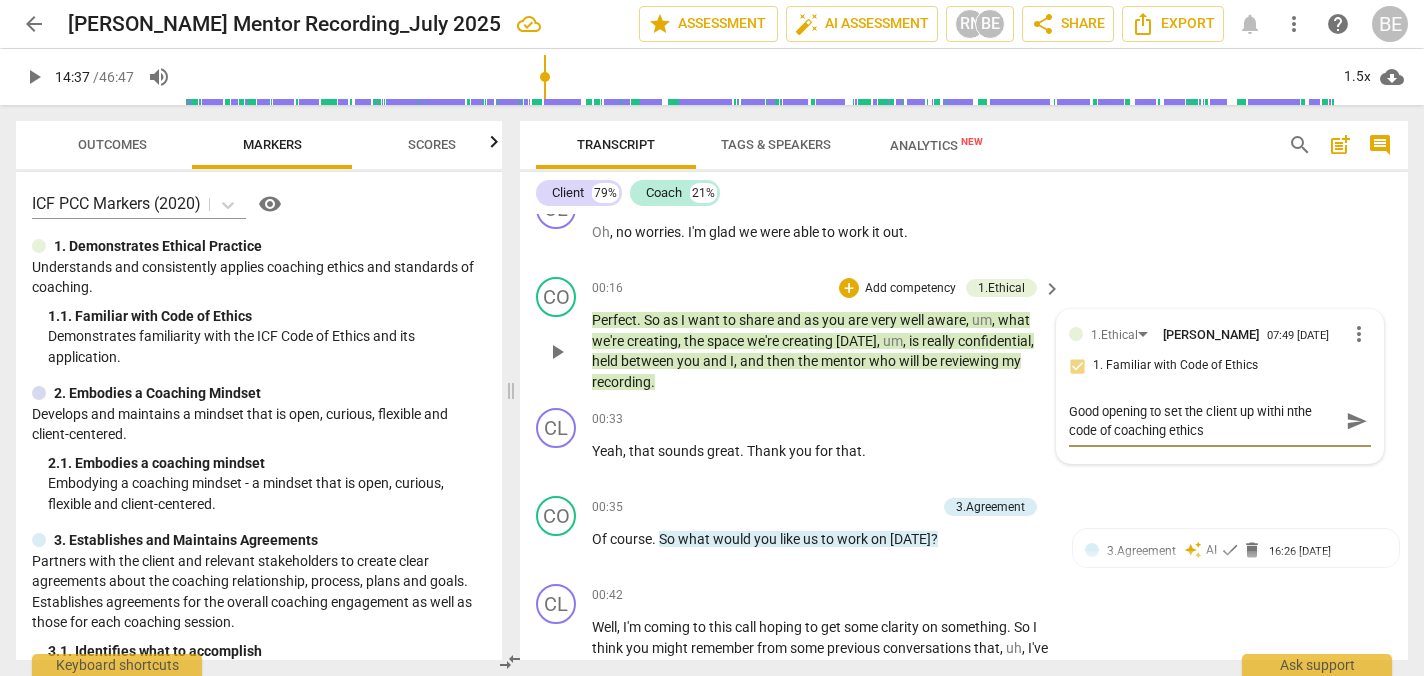 type on "Good opening to set the client up withi the code of coaching ethics" 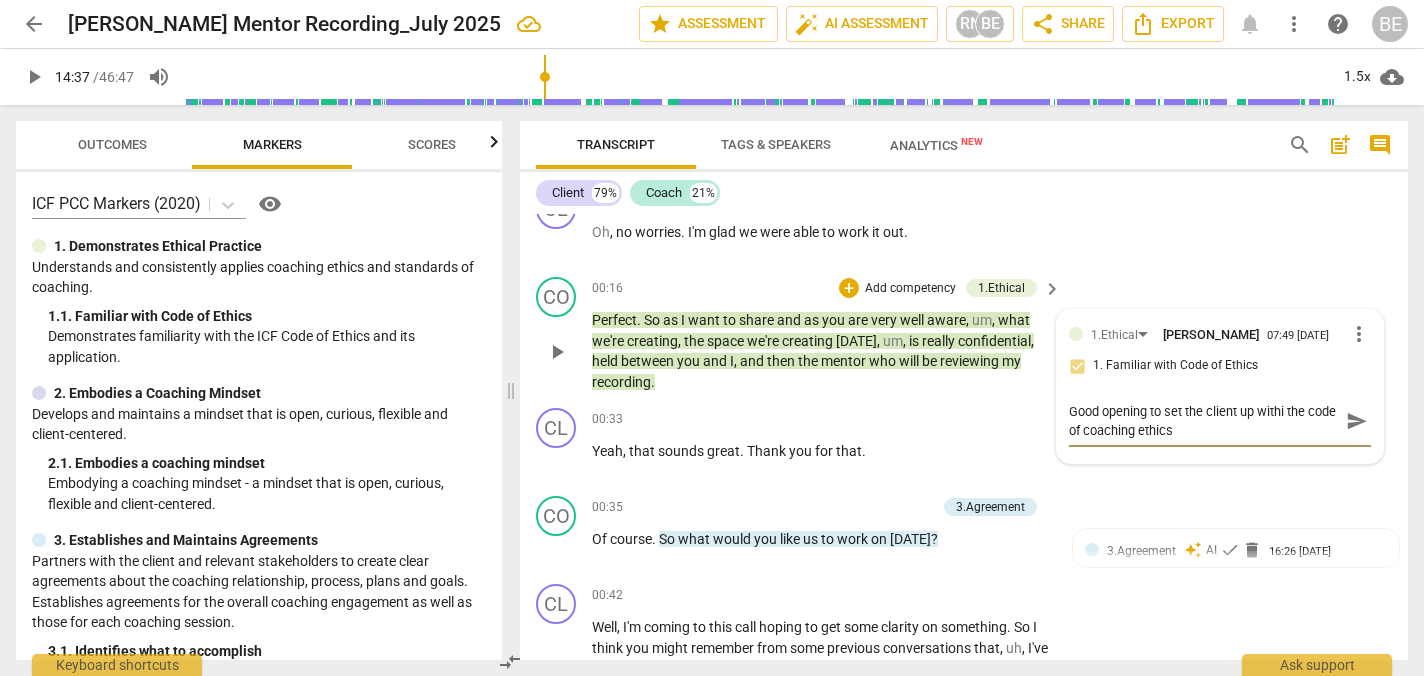 type on "Good opening to set the client up withithe code of coaching ethics" 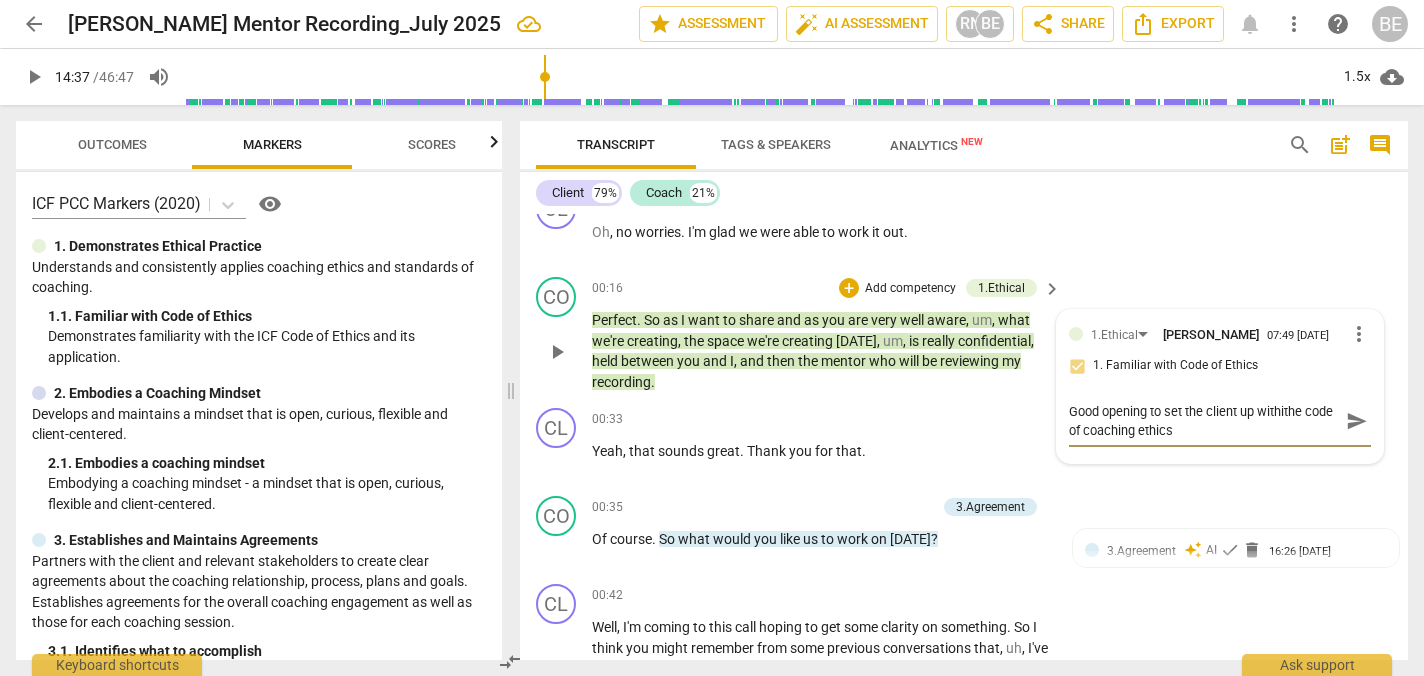 type on "Good opening to set the client up withinthe code of coaching ethics" 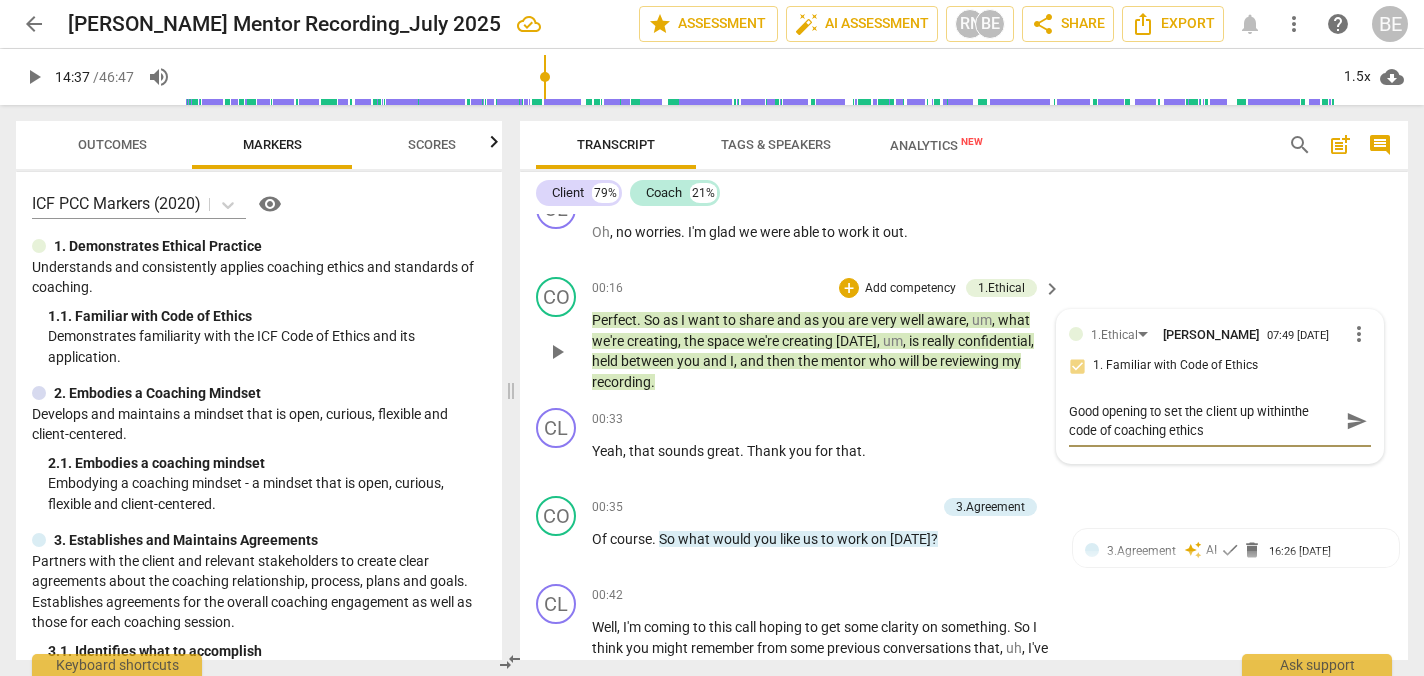 type on "Good opening to set the client up within the code of coaching ethics" 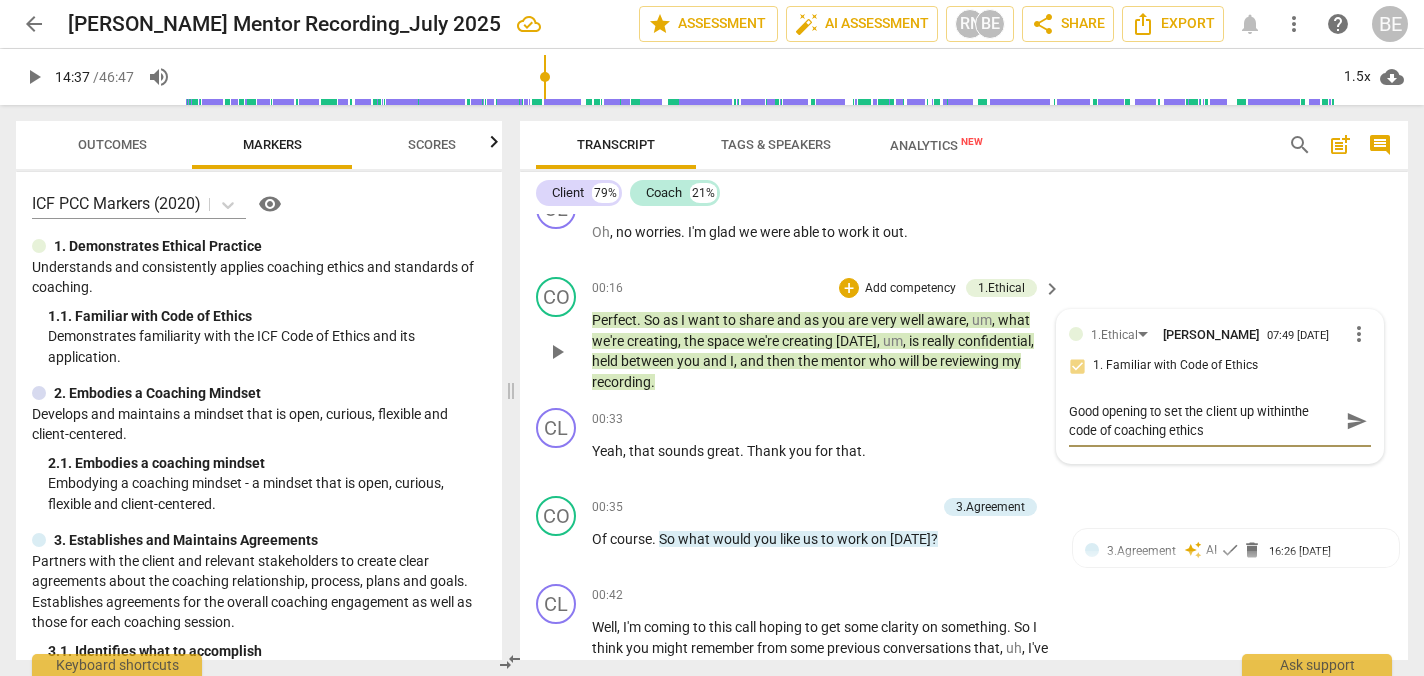 type on "Good opening to set the client up within the code of coaching ethics" 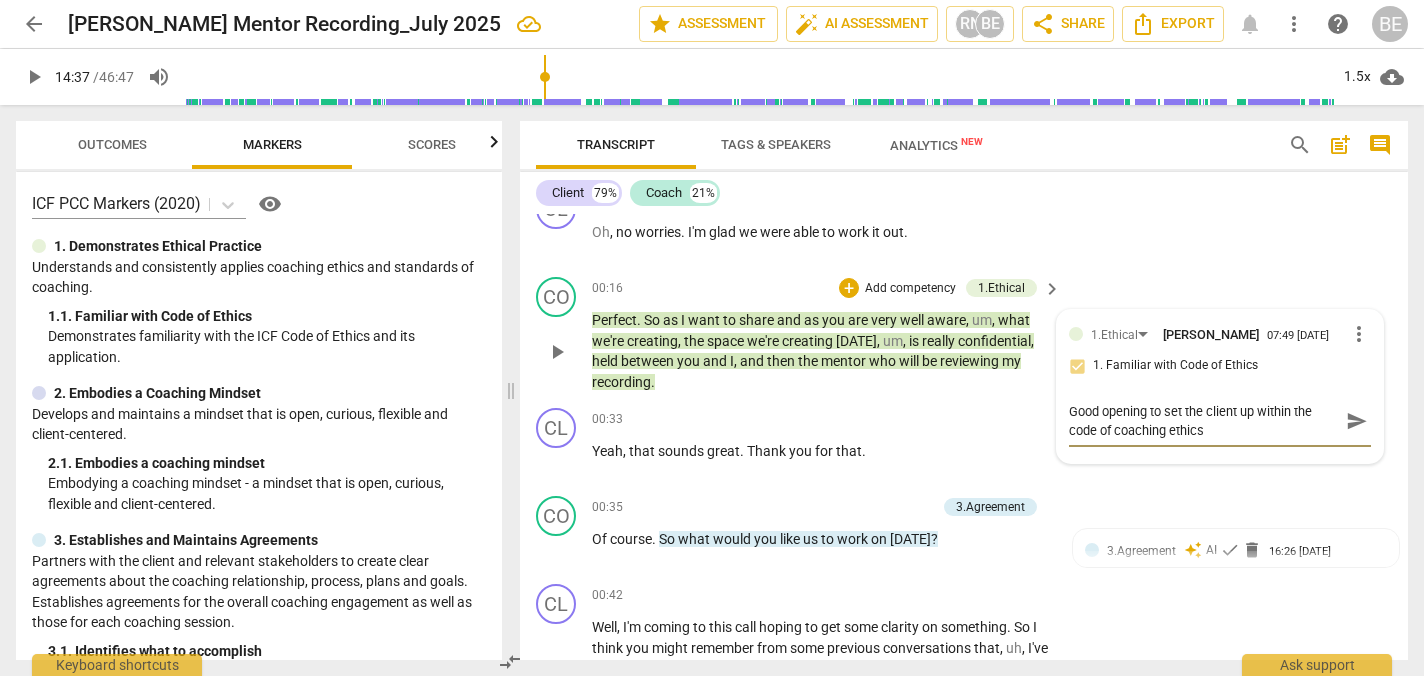 click on "Good opening to set the client up within the code of coaching ethics" at bounding box center [1204, 421] 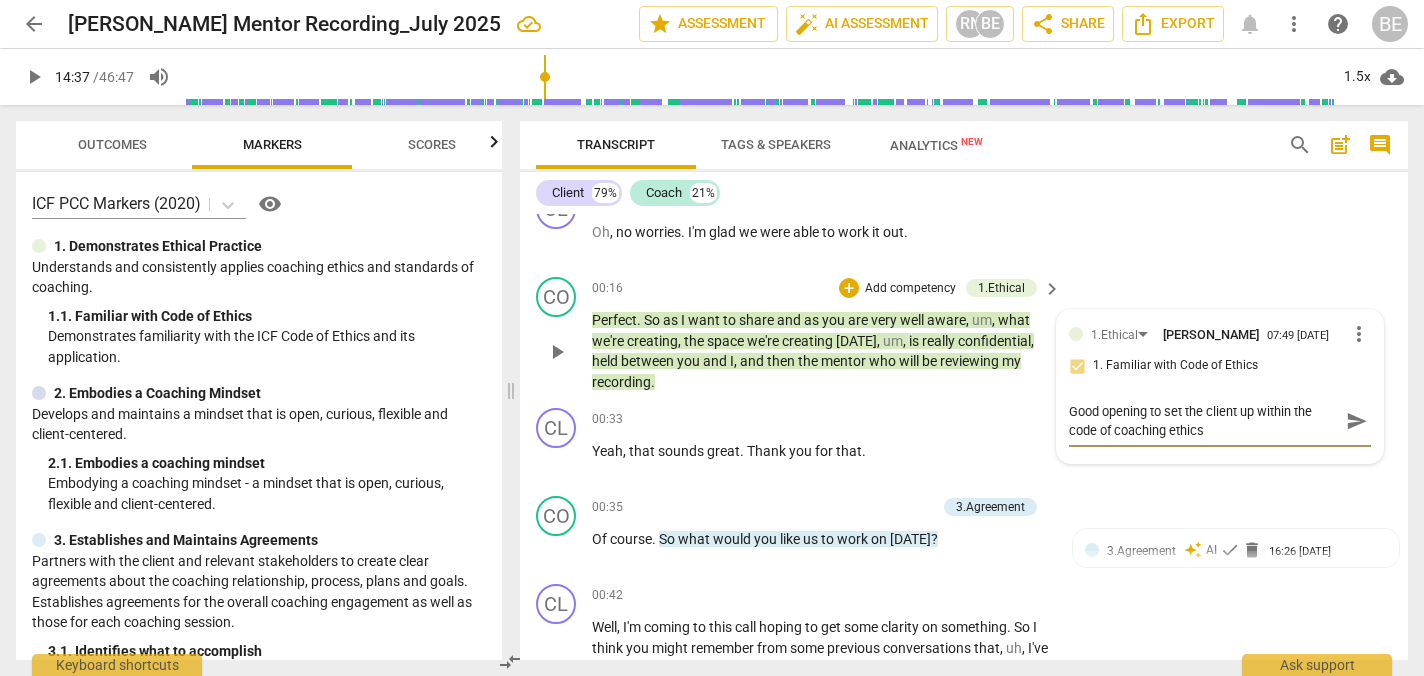 type on "Good opening to set the client up within the code  of coaching ethics" 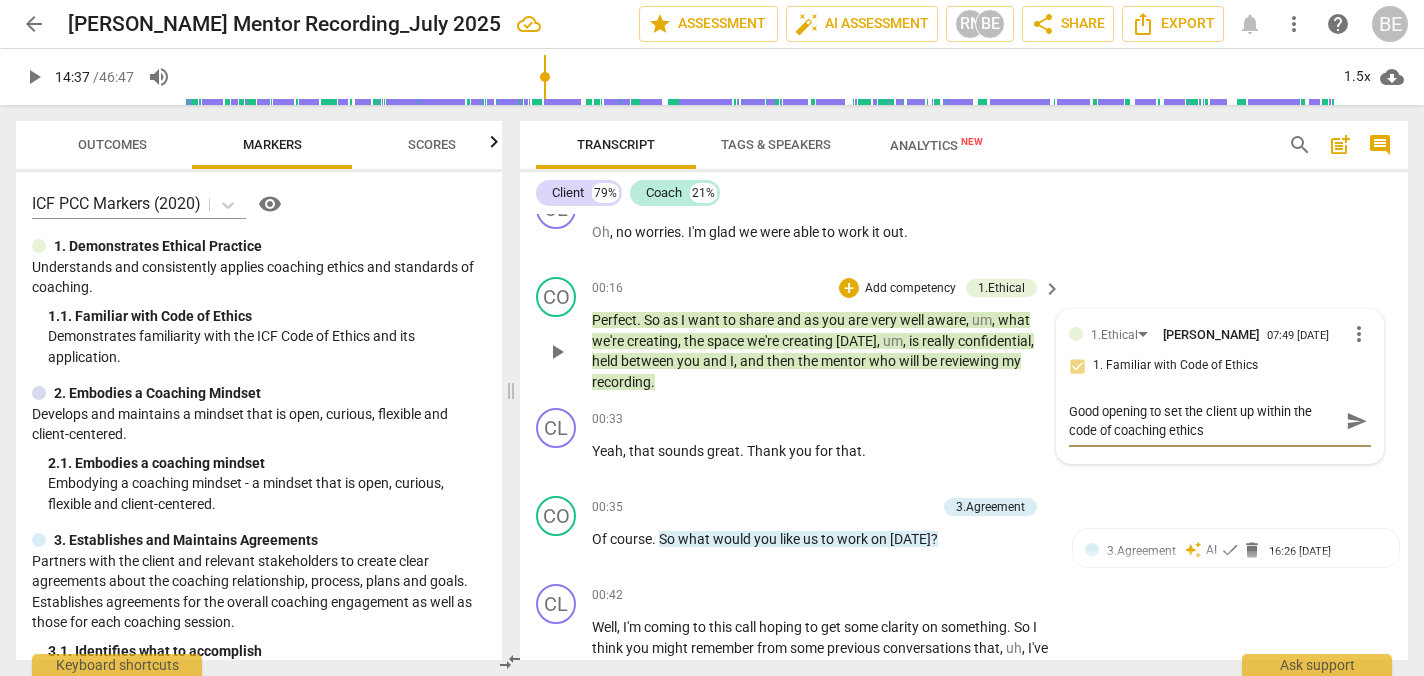type on "Good opening to set the client up within the code  of coaching ethics" 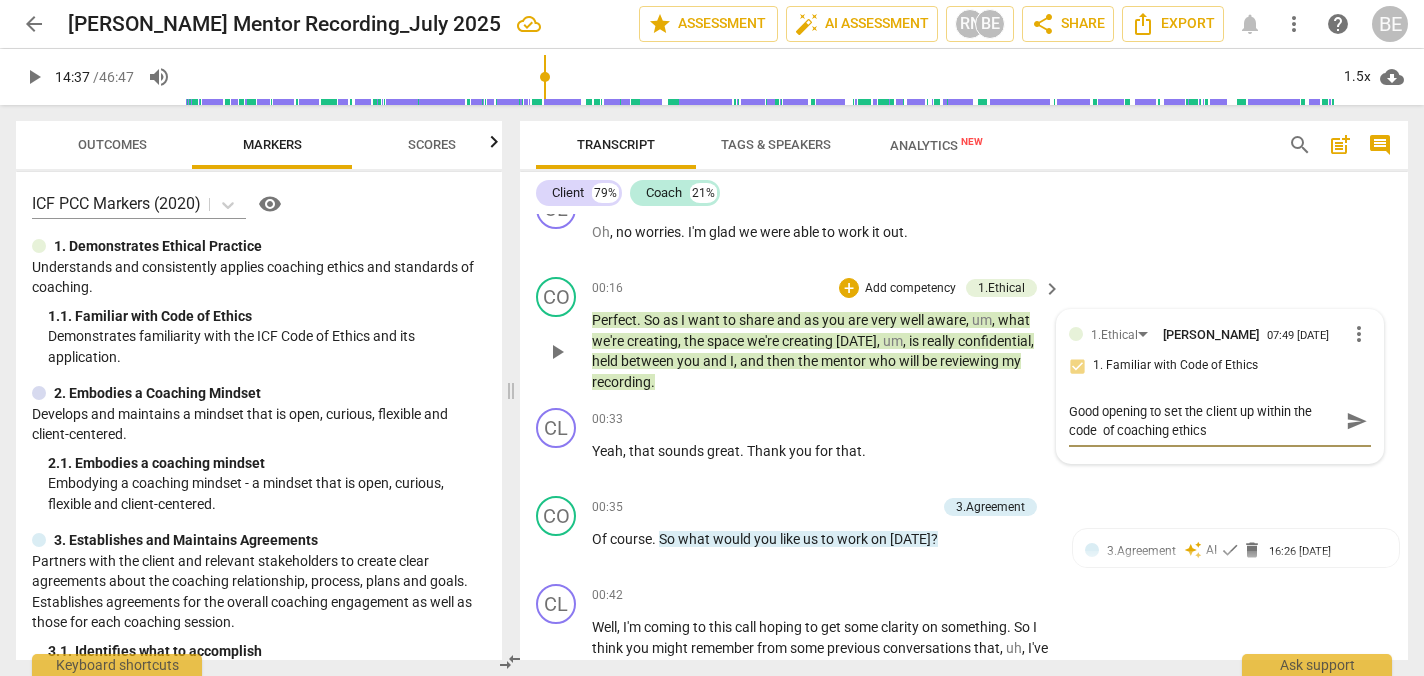 type on "Good opening to set the client up within the code a of coaching ethics" 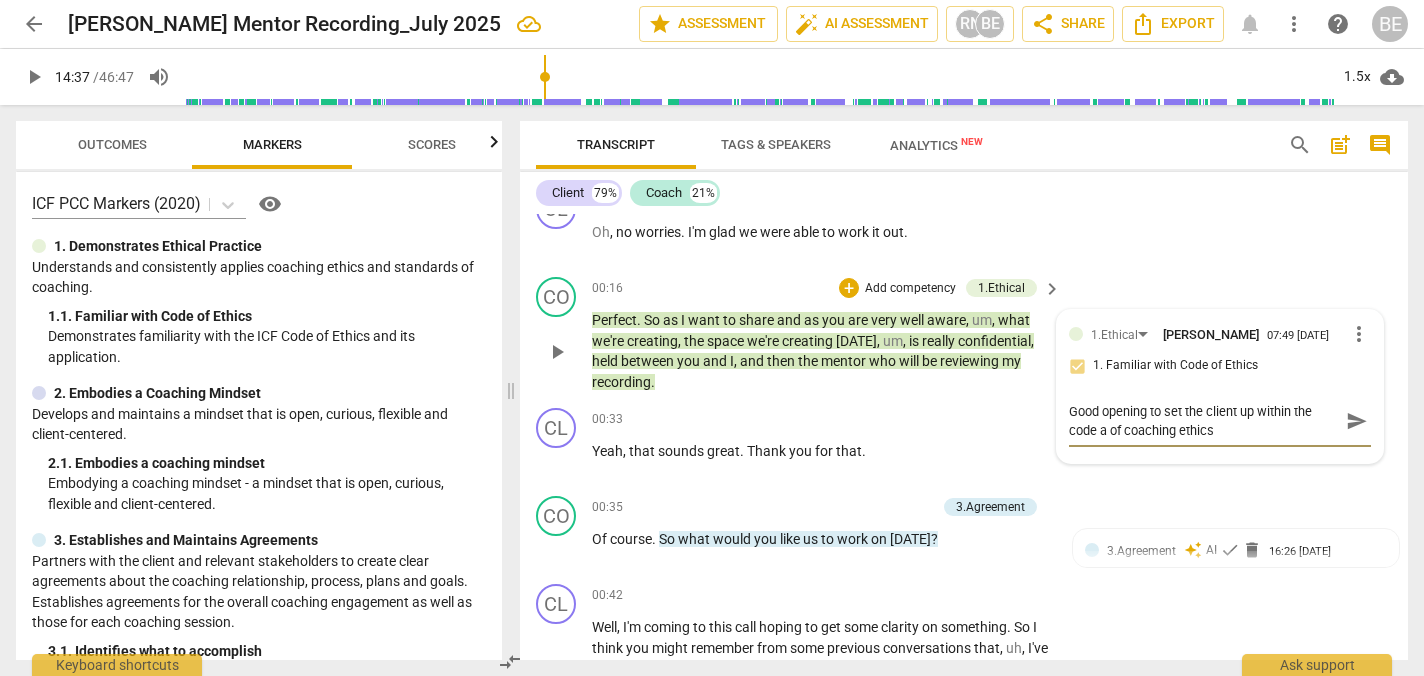 type on "Good opening to set the client up within the code an of coaching ethics" 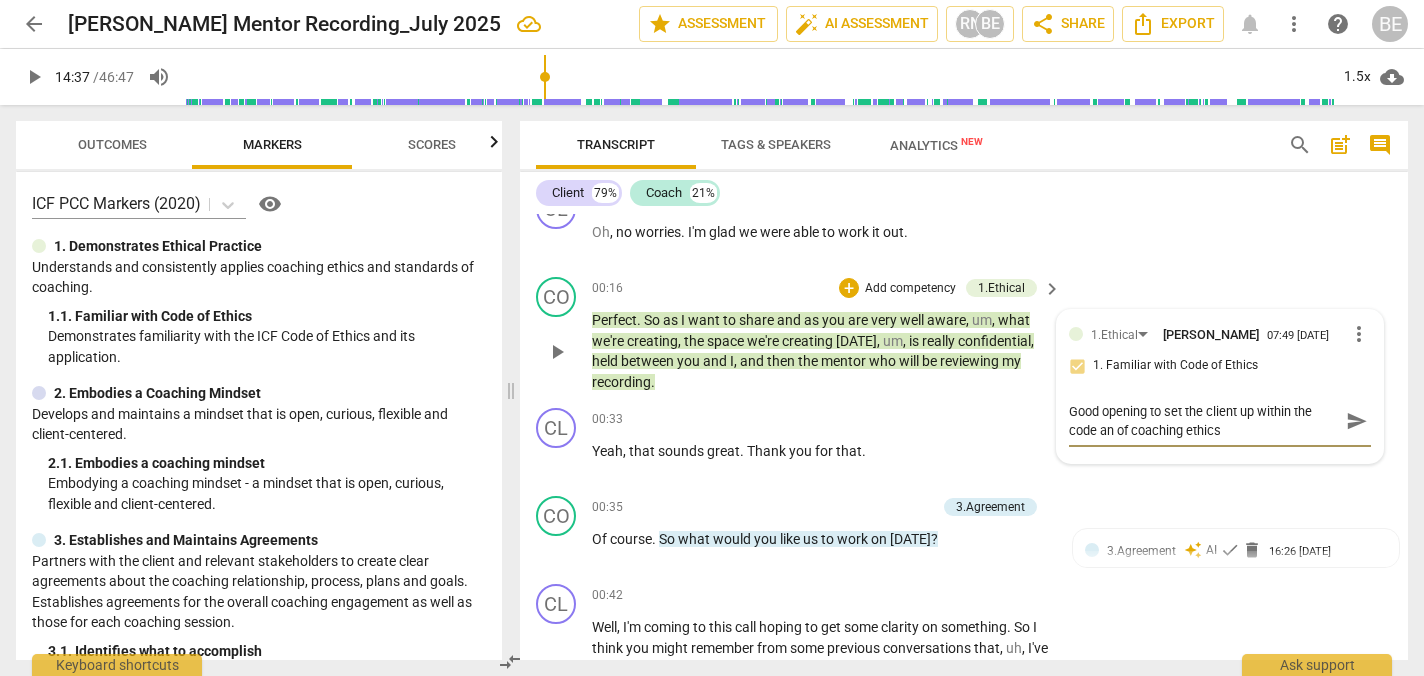 type on "Good opening to set the client up within the code and of coaching ethics" 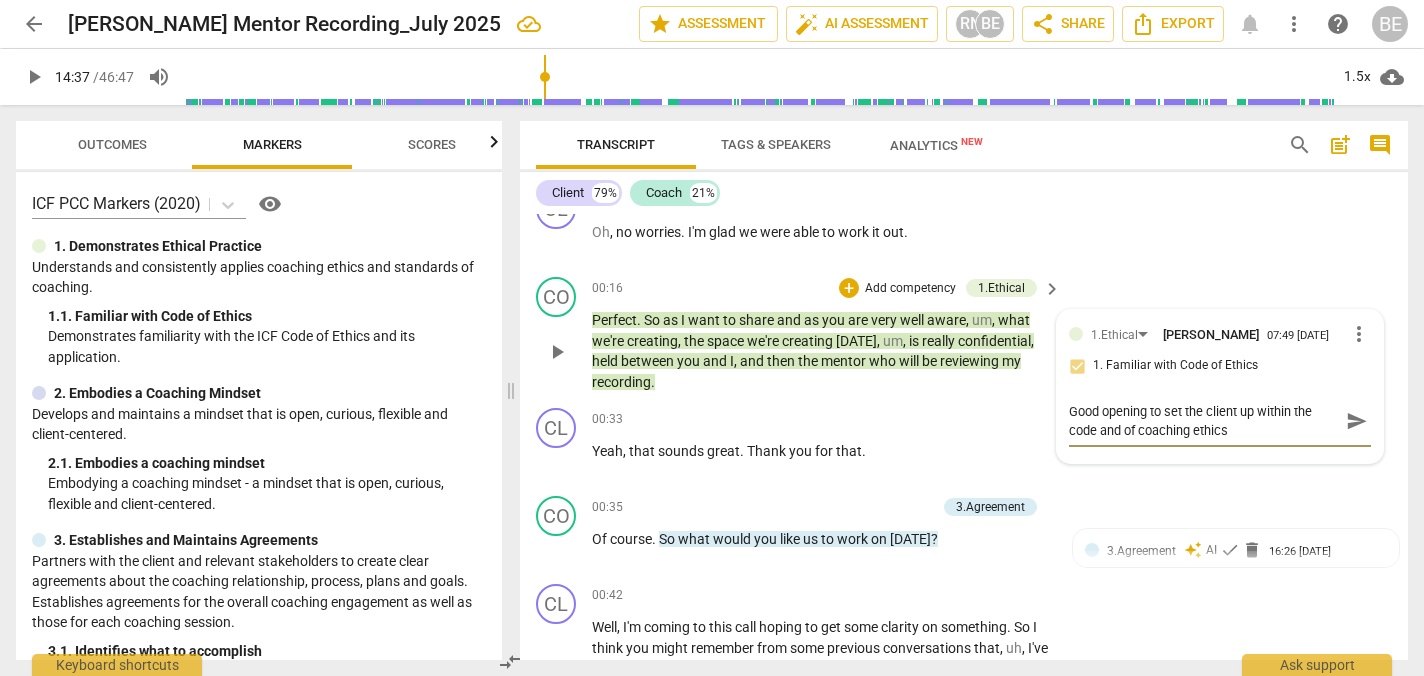 type on "Good opening to set the client up within the code and  of coaching ethics" 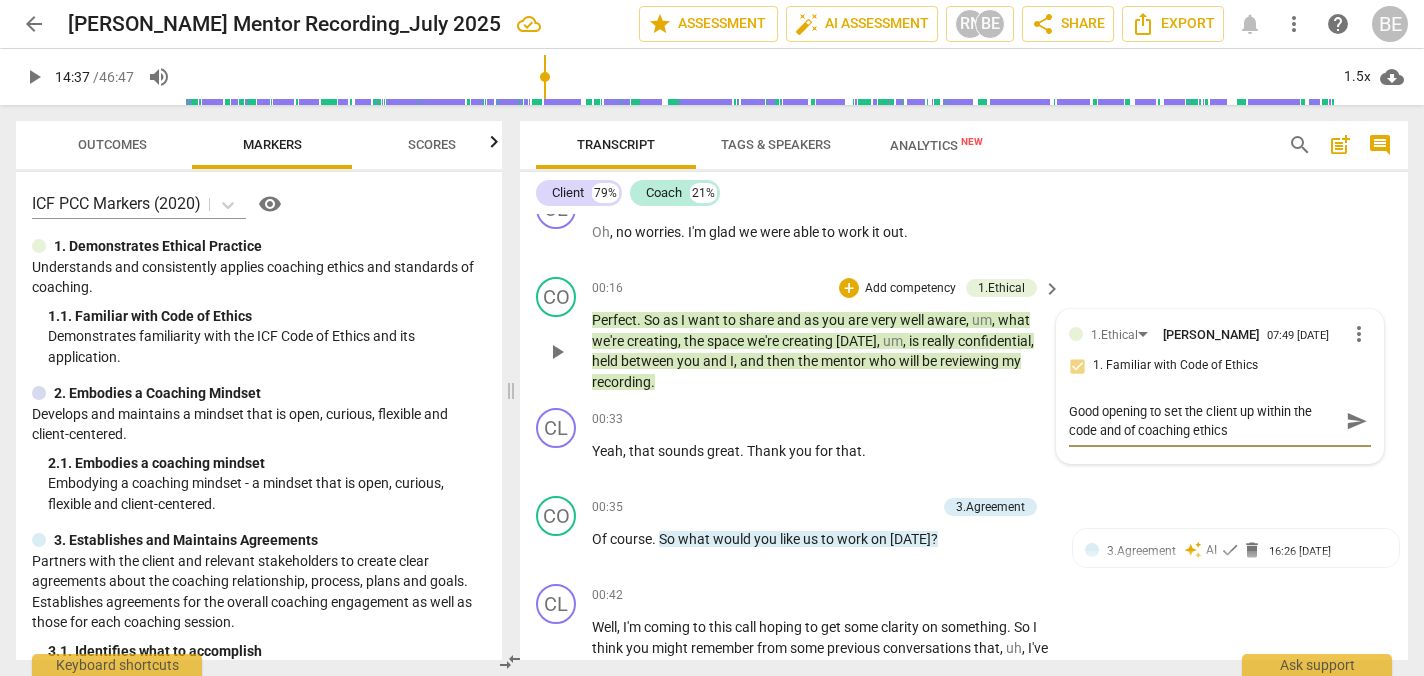type on "Good opening to set the client up within the code and  of coaching ethics" 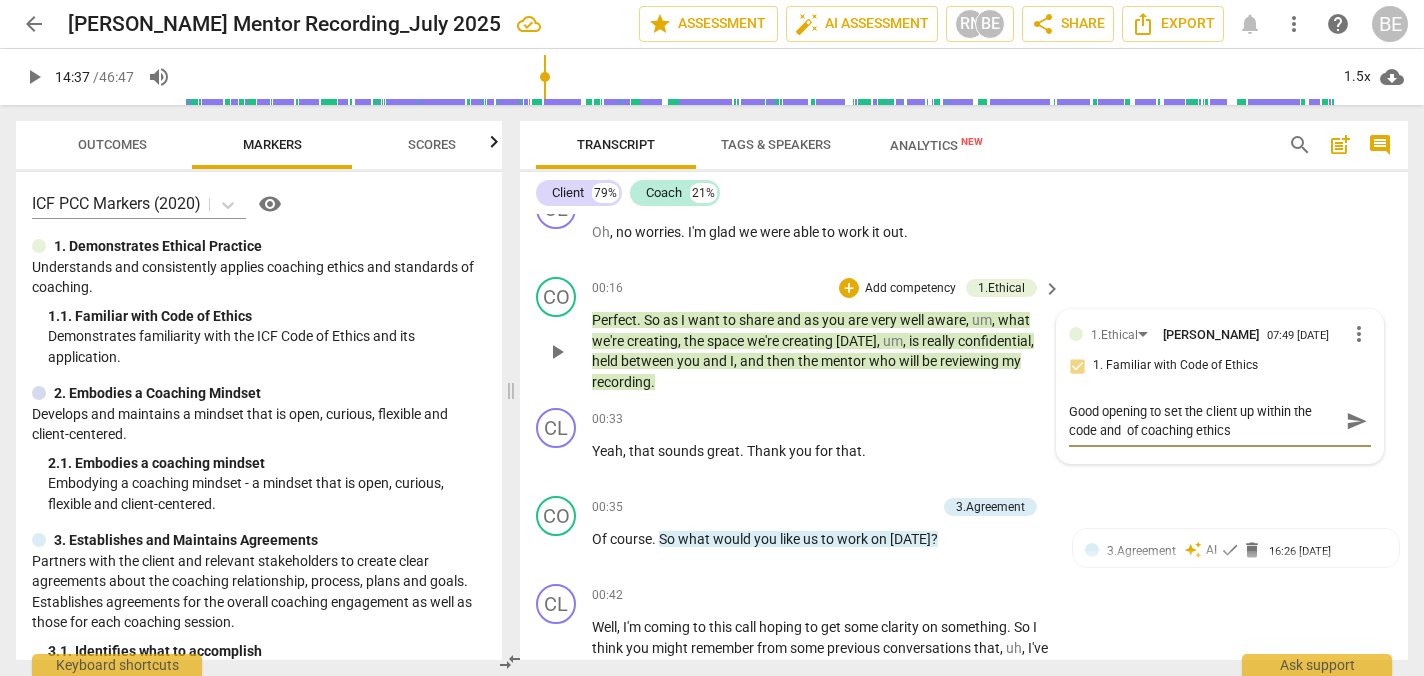 type on "Good opening to set the client up within the code and s of coaching ethics" 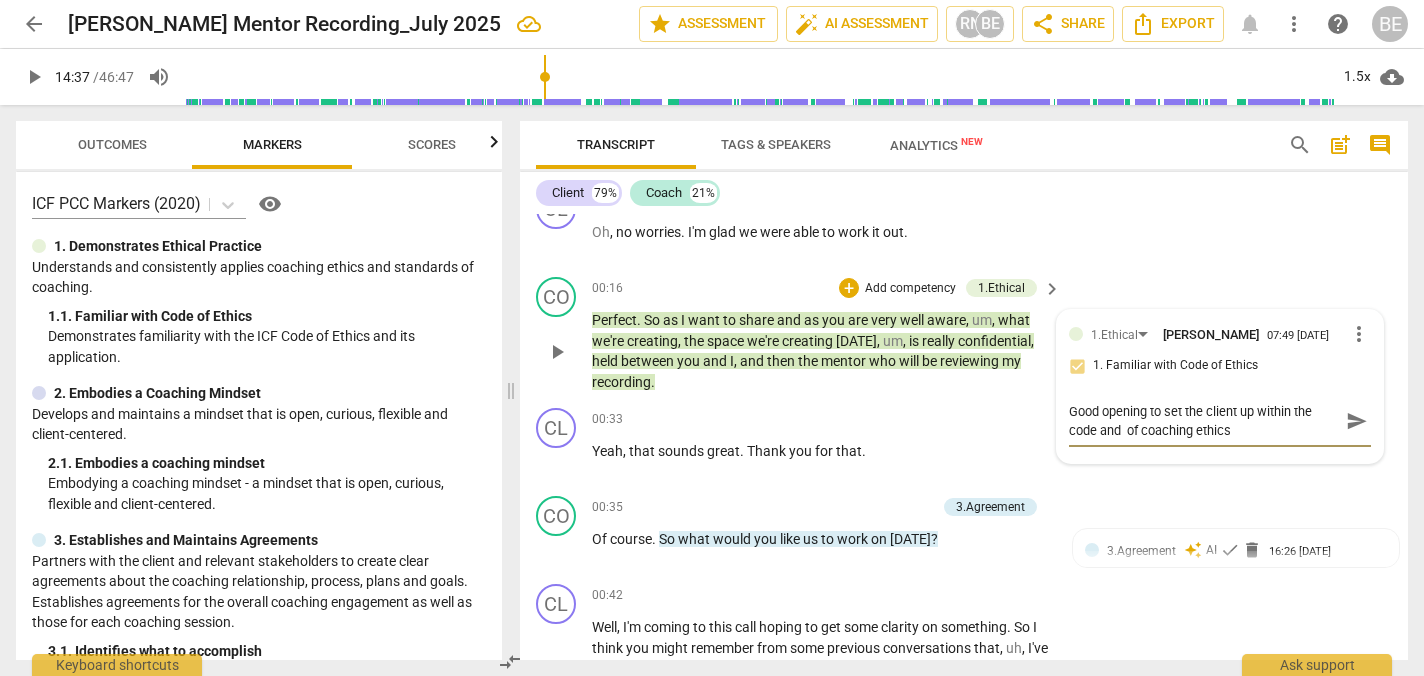 type on "Good opening to set the client up within the code and s of coaching ethics" 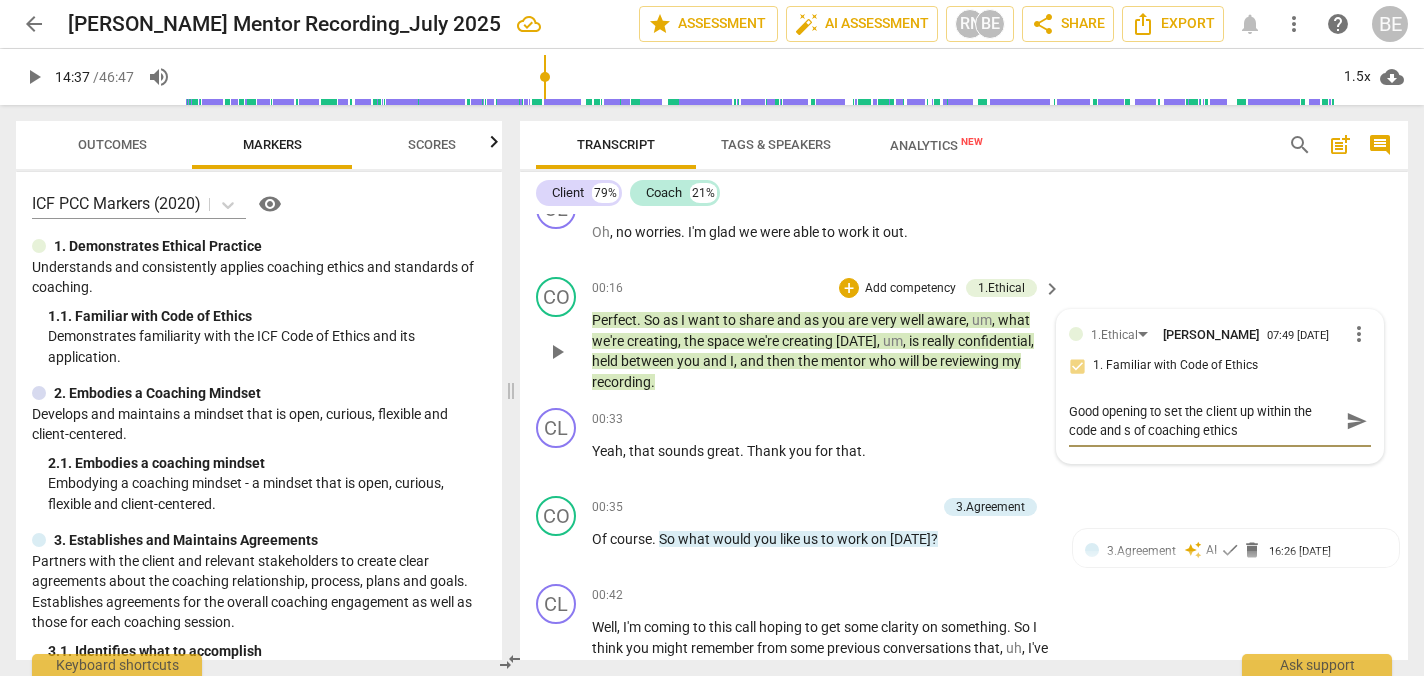 type on "Good opening to set the client up within the code and st of coaching ethics" 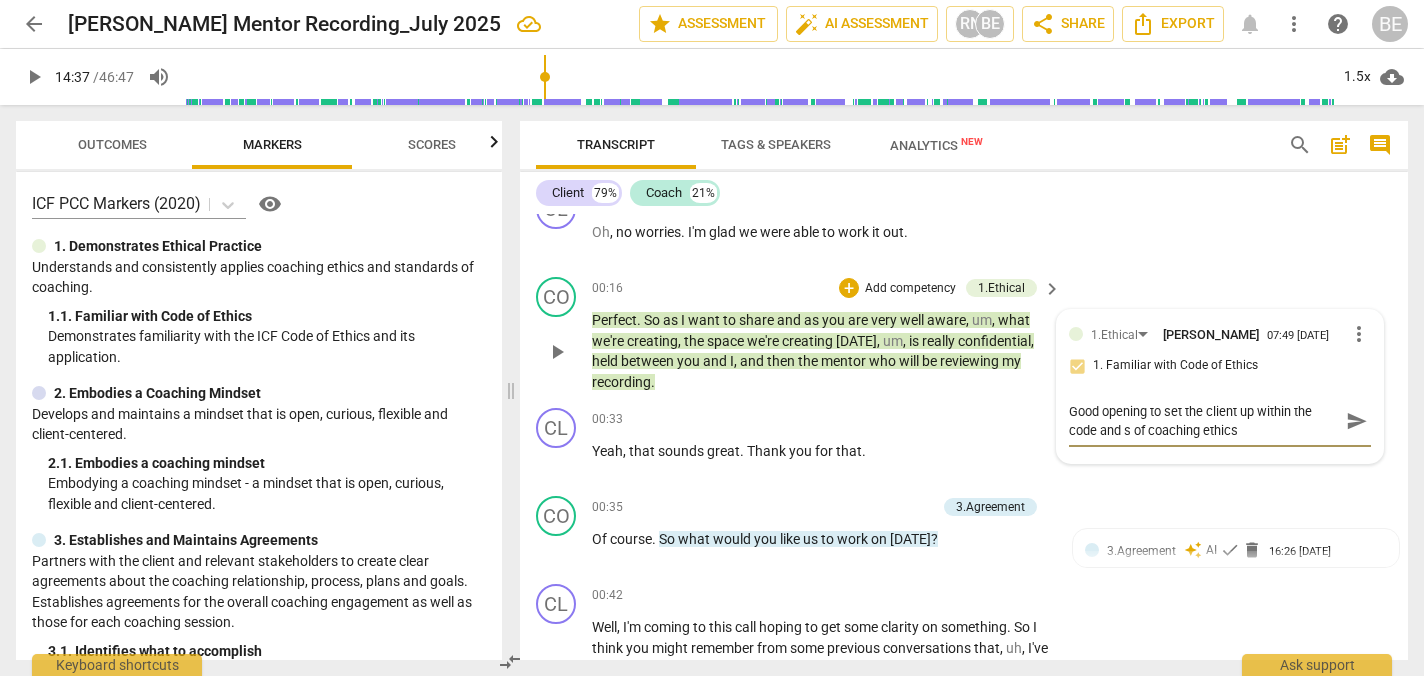 type on "Good opening to set the client up within the code and st of coaching ethics" 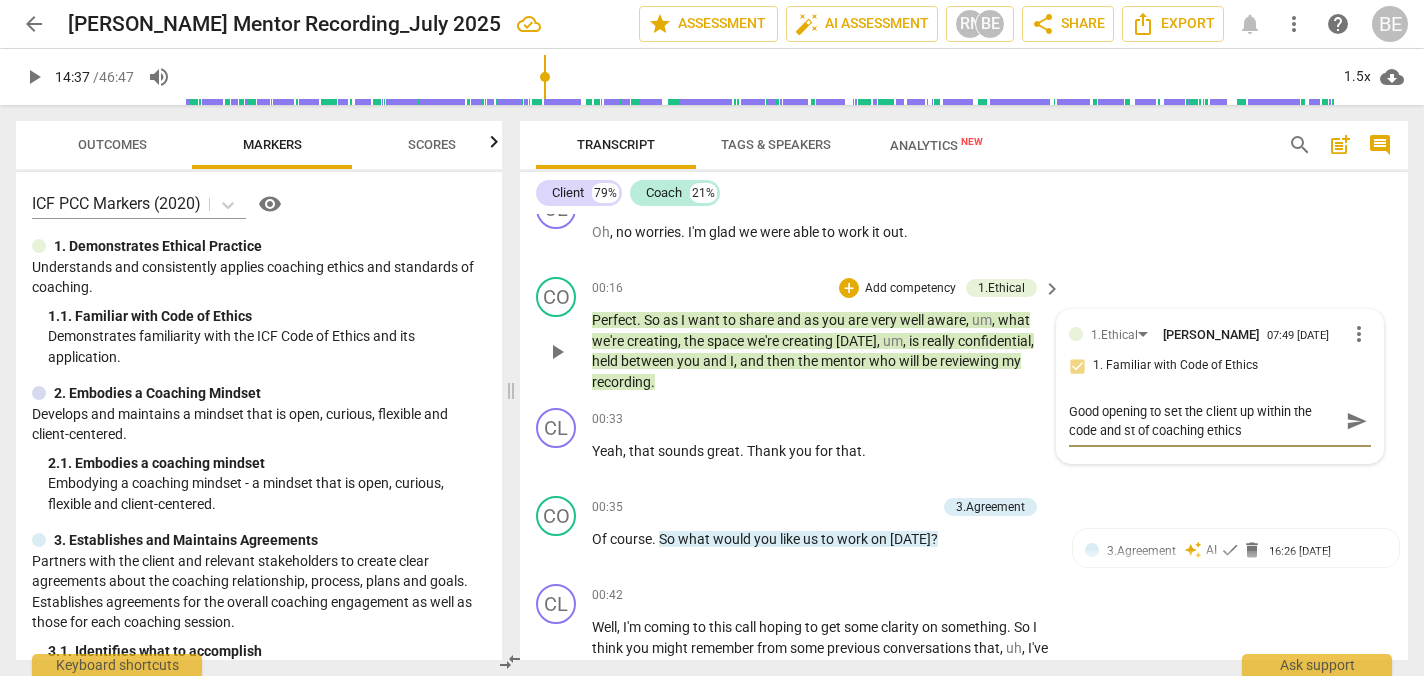 type on "Good opening to set the client up within the code and sta of coaching ethics" 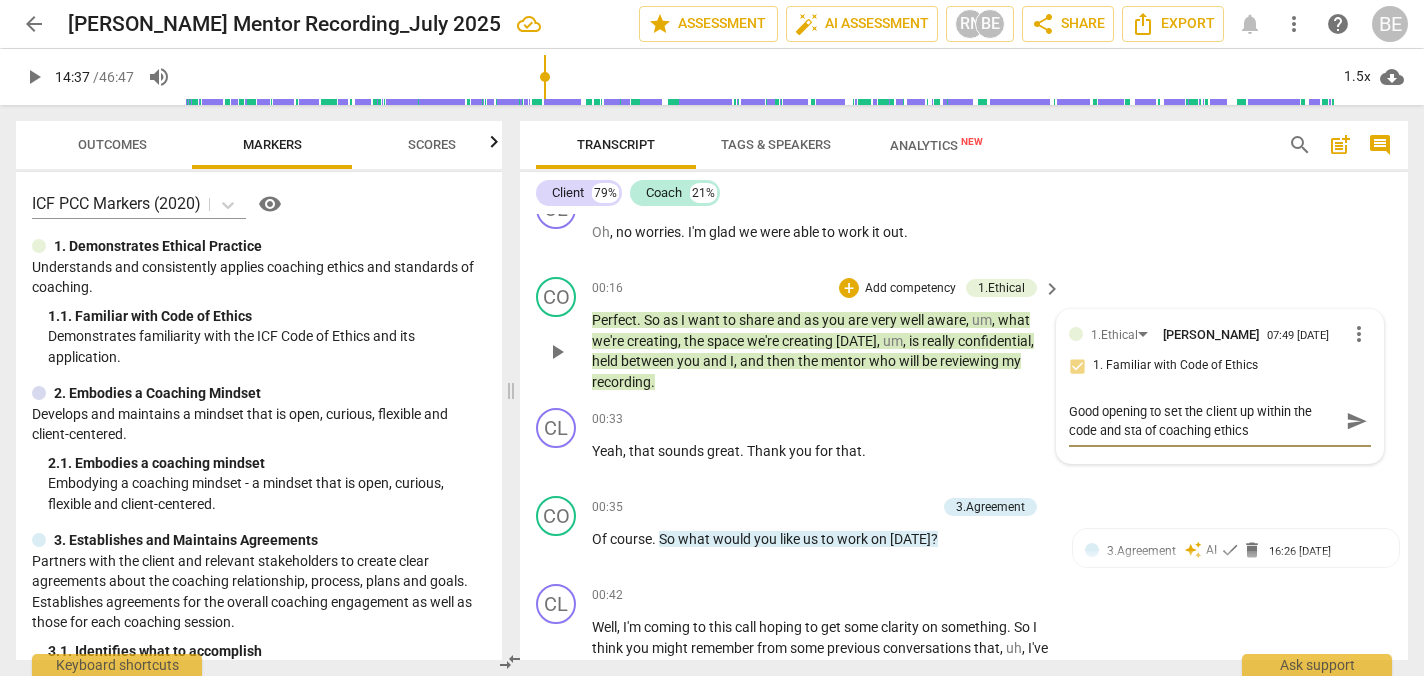 type on "Good opening to set the client up within the code and [PERSON_NAME] of coaching ethics" 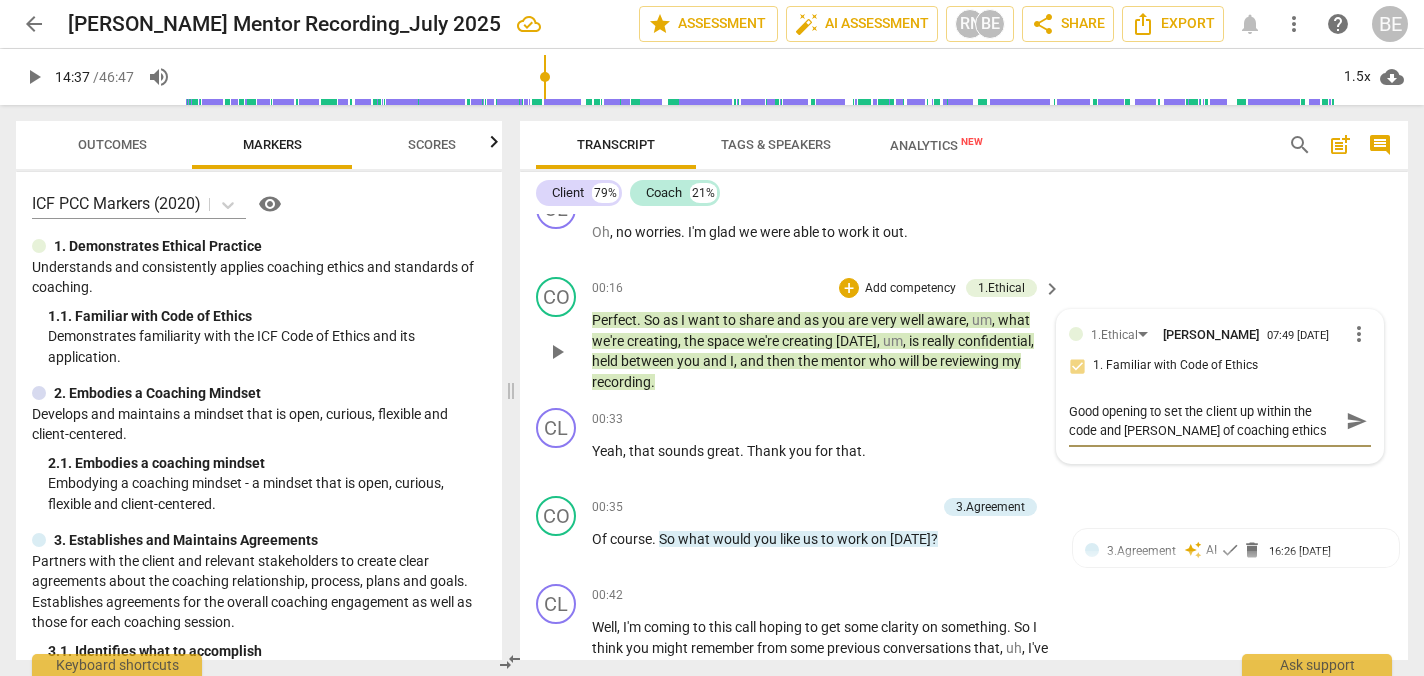 type on "Good opening to set the client up within the code and stand of coaching ethics" 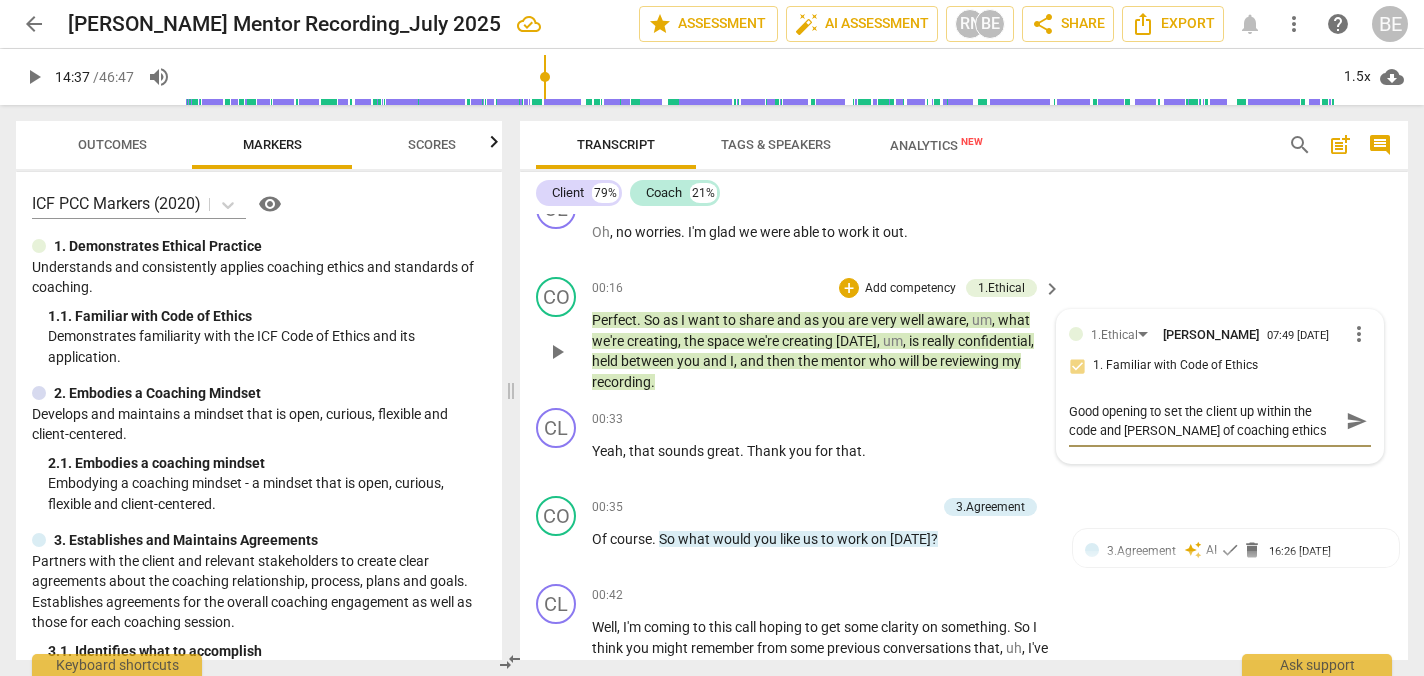 type on "Good opening to set the client up within the code and stand of coaching ethics" 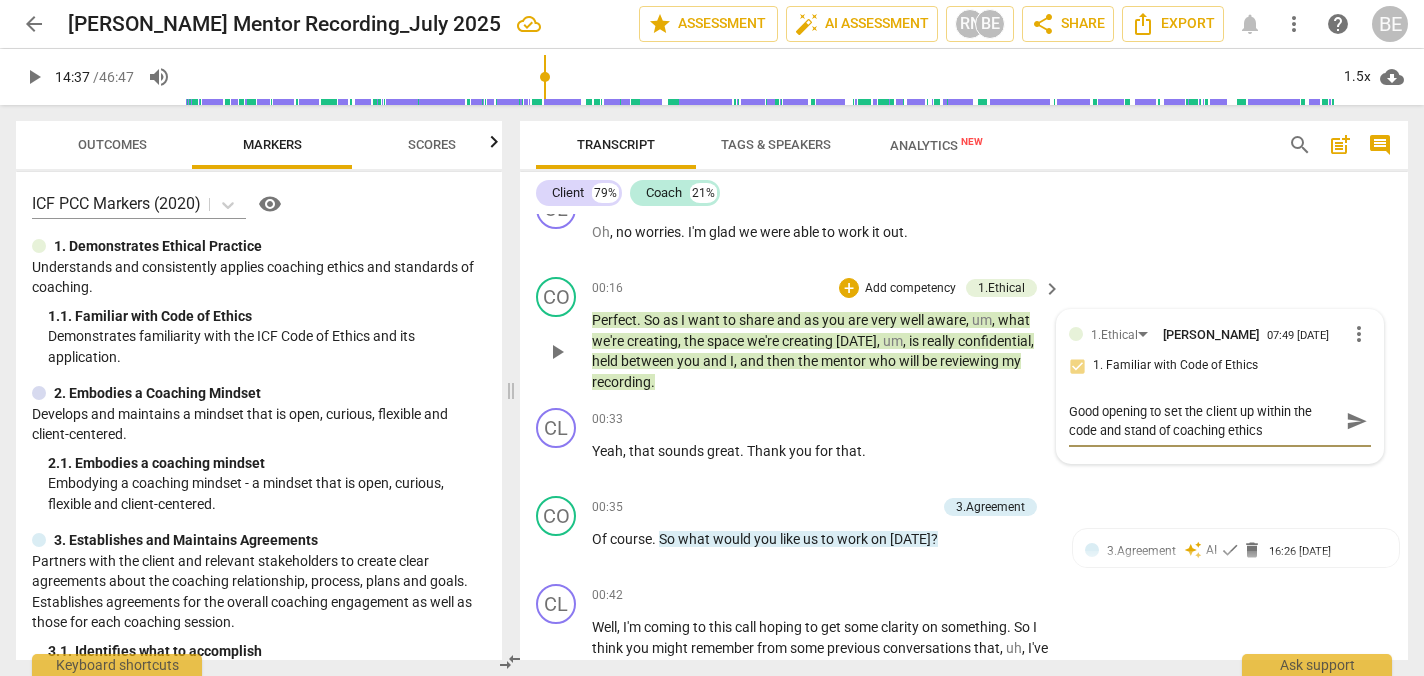type on "Good opening to set the client up within the code and standa of coaching ethics" 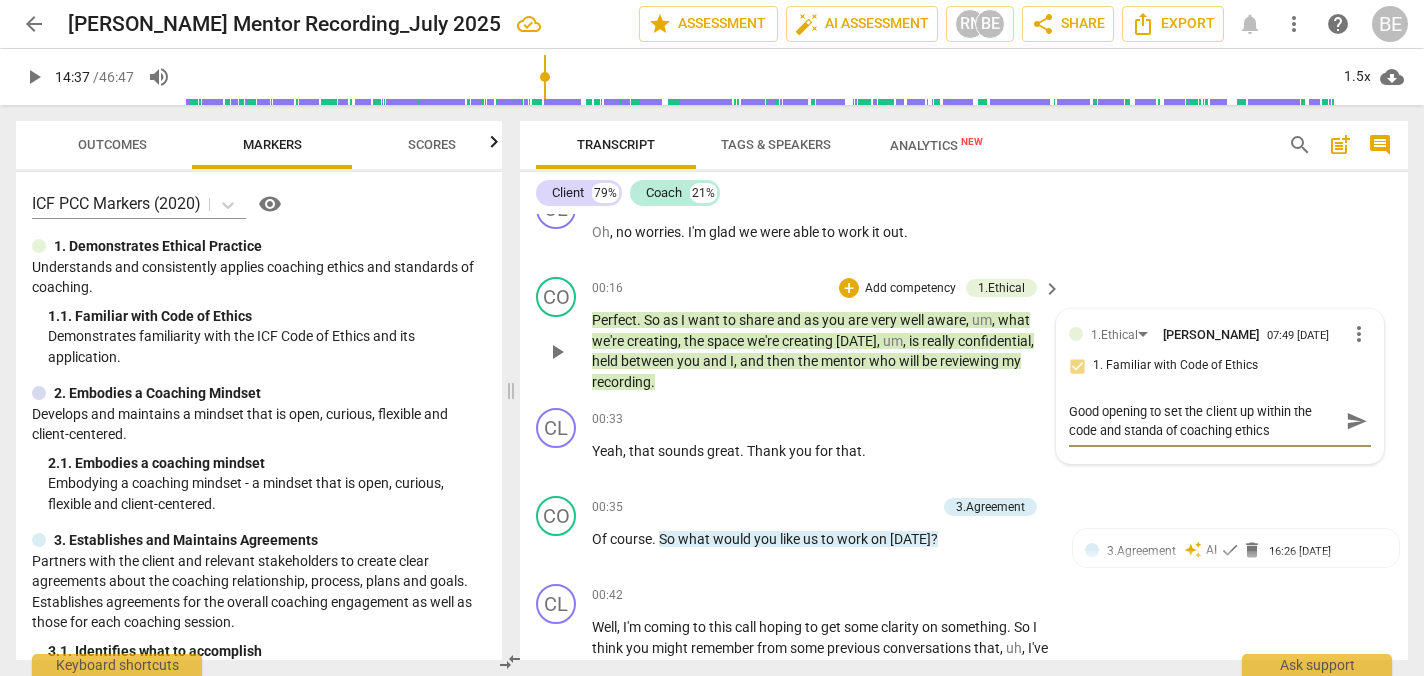 type on "Good opening to set the client up within the code and standar of coaching ethics" 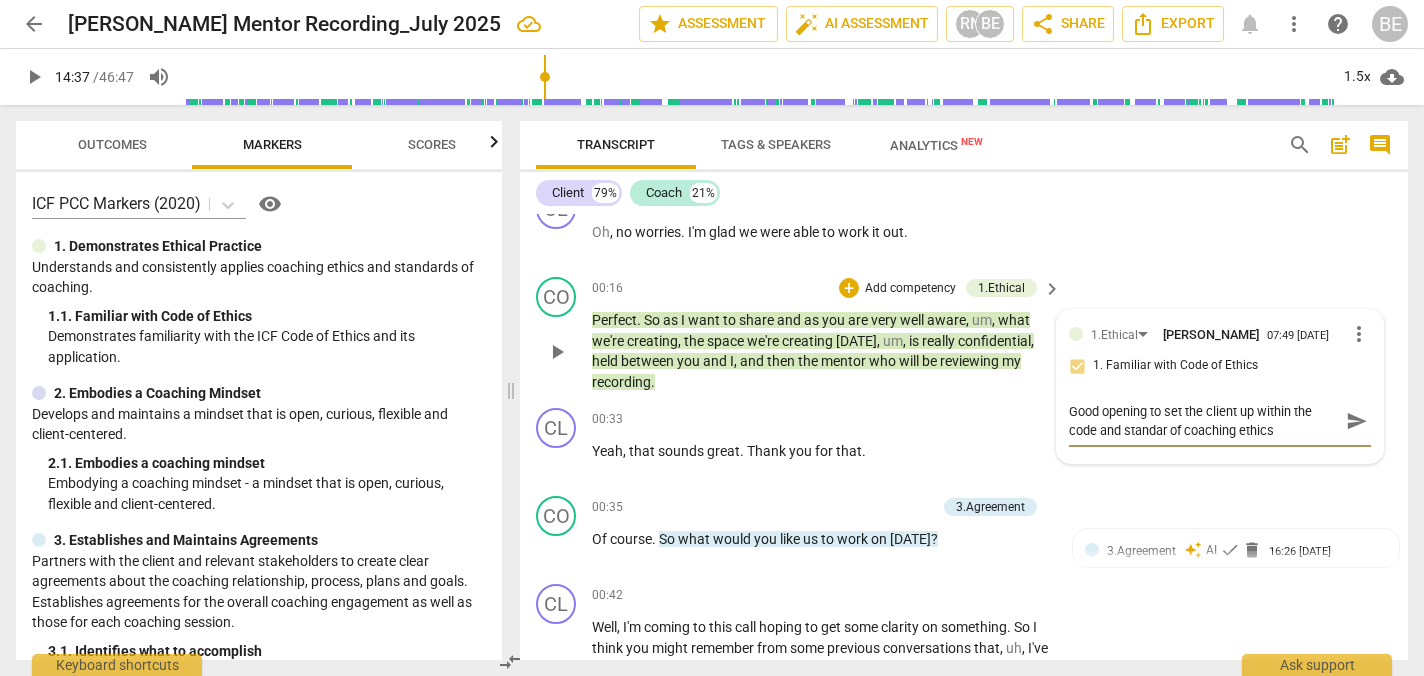 type on "Good opening to set the client up within the code and standard of coaching ethics" 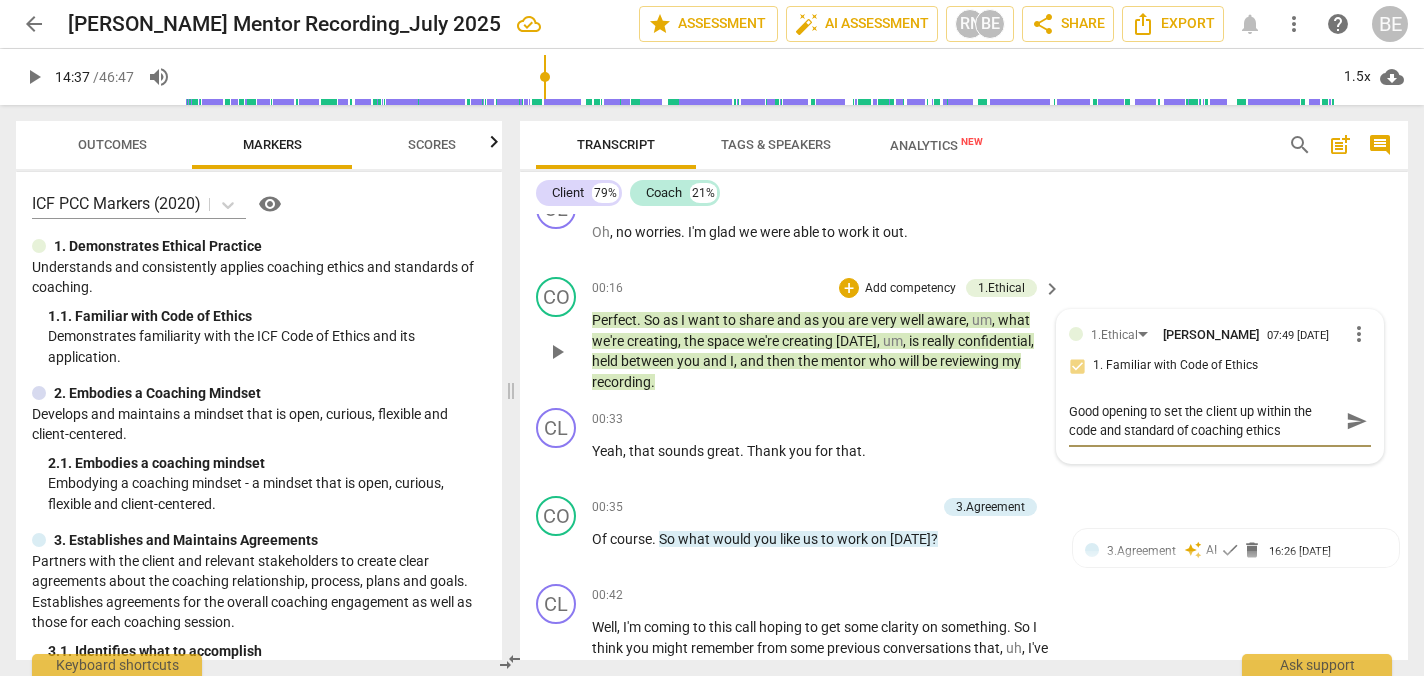 type on "Good opening to set the client up within the code and standards of coaching ethics" 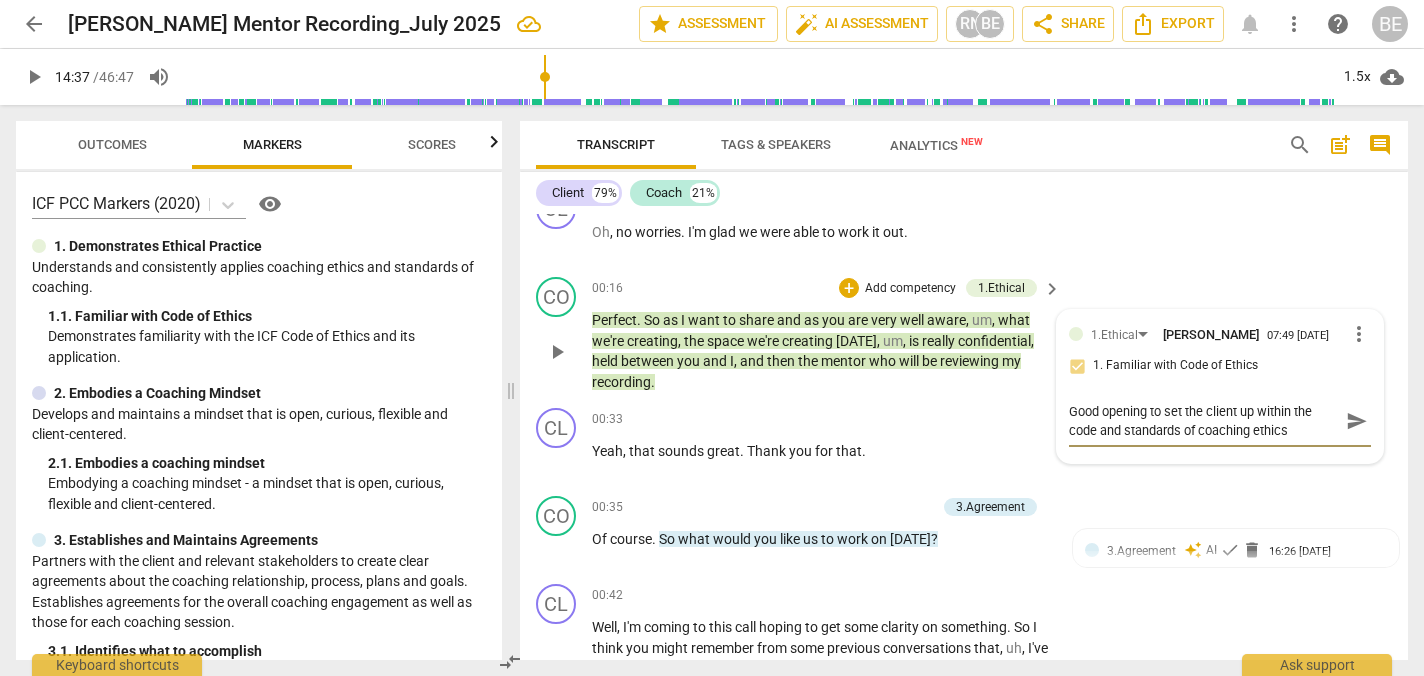 type on "Good opening to set the client up within the code and standards of coaching ethics" 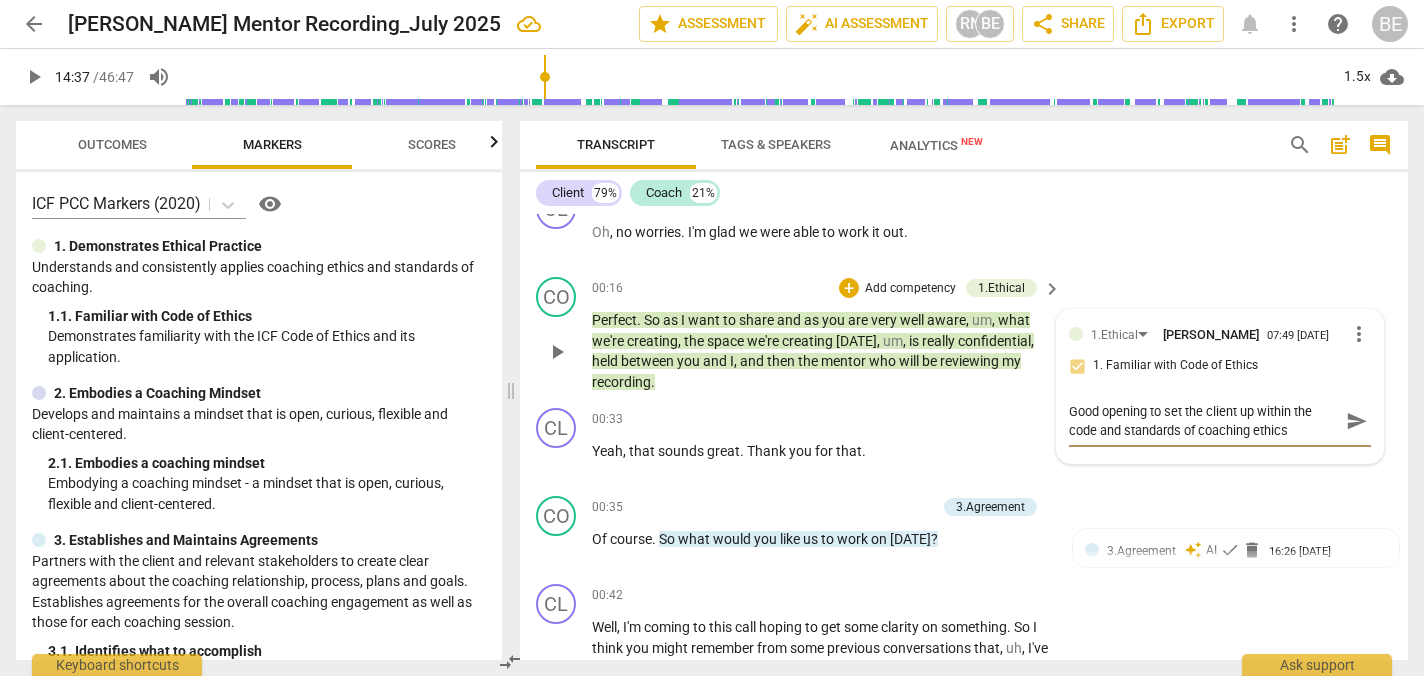 click on "send" at bounding box center [1356, 421] 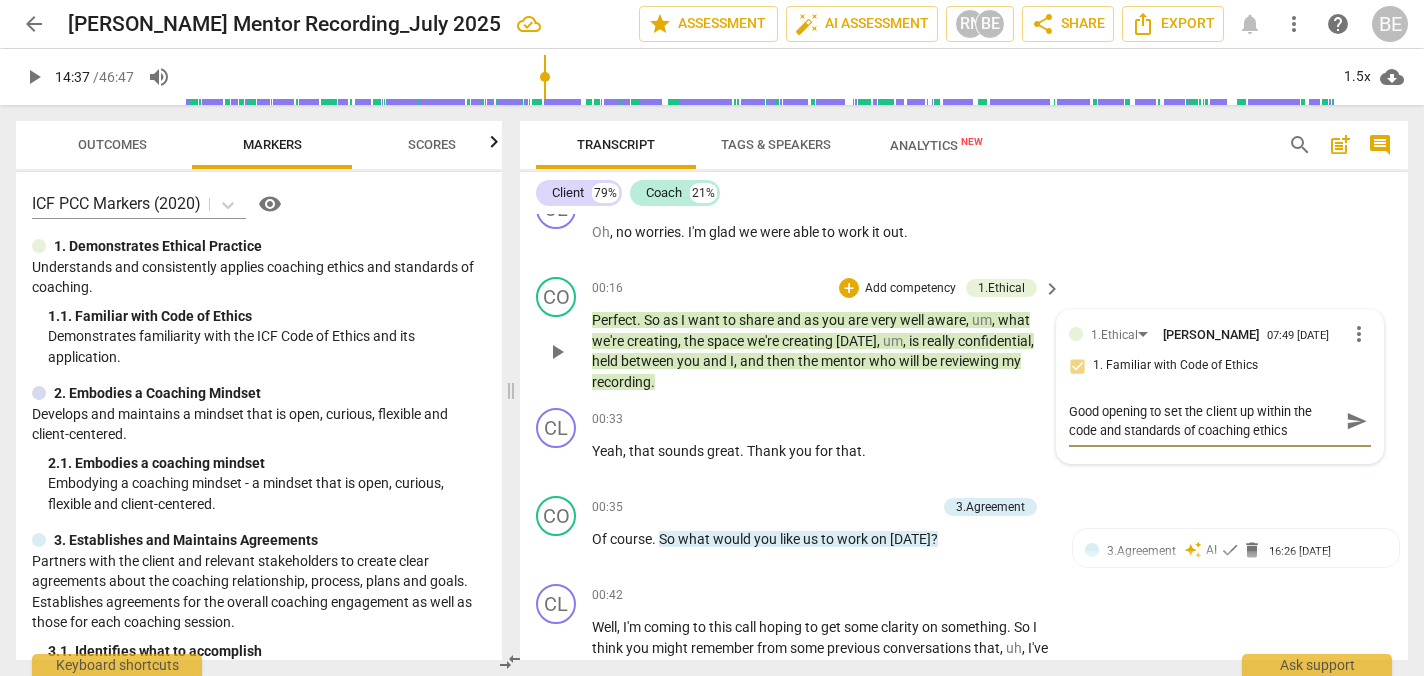 type 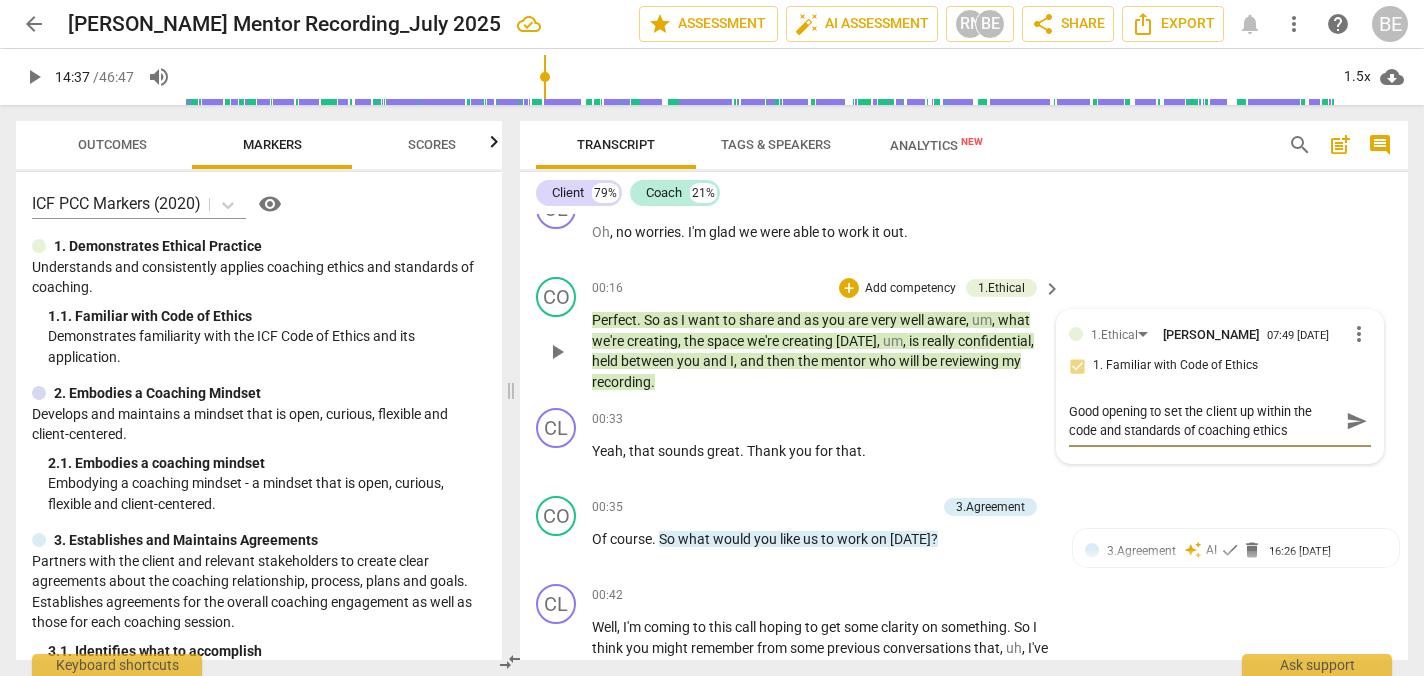 type 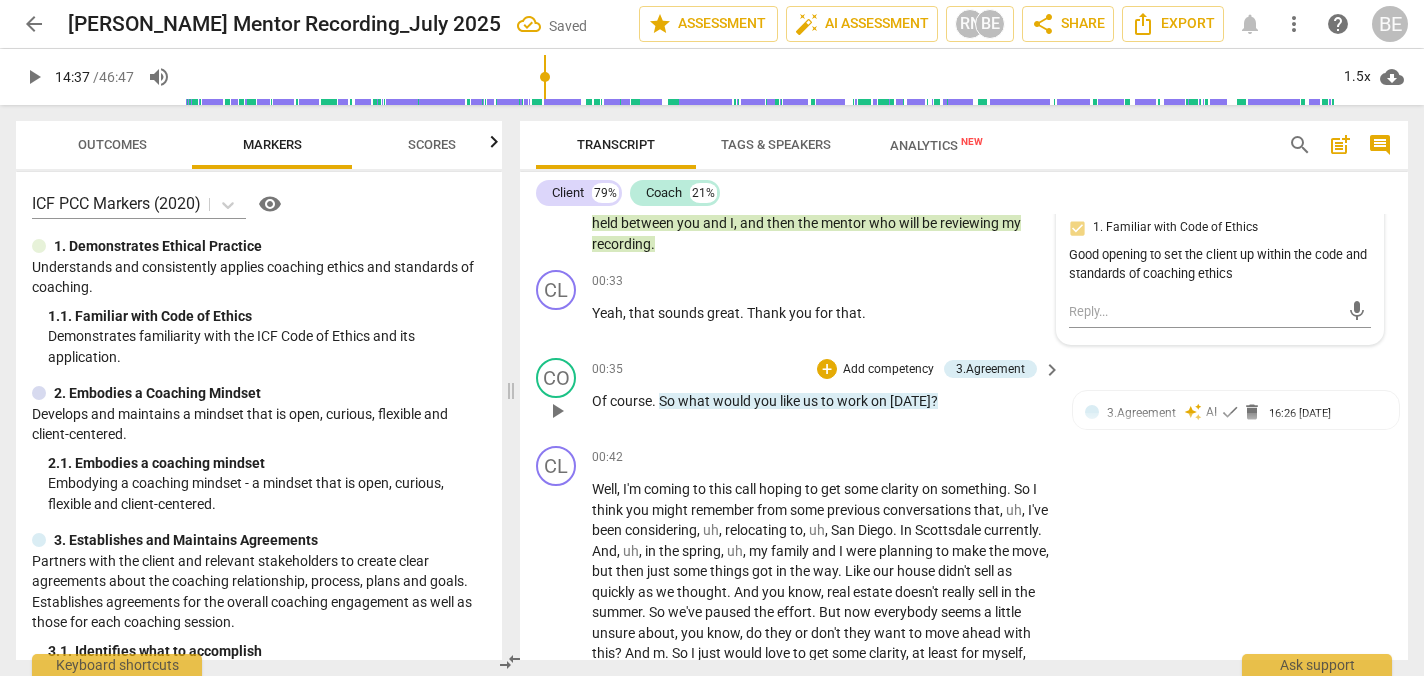 scroll, scrollTop: 541, scrollLeft: 0, axis: vertical 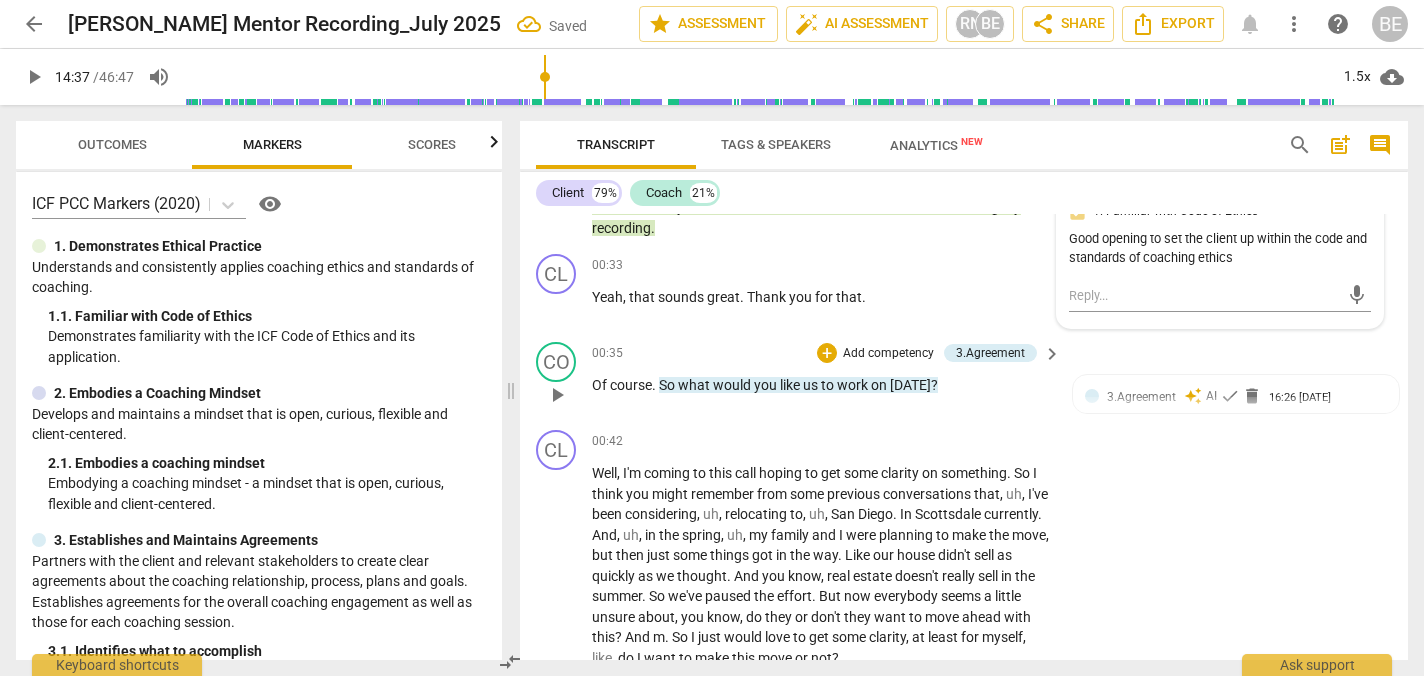 click on "CL play_arrow pause 00:42 + Add competency keyboard_arrow_right Well ,   I'm   coming   to   this   call   hoping   to   get   some   clarity   on   something .   So   I   think   you   might   remember   from   some   previous   conversations   that ,   uh ,   I've   been   considering ,   uh ,   relocating   to ,   uh ,   [GEOGRAPHIC_DATA] .   In   [GEOGRAPHIC_DATA]   currently .   And ,   uh ,   in   the   spring ,   uh ,   my   family   and   I   were   planning   to   make   the   move ,   but   then   just   some   things   got   in   the   way .   Like   our   house   didn't   sell   as   quickly   as   we   thought .   And   you   know ,   real   estate   doesn't   really   sell   in   the   summer .   So   we've   paused   the   effort .   But   now   everybody   seems   a   little   unsure   about ,   you   know ,   do   they   or   don't   they   want   to   move   ahead   with   this ?   And   m .   So   I   just   would   love   to   get   some   clarity ,   at   least   for   myself ,   like ,   do   I" at bounding box center [964, 549] 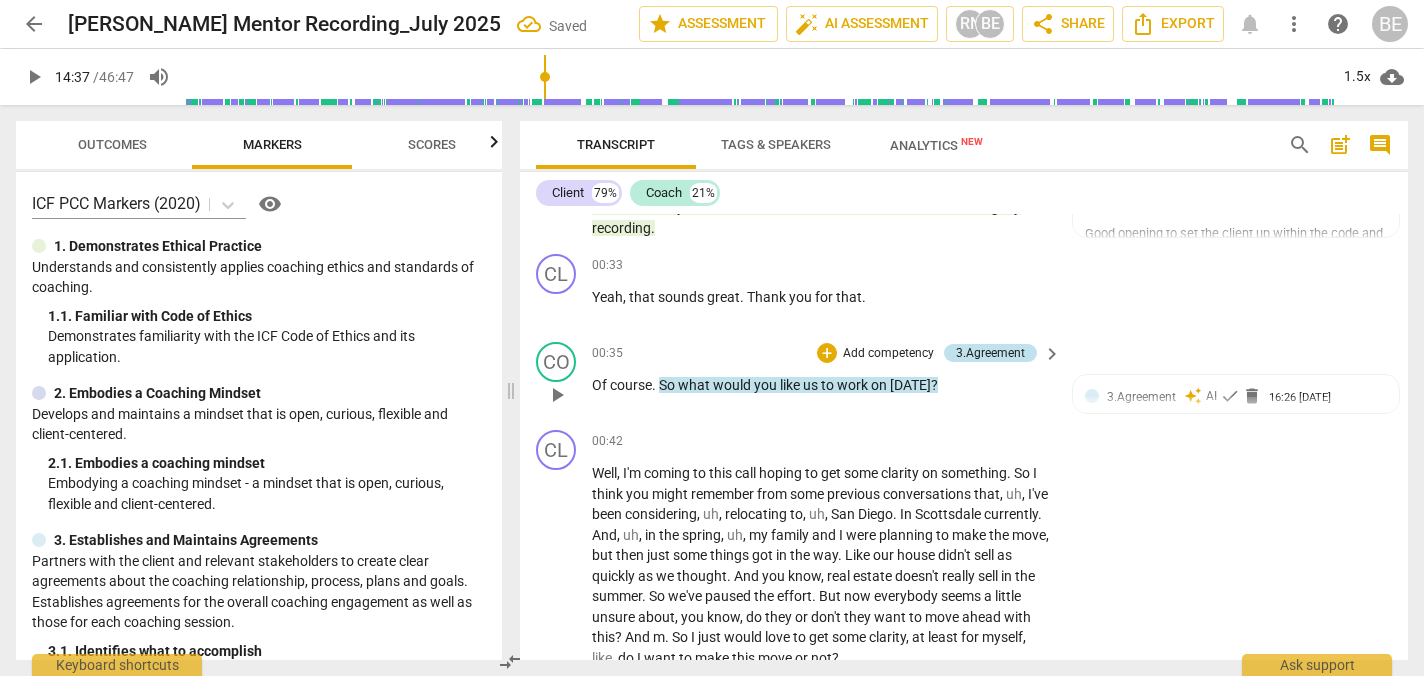 click on "3.Agreement" at bounding box center (990, 353) 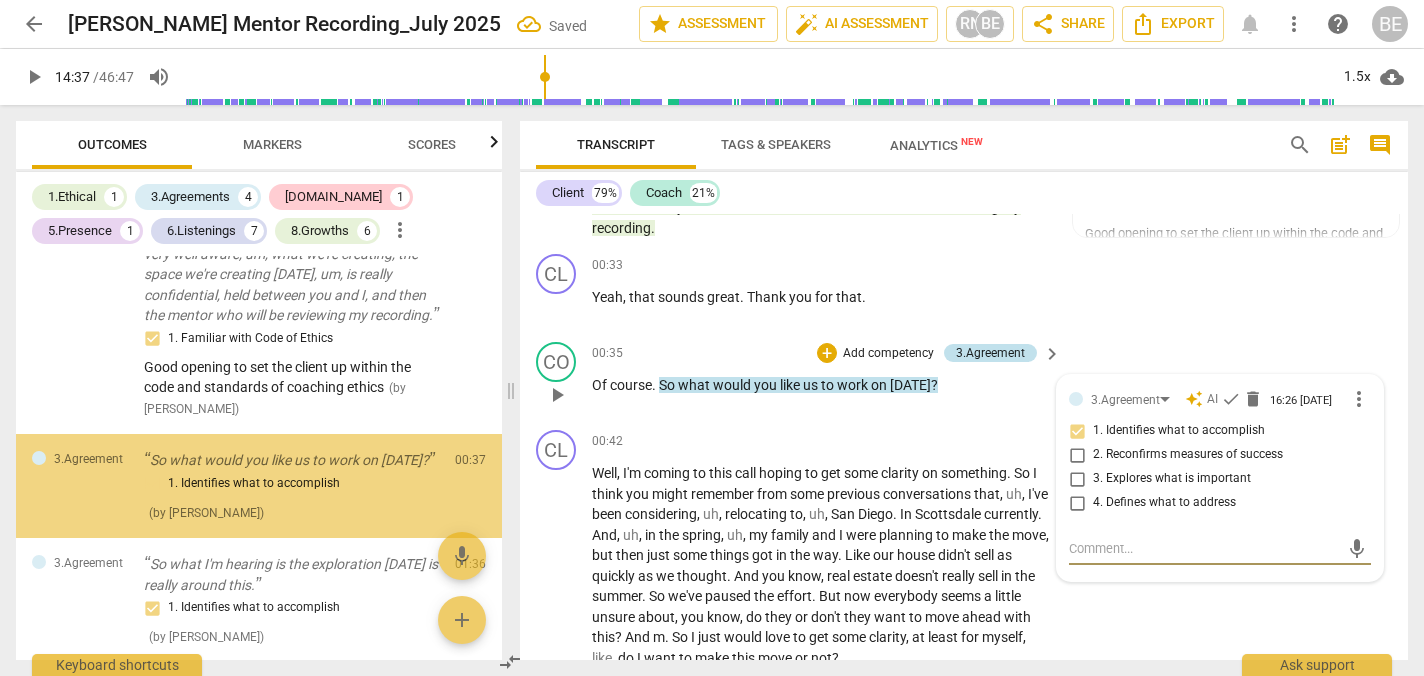 scroll, scrollTop: 97, scrollLeft: 0, axis: vertical 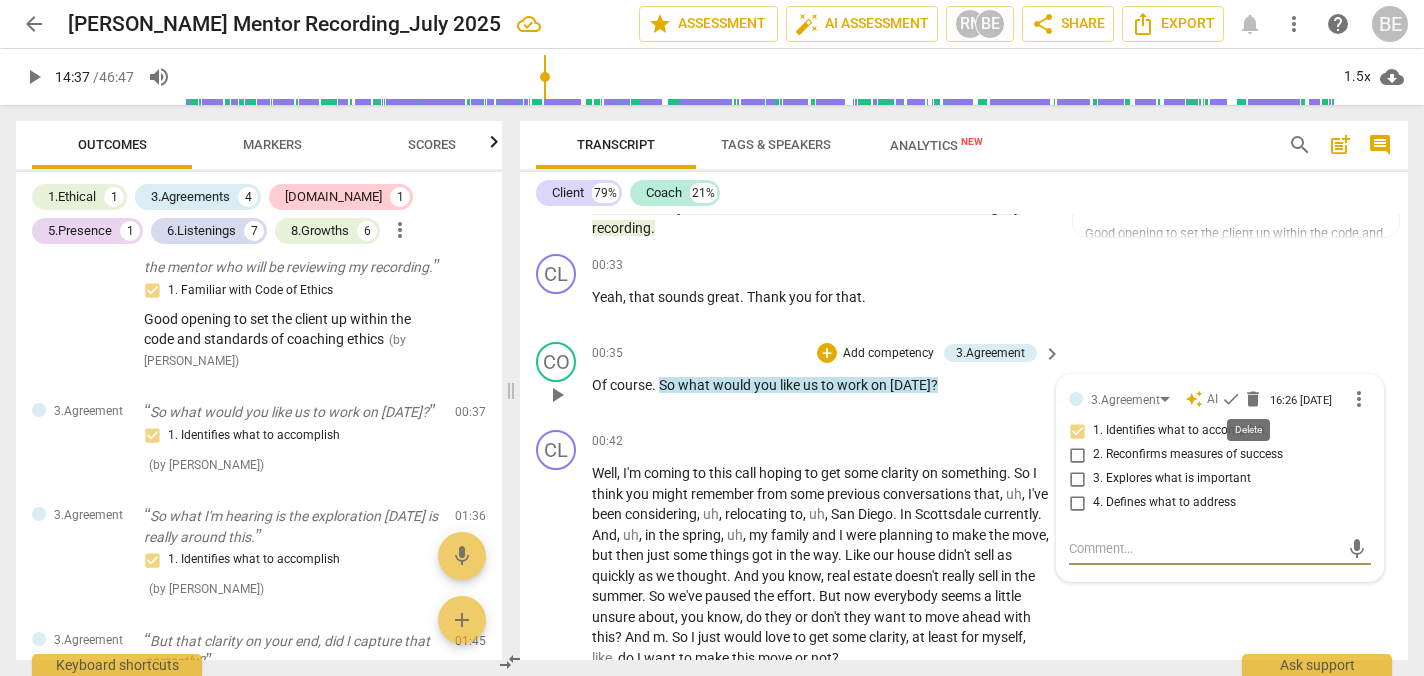 click on "delete" at bounding box center (1253, 399) 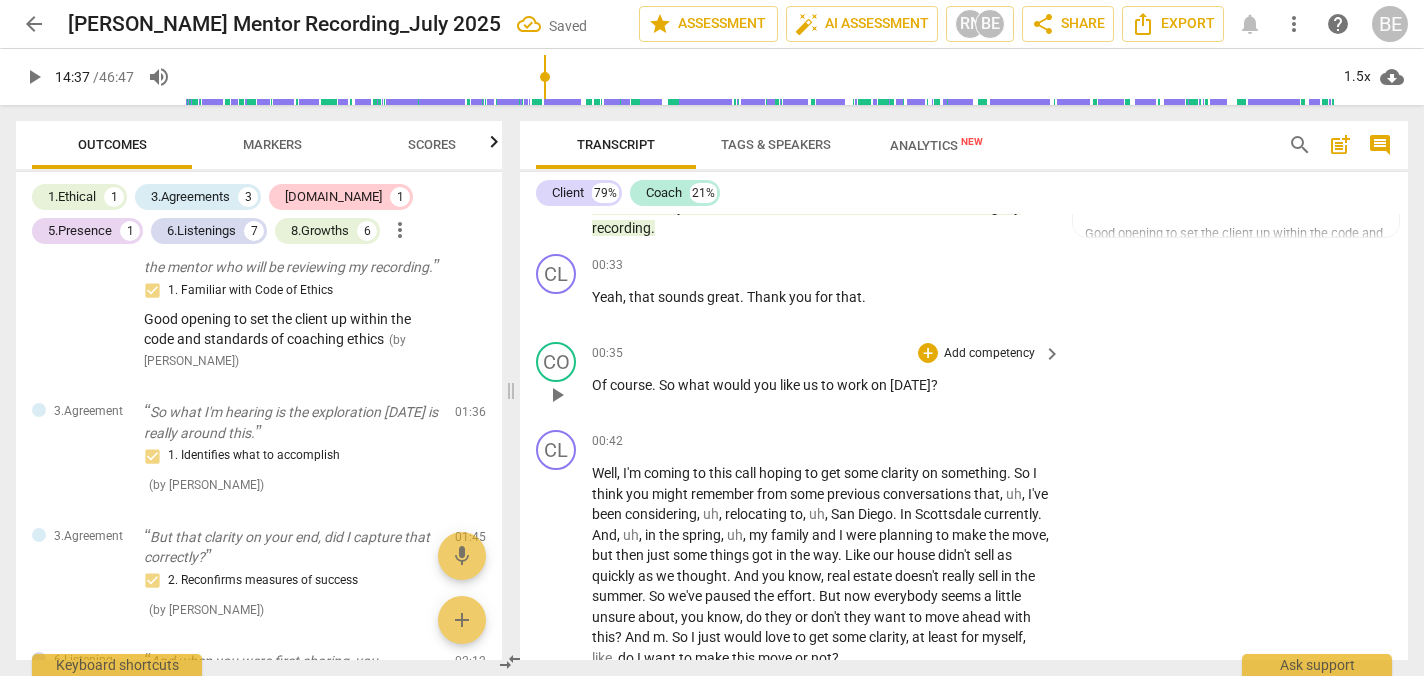 click on "Add competency" at bounding box center (989, 354) 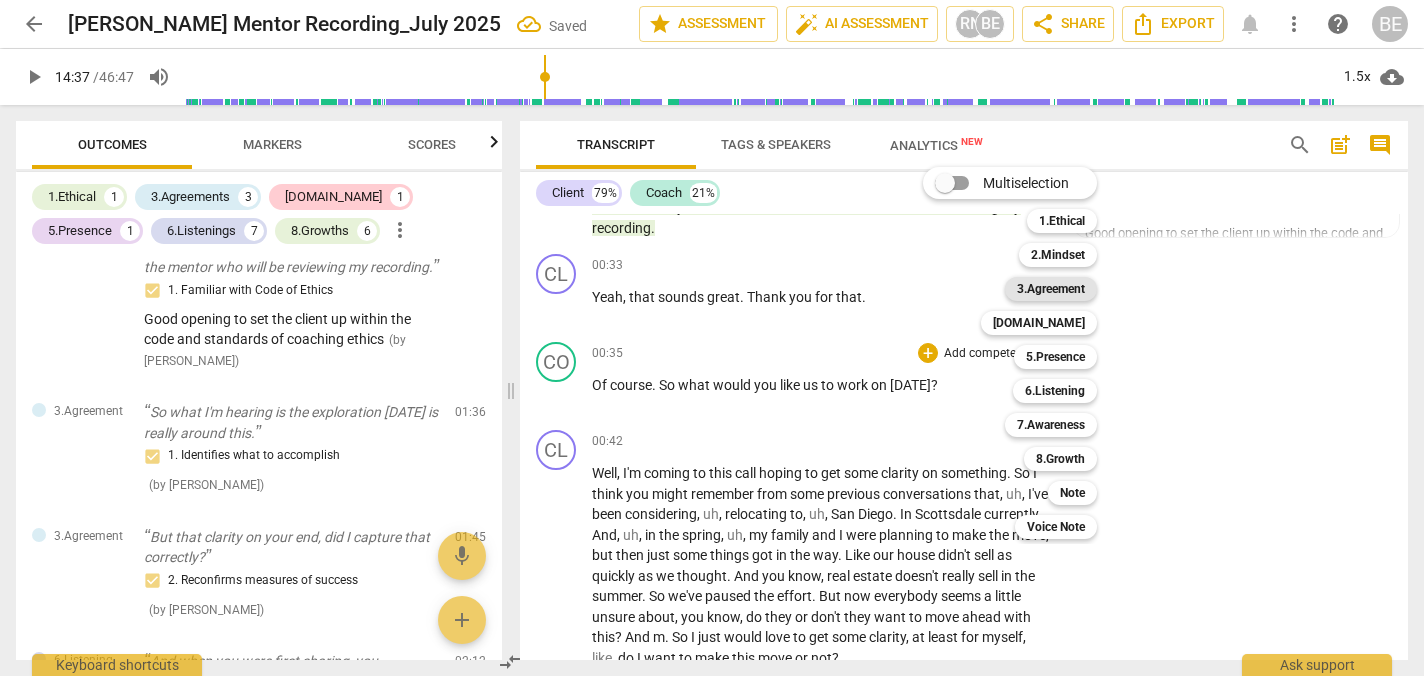 click on "3.Agreement" at bounding box center (1051, 289) 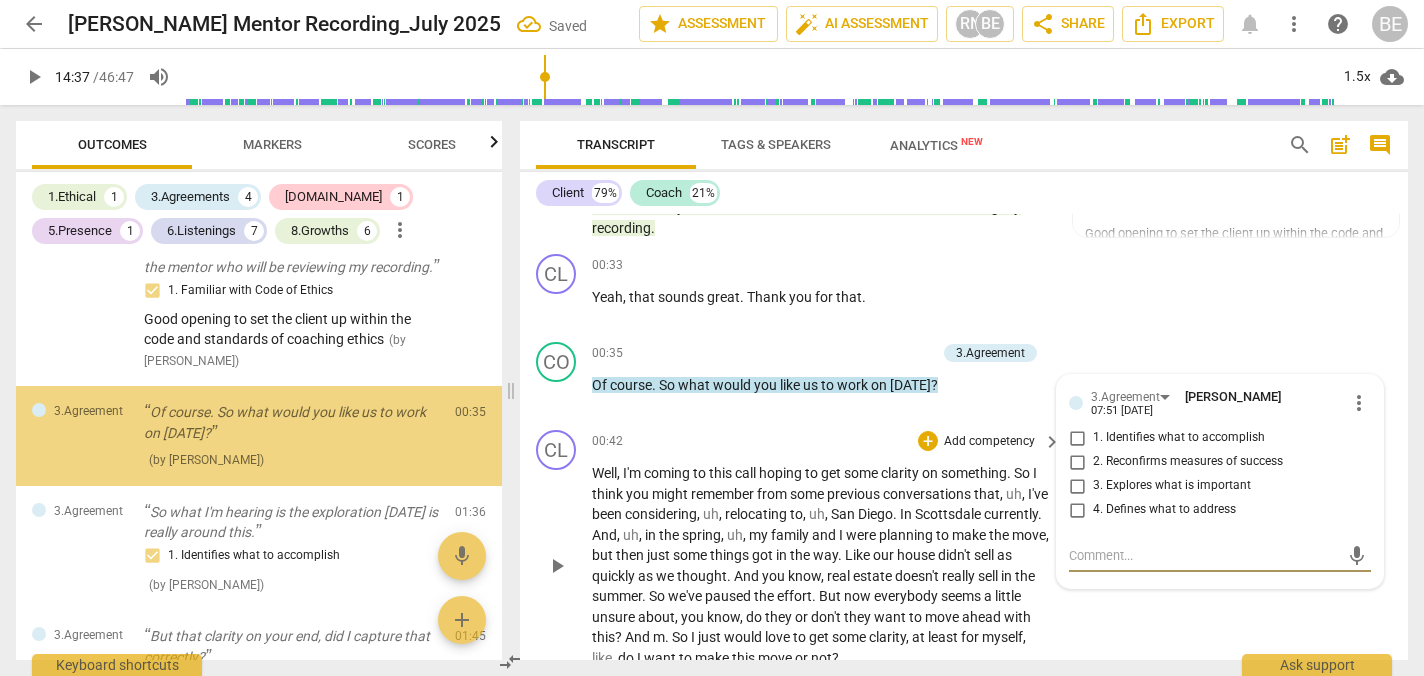 scroll, scrollTop: 95, scrollLeft: 0, axis: vertical 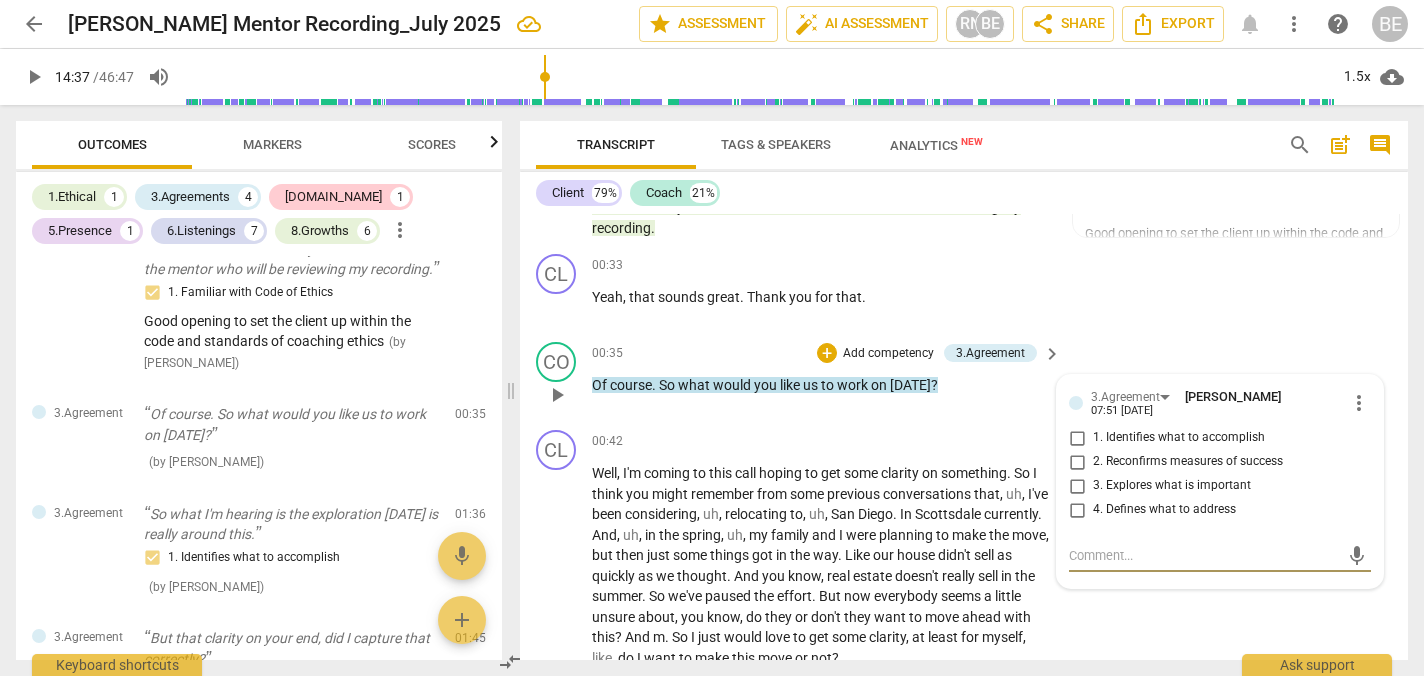 click on "1. Identifies what to accomplish" at bounding box center [1077, 438] 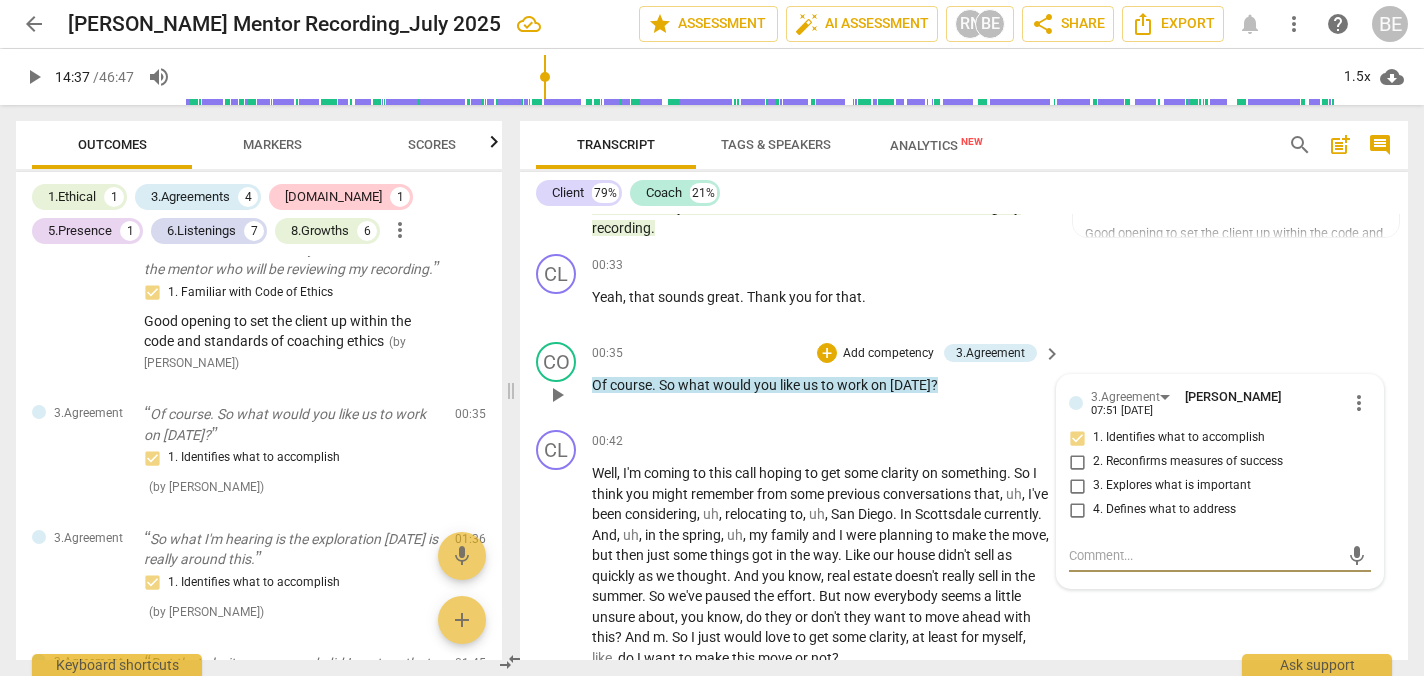 click at bounding box center (1204, 555) 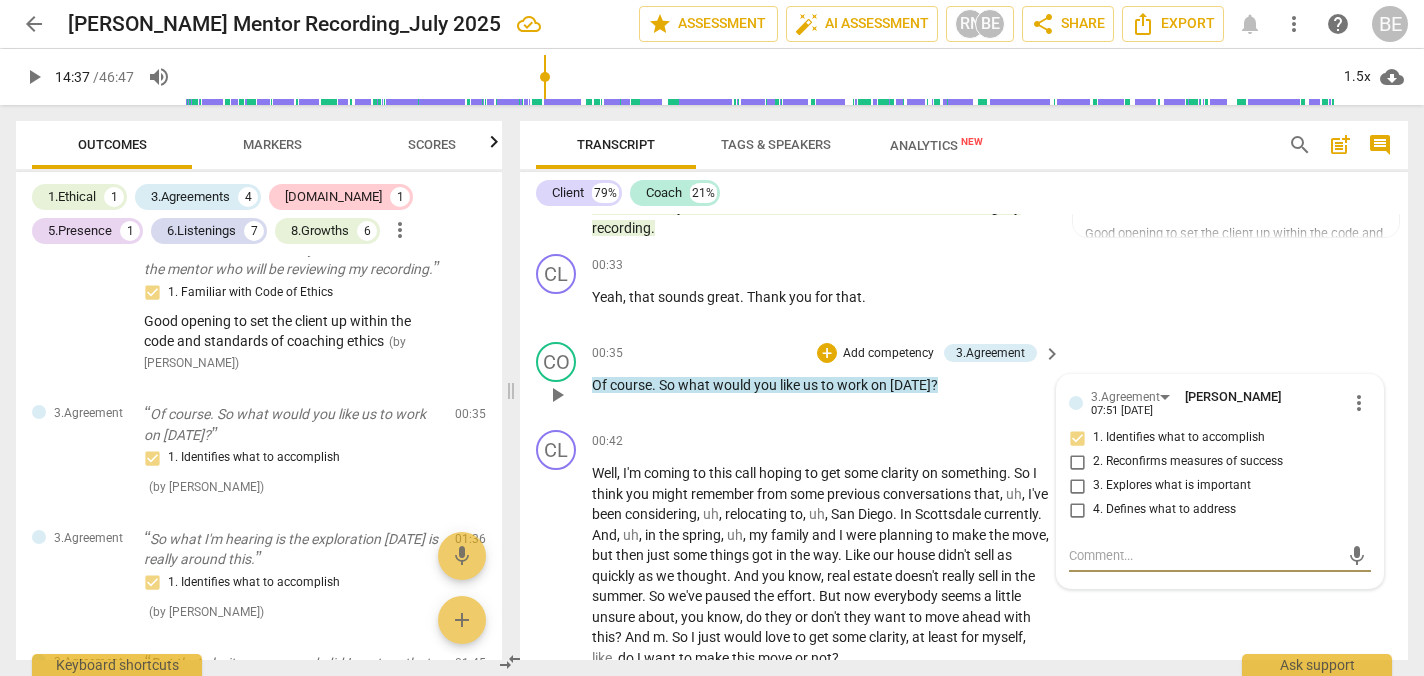 paste on "Coach invites client to set the agenda, establishing the session agreement. This meets the PCC marker for partnering to identify what the client wants to accomplish." 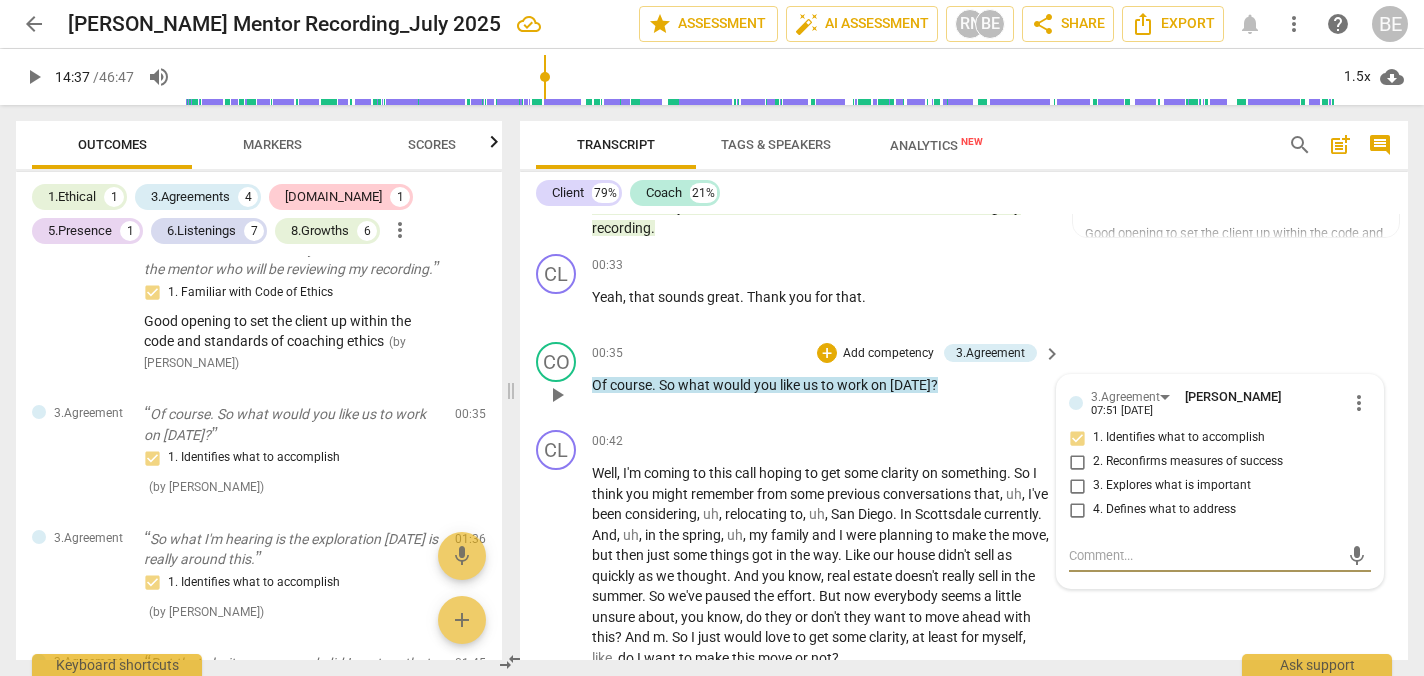 type on "Coach invites client to set the agenda, establishing the session agreement. This meets the PCC marker for partnering to identify what the client wants to accomplish." 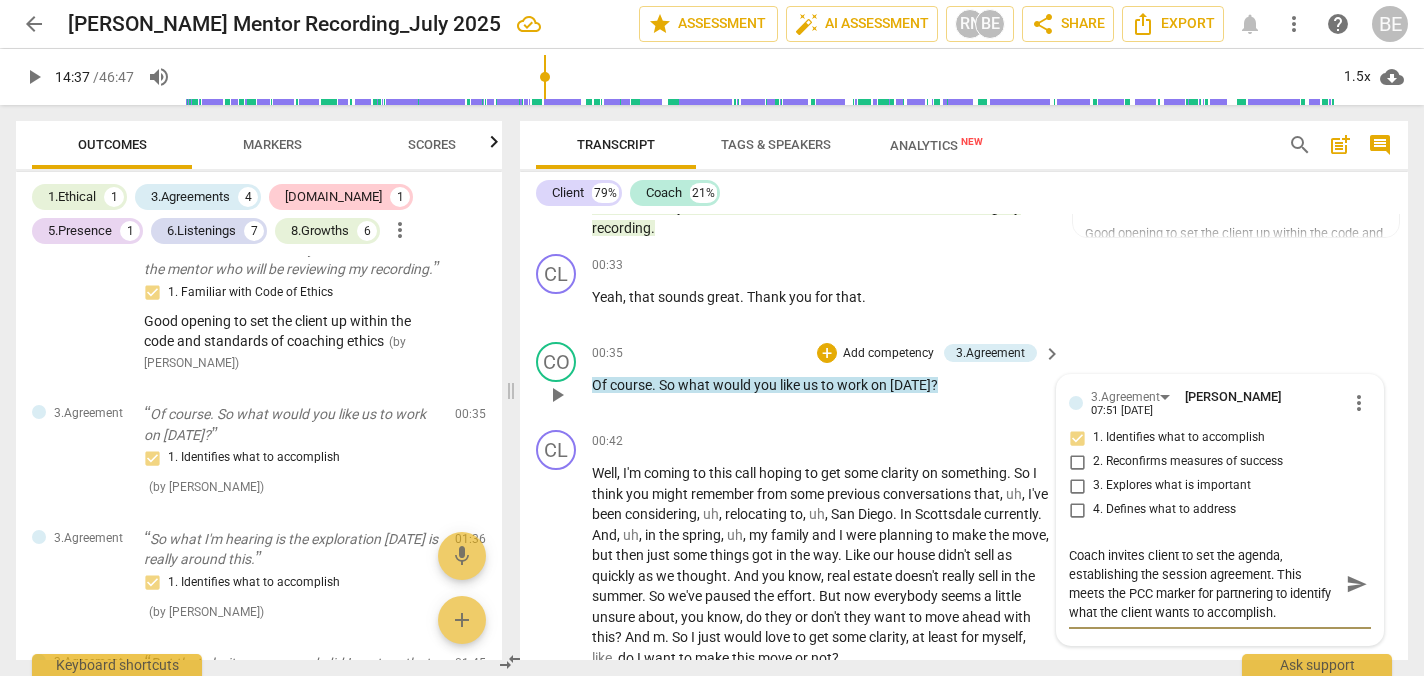 click on "Coach invites client to set the agenda, establishing the session agreement. This meets the PCC marker for partnering to identify what the client wants to accomplish." at bounding box center [1204, 584] 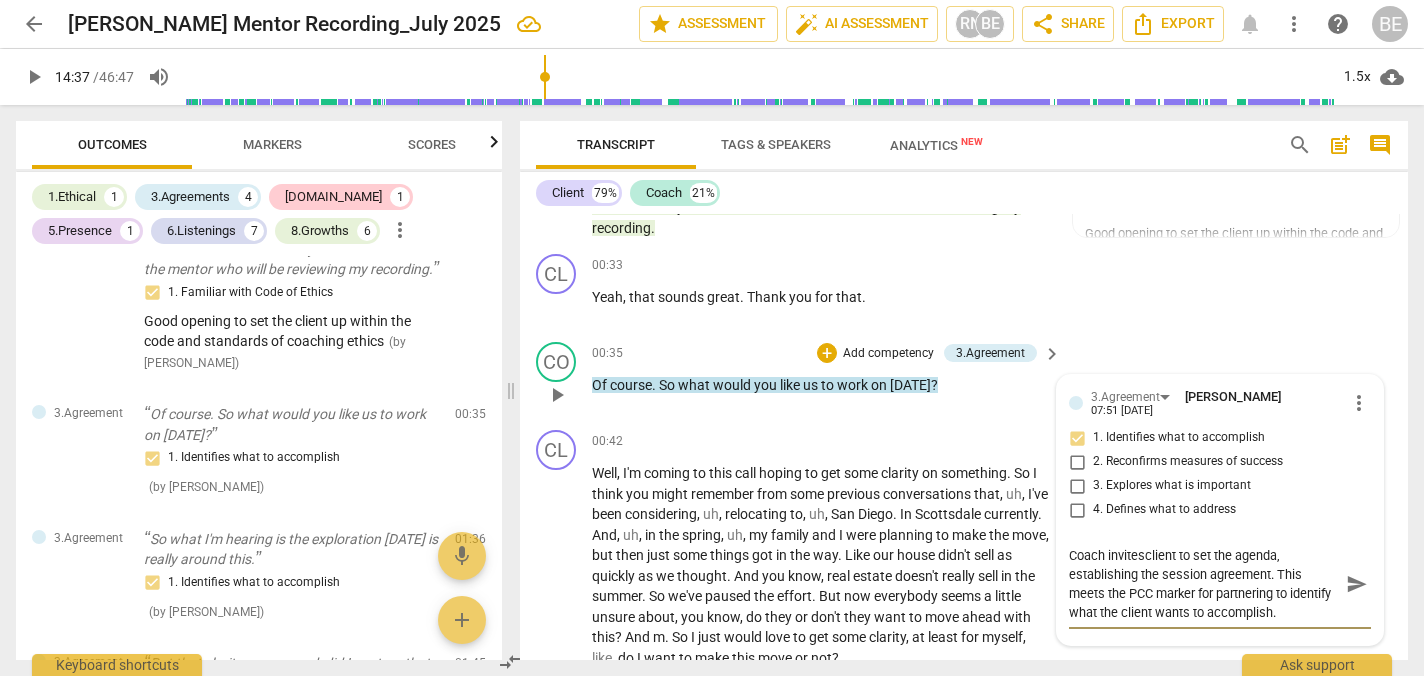 type on "Coach inviteclient to set the agenda, establishing the session agreement. This meets the PCC marker for partnering to identify what the client wants to accomplish." 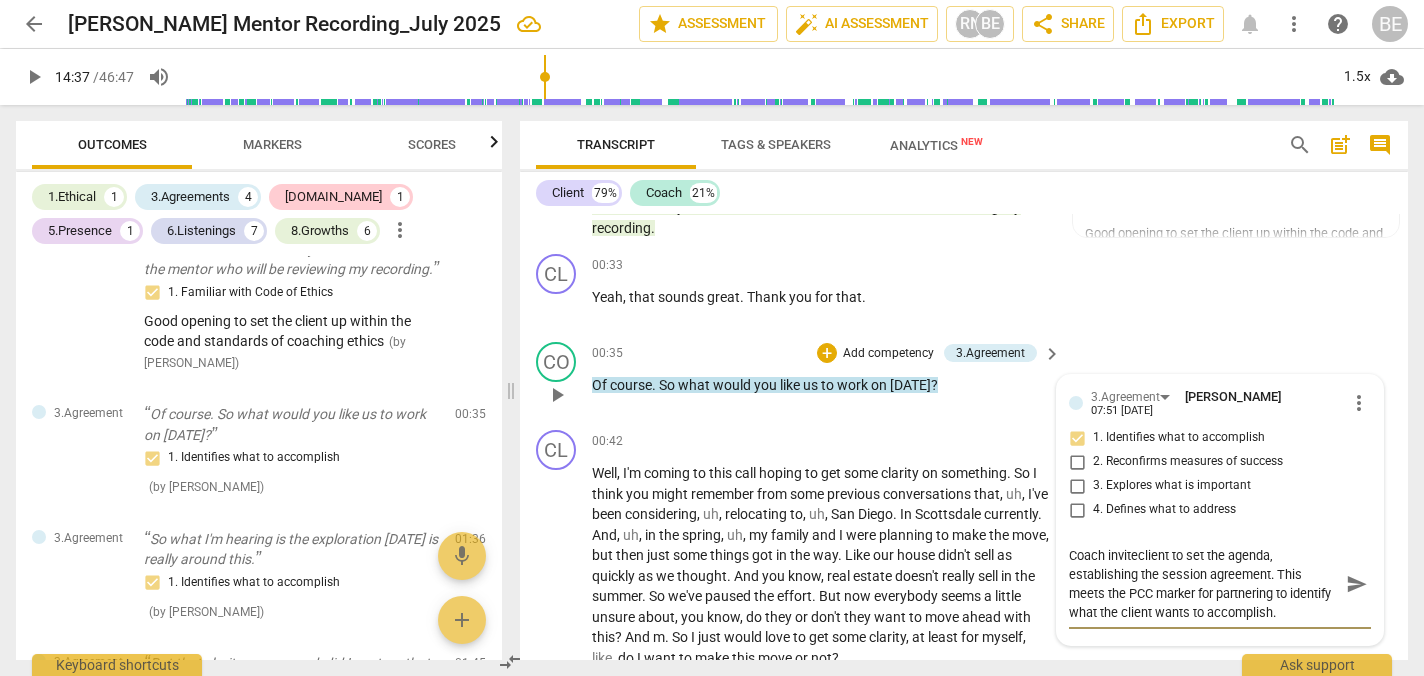 type on "Coach invitclient to set the agenda, establishing the session agreement. This meets the PCC marker for partnering to identify what the client wants to accomplish." 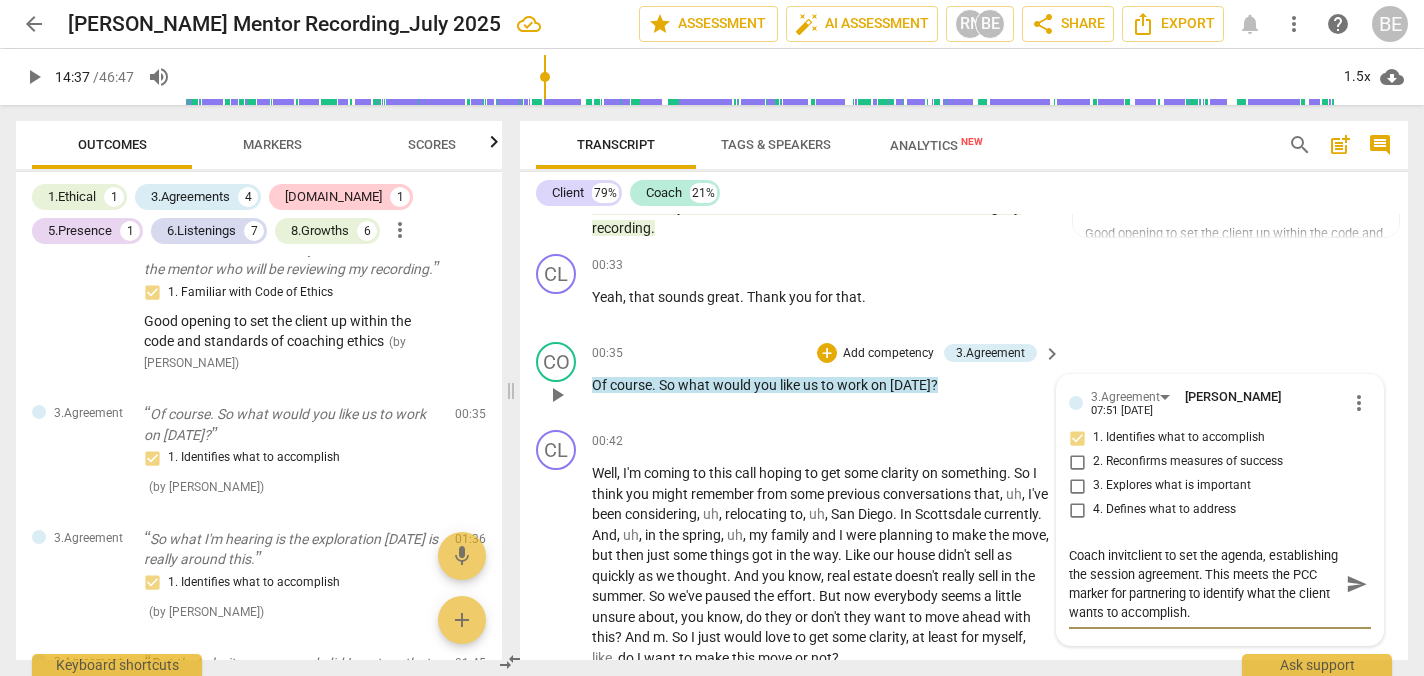 type on "Coach inviclient to set the agenda, establishing the session agreement. This meets the PCC marker for partnering to identify what the client wants to accomplish." 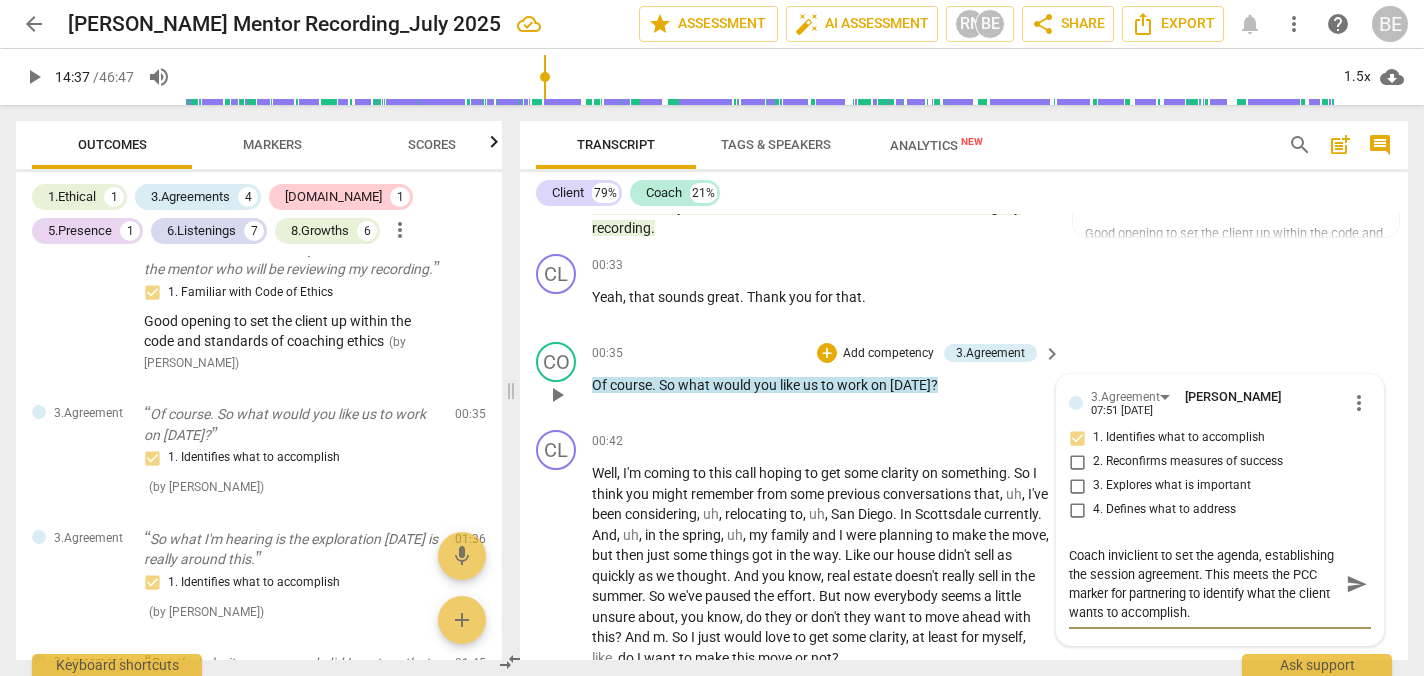 type on "Coach invclient to set the agenda, establishing the session agreement. This meets the PCC marker for partnering to identify what the client wants to accomplish." 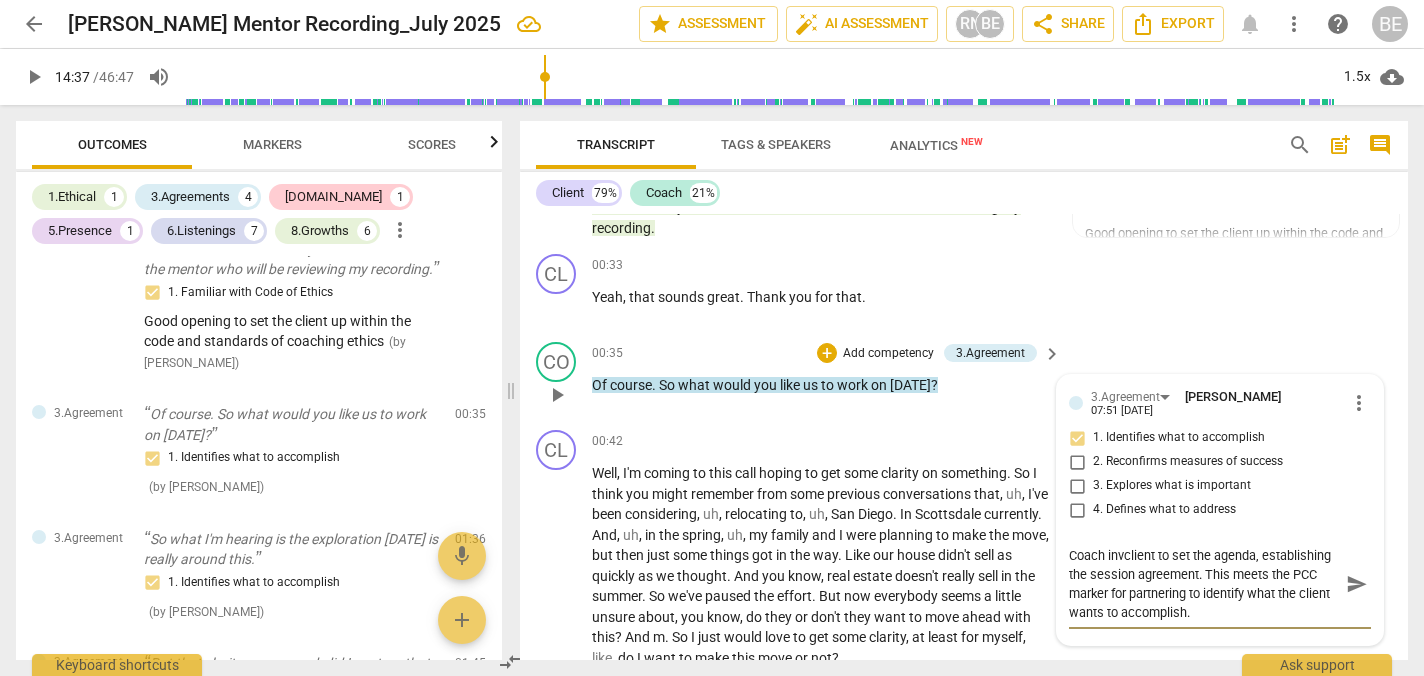 type on "Coach inclient to set the agenda, establishing the session agreement. This meets the PCC marker for partnering to identify what the client wants to accomplish." 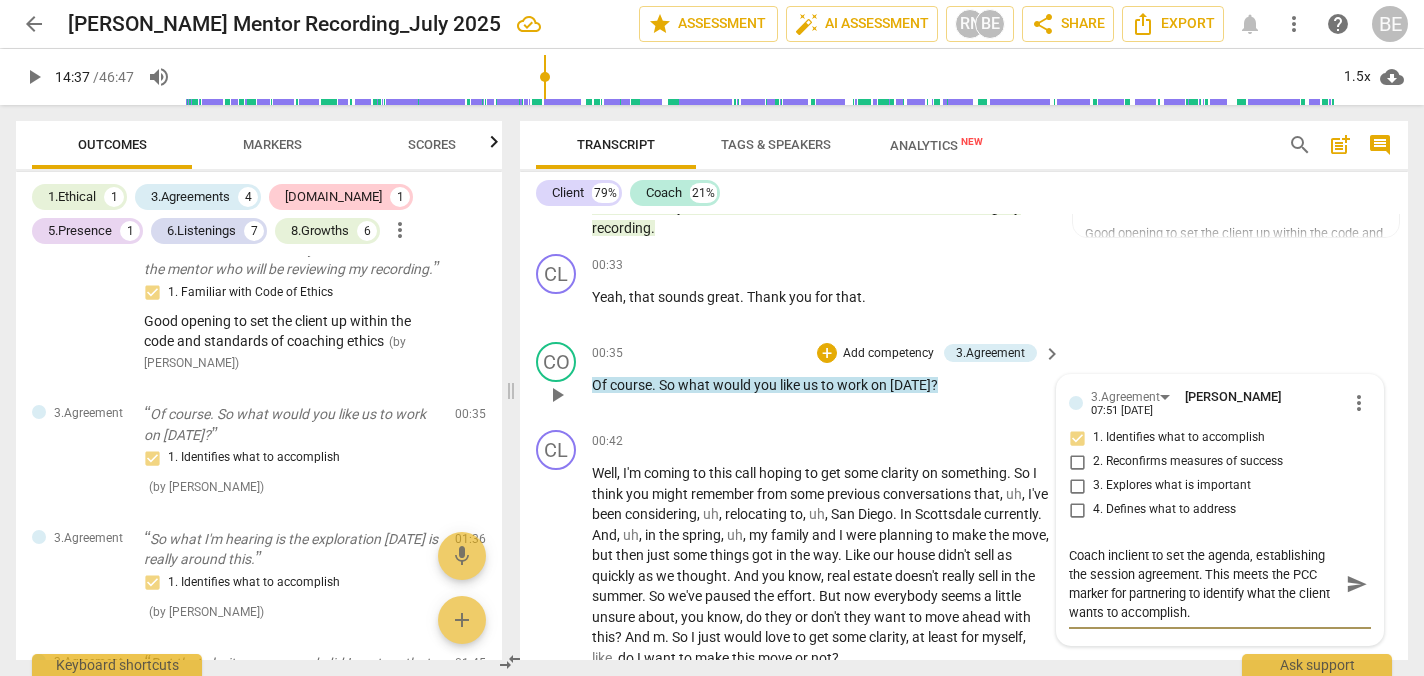 type on "Coach [PERSON_NAME] to set the agenda, establishing the session agreement. This meets the PCC marker for partnering to identify what the client wants to accomplish." 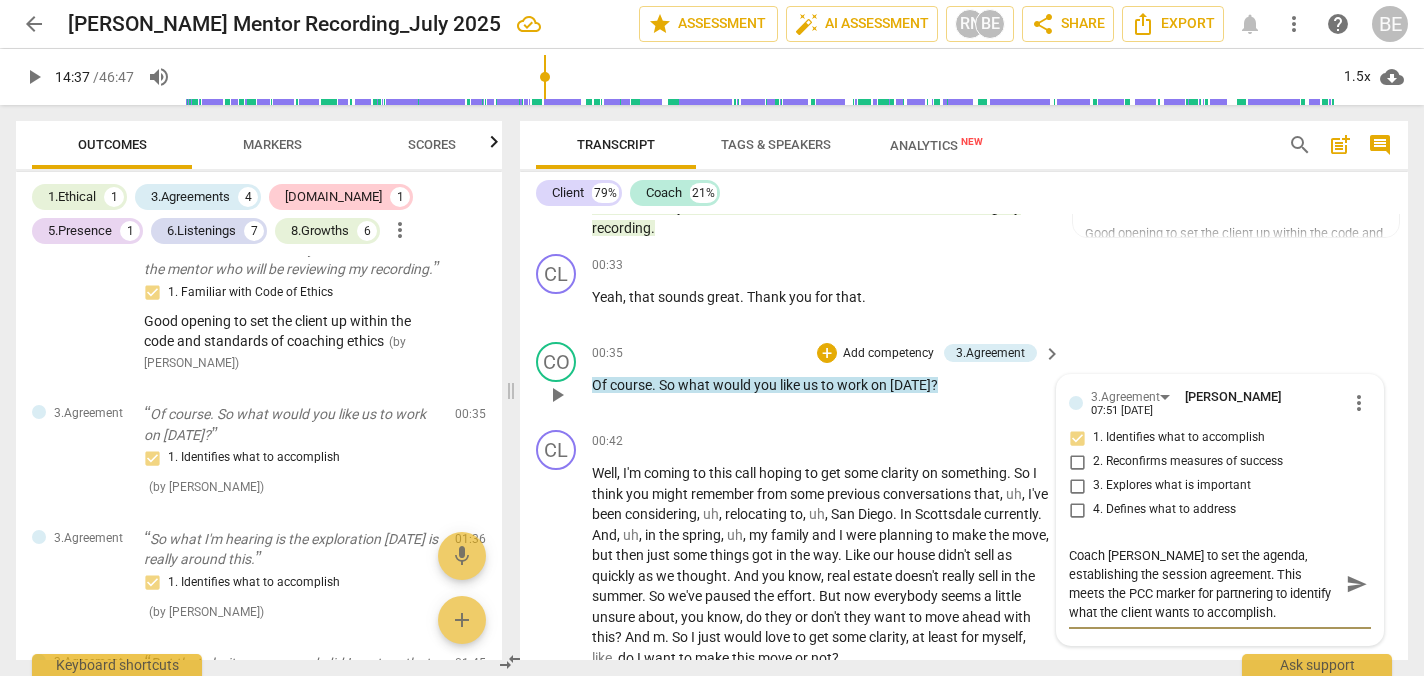 type on "Coach client to set the agenda, establishing the session agreement. This meets the PCC marker for partnering to identify what the client wants to accomplish." 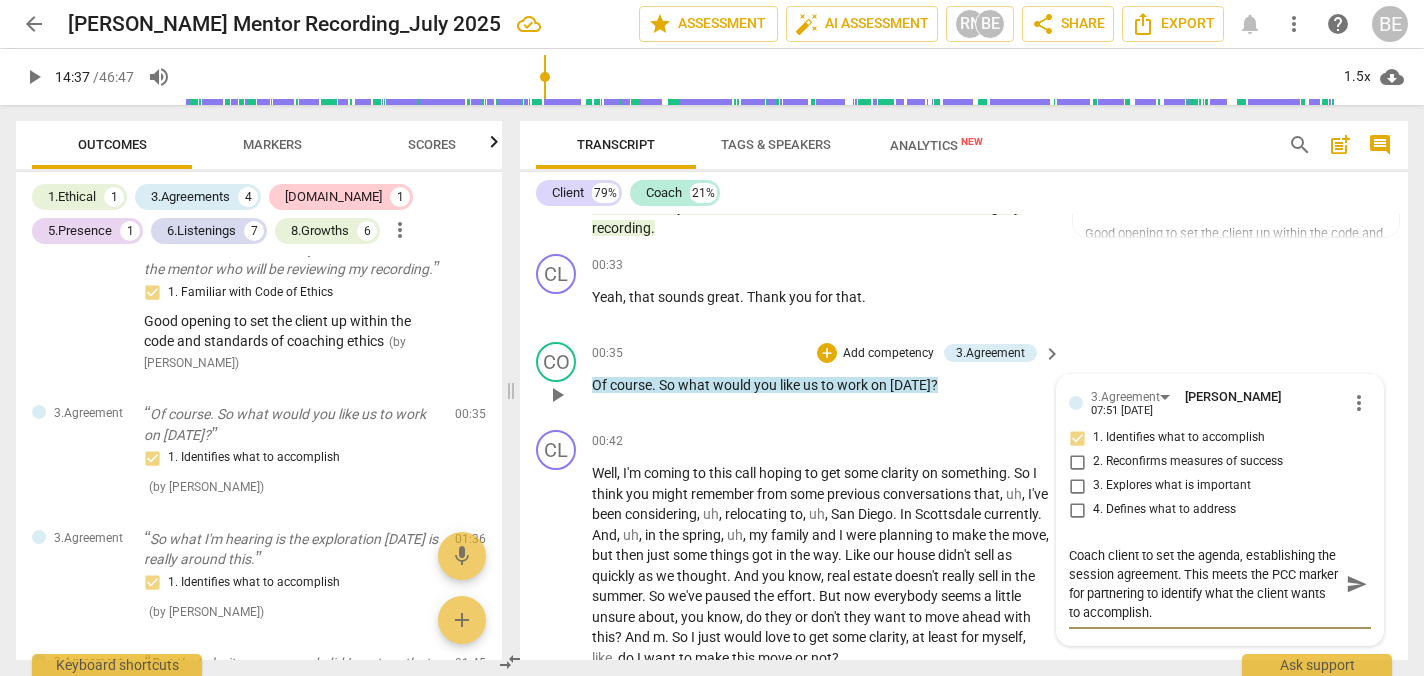 type on "Coachclient to set the agenda, establishing the session agreement. This meets the PCC marker for partnering to identify what the client wants to accomplish." 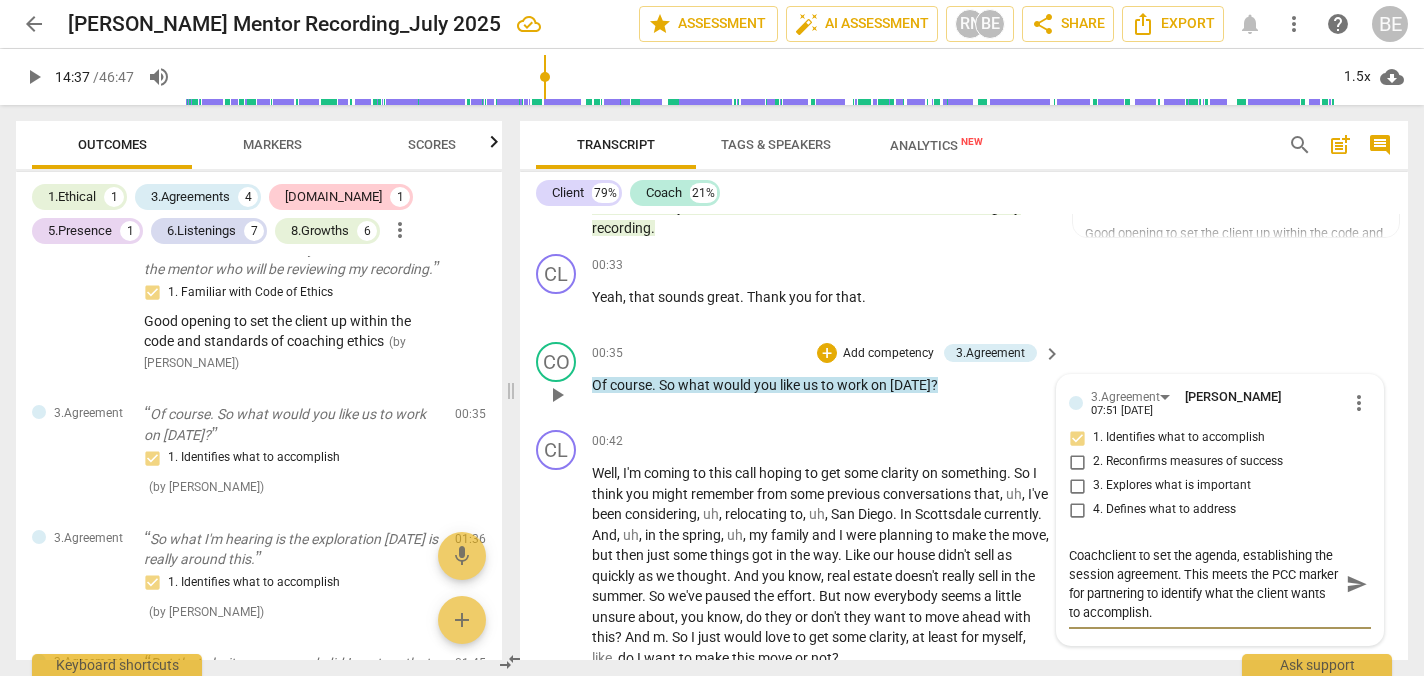 type on "Coacclient to set the agenda, establishing the session agreement. This meets the PCC marker for partnering to identify what the client wants to accomplish." 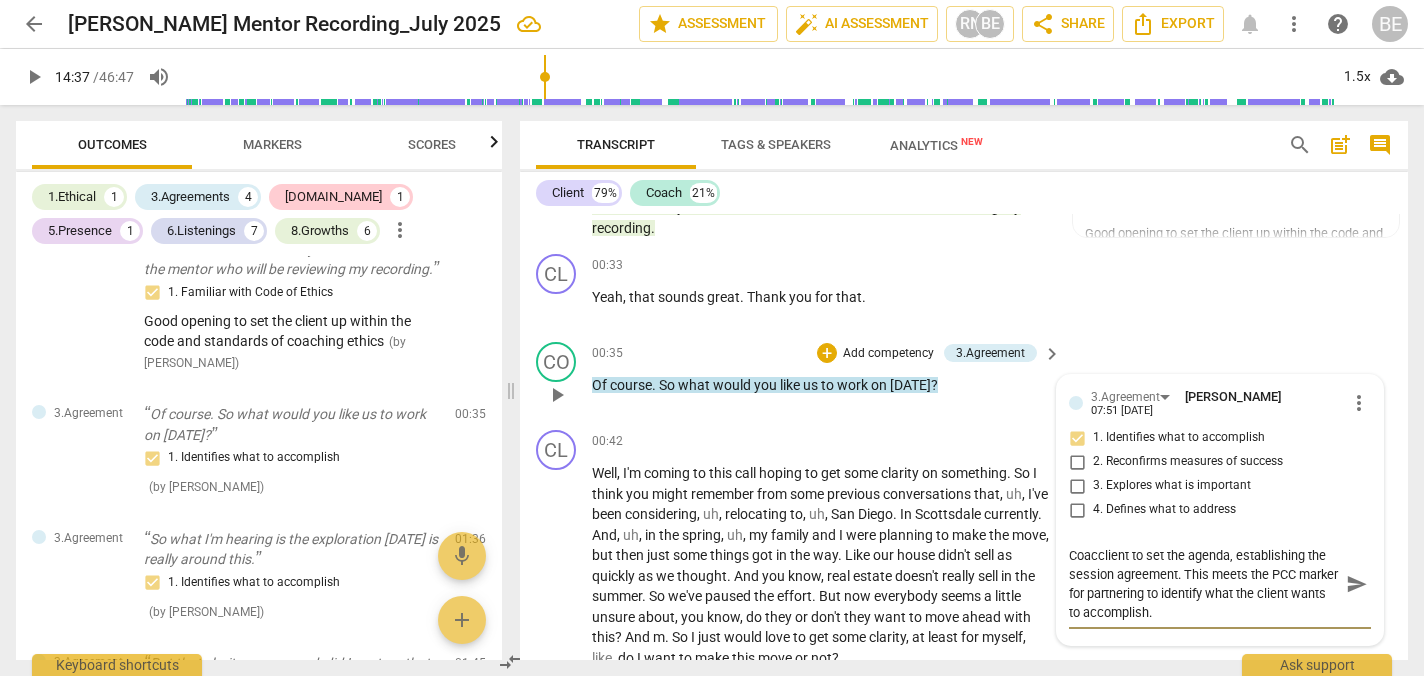 type on "Coaclient to set the agenda, establishing the session agreement. This meets the PCC marker for partnering to identify what the client wants to accomplish." 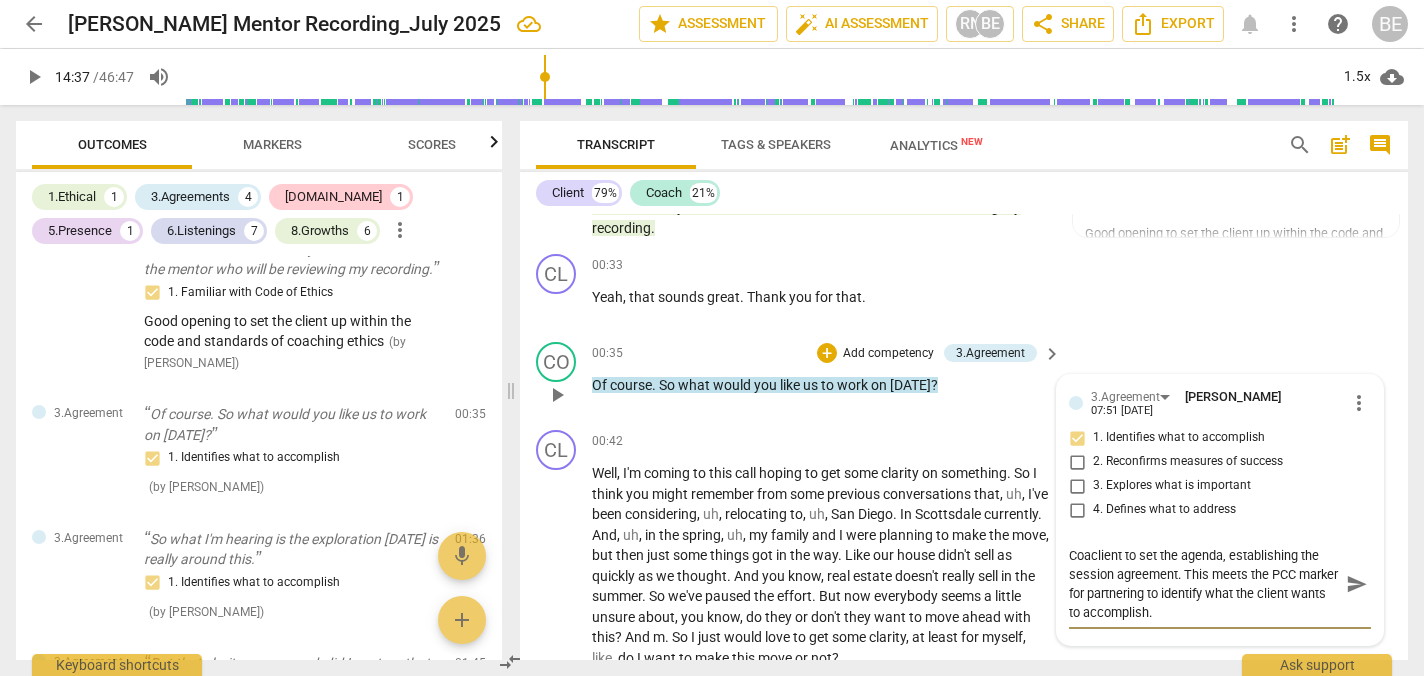 type on "Coclient to set the agenda, establishing the session agreement. This meets the PCC marker for partnering to identify what the client wants to accomplish." 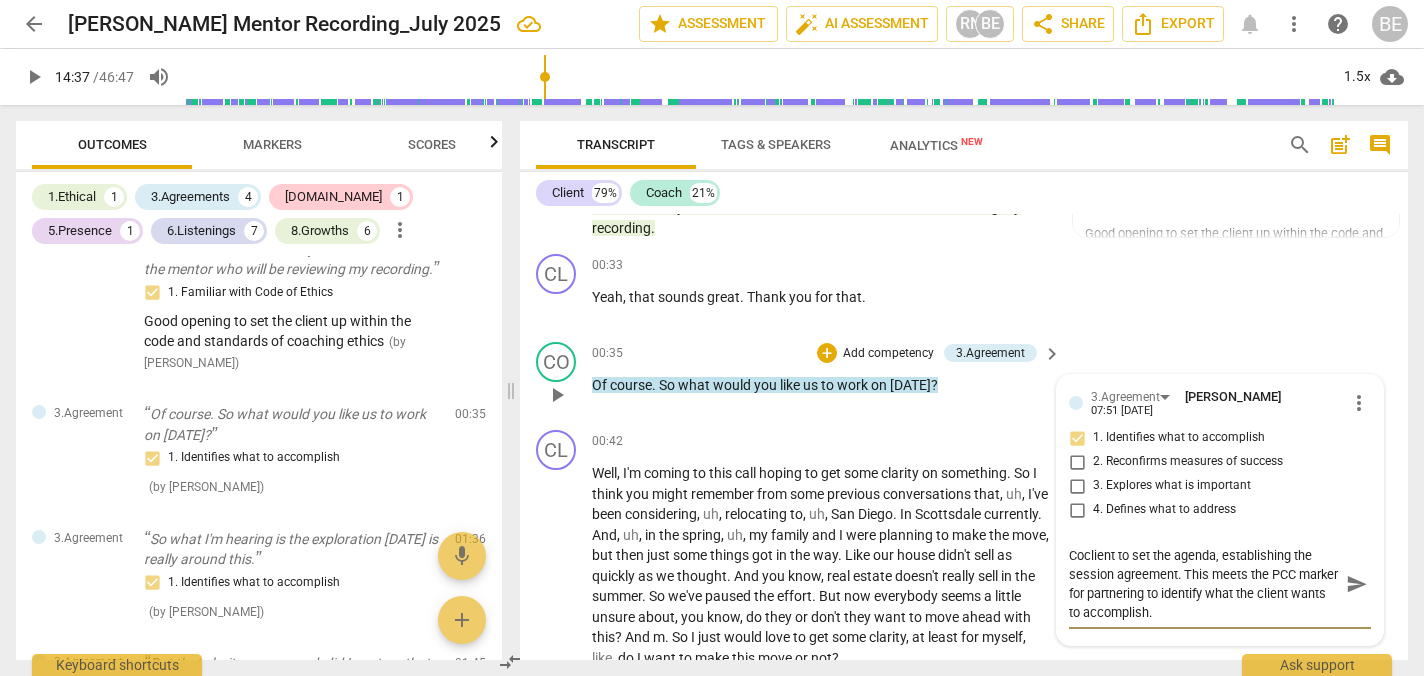 type on "Cclient to set the agenda, establishing the session agreement. This meets the PCC marker for partnering to identify what the client wants to accomplish." 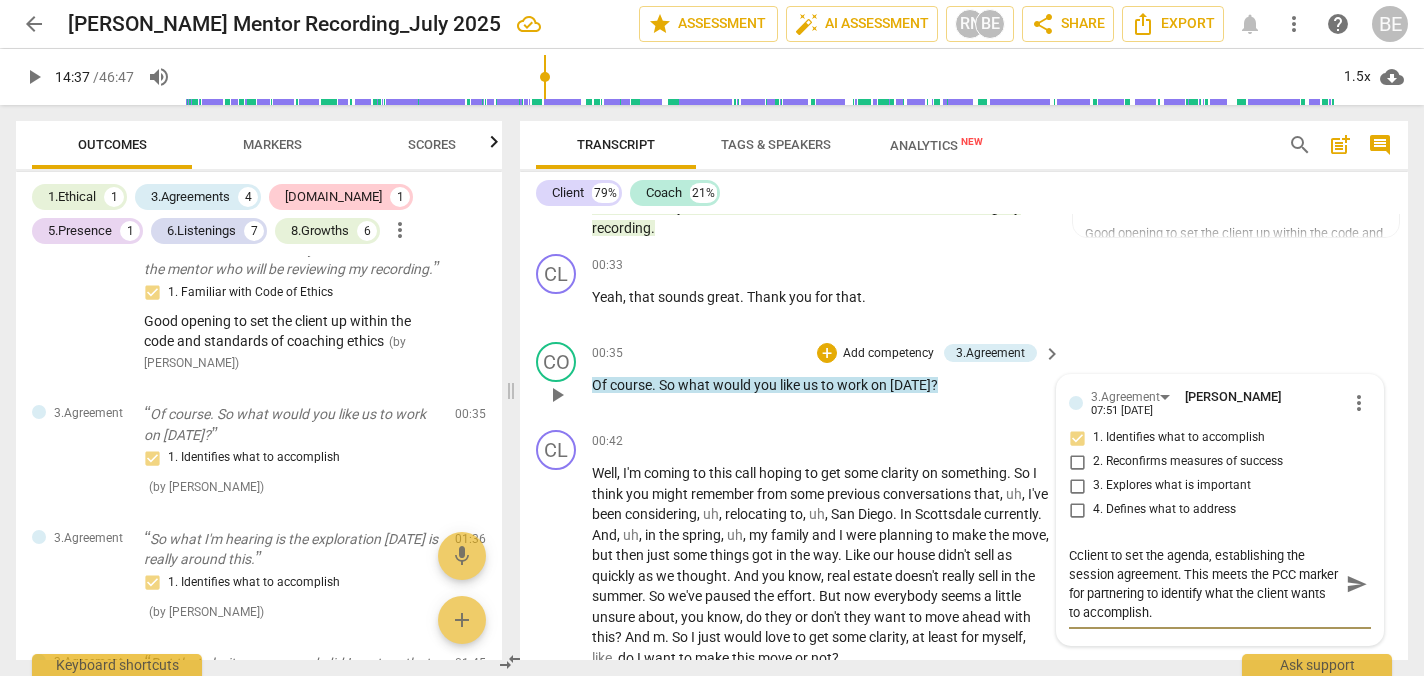 type 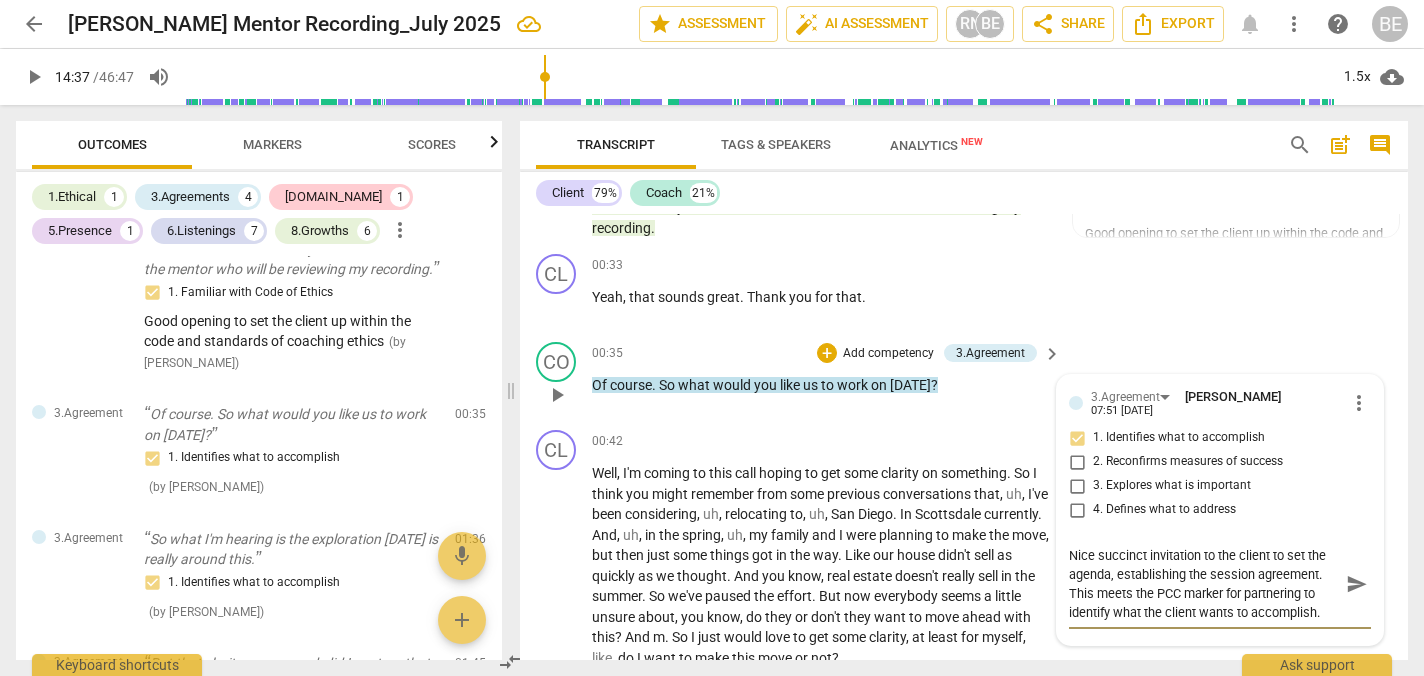 drag, startPoint x: 1328, startPoint y: 605, endPoint x: 1052, endPoint y: 592, distance: 276.306 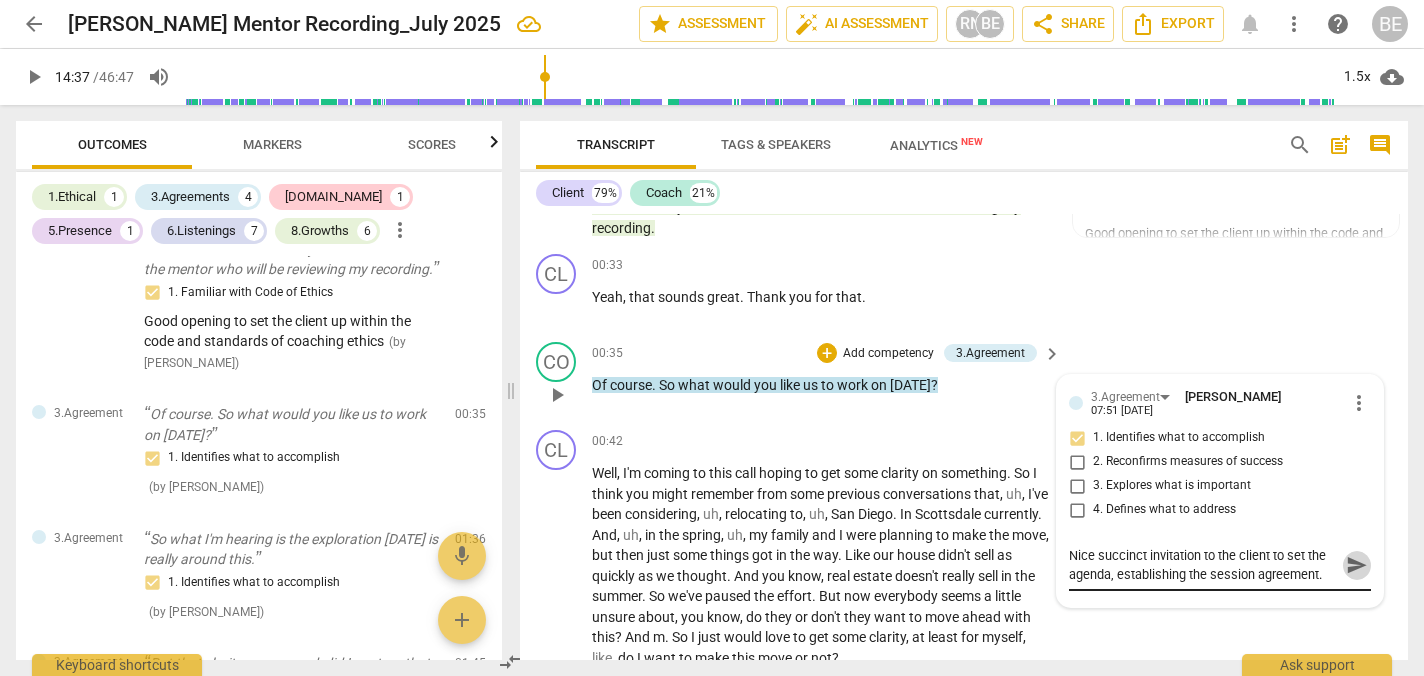 click on "send" at bounding box center [1357, 565] 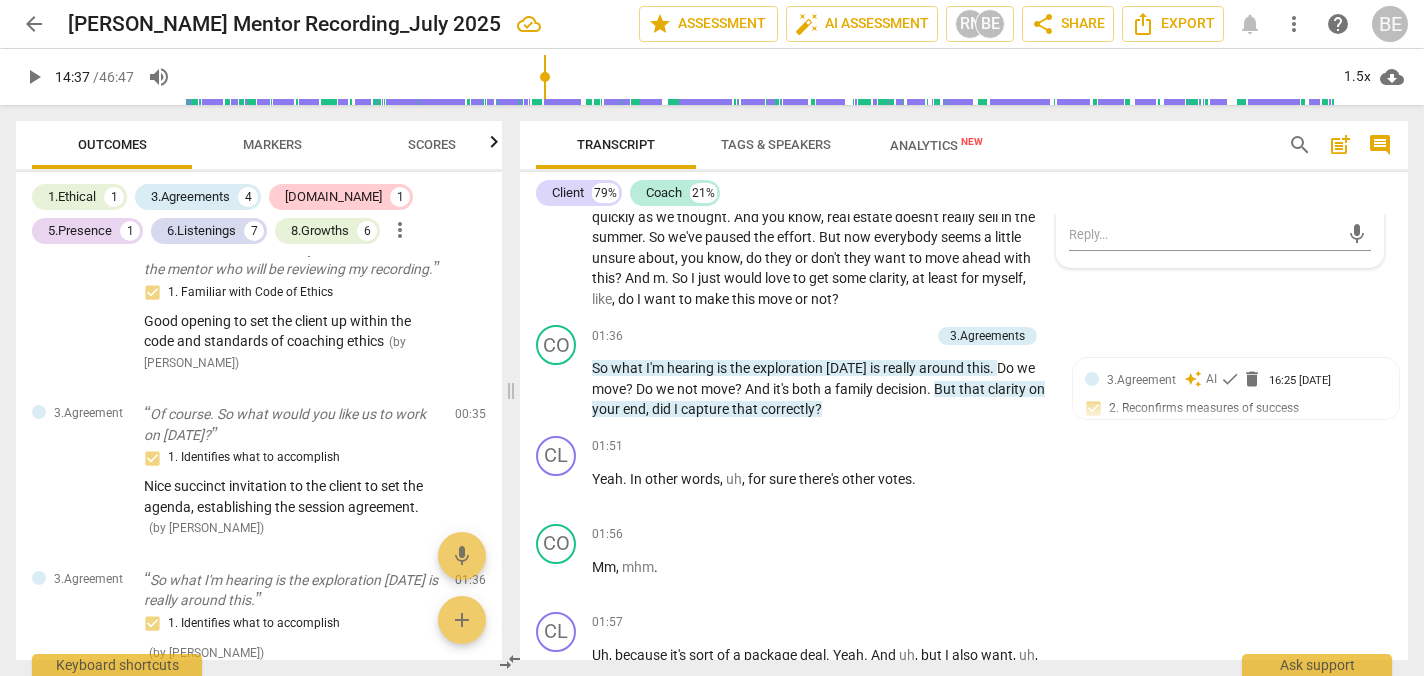 scroll, scrollTop: 918, scrollLeft: 0, axis: vertical 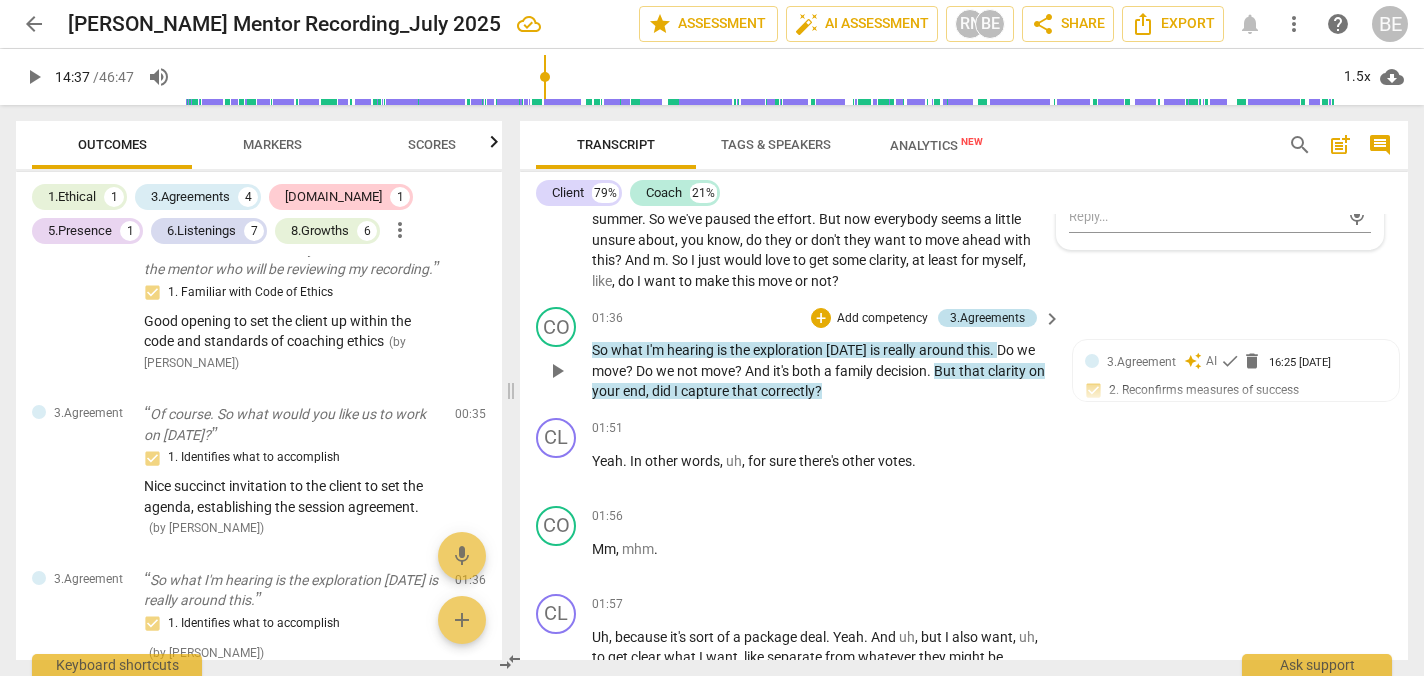 click on "3.Agreements" at bounding box center [987, 318] 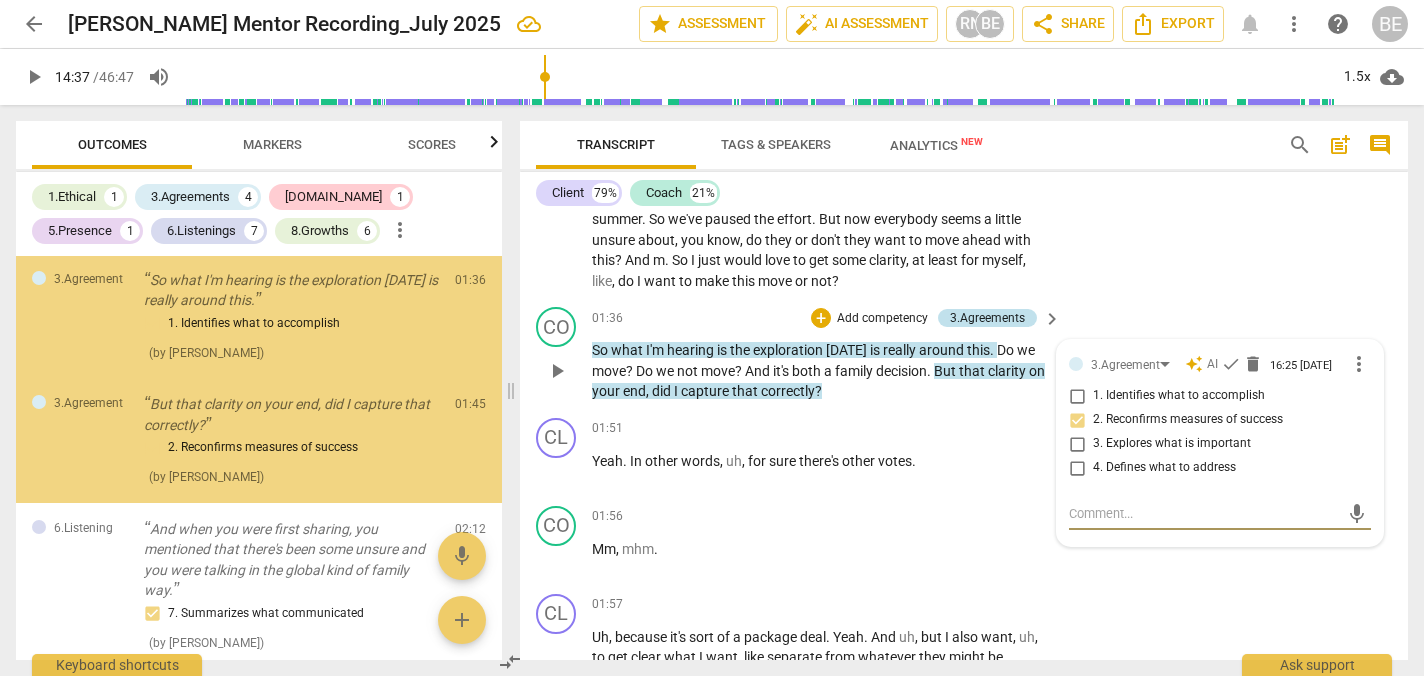 scroll, scrollTop: 398, scrollLeft: 0, axis: vertical 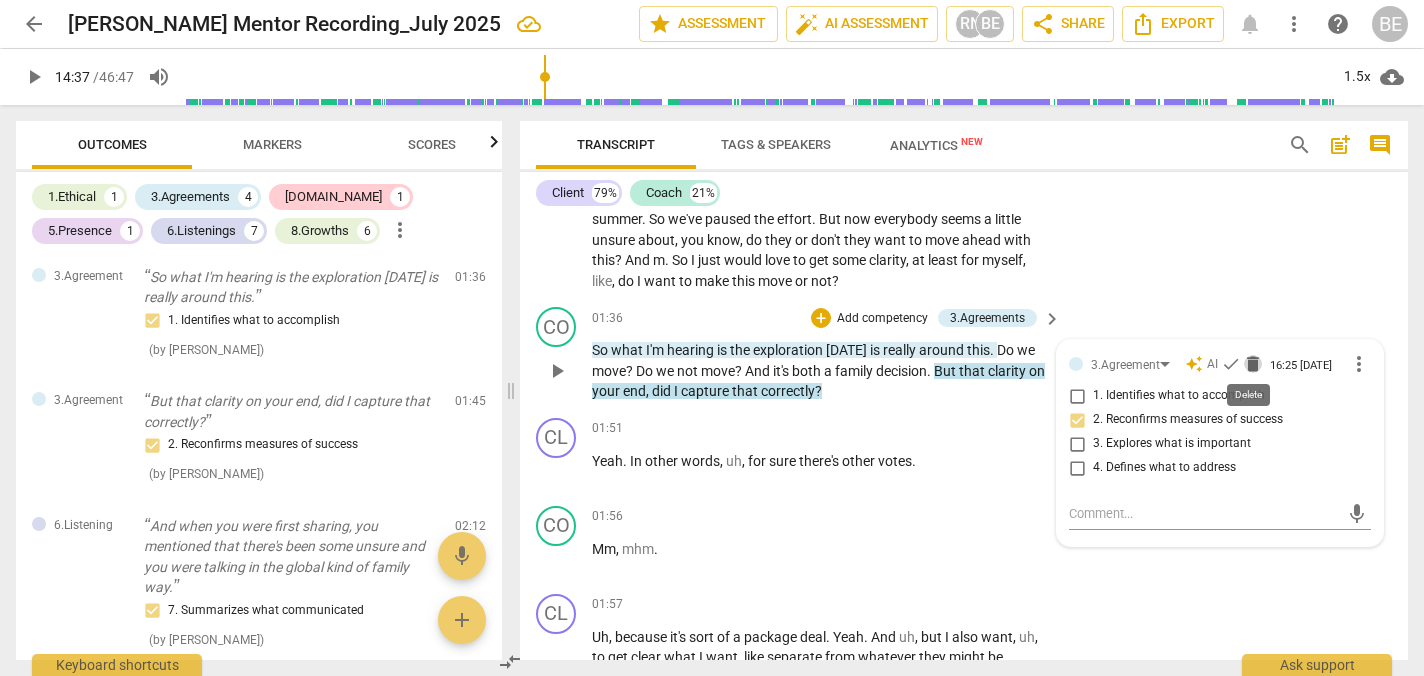 click on "delete" at bounding box center [1253, 364] 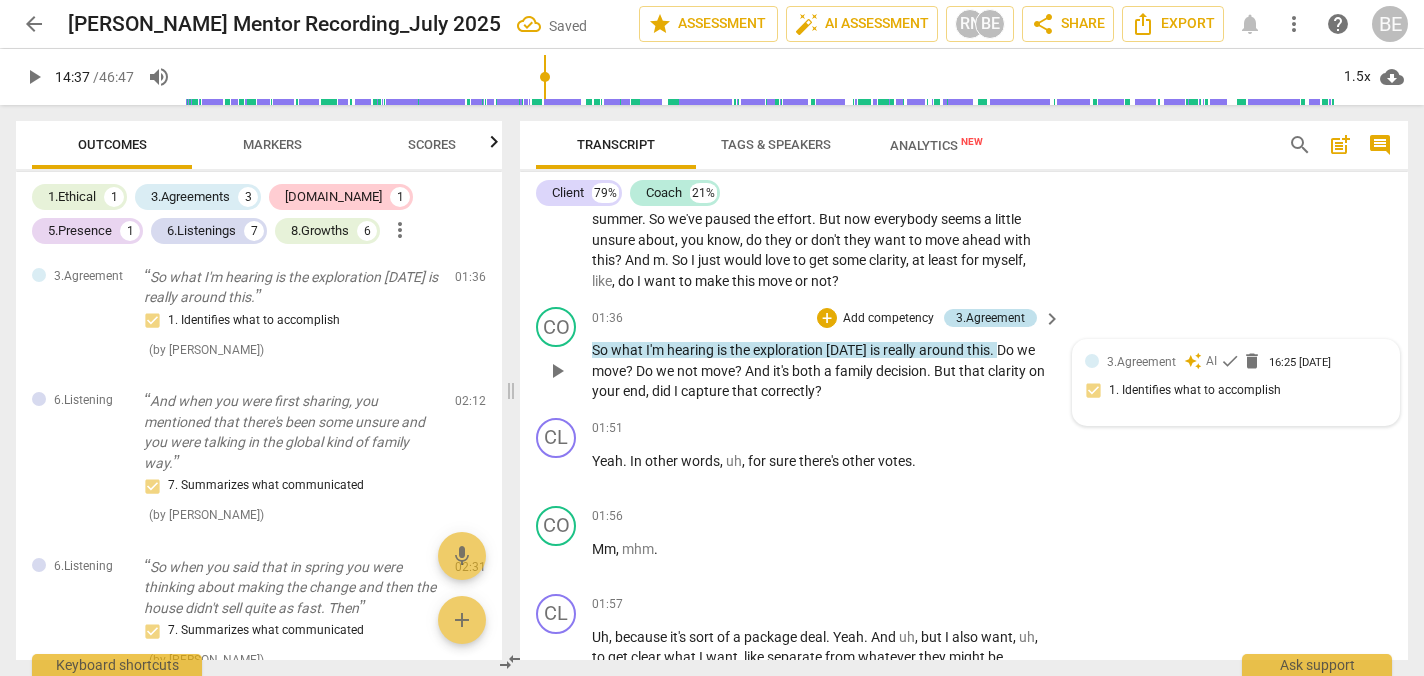 click on "3.Agreement" at bounding box center (990, 318) 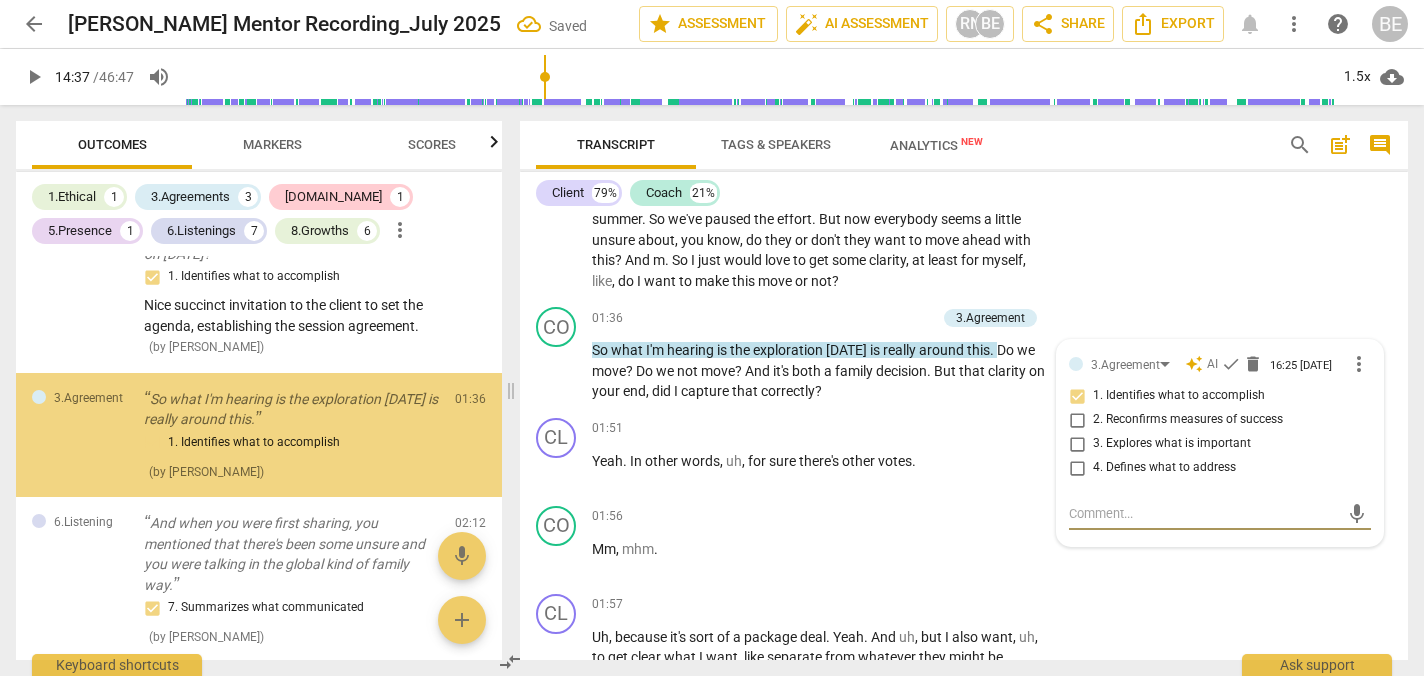 scroll, scrollTop: 273, scrollLeft: 0, axis: vertical 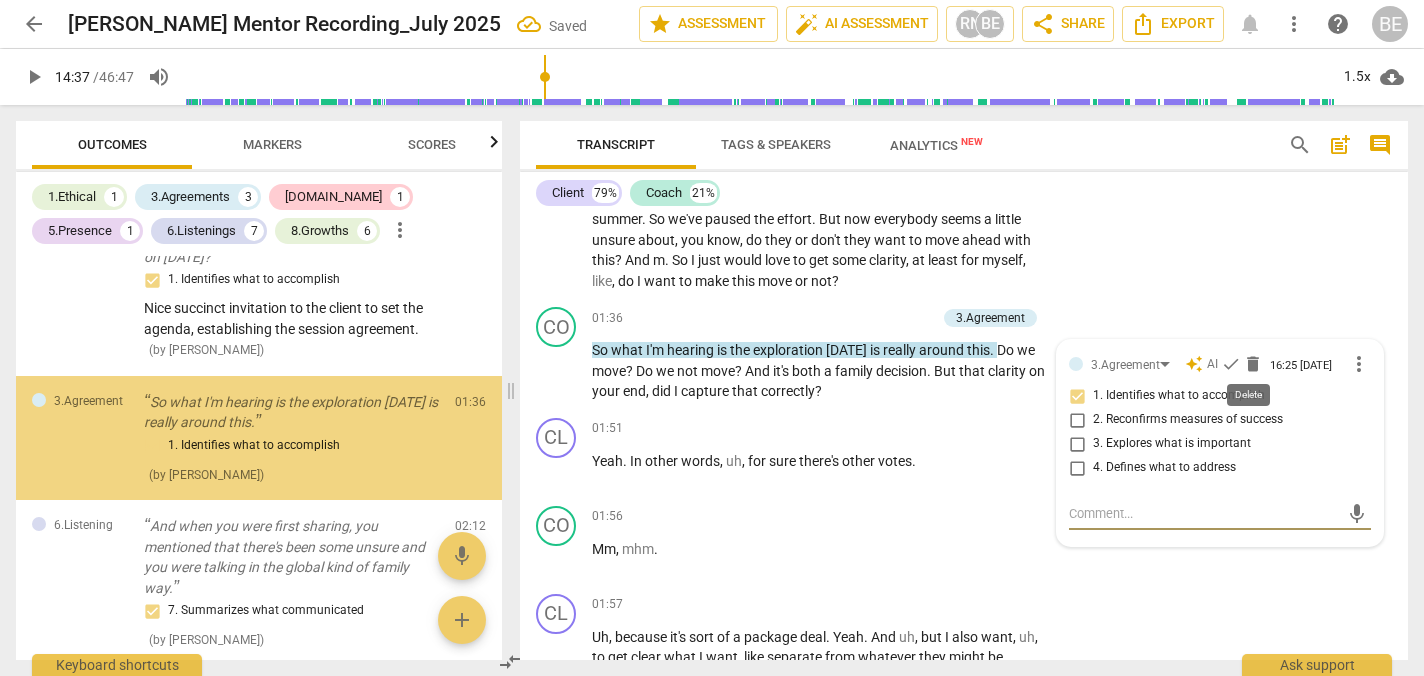 click on "delete" at bounding box center [1253, 364] 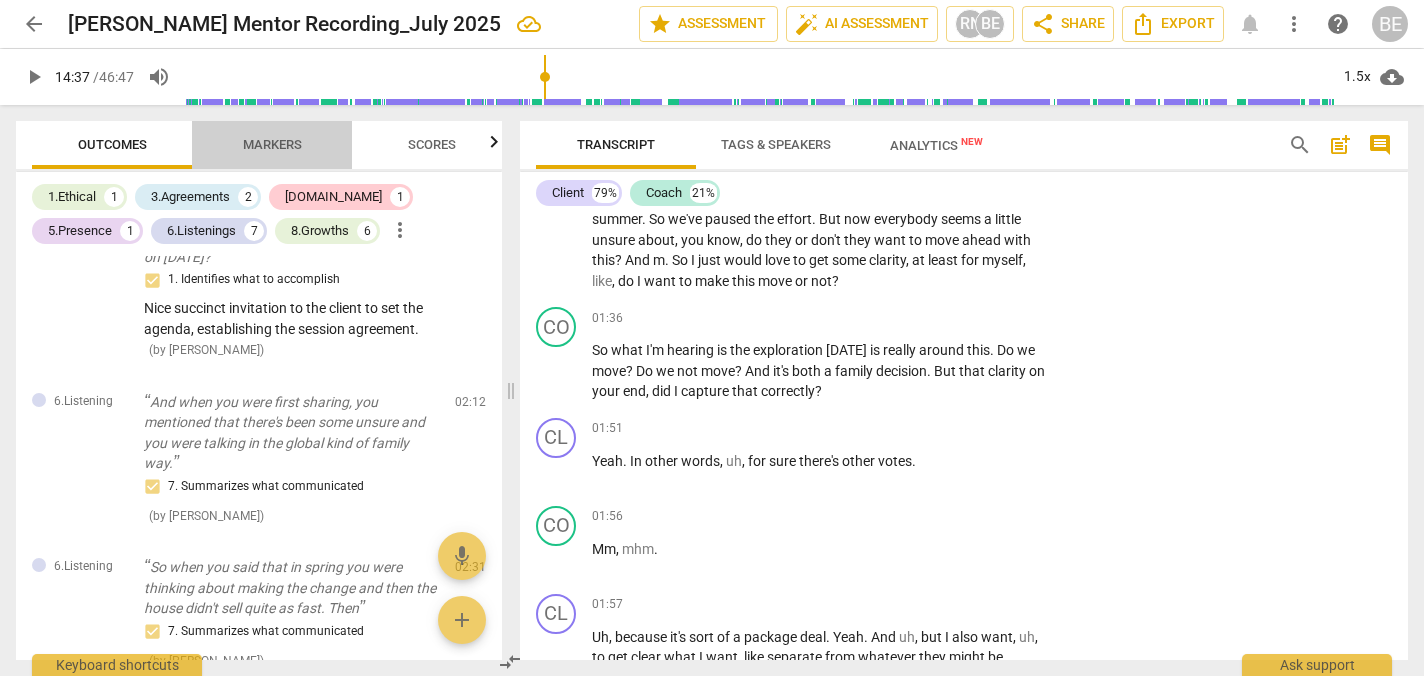 click on "Markers" at bounding box center [272, 145] 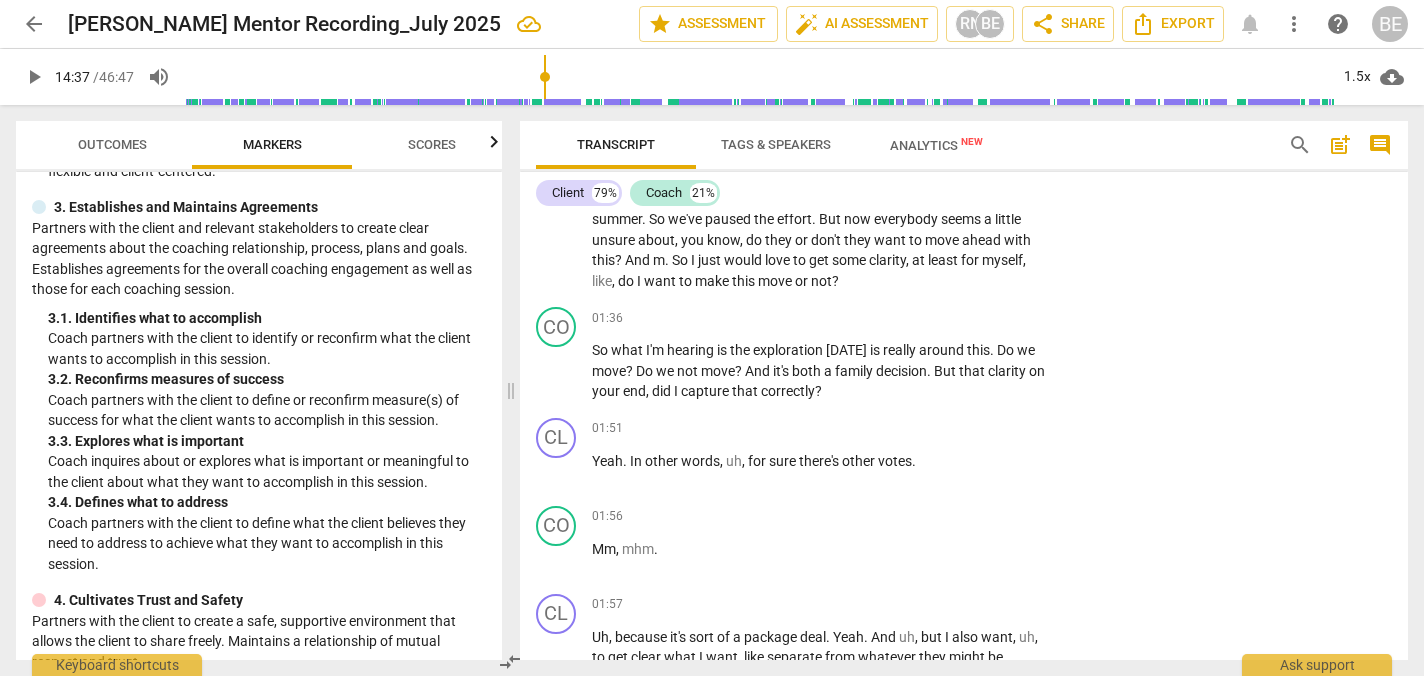 scroll, scrollTop: 276, scrollLeft: 0, axis: vertical 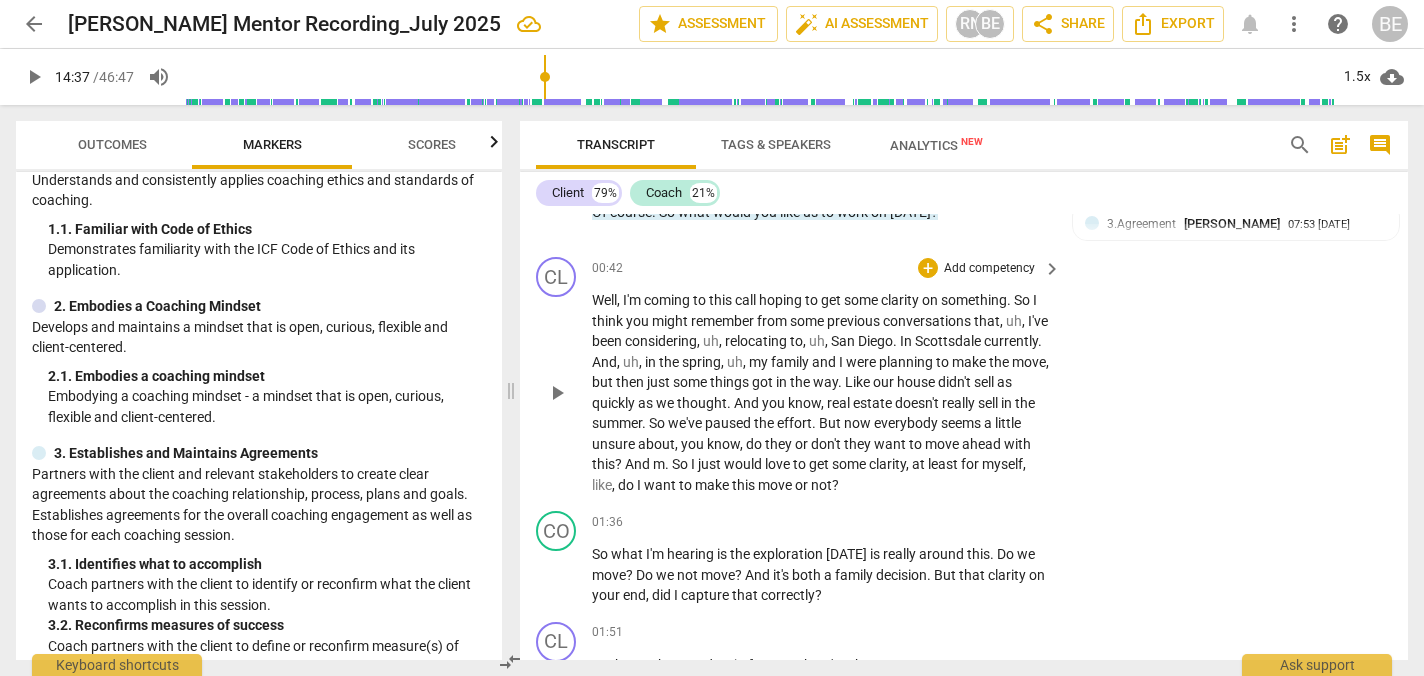click on "Add competency" at bounding box center (989, 269) 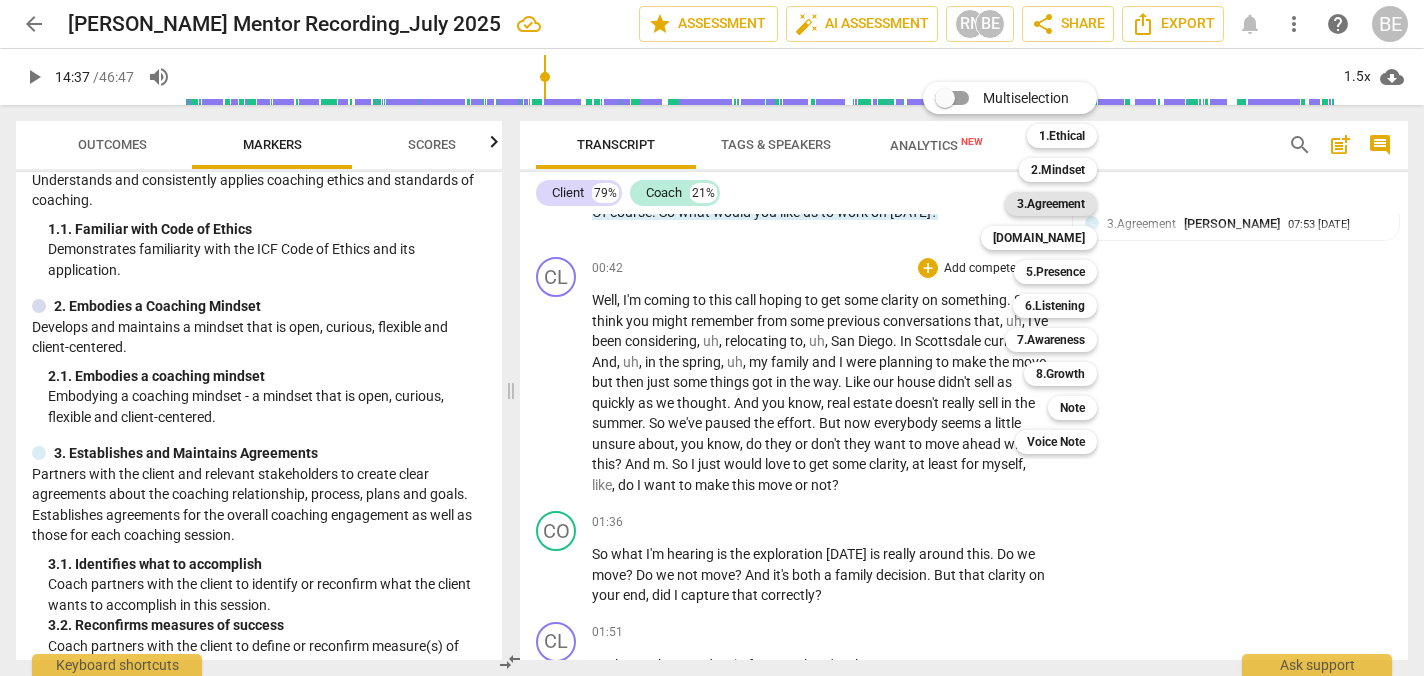 click on "3.Agreement" at bounding box center (1051, 204) 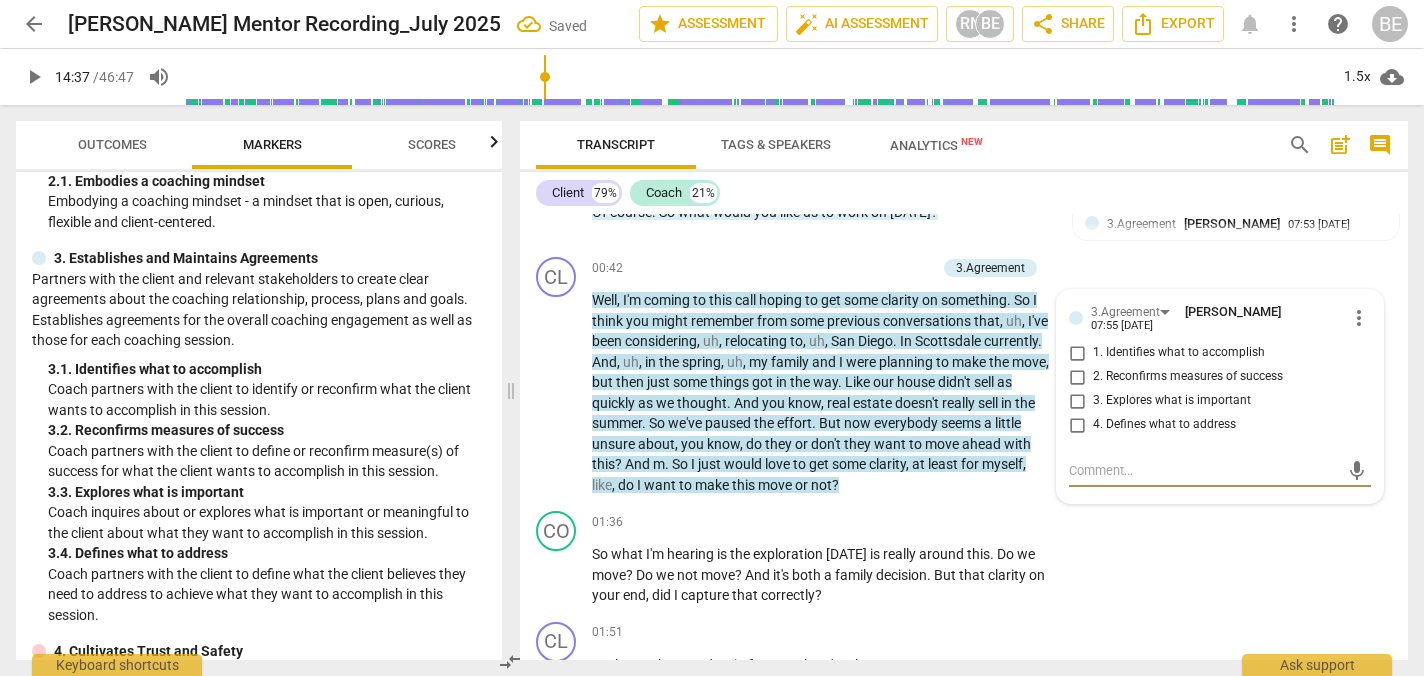 scroll, scrollTop: 298, scrollLeft: 0, axis: vertical 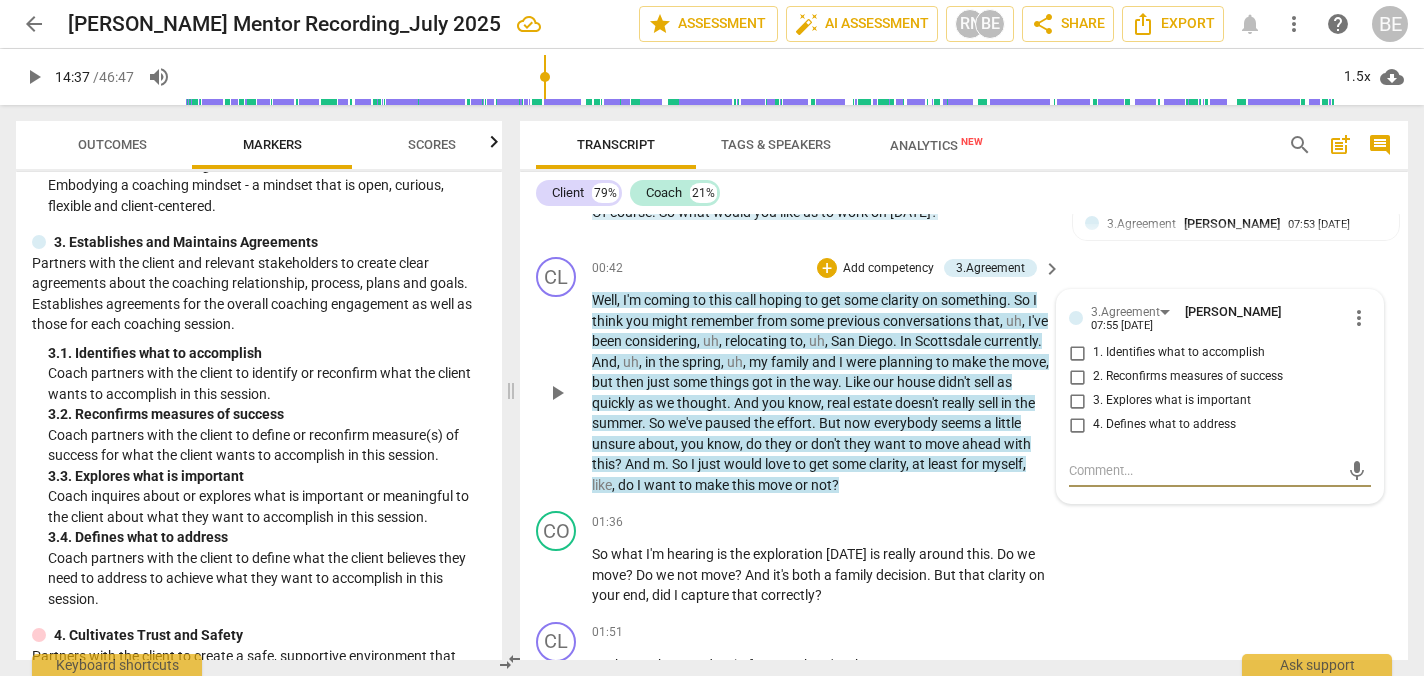 click on "4. Defines what to address" at bounding box center [1077, 425] 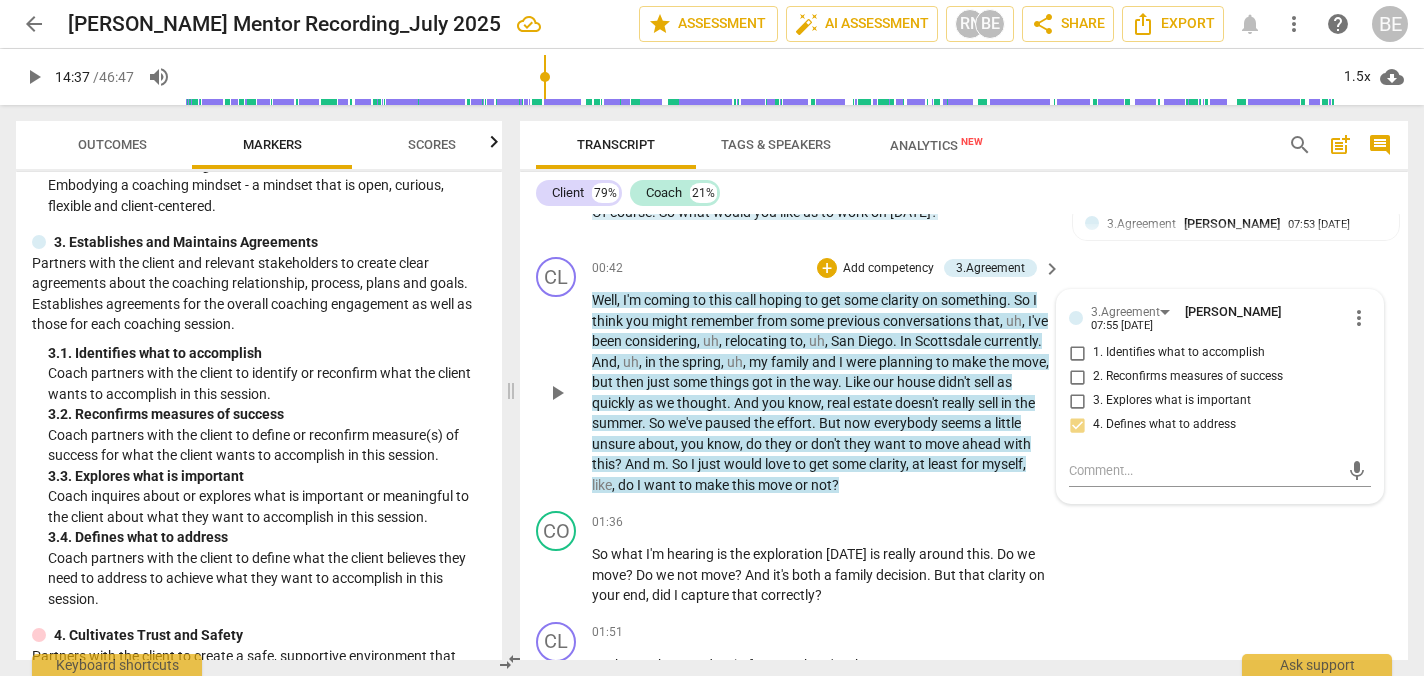 click on "2. Reconfirms measures of success" at bounding box center (1077, 377) 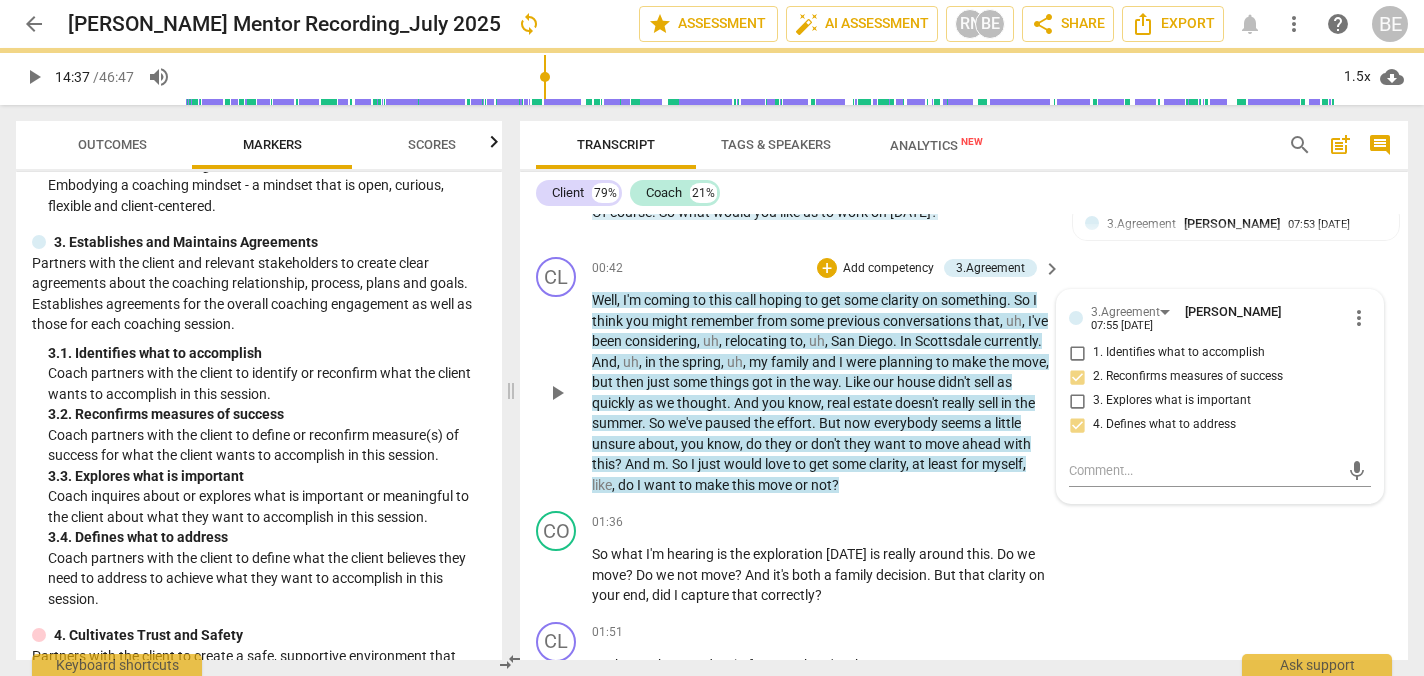click on "2. Reconfirms measures of success" at bounding box center [1077, 377] 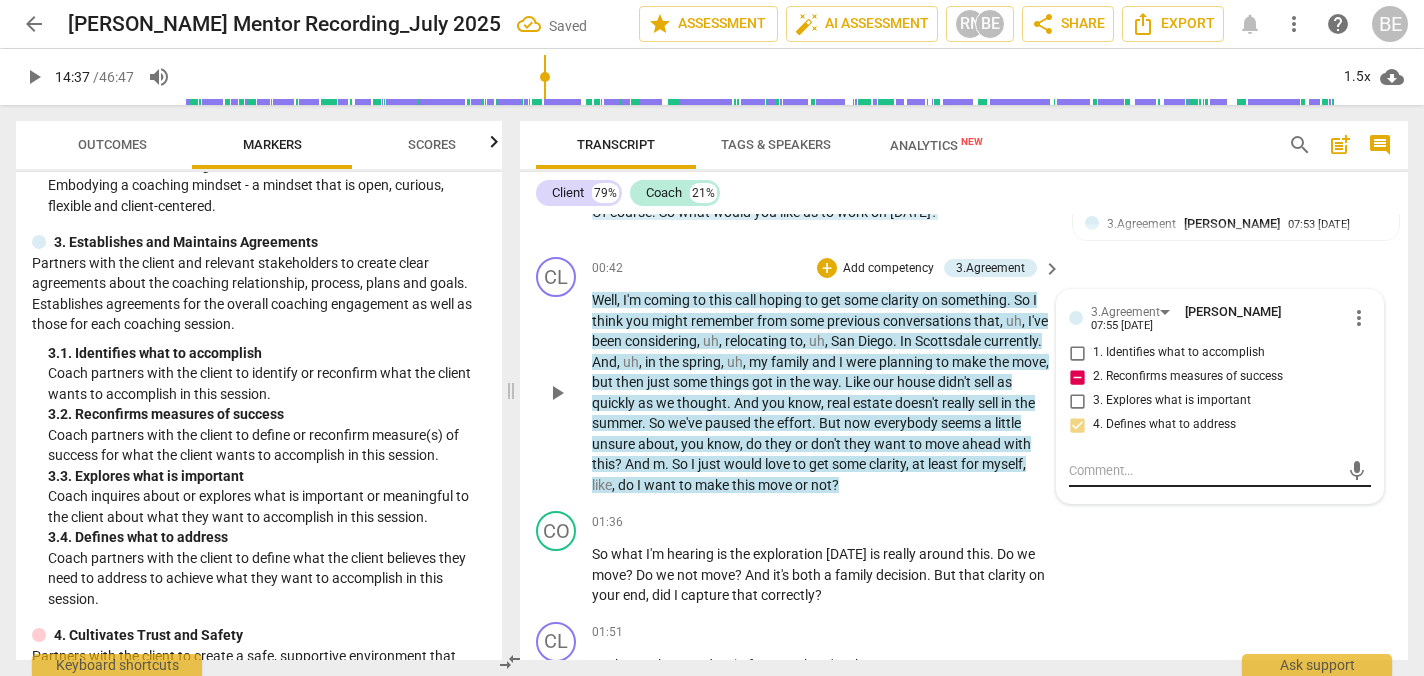 click at bounding box center [1204, 470] 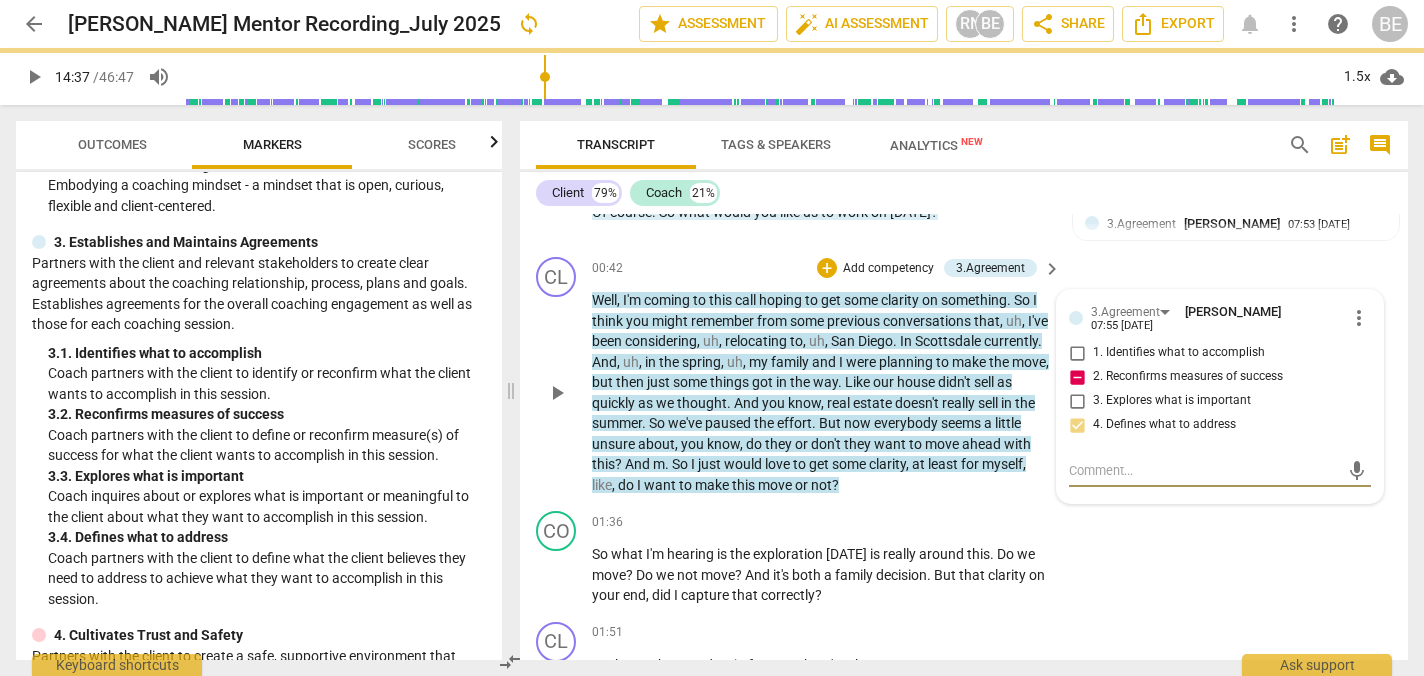 paste on "Coach reflects and summarizes the client’s situation and checks for accuracy, supporting both the session agreement and active listening. Could be even stronger if coach clarified what success looks like to the client (see 3.2)." 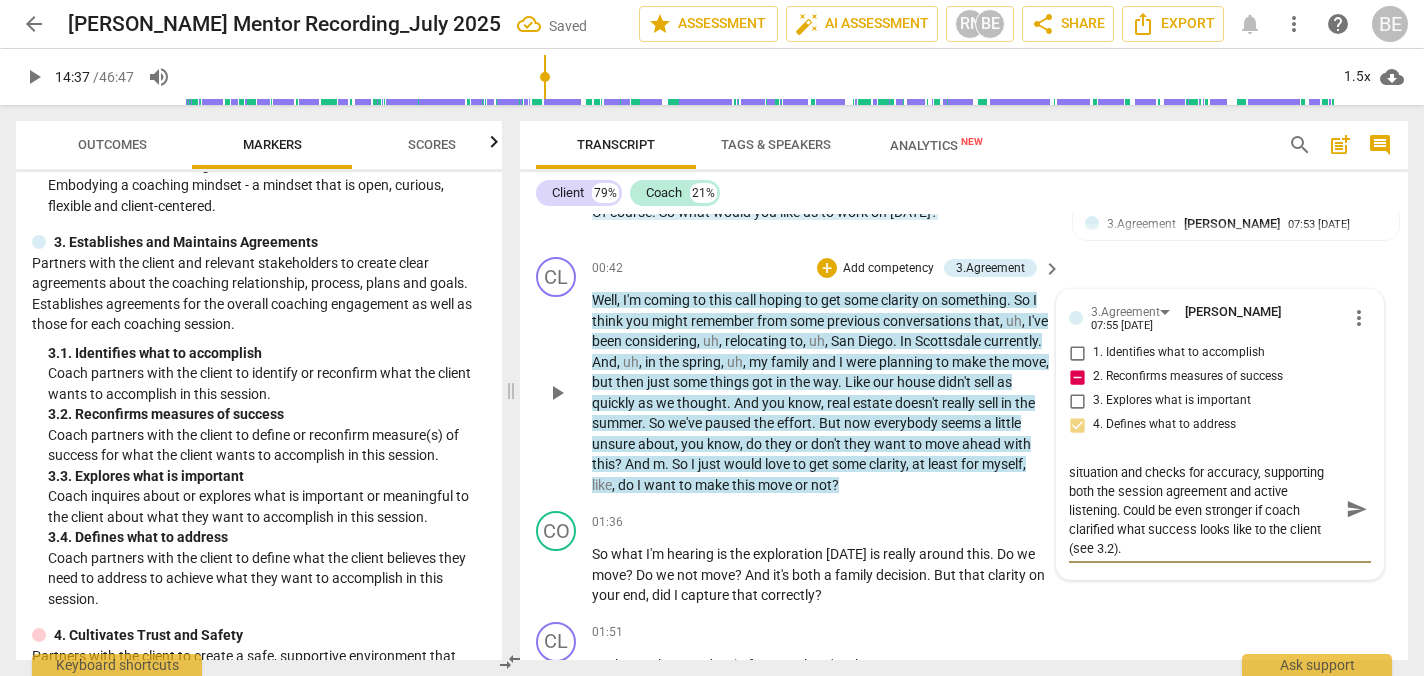 scroll, scrollTop: 0, scrollLeft: 0, axis: both 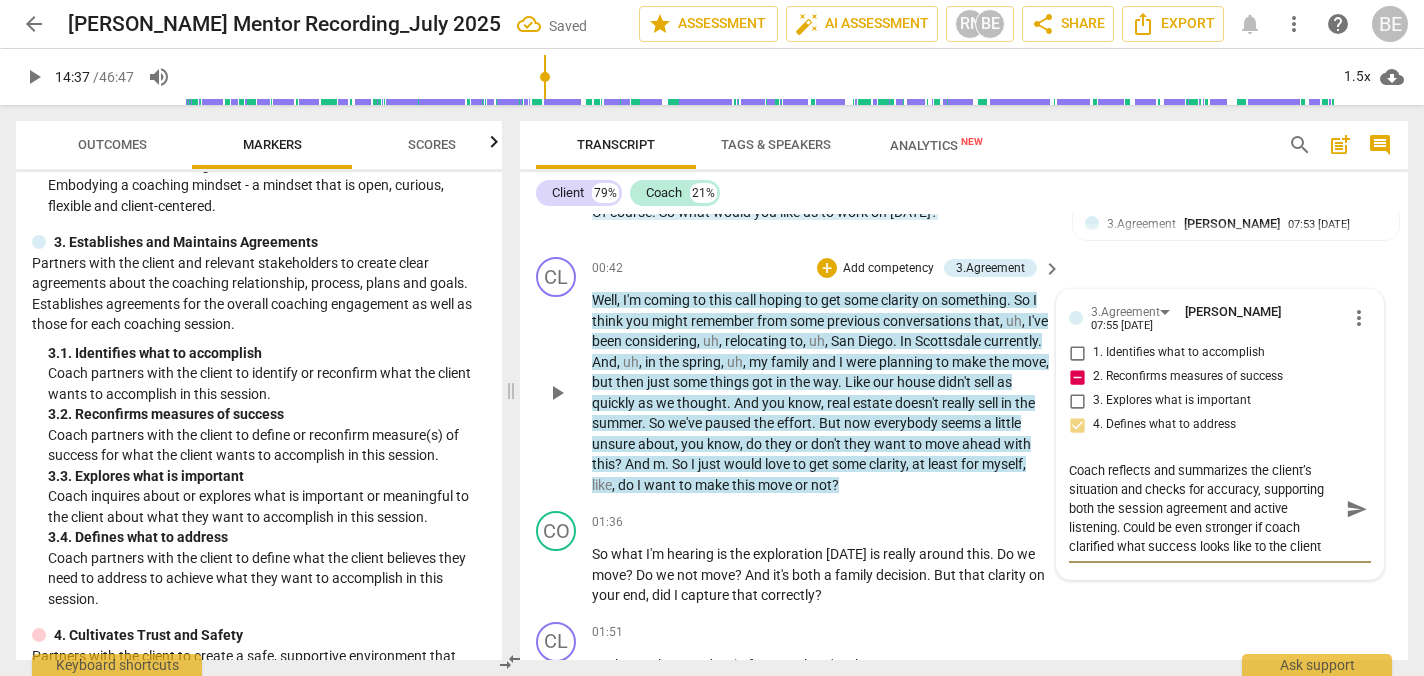 click on "Coach reflects and summarizes the client’s situation and checks for accuracy, supporting both the session agreement and active listening. Could be even stronger if coach clarified what success looks like to the client (see 3.2)." at bounding box center [1204, 508] 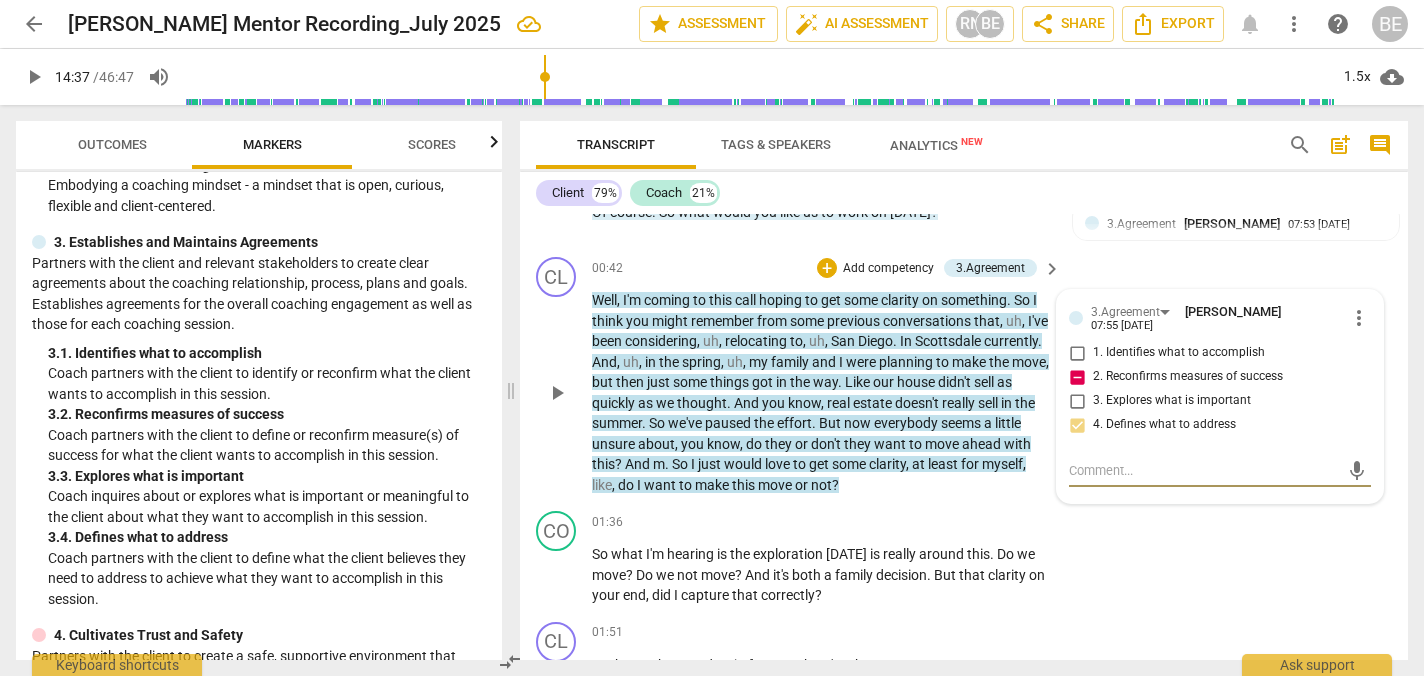 click on "Add competency" at bounding box center (888, 269) 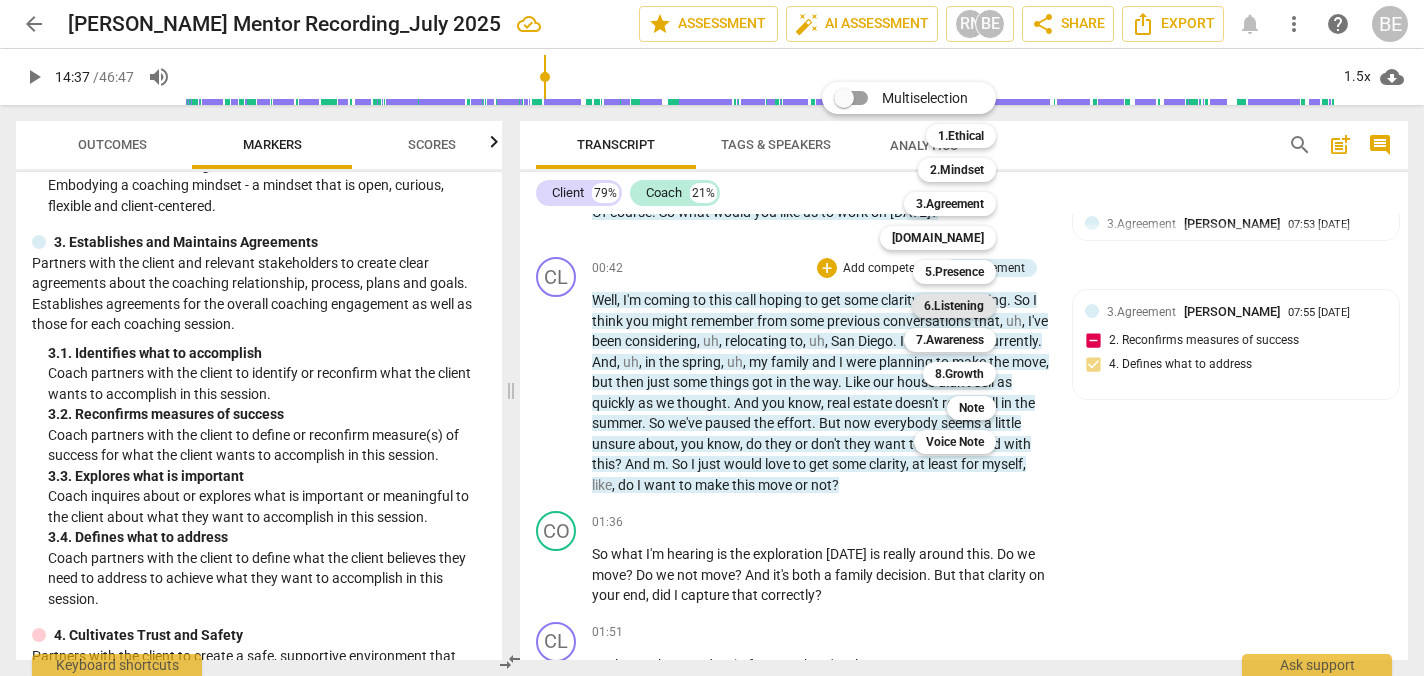 click on "6.Listening" at bounding box center [954, 306] 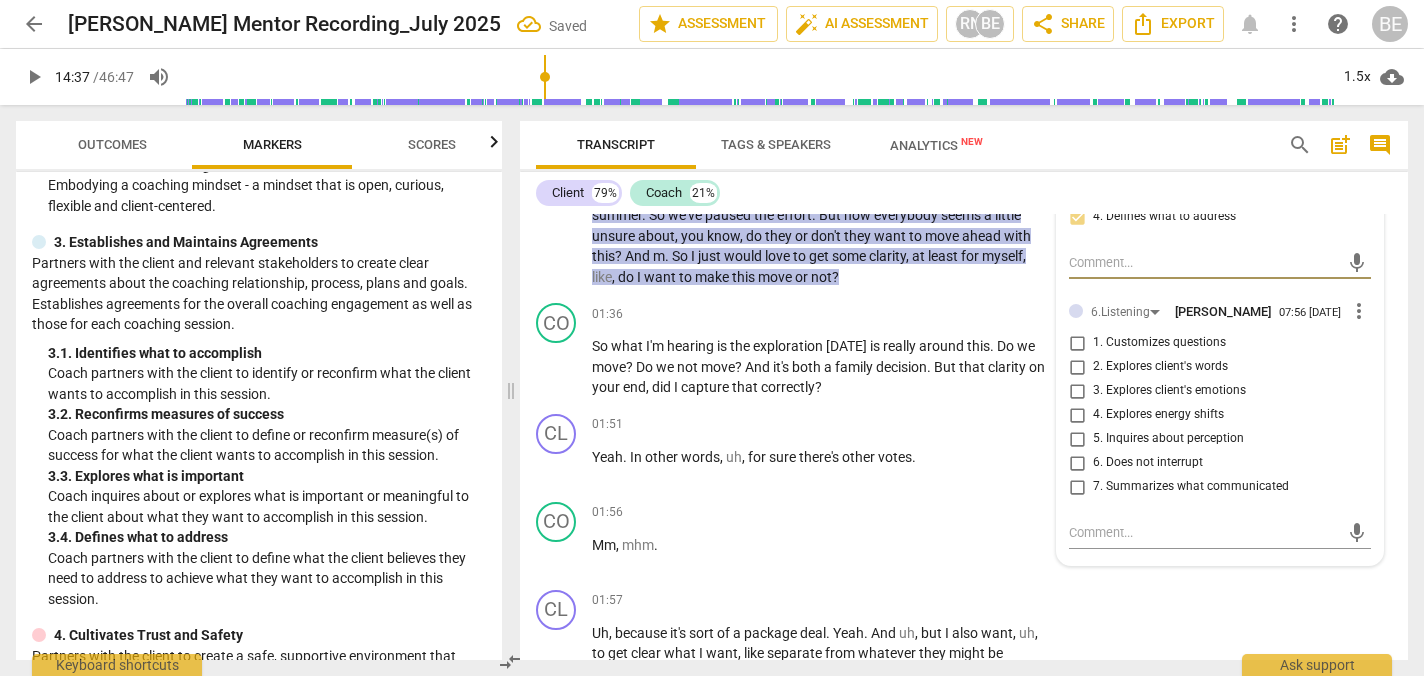 scroll, scrollTop: 930, scrollLeft: 0, axis: vertical 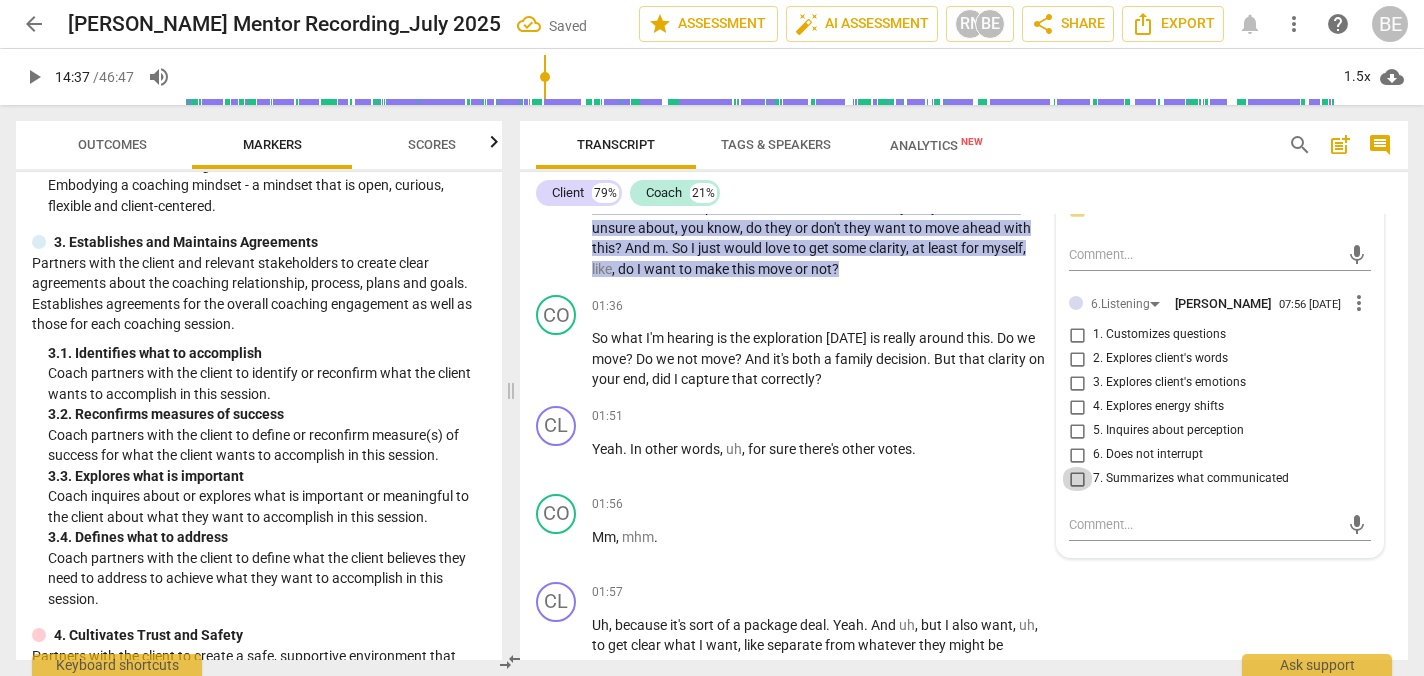 click on "7. Summarizes what communicated" at bounding box center (1077, 479) 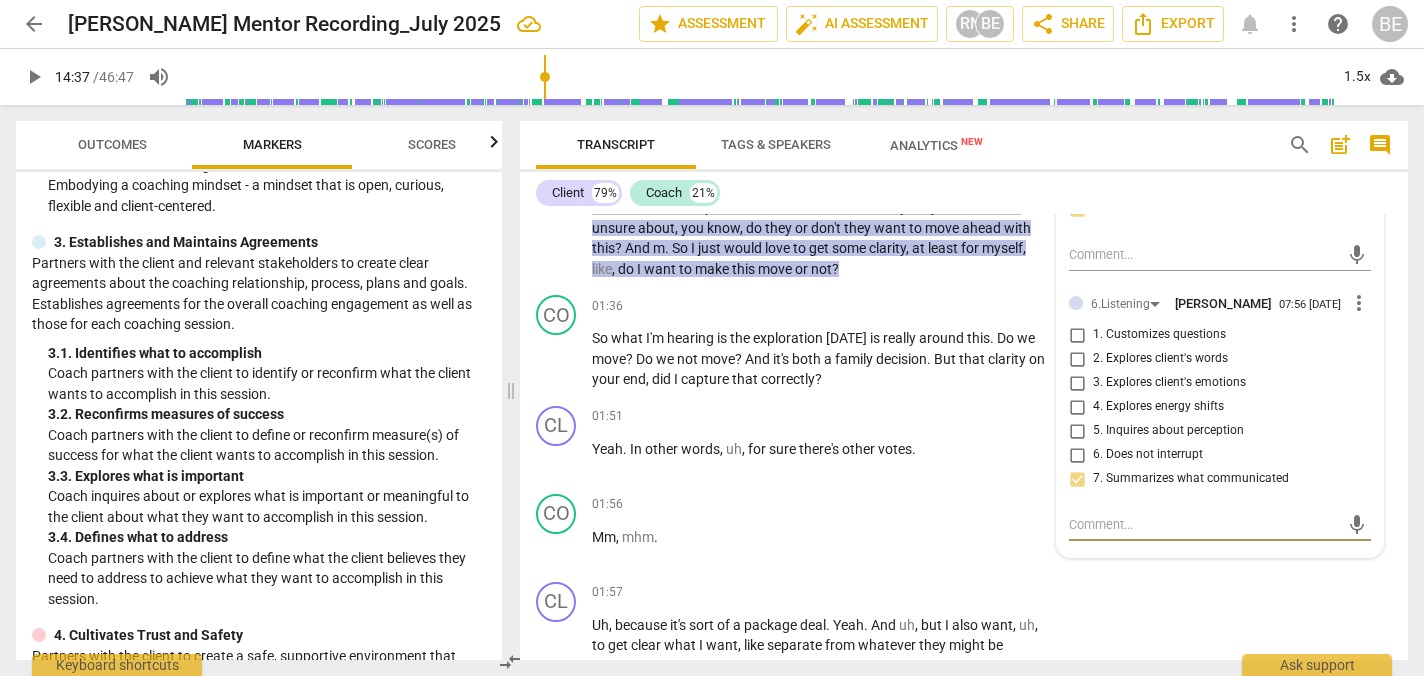 click at bounding box center (1204, 524) 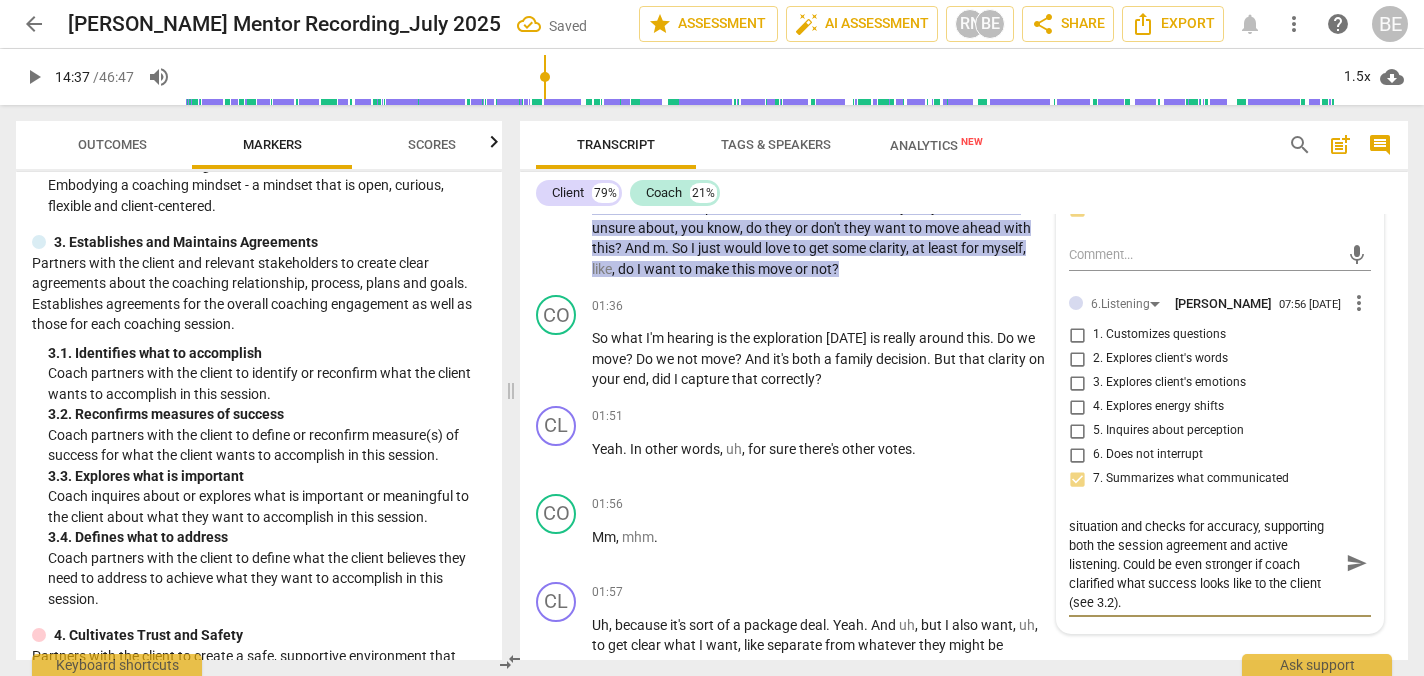 scroll, scrollTop: 0, scrollLeft: 0, axis: both 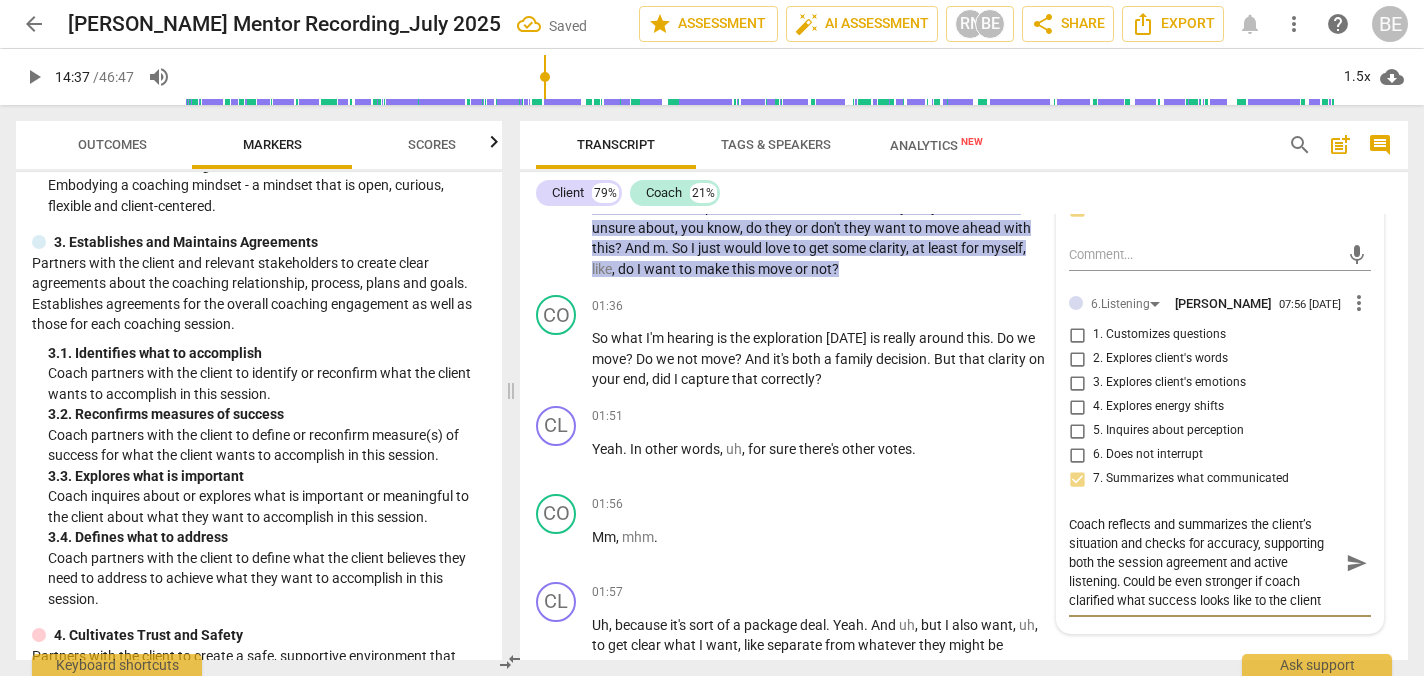 click on "Coach reflects and summarizes the client’s situation and checks for accuracy, supporting both the session agreement and active listening. Could be even stronger if coach clarified what success looks like to the client (see 3.2)." at bounding box center (1204, 562) 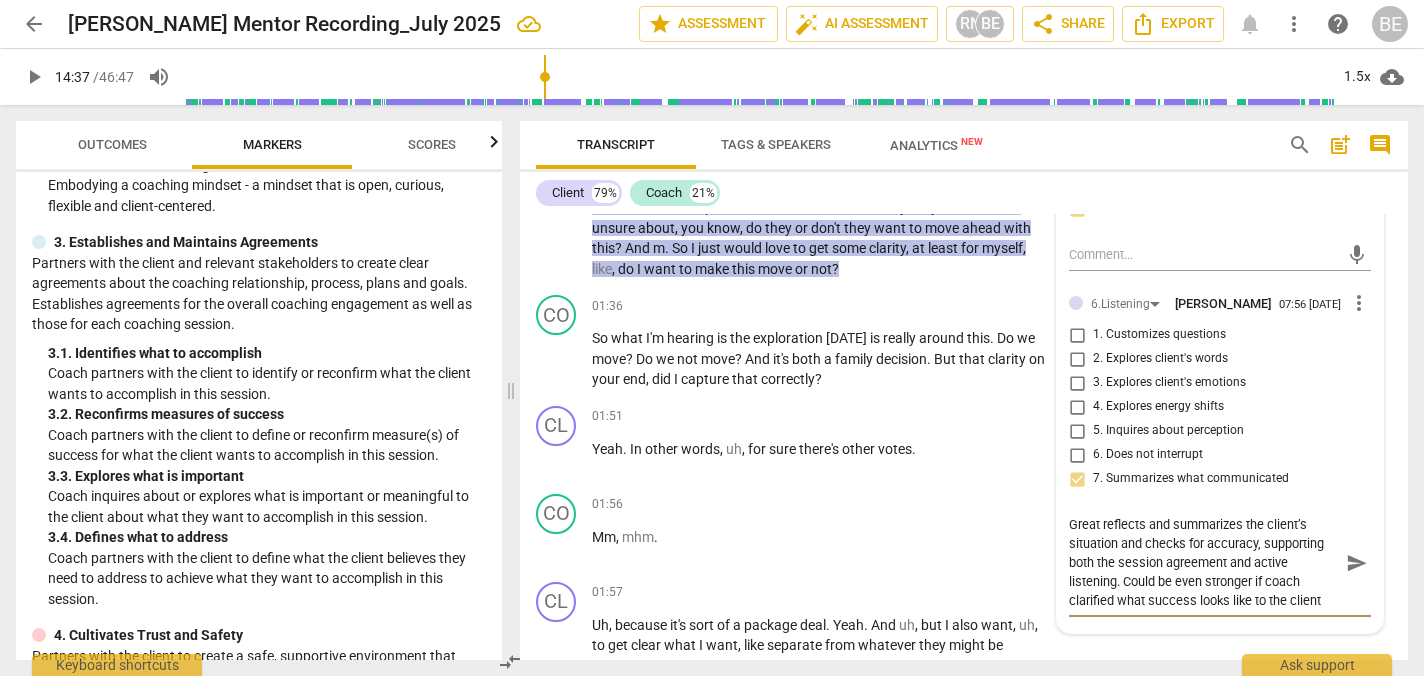 click on "Great reflects and summarizes the client’s situation and checks for accuracy, supporting both the session agreement and active listening. Could be even stronger if coach clarified what success looks like to the client (see 3.2)." at bounding box center [1204, 562] 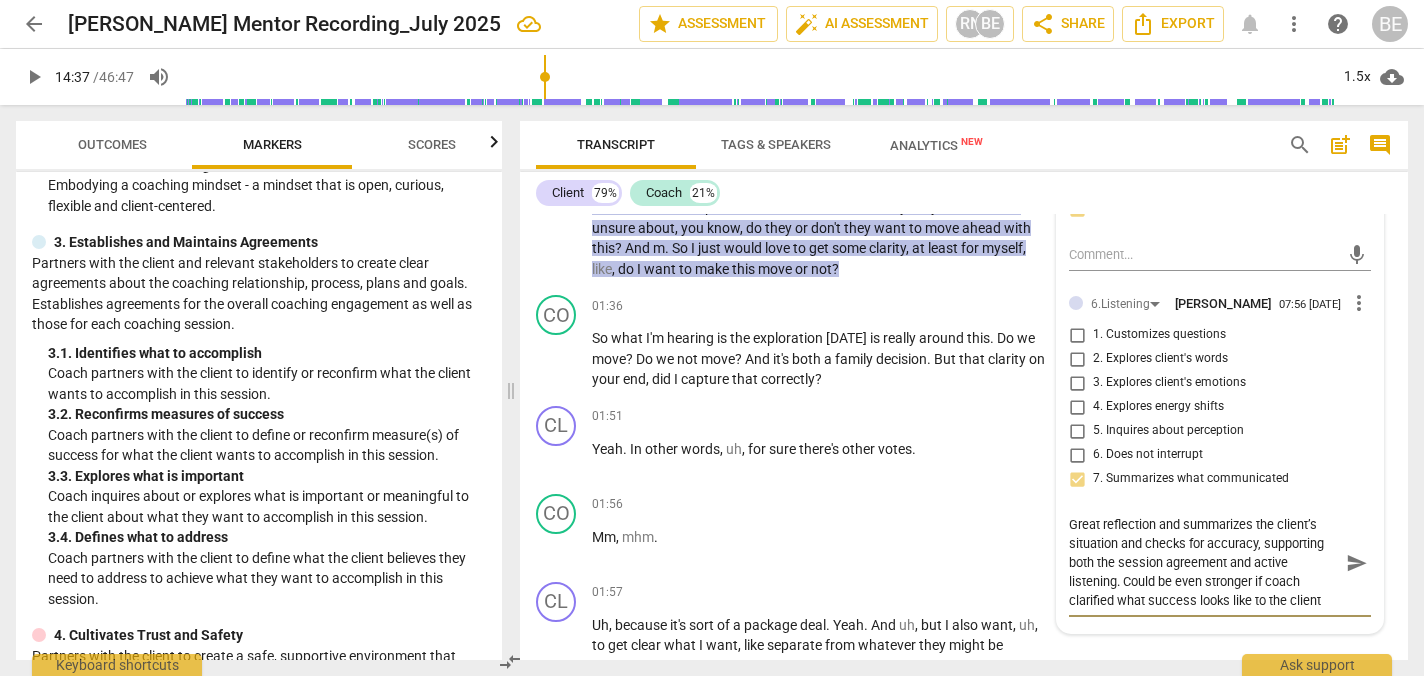 click on "Great reflection and summarizes the client’s situation and checks for accuracy, supporting both the session agreement and active listening. Could be even stronger if coach clarified what success looks like to the client (see 3.2)." at bounding box center [1204, 562] 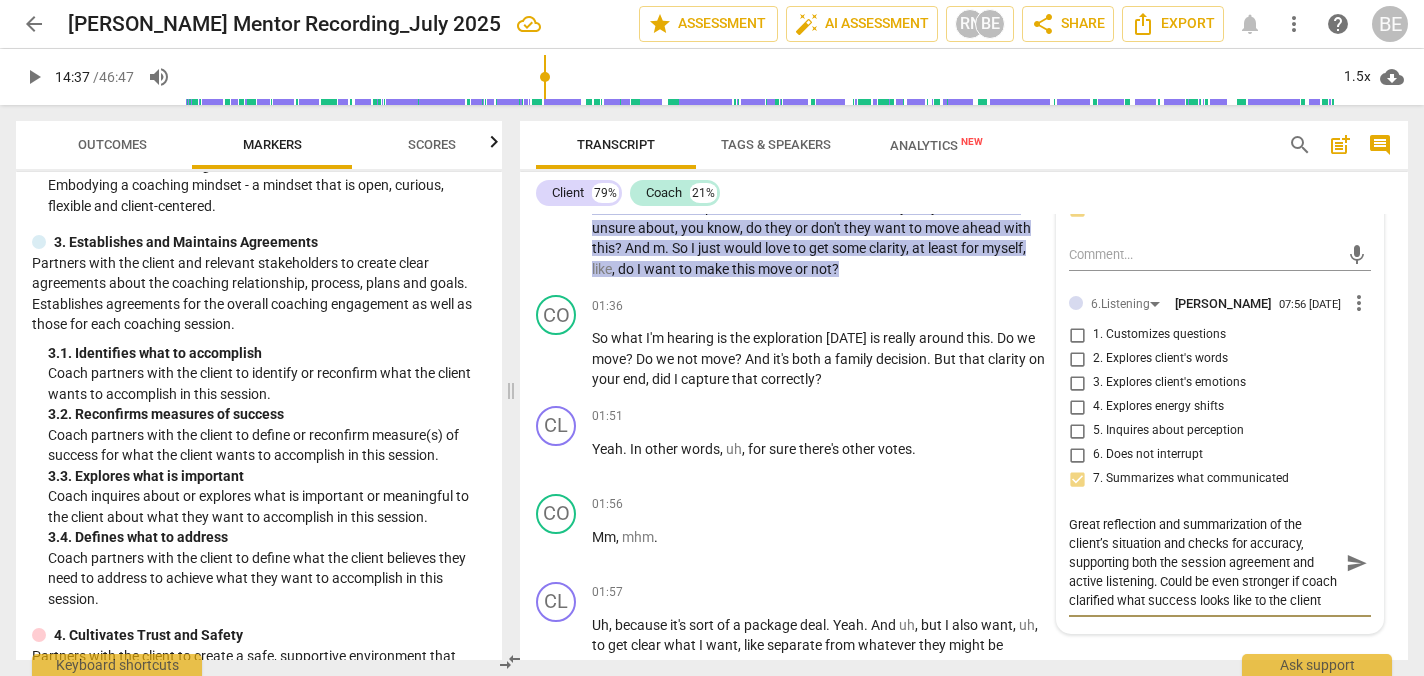 click on "Great reflection and summarization of the client’s situation and checks for accuracy, supporting both the session agreement and active listening. Could be even stronger if coach clarified what success looks like to the client (see 3.2)." at bounding box center (1204, 562) 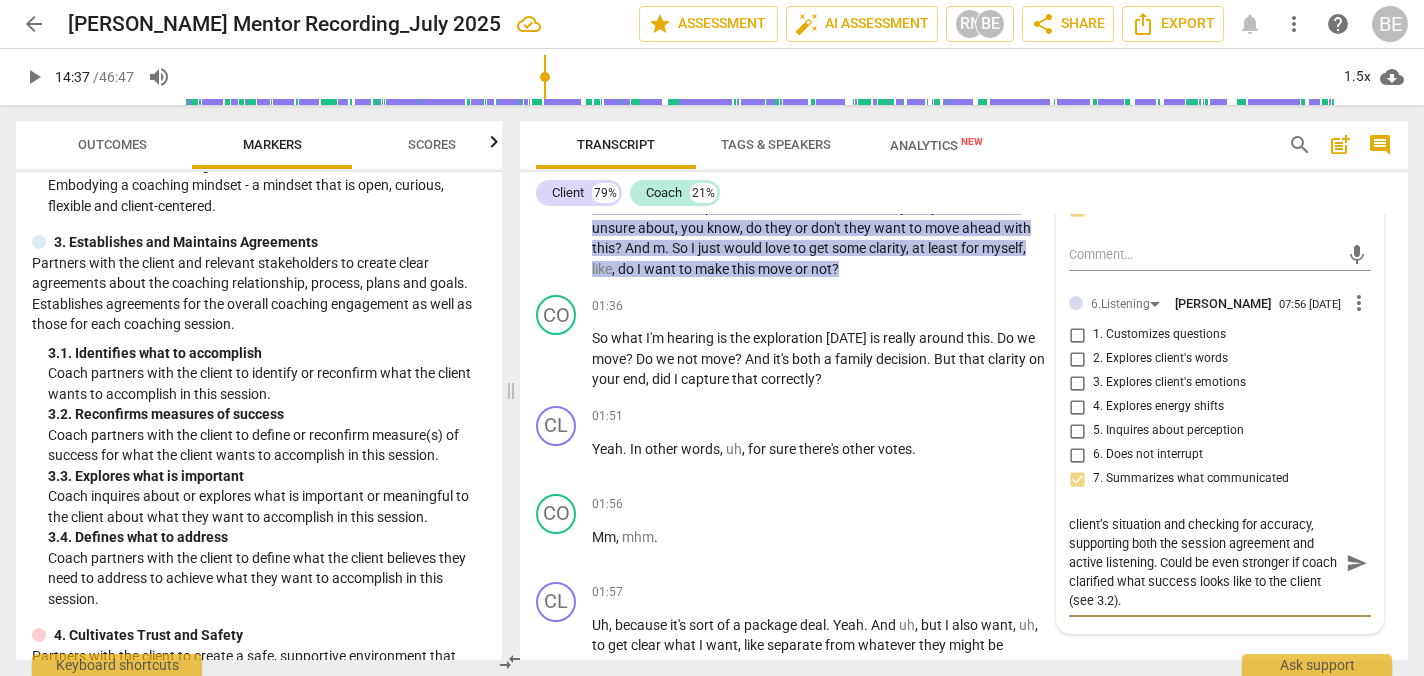 scroll, scrollTop: 6, scrollLeft: 0, axis: vertical 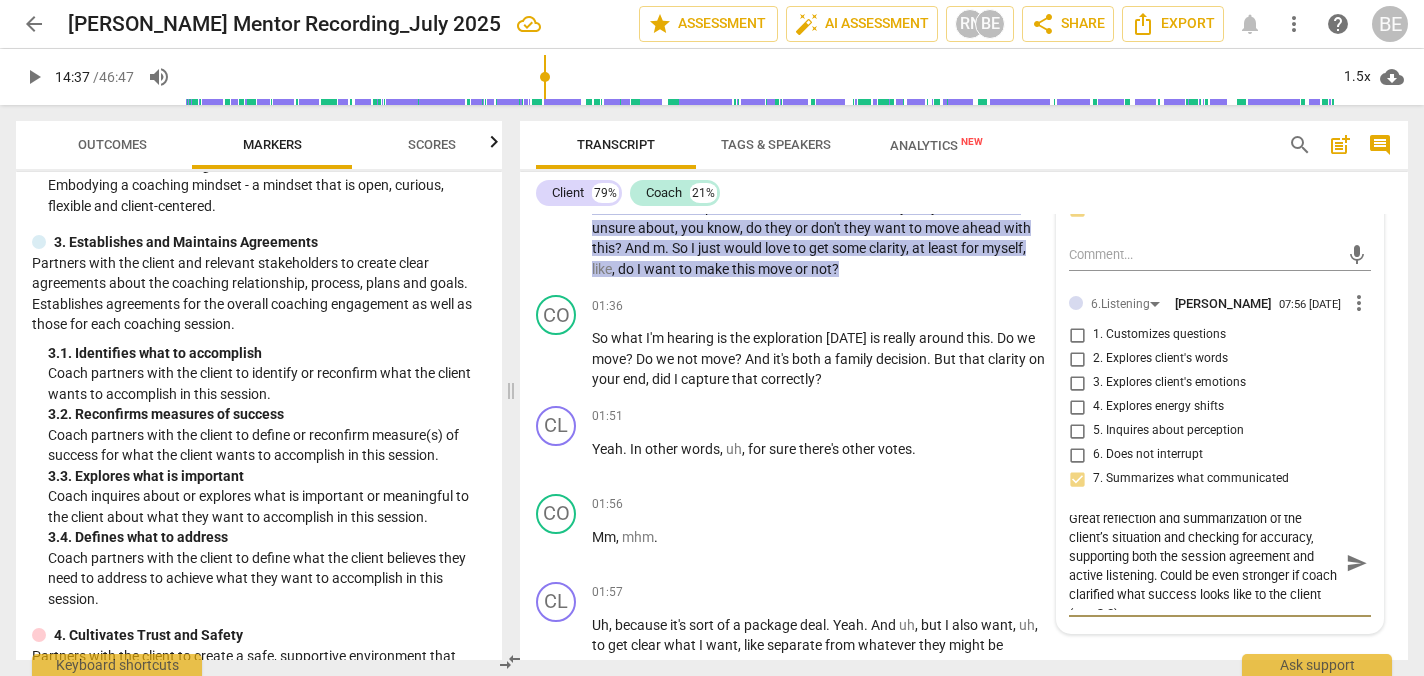 click on "Great reflection and summarization of the client’s situation and checking for accuracy, supporting both the session agreement and active listening. Could be even stronger if coach clarified what success looks like to the client (see 3.2)." at bounding box center (1204, 562) 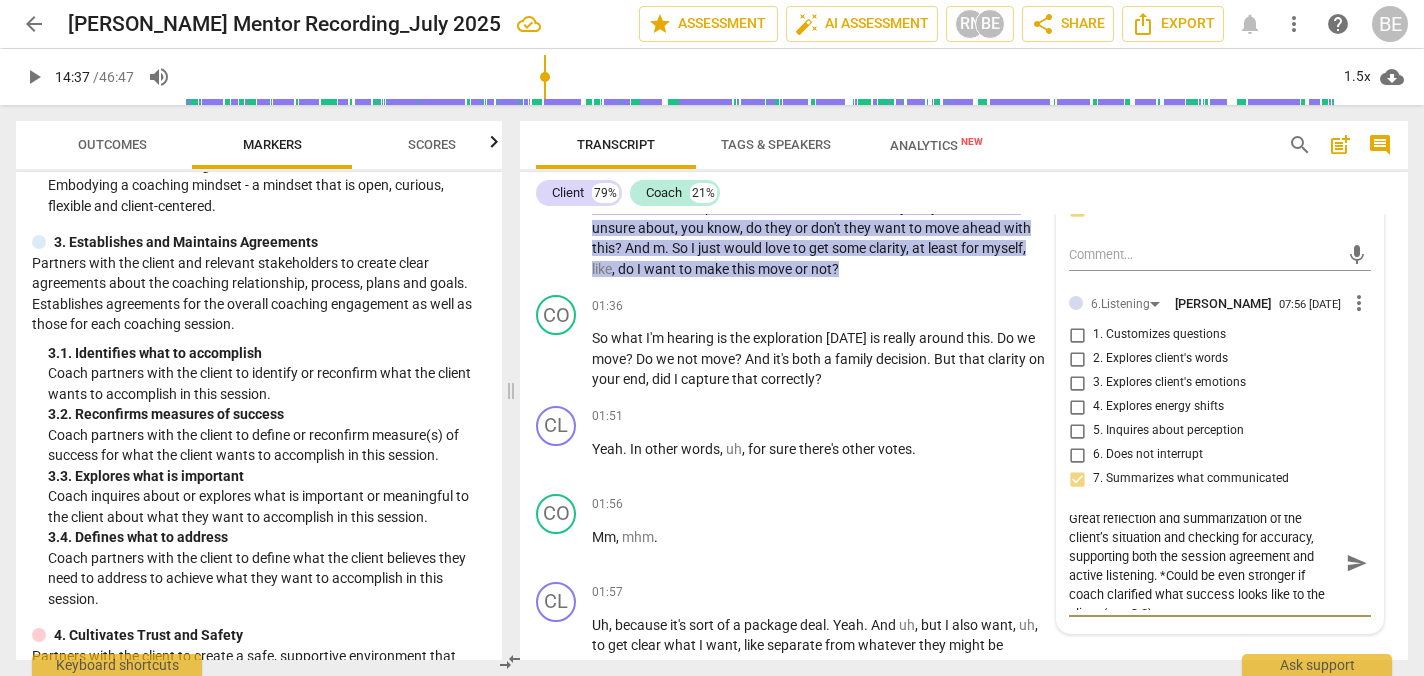 scroll, scrollTop: 19, scrollLeft: 0, axis: vertical 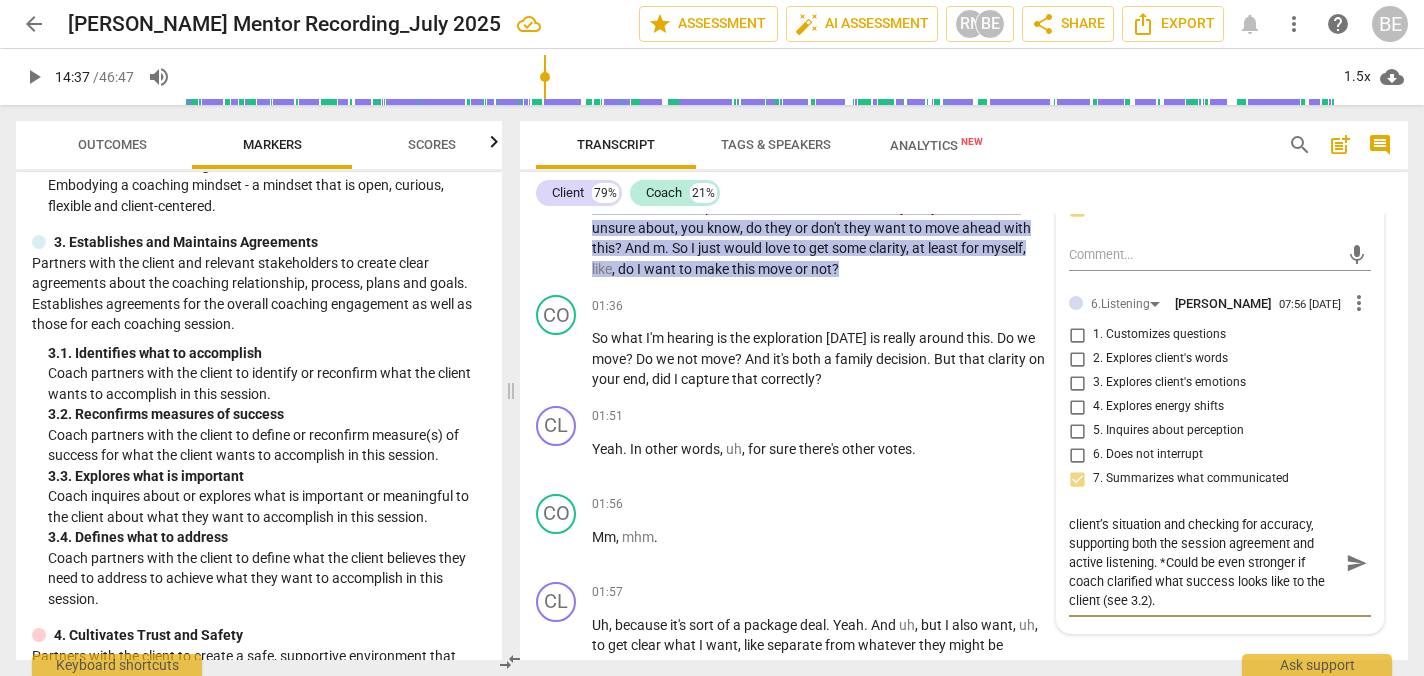 click on "Great reflection and summarization of the client’s situation and checking for accuracy, supporting both the session agreement and active listening. *Could be even stronger if coach clarified what success looks like to the client (see 3.2)." at bounding box center (1204, 562) 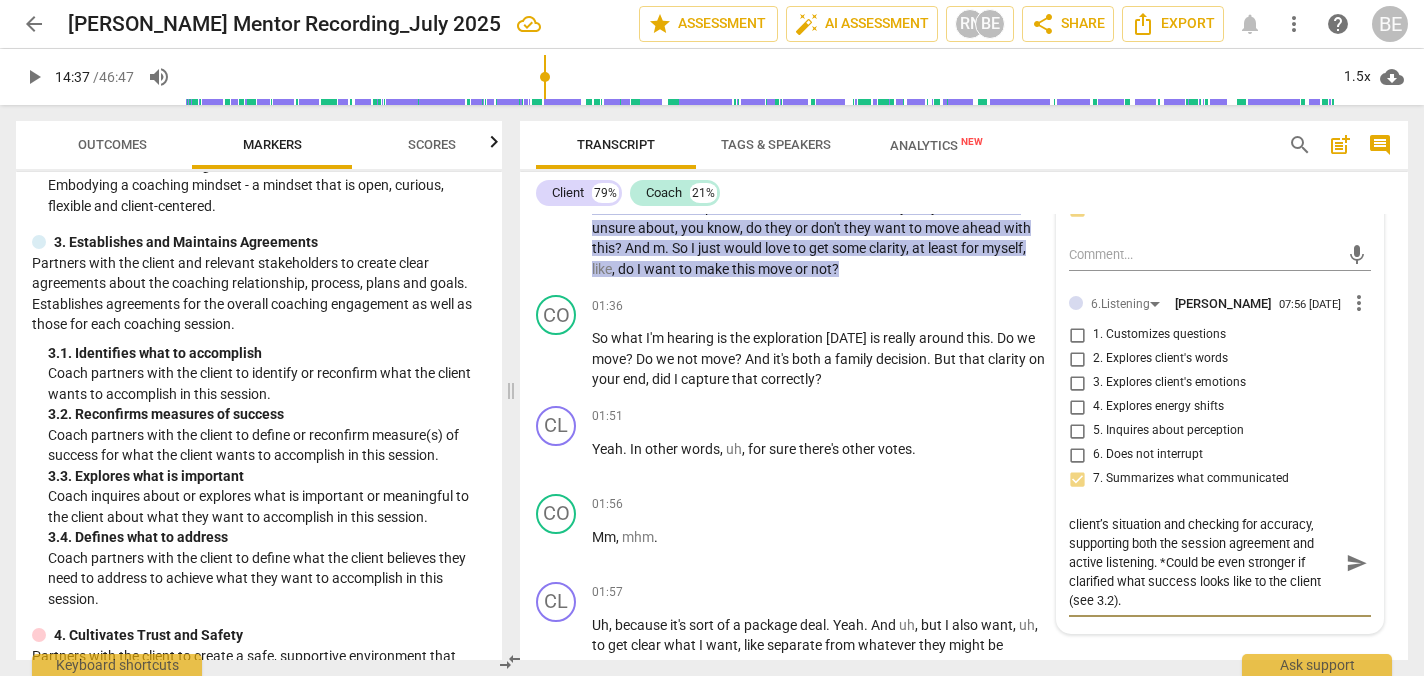 drag, startPoint x: 1115, startPoint y: 588, endPoint x: 1317, endPoint y: 588, distance: 202 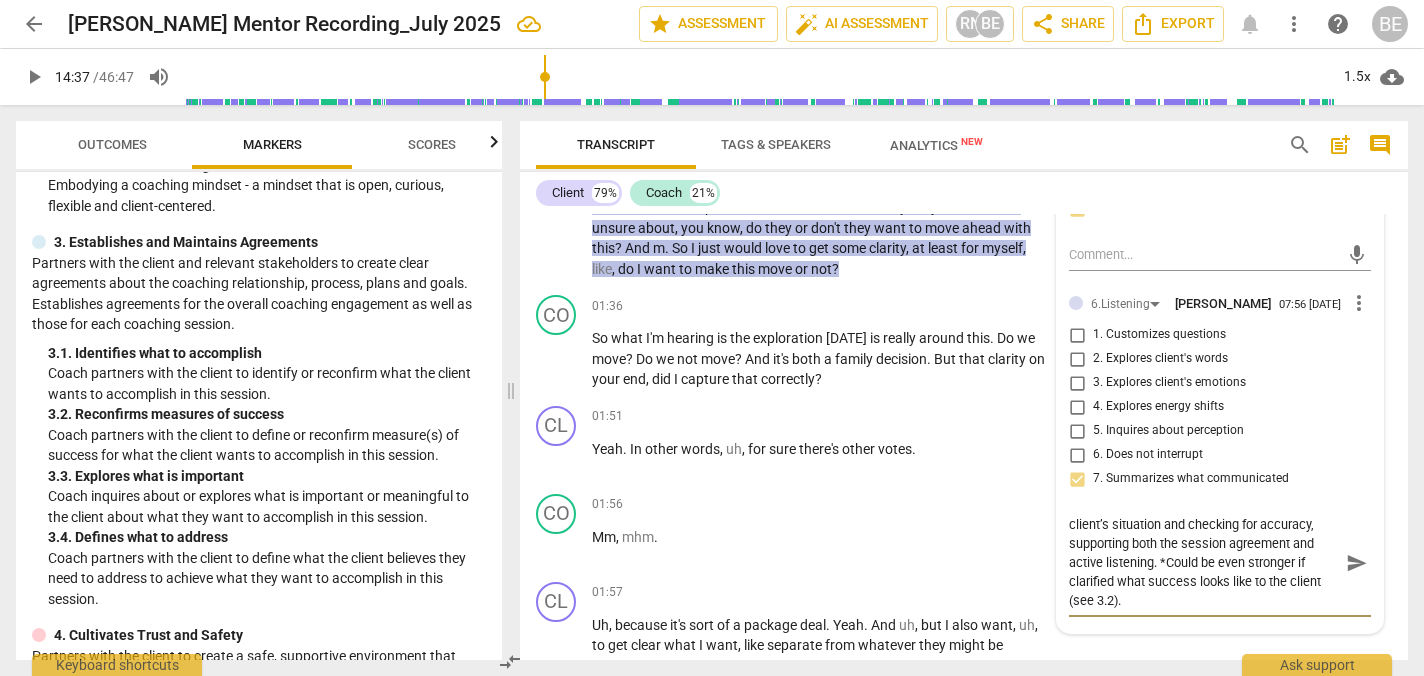click on "Great reflection and summarization of the client’s situation and checking for accuracy, supporting both the session agreement and active listening. *Could be even stronger if clarified what success looks like to the client (see 3.2)." at bounding box center [1204, 562] 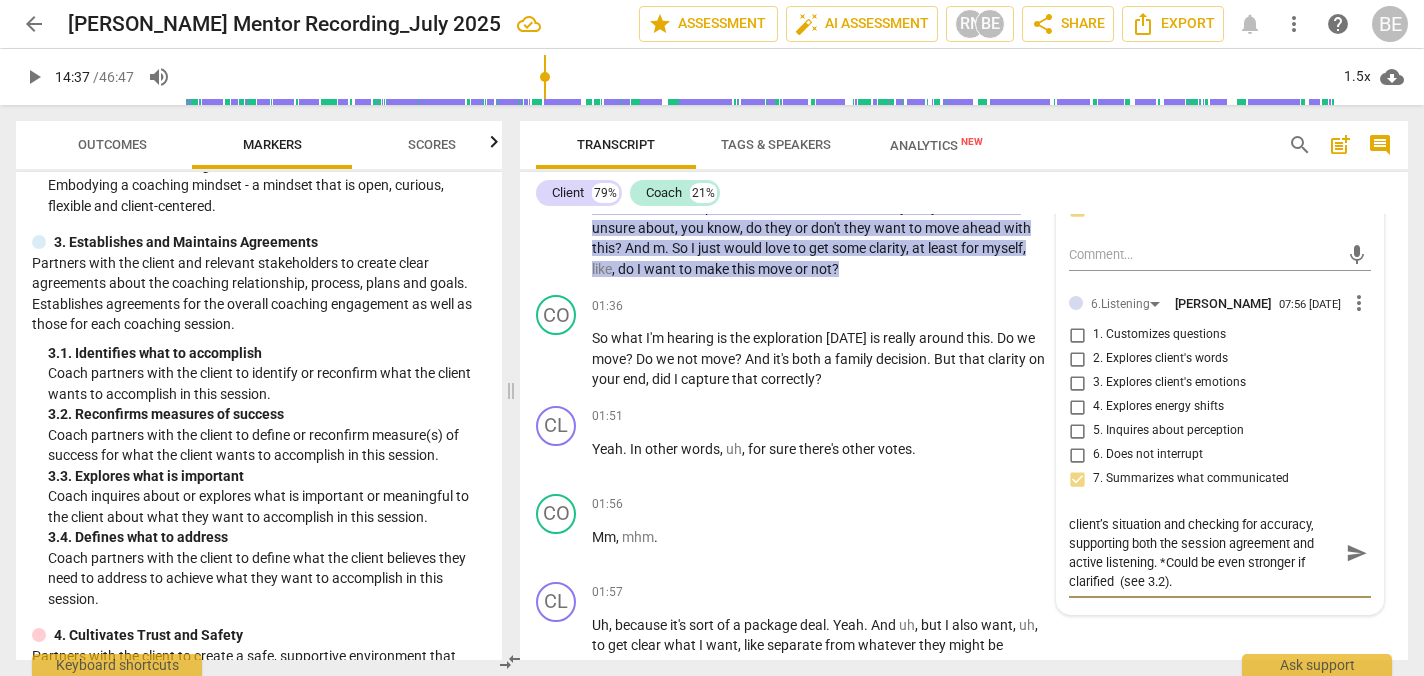 scroll, scrollTop: 0, scrollLeft: 0, axis: both 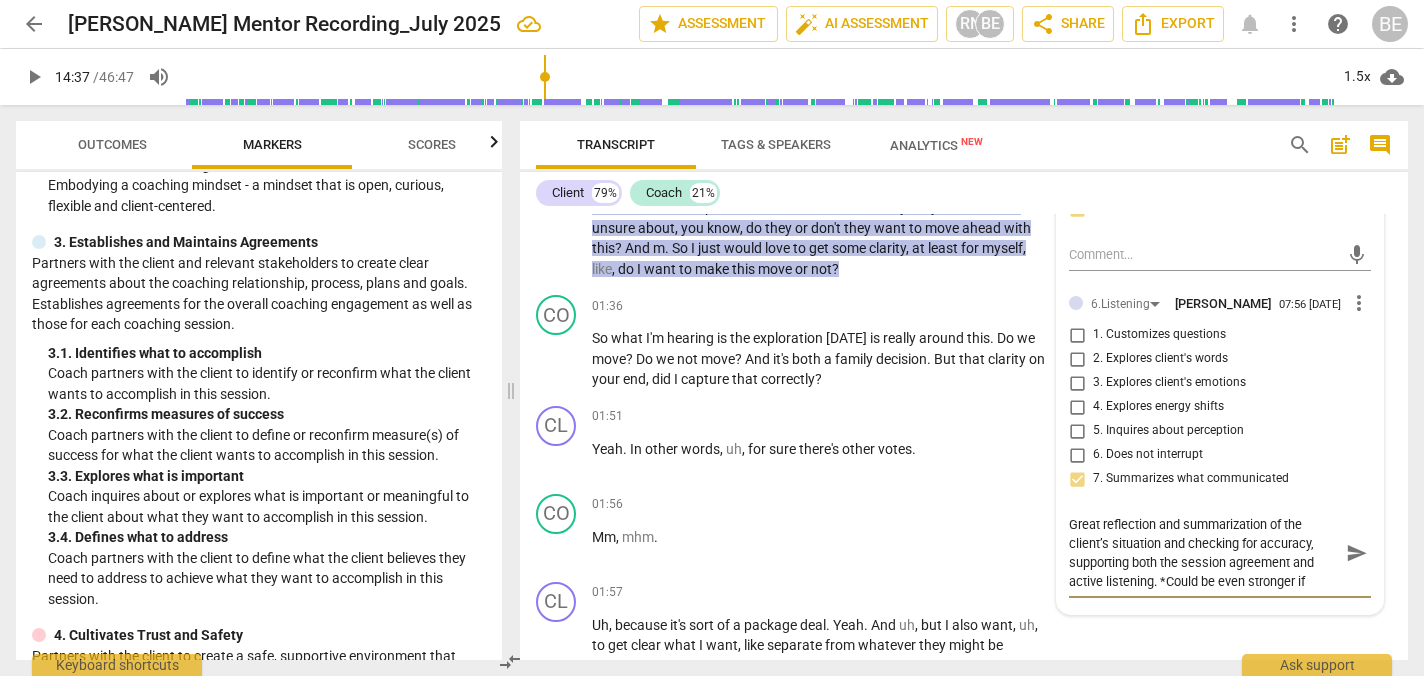 click on "Great reflection and summarization of the client’s situation and checking for accuracy, supporting both the session agreement and active listening. *Could be even stronger if clarified  (see 3.2)." at bounding box center [1204, 553] 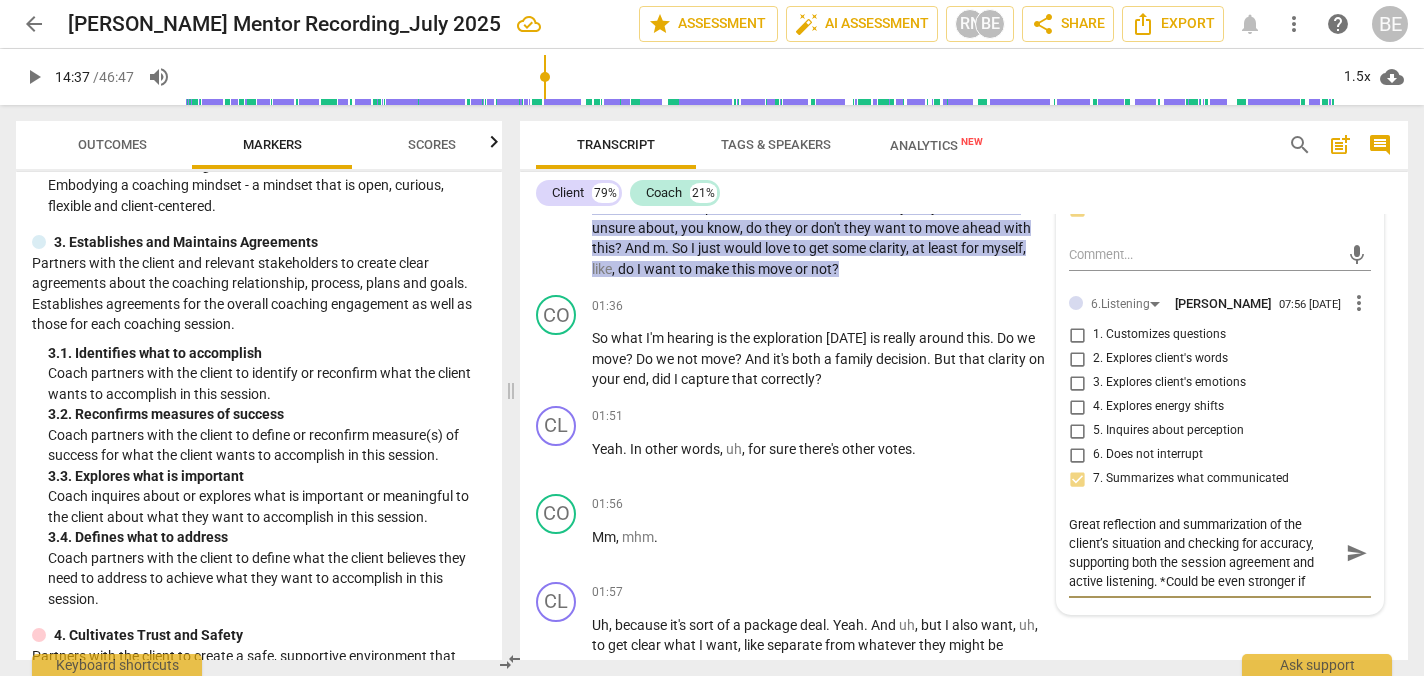 paste on "what success looks like to the client" 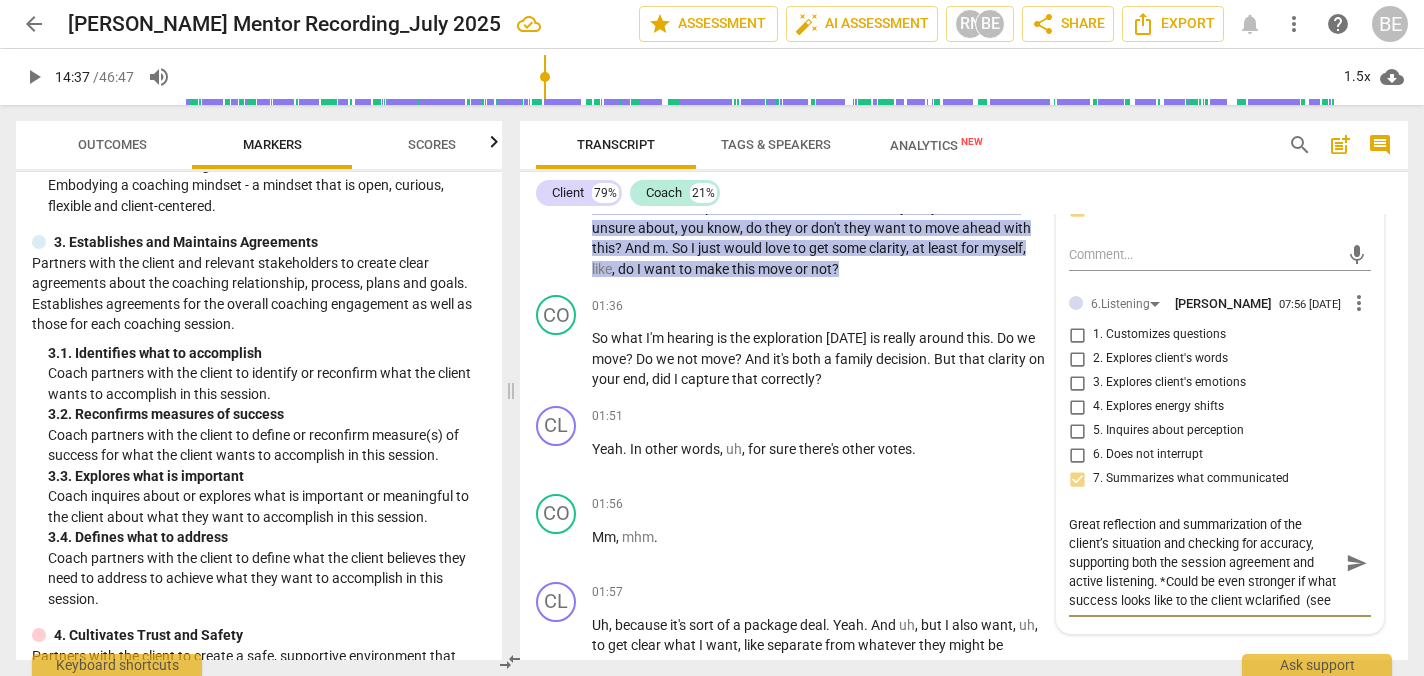 scroll, scrollTop: 17, scrollLeft: 0, axis: vertical 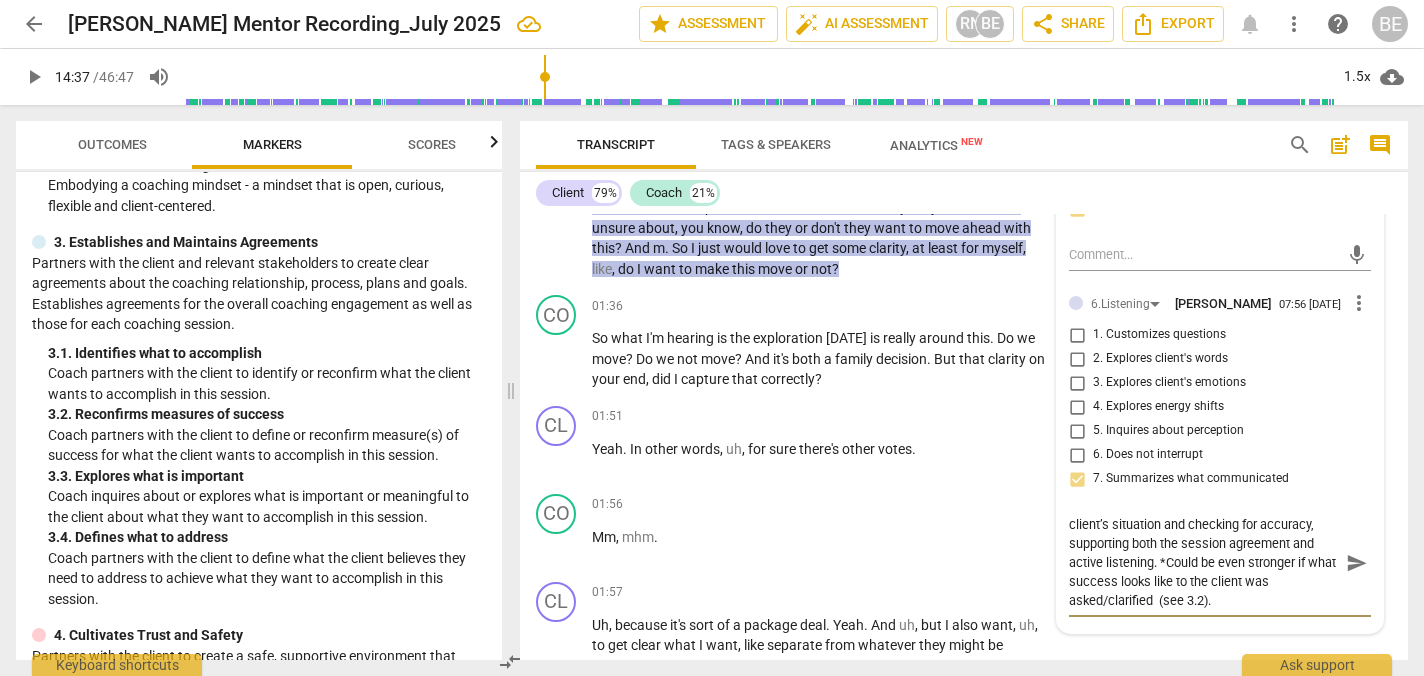 drag, startPoint x: 1223, startPoint y: 610, endPoint x: 1154, endPoint y: 608, distance: 69.02898 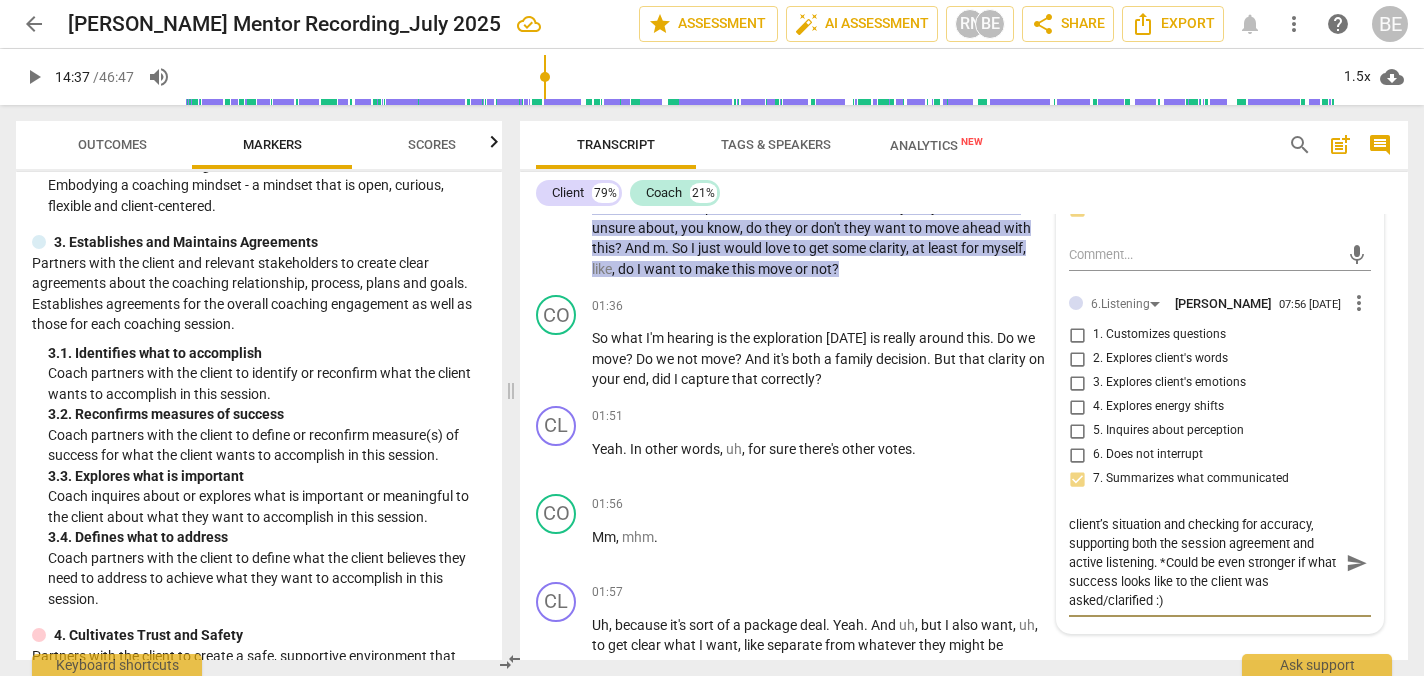 click on "send" at bounding box center [1357, 563] 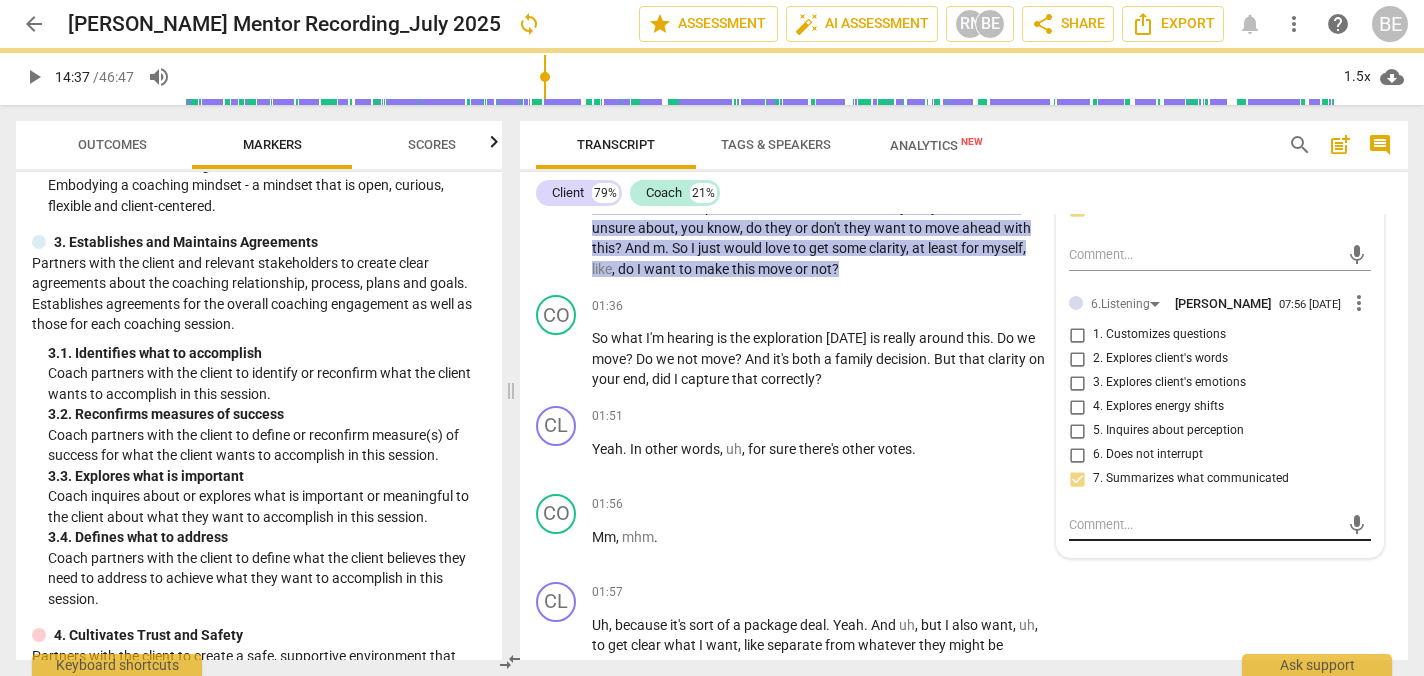 scroll, scrollTop: 0, scrollLeft: 0, axis: both 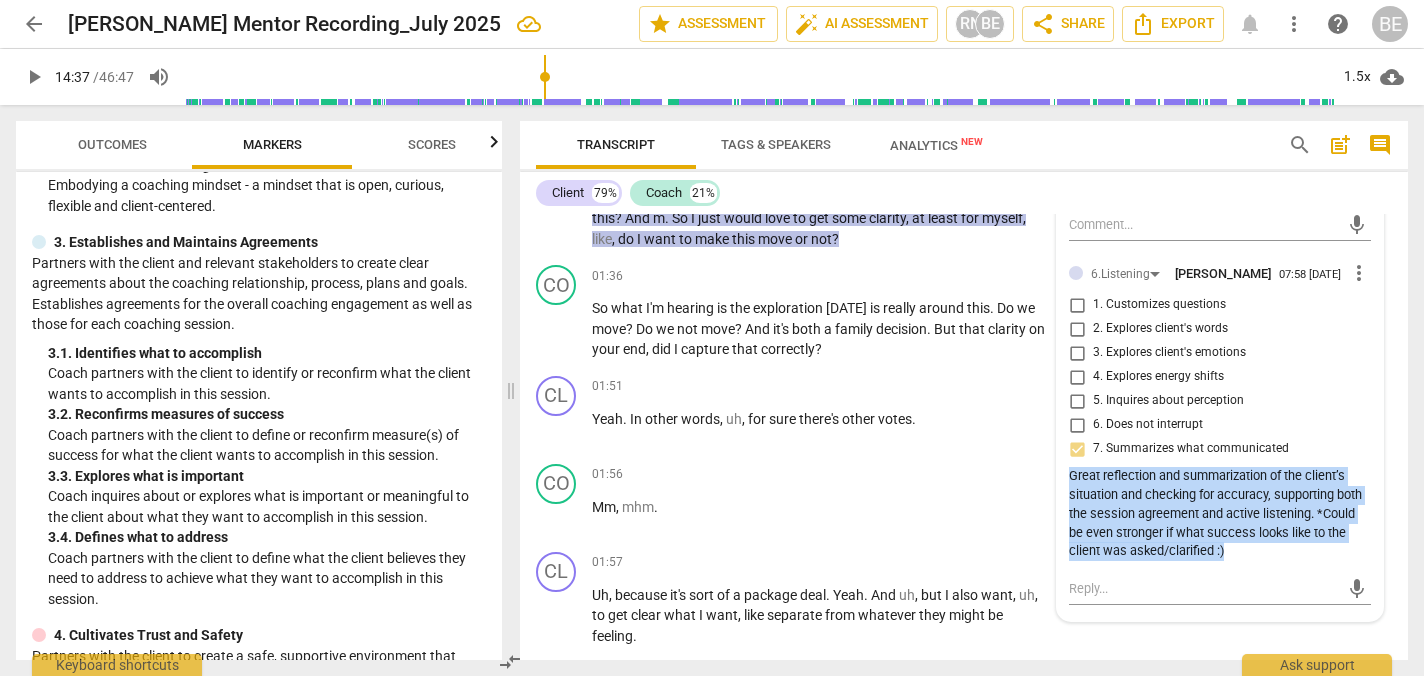 drag, startPoint x: 1065, startPoint y: 486, endPoint x: 1260, endPoint y: 569, distance: 211.92923 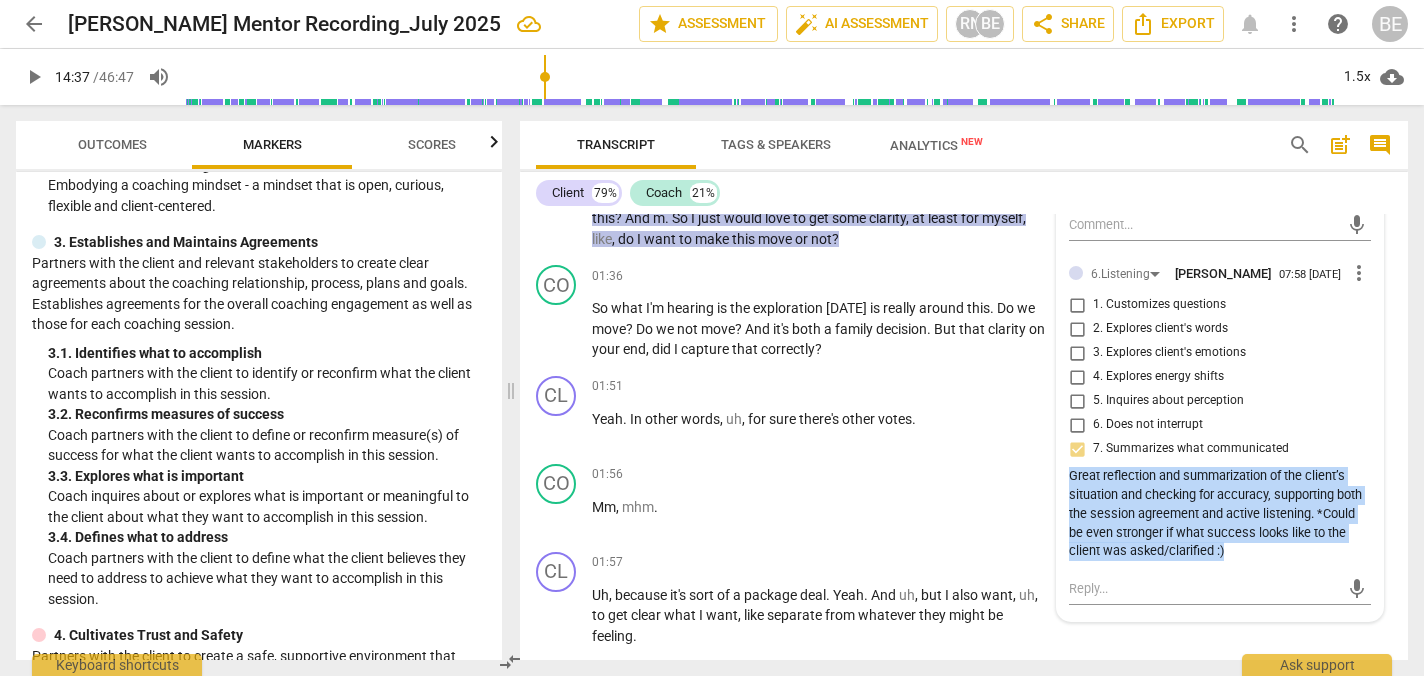 click on "6.Listening [PERSON_NAME] 07:58 [DATE] more_vert 1. Customizes questions 2. Explores client's words 3. Explores client's emotions 4. Explores energy shifts 5. Inquires about perception 6. Does not interrupt 7. Summarizes what communicated Great reflection and summarization of the client’s situation and checking for accuracy, supporting both the session agreement and active listening. *Could be even stronger if what success looks like to the client was asked/clarified :)" at bounding box center [1220, 413] 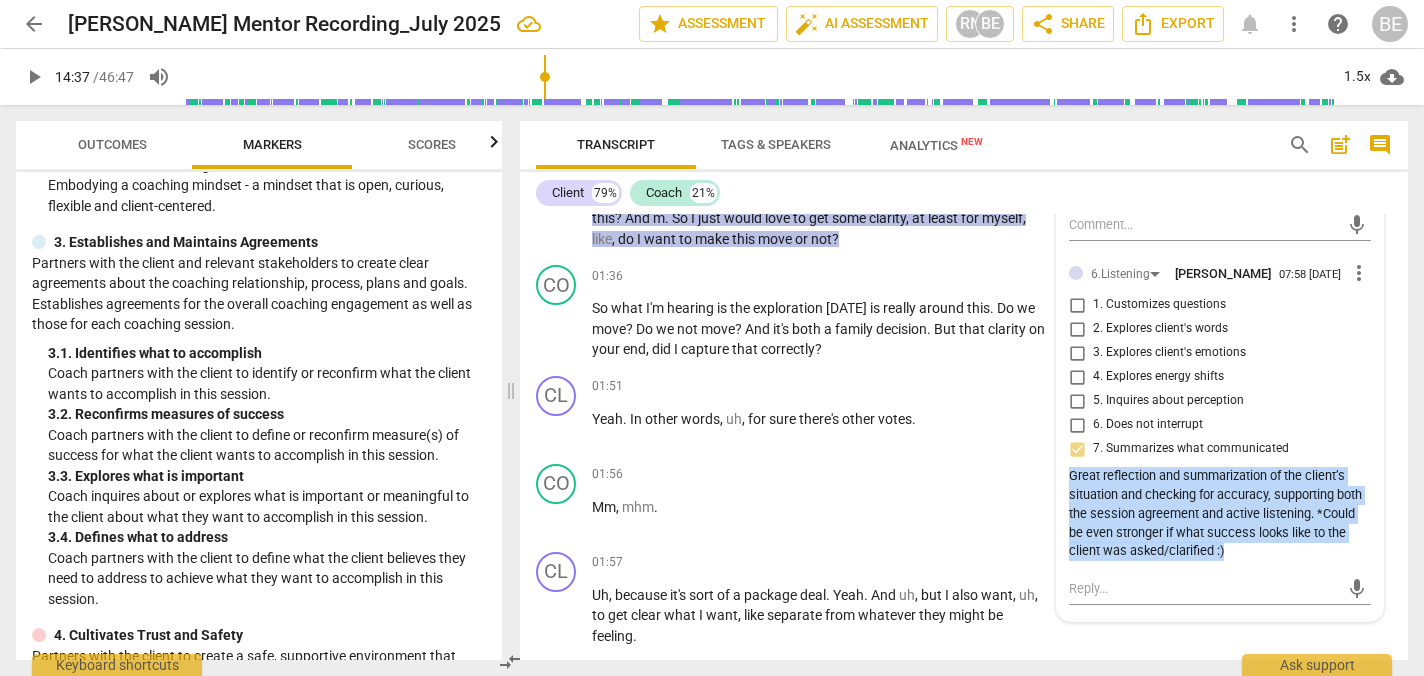 copy on "Great reflection and summarization of the client’s situation and checking for accuracy, supporting both the session agreement and active listening. *Could be even stronger if what success looks like to the client was asked/clarified :)" 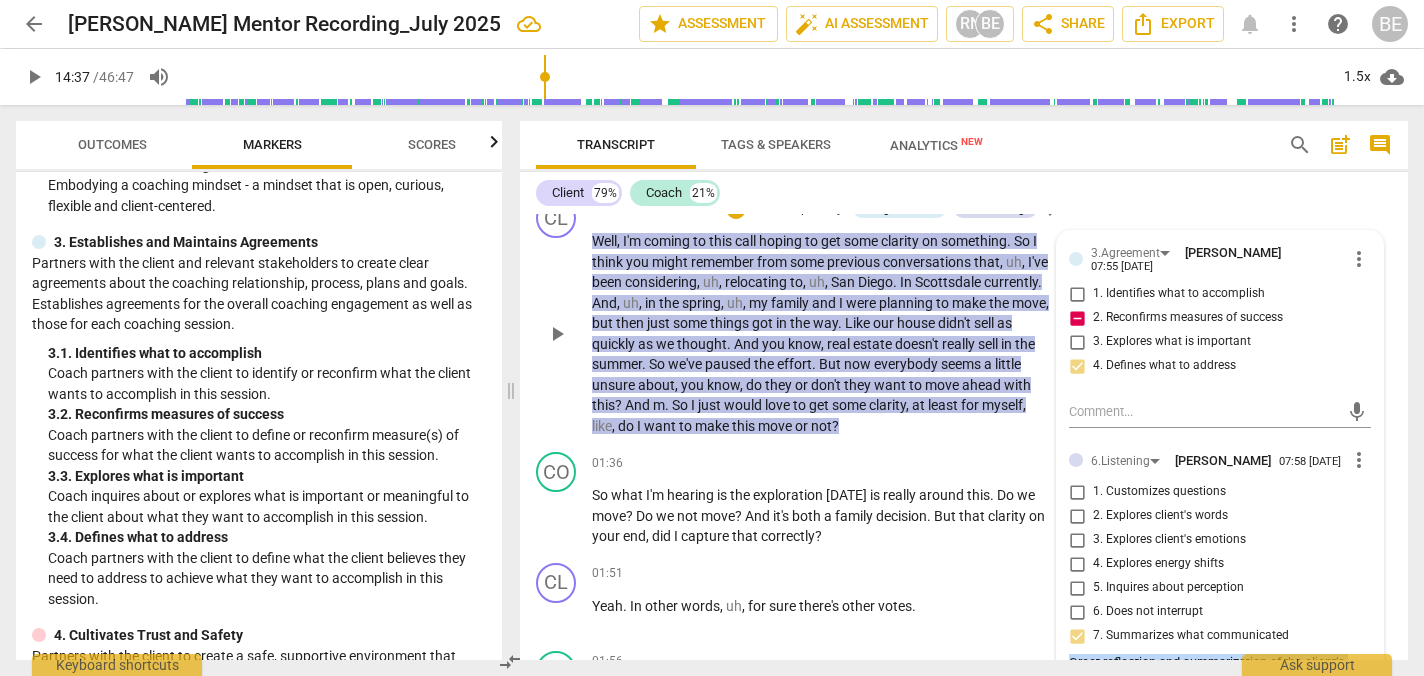 scroll, scrollTop: 763, scrollLeft: 0, axis: vertical 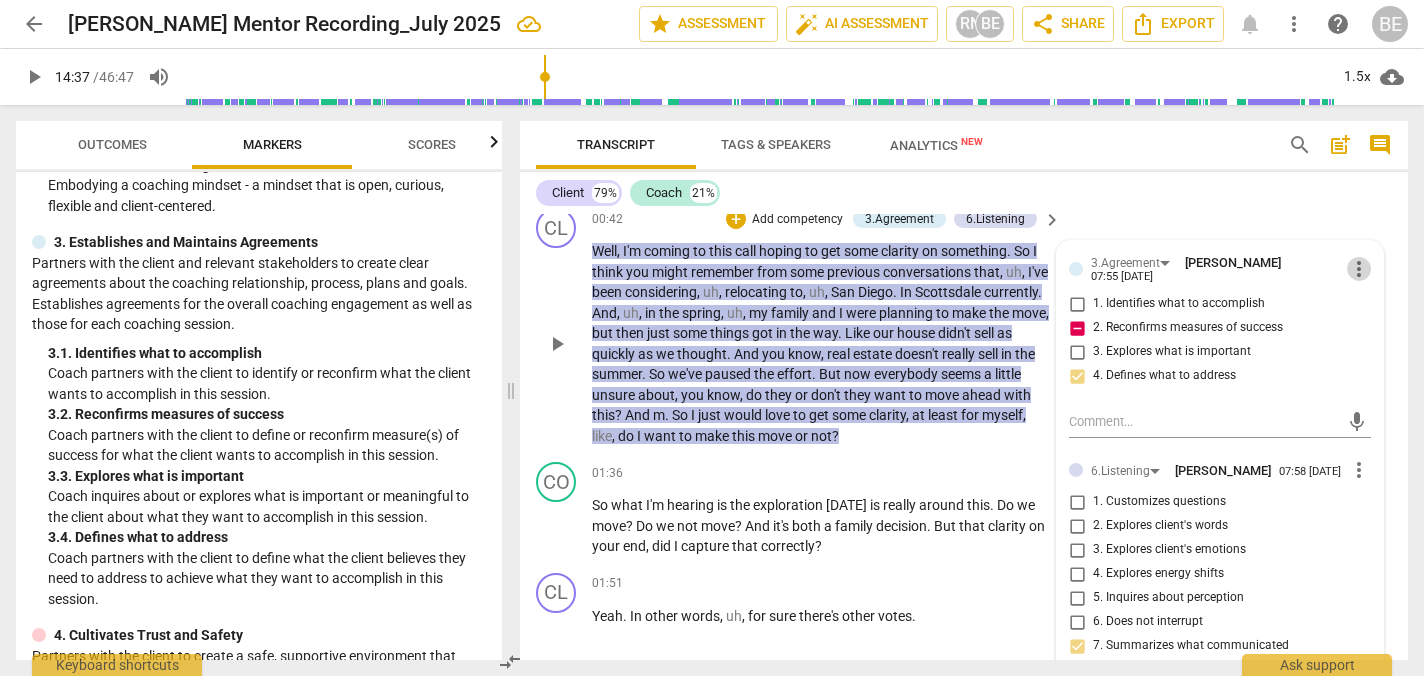 click on "more_vert" at bounding box center (1359, 269) 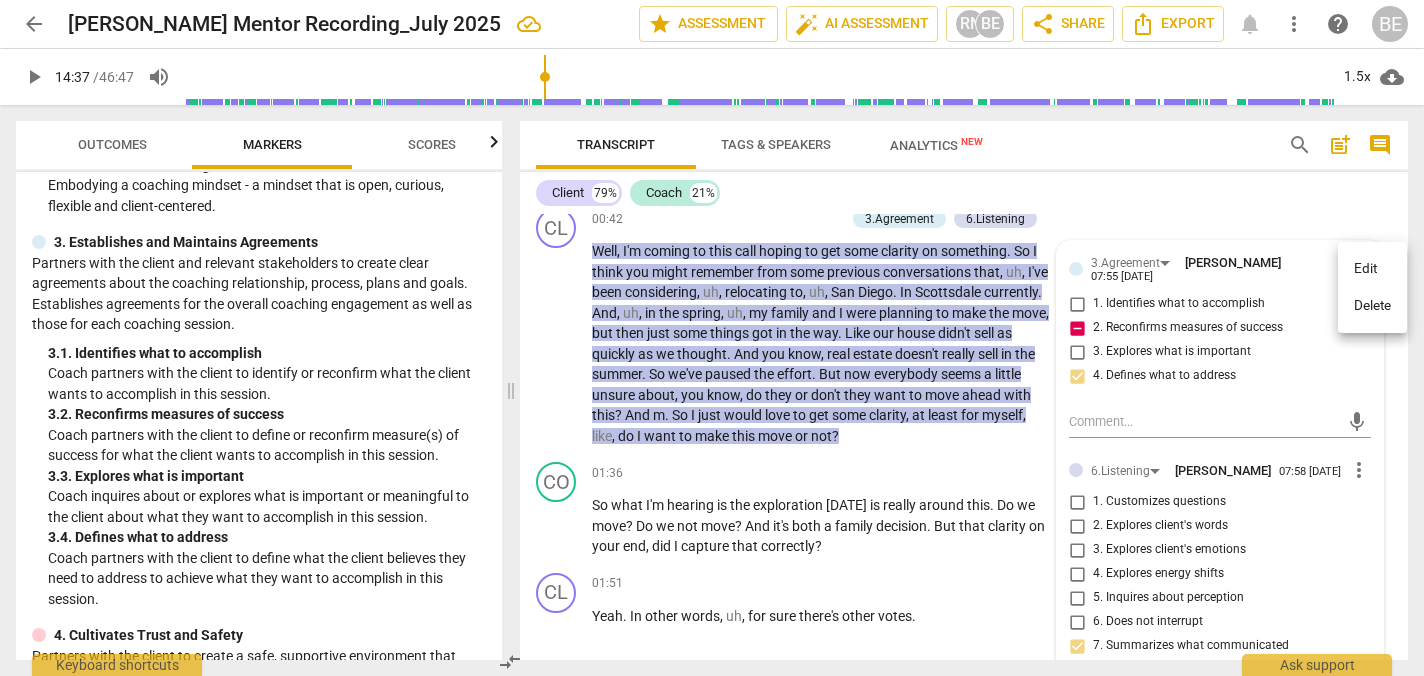 click on "Delete" at bounding box center (1372, 306) 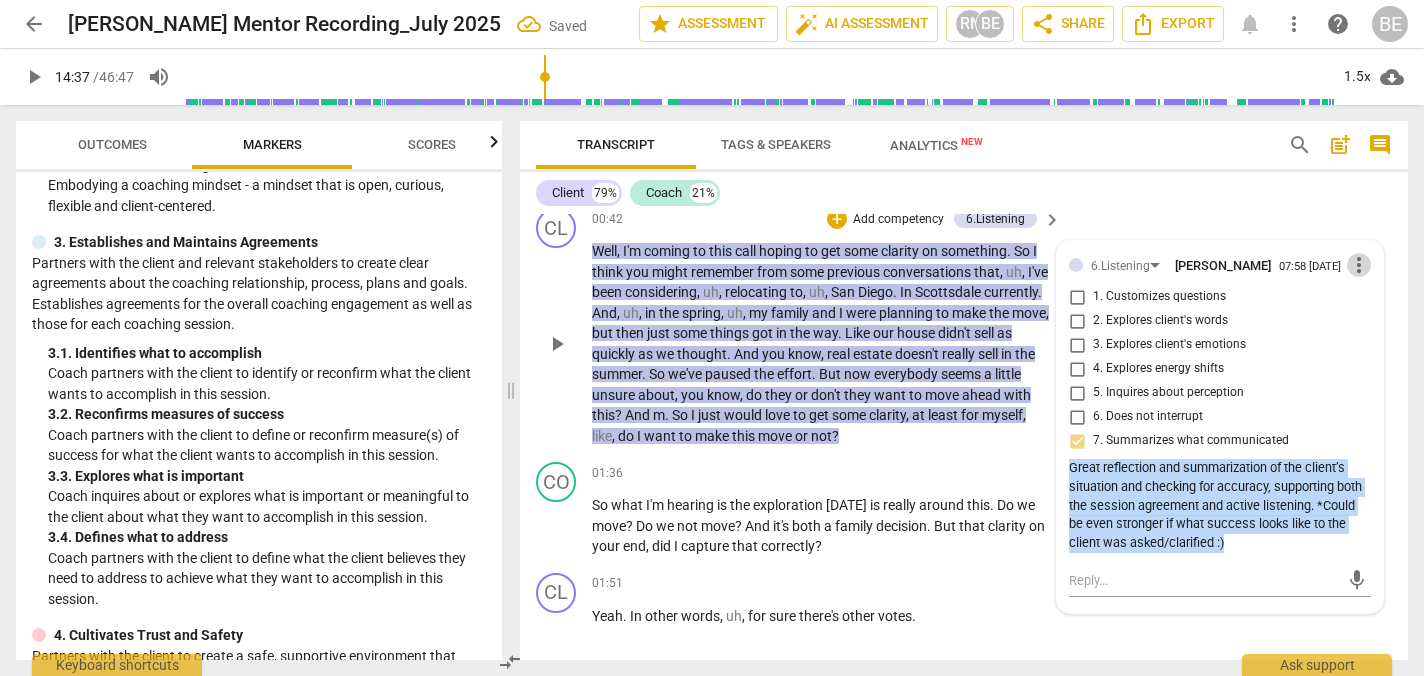 click on "more_vert" at bounding box center [1359, 265] 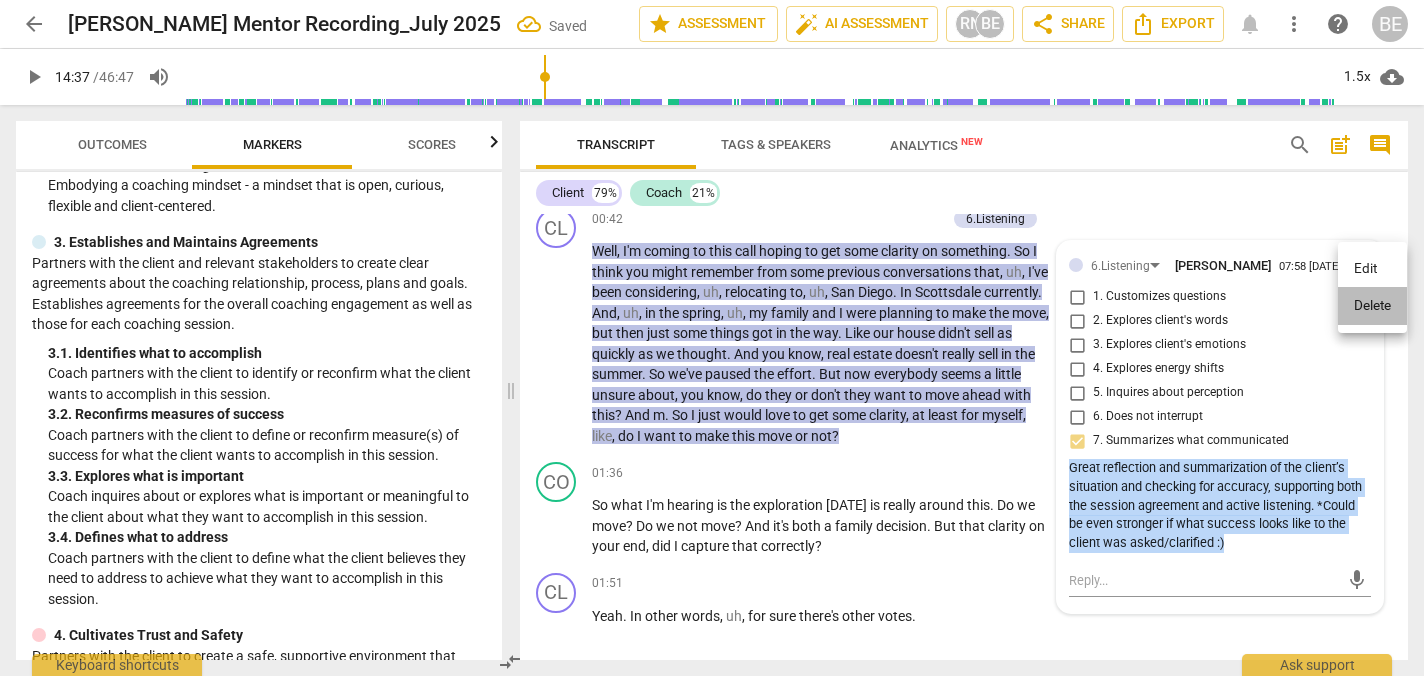 click on "Delete" at bounding box center [1372, 306] 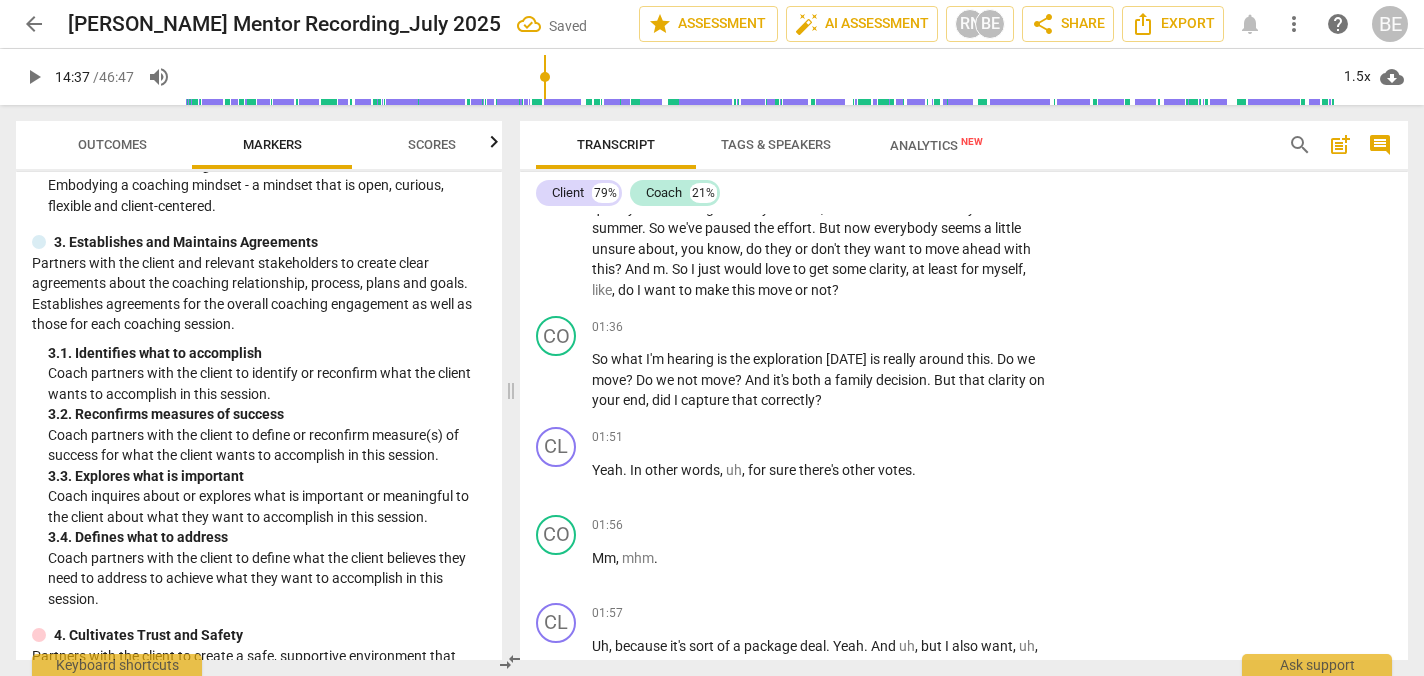 scroll, scrollTop: 930, scrollLeft: 0, axis: vertical 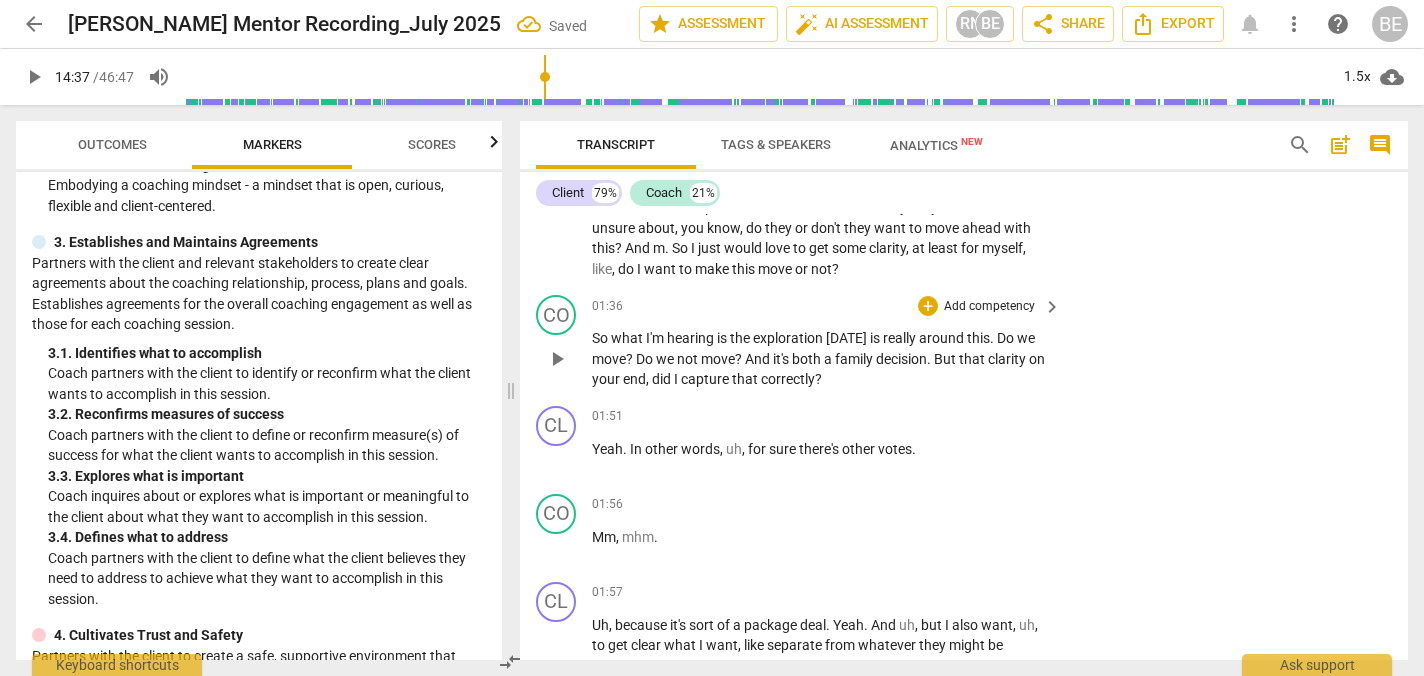 click on "Add competency" at bounding box center (989, 307) 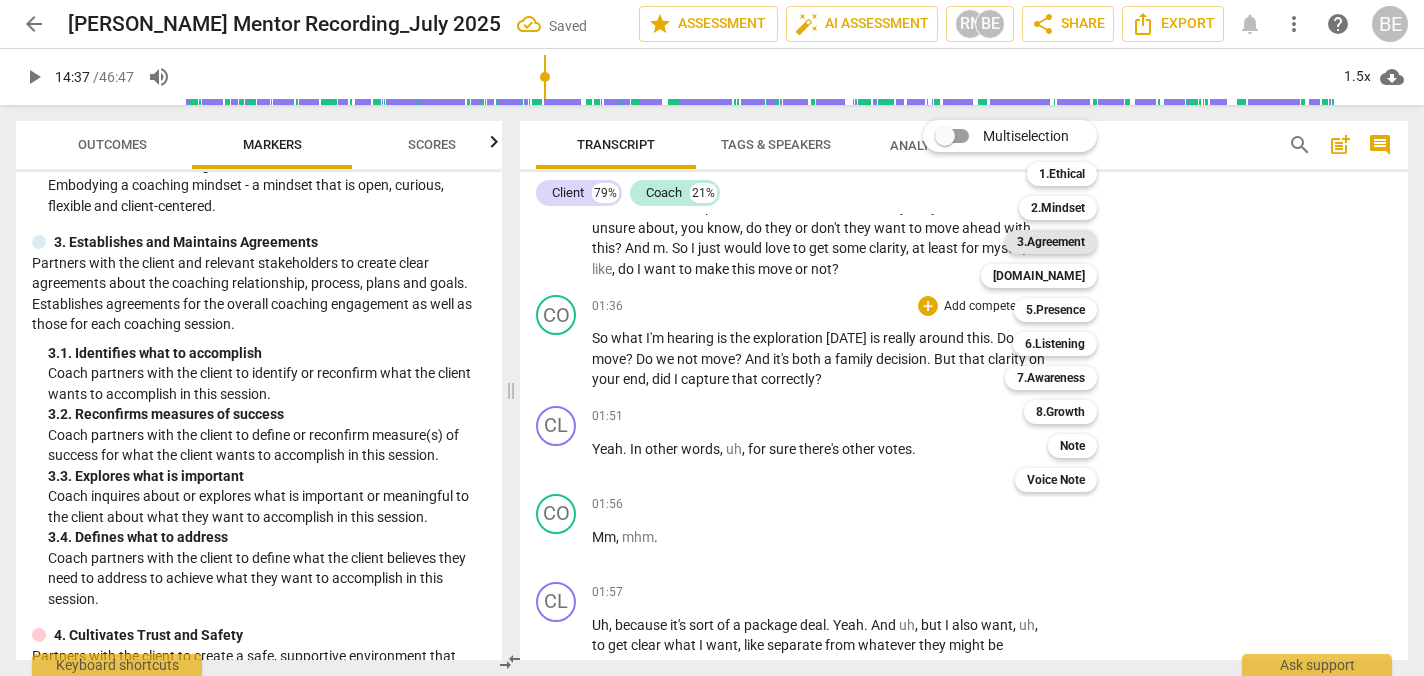click on "3.Agreement" at bounding box center [1051, 242] 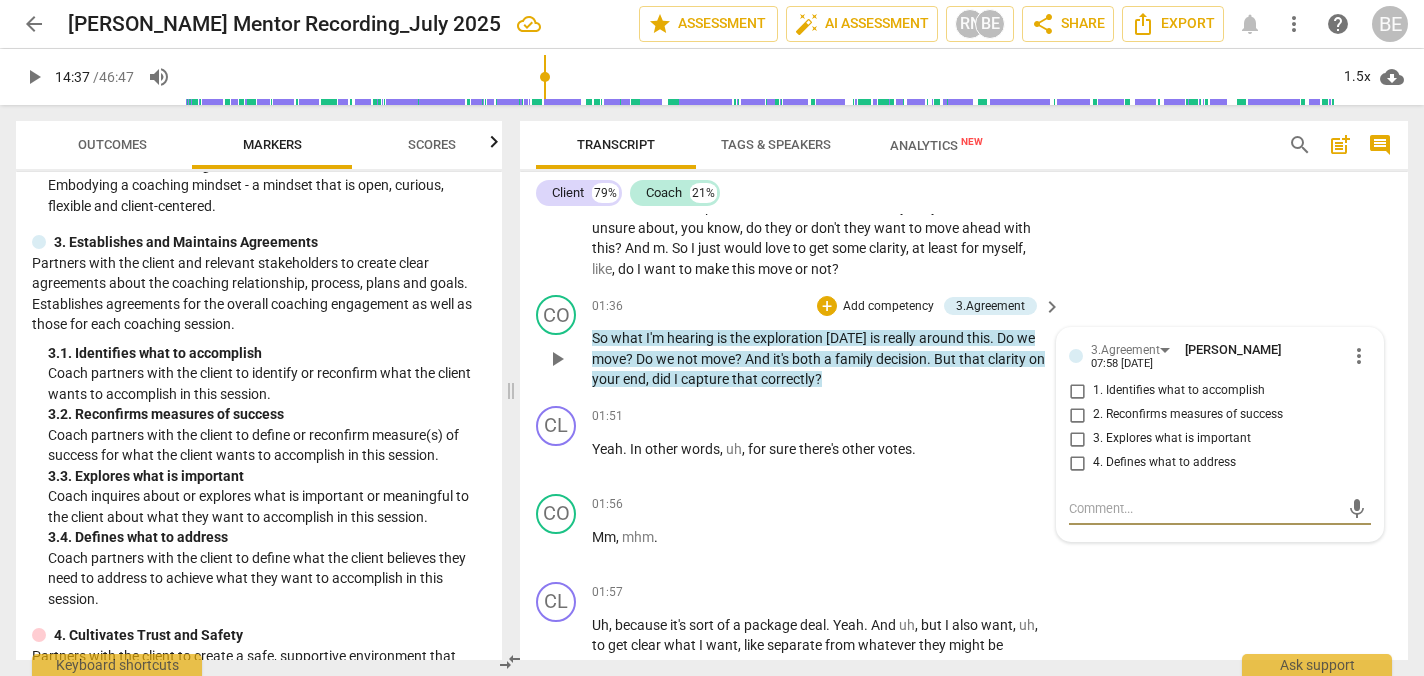 click on "4. Defines what to address" at bounding box center (1077, 463) 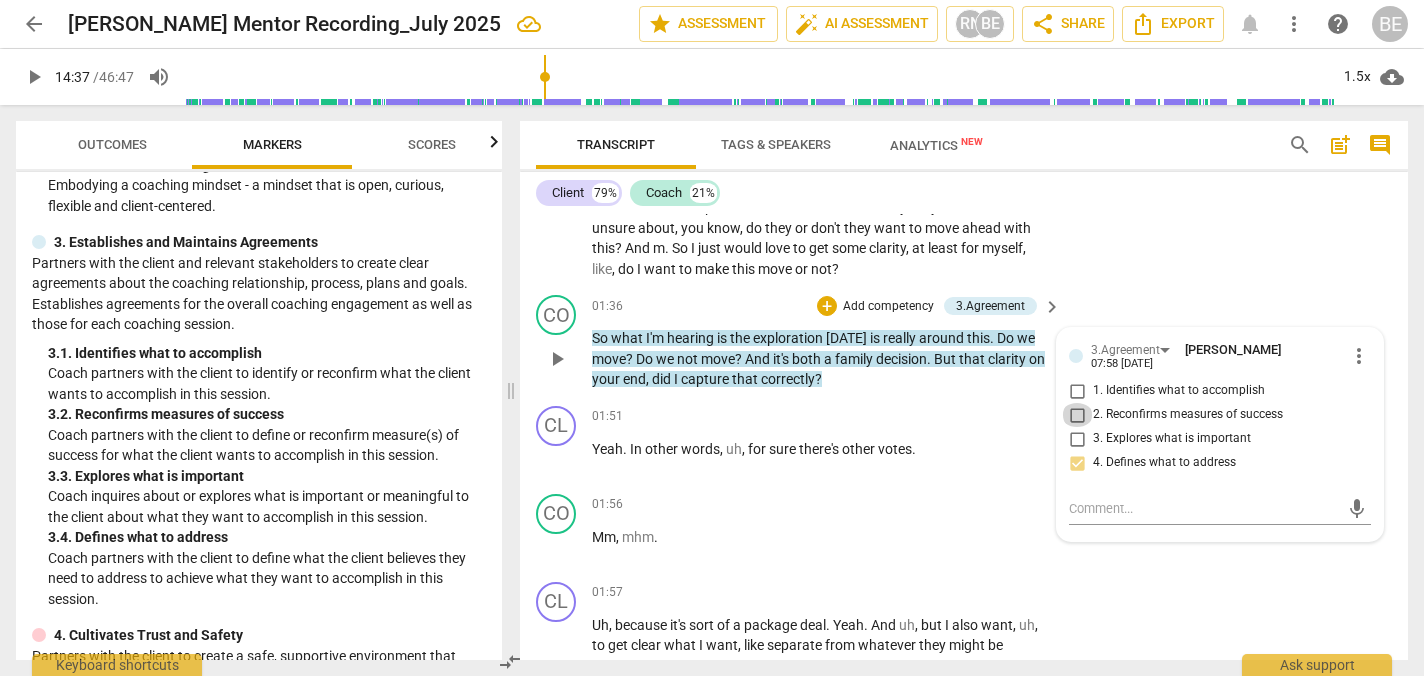 click on "2. Reconfirms measures of success" at bounding box center [1077, 415] 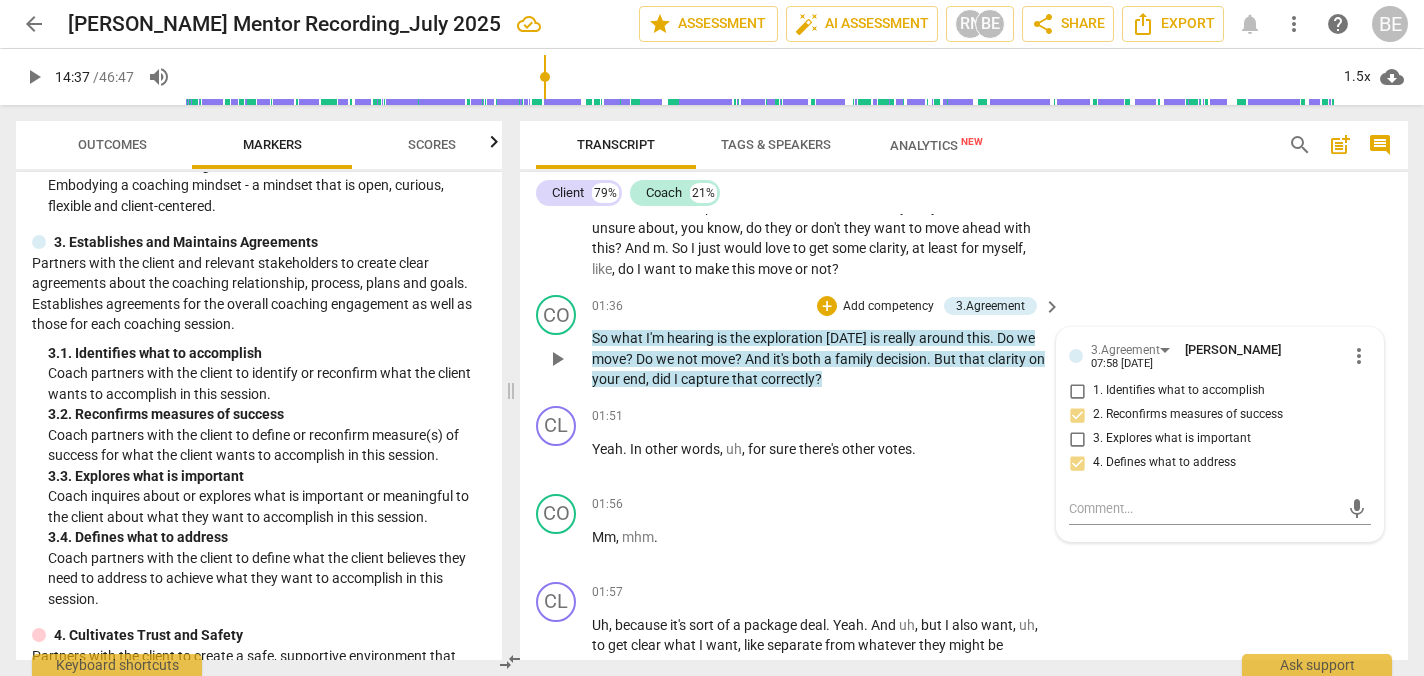 click on "2. Reconfirms measures of success" at bounding box center [1077, 415] 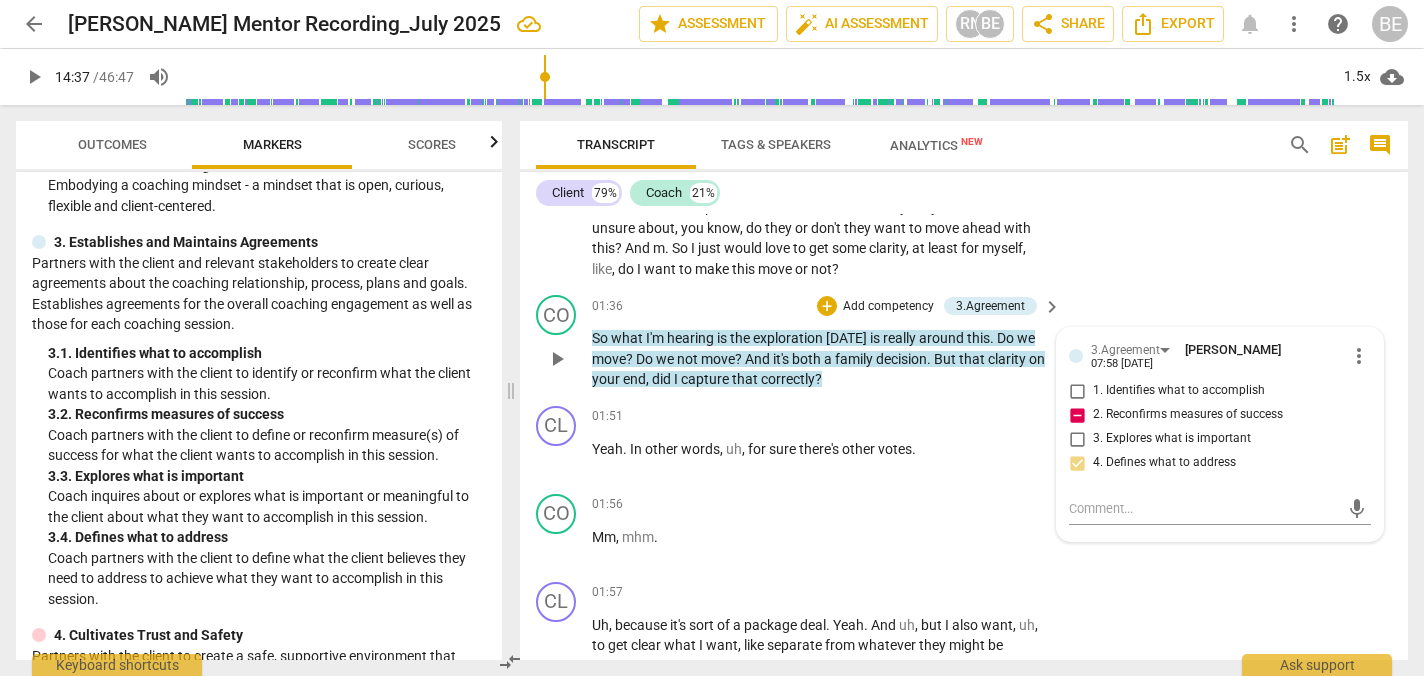 click on "Add competency" at bounding box center [888, 307] 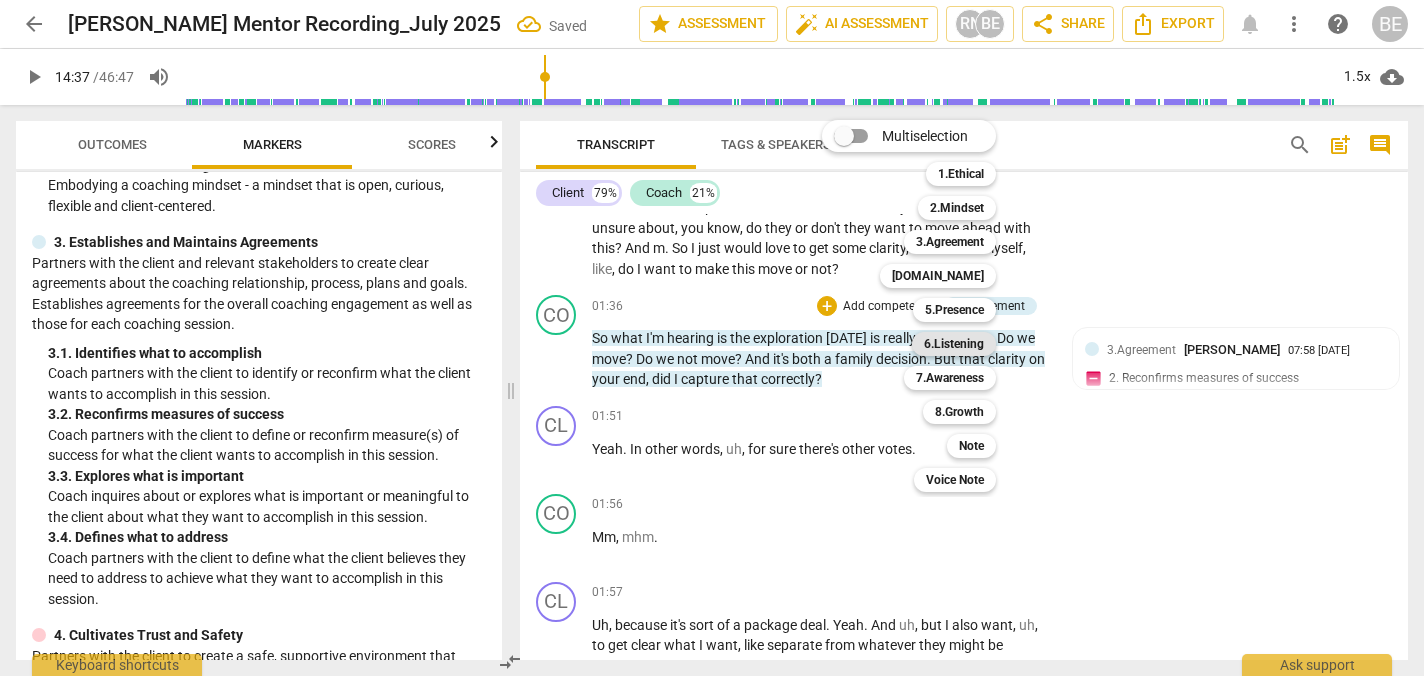 click on "6.Listening" at bounding box center (954, 344) 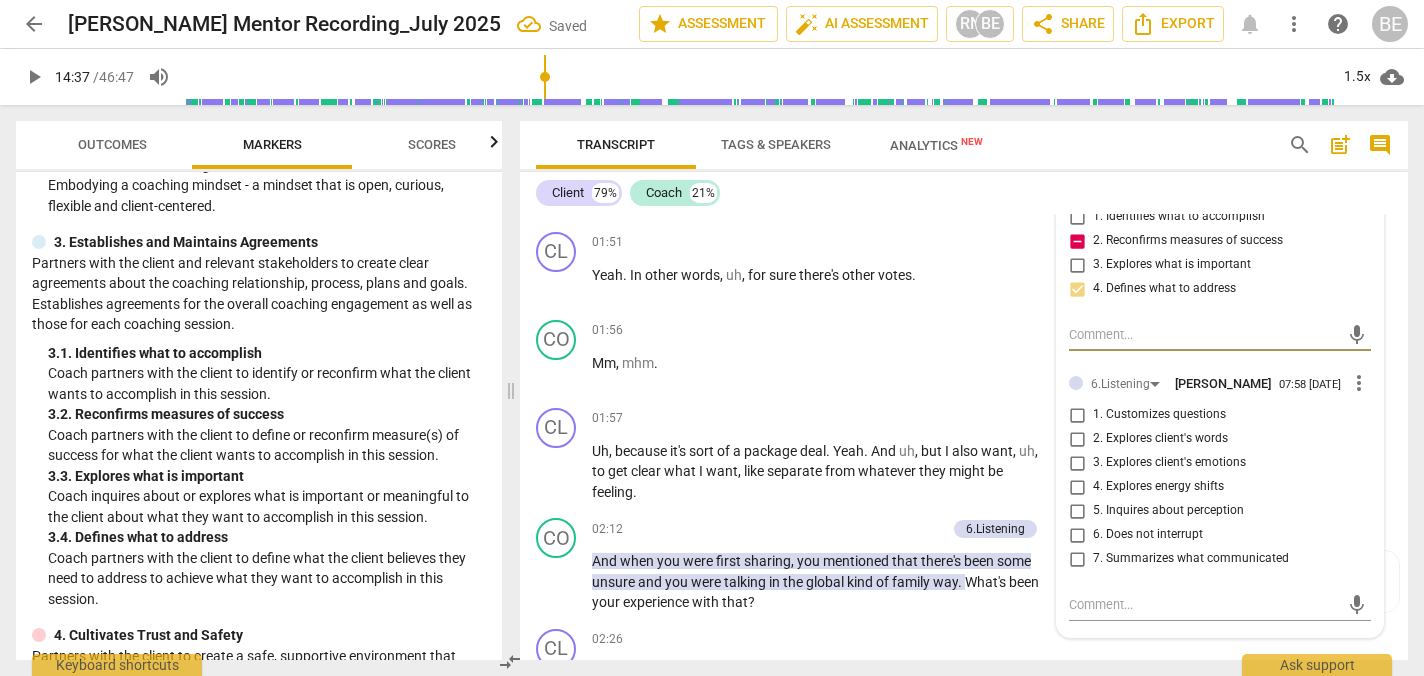 scroll, scrollTop: 1111, scrollLeft: 0, axis: vertical 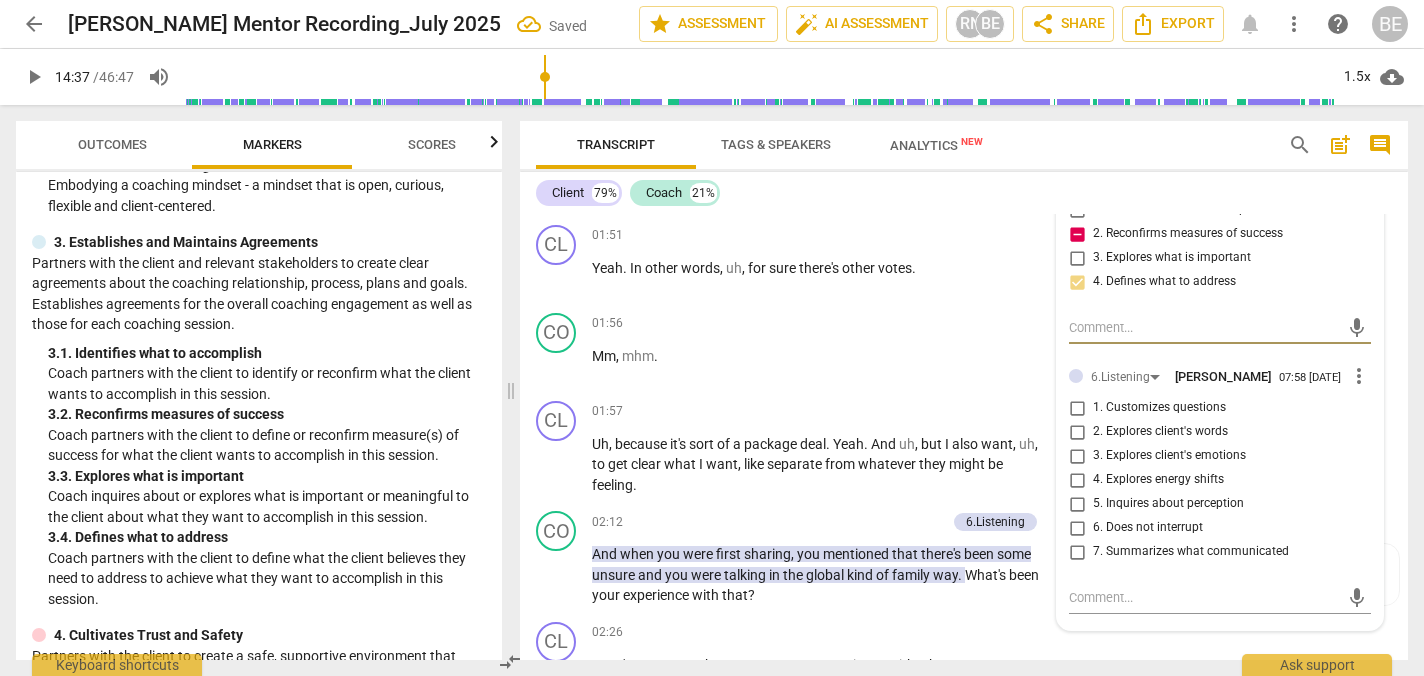 click on "7. Summarizes what communicated" at bounding box center (1077, 552) 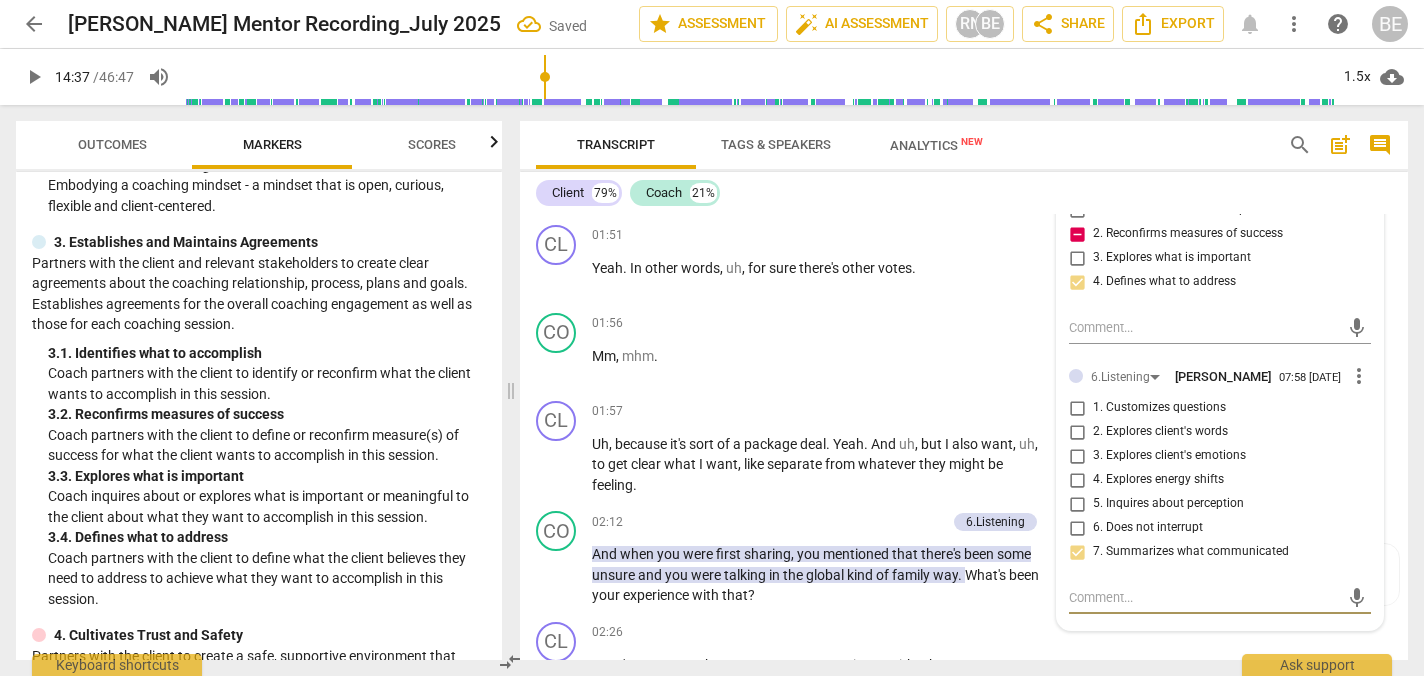 click at bounding box center [1204, 597] 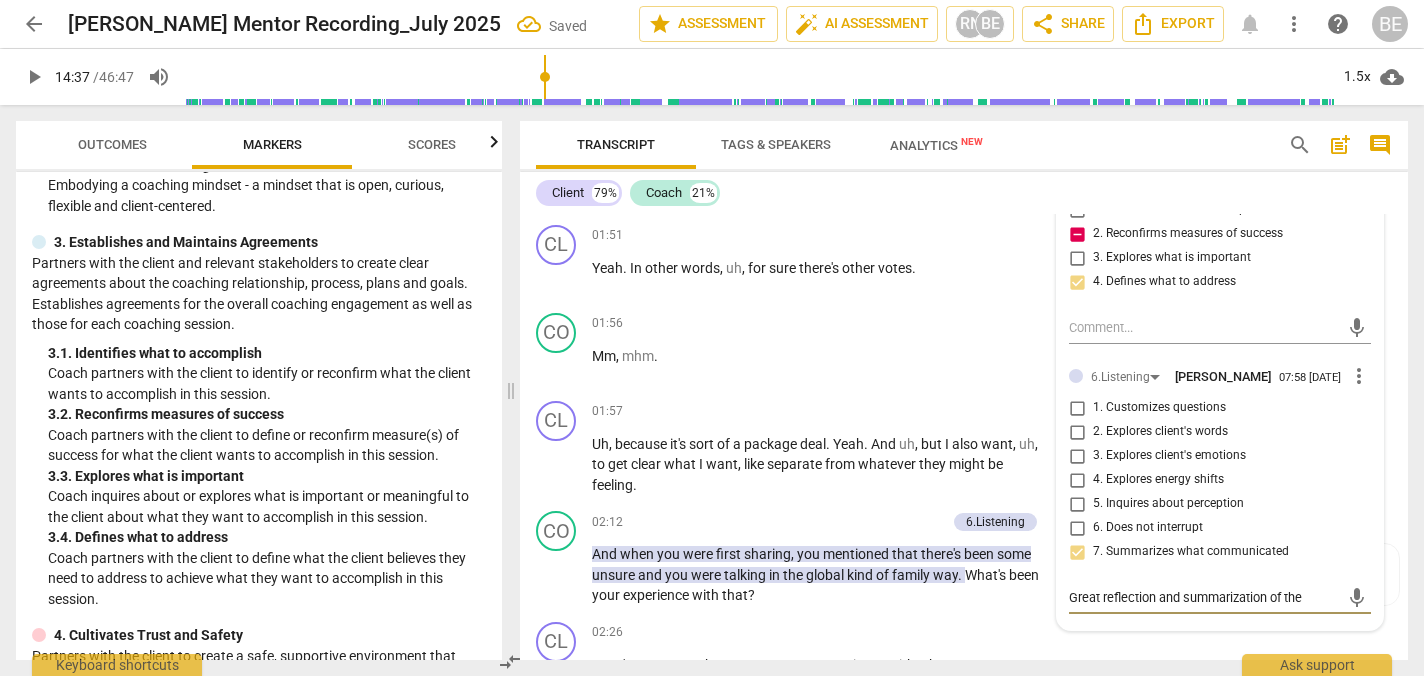 scroll, scrollTop: 17, scrollLeft: 0, axis: vertical 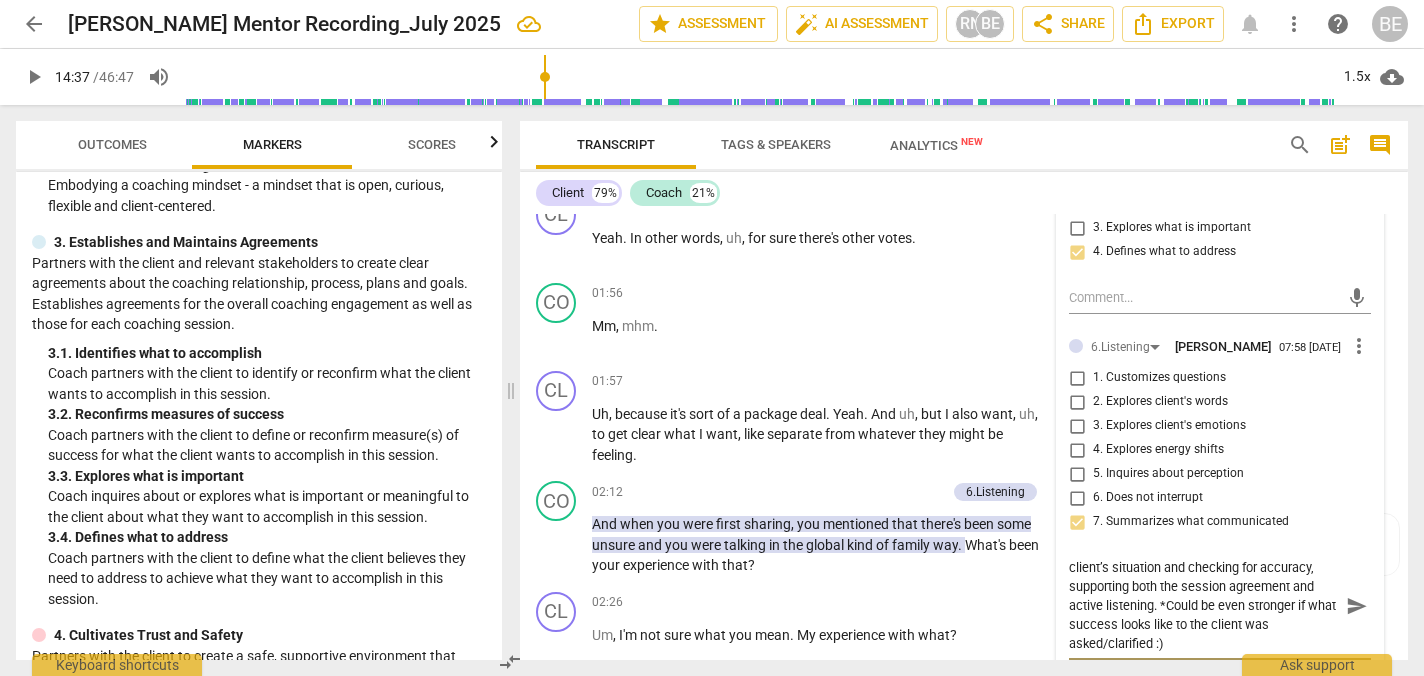 click on "Great reflection and summarization of the client’s situation and checking for accuracy, supporting both the session agreement and active listening. *Could be even stronger if what success looks like to the client was asked/clarified :)" at bounding box center (1204, 605) 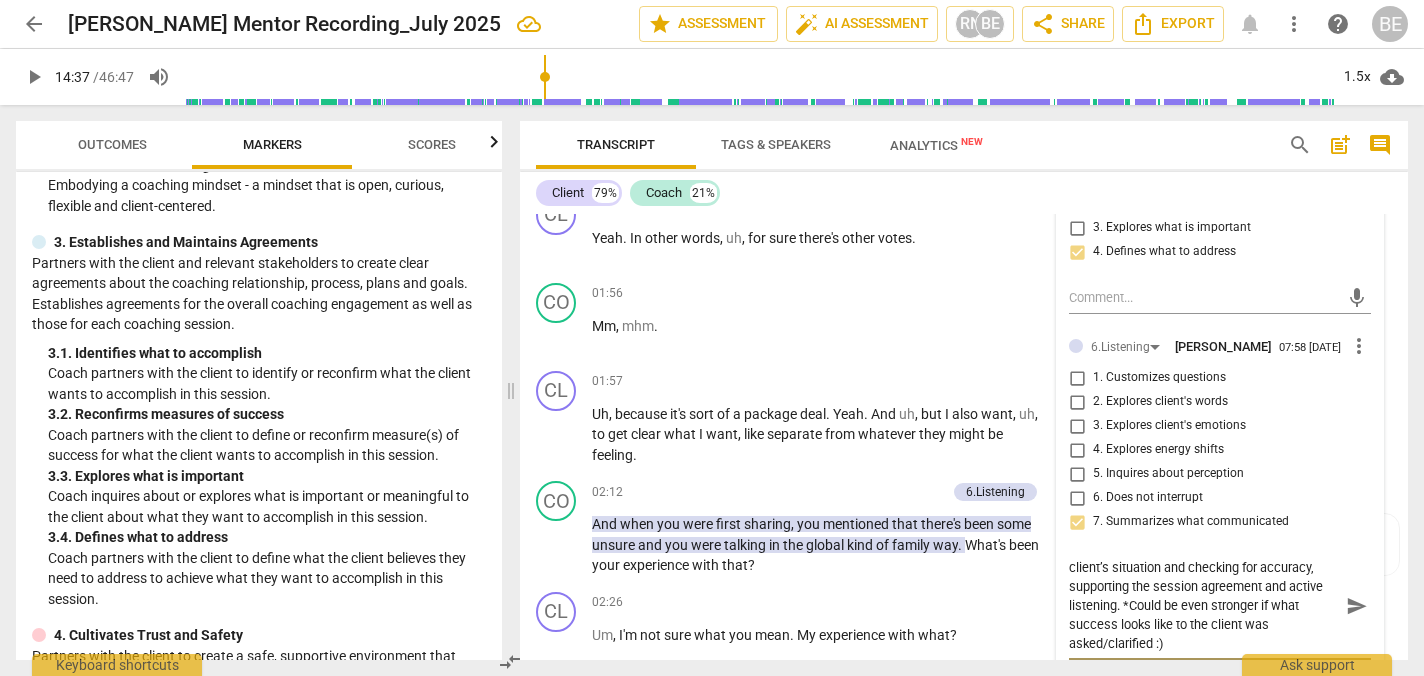 click on "Great reflection and summarization of the client’s situation and checking for accuracy, supporting the session agreement and active listening. *Could be even stronger if what success looks like to the client was asked/clarified :)" at bounding box center (1204, 605) 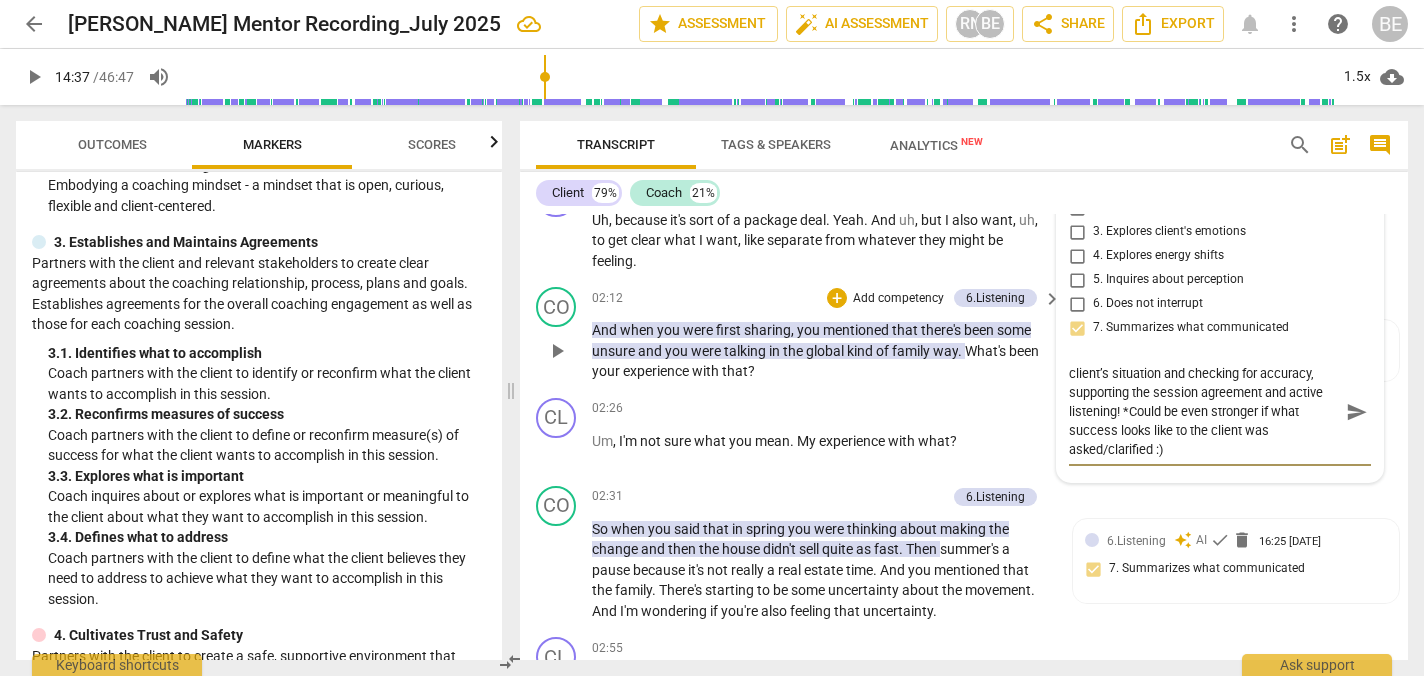 scroll, scrollTop: 1334, scrollLeft: 0, axis: vertical 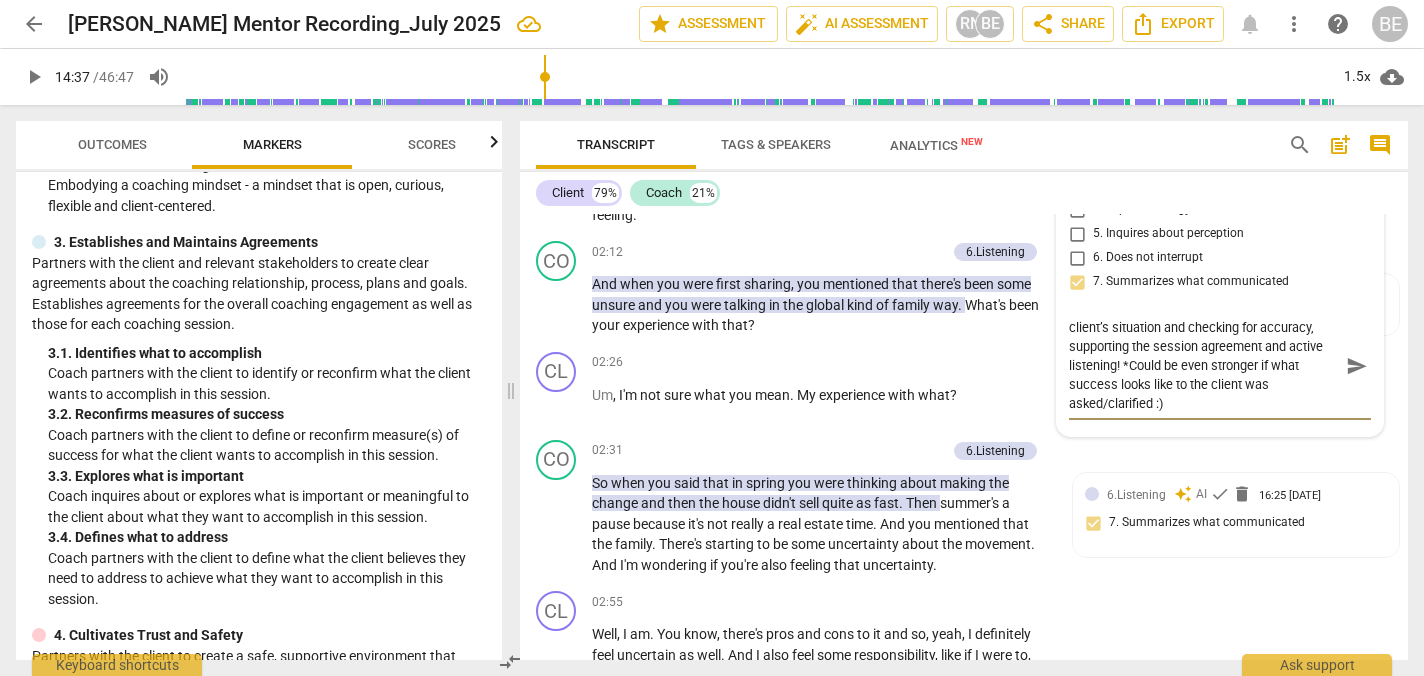 click on "Great reflection and summarization of the client’s situation and checking for accuracy, supporting the session agreement and active listening! *Could be even stronger if what success looks like to the client was asked/clarified :)" at bounding box center [1204, 365] 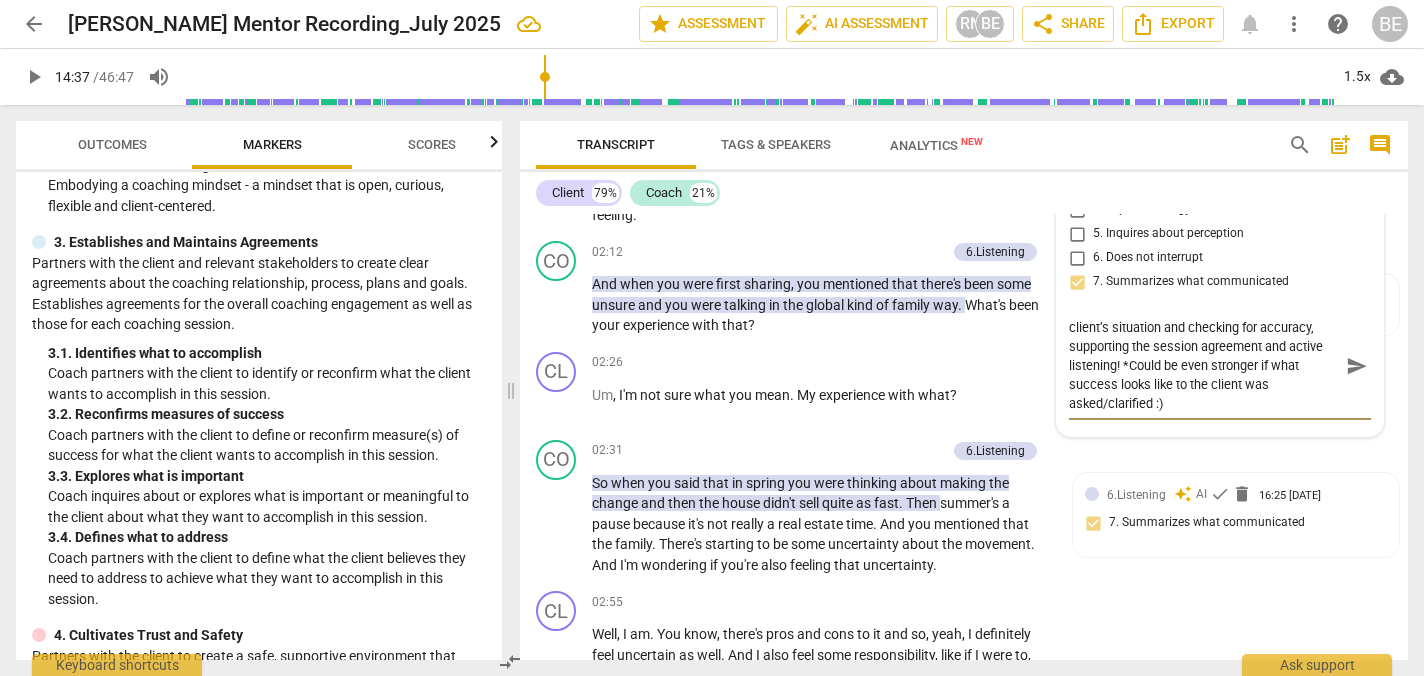 scroll, scrollTop: 0, scrollLeft: 0, axis: both 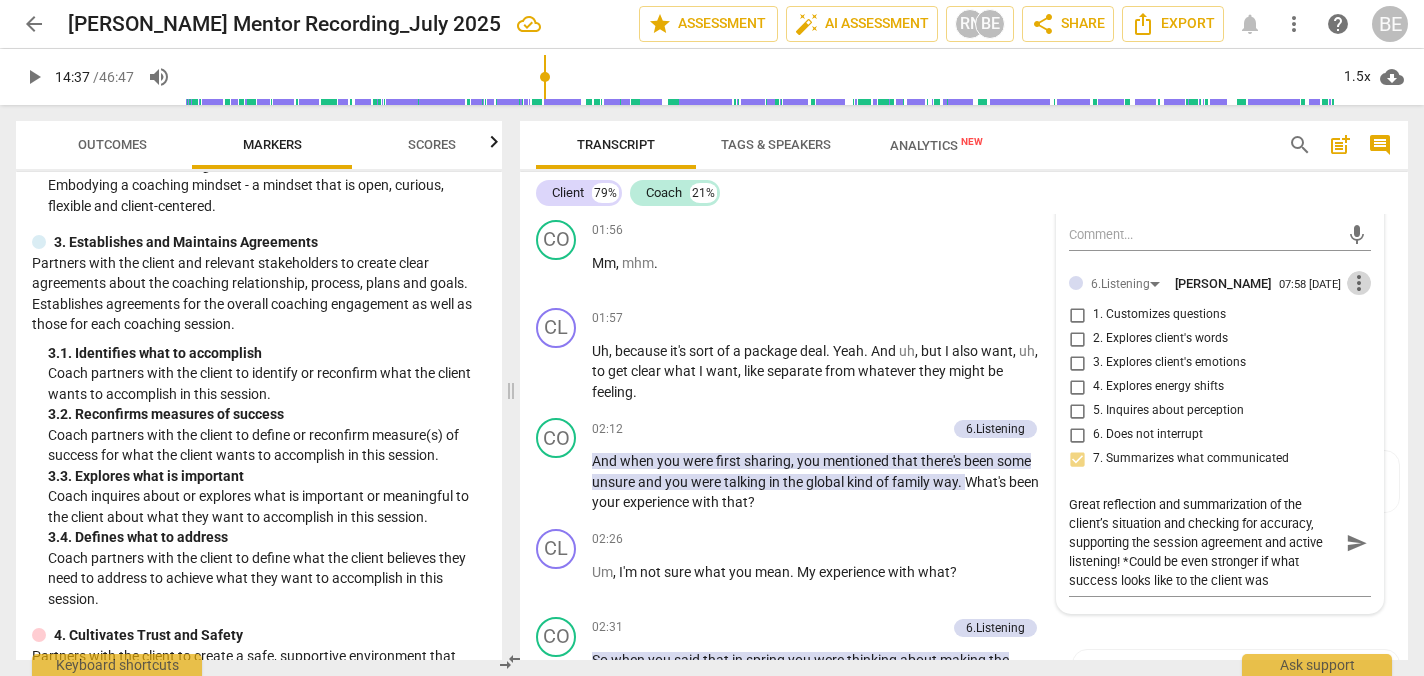 click on "more_vert" at bounding box center (1359, 283) 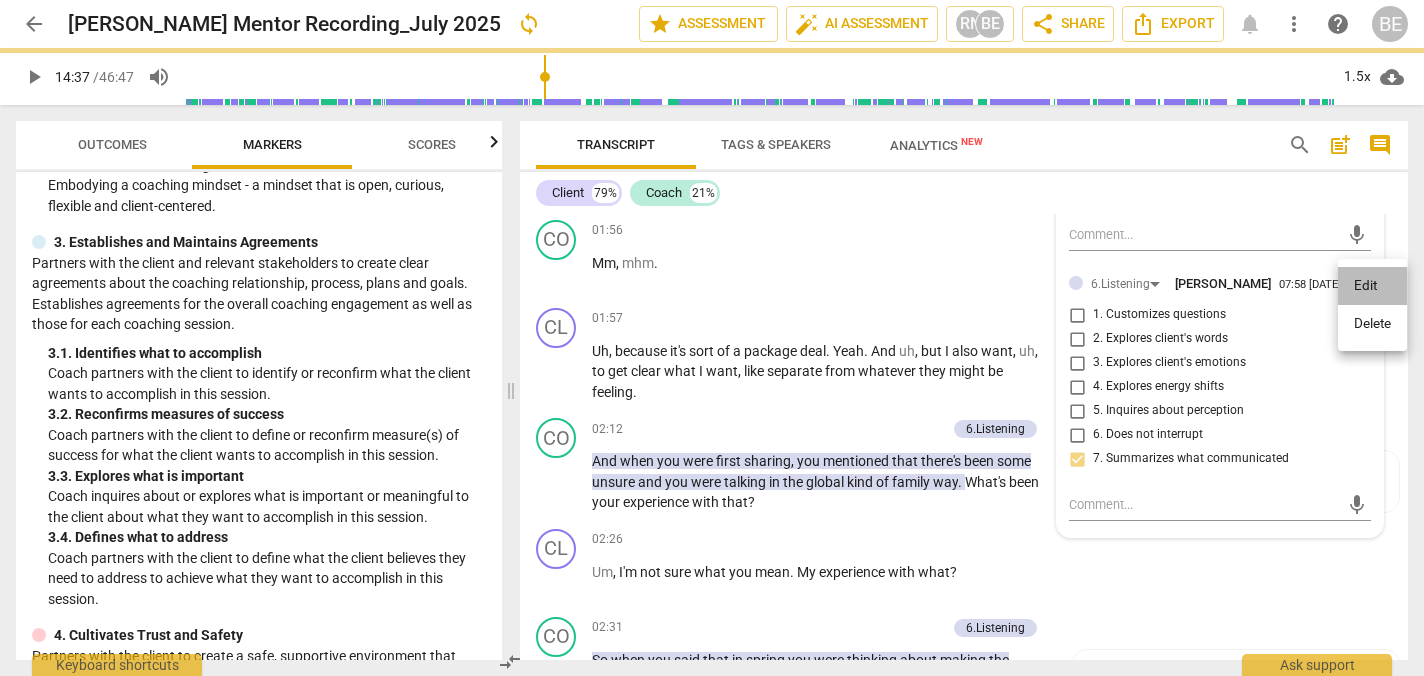 click on "Edit" at bounding box center (1372, 286) 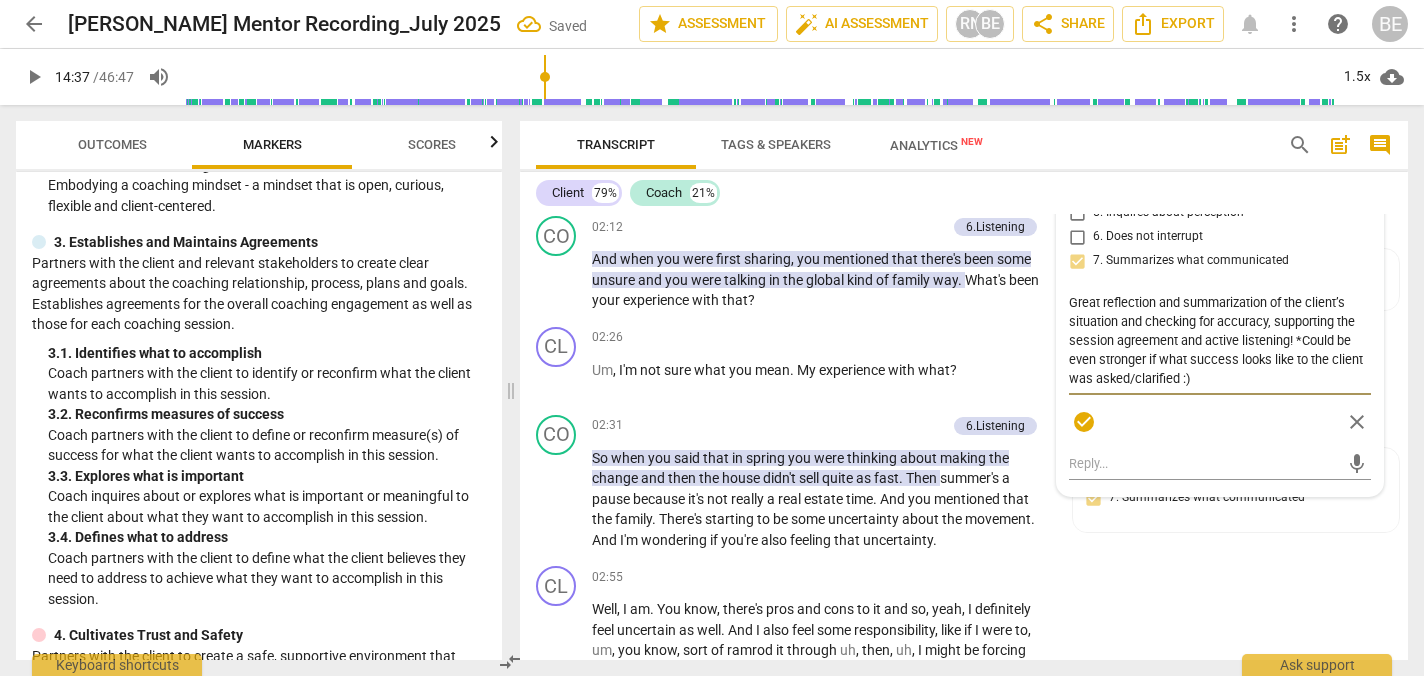 scroll, scrollTop: 1404, scrollLeft: 0, axis: vertical 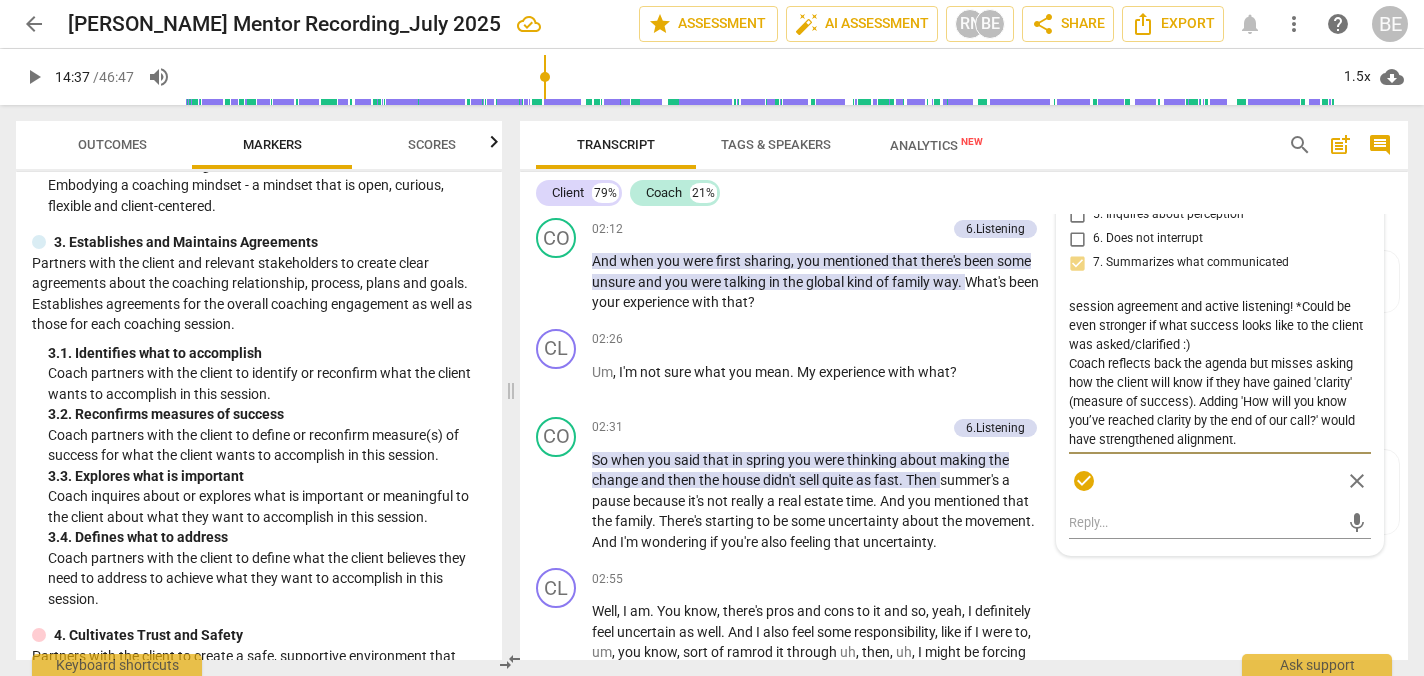 drag, startPoint x: 1270, startPoint y: 362, endPoint x: 1064, endPoint y: 370, distance: 206.15529 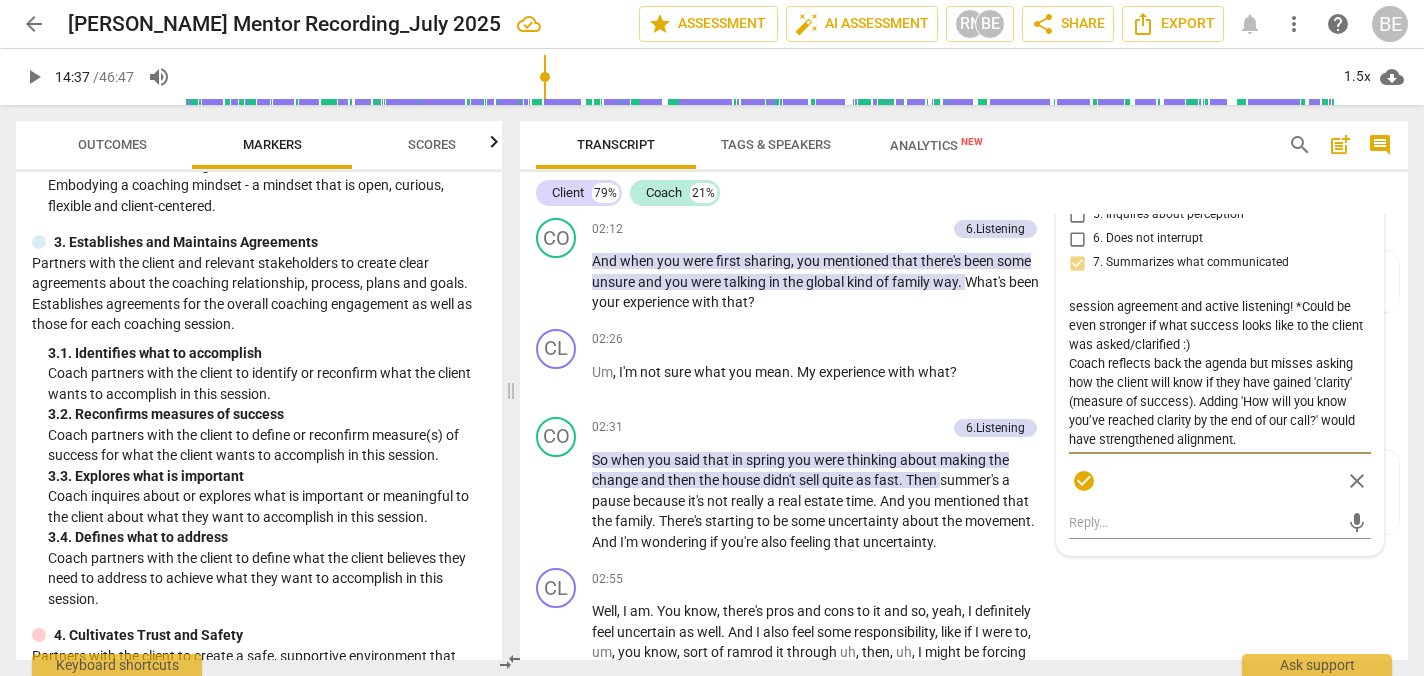 click on "3.Agreement [PERSON_NAME] 07:58 [DATE] more_vert 1. Identifies what to accomplish 2. Reconfirms measures of success 3. Explores what is important 4. Defines what to address mic 6.Listening [PERSON_NAME] more_vert 1. Customizes questions 2. Explores client's words 3. Explores client's emotions 4. Explores energy shifts 5. Inquires about perception 6. Does not interrupt 7. Summarizes what communicated Great reflection and summarization of the client’s situation and checking for accuracy, supporting the session agreement and active listening! *Could be even stronger if what success looks like to the client was asked/clarified :)
Coach reflects back the agenda but misses asking how the client will know if they have gained 'clarity' (measure of success). Adding 'How will you know you’ve reached clarity by the end of our call?' would have strengthened alignment. check_circle close mic" at bounding box center (1220, 204) 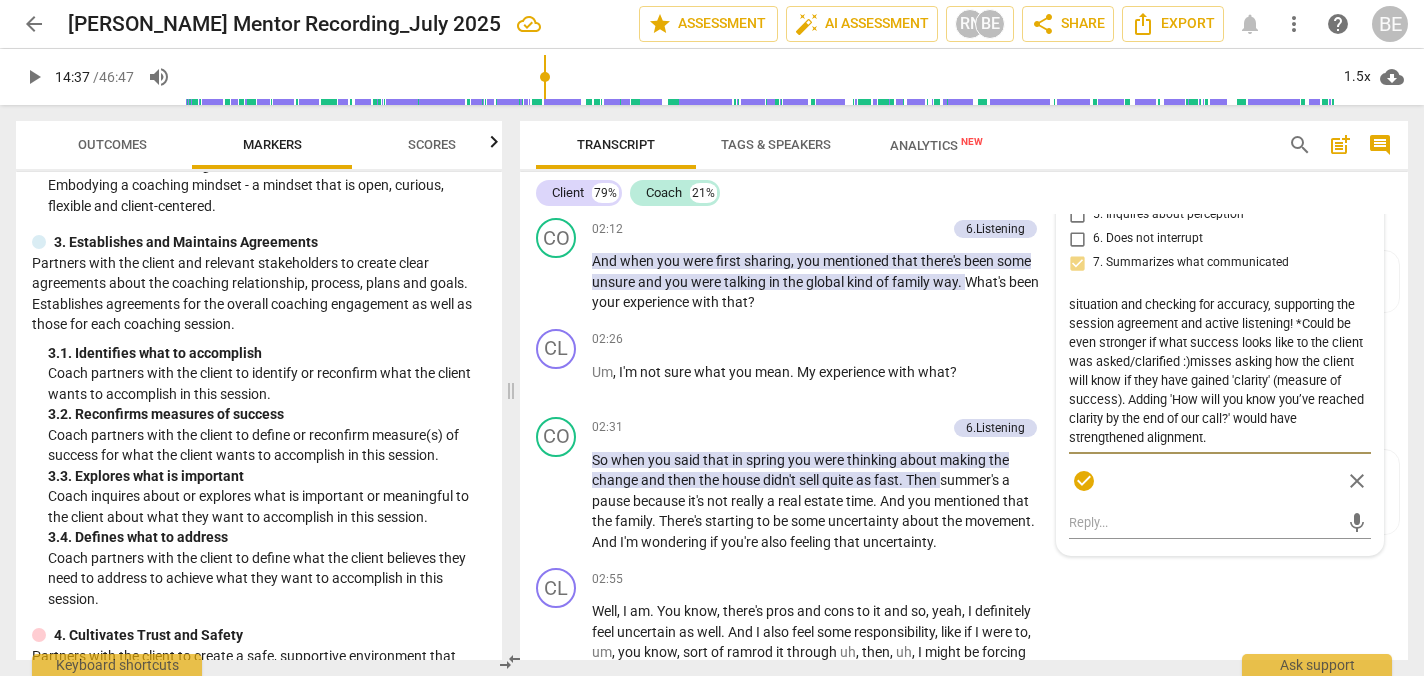 scroll, scrollTop: 0, scrollLeft: 0, axis: both 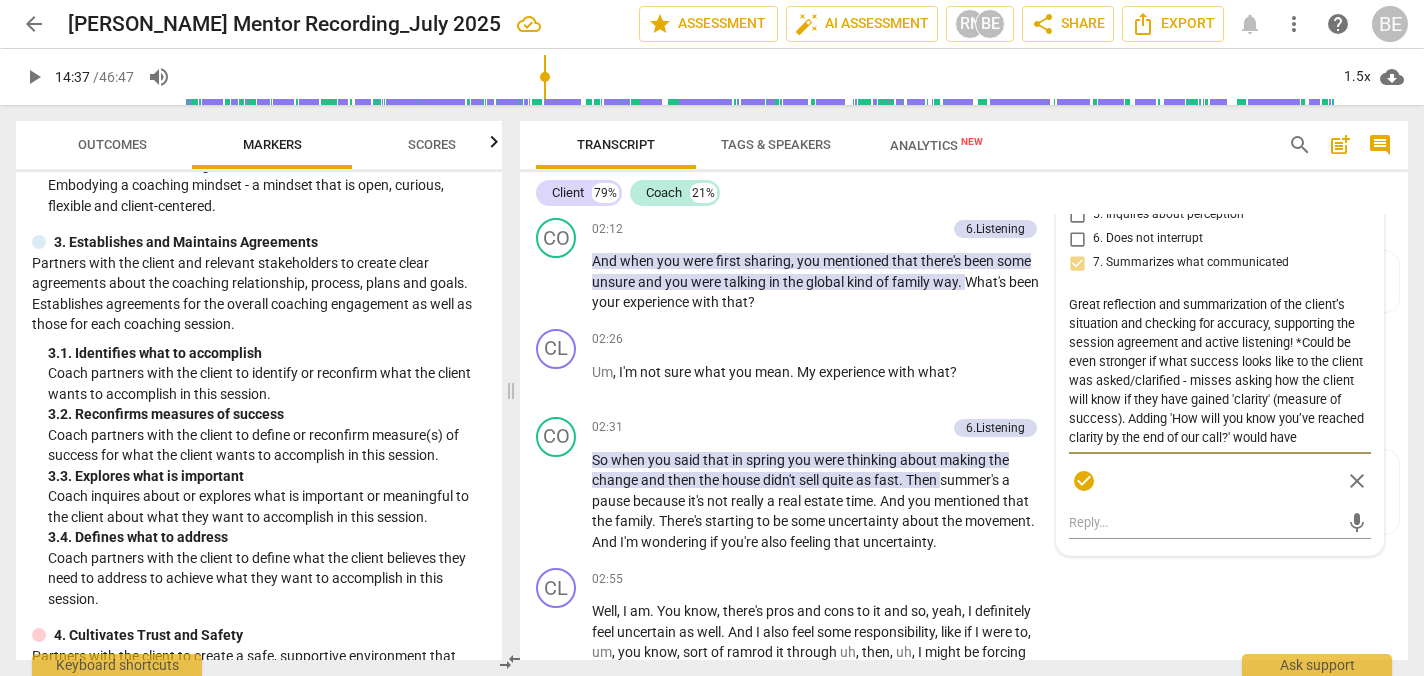 click on "Great reflection and summarization of the client’s situation and checking for accuracy, supporting the session agreement and active listening! *Could be even stronger if what success looks like to the client was asked/clarified - misses asking how the client will know if they have gained 'clarity' (measure of success). Adding 'How will you know you’ve reached clarity by the end of our call?' would have strengthened alignment." at bounding box center (1220, 371) 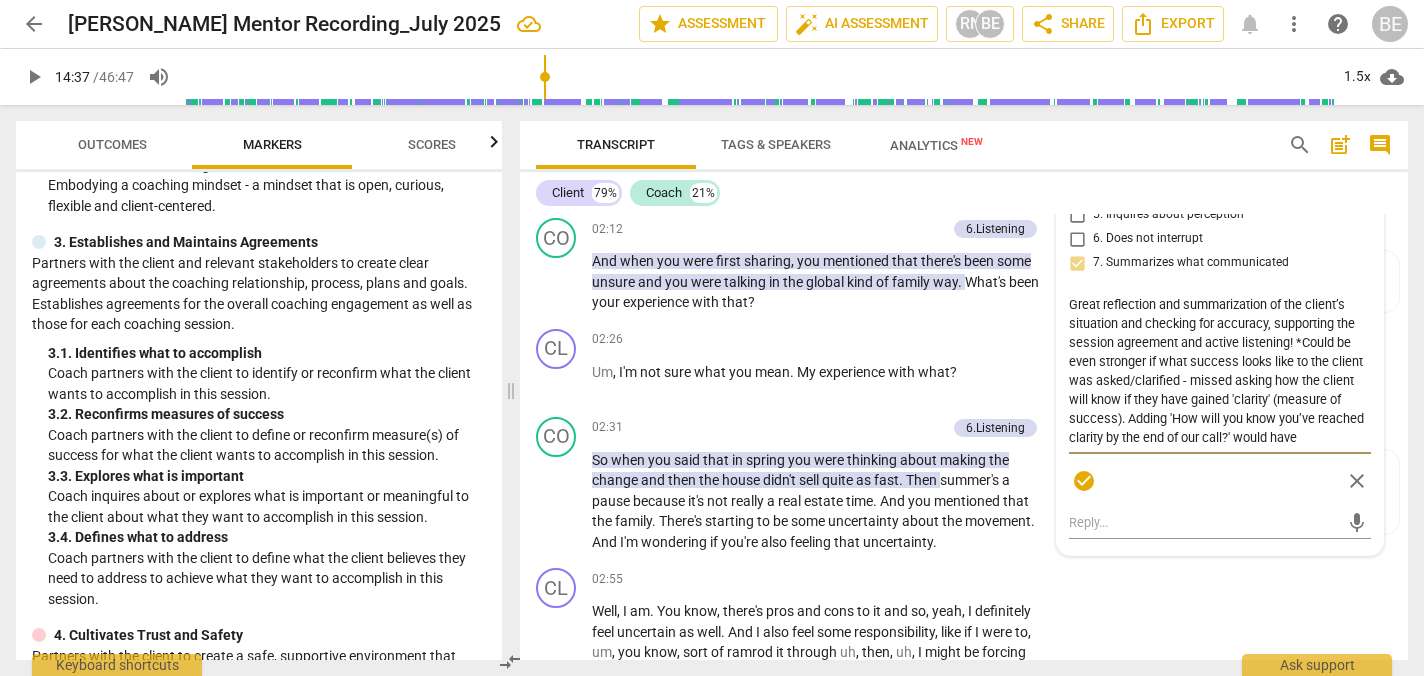 scroll, scrollTop: 19, scrollLeft: 0, axis: vertical 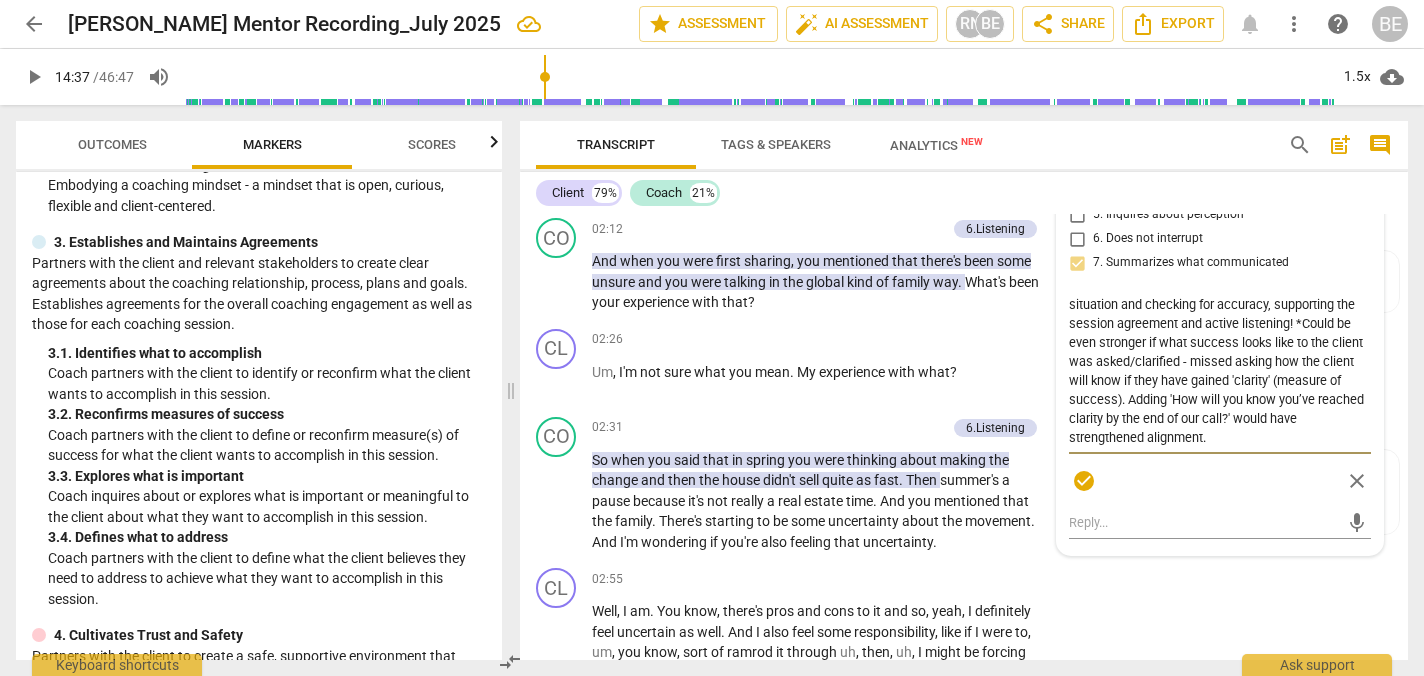 click on "Great reflection and summarization of the client’s situation and checking for accuracy, supporting the session agreement and active listening! *Could be even stronger if what success looks like to the client was asked/clarified - missed asking how the client will know if they have gained 'clarity' (measure of success). Adding 'How will you know you’ve reached clarity by the end of our call?' would have strengthened alignment." at bounding box center (1220, 371) 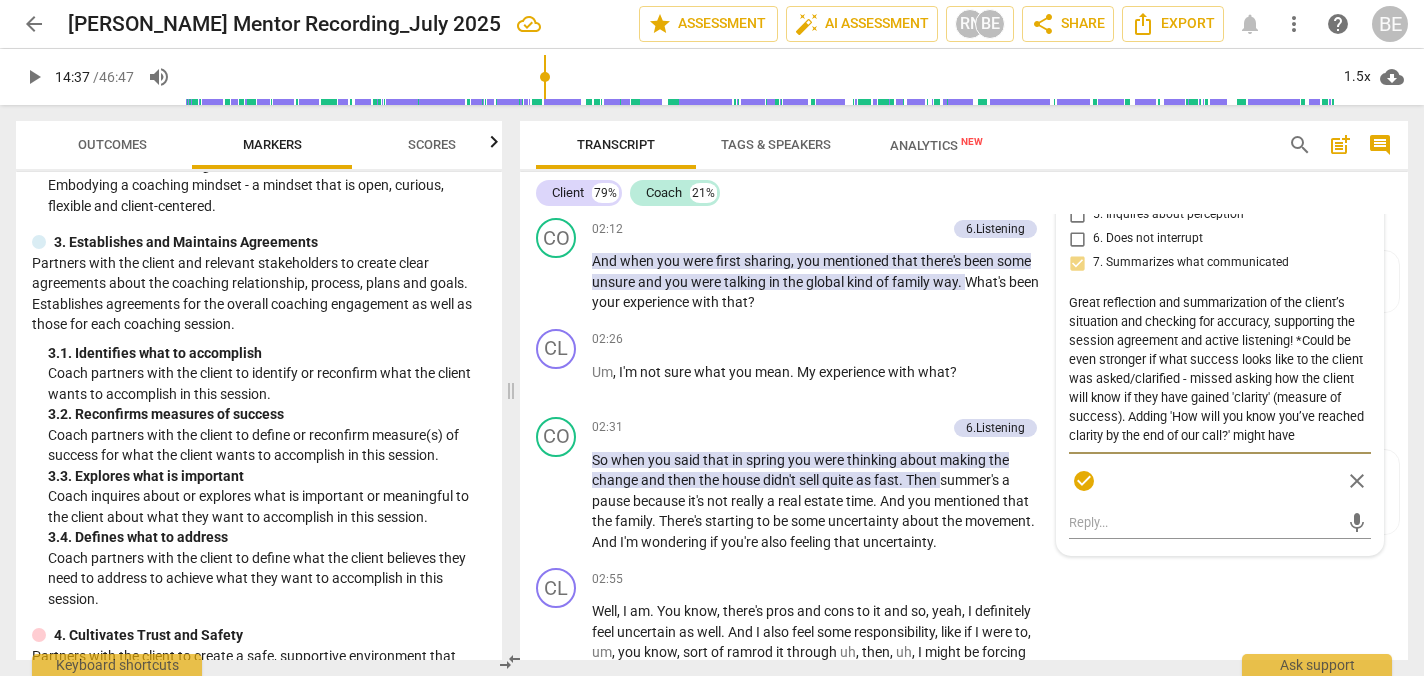 scroll, scrollTop: 19, scrollLeft: 0, axis: vertical 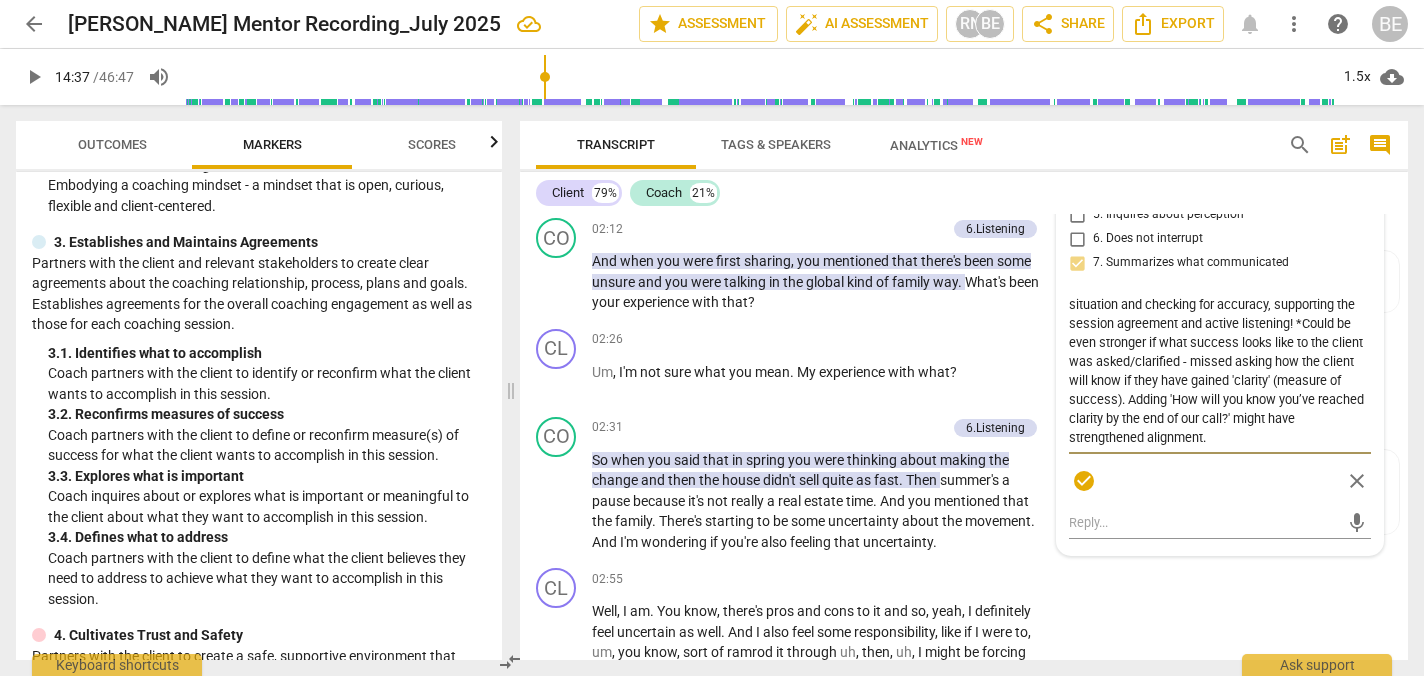 click on "Great reflection and summarization of the client’s situation and checking for accuracy, supporting the session agreement and active listening! *Could be even stronger if what success looks like to the client was asked/clarified - missed asking how the client will know if they have gained 'clarity' (measure of success). Adding 'How will you know you’ve reached clarity by the end of our call?' might have strengthened alignment." at bounding box center [1220, 371] 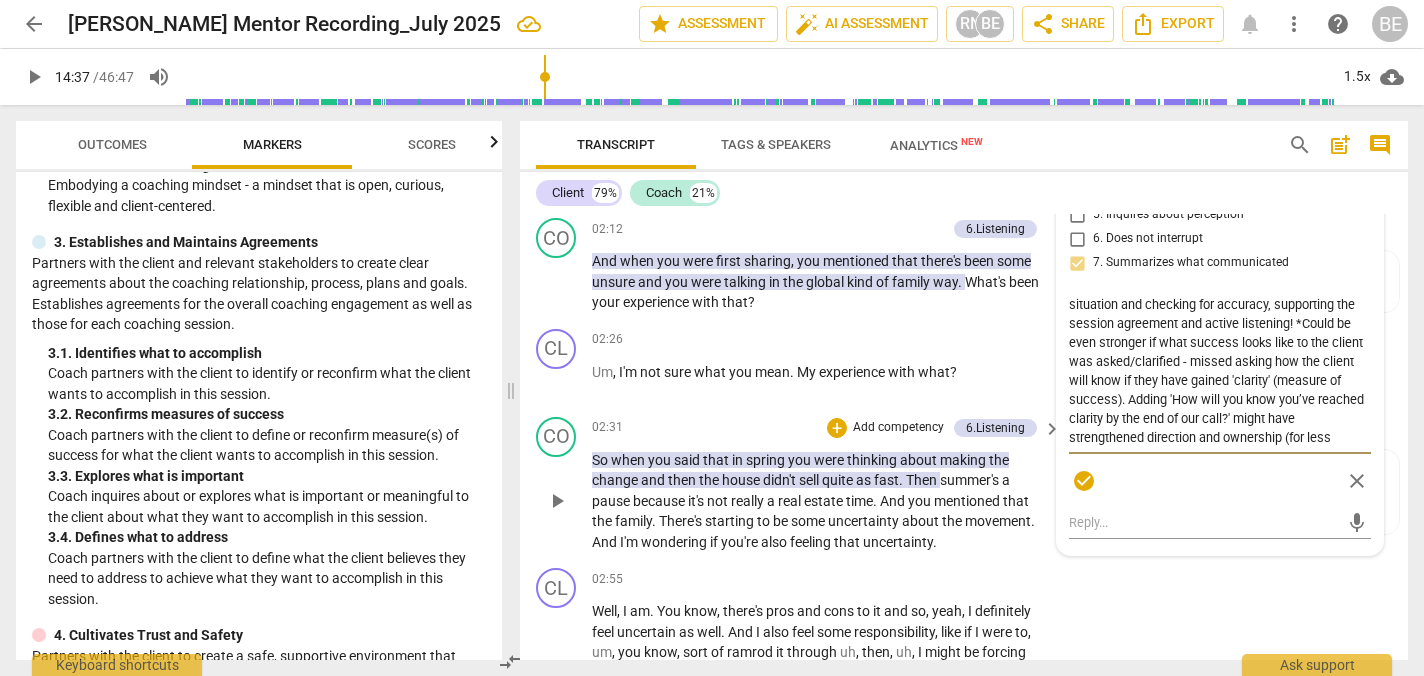 scroll, scrollTop: 36, scrollLeft: 0, axis: vertical 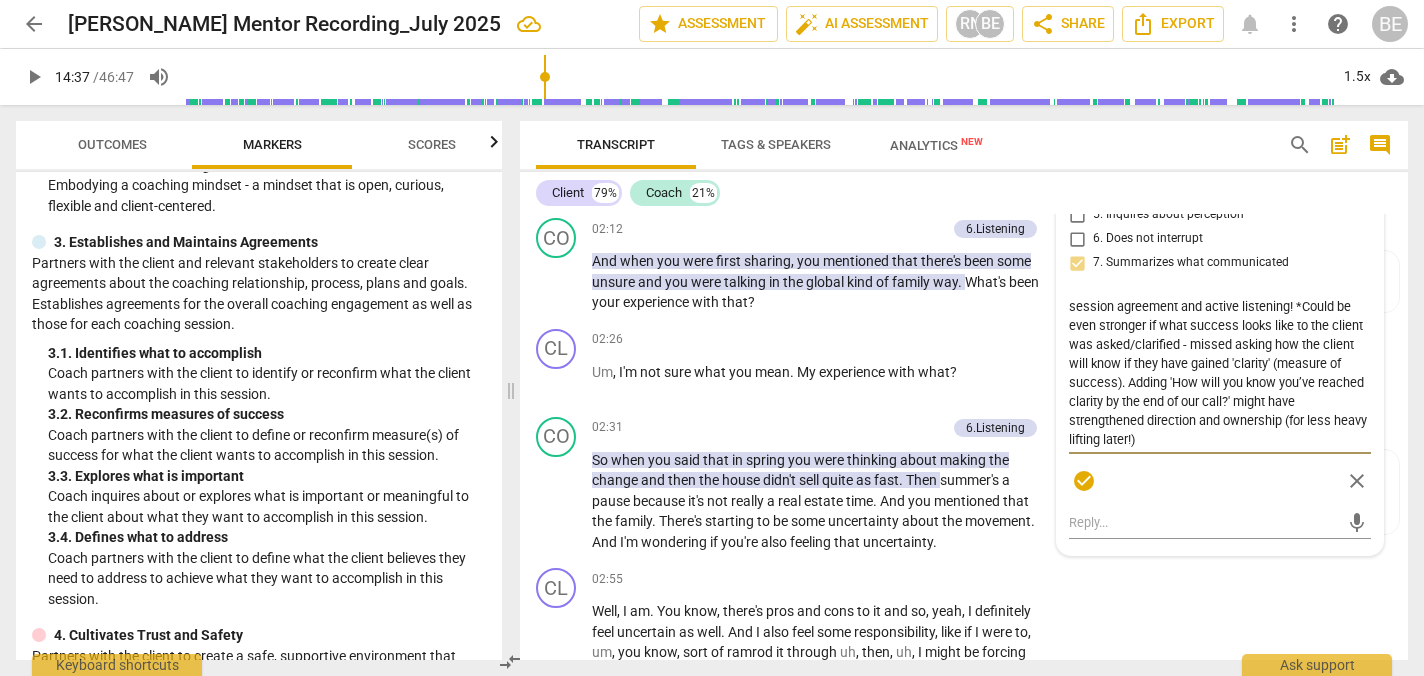 click on "check_circle" at bounding box center (1084, 481) 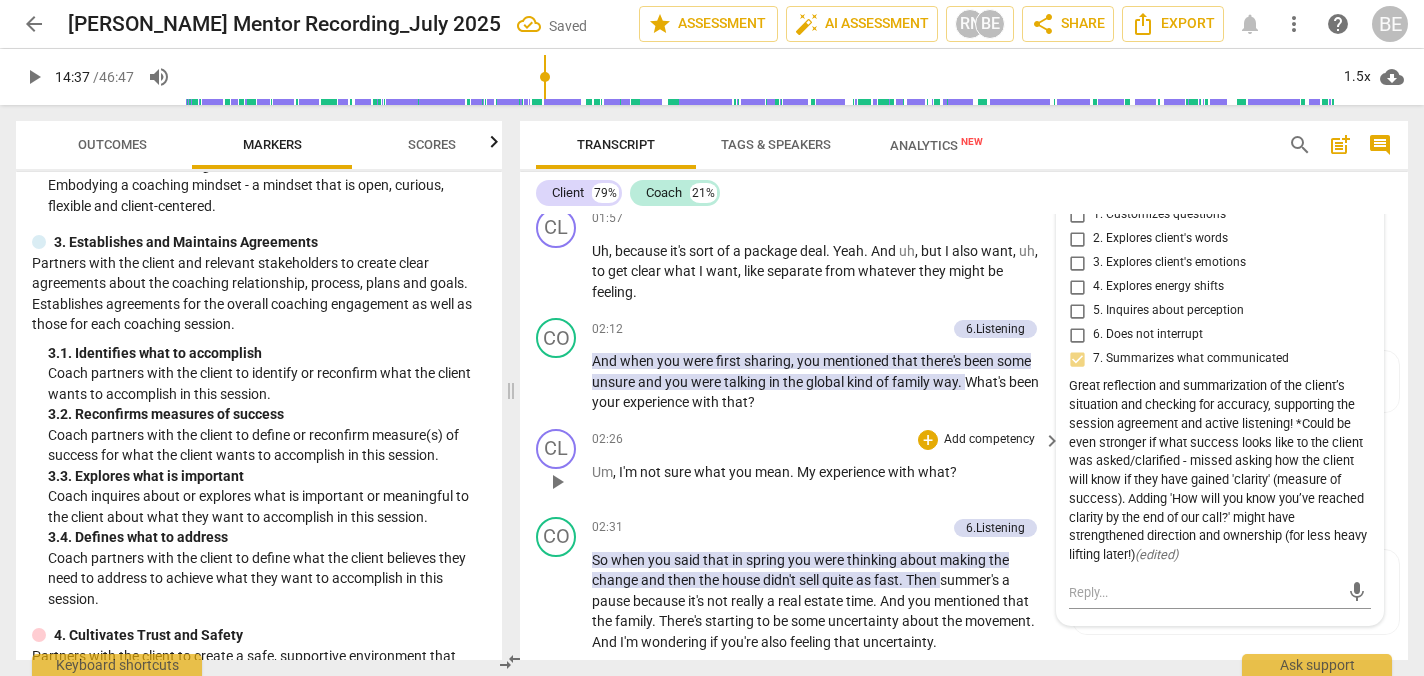 scroll, scrollTop: 1300, scrollLeft: 0, axis: vertical 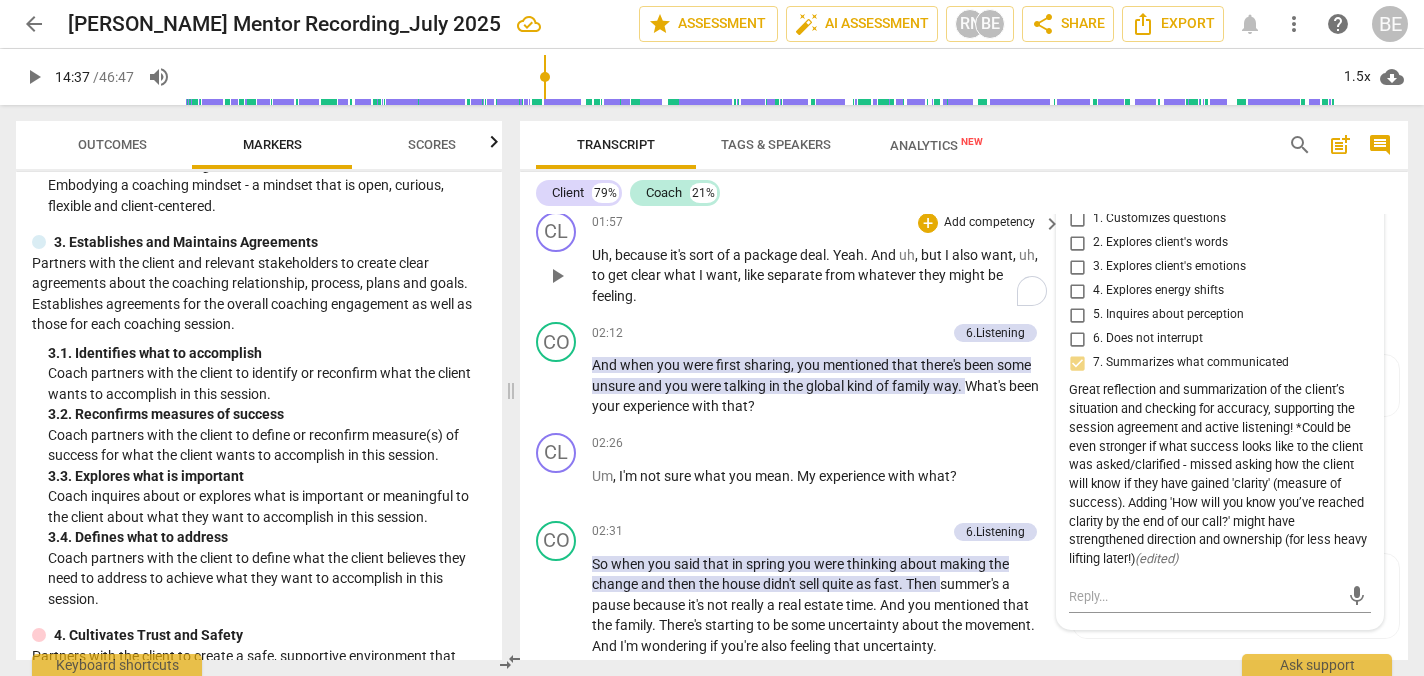 click on "Uh ,   because   it's   sort   of   a   package   deal .   Yeah .   And   uh ,   but   I   also   want ,   uh ,   to   get   clear   what   I   want ,   like   separate   from   whatever   they   might   be   feeling ." at bounding box center [821, 276] 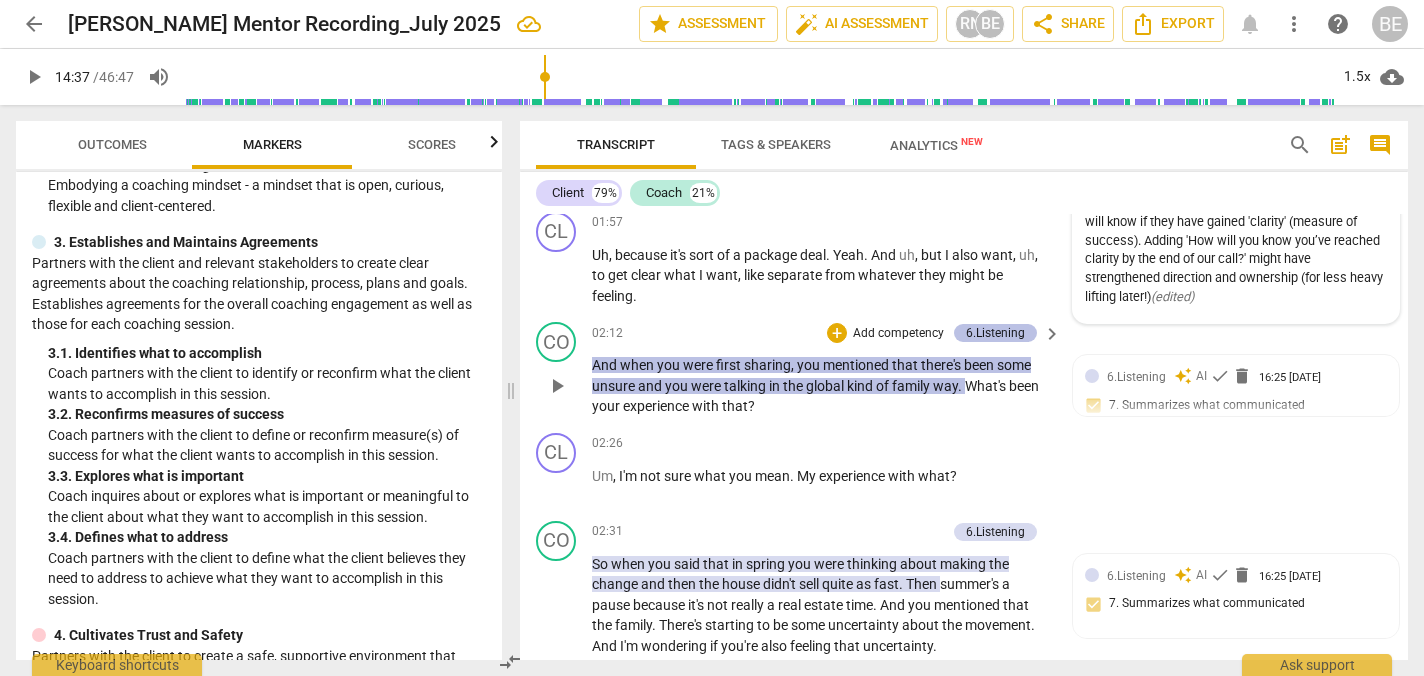 click on "6.Listening" at bounding box center (995, 333) 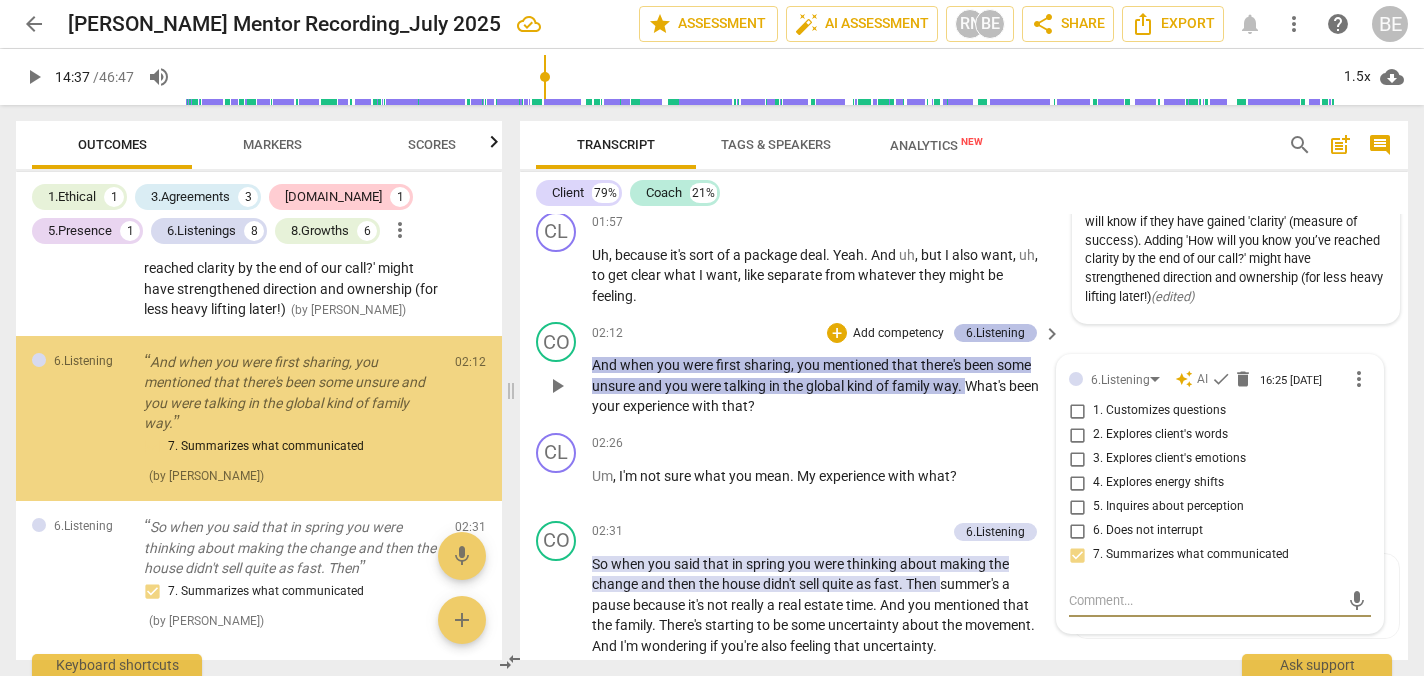 scroll, scrollTop: 915, scrollLeft: 0, axis: vertical 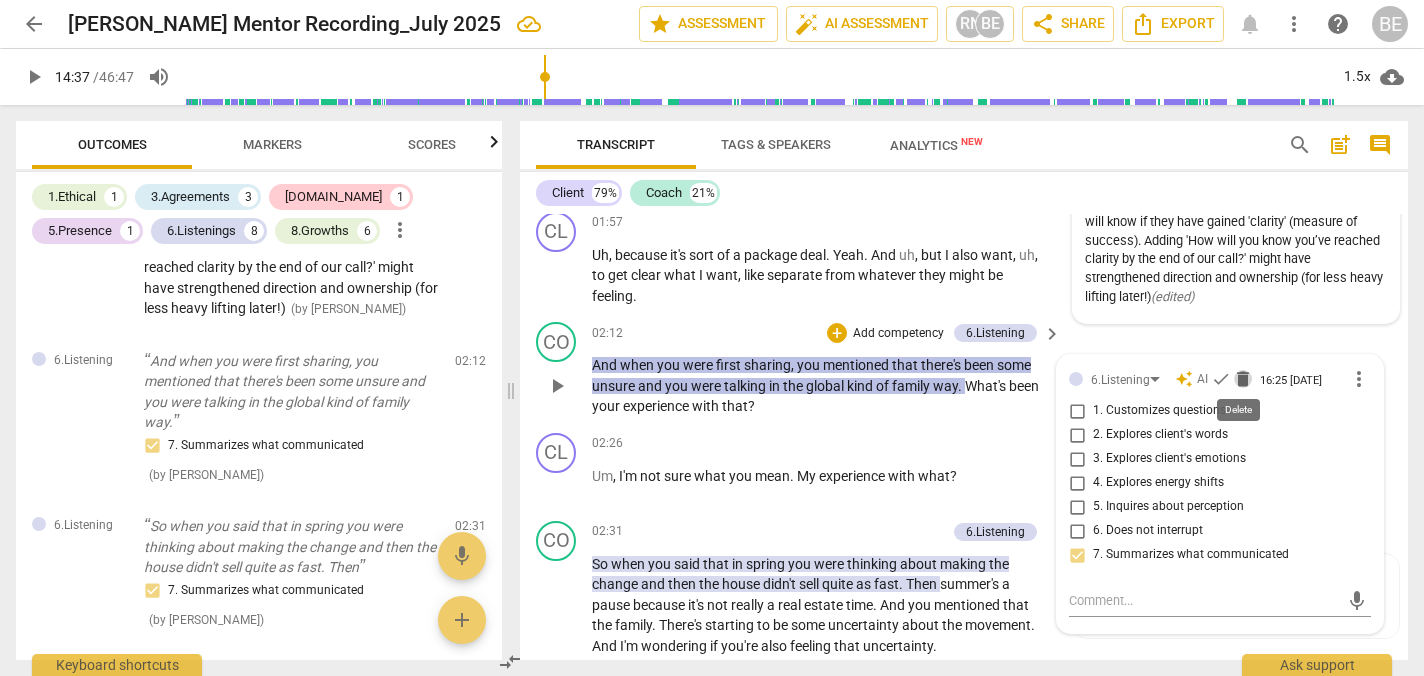 click on "delete" at bounding box center [1243, 379] 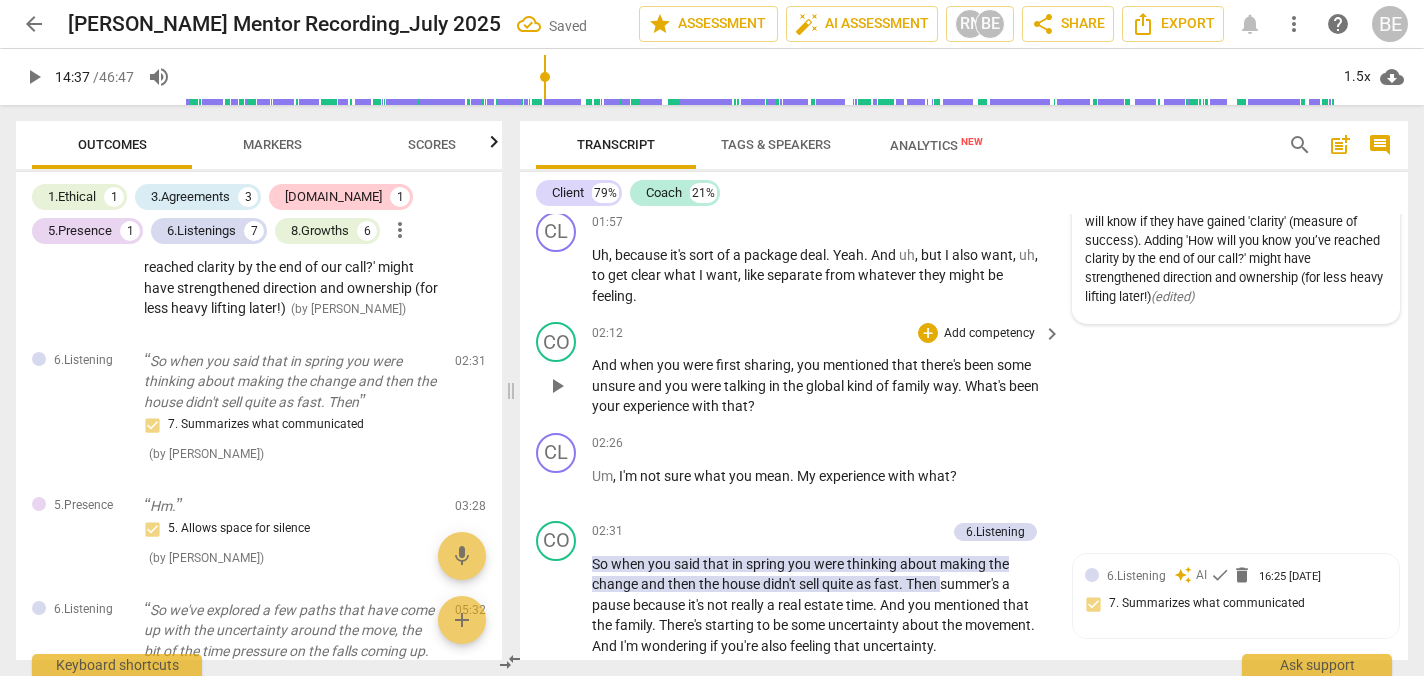 click on "Markers" at bounding box center [272, 144] 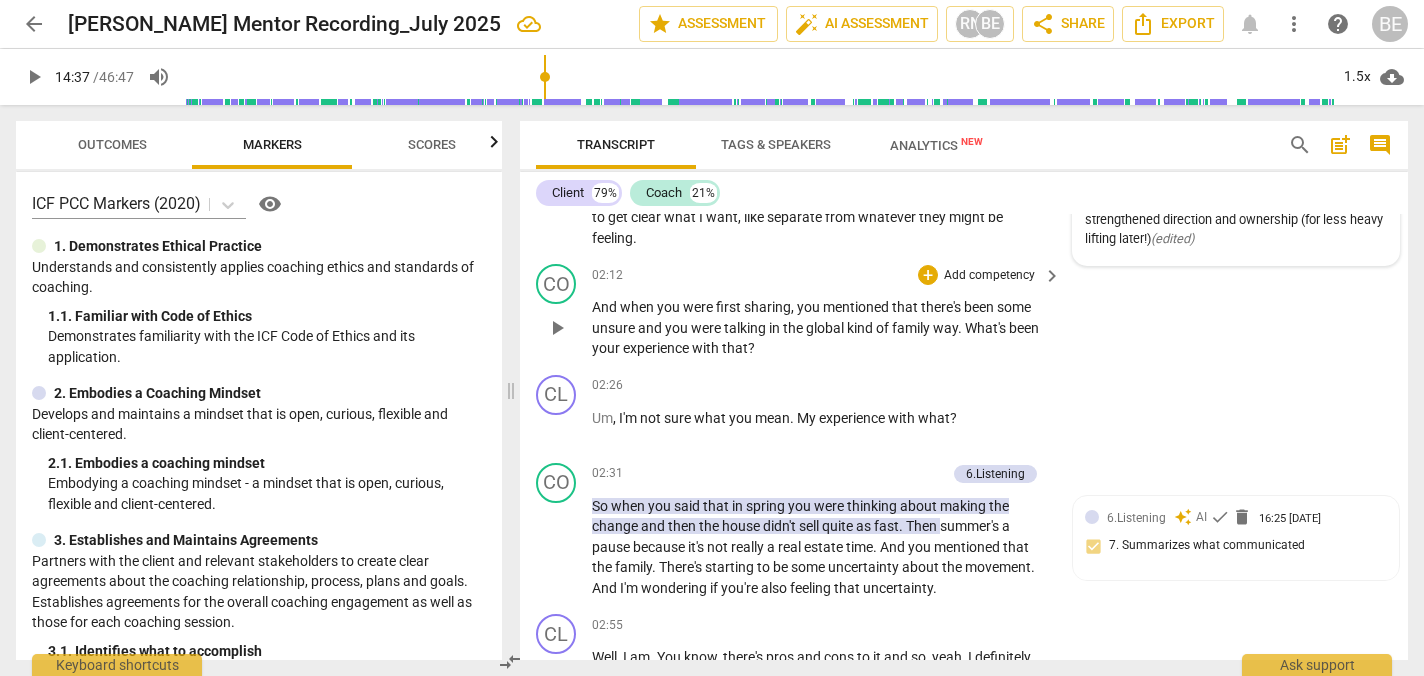 scroll, scrollTop: 1361, scrollLeft: 0, axis: vertical 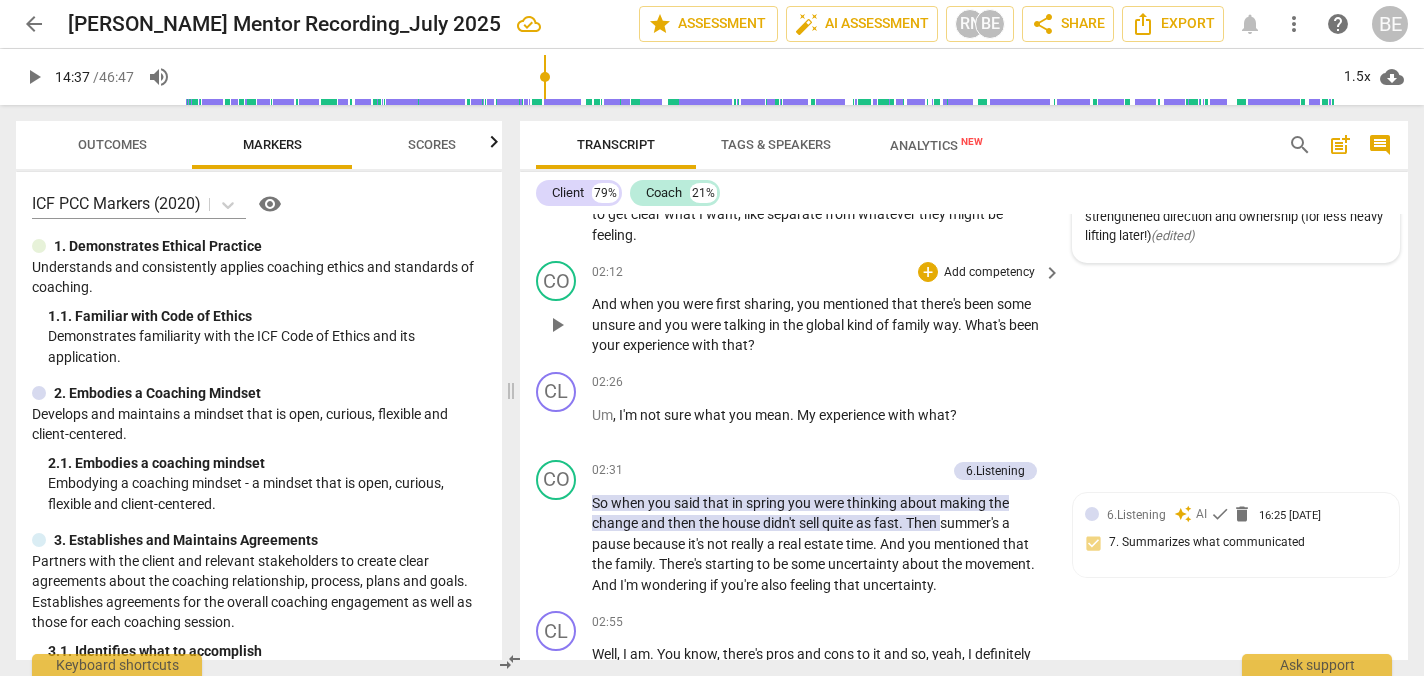 click on "Add competency" at bounding box center [989, 273] 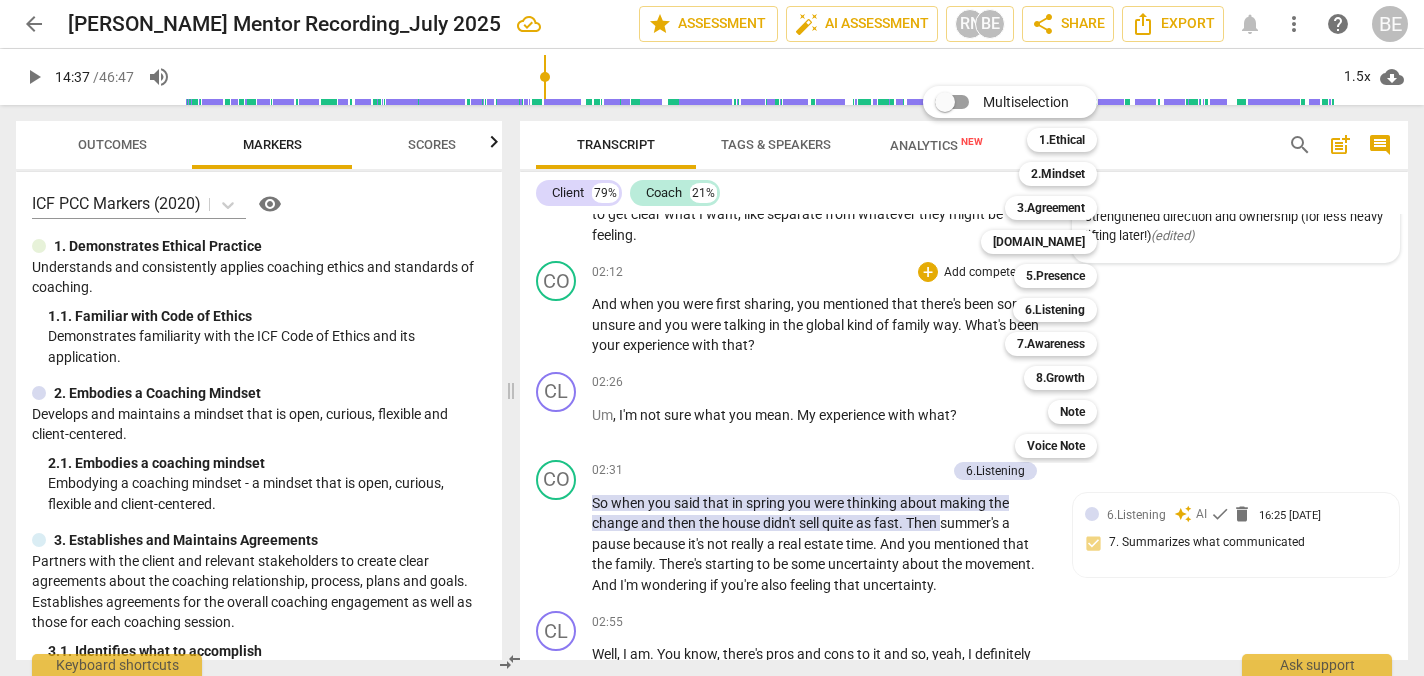 click at bounding box center [712, 338] 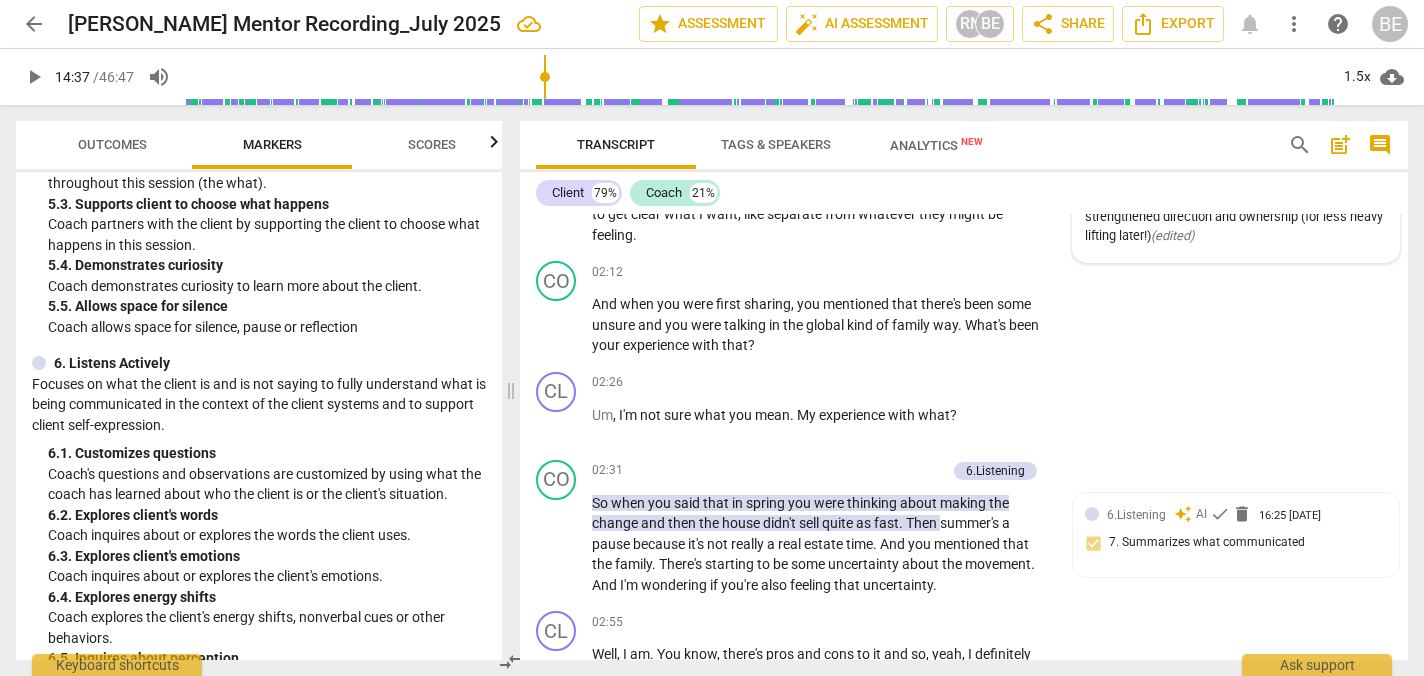 scroll, scrollTop: 1404, scrollLeft: 0, axis: vertical 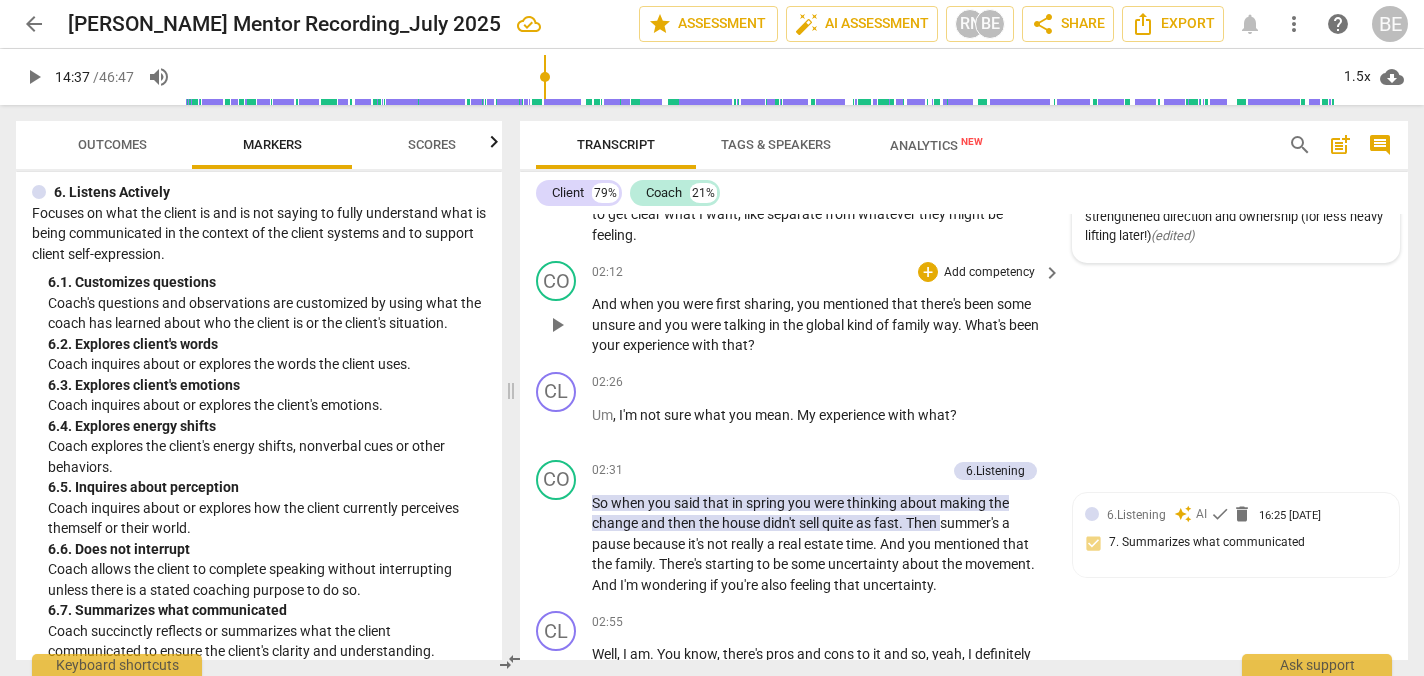 click on "Add competency" at bounding box center (989, 273) 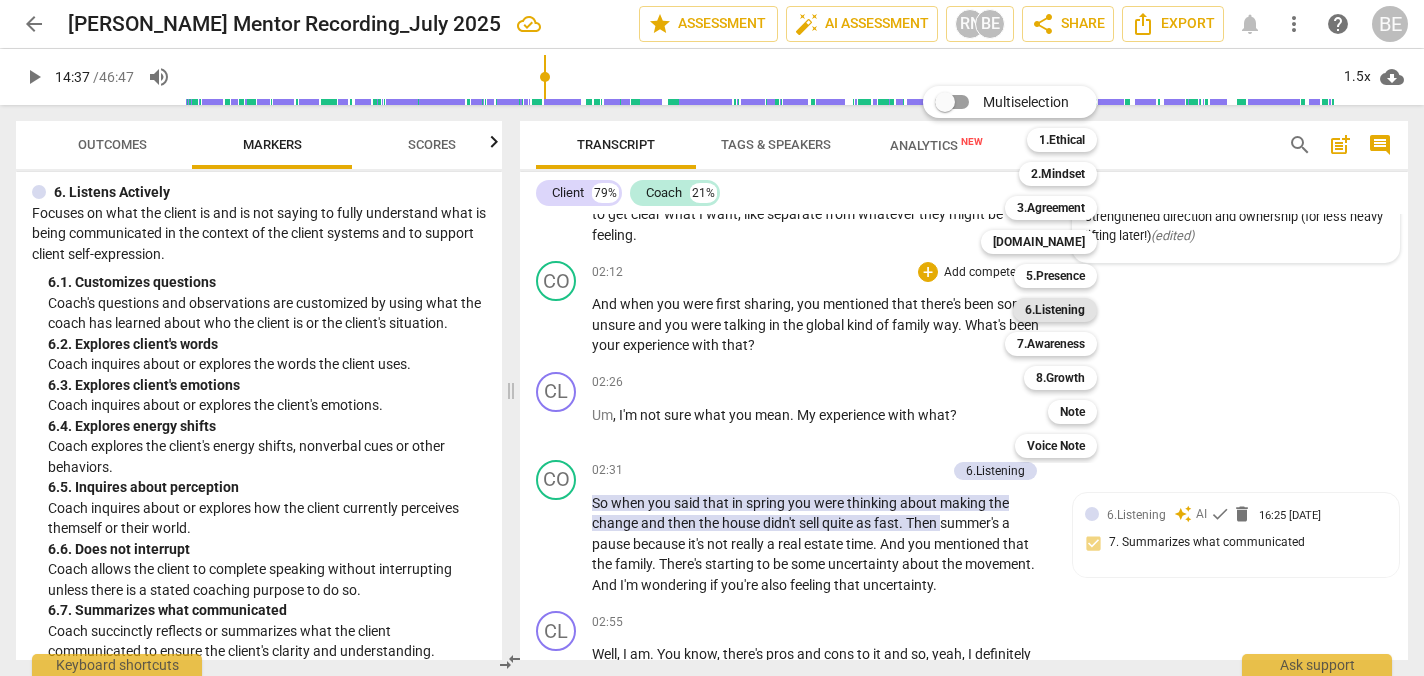click on "6.Listening" at bounding box center (1055, 310) 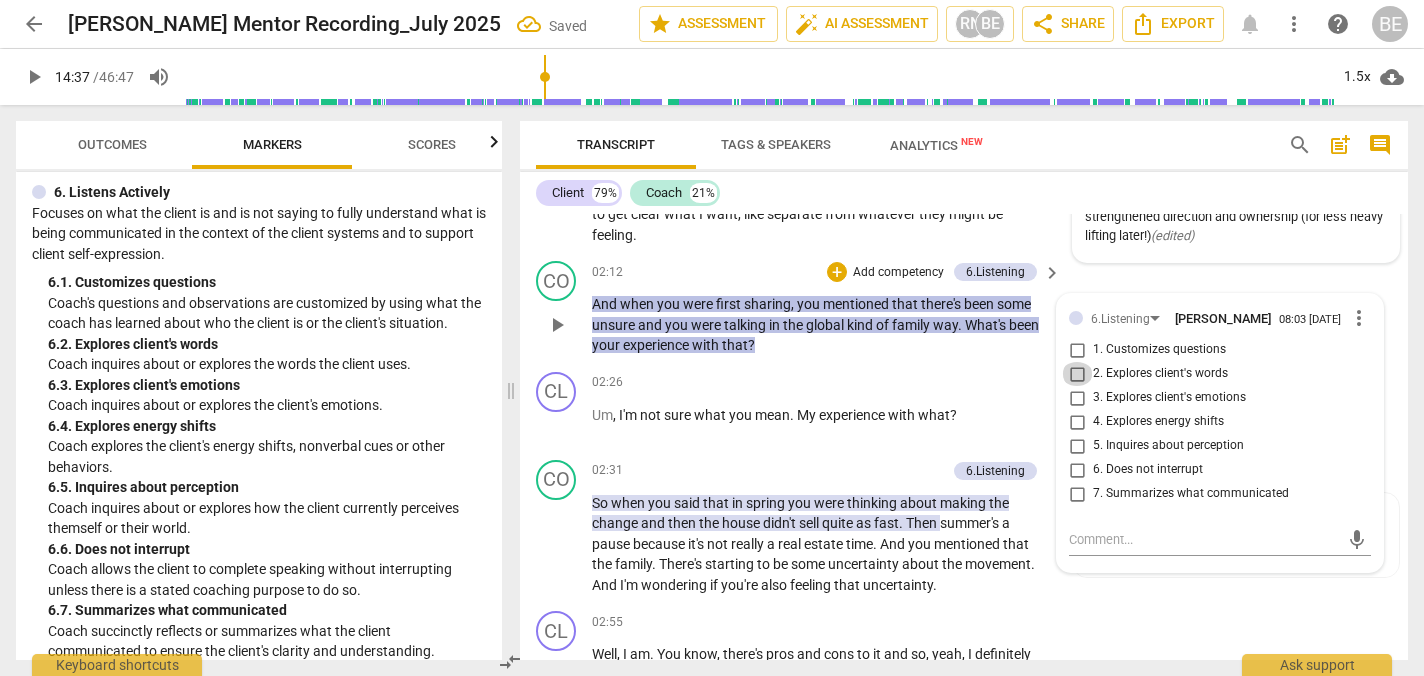 click on "2. Explores client's words" at bounding box center (1077, 374) 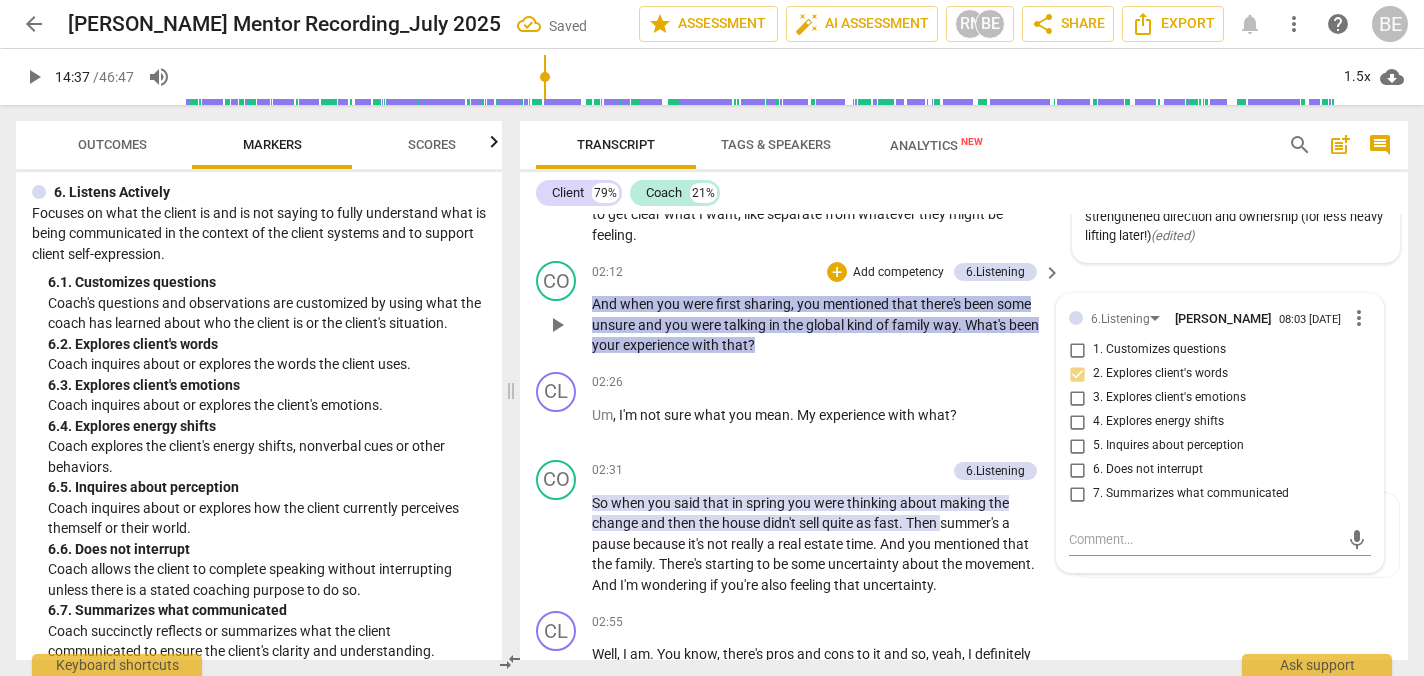 click on "4. Explores energy shifts" at bounding box center (1077, 422) 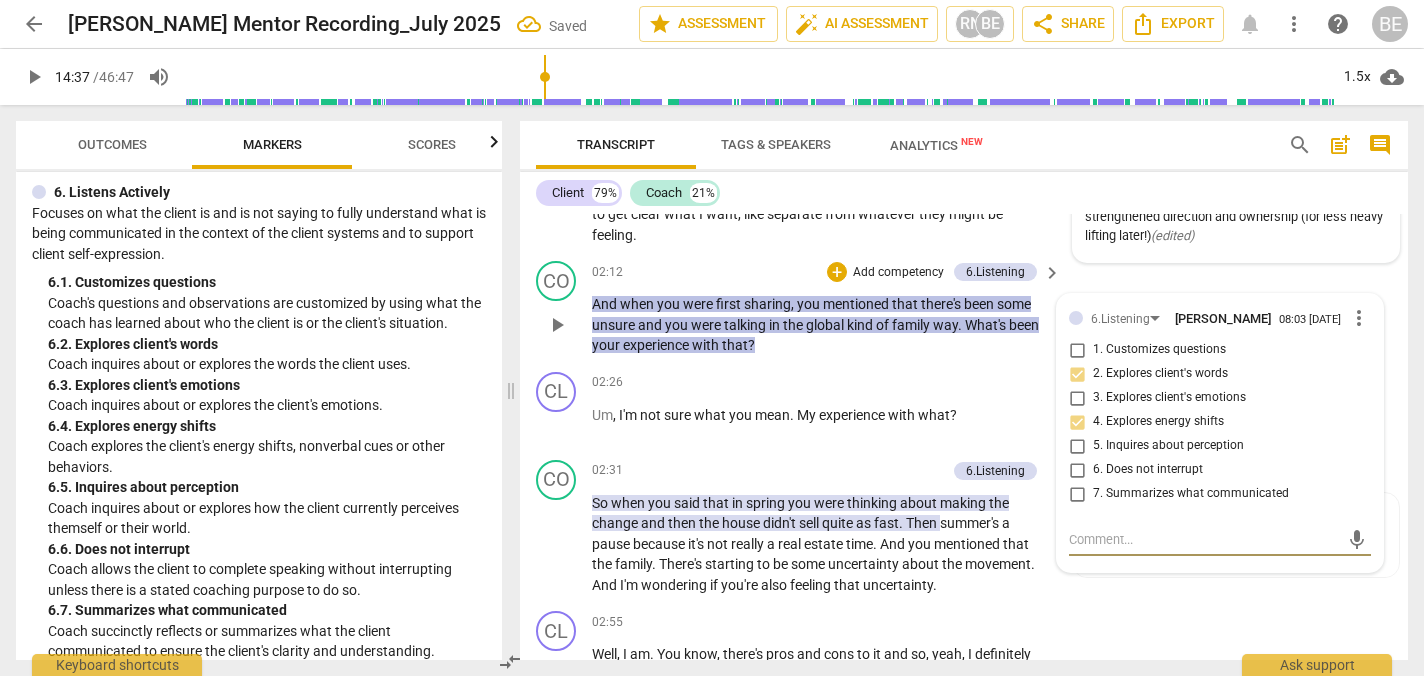 click at bounding box center (1204, 539) 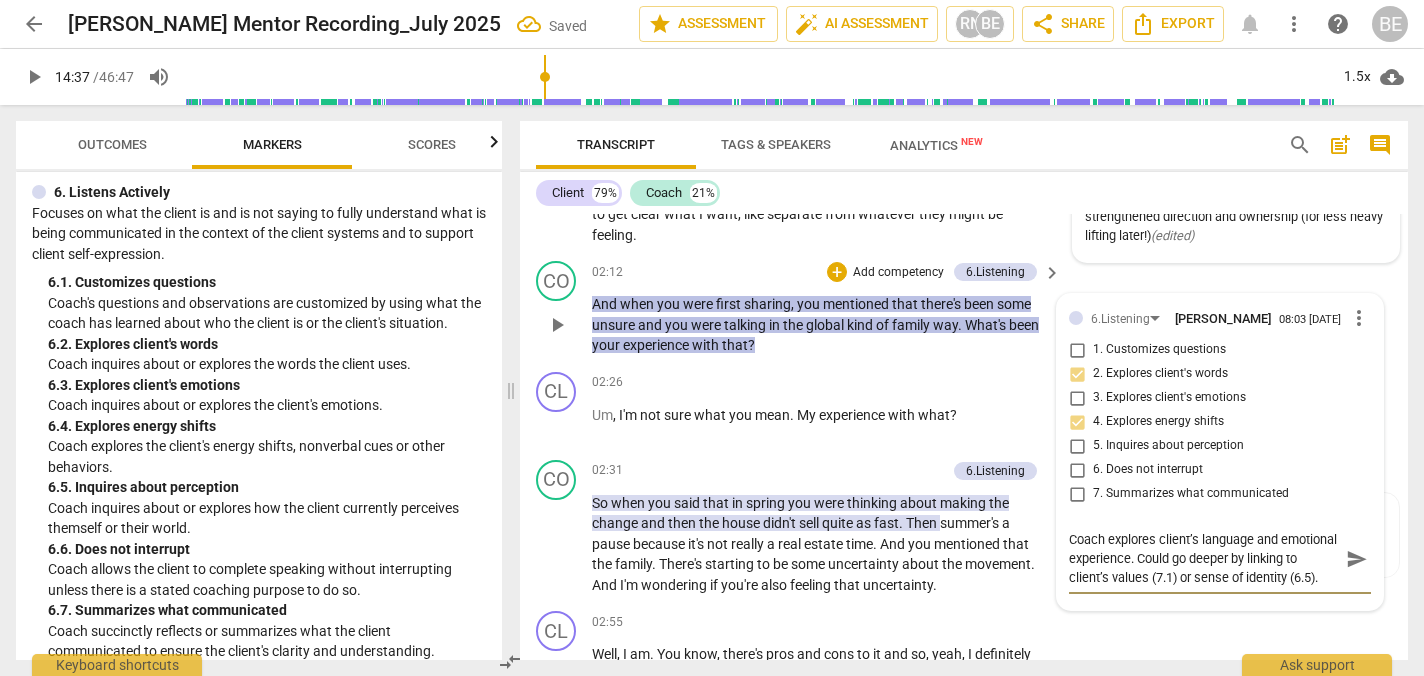 scroll, scrollTop: 0, scrollLeft: 0, axis: both 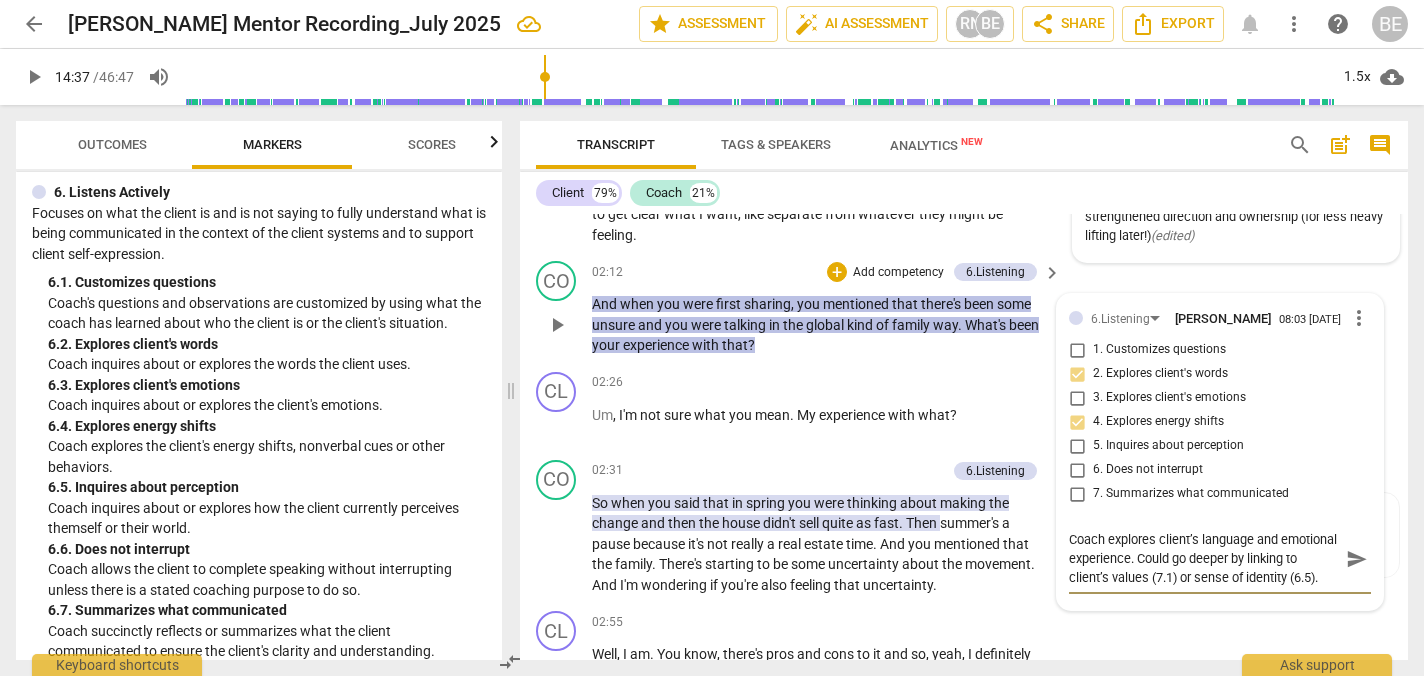 click on "Coach explores client’s language and emotional experience. Could go deeper by linking to client’s values (7.1) or sense of identity (6.5)." at bounding box center [1204, 558] 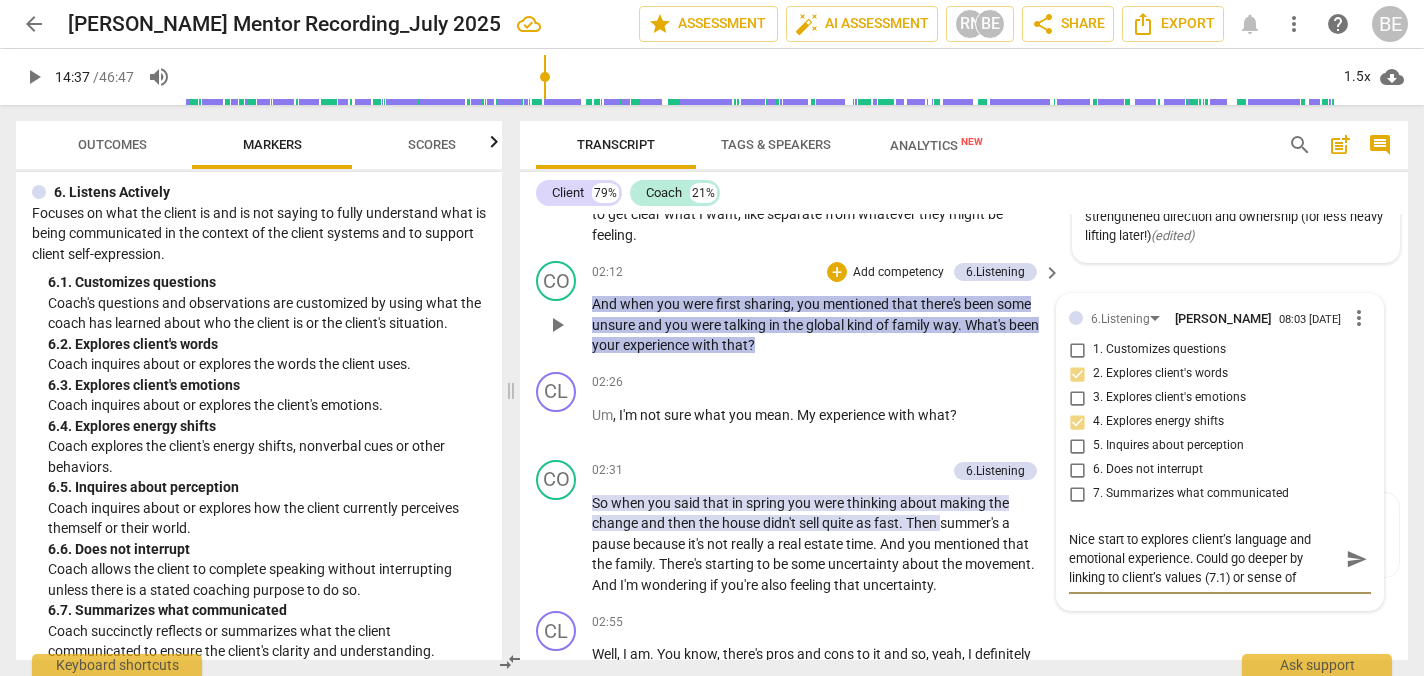 click on "Nice start to explores client’s language and emotional experience. Could go deeper by linking to client’s values (7.1) or sense of identity (6.5)." at bounding box center (1204, 558) 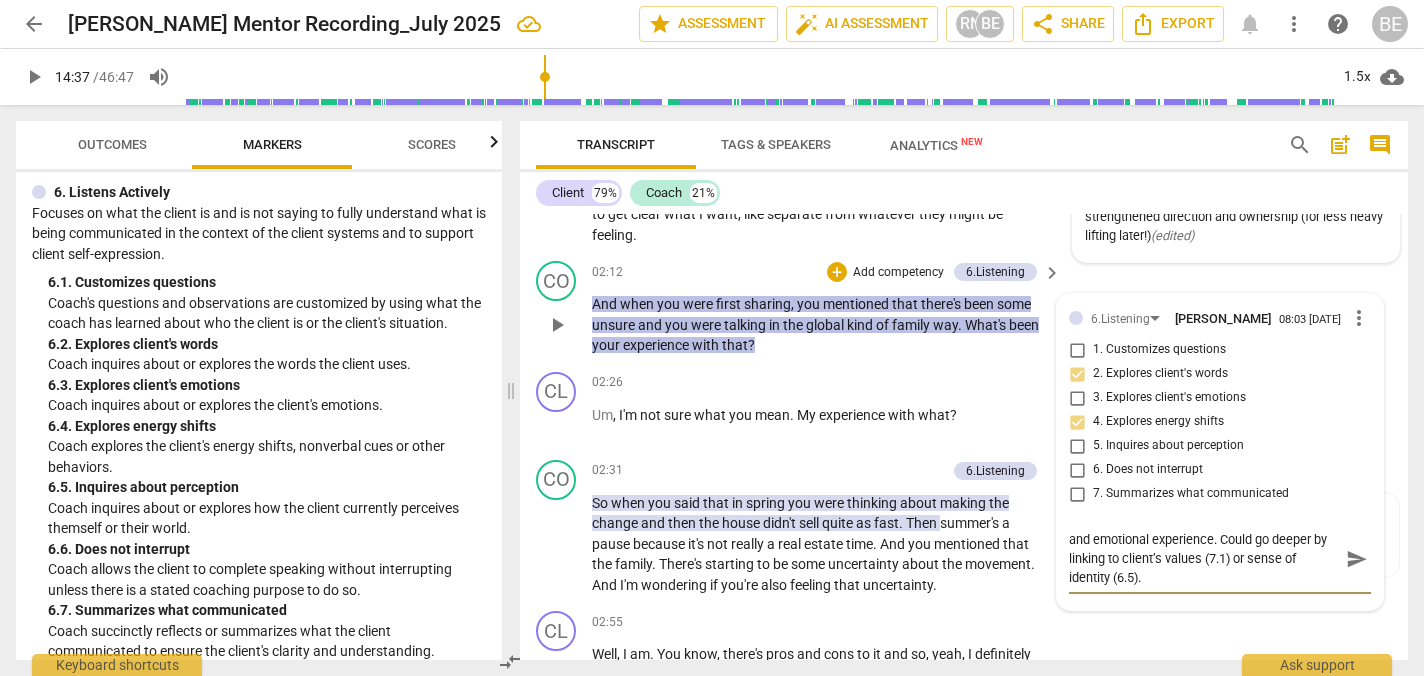 scroll, scrollTop: 2, scrollLeft: 0, axis: vertical 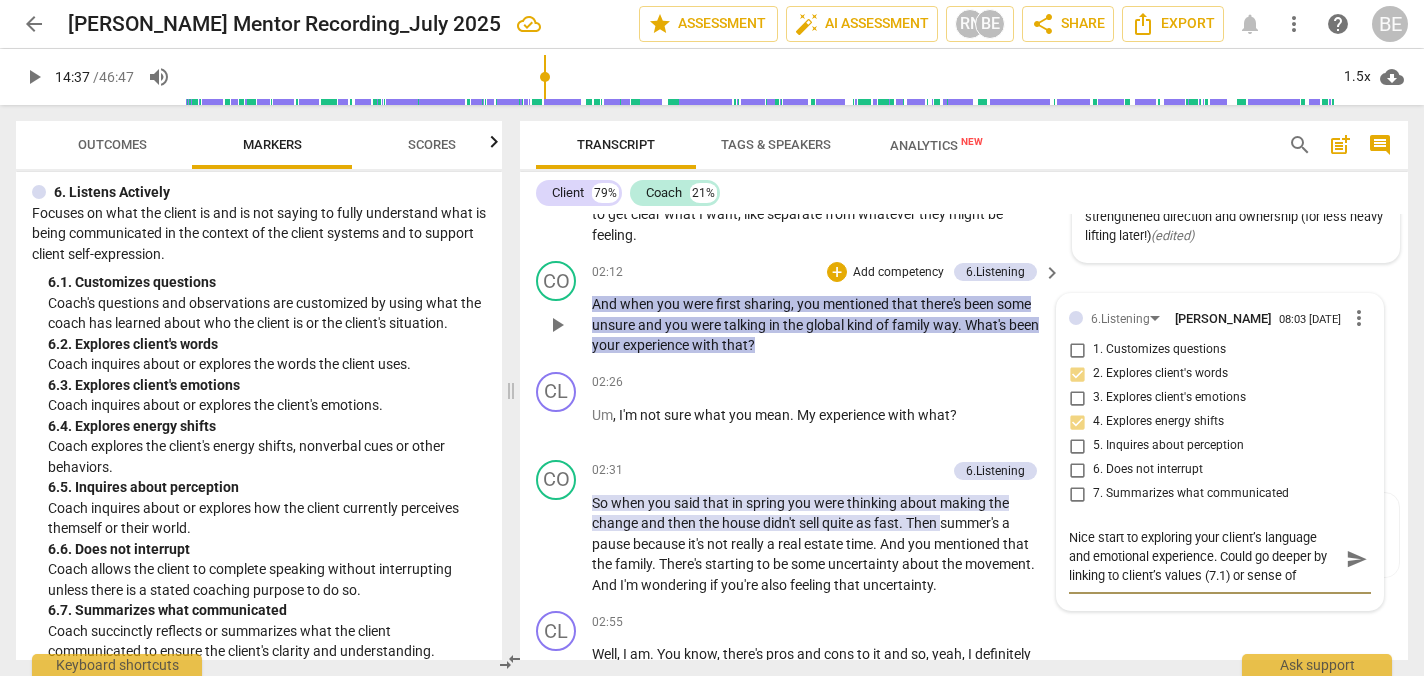 click on "Nice start to exploring your client’s language and emotional experience. Could go deeper by linking to client’s values (7.1) or sense of identity (6.5)." at bounding box center (1204, 558) 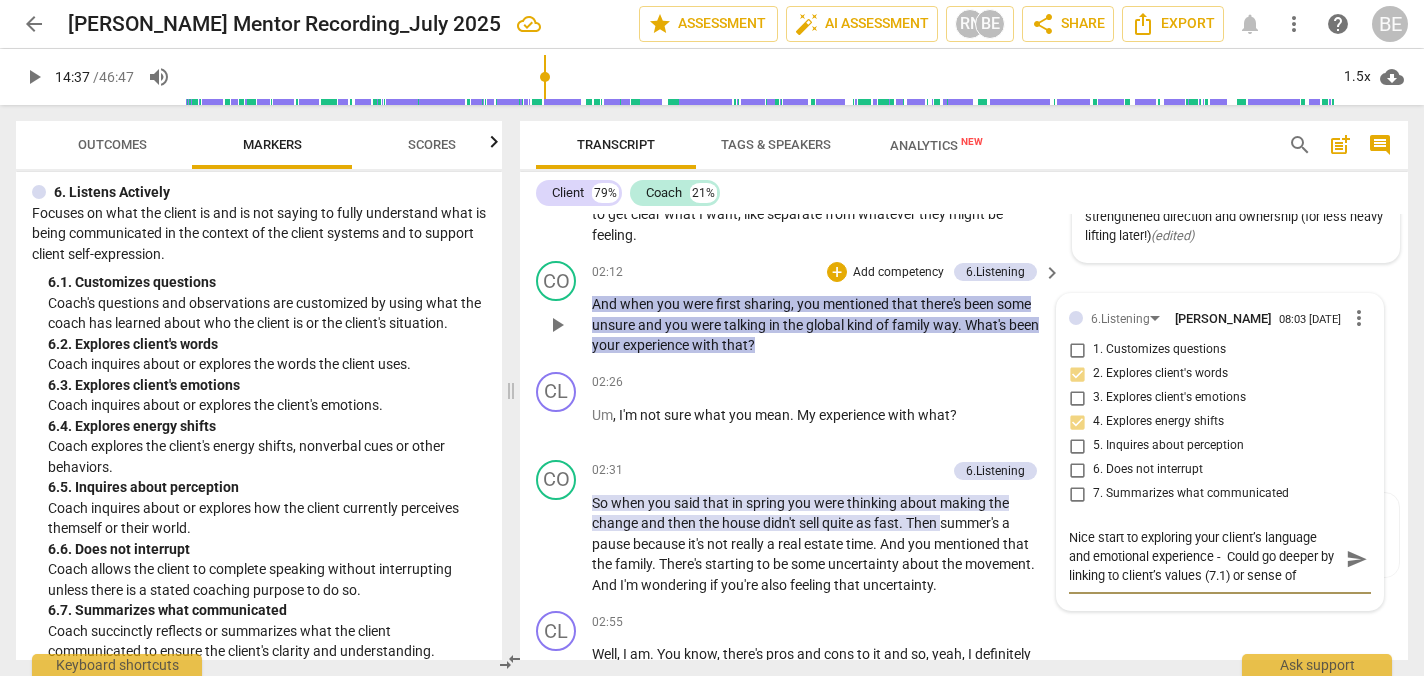 click on "Nice start to exploring your client’s language and emotional experience -  Could go deeper by linking to client’s values (7.1) or sense of identity (6.5)." at bounding box center (1204, 558) 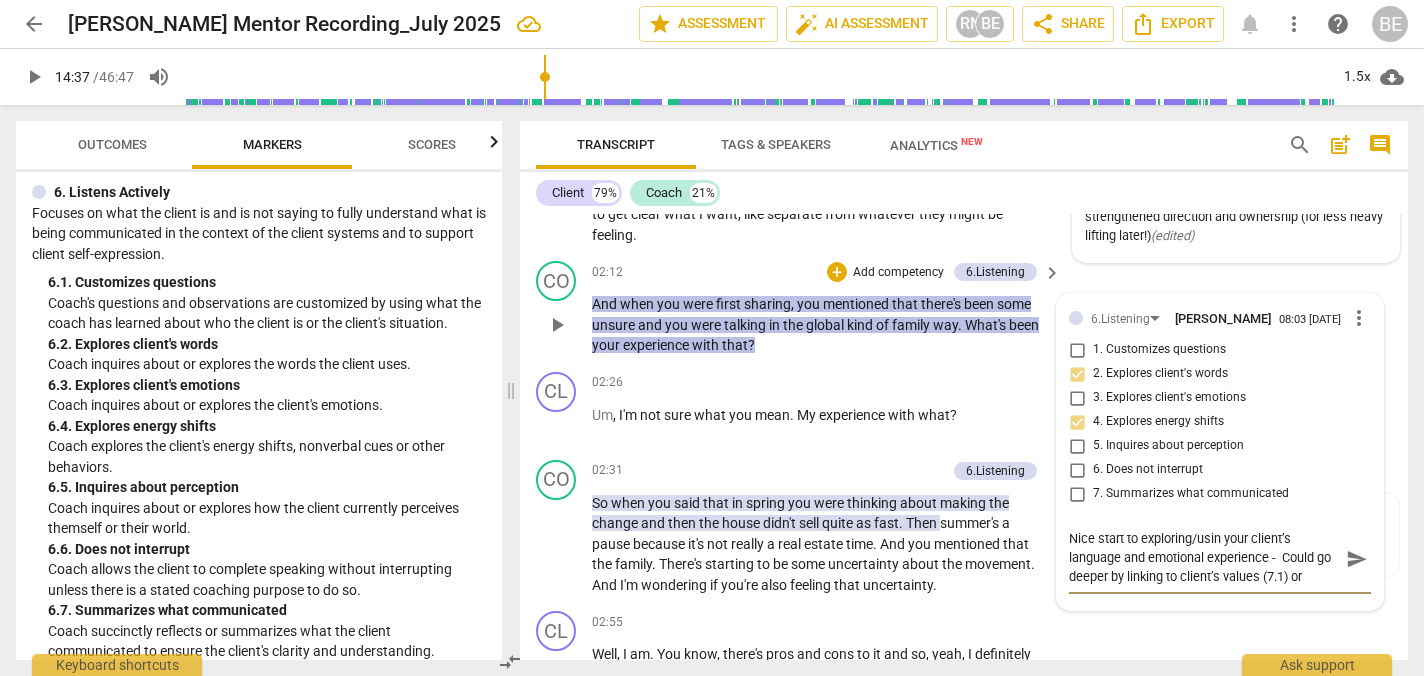 scroll, scrollTop: 0, scrollLeft: 0, axis: both 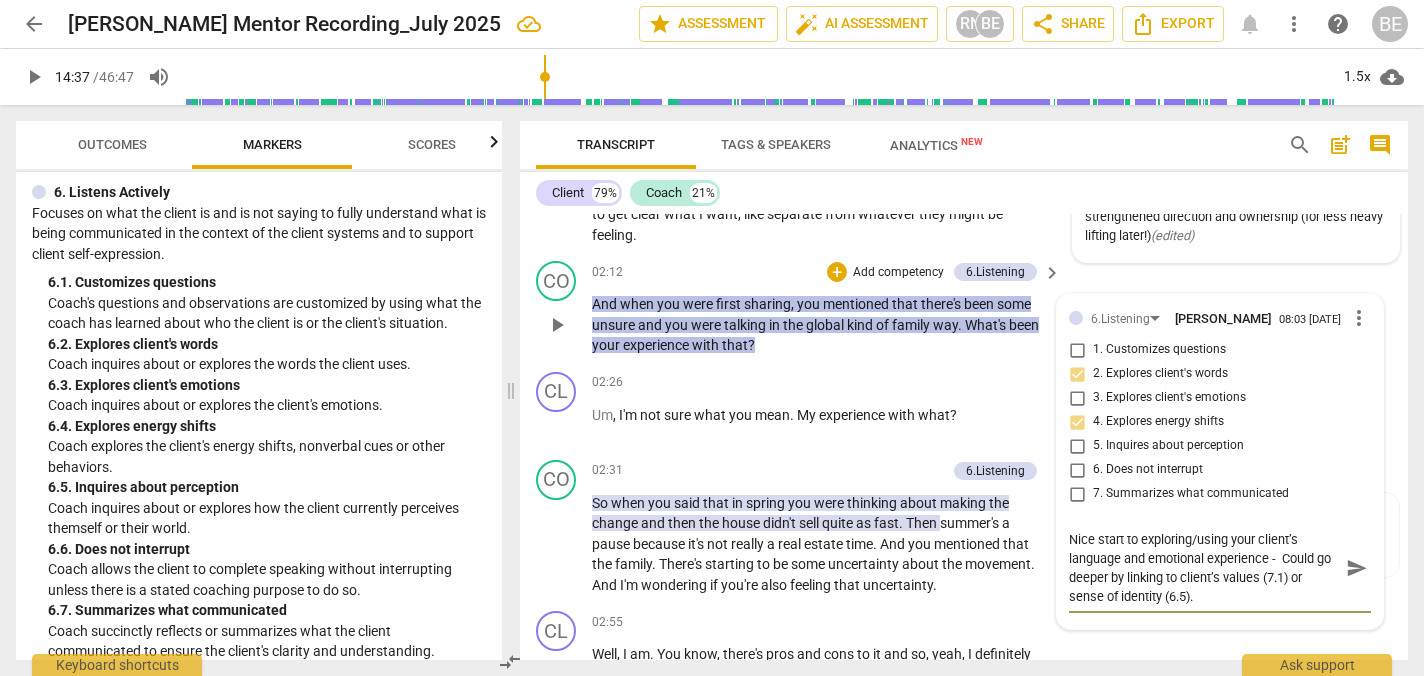 drag, startPoint x: 1282, startPoint y: 563, endPoint x: 1299, endPoint y: 606, distance: 46.238514 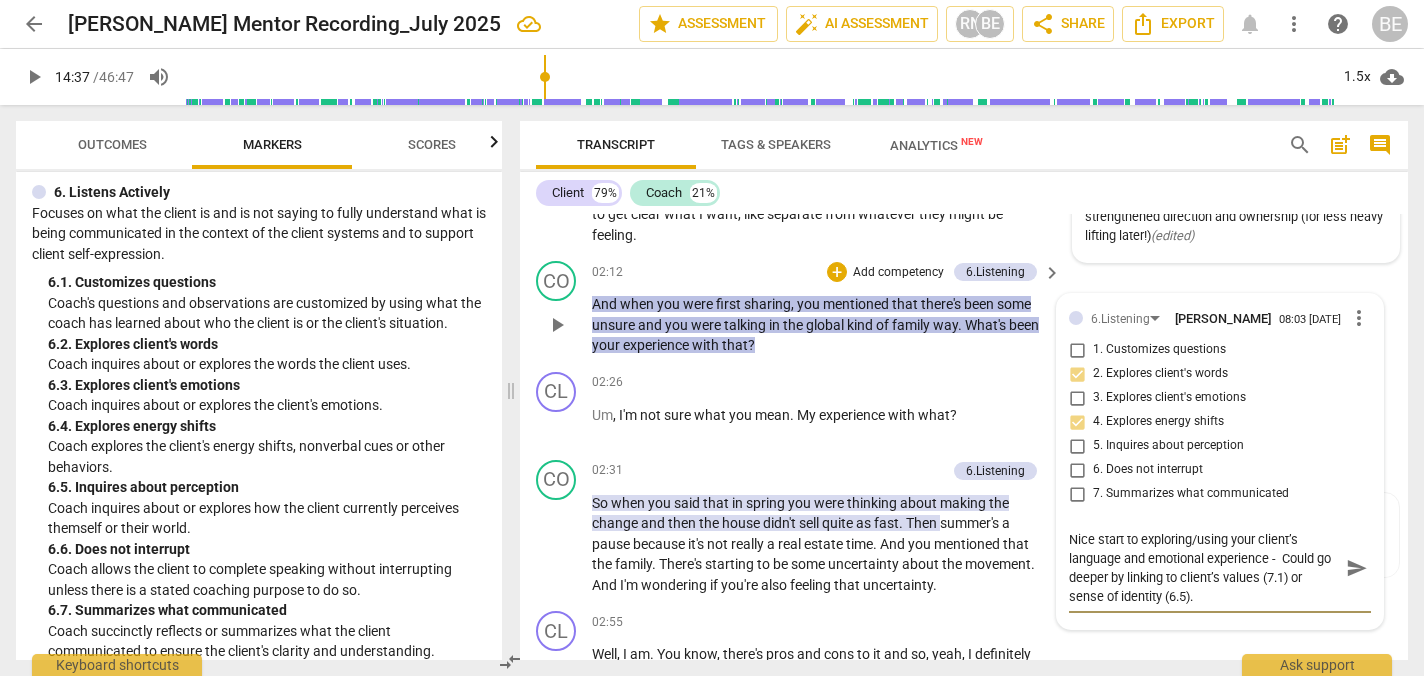 click on "Nice start to exploring/using your client’s language and emotional experience -  Could go deeper by linking to client’s values (7.1) or sense of identity (6.5)." at bounding box center [1204, 568] 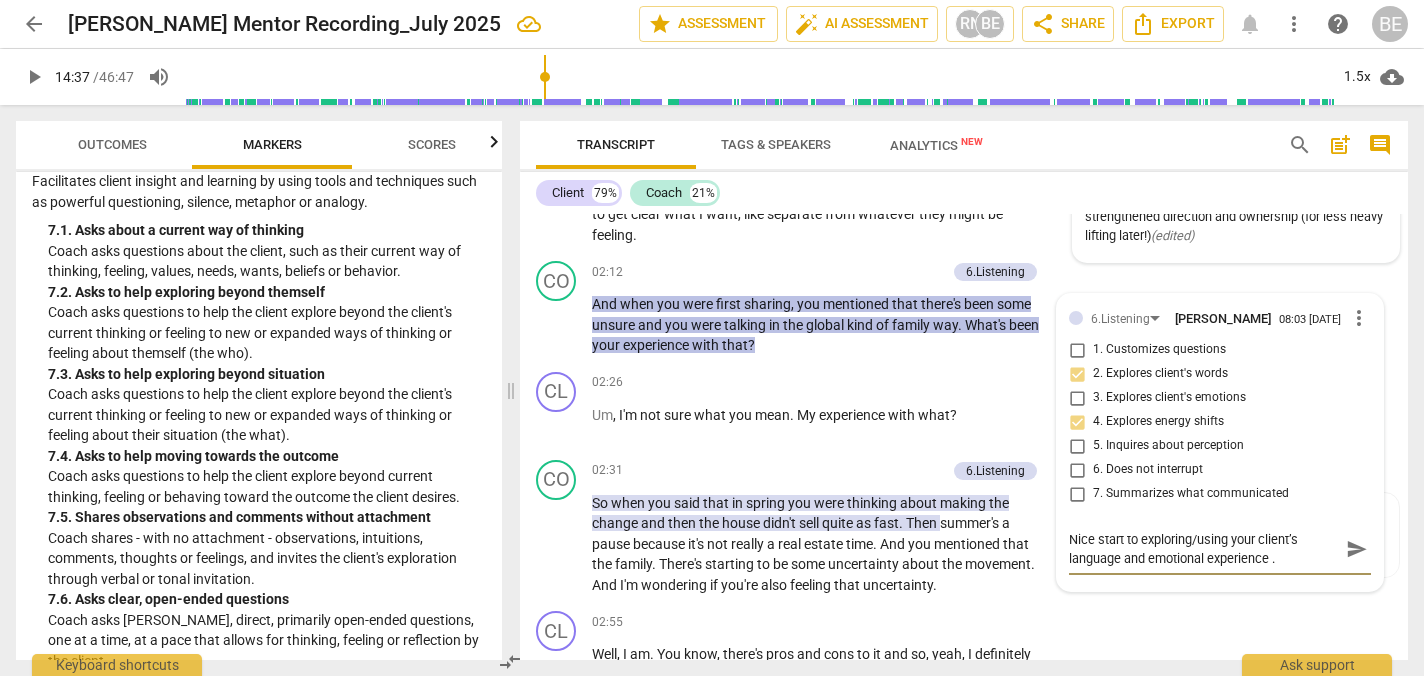 scroll, scrollTop: 1928, scrollLeft: 0, axis: vertical 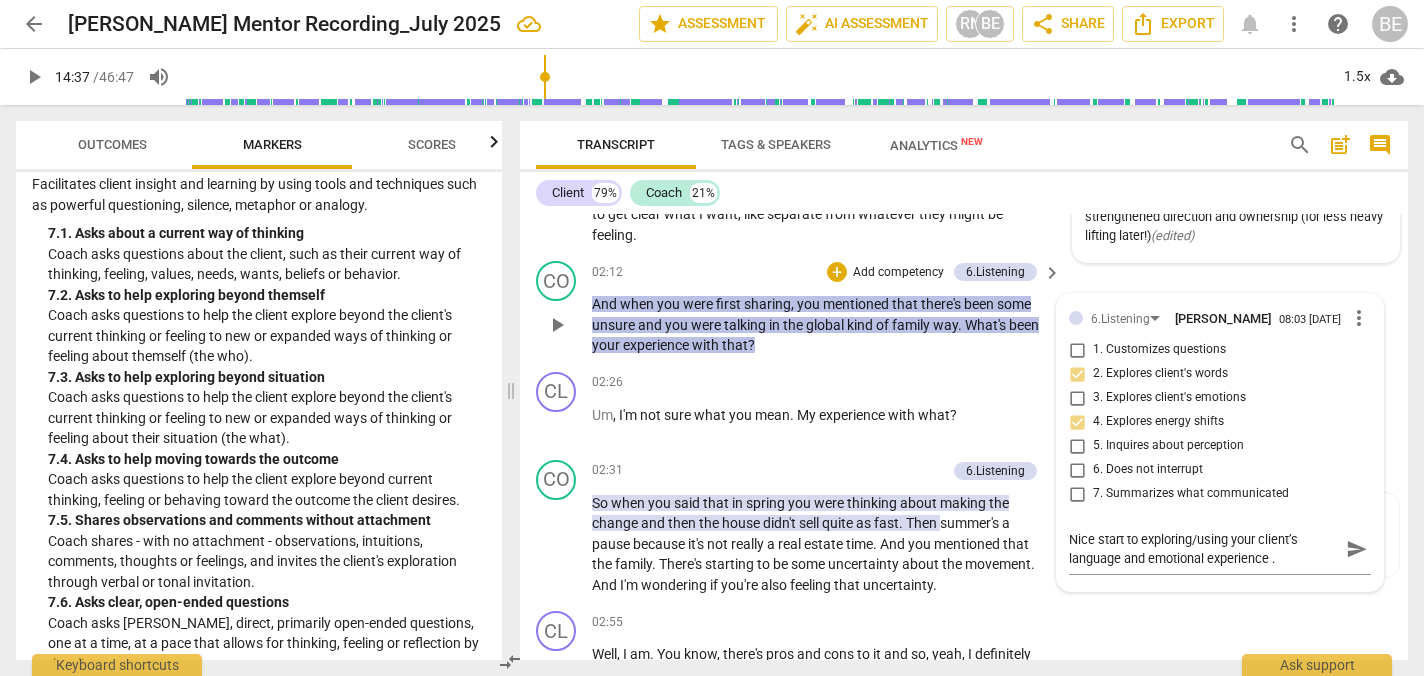 click on "Add competency" at bounding box center (898, 273) 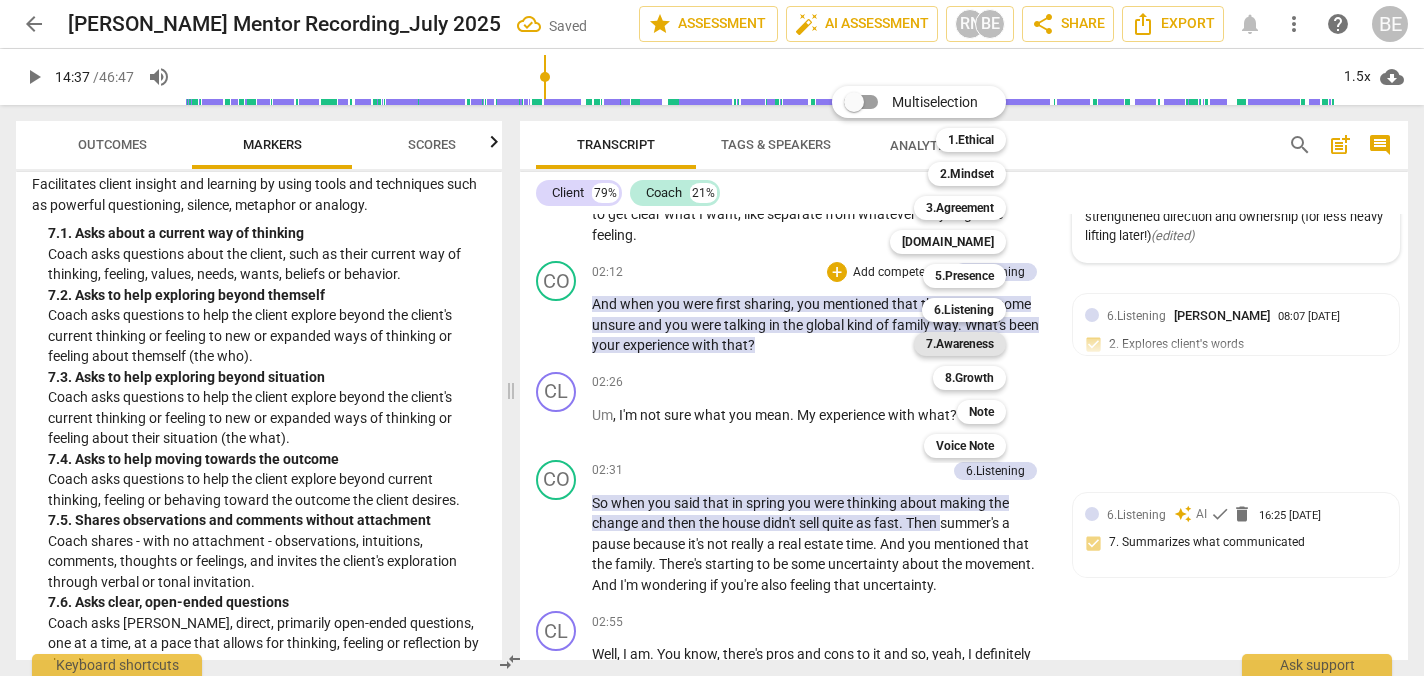 click on "7.Awareness" at bounding box center (960, 344) 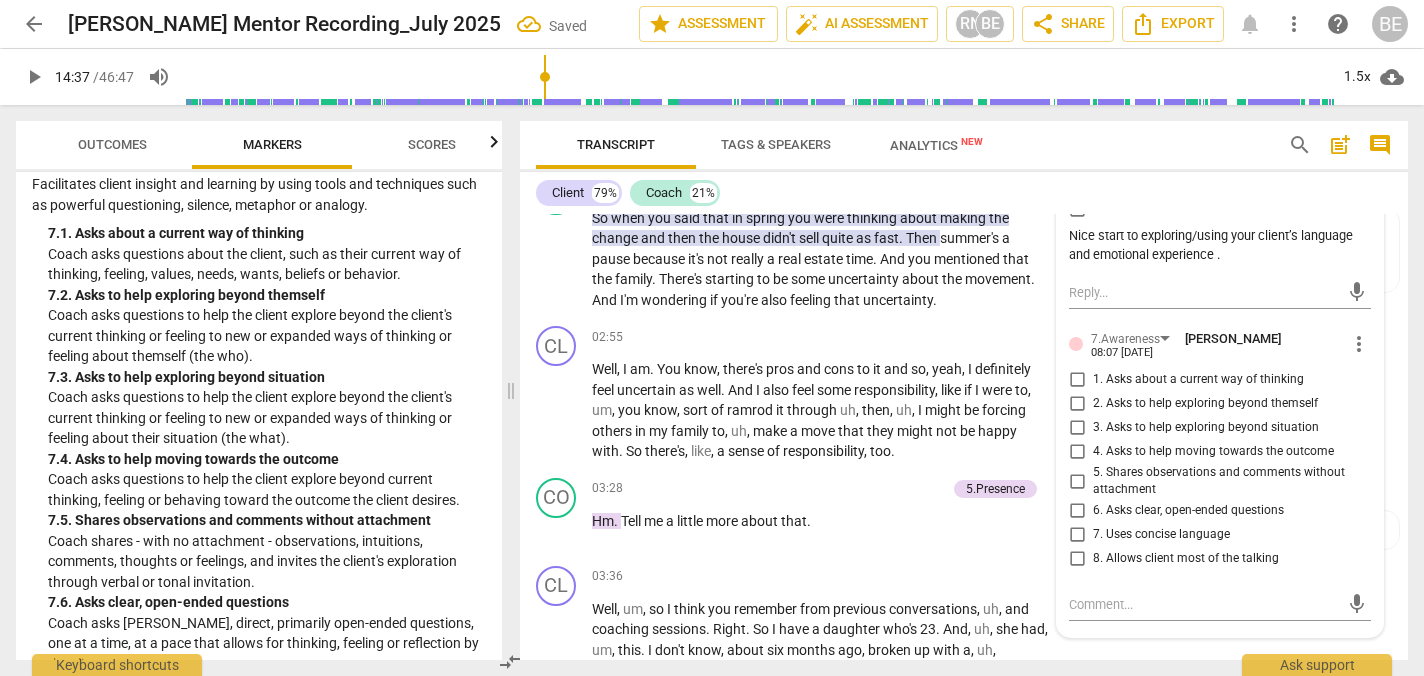 scroll, scrollTop: 1655, scrollLeft: 0, axis: vertical 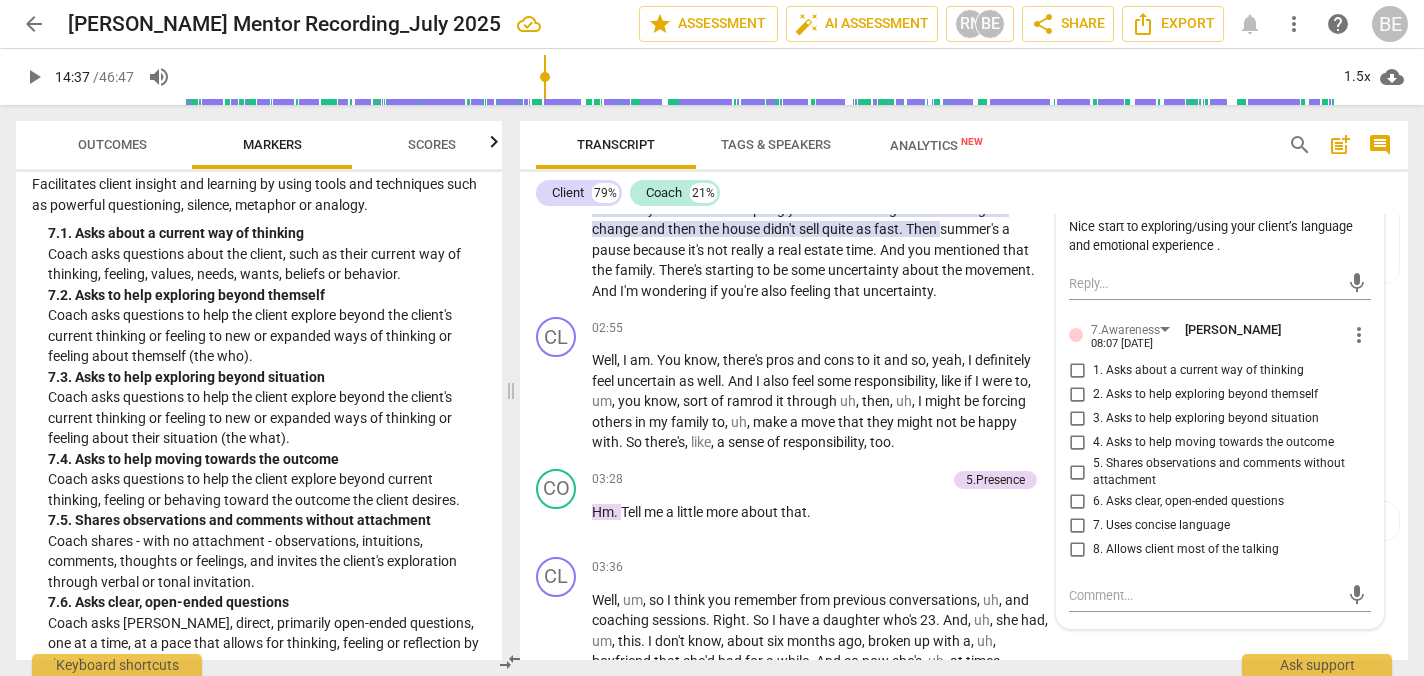click on "1. Asks about a current way of thinking" at bounding box center (1077, 371) 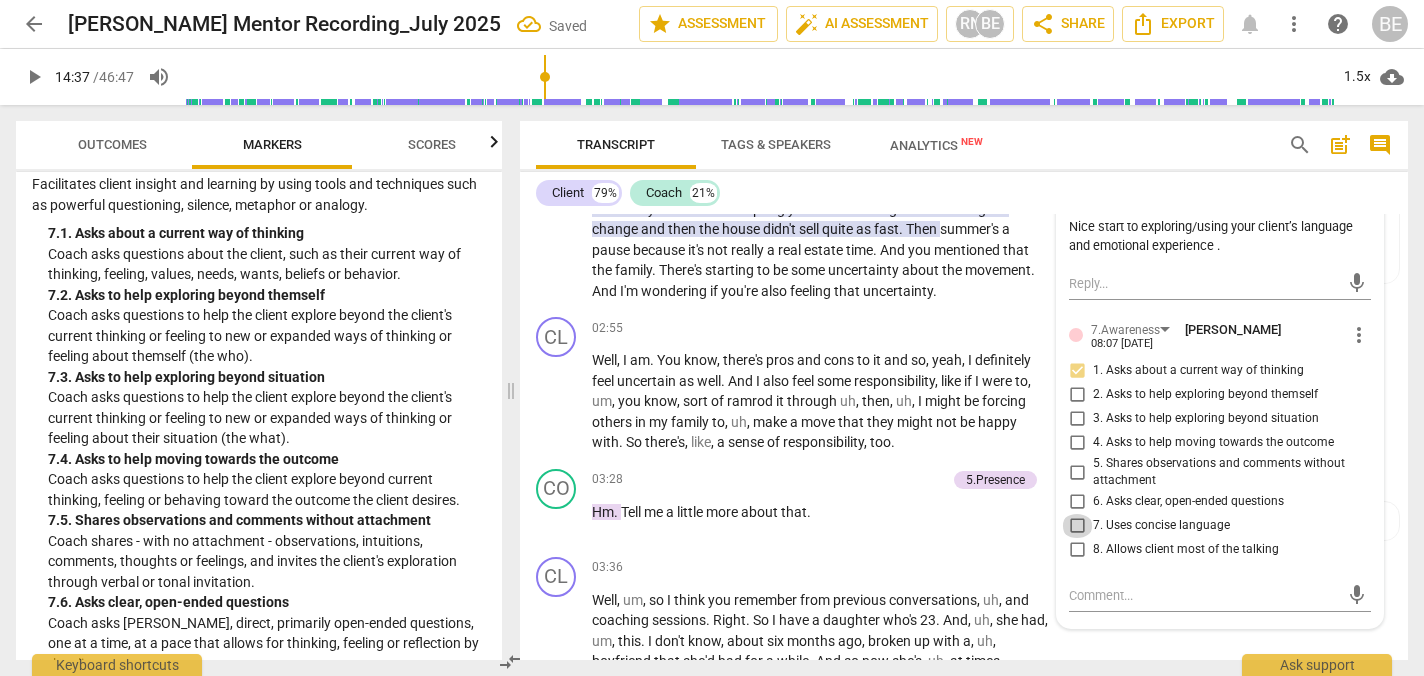 click on "7. Uses concise language" at bounding box center (1077, 526) 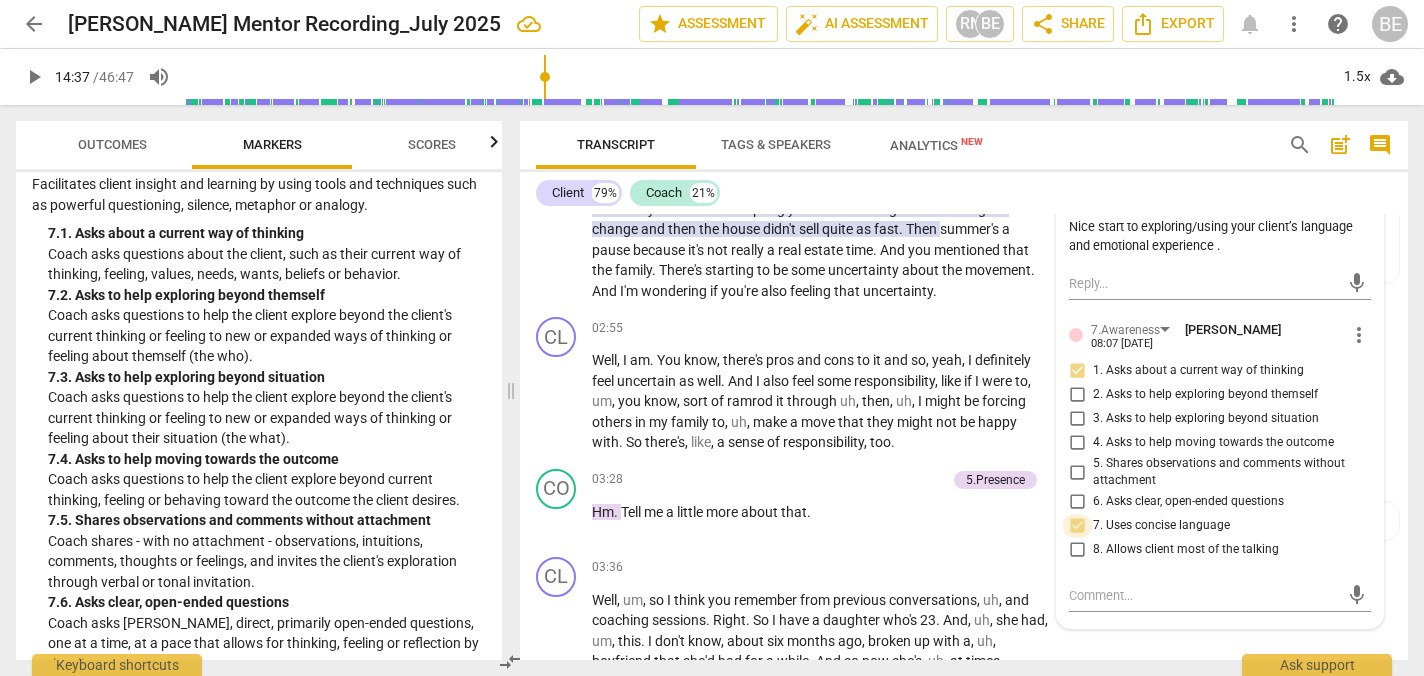 click on "7. Uses concise language" at bounding box center [1077, 526] 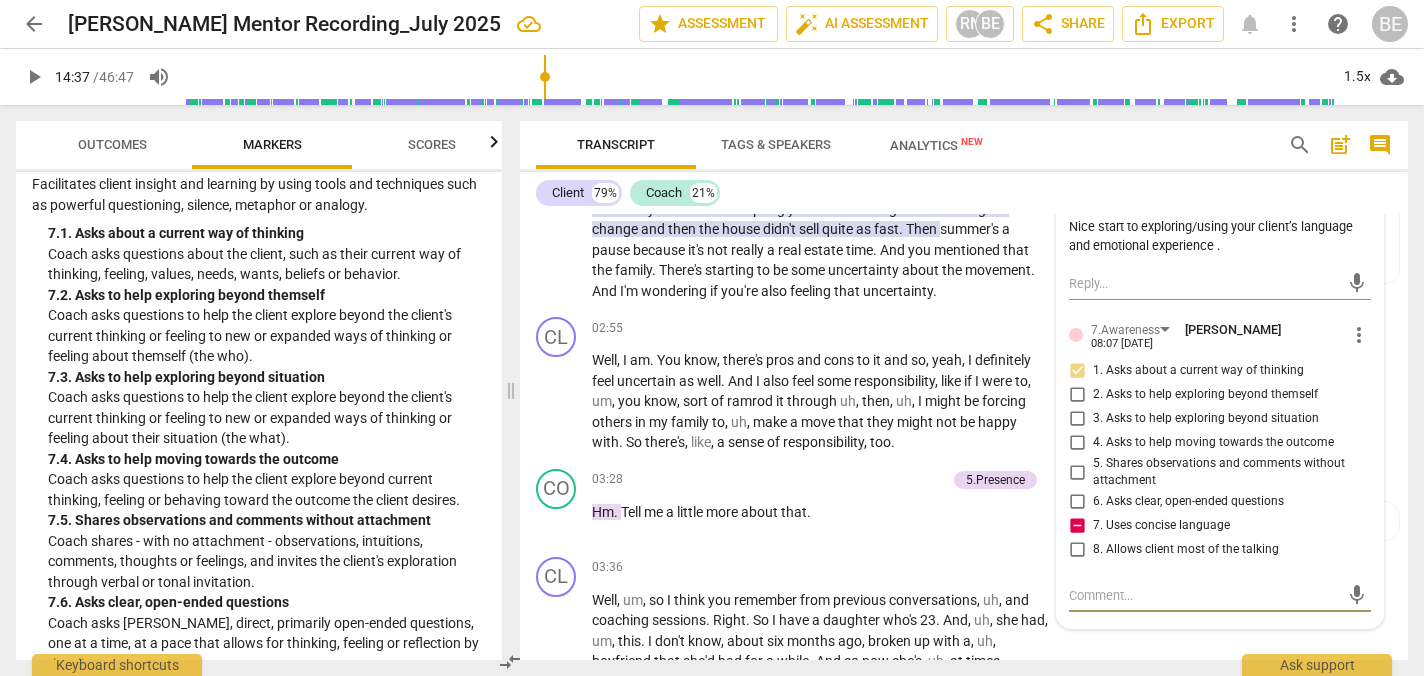 click at bounding box center (1204, 595) 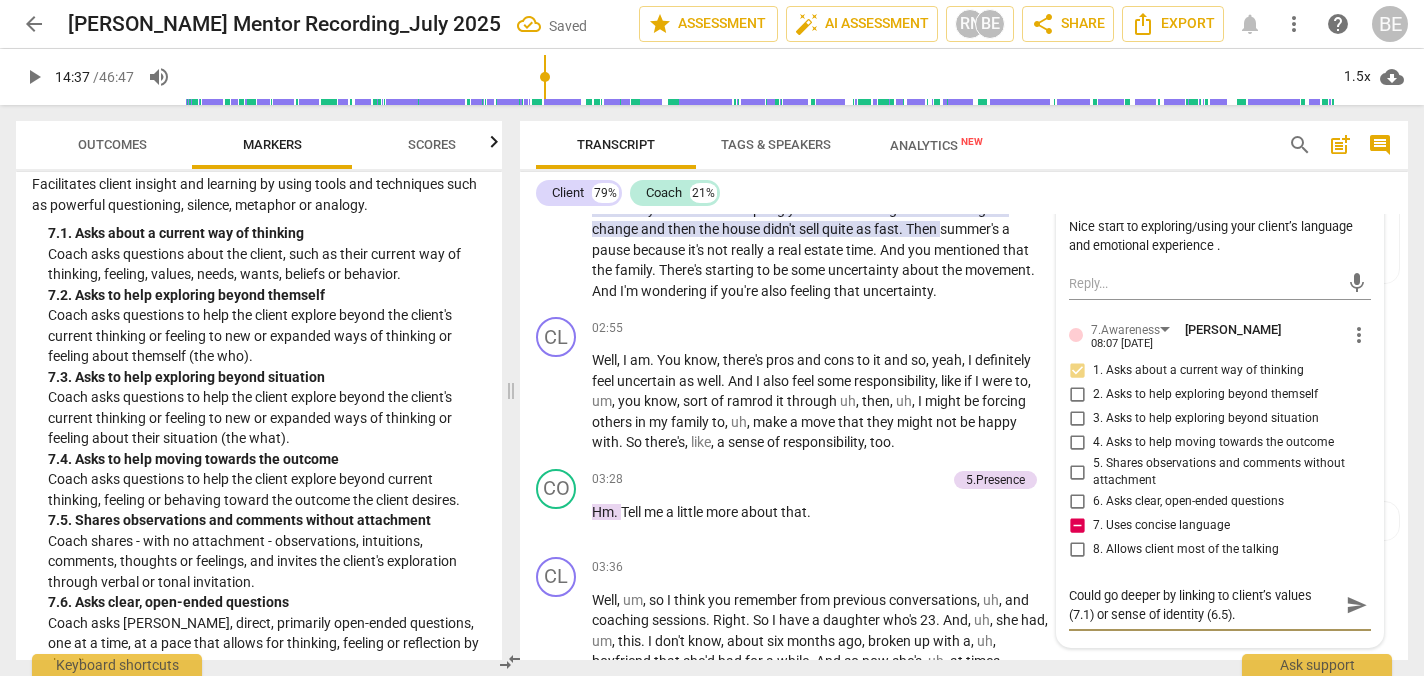 click on "Could go deeper by linking to client’s values (7.1) or sense of identity (6.5)." at bounding box center [1204, 605] 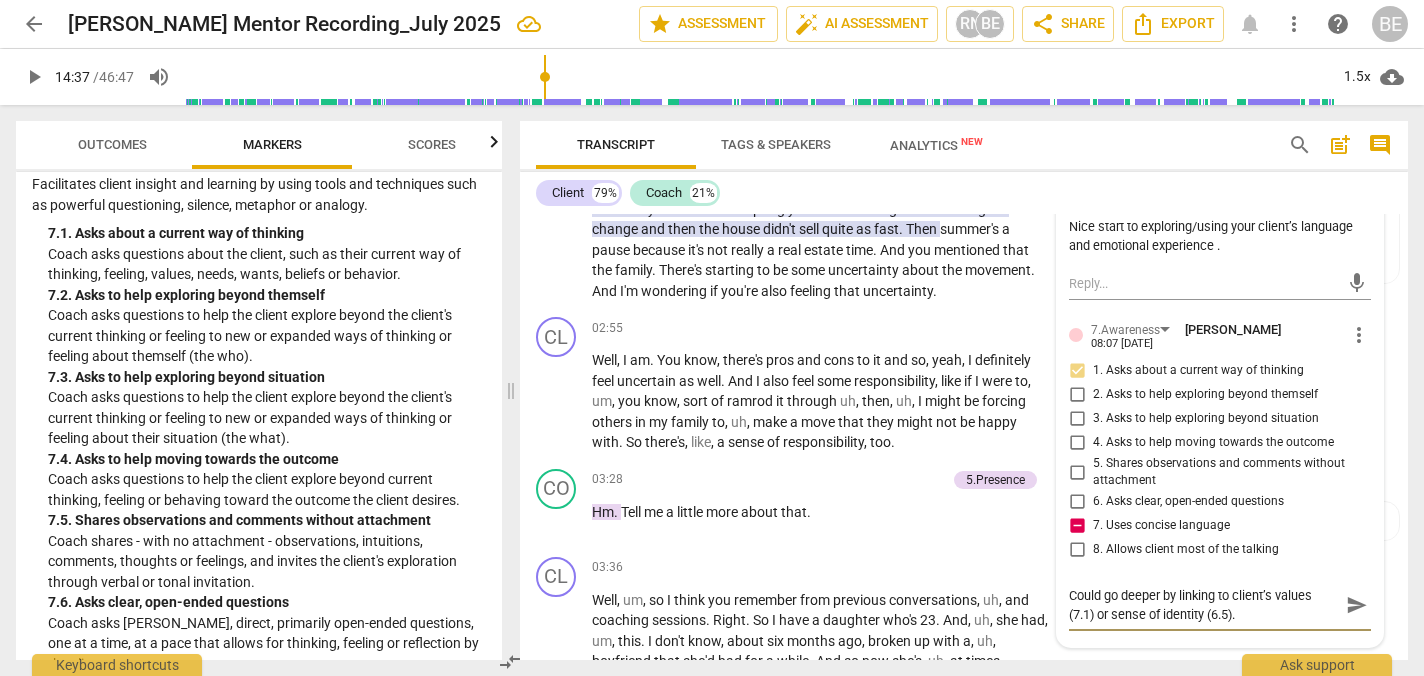 click on "Could go deeper by linking to client’s values (7.1) or sense of identity (6.5)." at bounding box center (1204, 605) 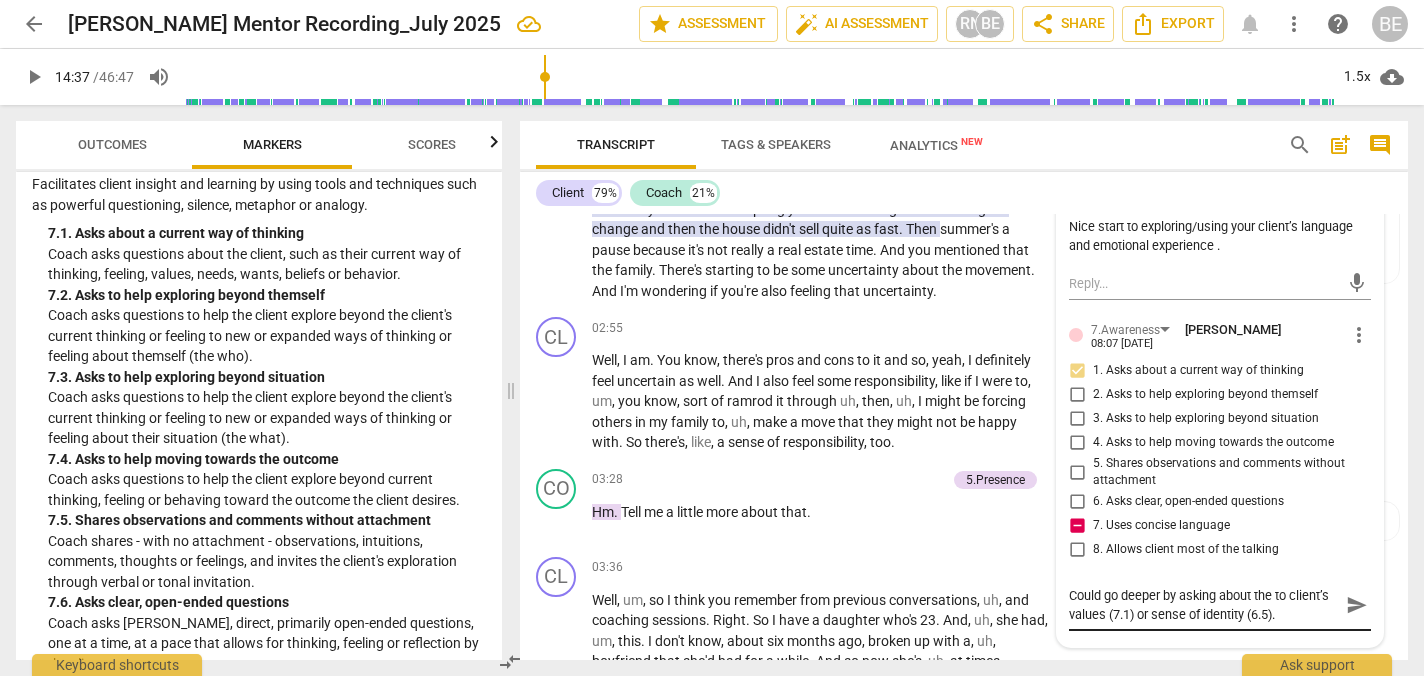 drag, startPoint x: 1334, startPoint y: 602, endPoint x: 1276, endPoint y: 601, distance: 58.00862 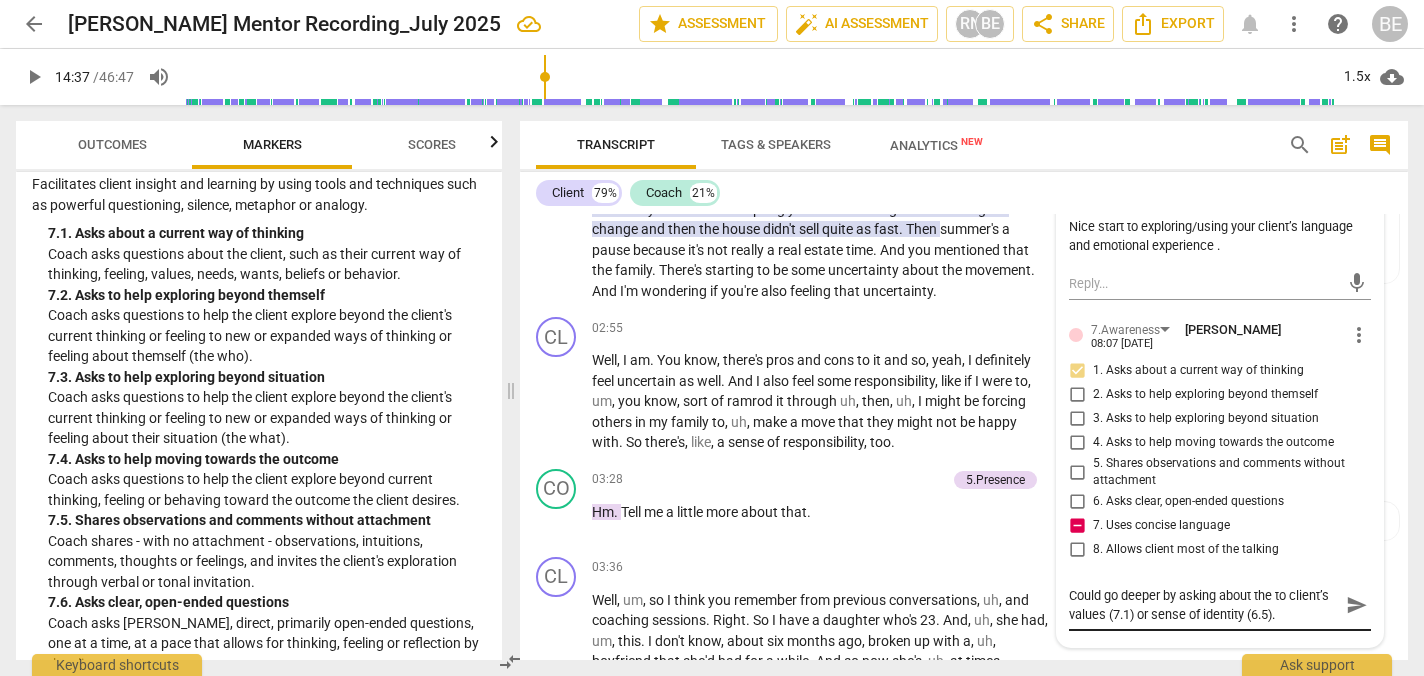 click on "Could go deeper by asking about the to client’s values (7.1) or sense of identity (6.5)." at bounding box center (1204, 605) 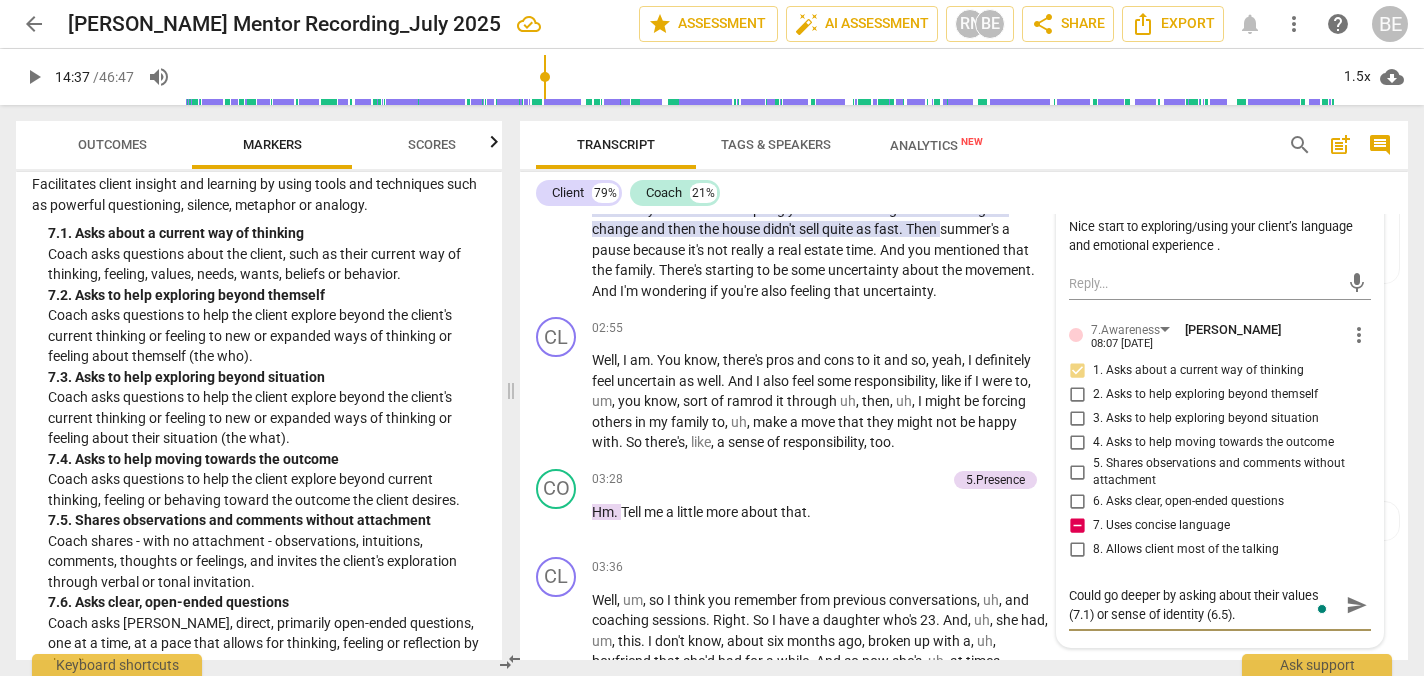 click on "Could go deeper by asking about their values (7.1) or sense of identity (6.5)." at bounding box center (1204, 605) 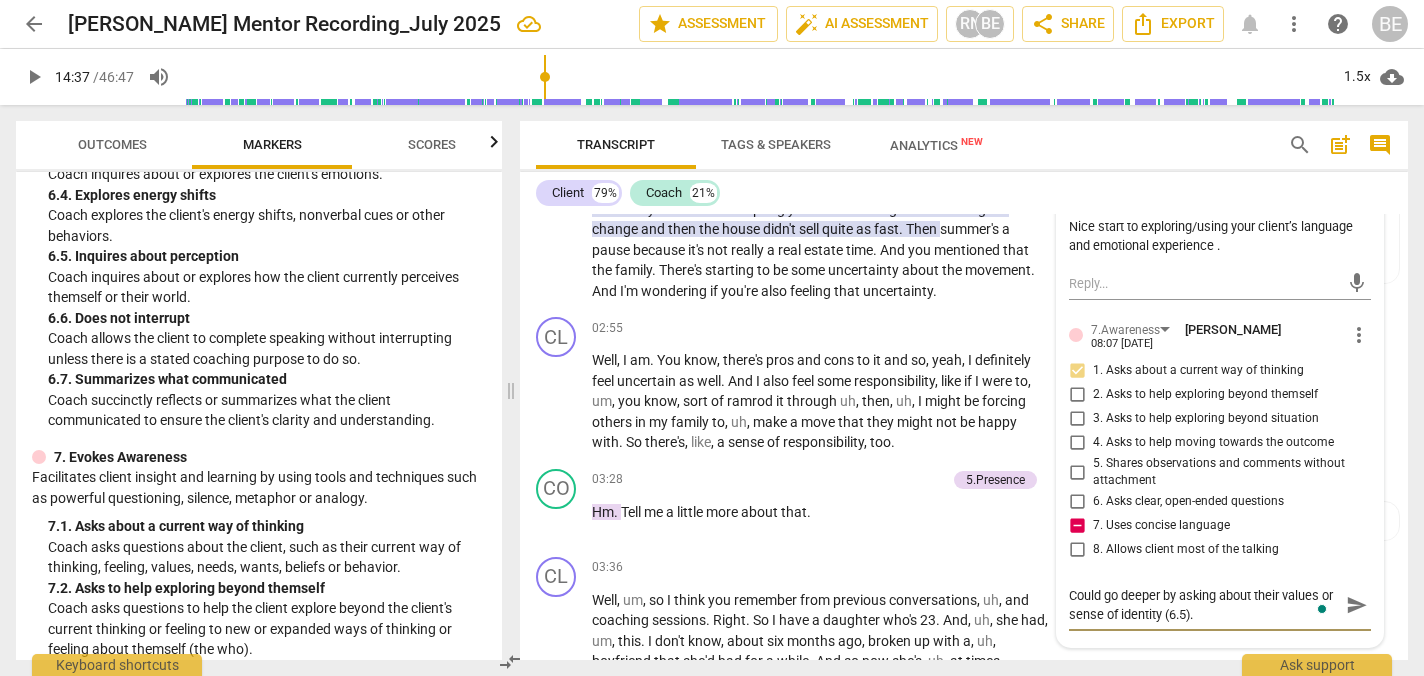 scroll, scrollTop: 1595, scrollLeft: 0, axis: vertical 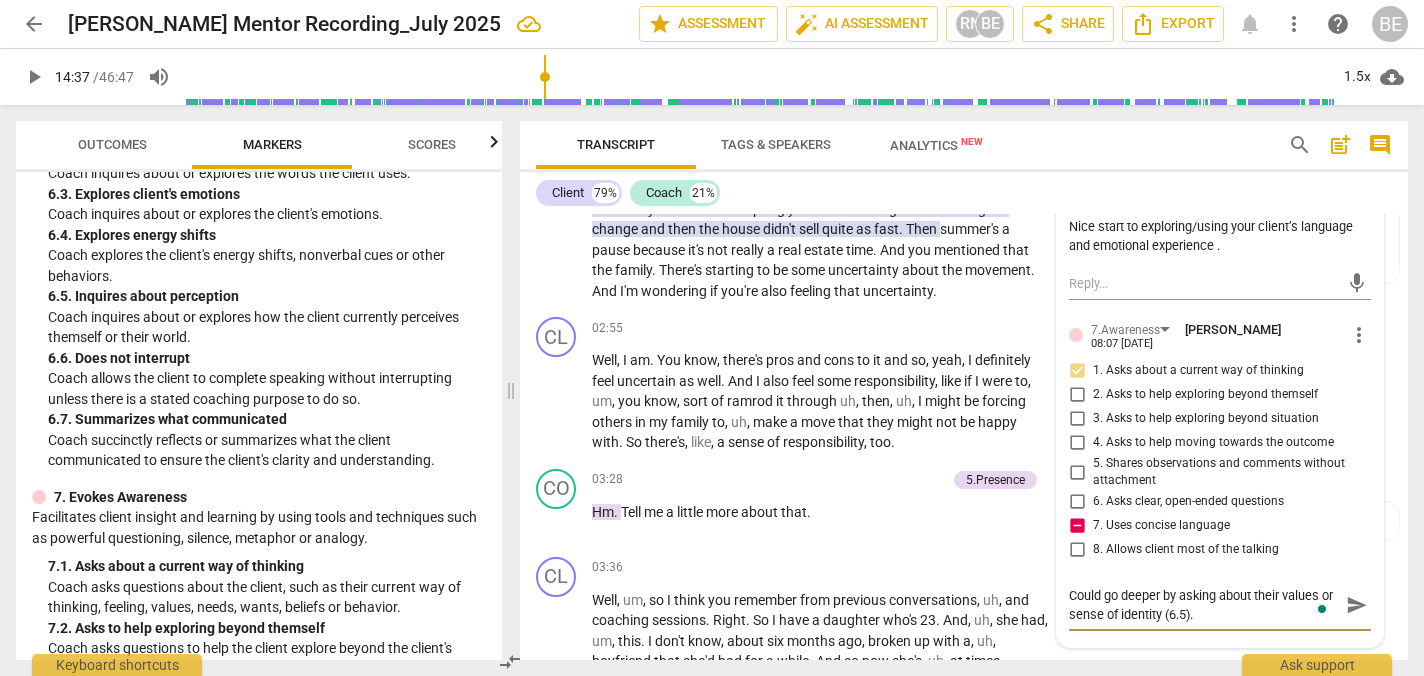 click on "Could go deeper by asking about their values or sense of identity (6.5)." at bounding box center [1204, 605] 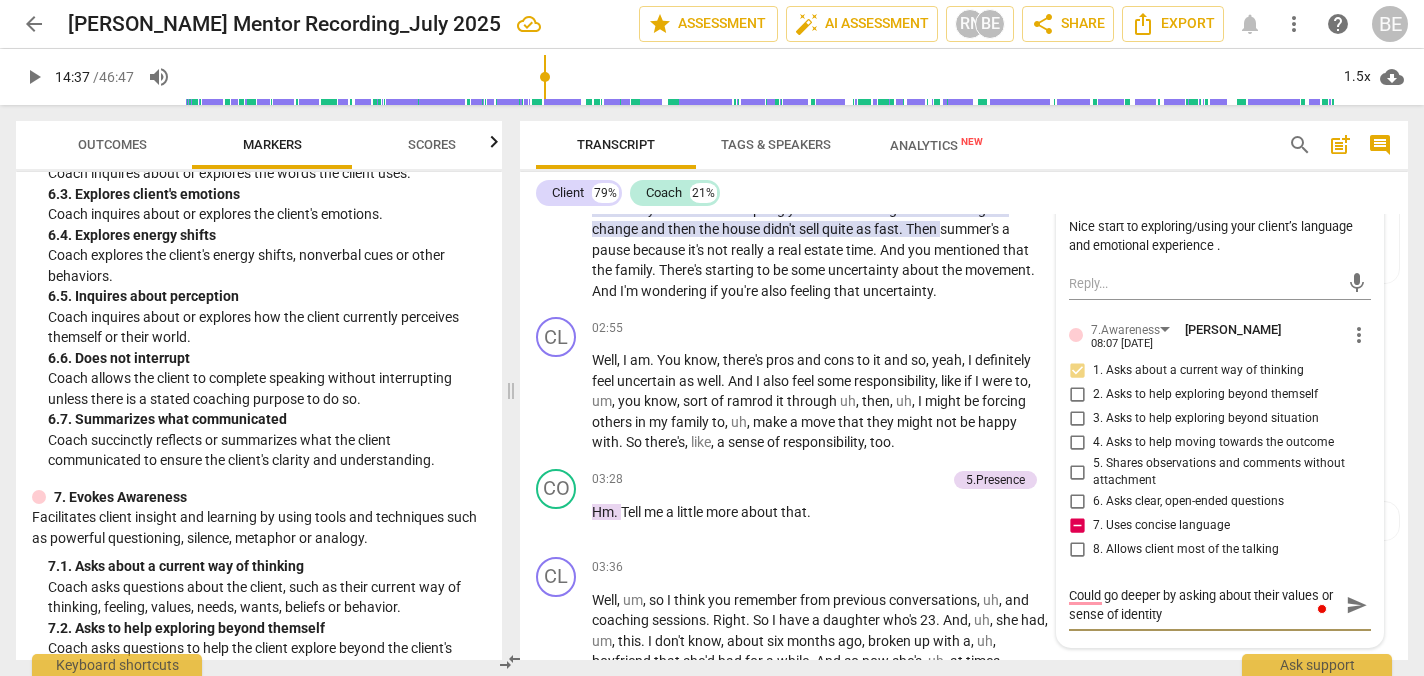 click on "Could go deeper by asking about their values or sense of identity" at bounding box center (1204, 605) 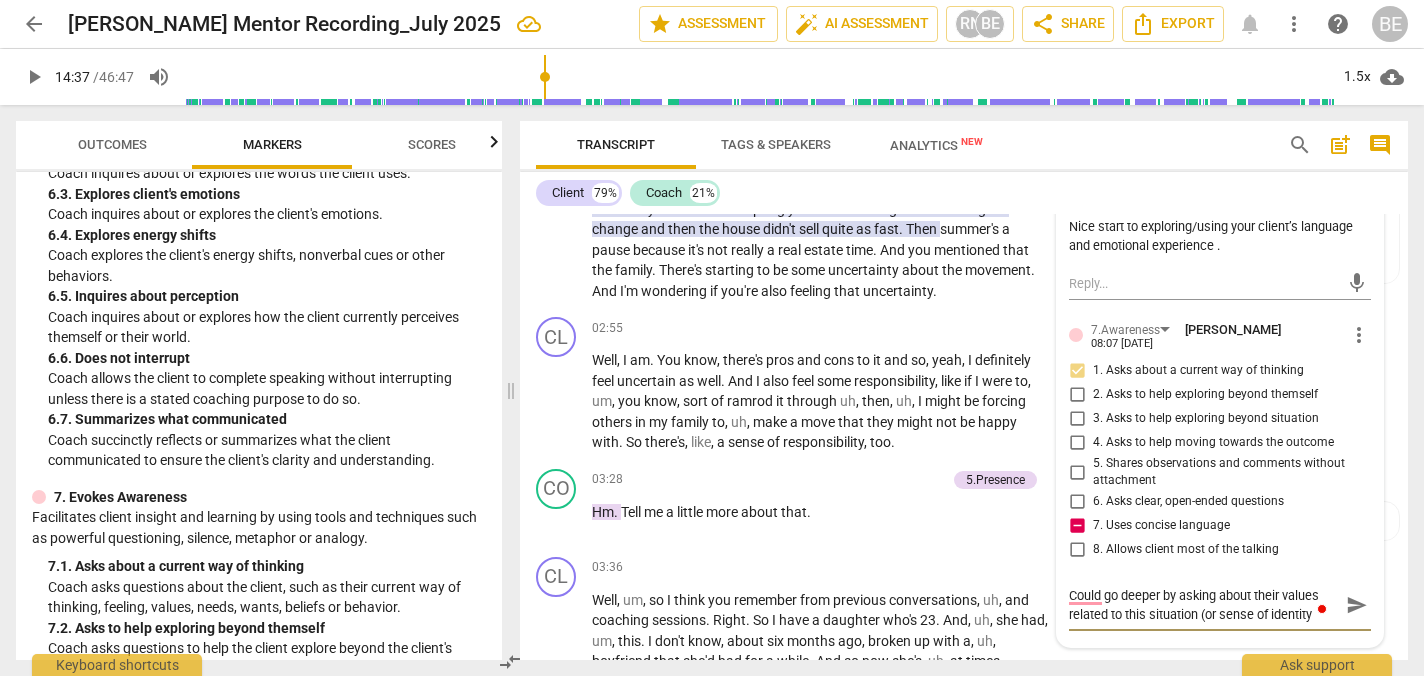 click on "Could go deeper by asking about their values related to this situation (or sense of identity" at bounding box center (1204, 605) 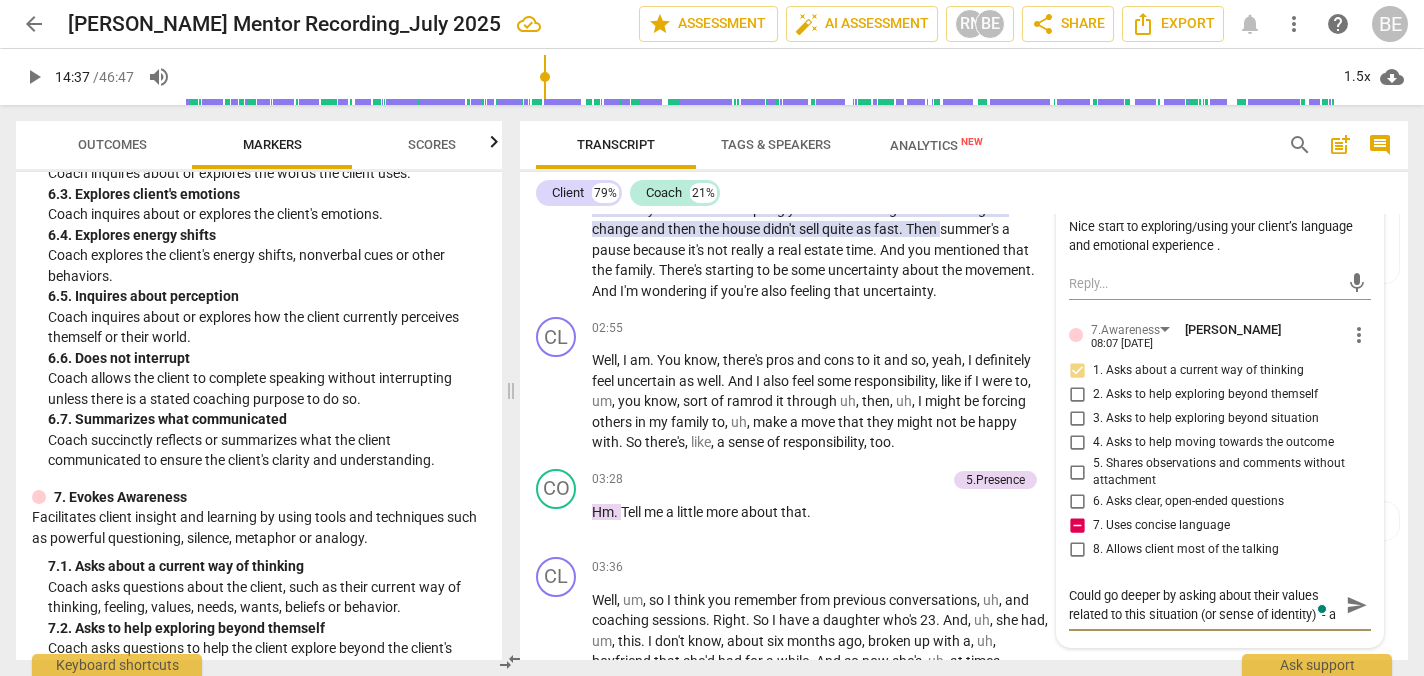 scroll, scrollTop: 17, scrollLeft: 0, axis: vertical 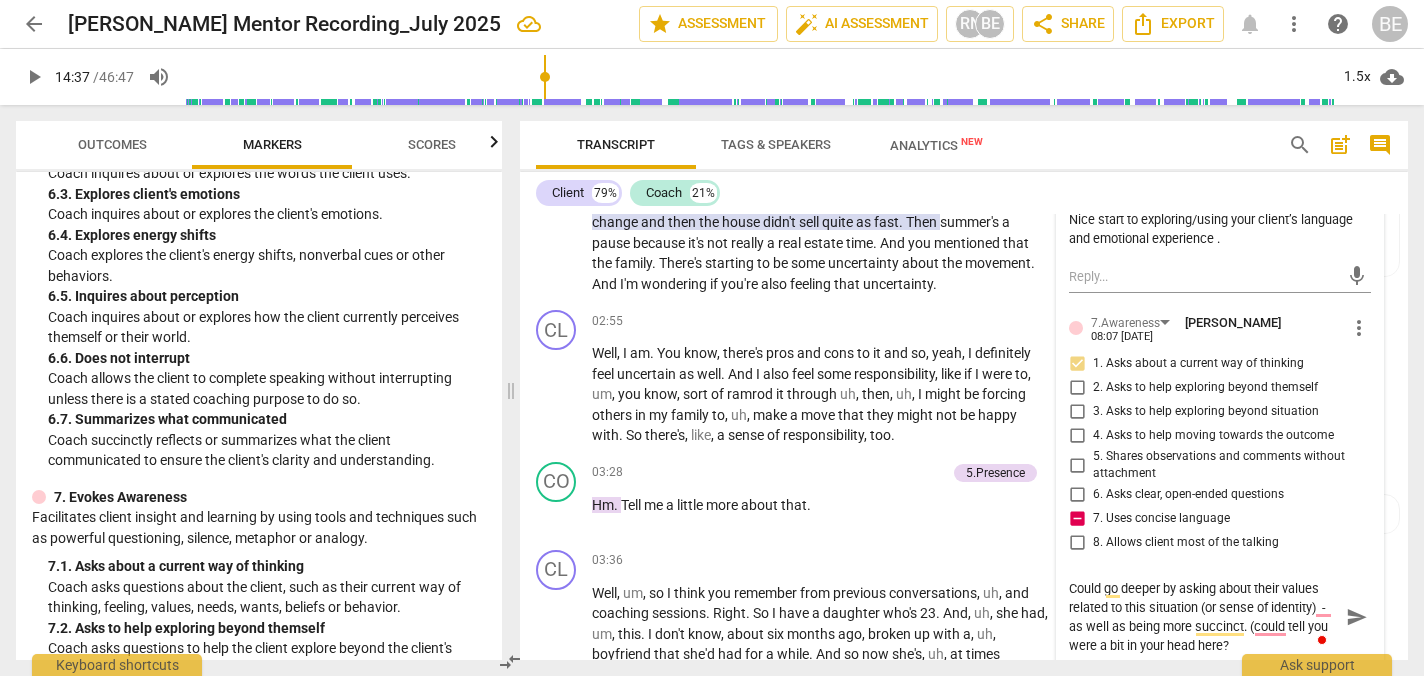 click on "Could go deeper by asking about their values related to this situation (or sense of identity)  - as well as being more succinct. (could tell you were a bit in your head here?" at bounding box center (1204, 617) 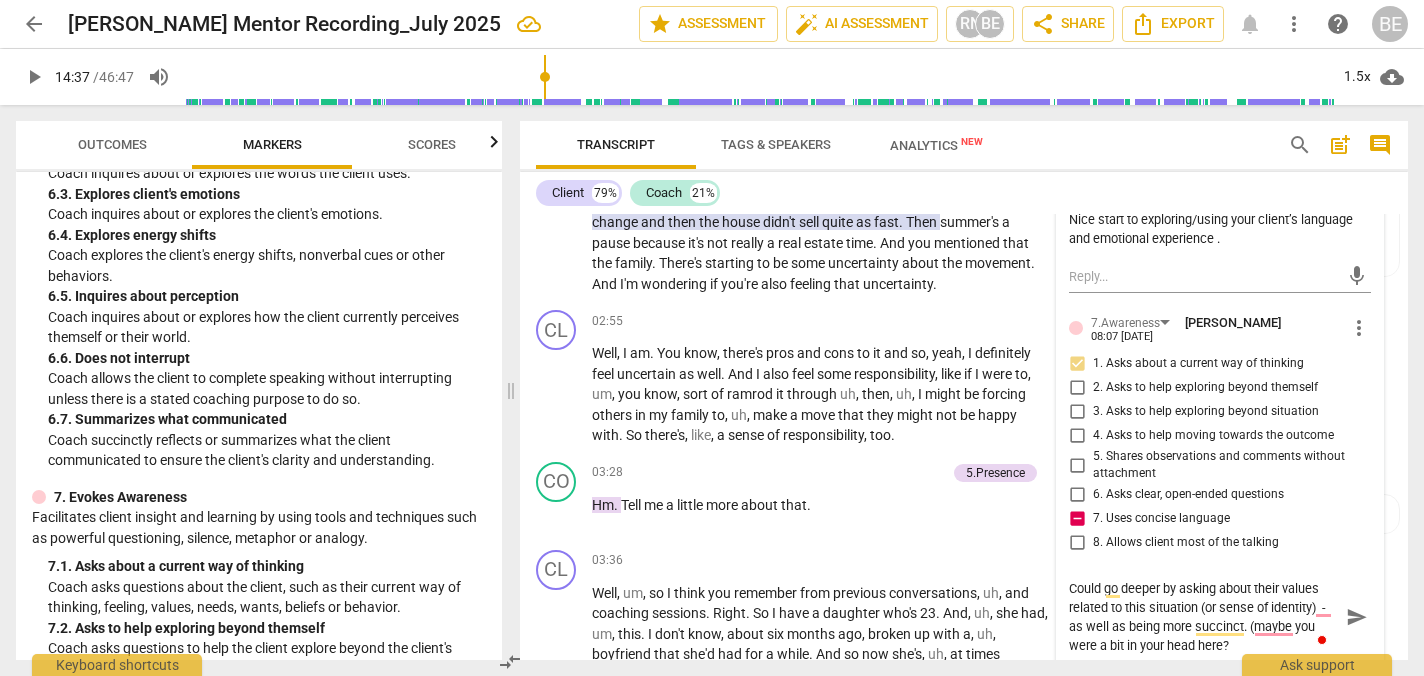 click on "Could go deeper by asking about their values related to this situation (or sense of identity)  - as well as being more succinct. (maybe you were a bit in your head here?" at bounding box center [1204, 617] 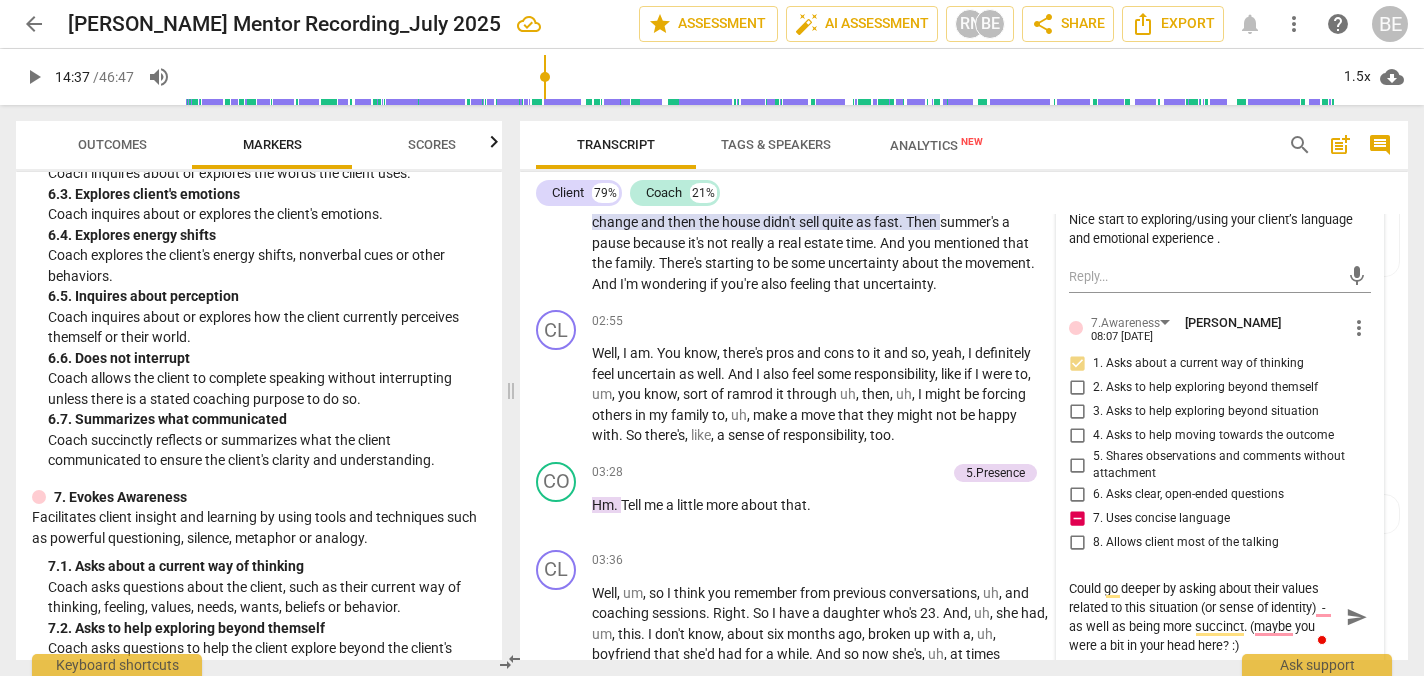 click on "send" at bounding box center [1357, 617] 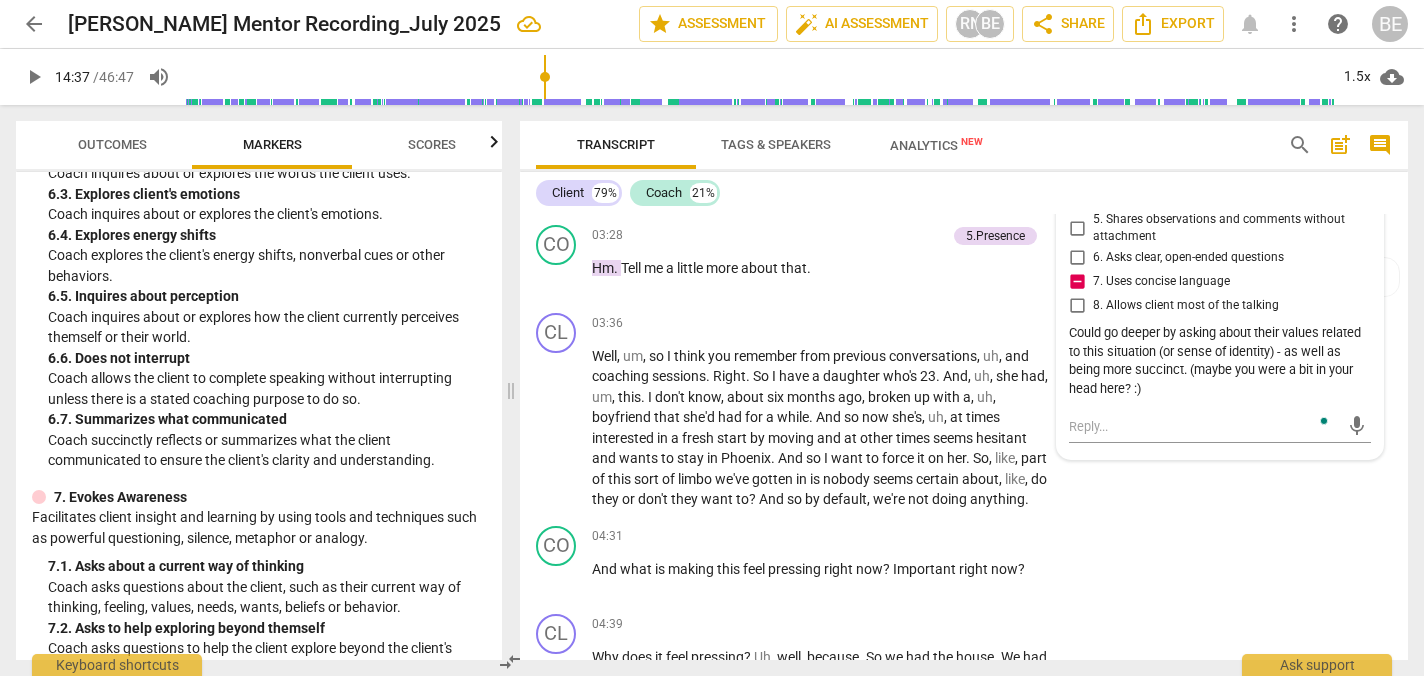 scroll, scrollTop: 1840, scrollLeft: 0, axis: vertical 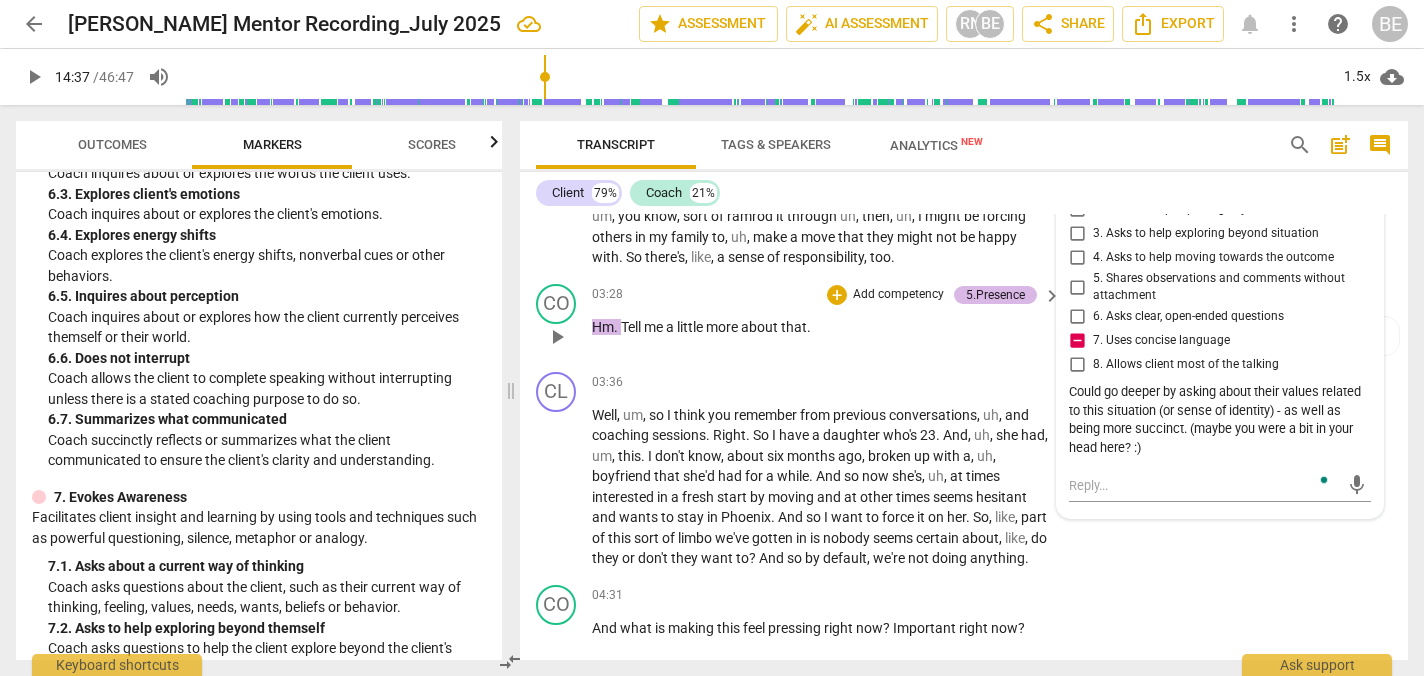 click on "5.Presence" at bounding box center (995, 295) 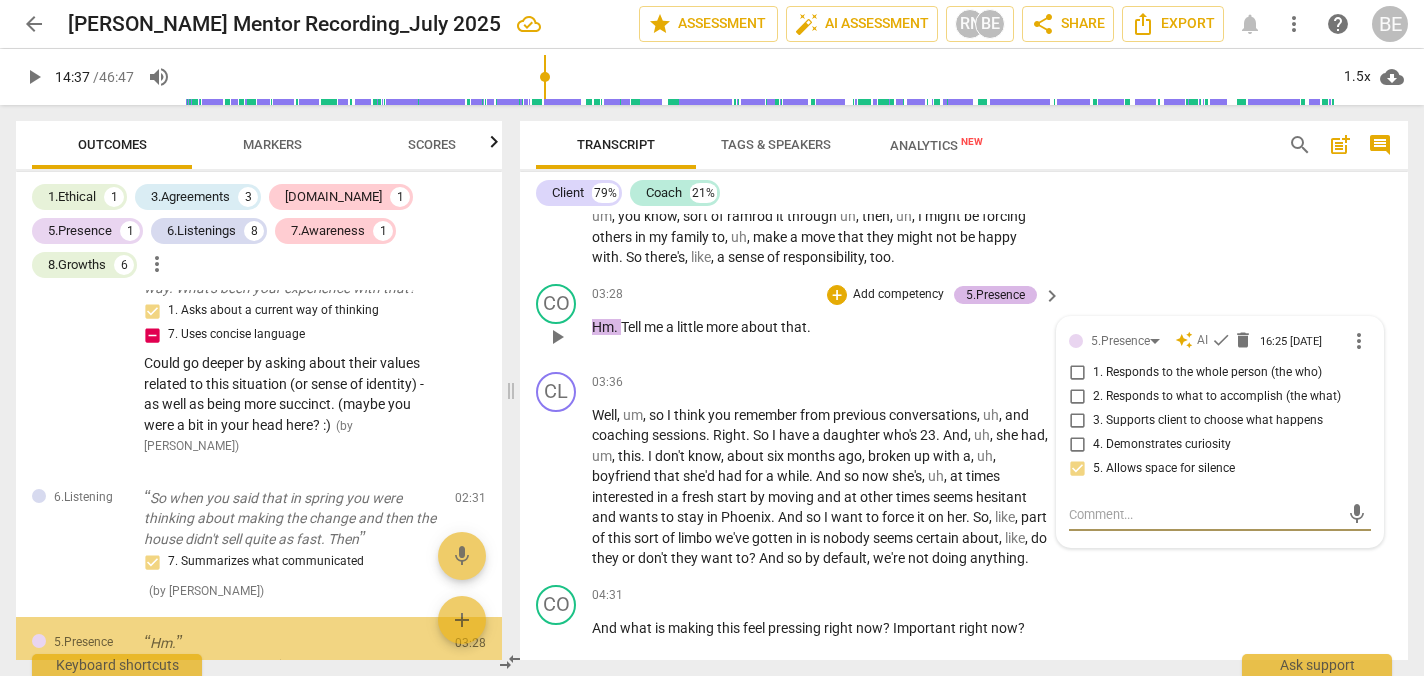 scroll, scrollTop: 1531, scrollLeft: 0, axis: vertical 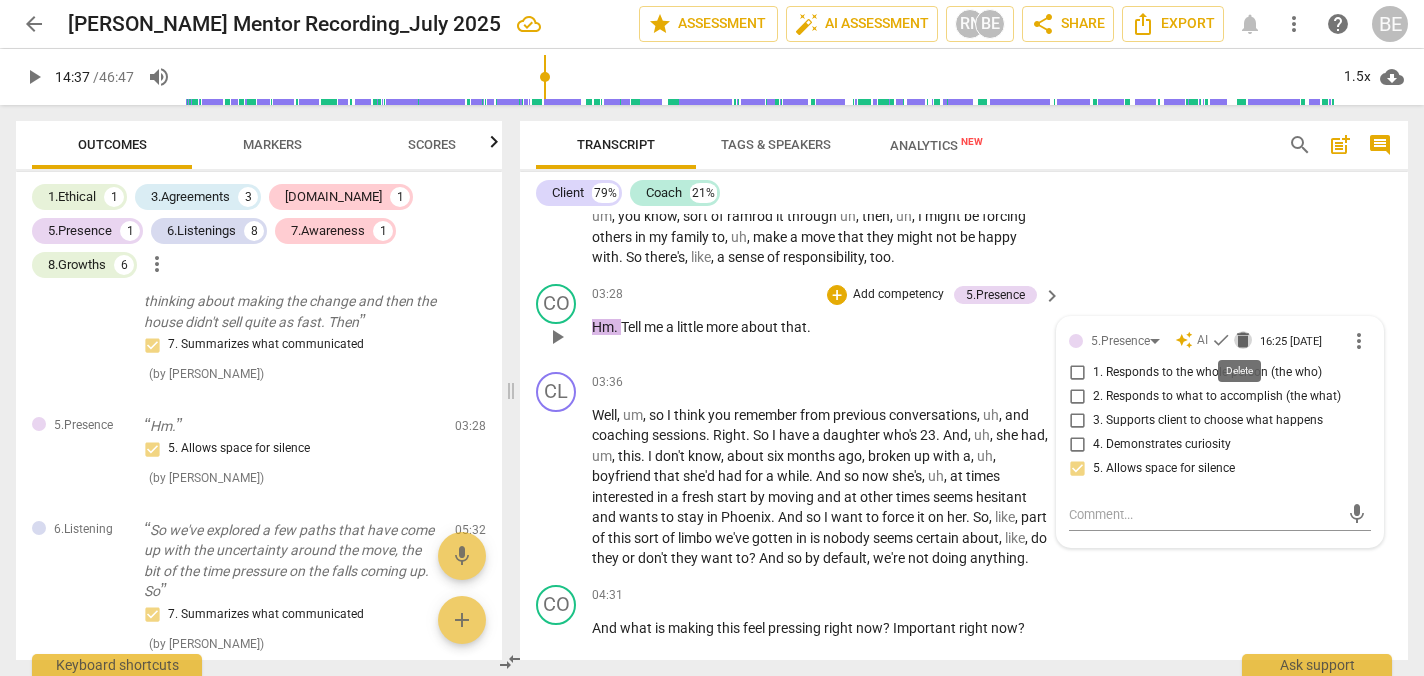 click on "delete" at bounding box center [1243, 340] 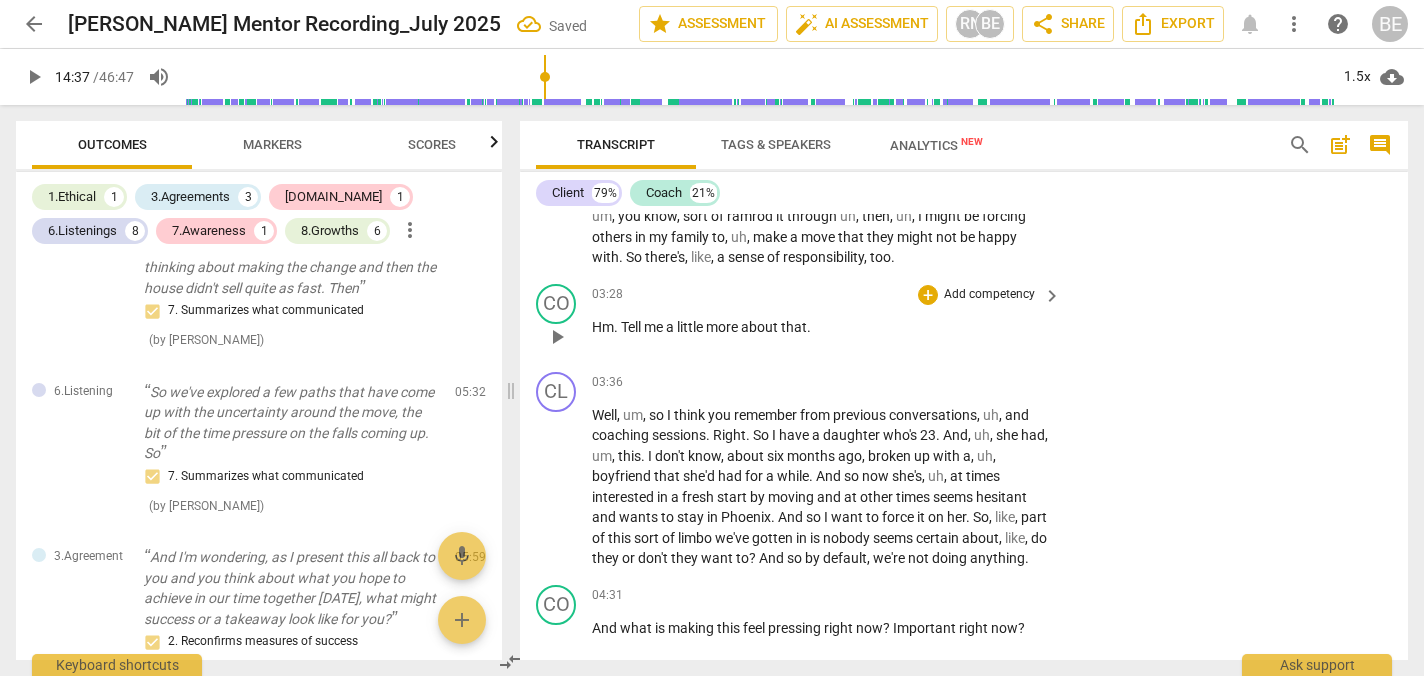 click on "Add competency" at bounding box center (989, 295) 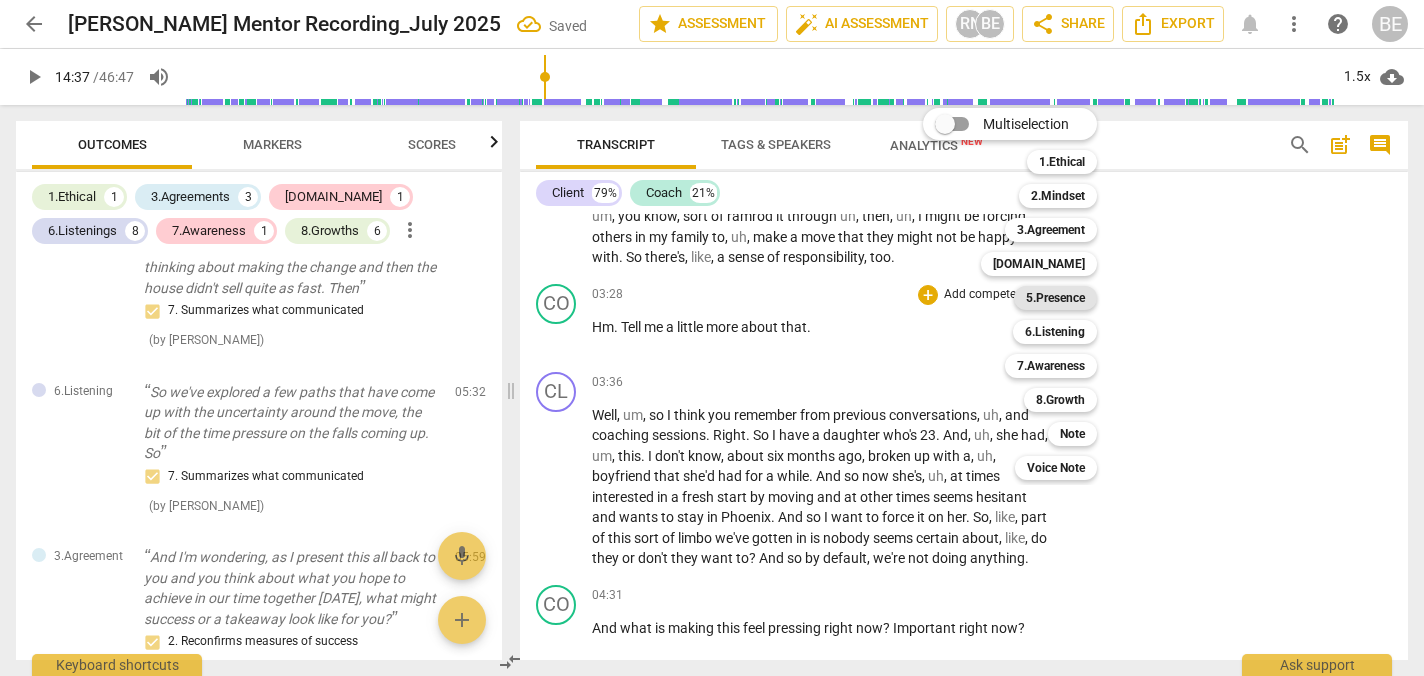 click on "5.Presence" at bounding box center [1055, 298] 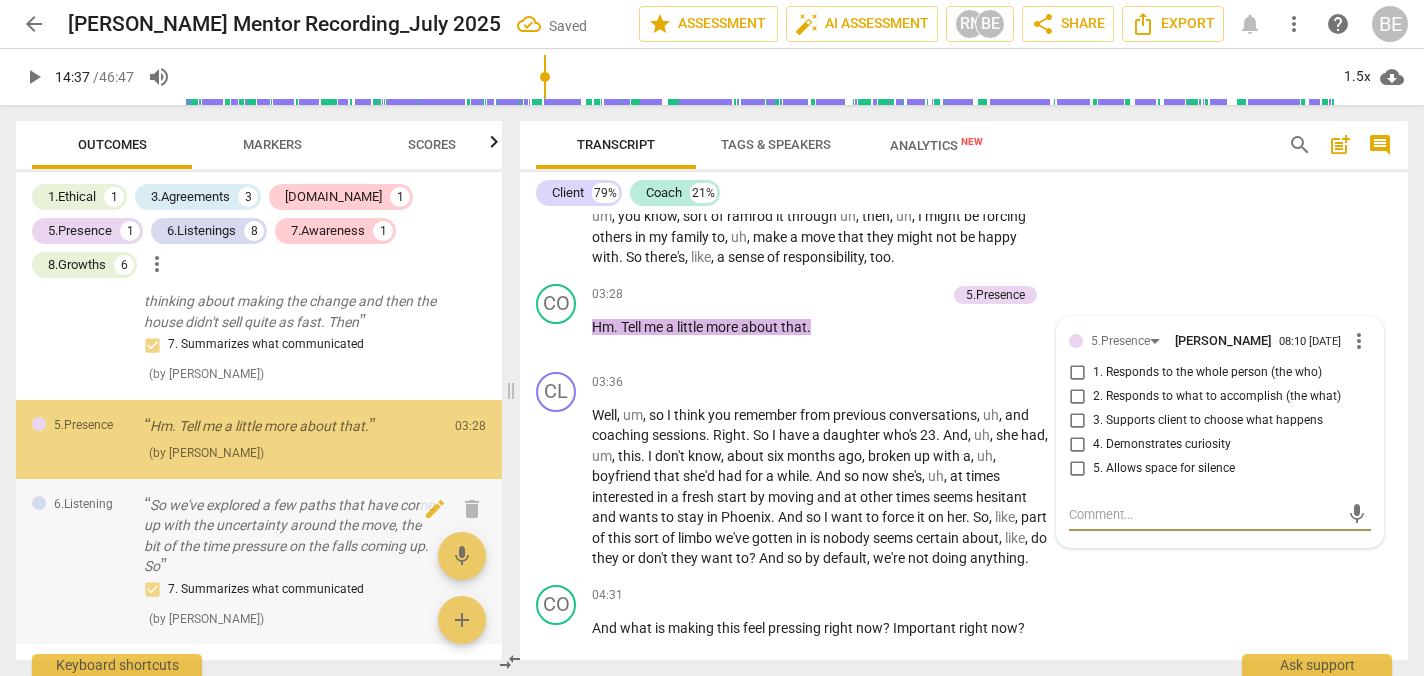 scroll, scrollTop: 1519, scrollLeft: 0, axis: vertical 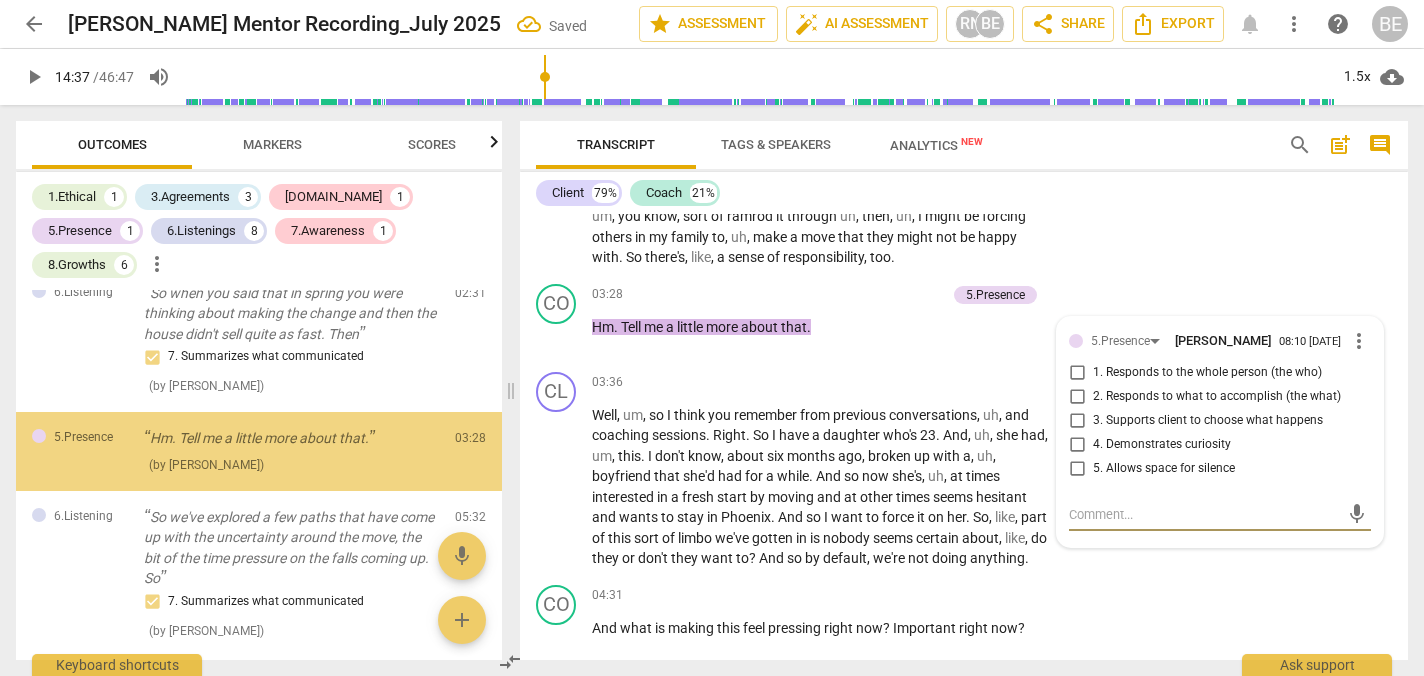 click on "Markers" at bounding box center [272, 144] 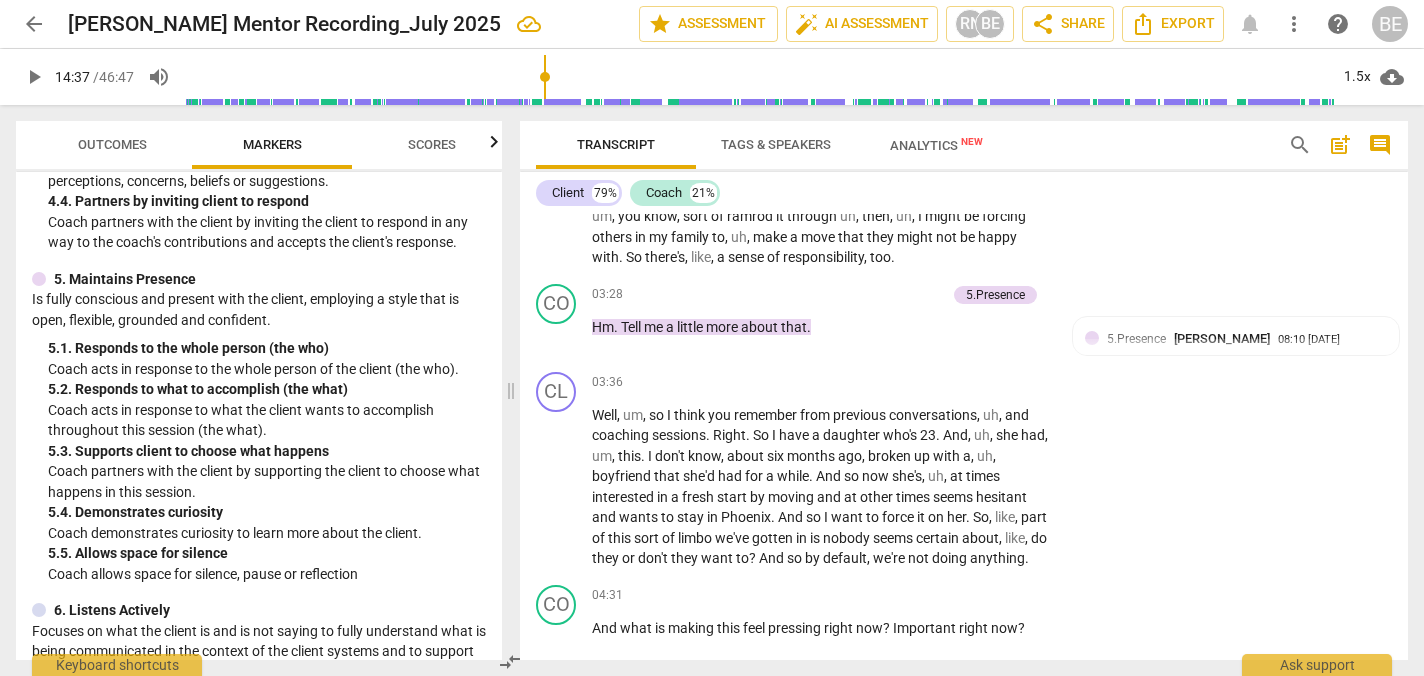 scroll, scrollTop: 985, scrollLeft: 0, axis: vertical 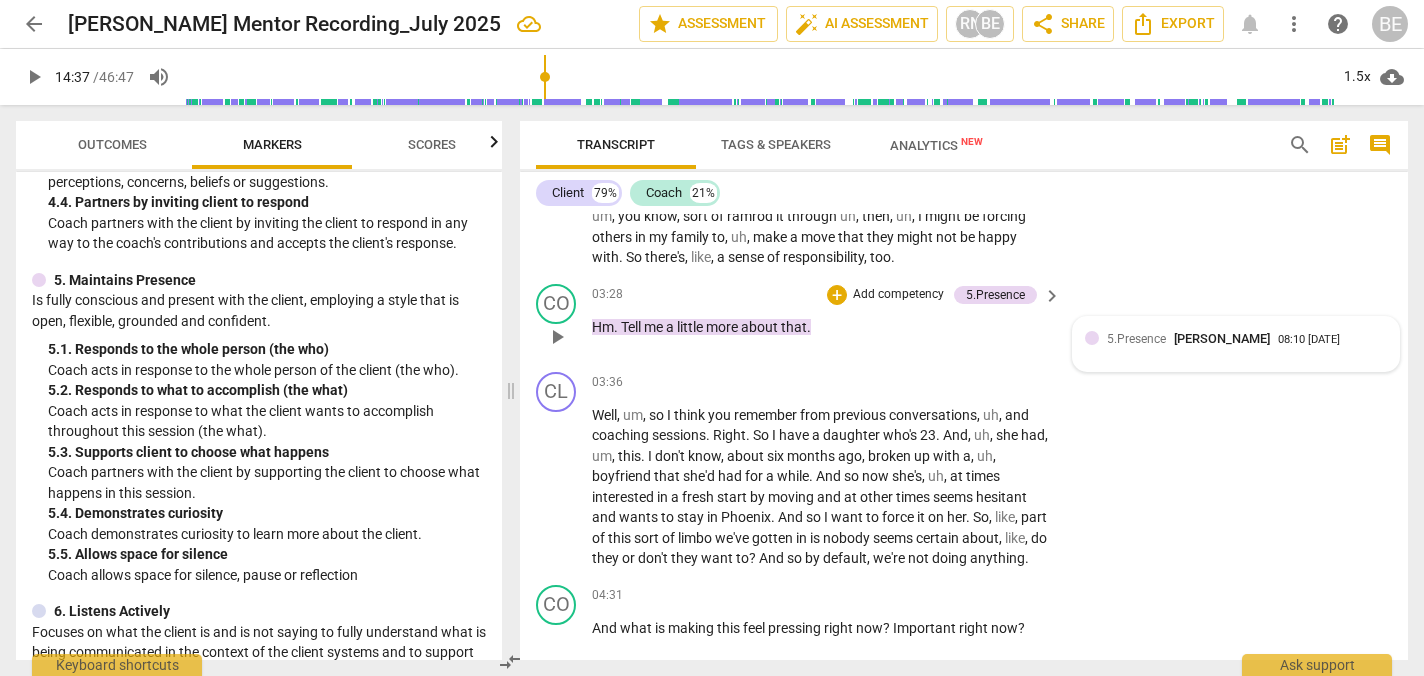 click on "5.Presence [PERSON_NAME]" at bounding box center [1192, 338] 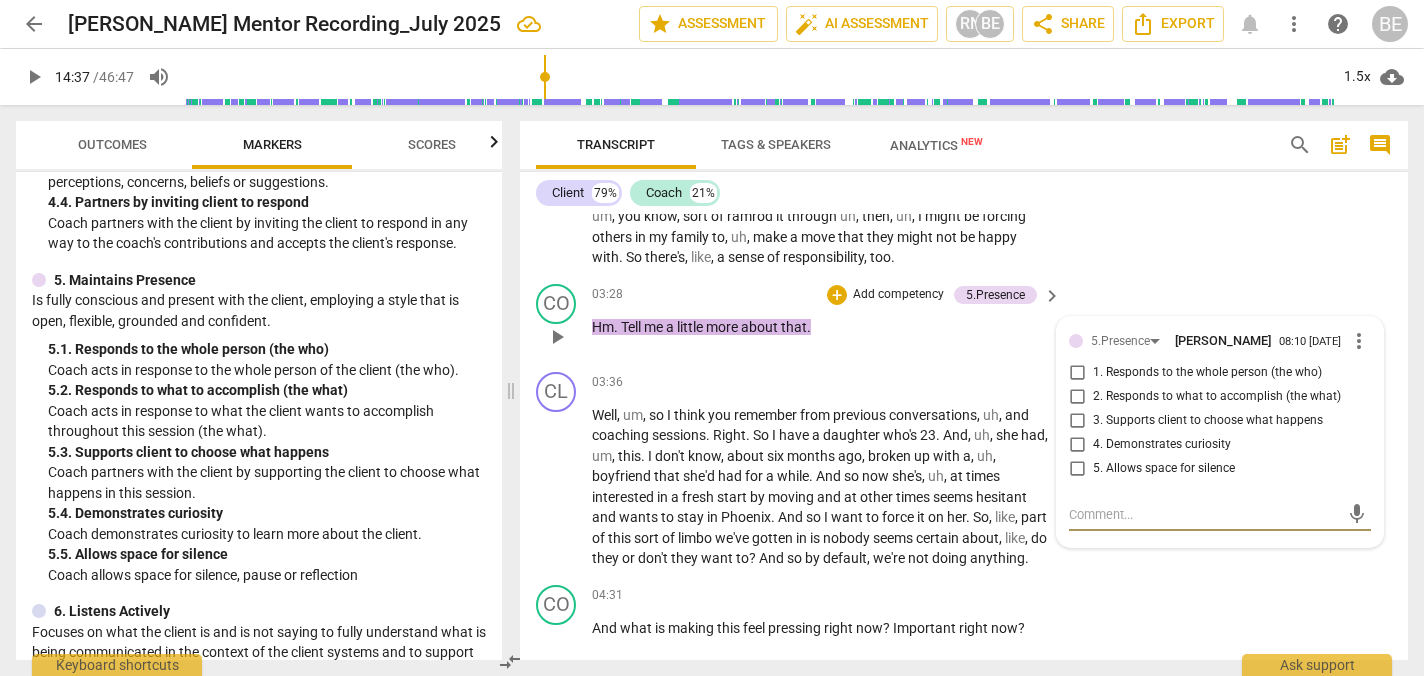 click on "4. Demonstrates curiosity" at bounding box center (1077, 445) 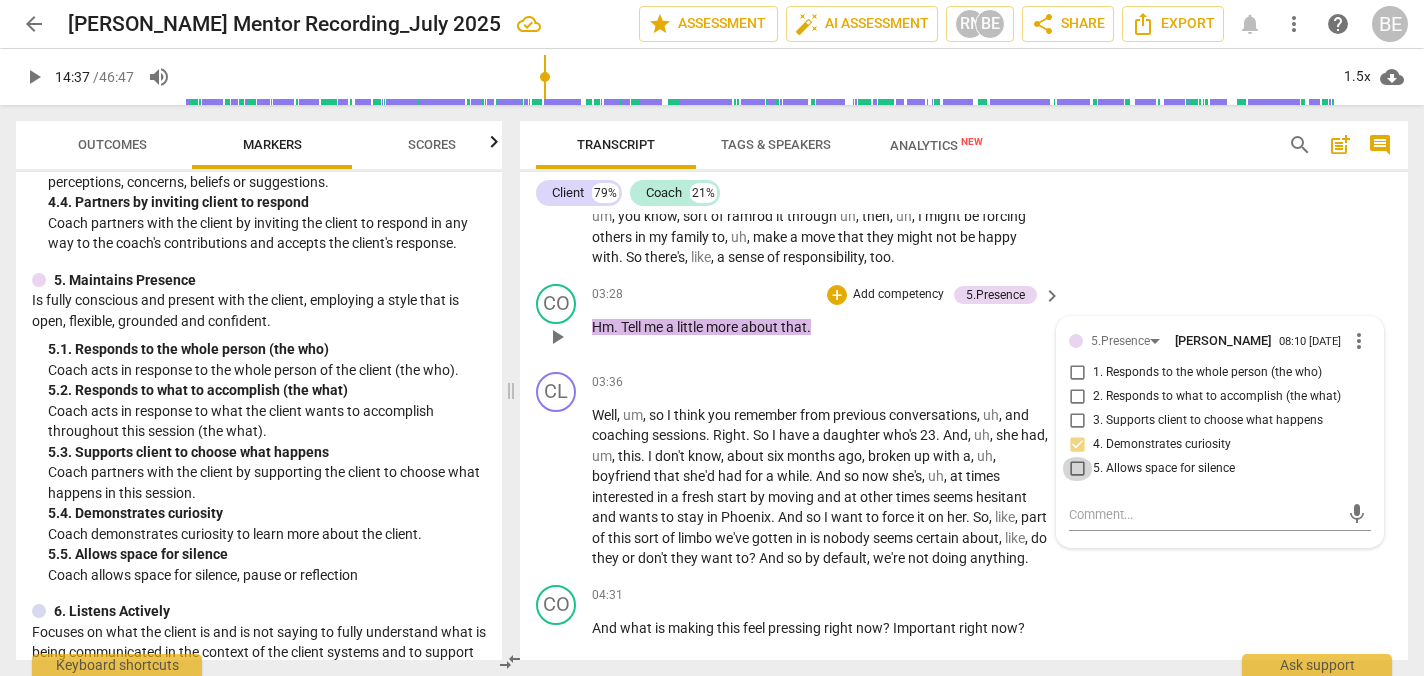 click on "5. Allows space for silence" at bounding box center (1077, 469) 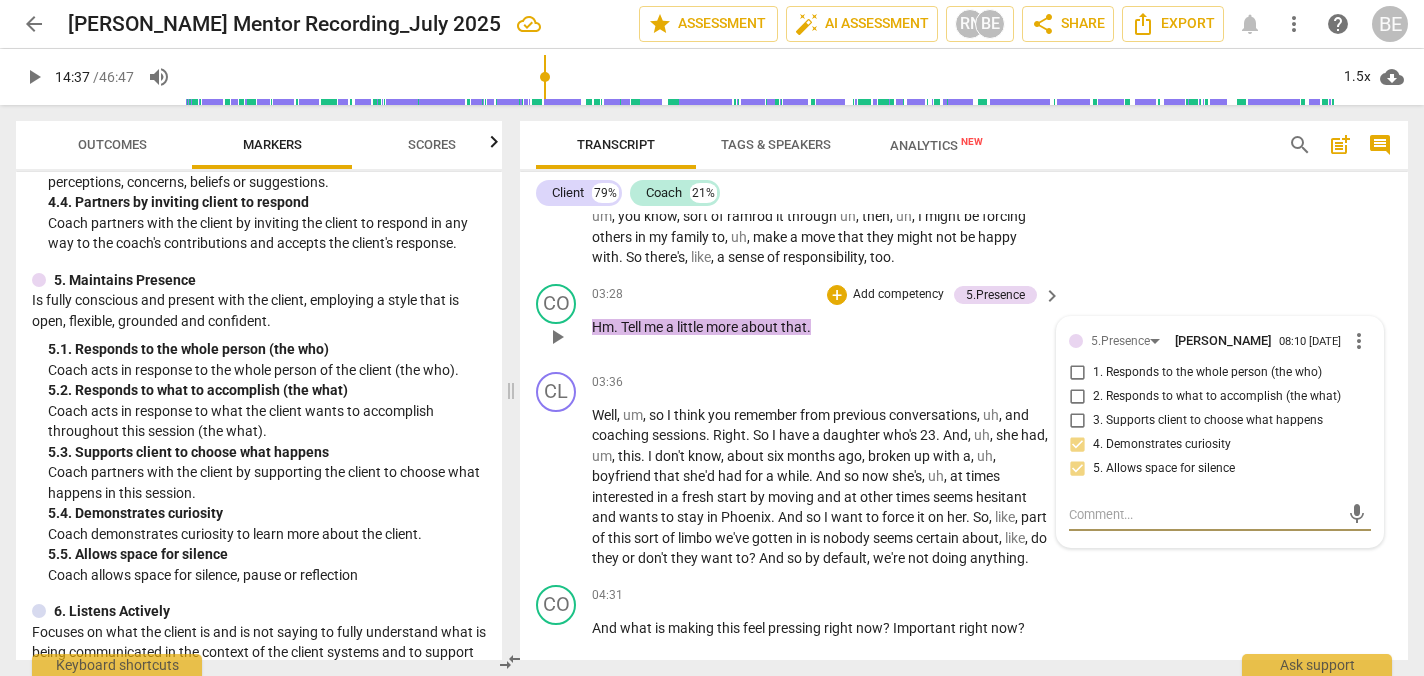 click at bounding box center (1204, 514) 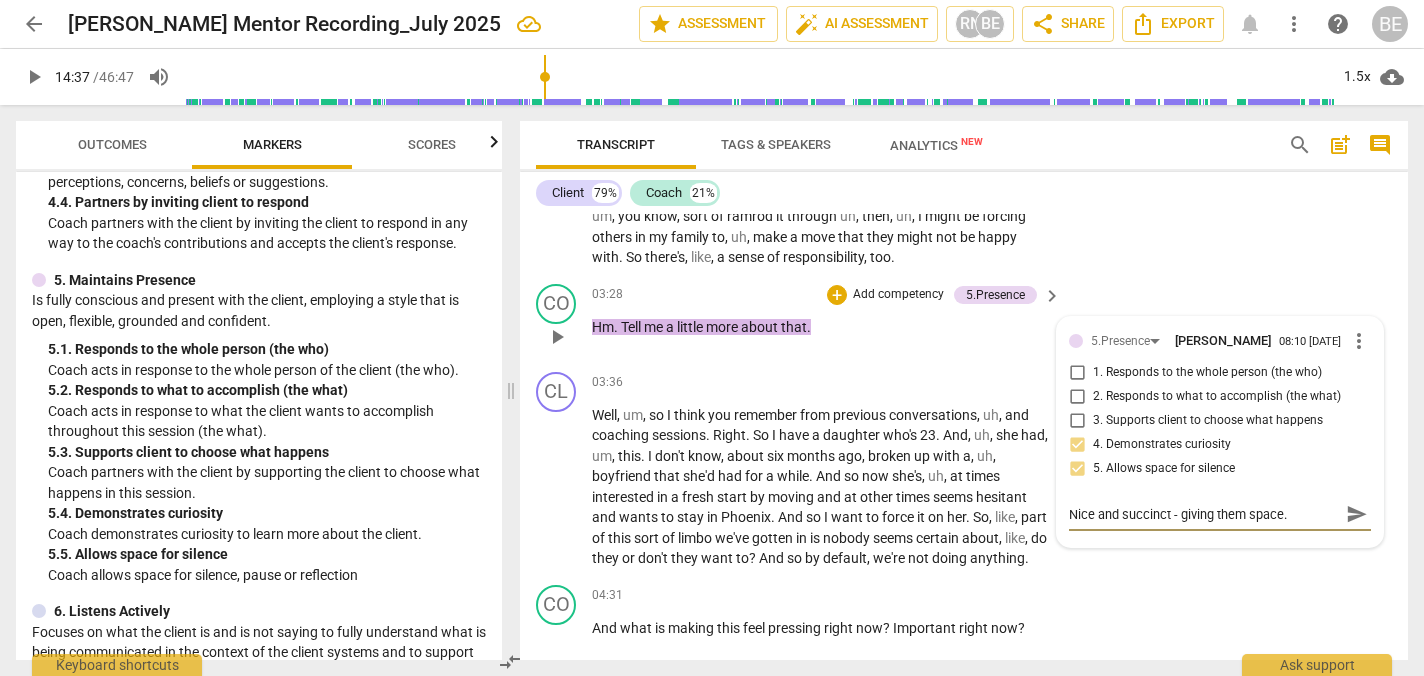 click on "send" at bounding box center [1357, 514] 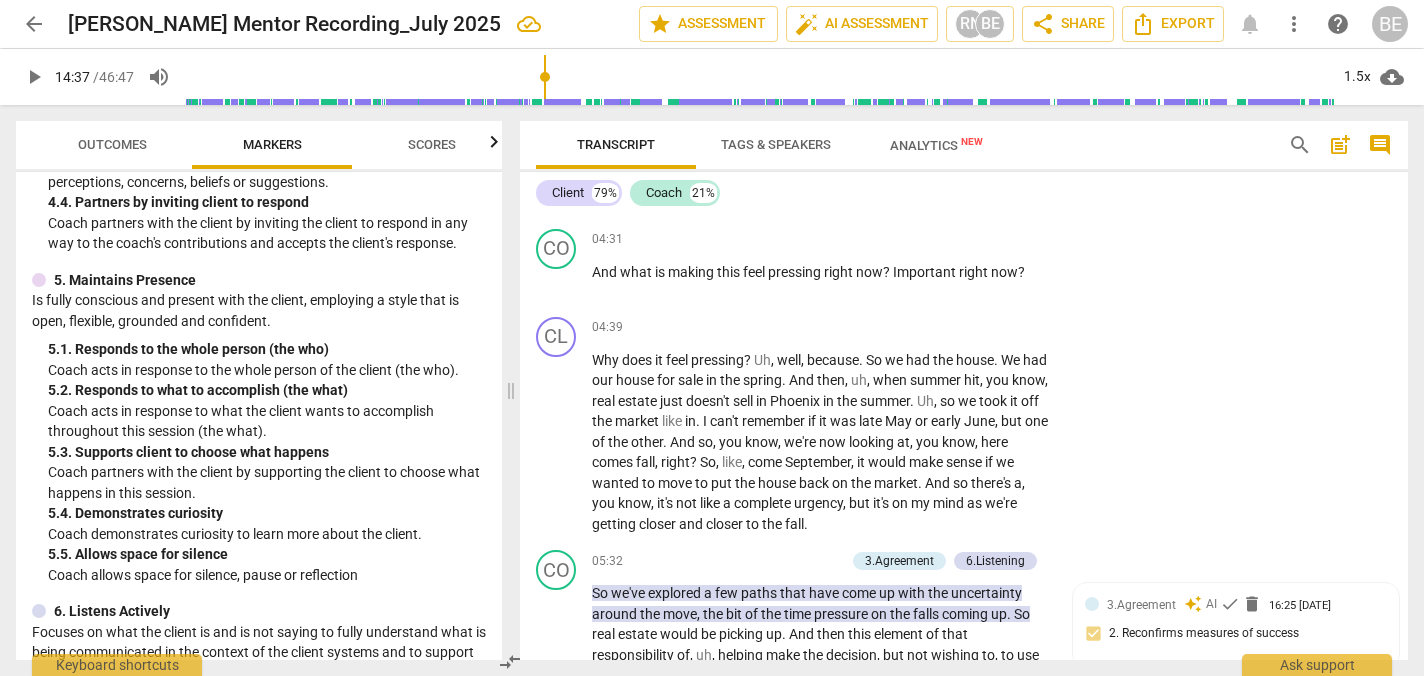 scroll, scrollTop: 2195, scrollLeft: 0, axis: vertical 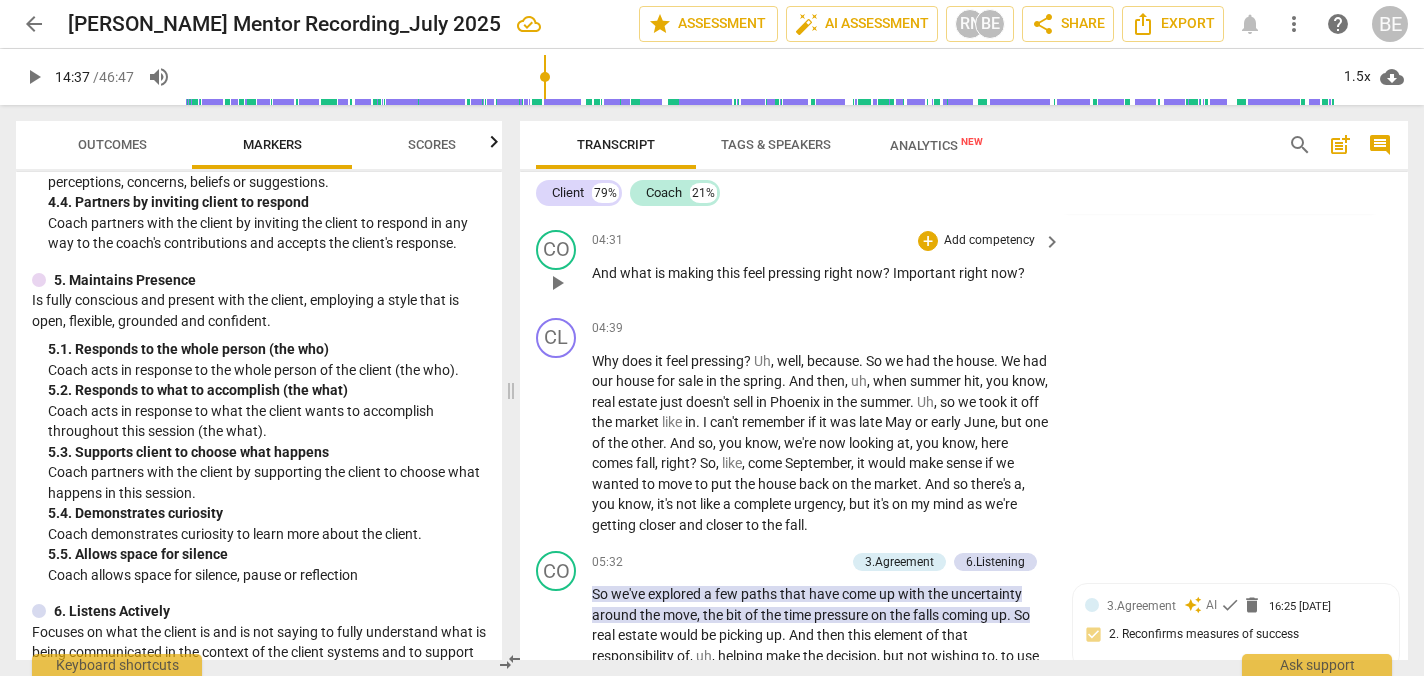 click on "Add competency" at bounding box center (989, 241) 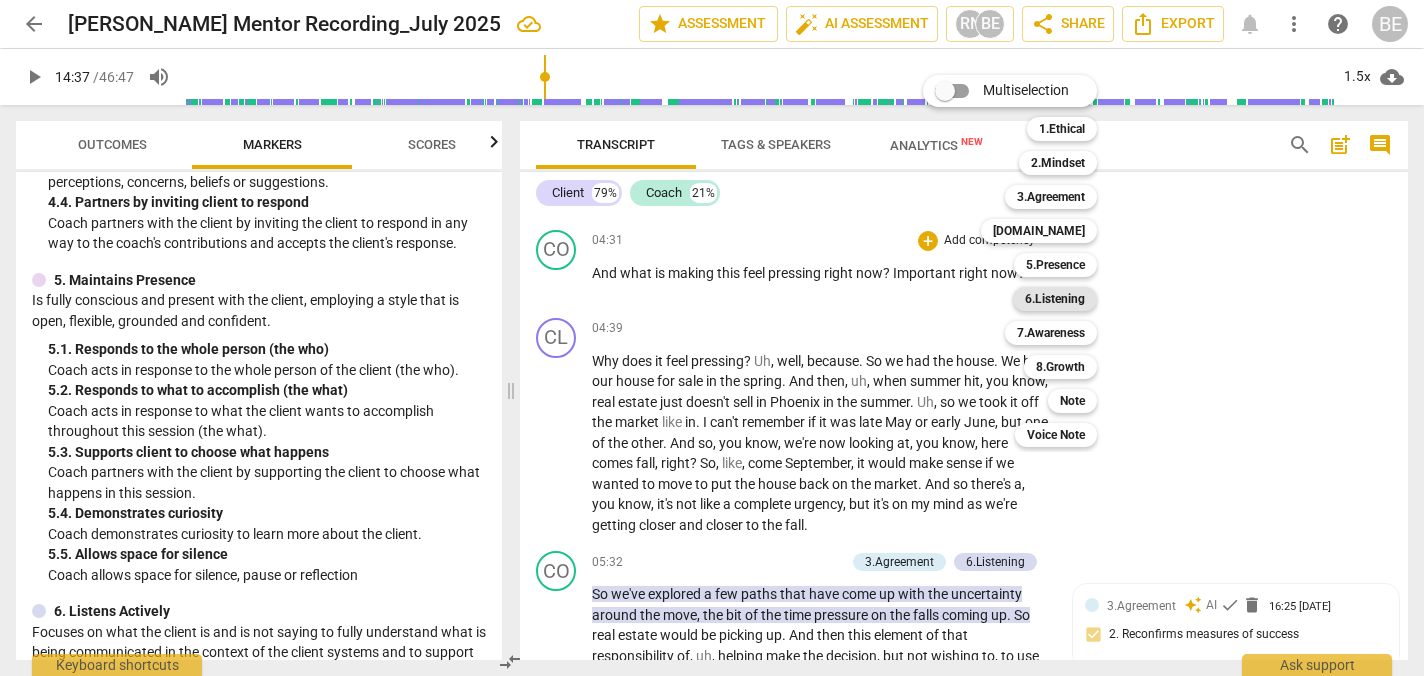 click on "6.Listening" at bounding box center [1055, 299] 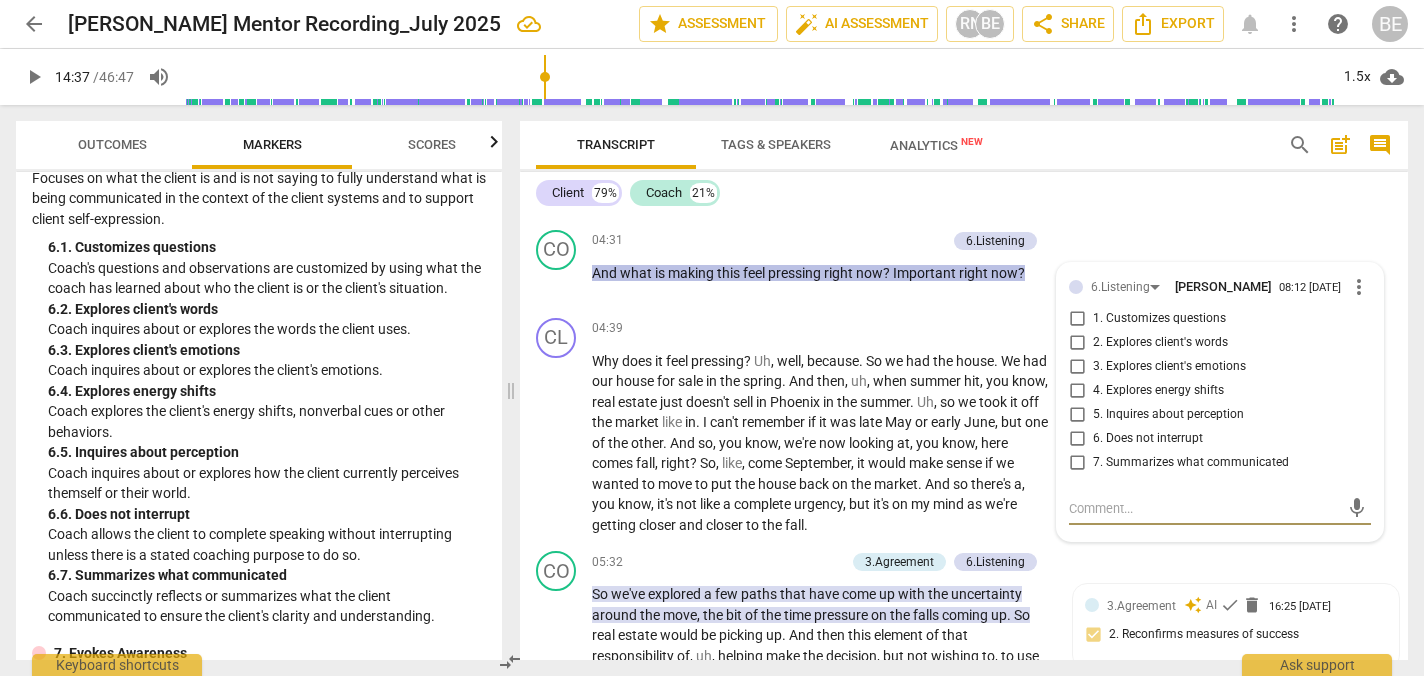scroll, scrollTop: 1451, scrollLeft: 0, axis: vertical 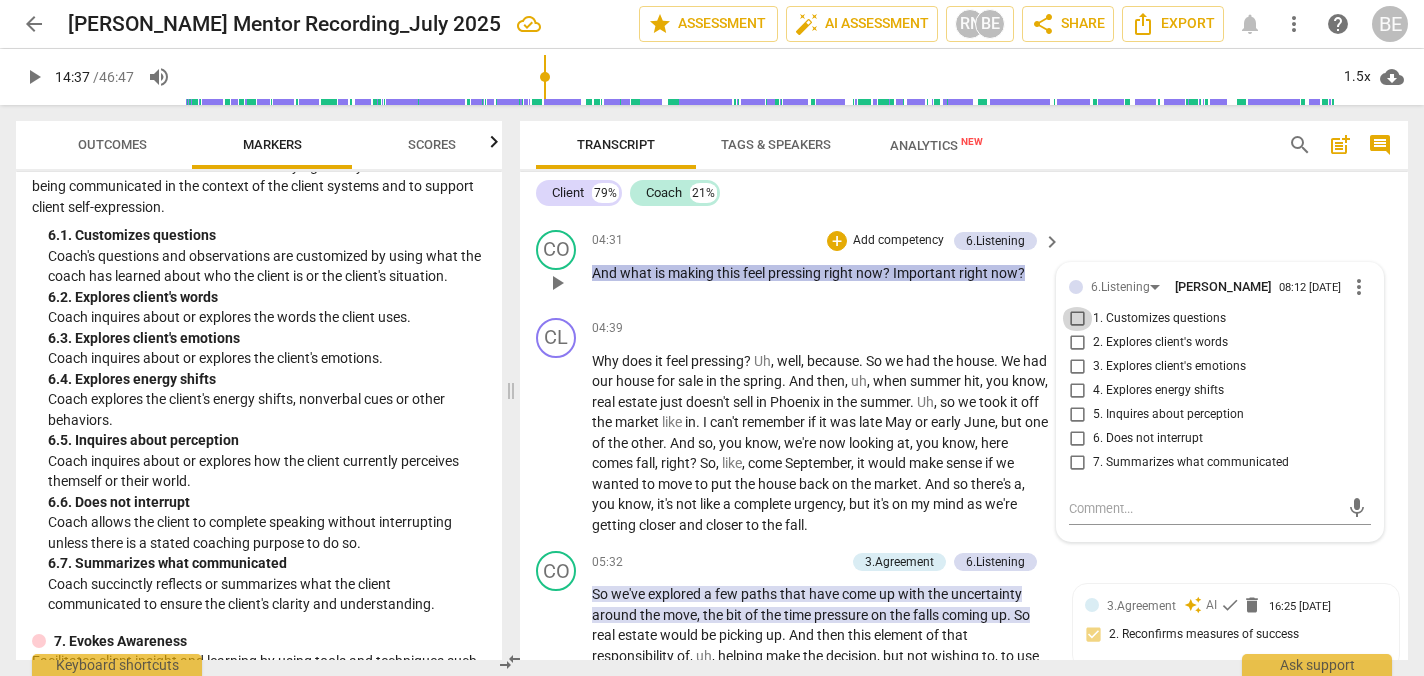 click on "1. Customizes questions" at bounding box center [1077, 319] 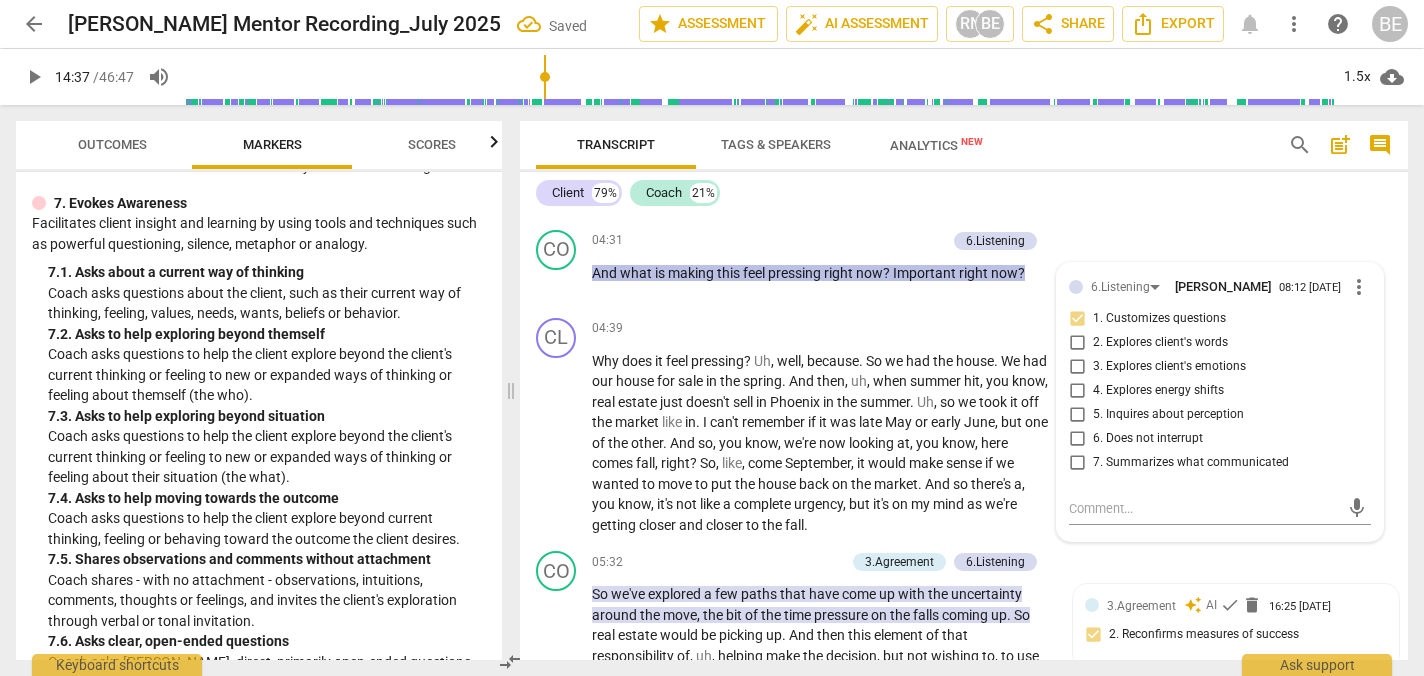 scroll, scrollTop: 1904, scrollLeft: 0, axis: vertical 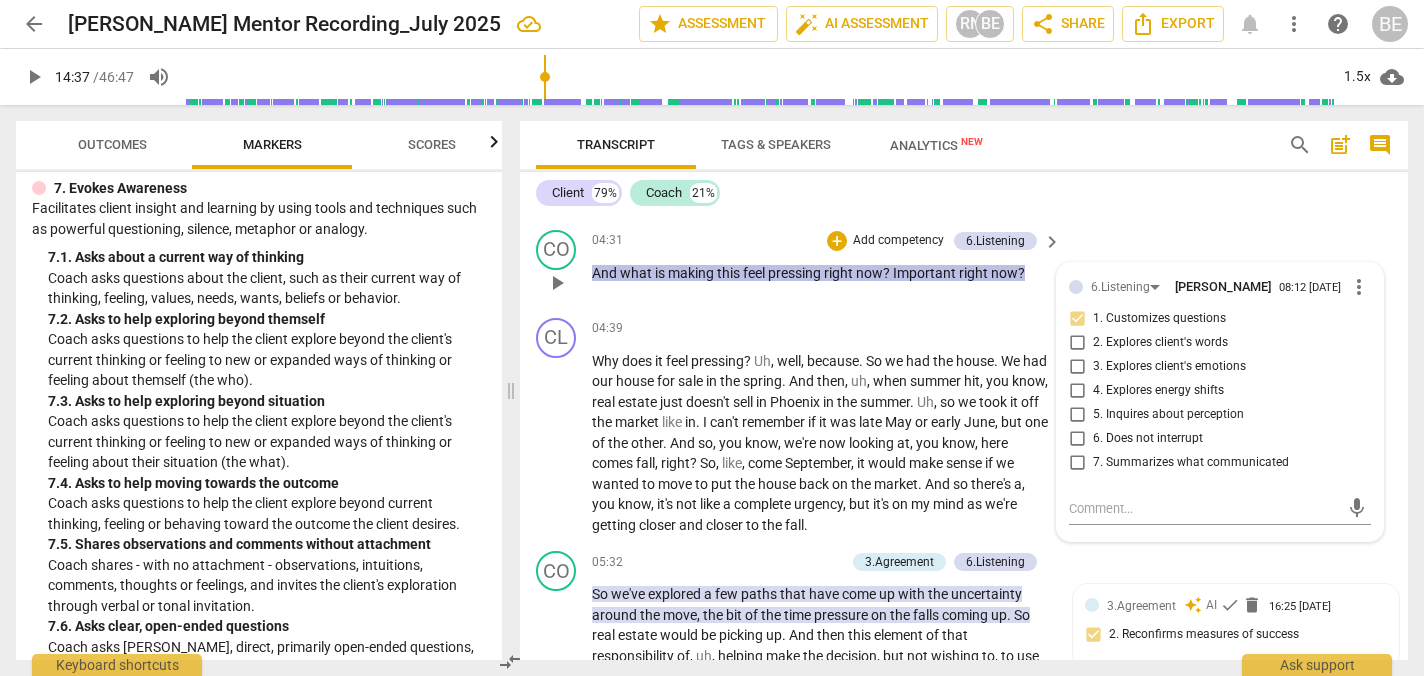 click on "Add competency" at bounding box center [898, 241] 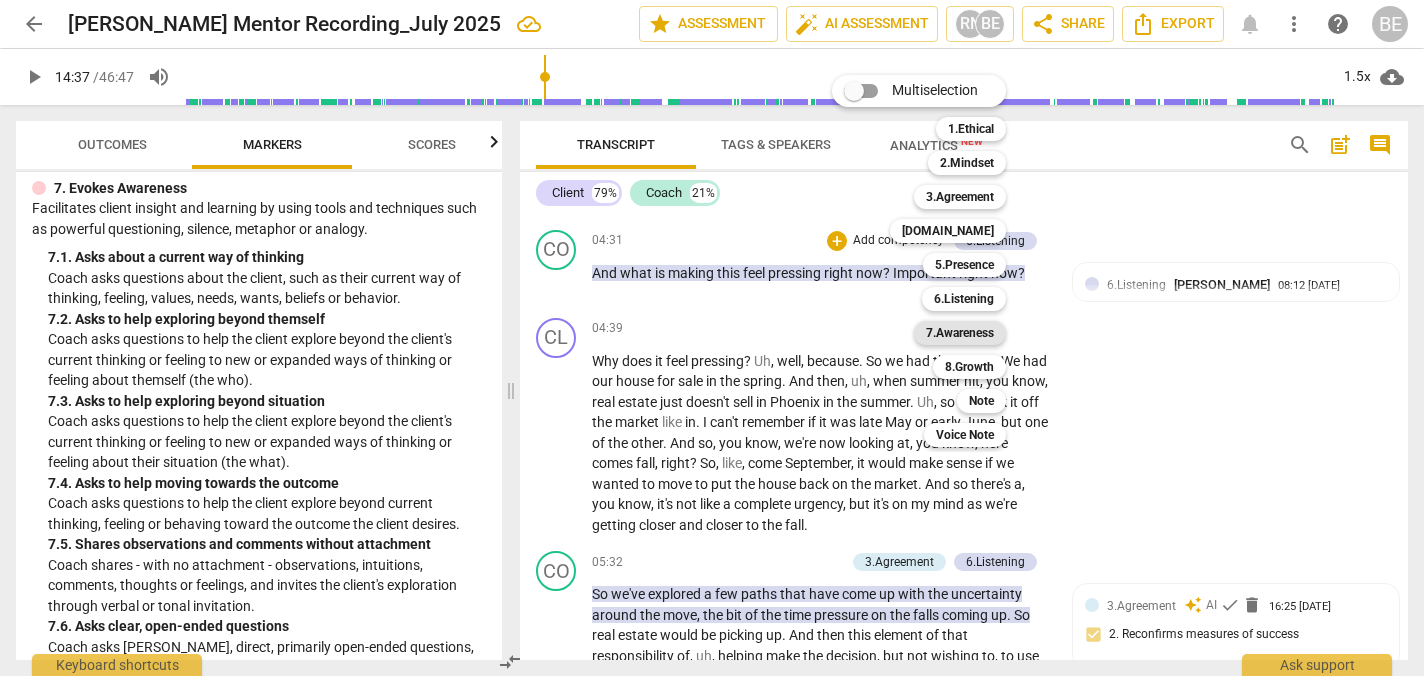click on "7.Awareness" at bounding box center [960, 333] 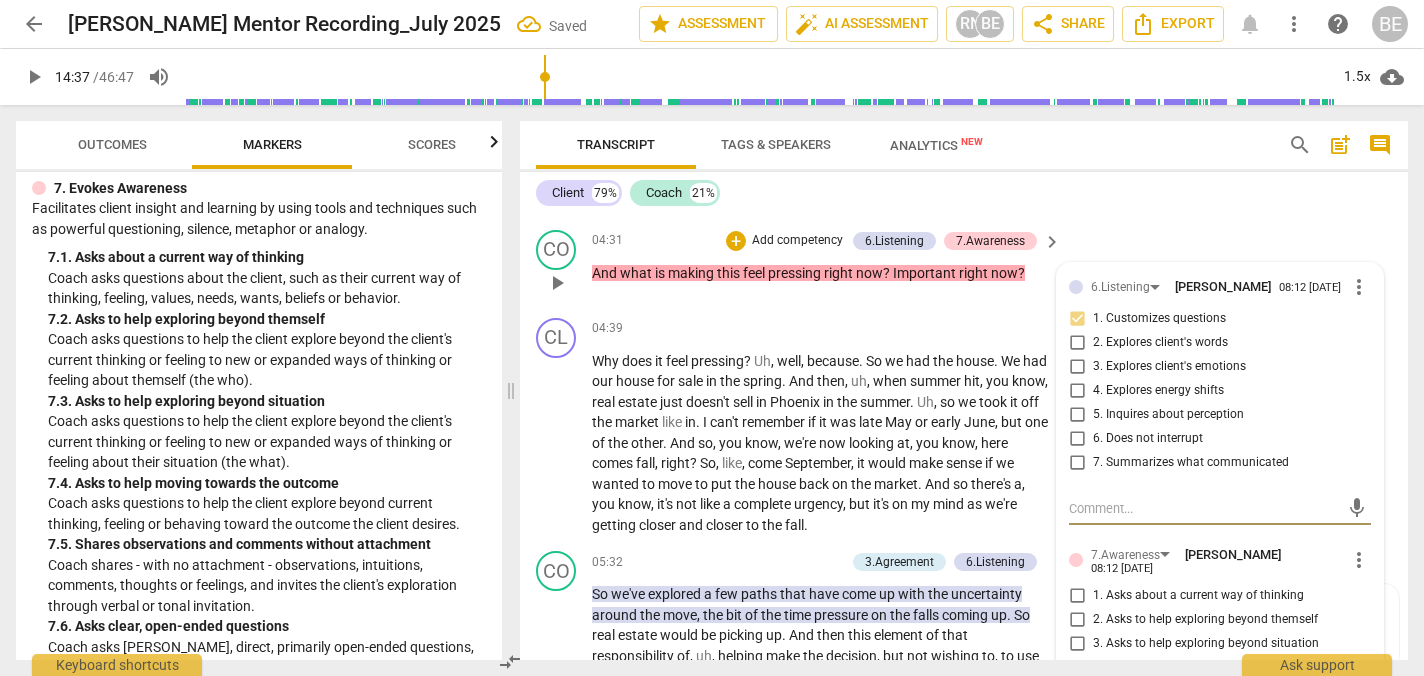 click on "3. Explores client's emotions" at bounding box center (1077, 367) 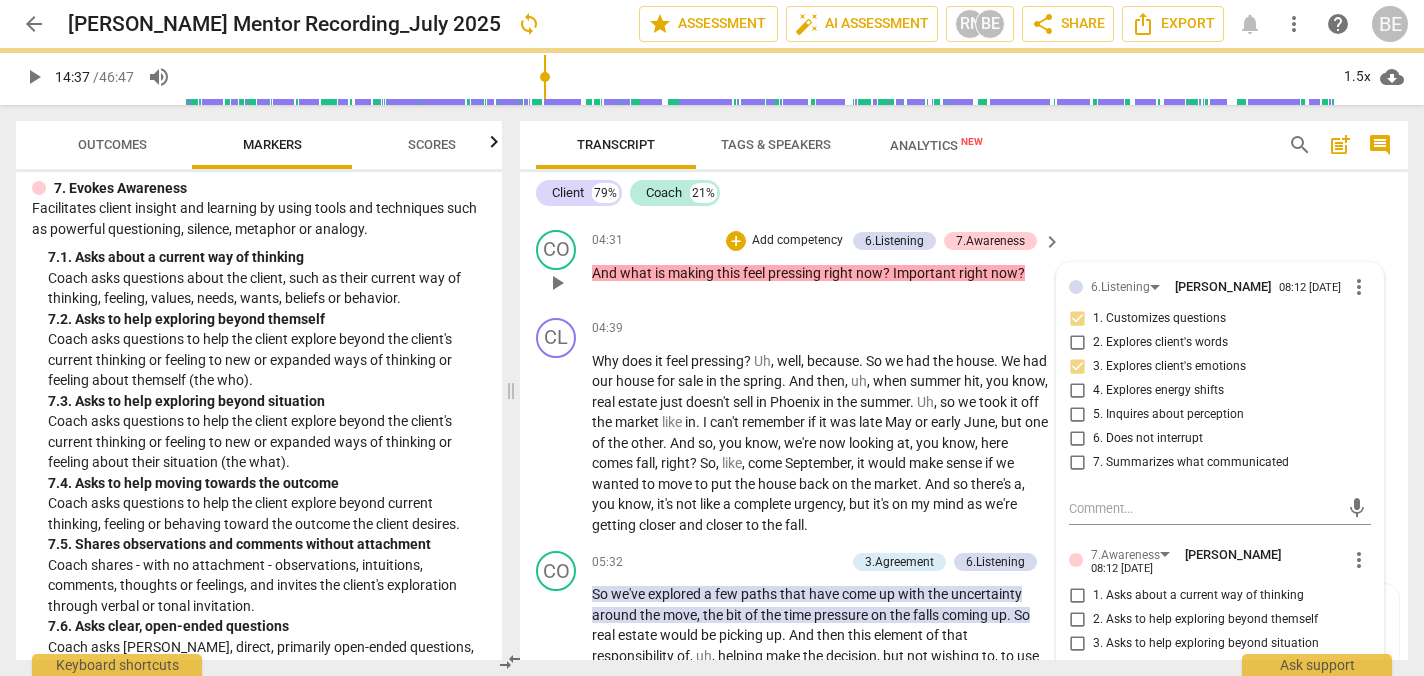 click on "3. Explores client's emotions" at bounding box center [1077, 367] 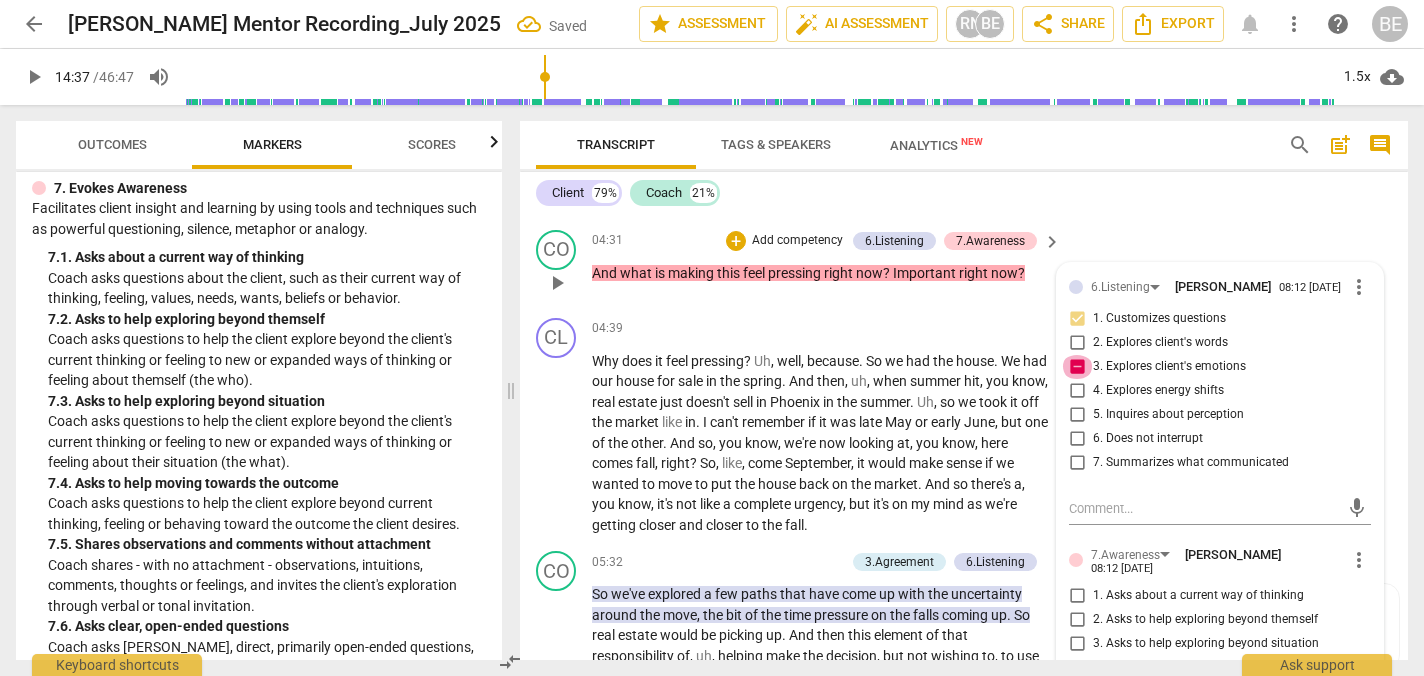 click on "3. Explores client's emotions" at bounding box center [1077, 367] 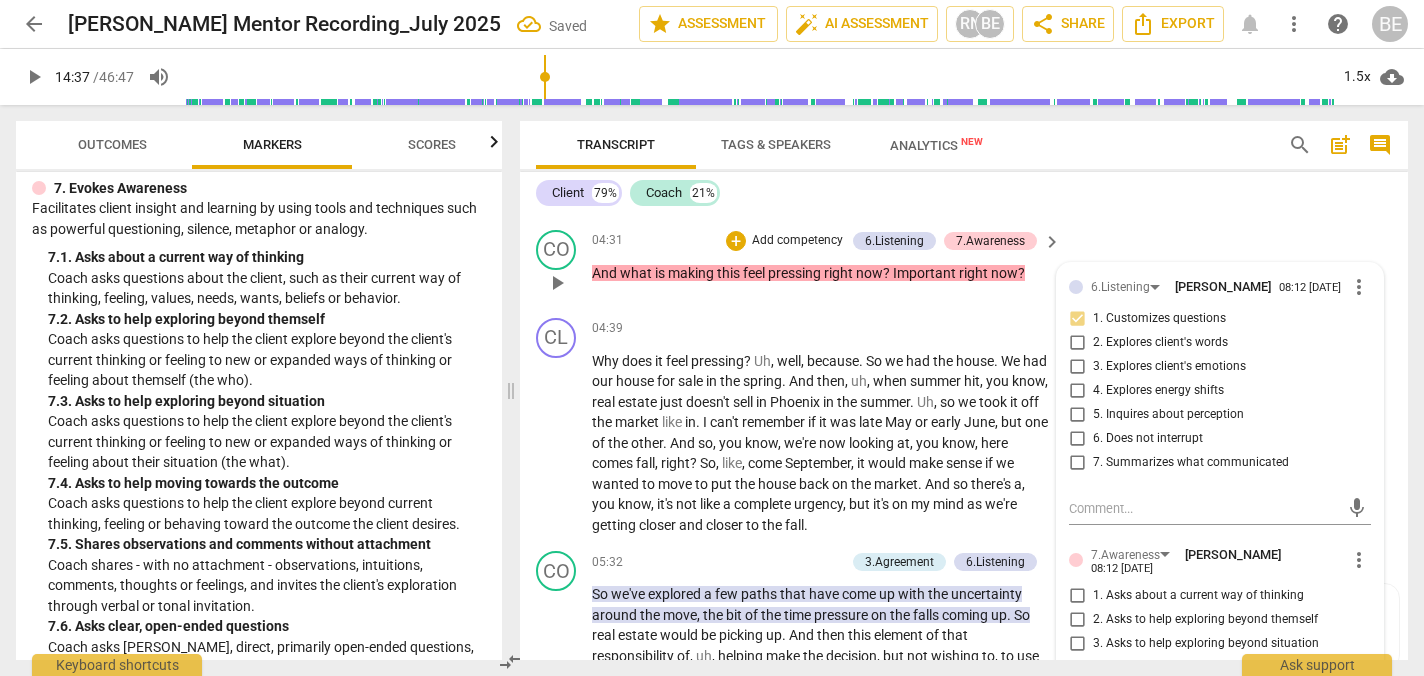 scroll, scrollTop: 2446, scrollLeft: 0, axis: vertical 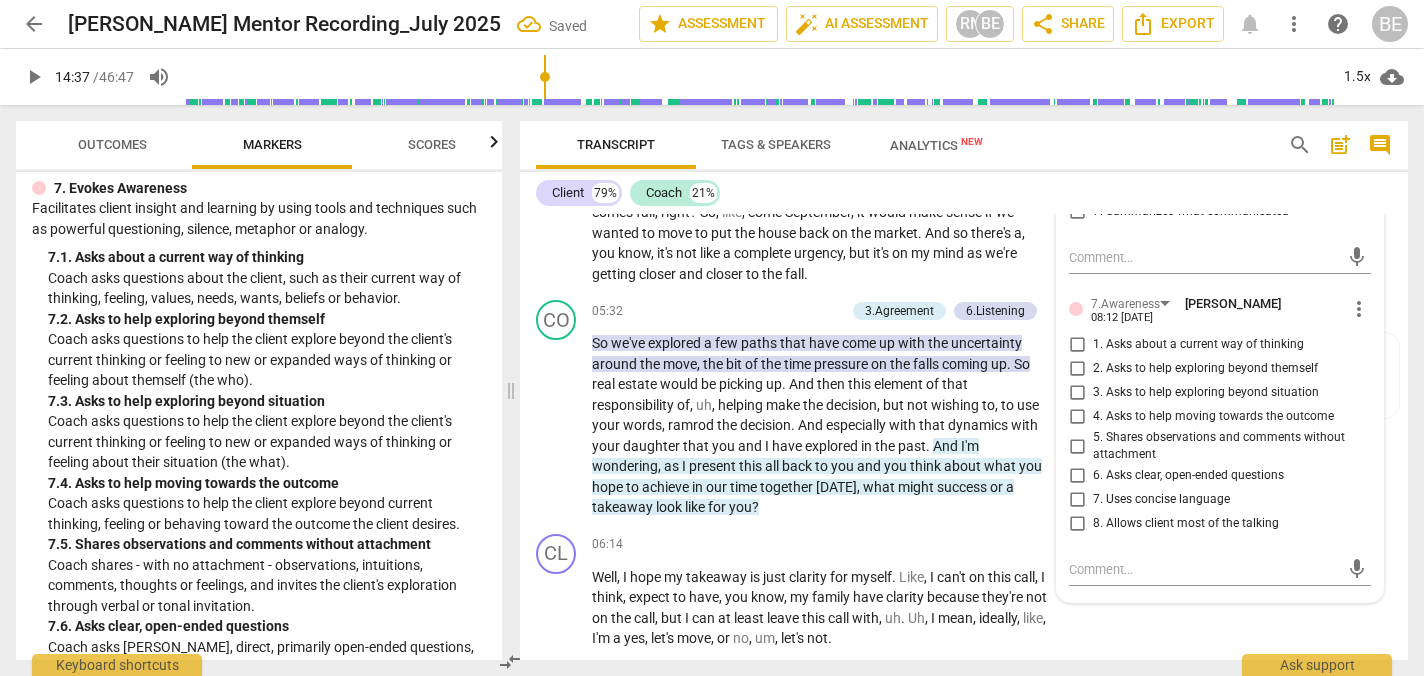 click on "3. Asks to help exploring beyond situation" at bounding box center [1077, 393] 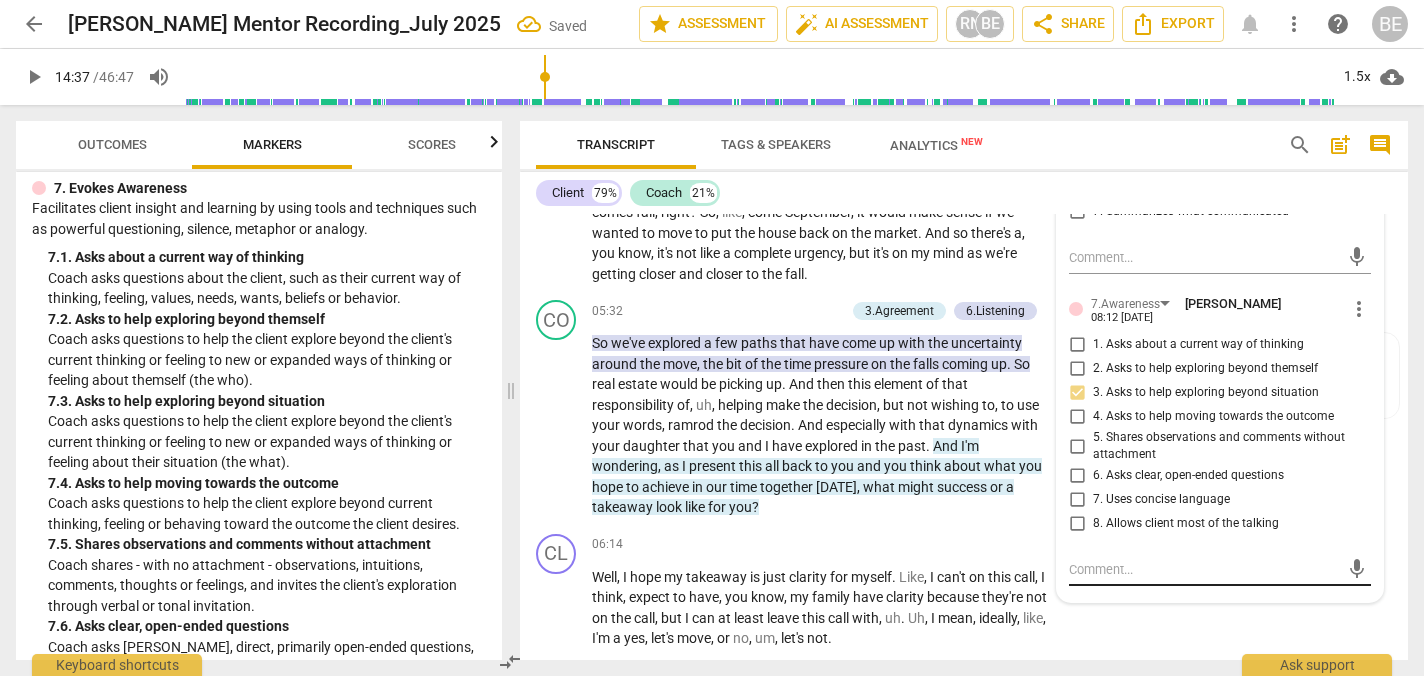 click at bounding box center [1204, 569] 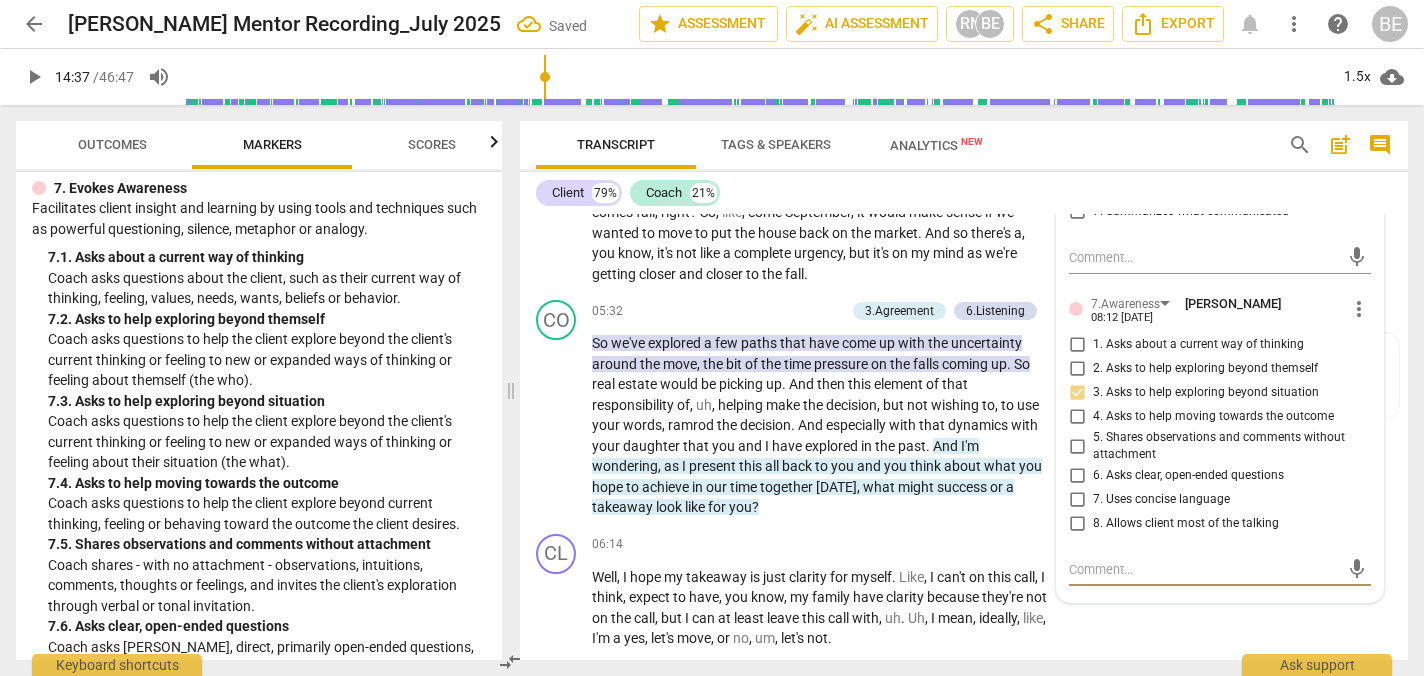 paste on "This question deepens awareness of context and urgency, supporting client reflection beyond current state. Well-timed and open-ended." 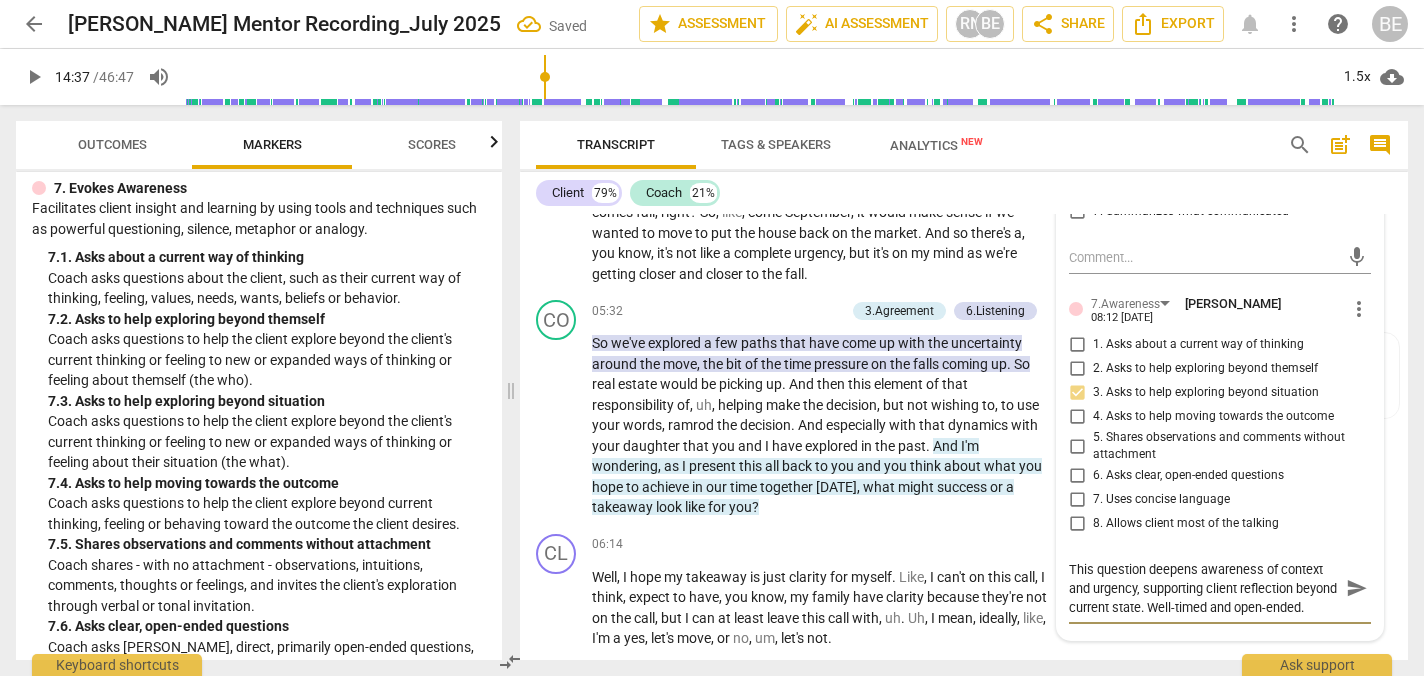 scroll, scrollTop: 0, scrollLeft: 0, axis: both 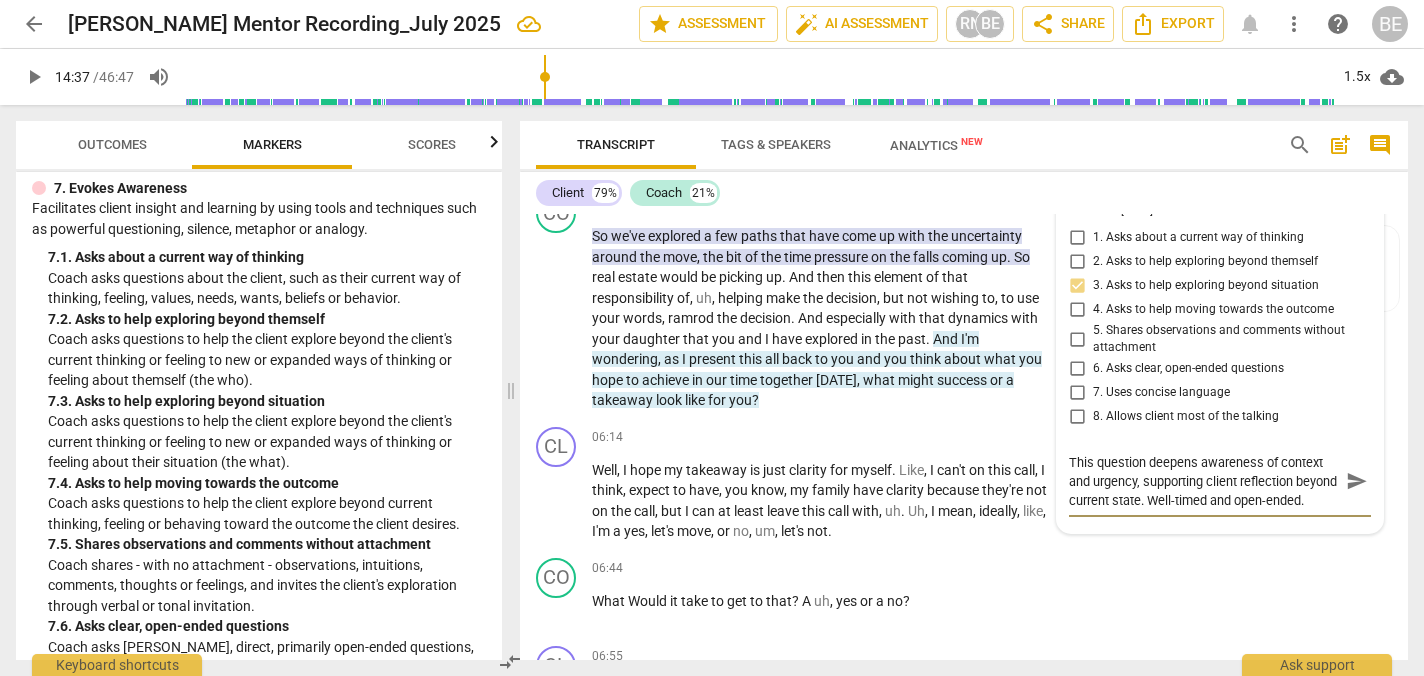click on "This question deepens awareness of context and urgency, supporting client reflection beyond current state. Well-timed and open-ended." at bounding box center [1204, 481] 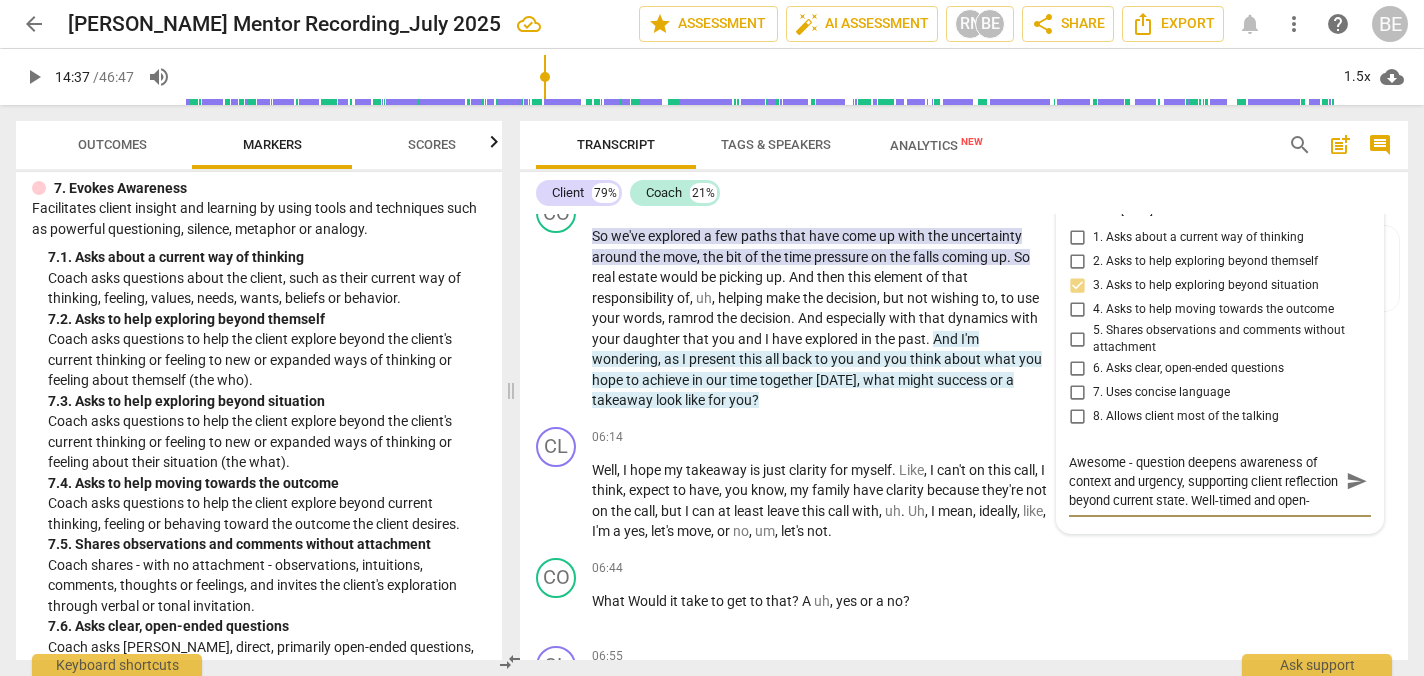 click on "Awesome - question deepens awareness of context and urgency, supporting client reflection beyond current state. Well-timed and open-ended." at bounding box center (1204, 481) 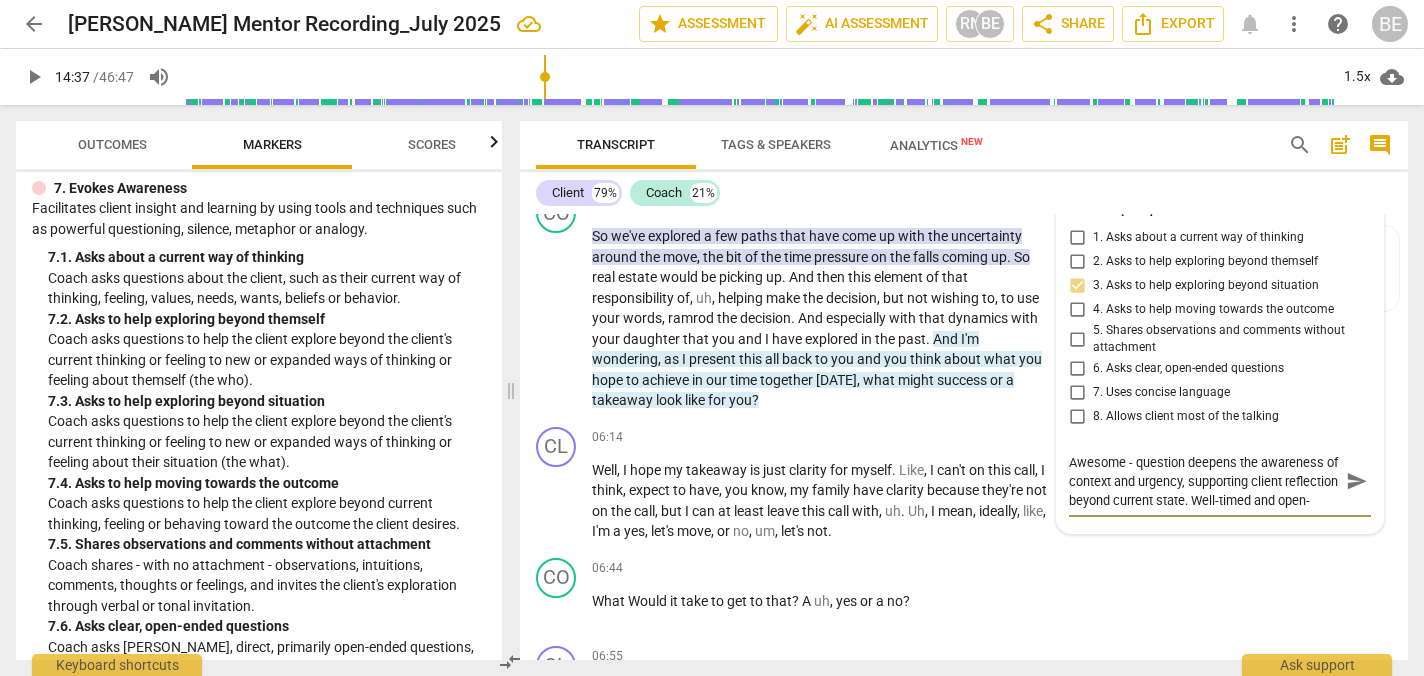 scroll, scrollTop: 19, scrollLeft: 0, axis: vertical 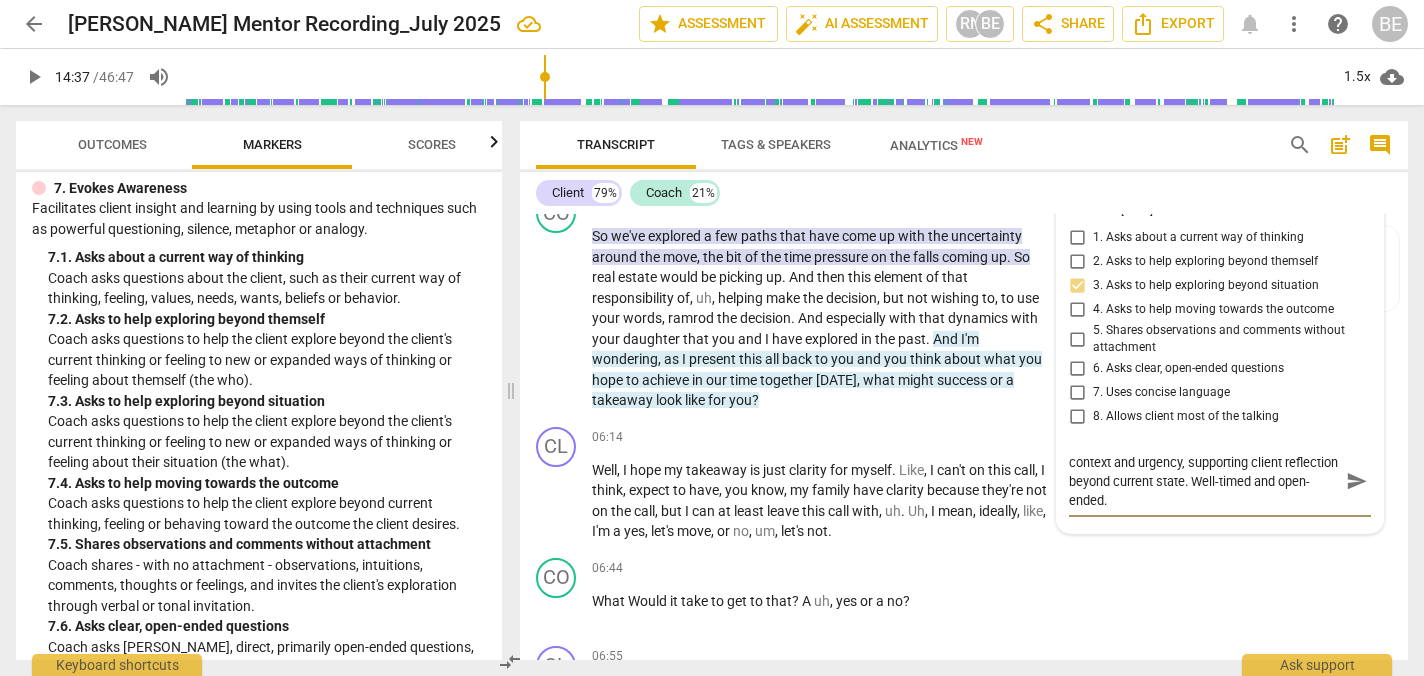 click on "Awesome - question deepens the awareness of context and urgency, supporting client reflection beyond current state. Well-timed and open-ended." at bounding box center (1204, 481) 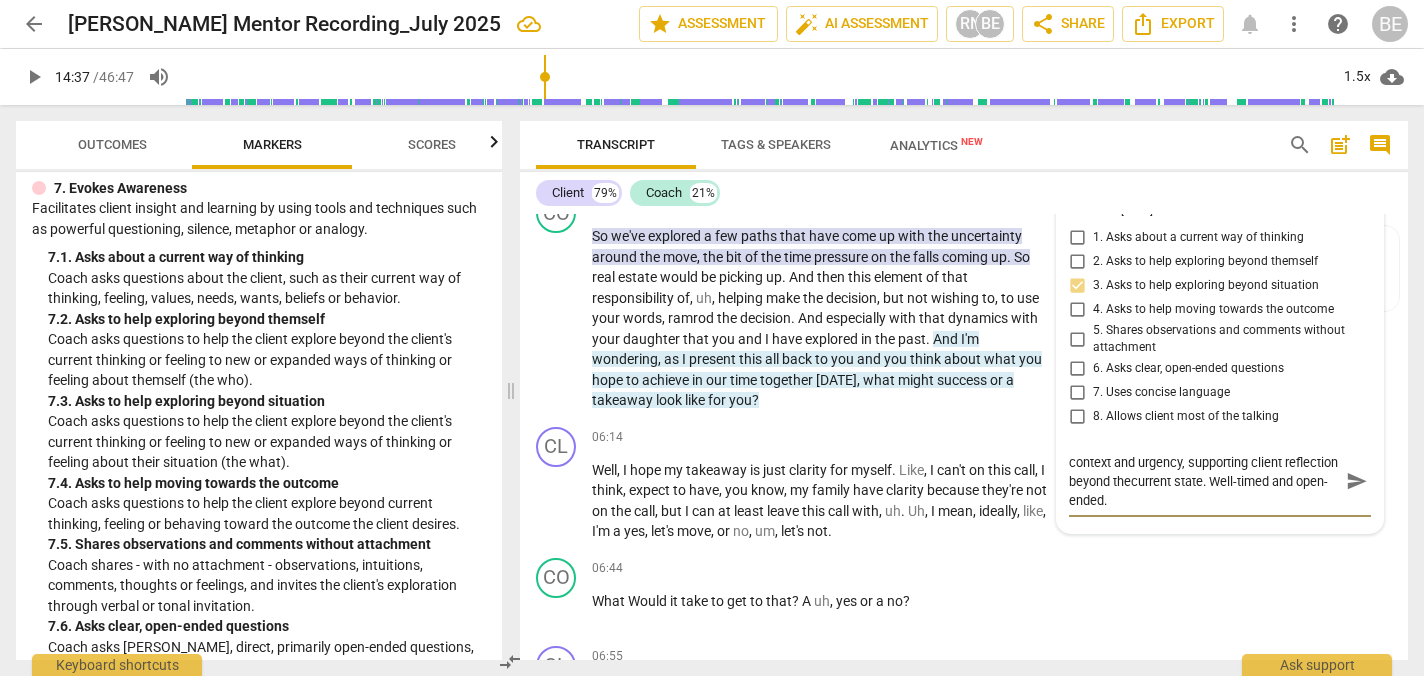 scroll, scrollTop: 0, scrollLeft: 0, axis: both 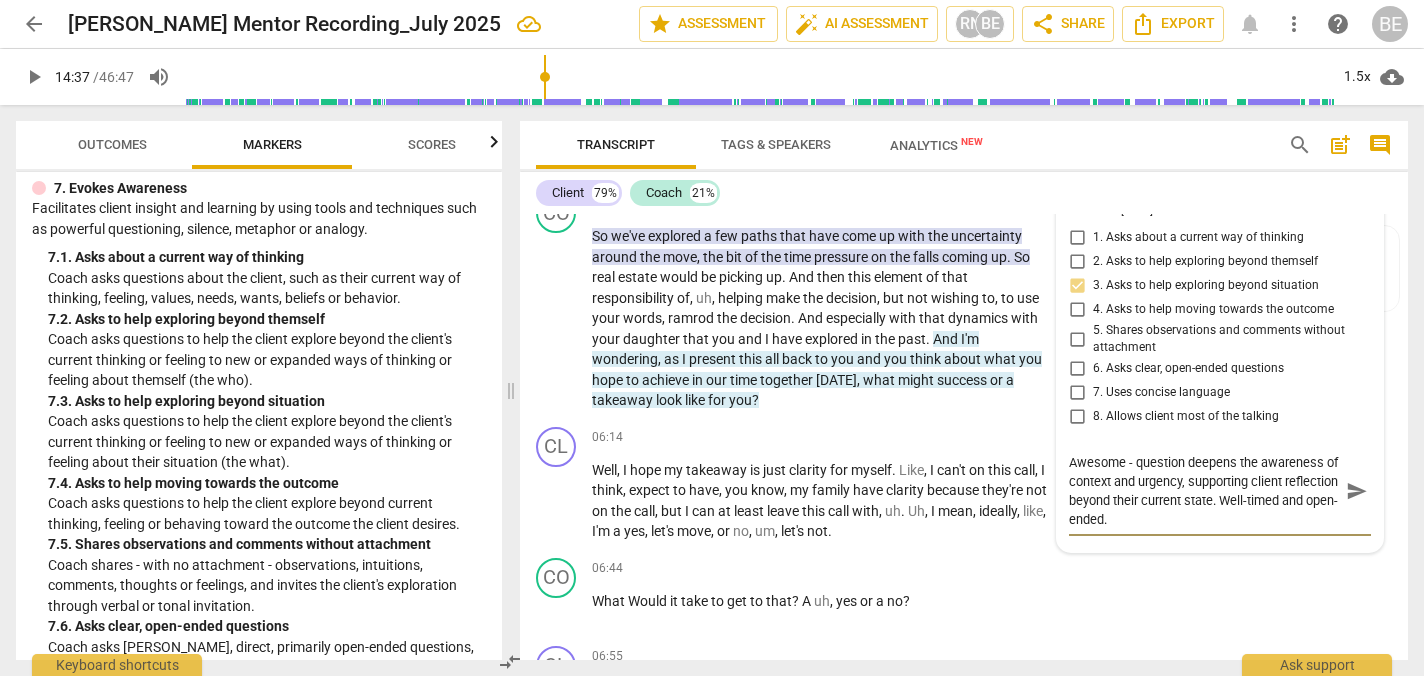 click on "Awesome - question deepens the awareness of context and urgency, supporting client reflection beyond their current state. Well-timed and open-ended." at bounding box center (1204, 491) 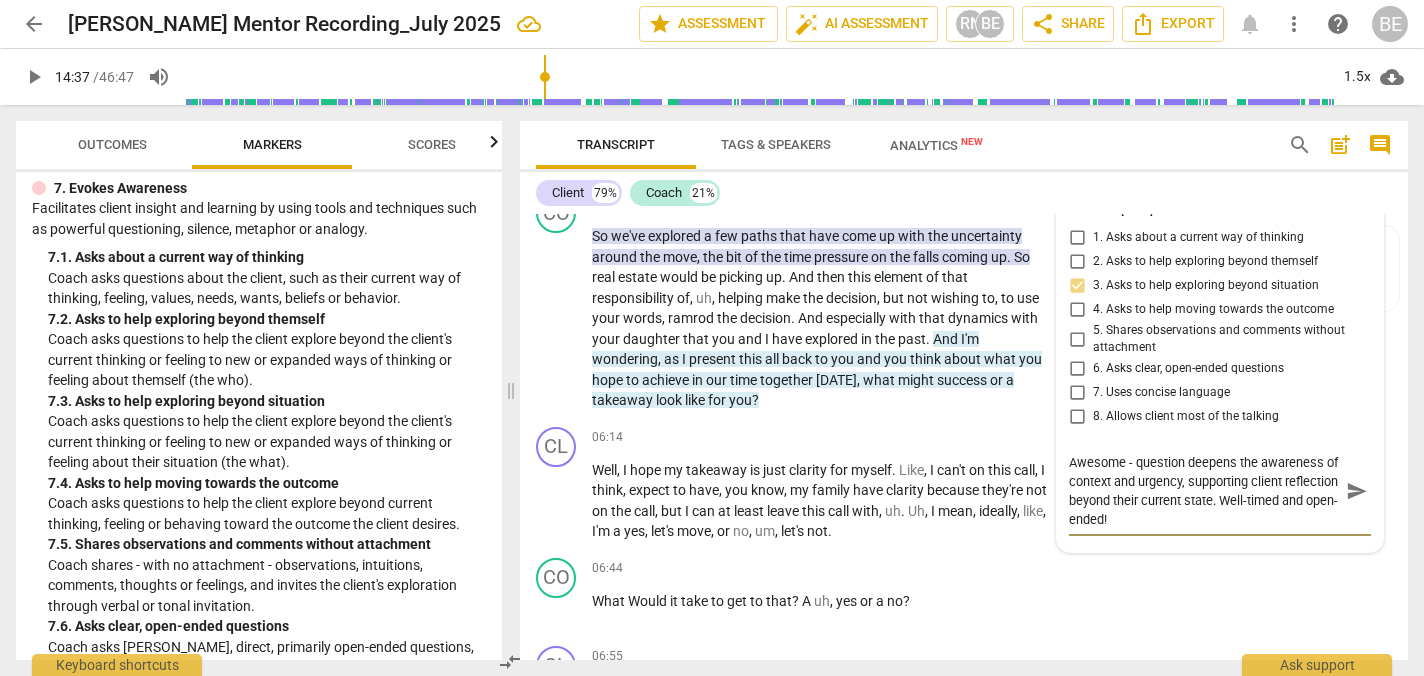 click on "send" at bounding box center [1357, 491] 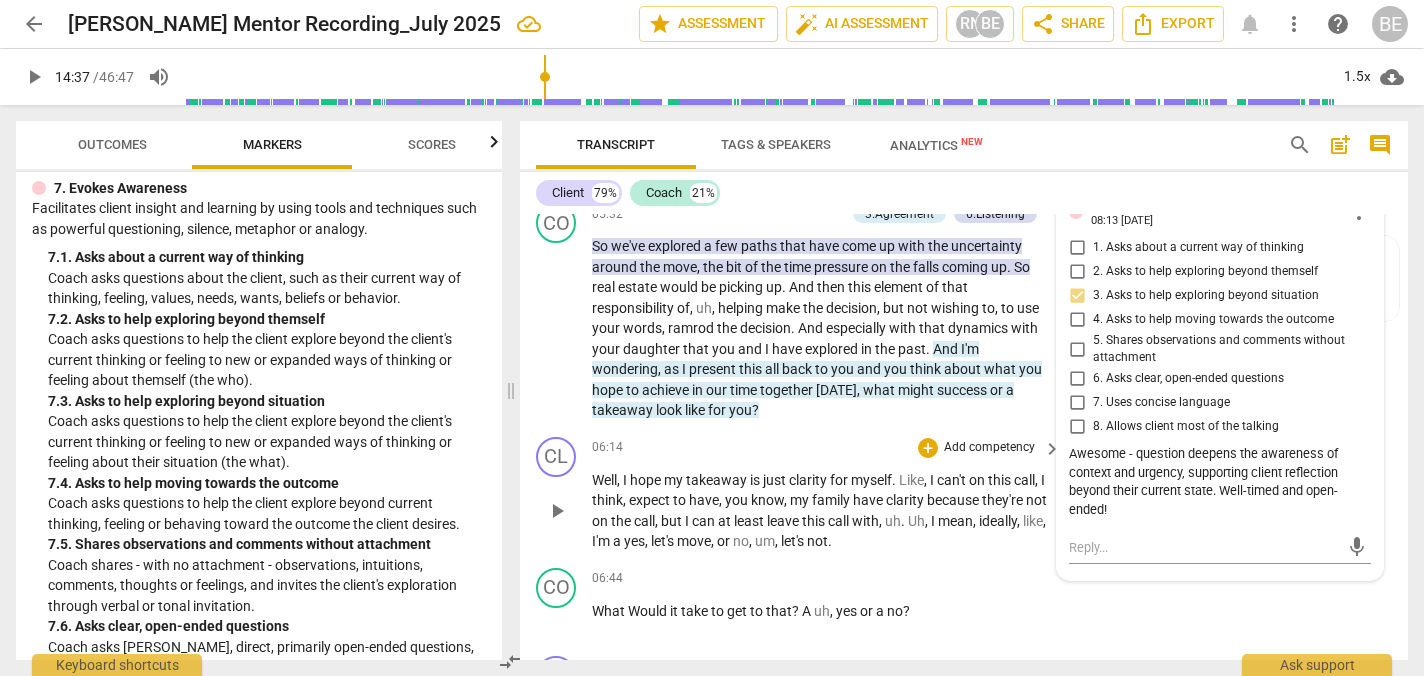 scroll, scrollTop: 2531, scrollLeft: 0, axis: vertical 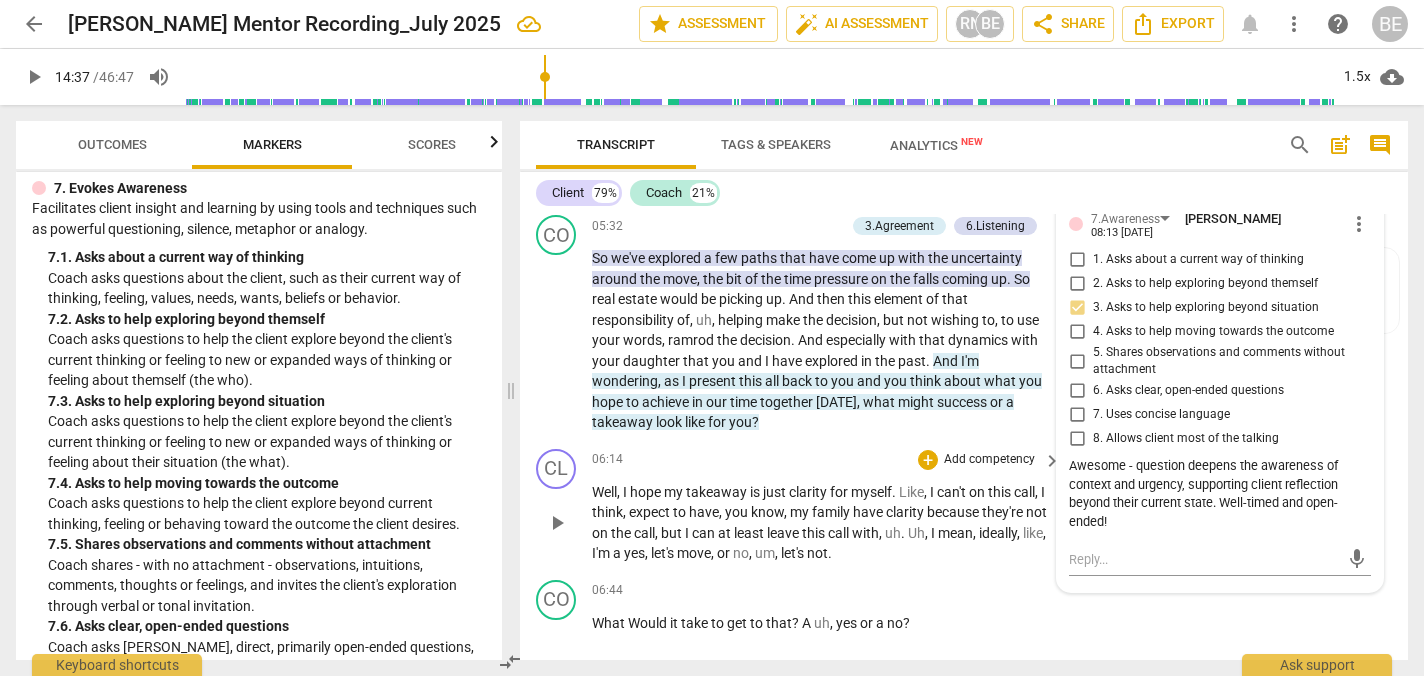click on "06:14 + Add competency keyboard_arrow_right" at bounding box center [827, 460] 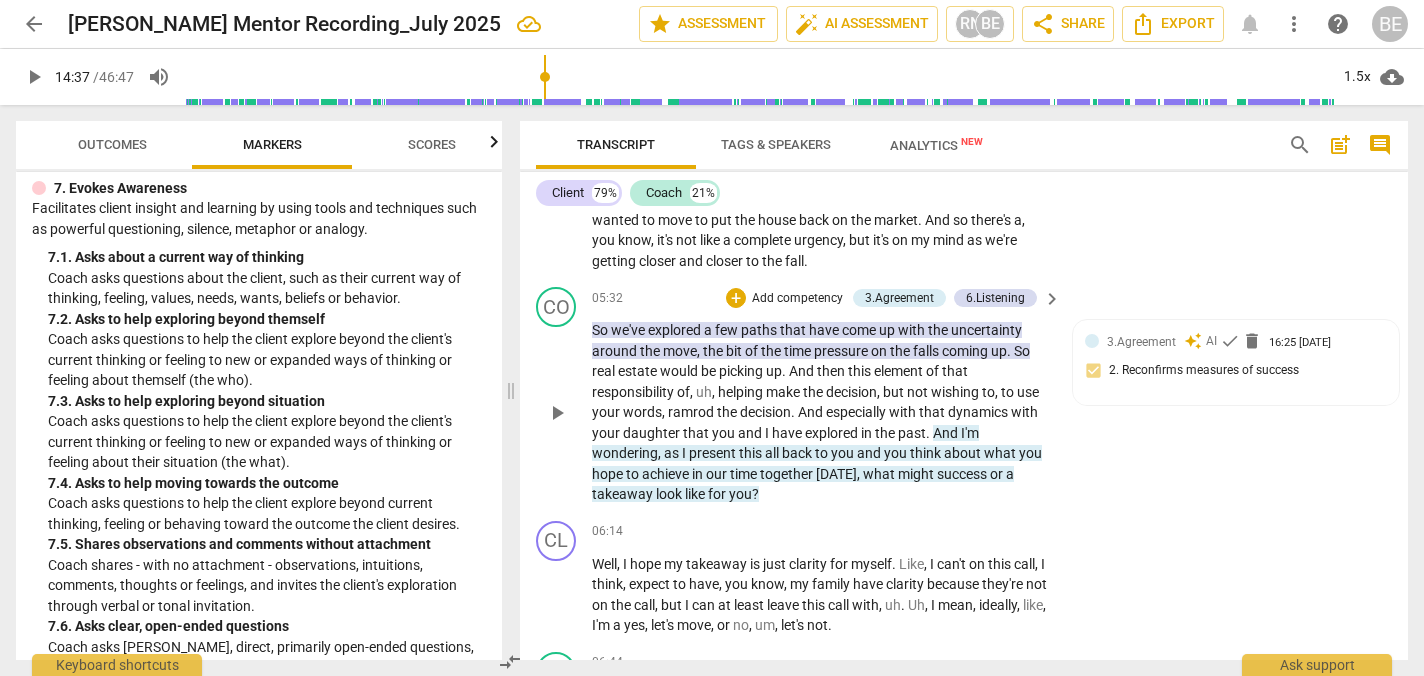 scroll, scrollTop: 2466, scrollLeft: 0, axis: vertical 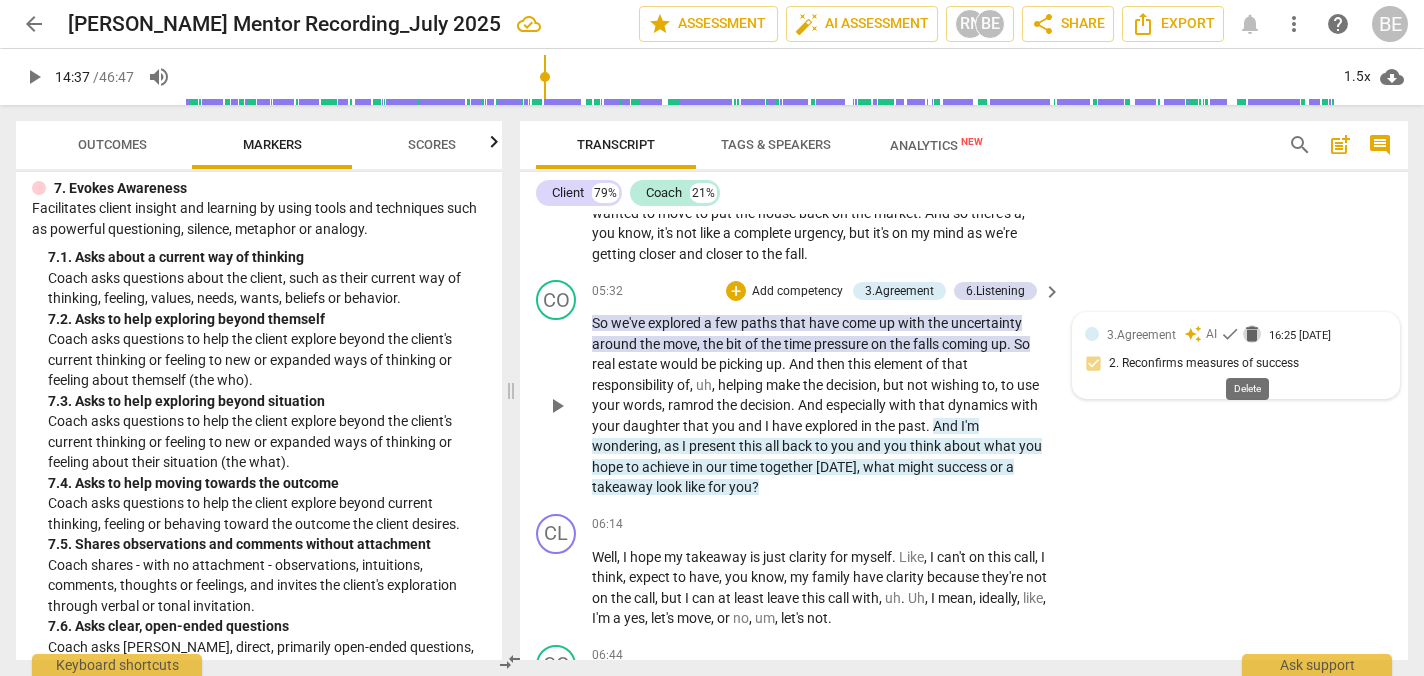 click on "delete" at bounding box center [1252, 334] 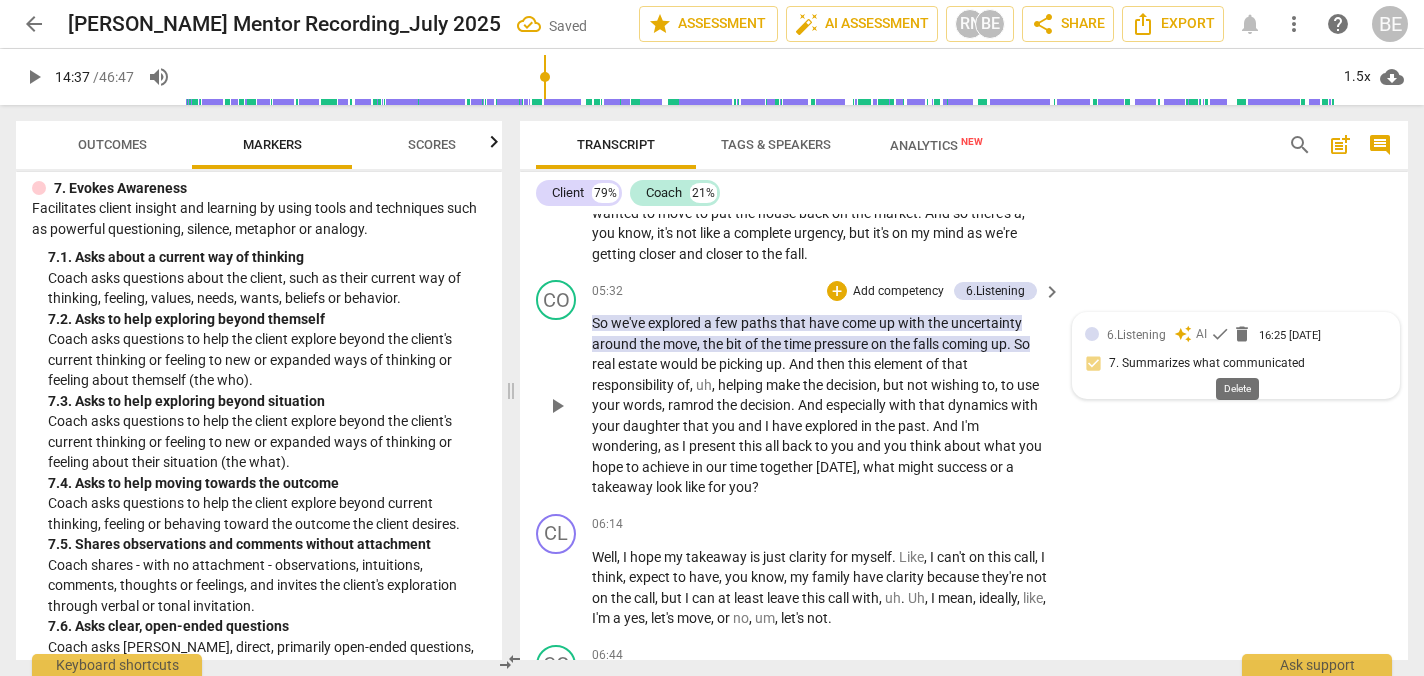 click on "delete" at bounding box center [1242, 334] 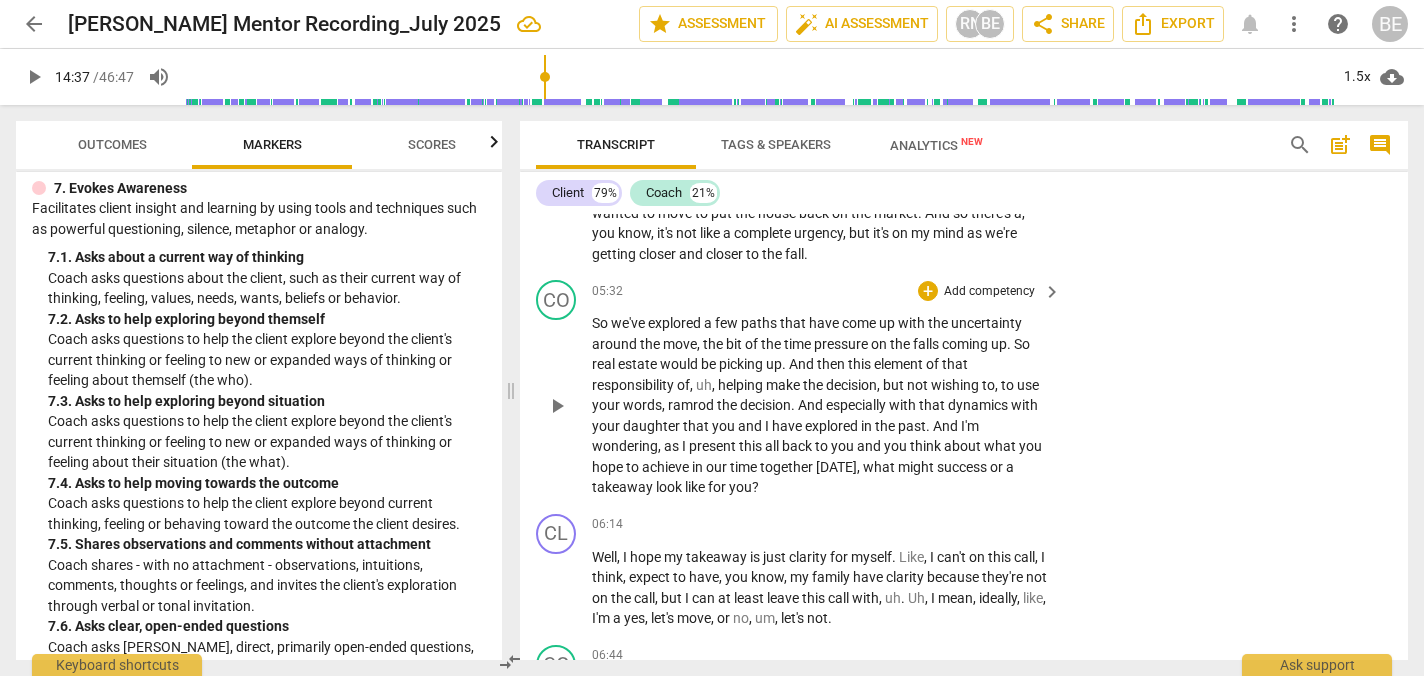 click on "Add competency" at bounding box center [989, 292] 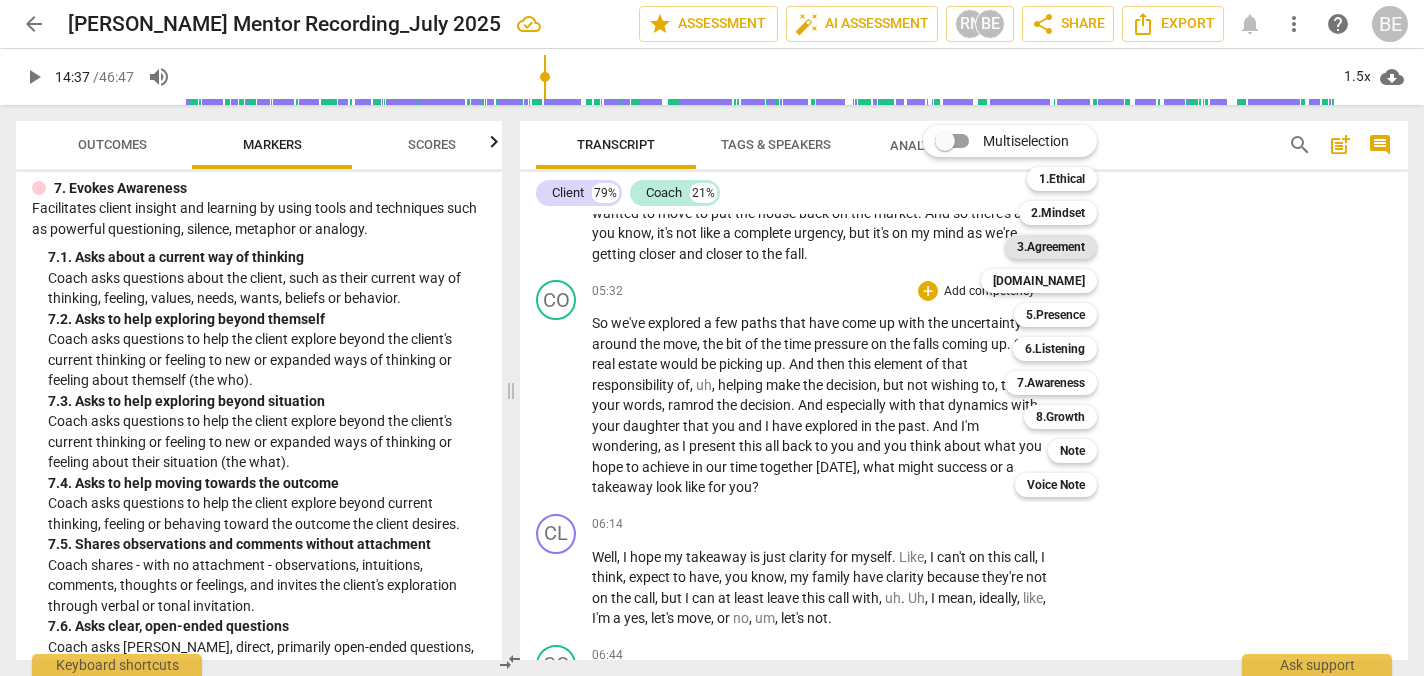 click on "3.Agreement" at bounding box center [1051, 247] 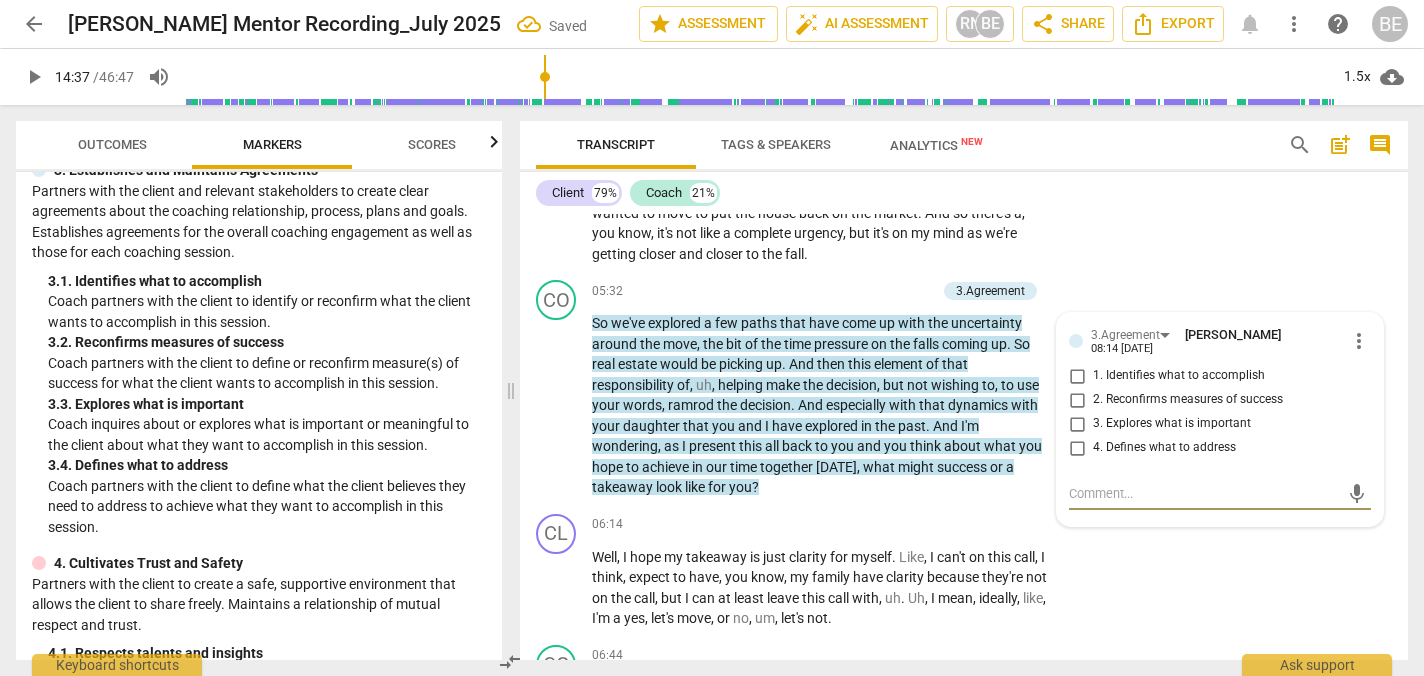 scroll, scrollTop: 368, scrollLeft: 0, axis: vertical 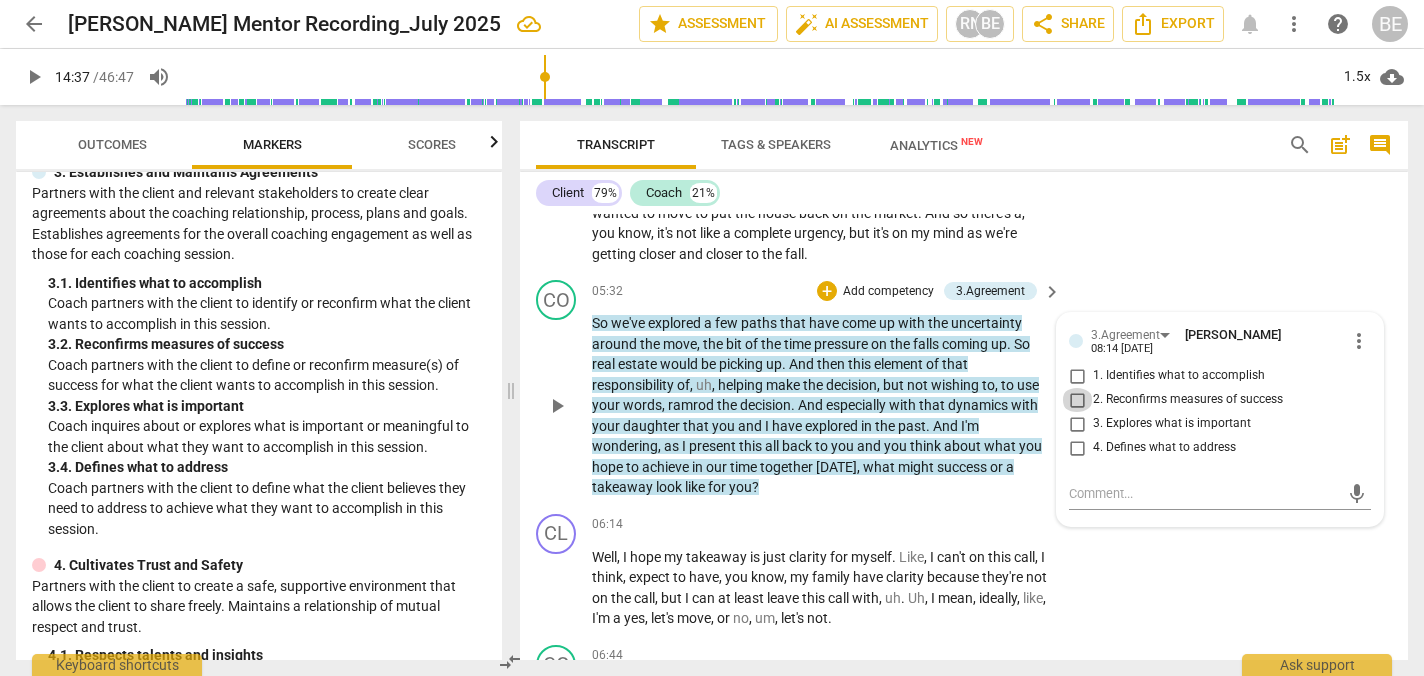 click on "2. Reconfirms measures of success" at bounding box center [1077, 400] 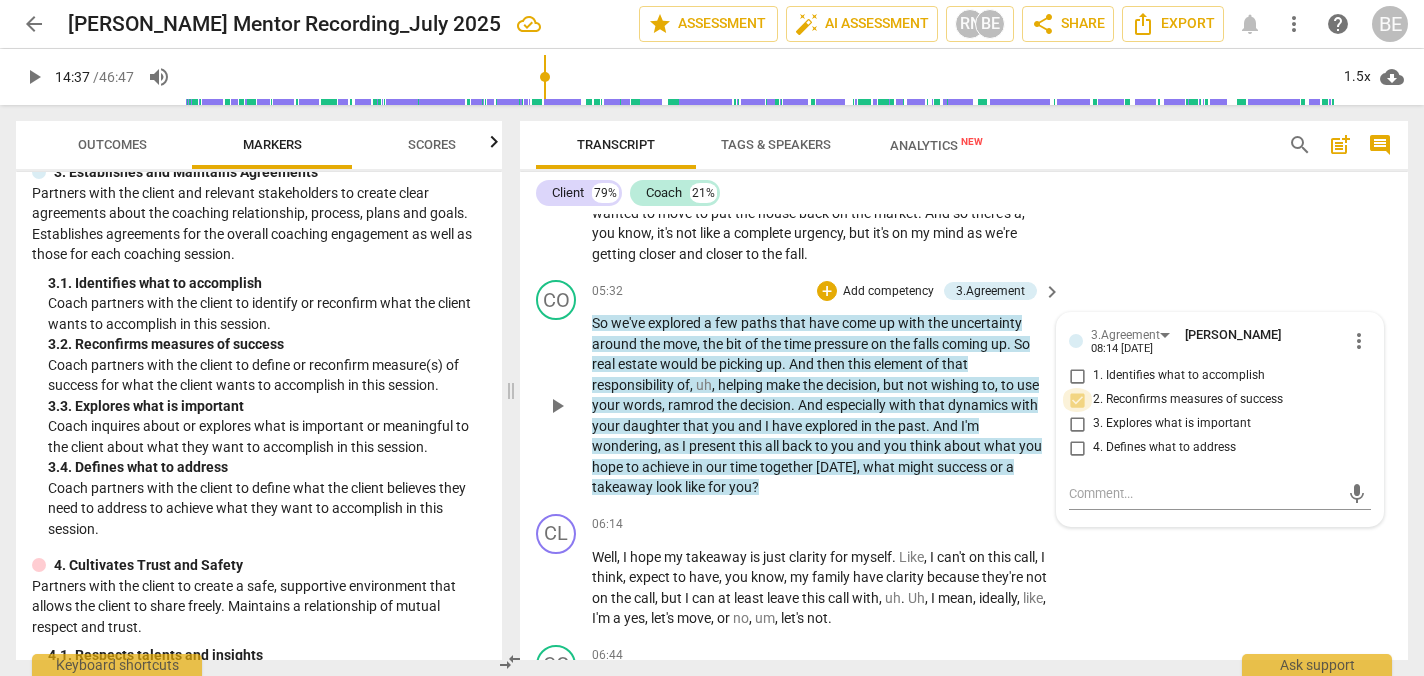 click on "2. Reconfirms measures of success" at bounding box center (1077, 400) 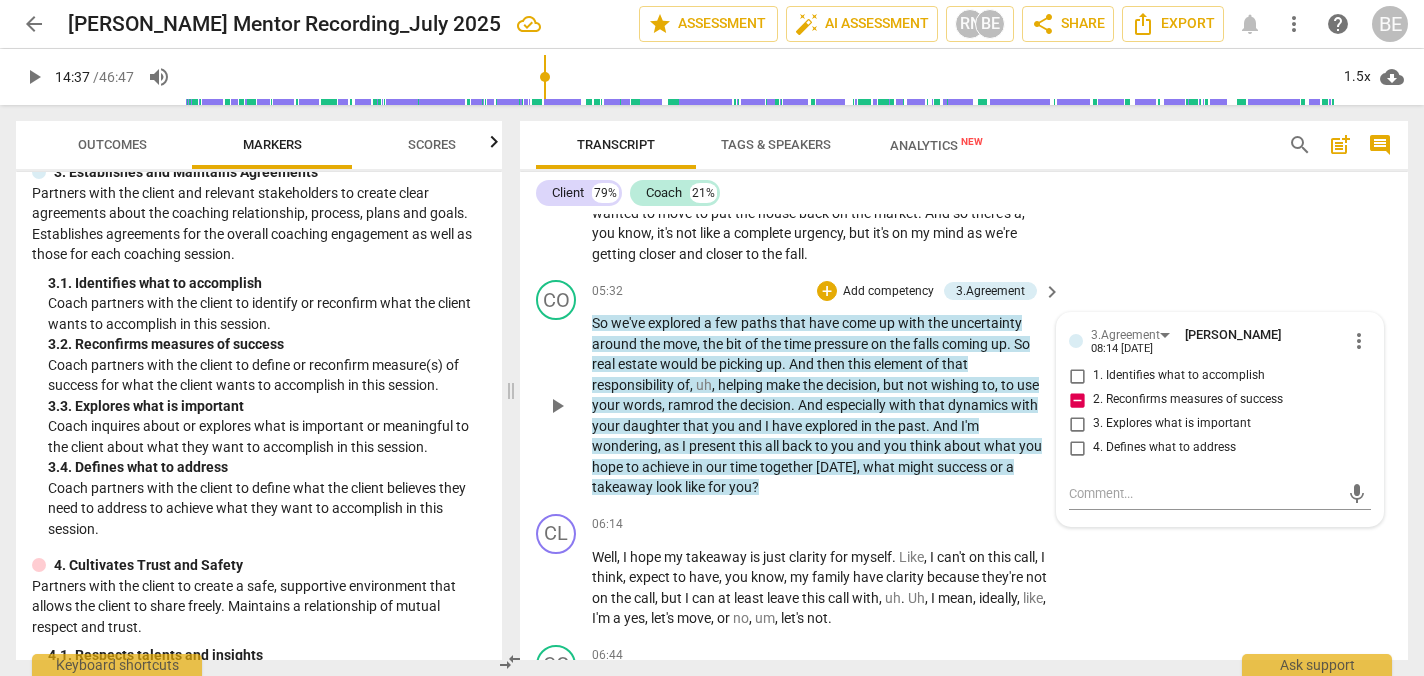 click on "4. Defines what to address" at bounding box center [1077, 448] 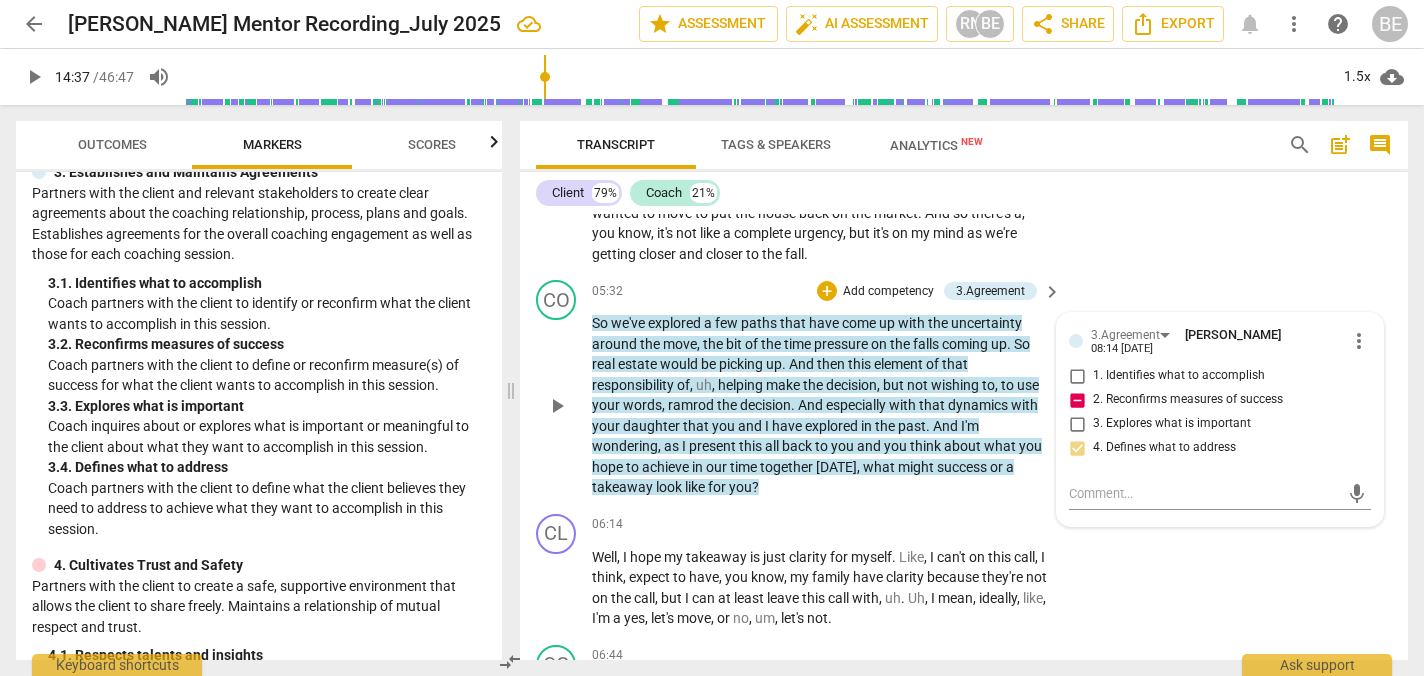 click on "Add competency" at bounding box center (888, 292) 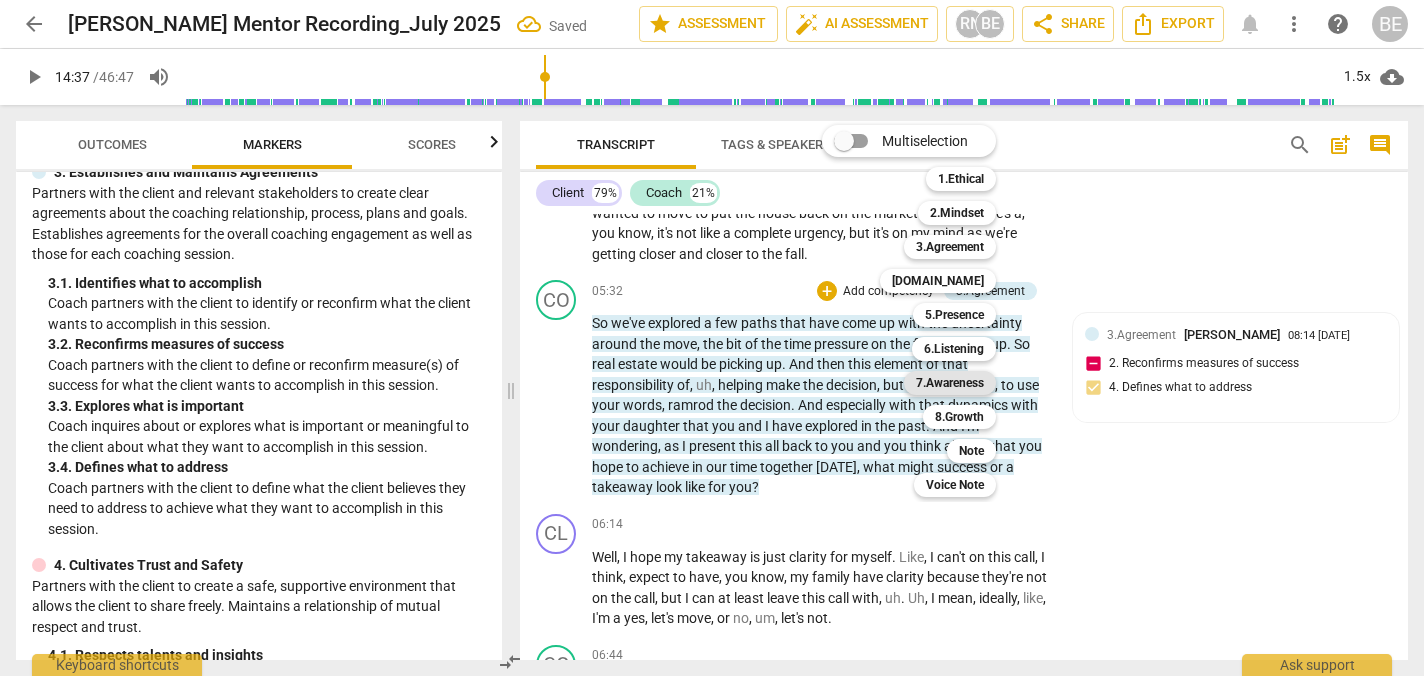 click on "7.Awareness" at bounding box center (950, 383) 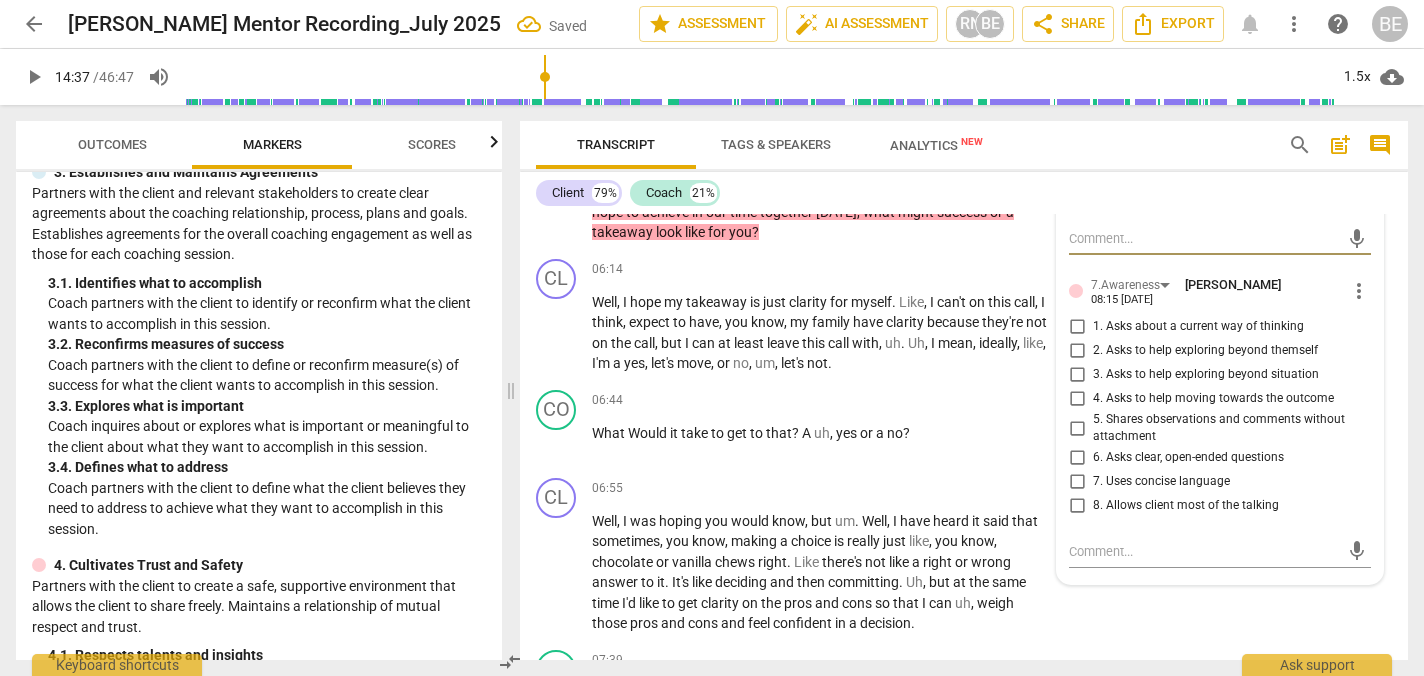 scroll, scrollTop: 2723, scrollLeft: 0, axis: vertical 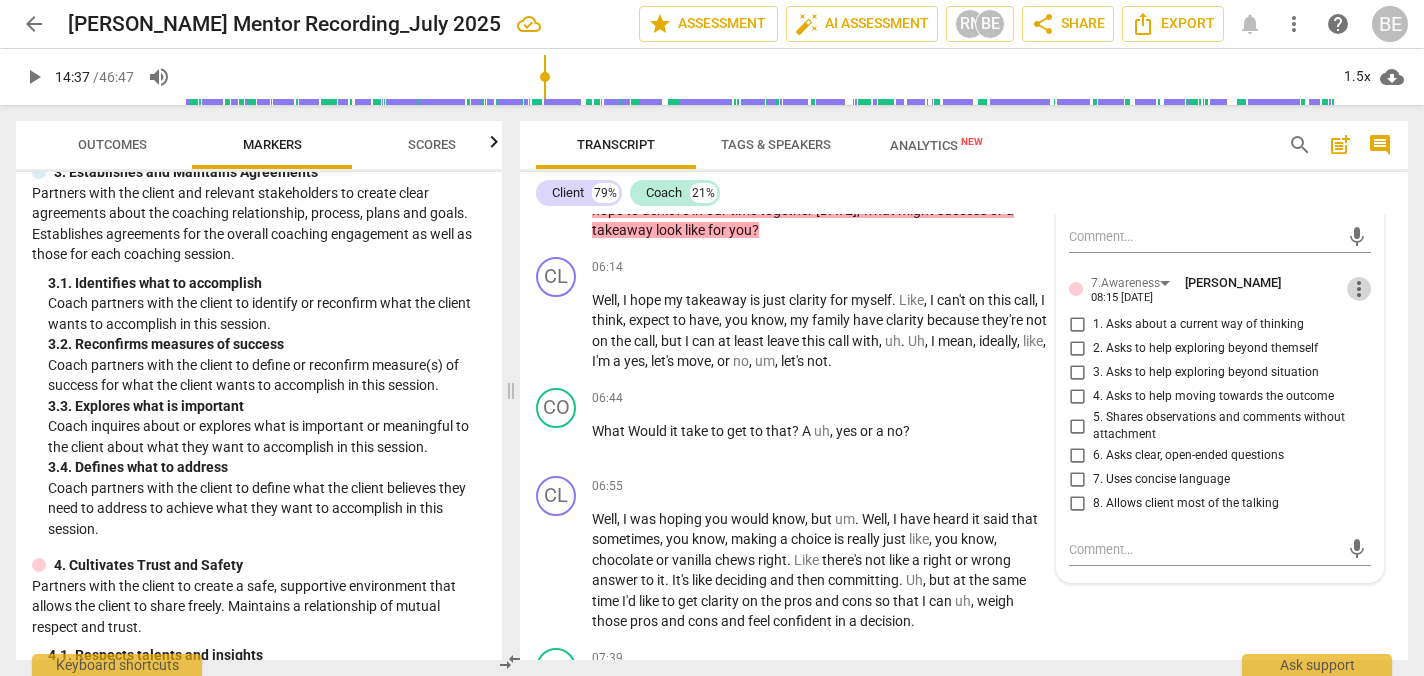 click on "more_vert" at bounding box center (1359, 289) 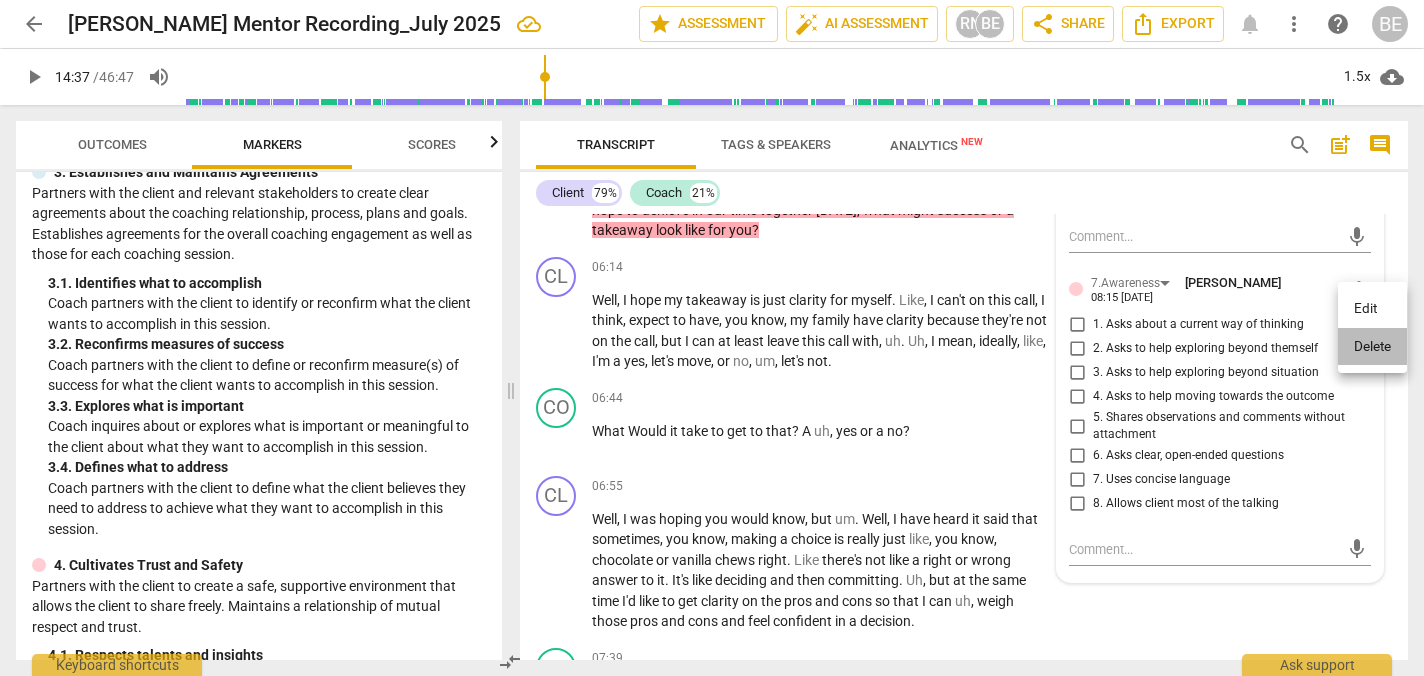 click on "Delete" at bounding box center (1372, 347) 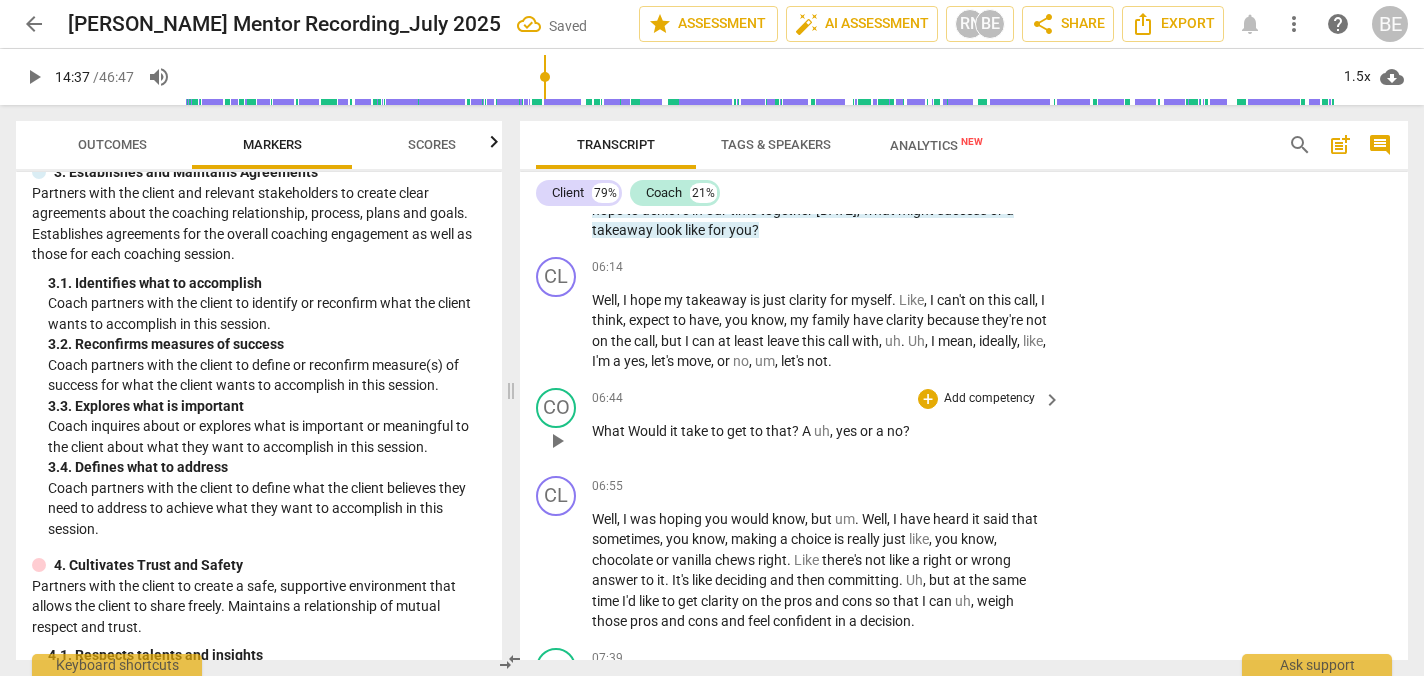 scroll, scrollTop: 2499, scrollLeft: 0, axis: vertical 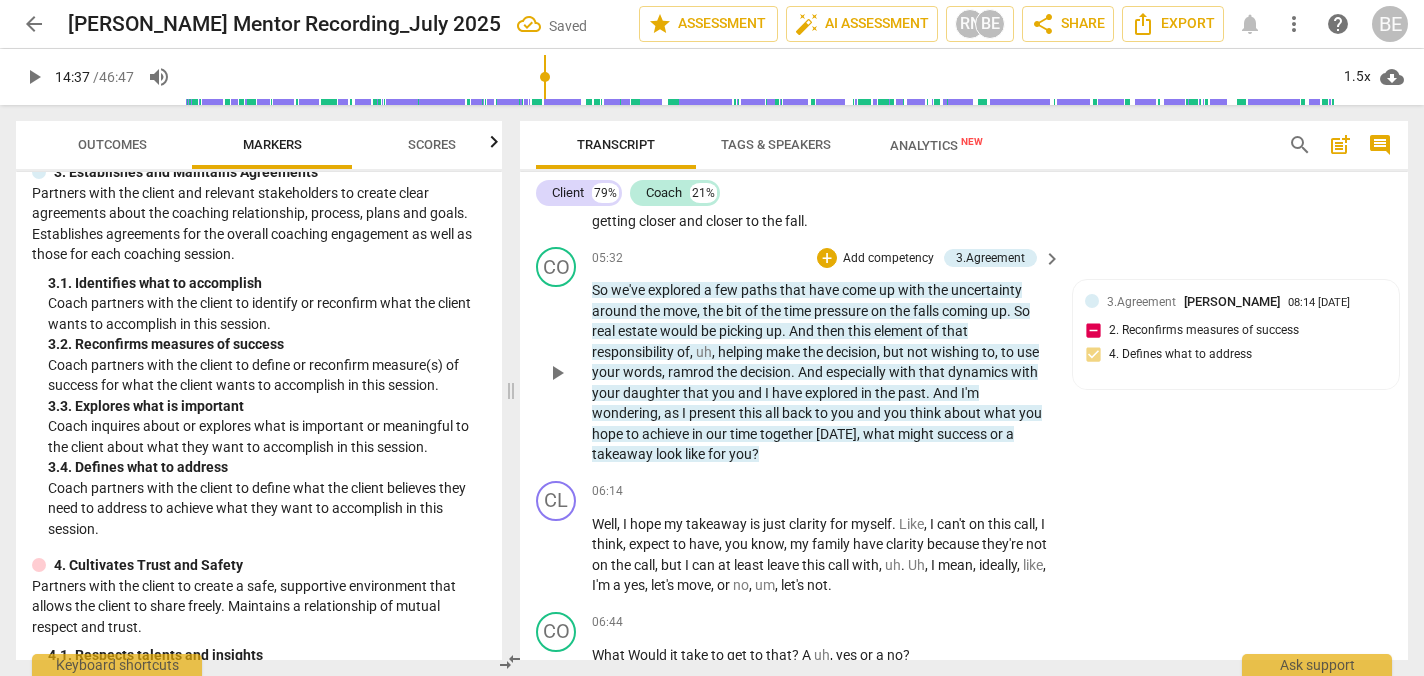 click on "Add competency" at bounding box center (888, 259) 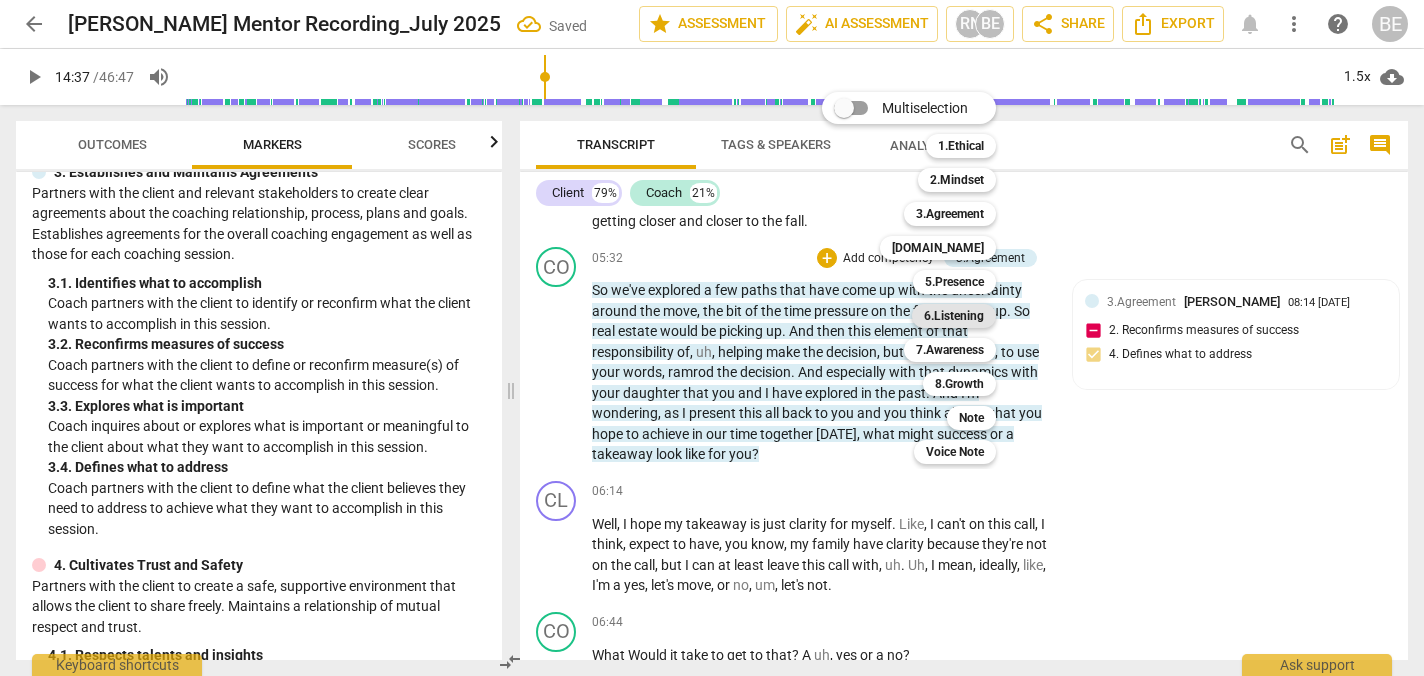 click on "6.Listening" at bounding box center (954, 316) 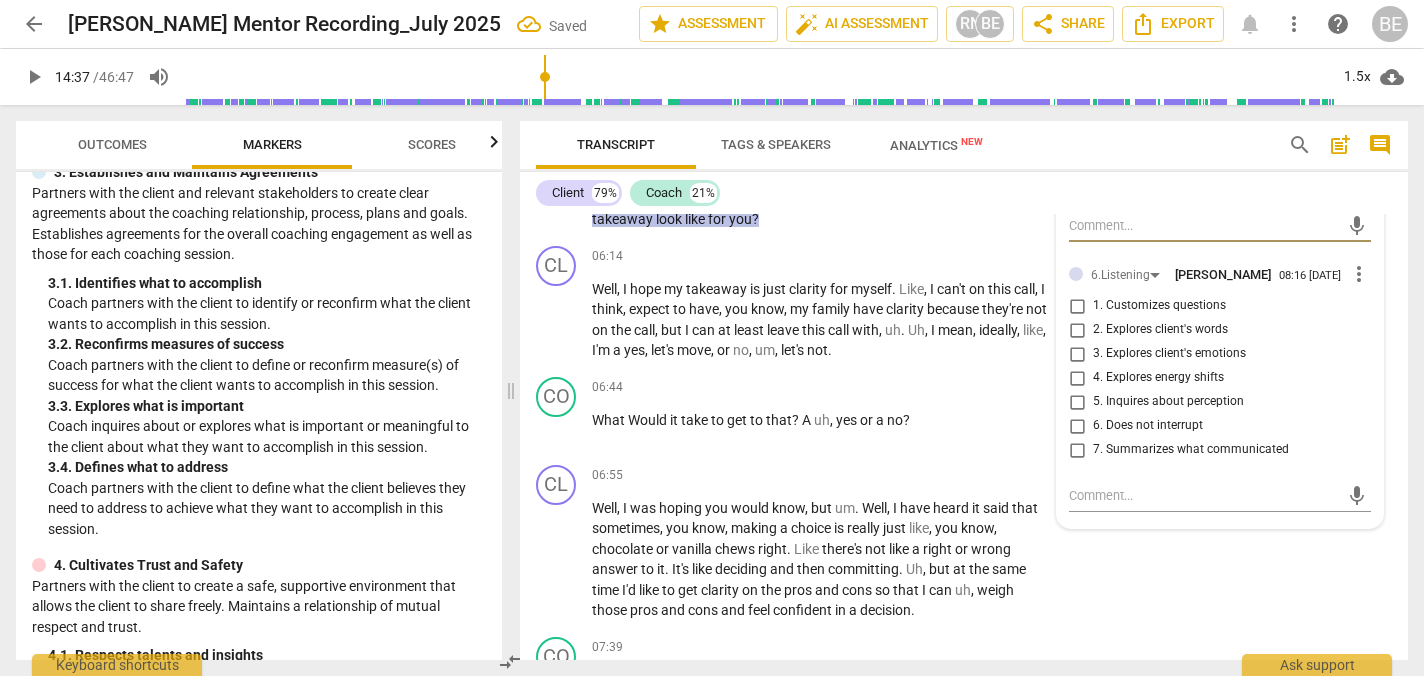 scroll, scrollTop: 2735, scrollLeft: 0, axis: vertical 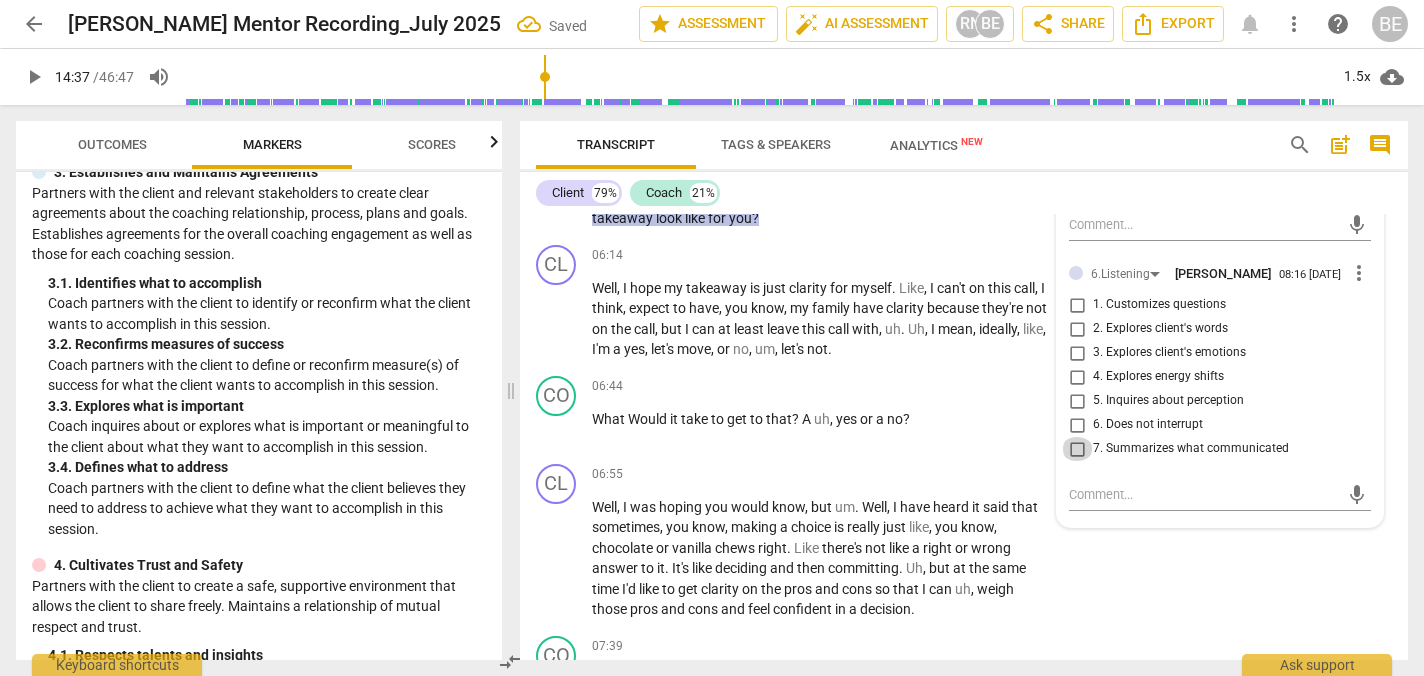 click on "7. Summarizes what communicated" at bounding box center (1077, 449) 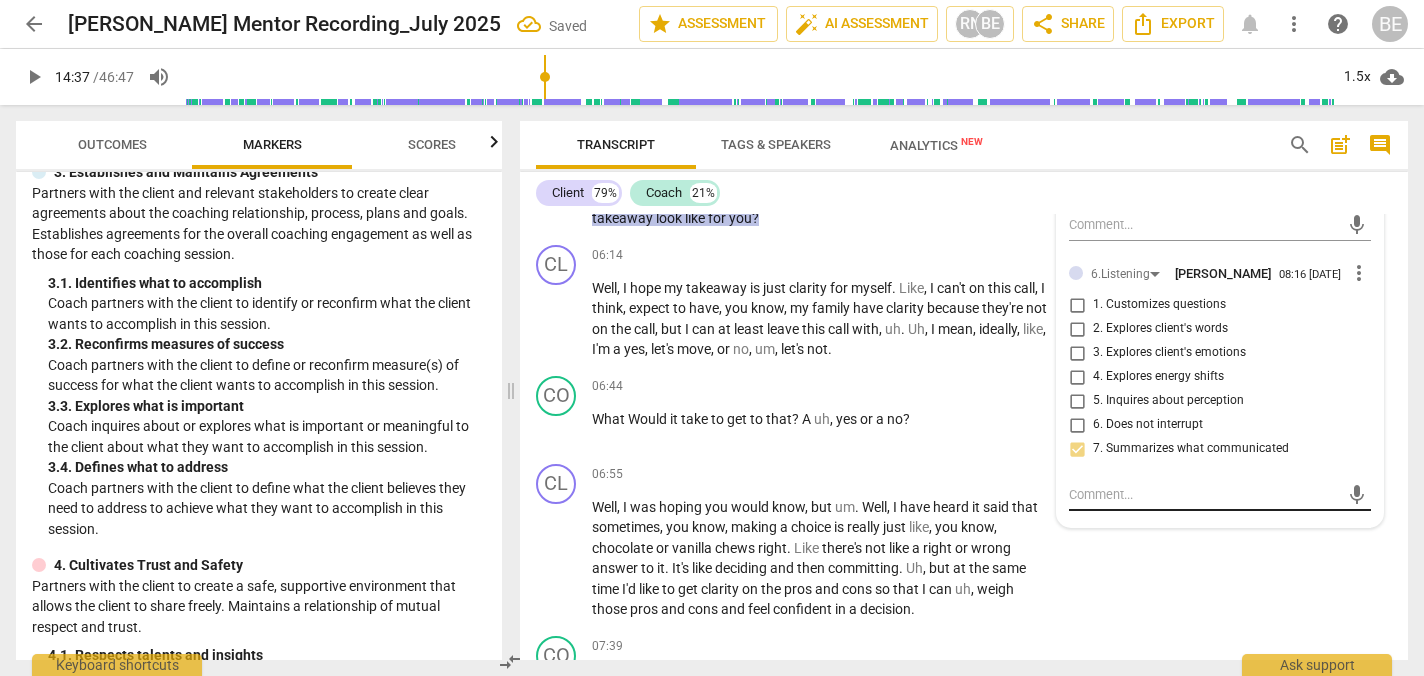 click at bounding box center (1204, 494) 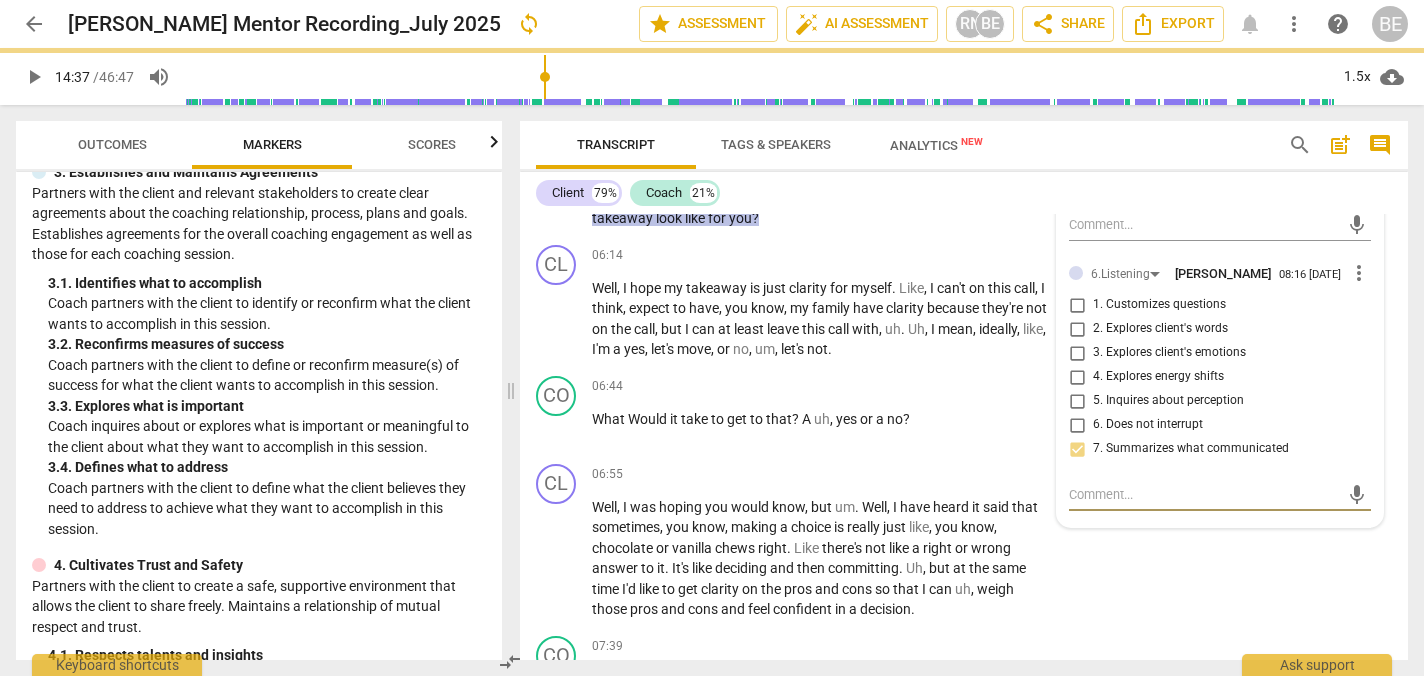 paste on "Coach checks for desired outcomes but does not ask the client for specific success measures (e.g., what would clarity feel or look like?). This misses an opportunity to create a tangible session measure." 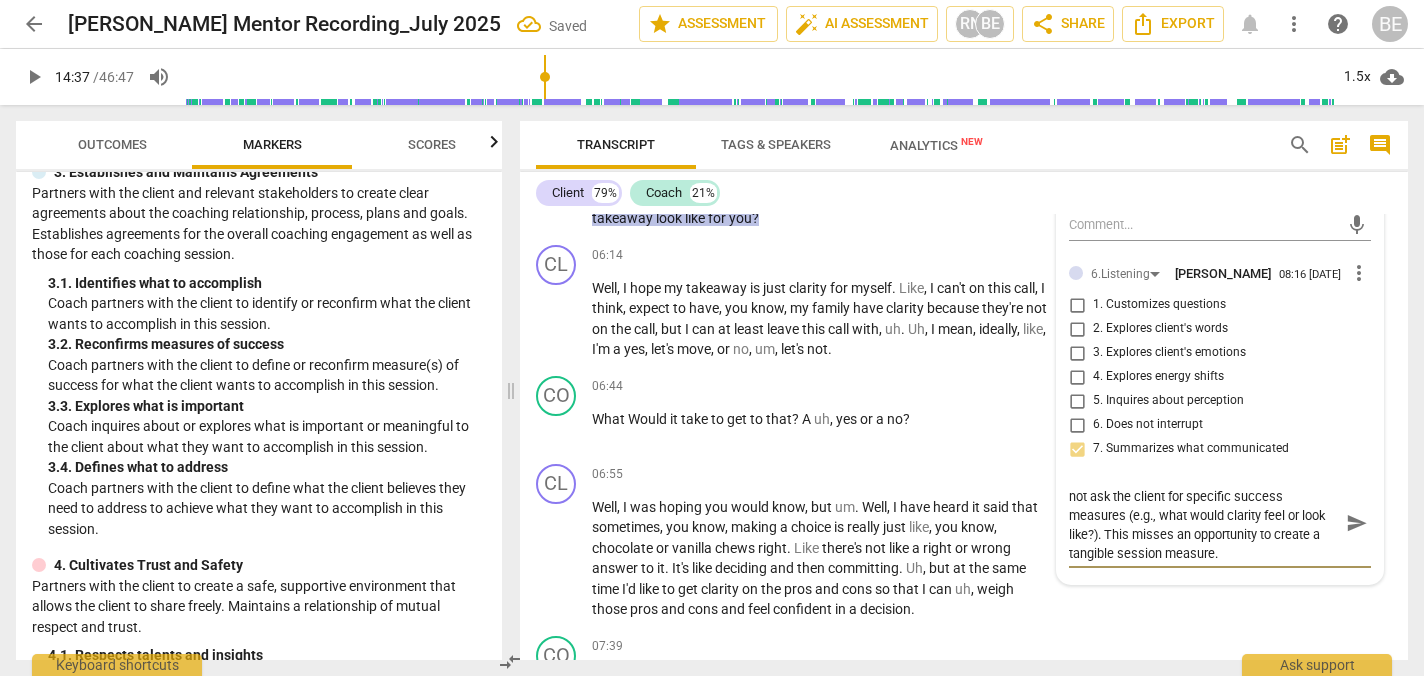 scroll, scrollTop: 0, scrollLeft: 0, axis: both 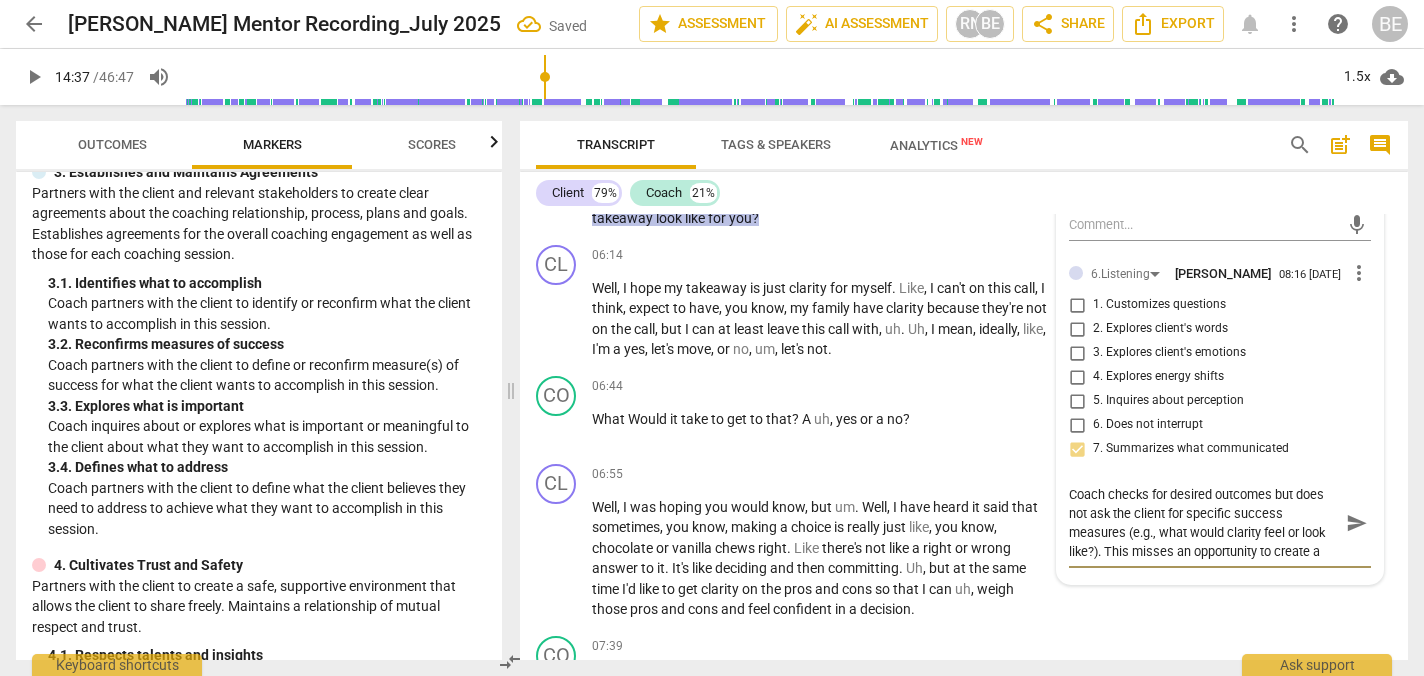 click on "Coach checks for desired outcomes but does not ask the client for specific success measures (e.g., what would clarity feel or look like?). This misses an opportunity to create a tangible session measure." at bounding box center [1204, 523] 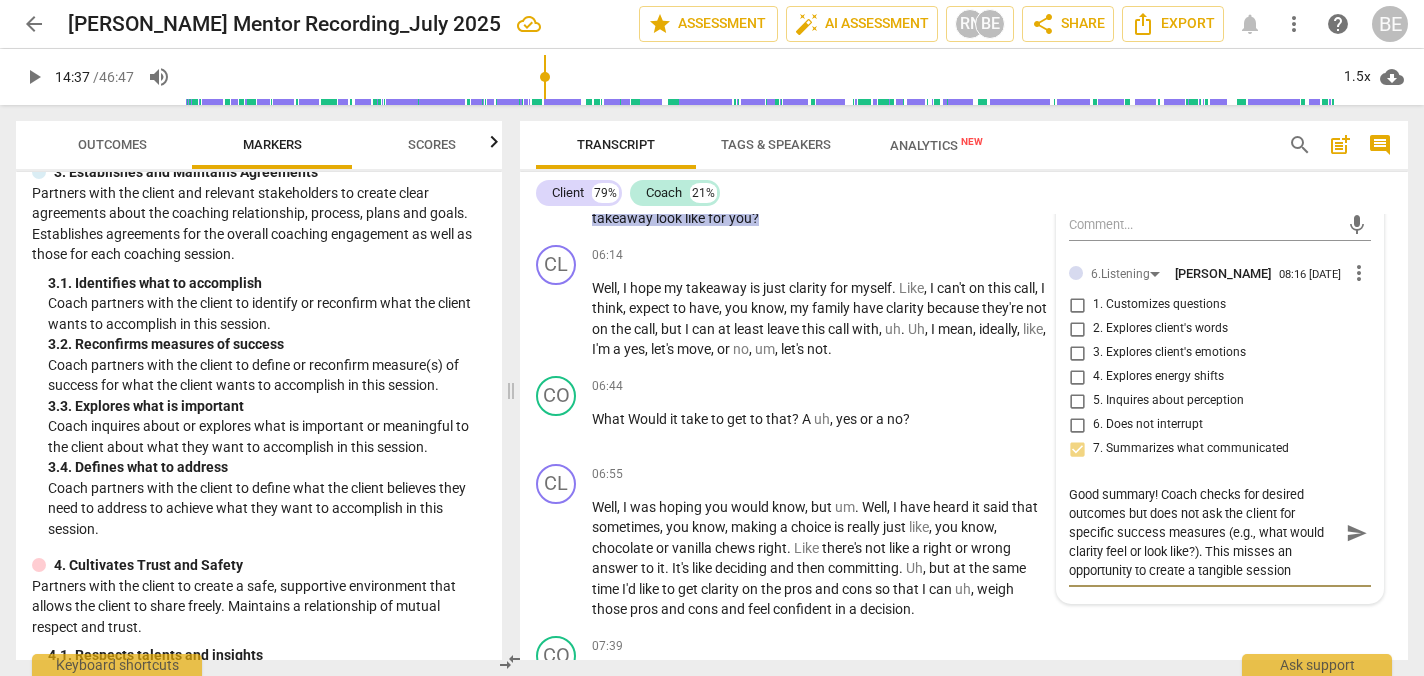 click on "Good summary! Coach checks for desired outcomes but does not ask the client for specific success measures (e.g., what would clarity feel or look like?). This misses an opportunity to create a tangible session measure." at bounding box center (1204, 532) 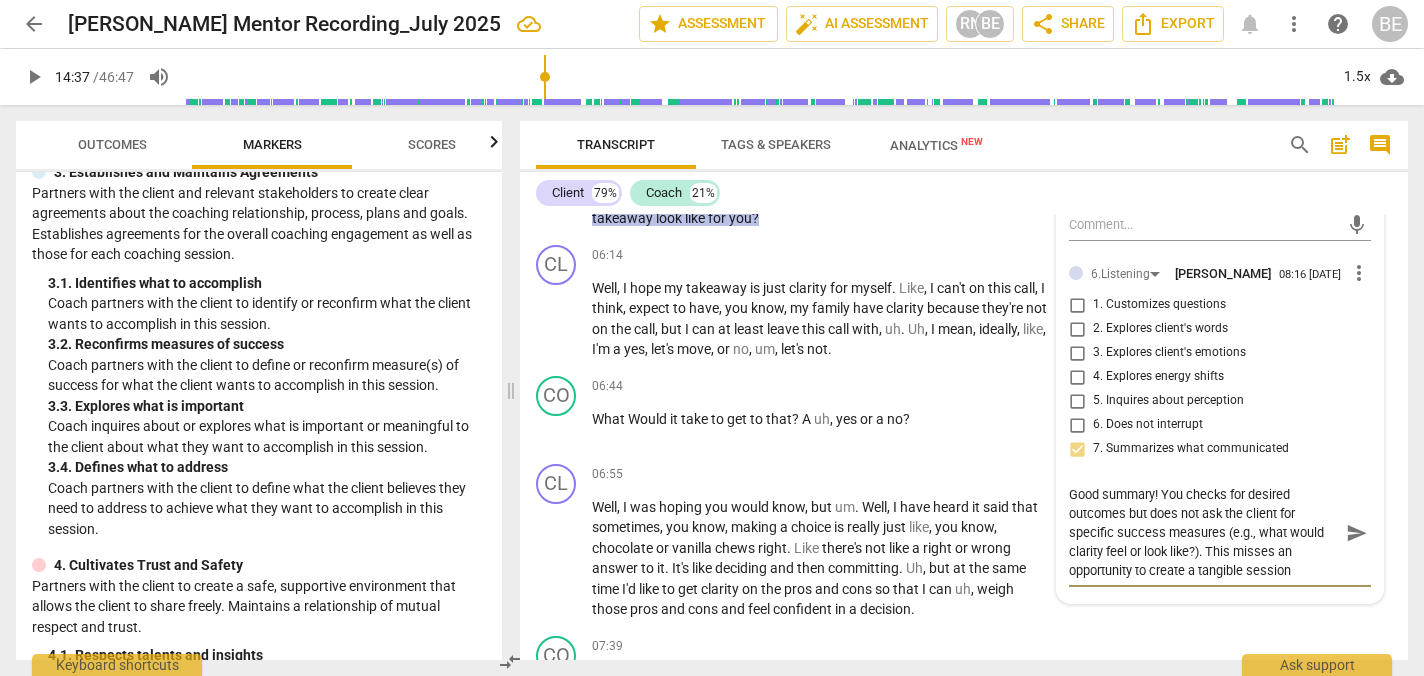 click on "Good summary! You checks for desired outcomes but does not ask the client for specific success measures (e.g., what would clarity feel or look like?). This misses an opportunity to create a tangible session measure." at bounding box center [1204, 532] 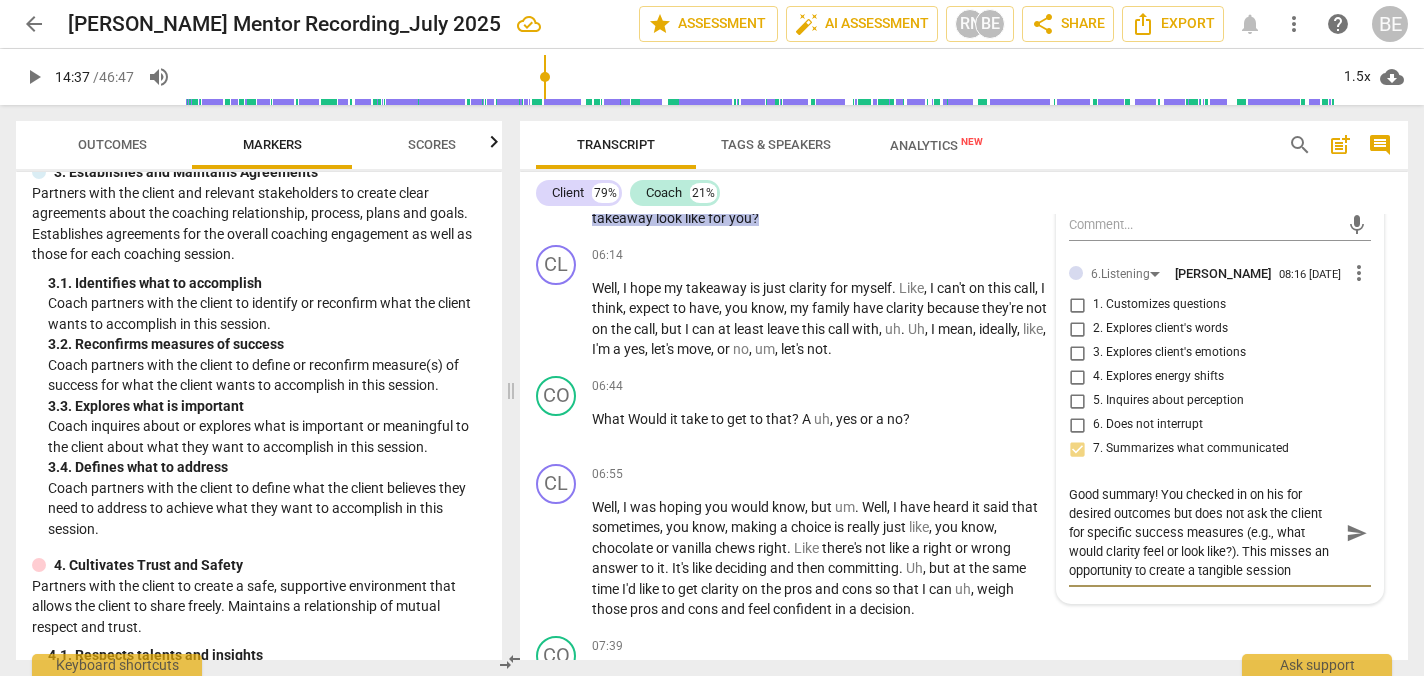 click on "Good summary! You checked in on his for desired outcomes but does not ask the client for specific success measures (e.g., what would clarity feel or look like?). This misses an opportunity to create a tangible session measure." at bounding box center (1204, 532) 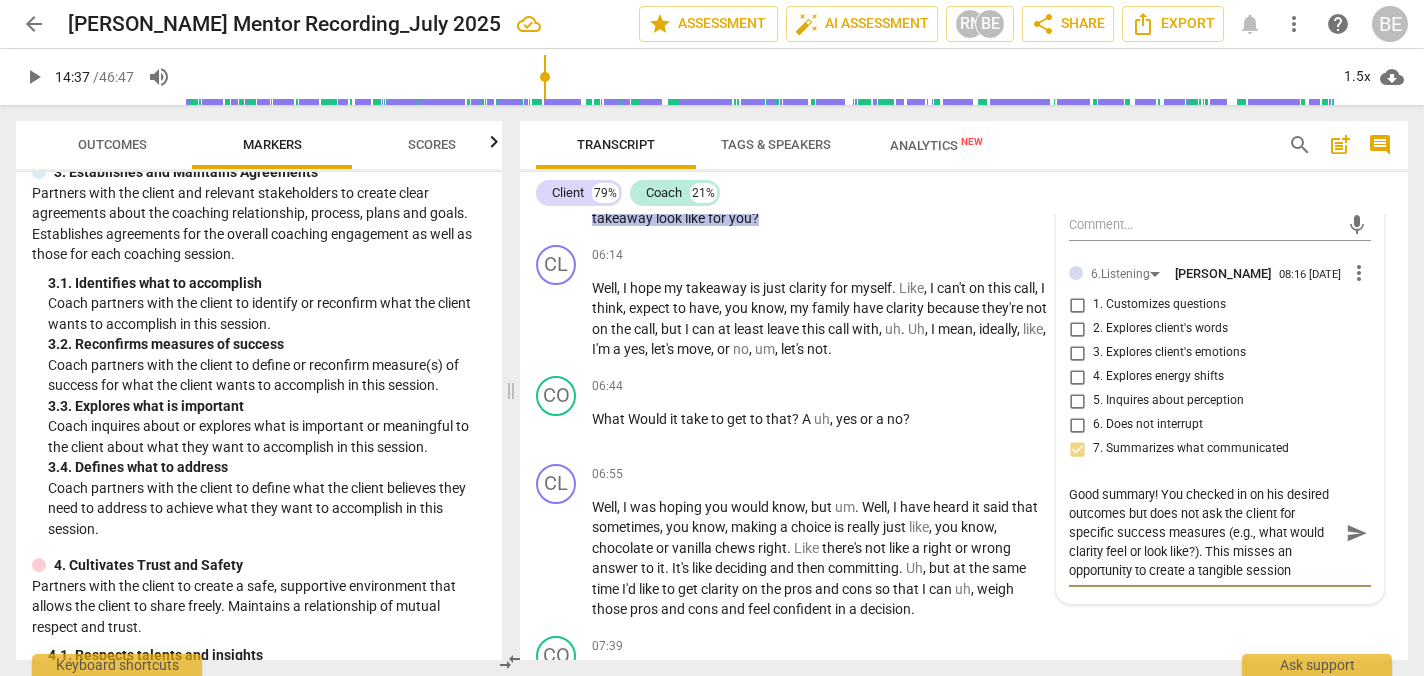 click on "Good summary! You checked in on his desired outcomes but does not ask the client for specific success measures (e.g., what would clarity feel or look like?). This misses an opportunity to create a tangible session measure." at bounding box center [1204, 532] 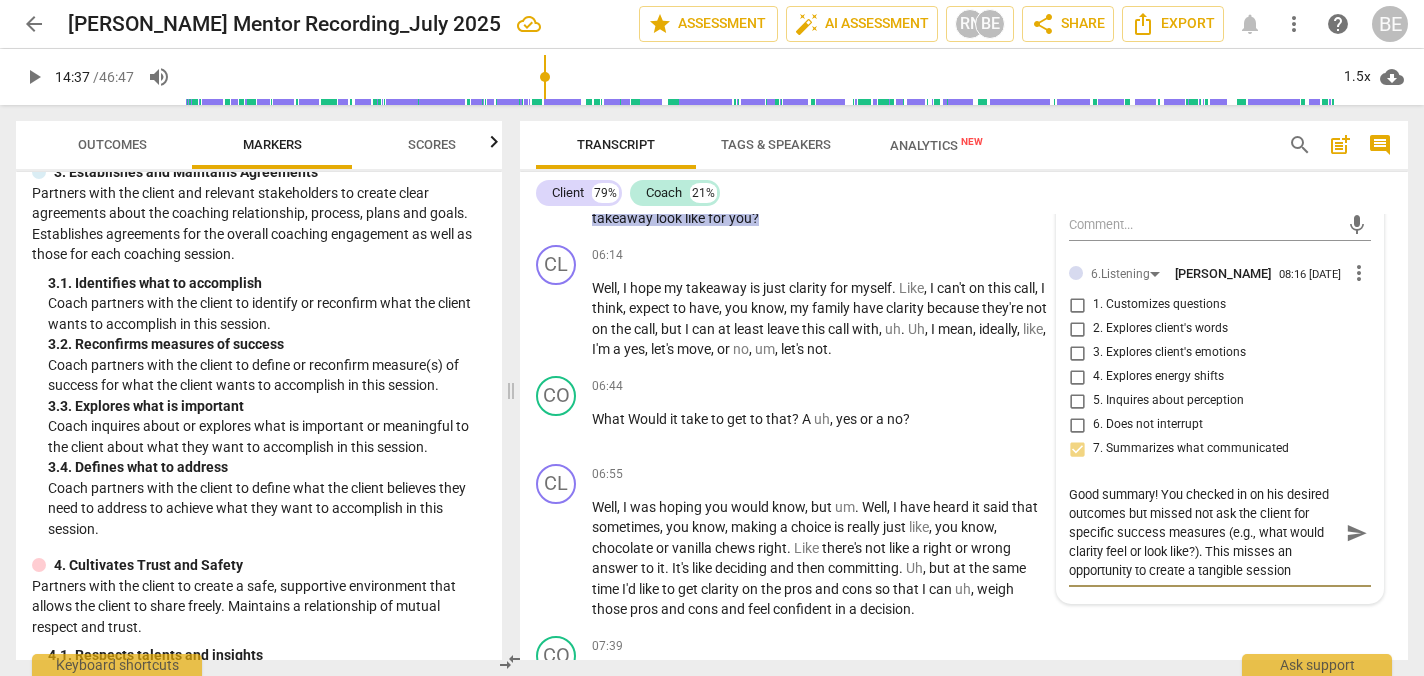 click on "Good summary! You checked in on his desired outcomes but missed not ask the client for specific success measures (e.g., what would clarity feel or look like?). This misses an opportunity to create a tangible session measure." at bounding box center (1204, 532) 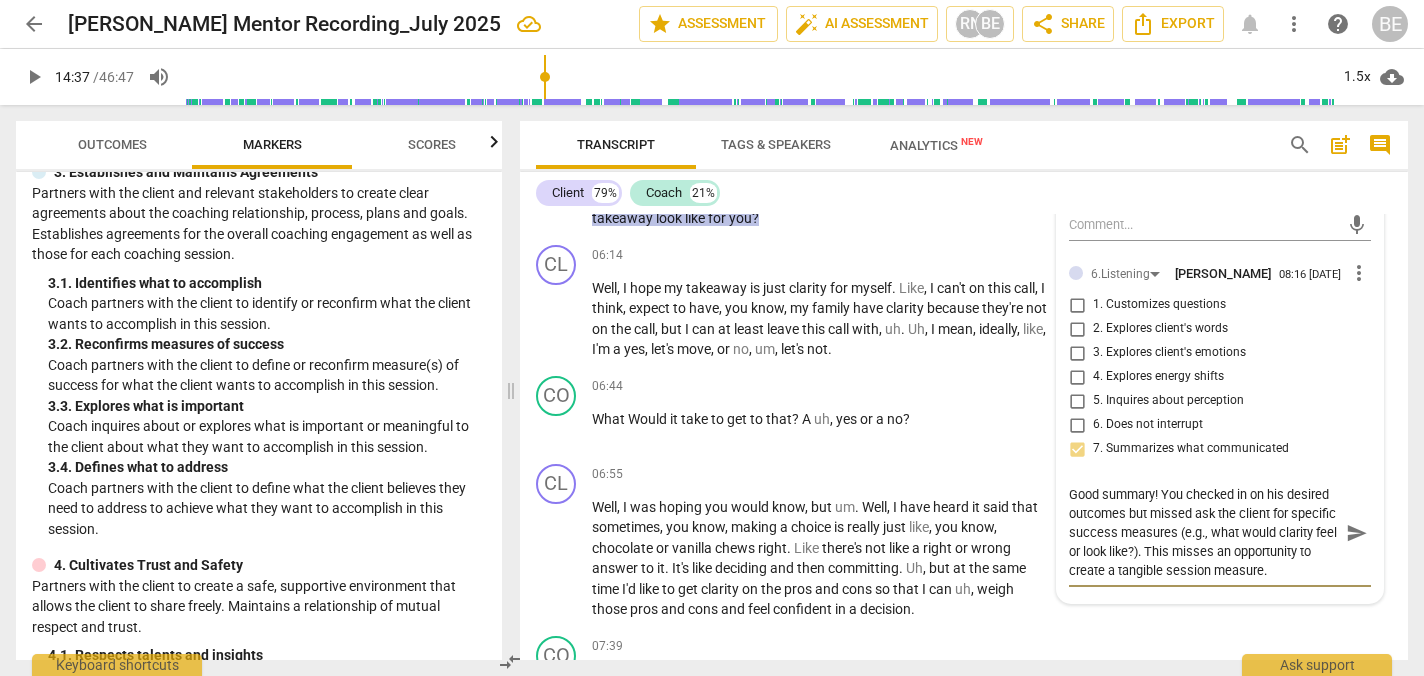 click on "Good summary! You checked in on his desired outcomes but missed ask the client for specific success measures (e.g., what would clarity feel or look like?). This misses an opportunity to create a tangible session measure." at bounding box center [1204, 532] 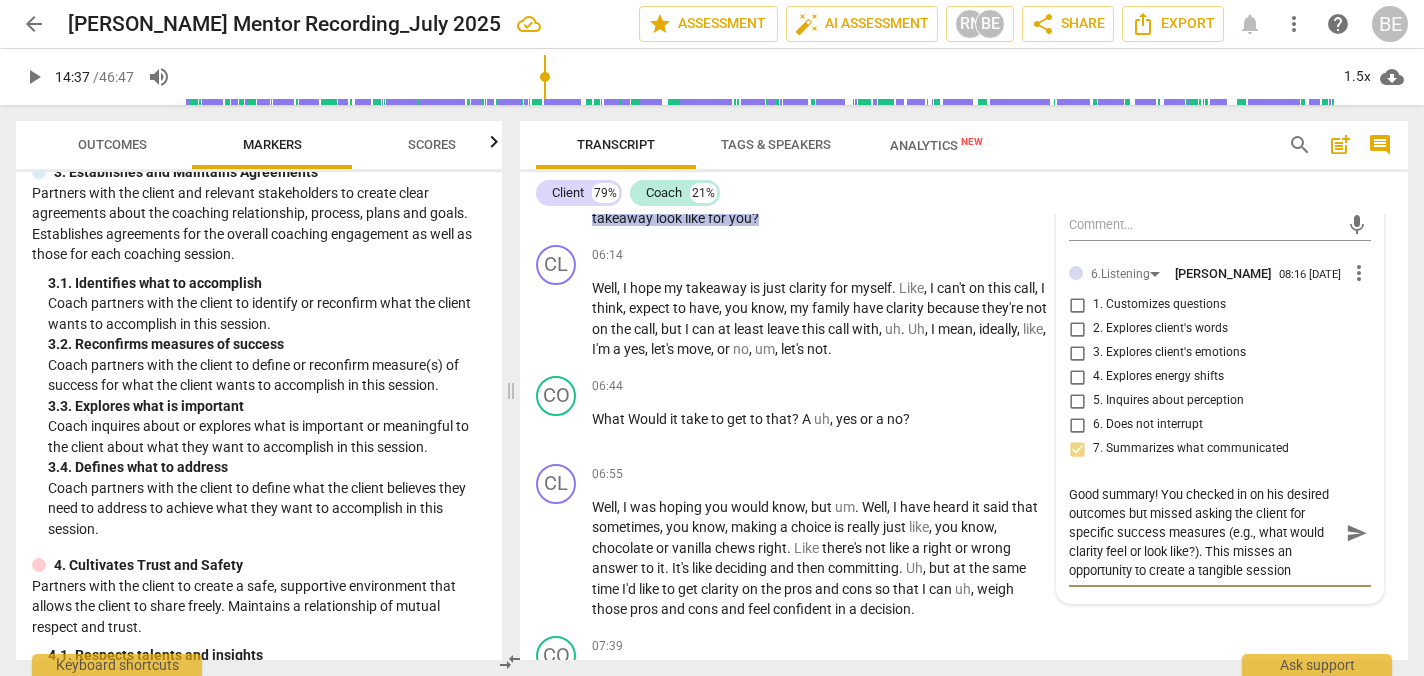 click on "Good summary! You checked in on his desired outcomes but missed asking the client for specific success measures (e.g., what would clarity feel or look like?). This misses an opportunity to create a tangible session measure." at bounding box center [1204, 532] 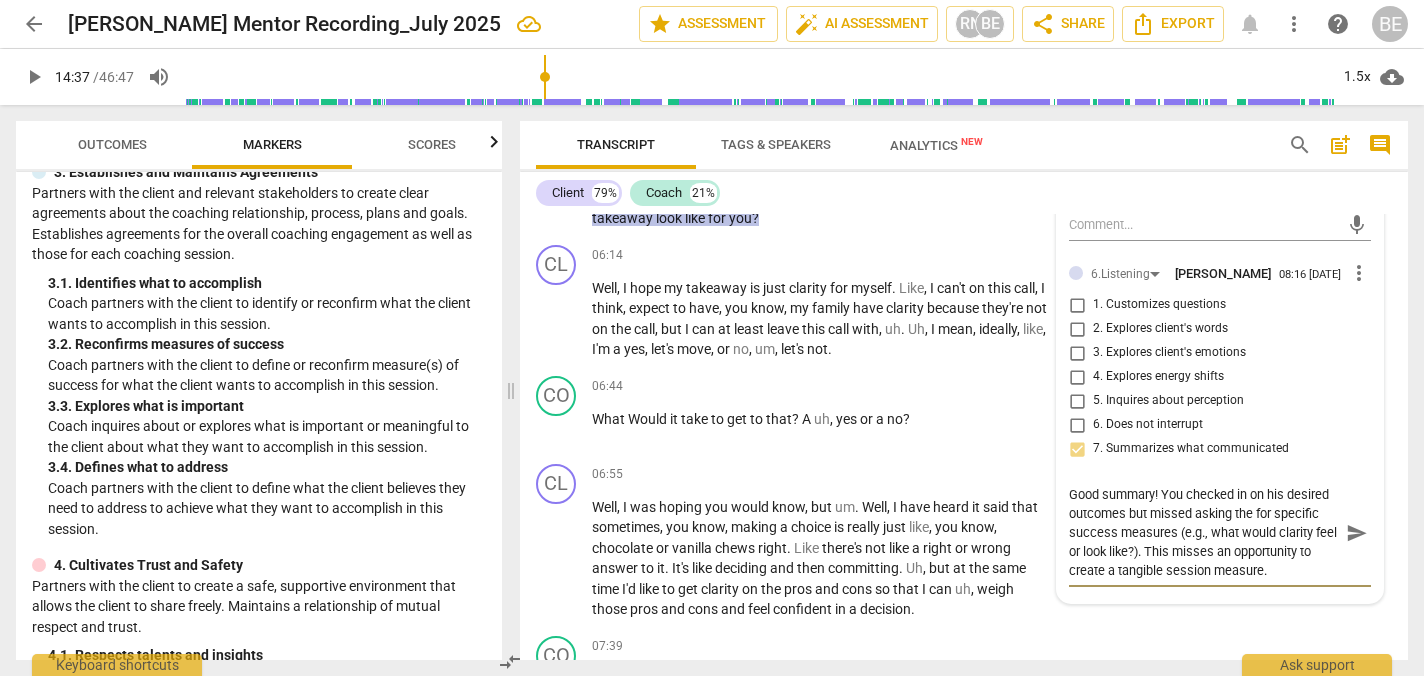 scroll, scrollTop: 19, scrollLeft: 0, axis: vertical 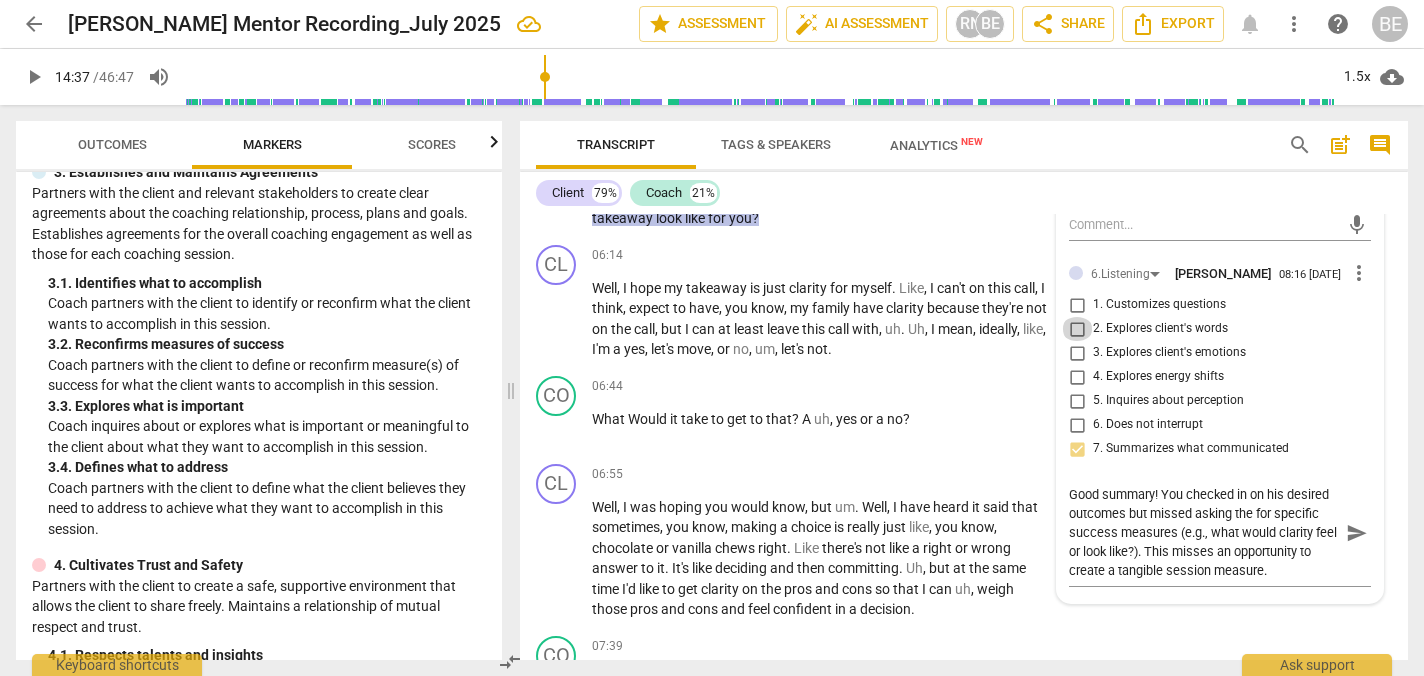 click on "2. Explores client's words" at bounding box center (1077, 329) 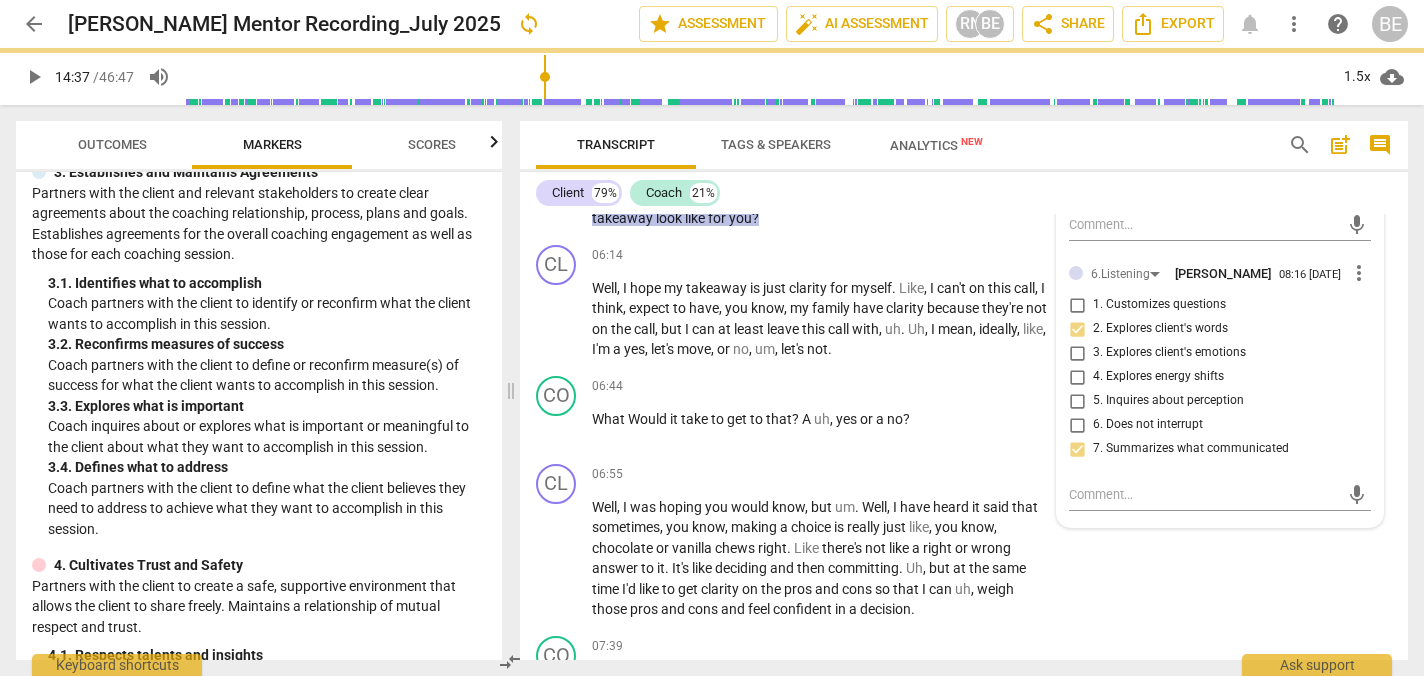 scroll, scrollTop: 0, scrollLeft: 0, axis: both 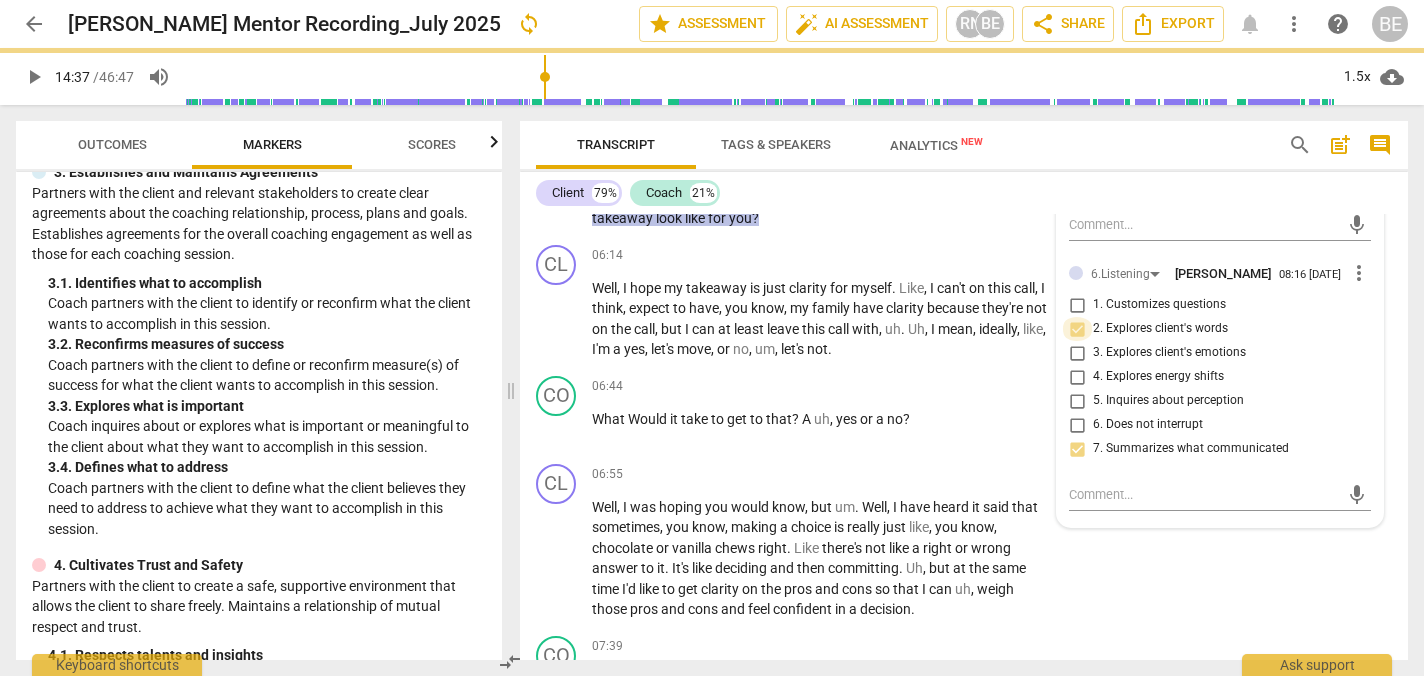 click on "2. Explores client's words" at bounding box center [1077, 329] 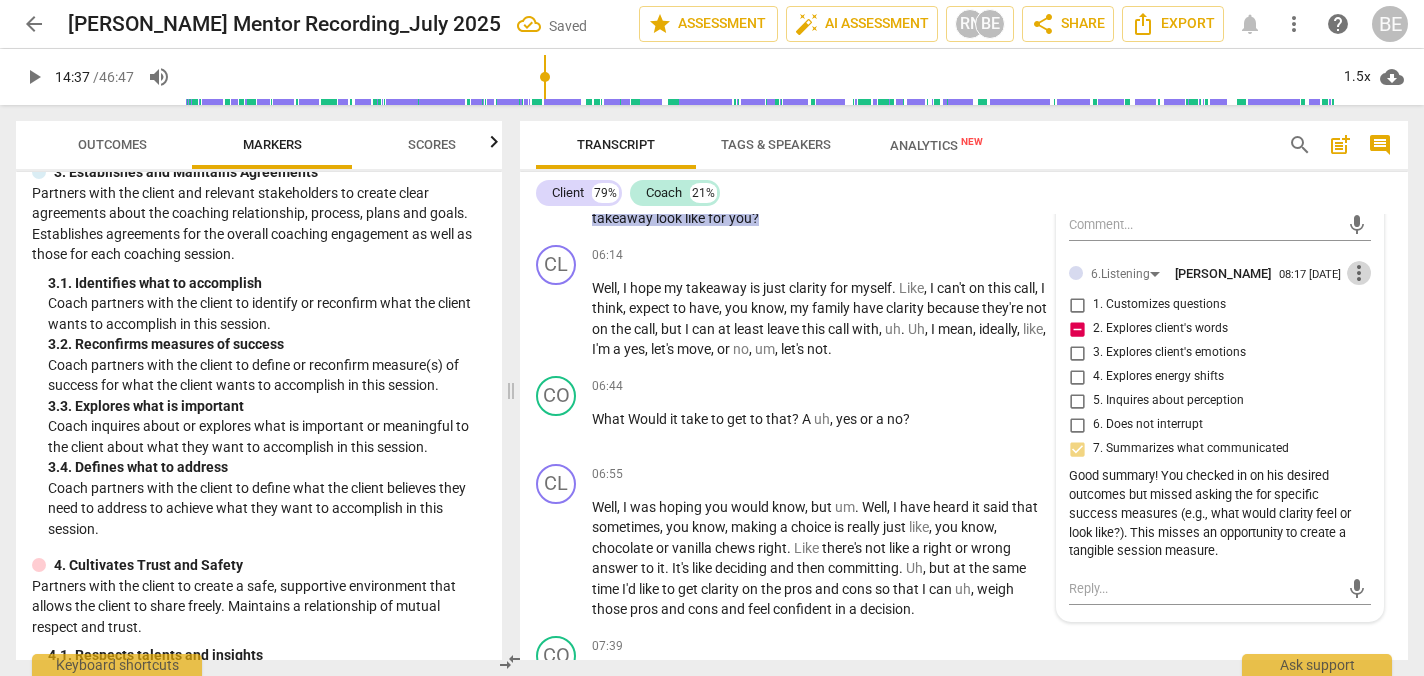 click on "more_vert" at bounding box center (1359, 273) 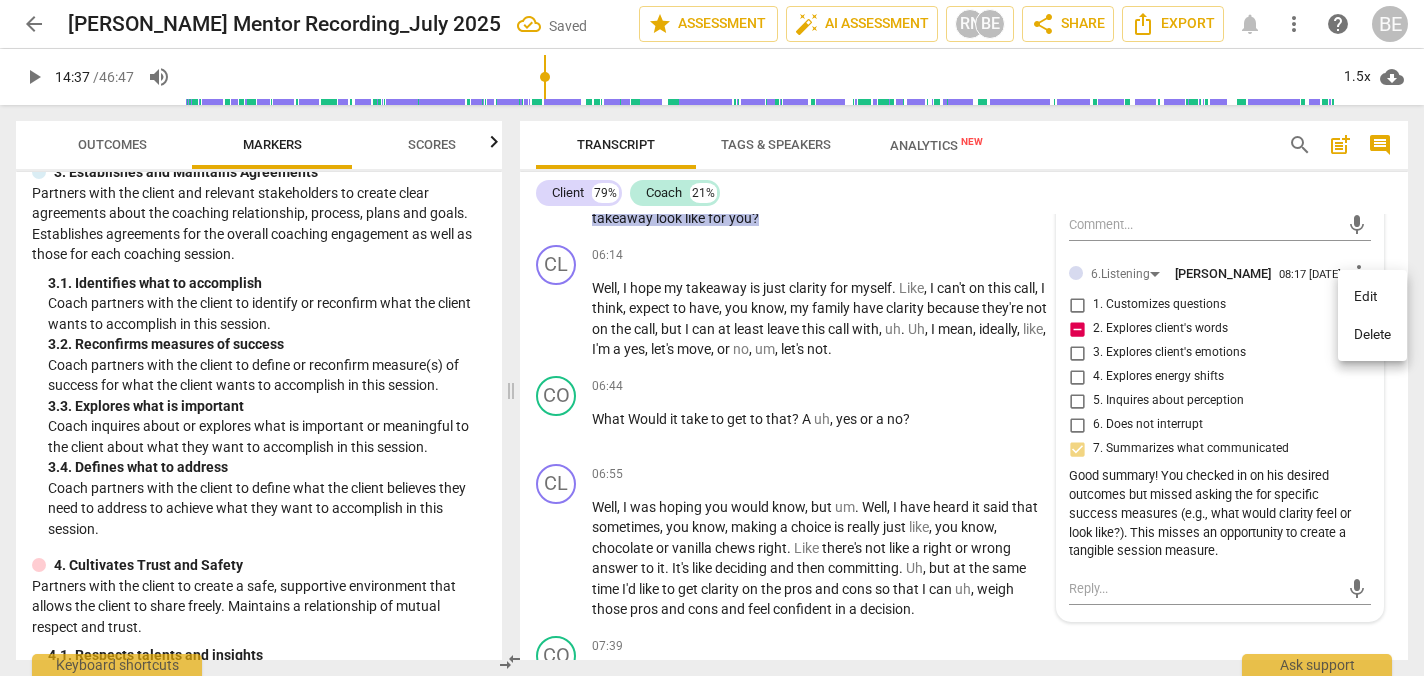 click on "Edit" at bounding box center [1372, 297] 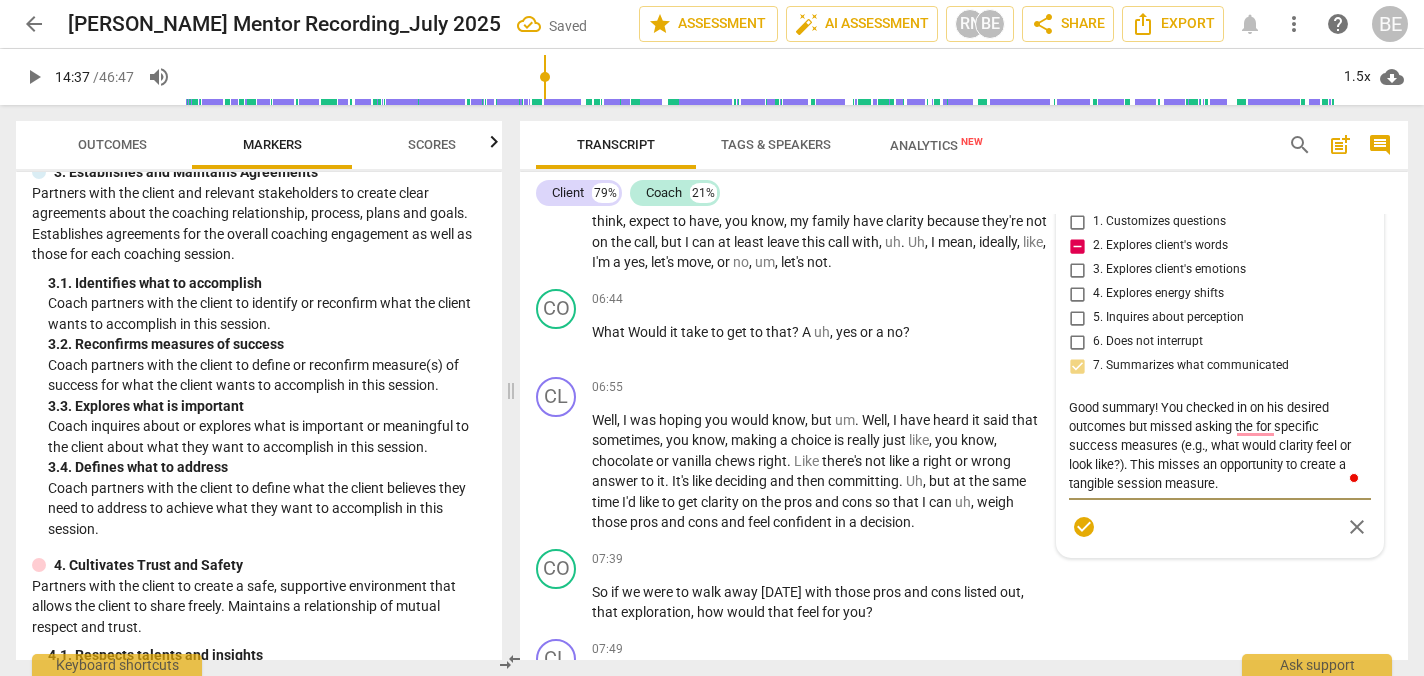 scroll, scrollTop: 2827, scrollLeft: 0, axis: vertical 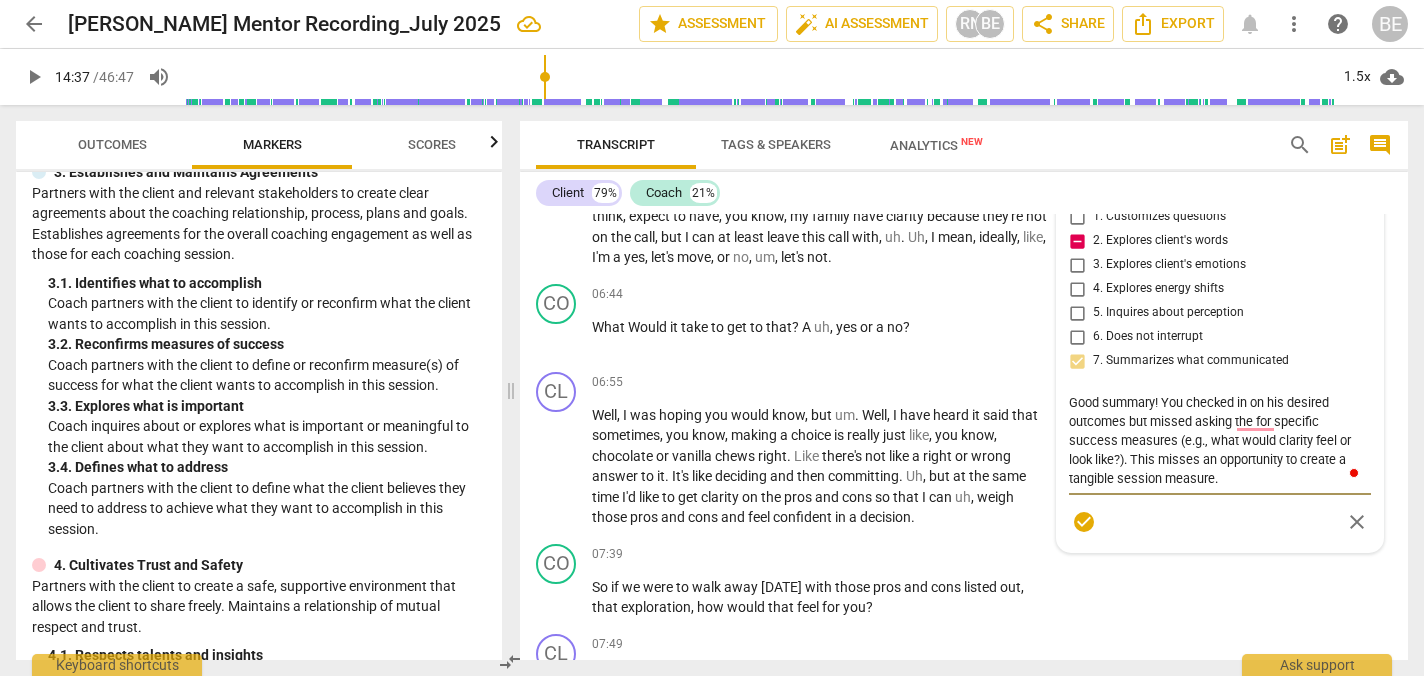 click on "Good summary! You checked in on his desired outcomes but missed asking the for specific success measures (e.g., what would clarity feel or look like?). This misses an opportunity to create a tangible session measure." at bounding box center [1220, 440] 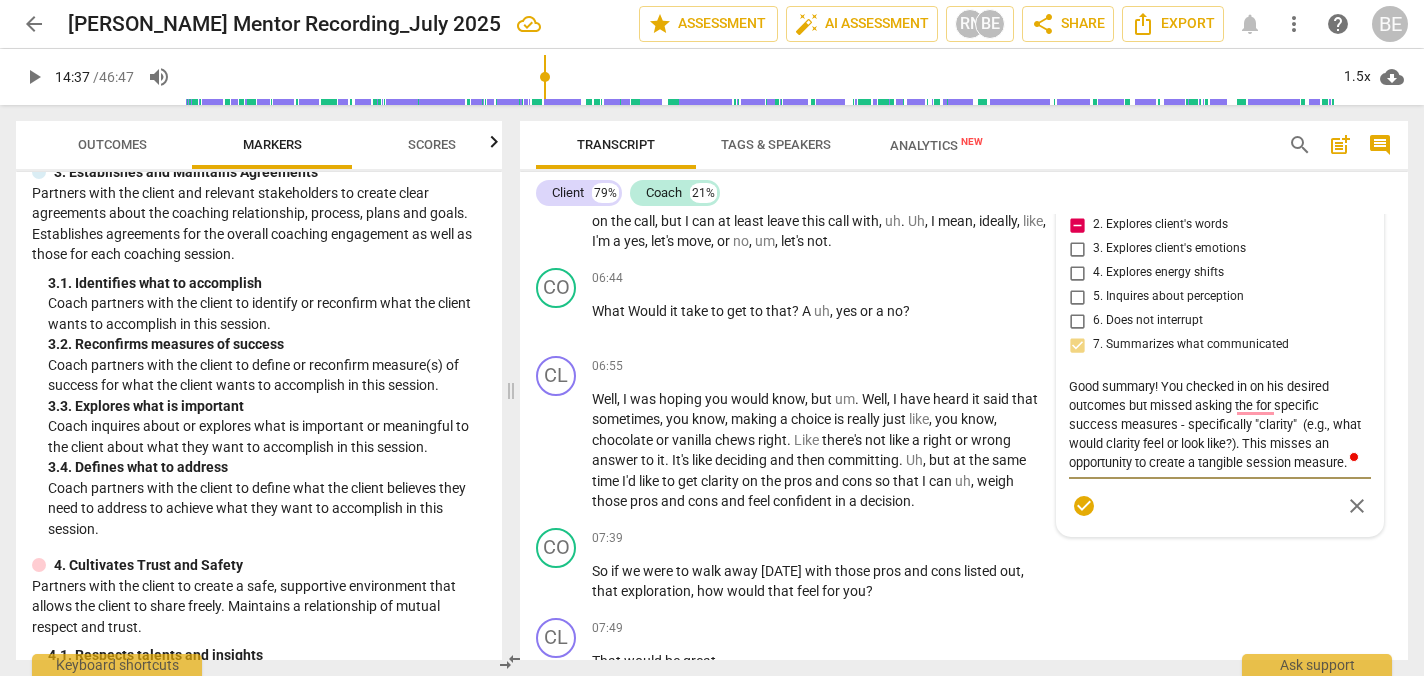 scroll, scrollTop: 2844, scrollLeft: 0, axis: vertical 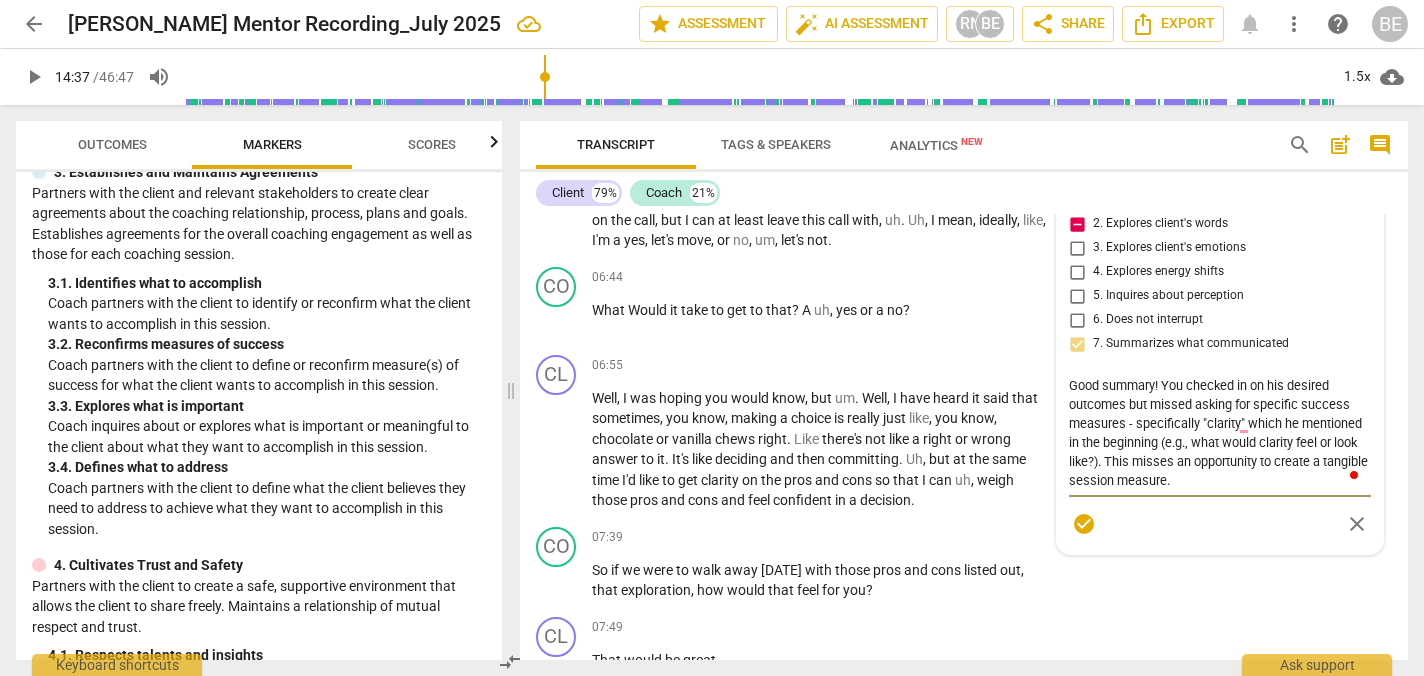 click on "Good summary! You checked in on his desired outcomes but missed asking for specific success measures - specifically "clarity" which he mentioned in the beginning (e.g., what would clarity feel or look like?). This misses an opportunity to create a tangible session measure." at bounding box center [1220, 433] 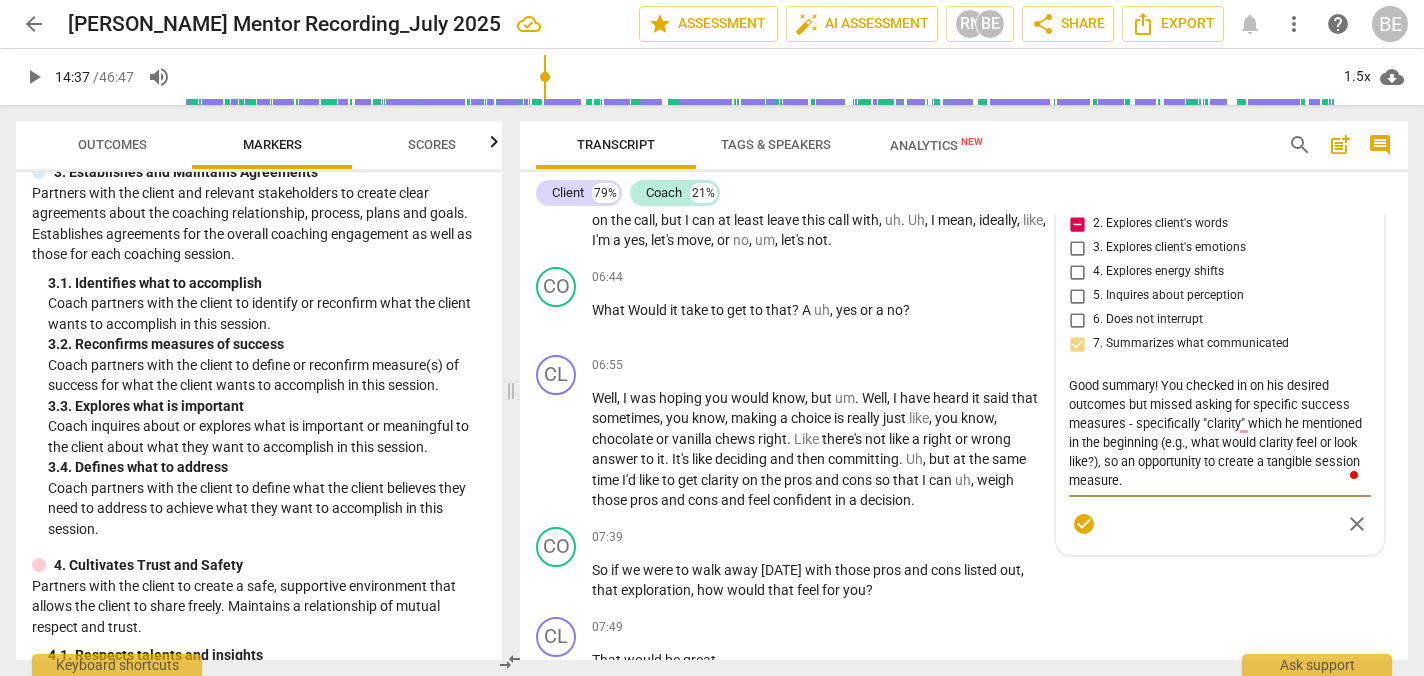 click on "Good summary! You checked in on his desired outcomes but missed asking for specific success measures - specifically "clarity" which he mentioned in the beginning (e.g., what would clarity feel or look like?), so an opportunity to create a tangible session measure." at bounding box center [1220, 433] 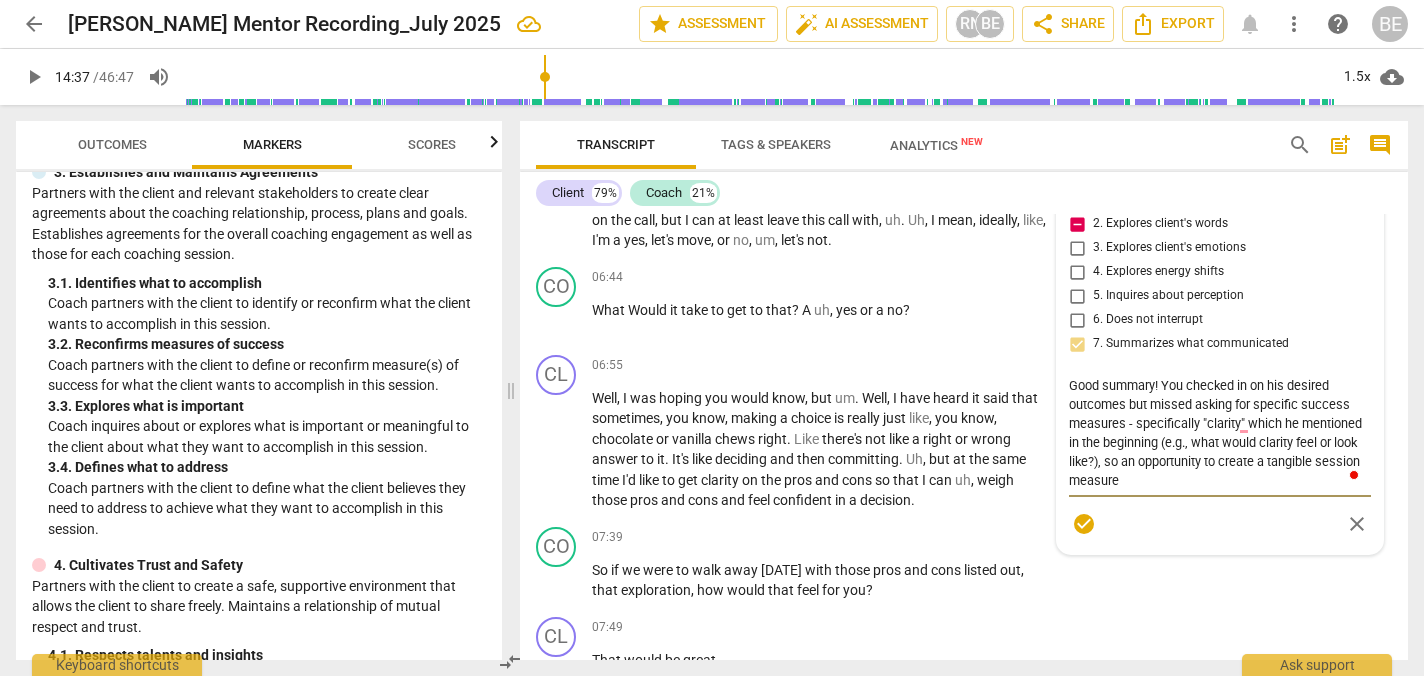 click on "Good summary! You checked in on his desired outcomes but missed asking for specific success measures - specifically "clarity" which he mentioned in the beginning (e.g., what would clarity feel or look like?), so an opportunity to create a tangible session measure" at bounding box center (1220, 433) 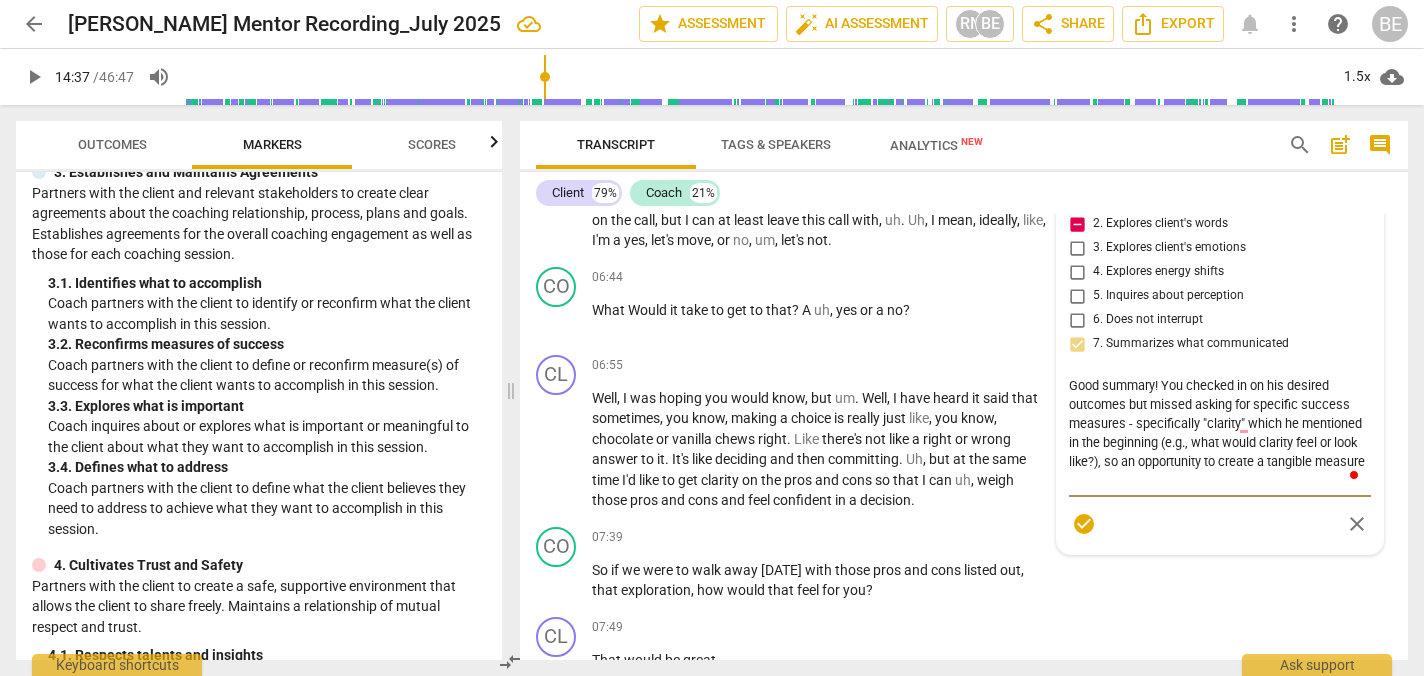 click on "Good summary! You checked in on his desired outcomes but missed asking for specific success measures - specifically "clarity" which he mentioned in the beginning (e.g., what would clarity feel or look like?), so an opportunity to create a tangible measure" at bounding box center [1220, 433] 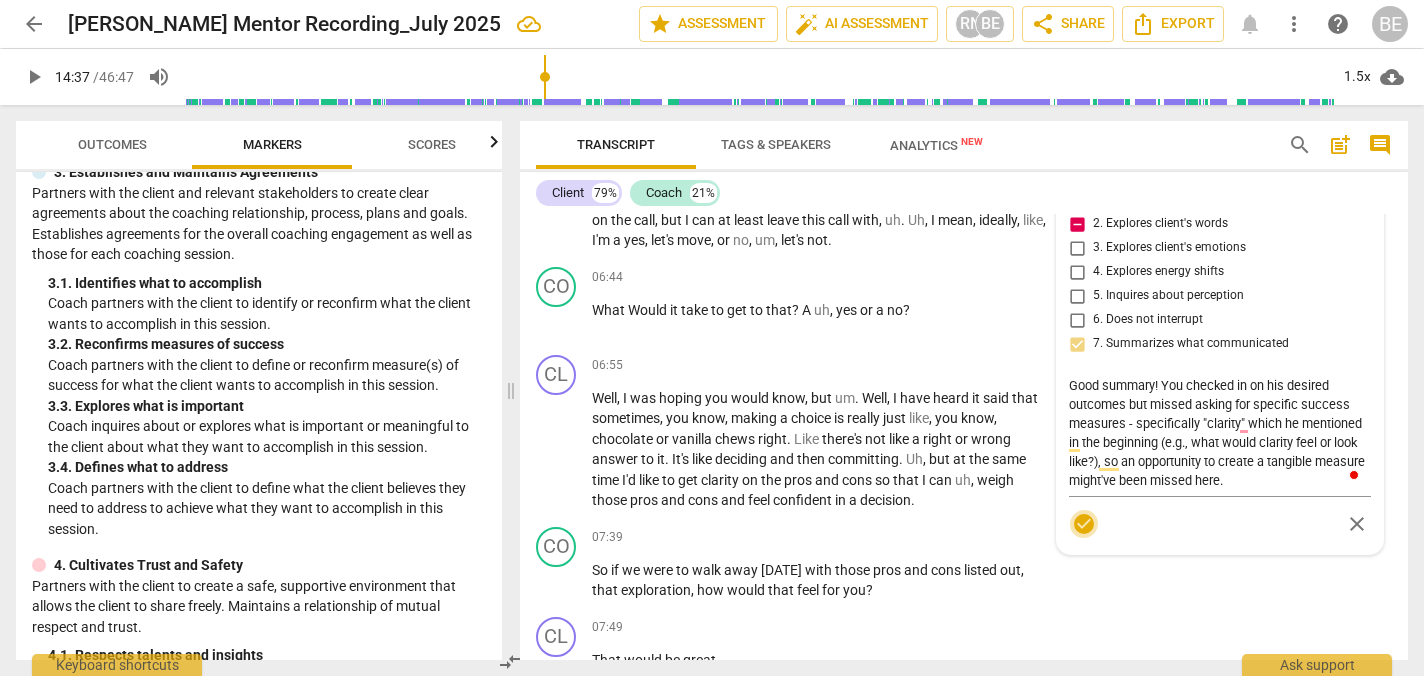 click on "check_circle" at bounding box center [1084, 524] 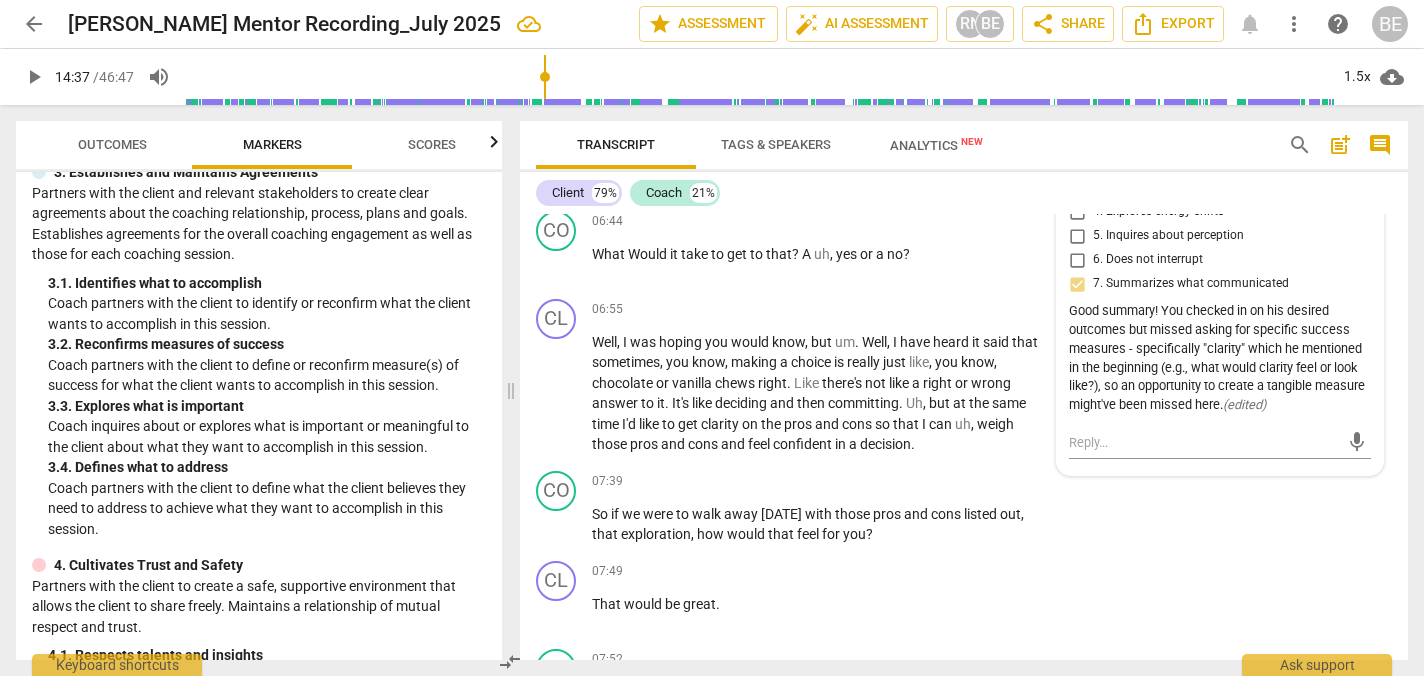 scroll, scrollTop: 2901, scrollLeft: 0, axis: vertical 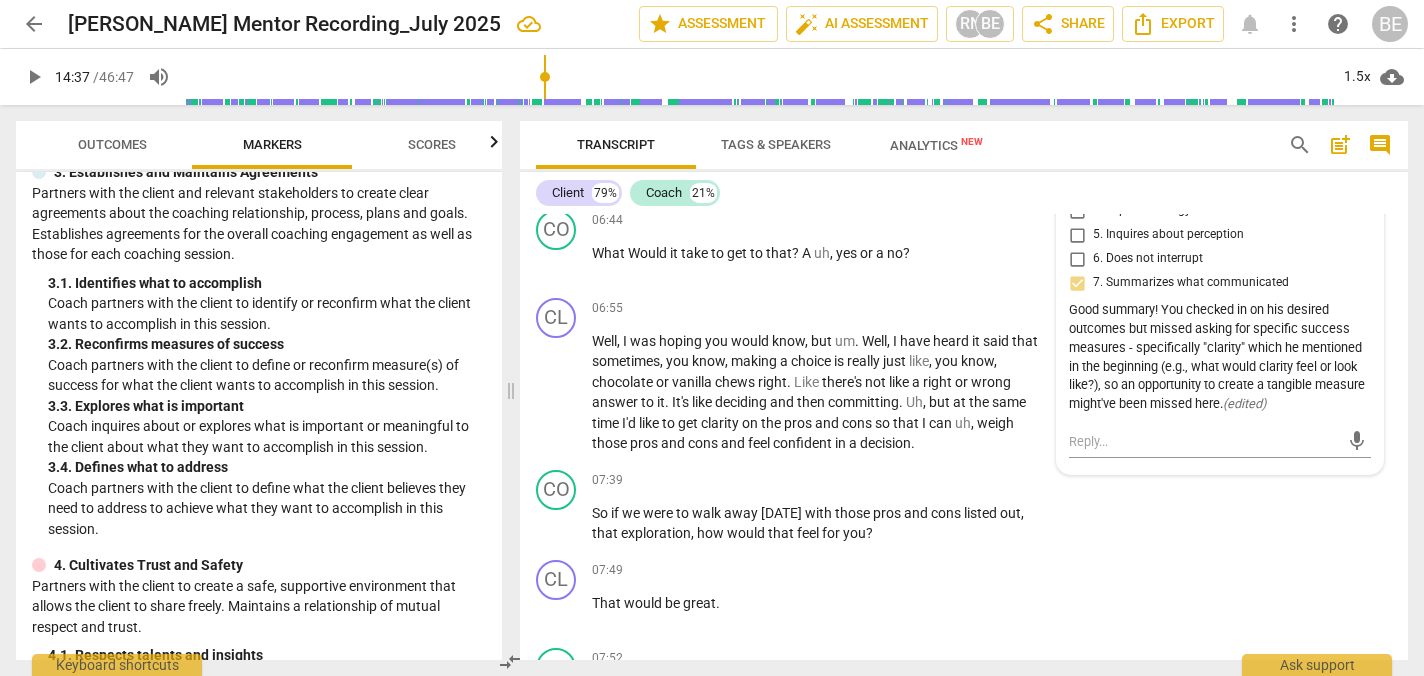 click on "Good summary! You checked in on his desired outcomes but missed asking for specific success measures - specifically "clarity" which he mentioned in the beginning (e.g., what would clarity feel or look like?), so an opportunity to create a tangible measure might've been missed here.  ( edited )" at bounding box center (1220, 357) 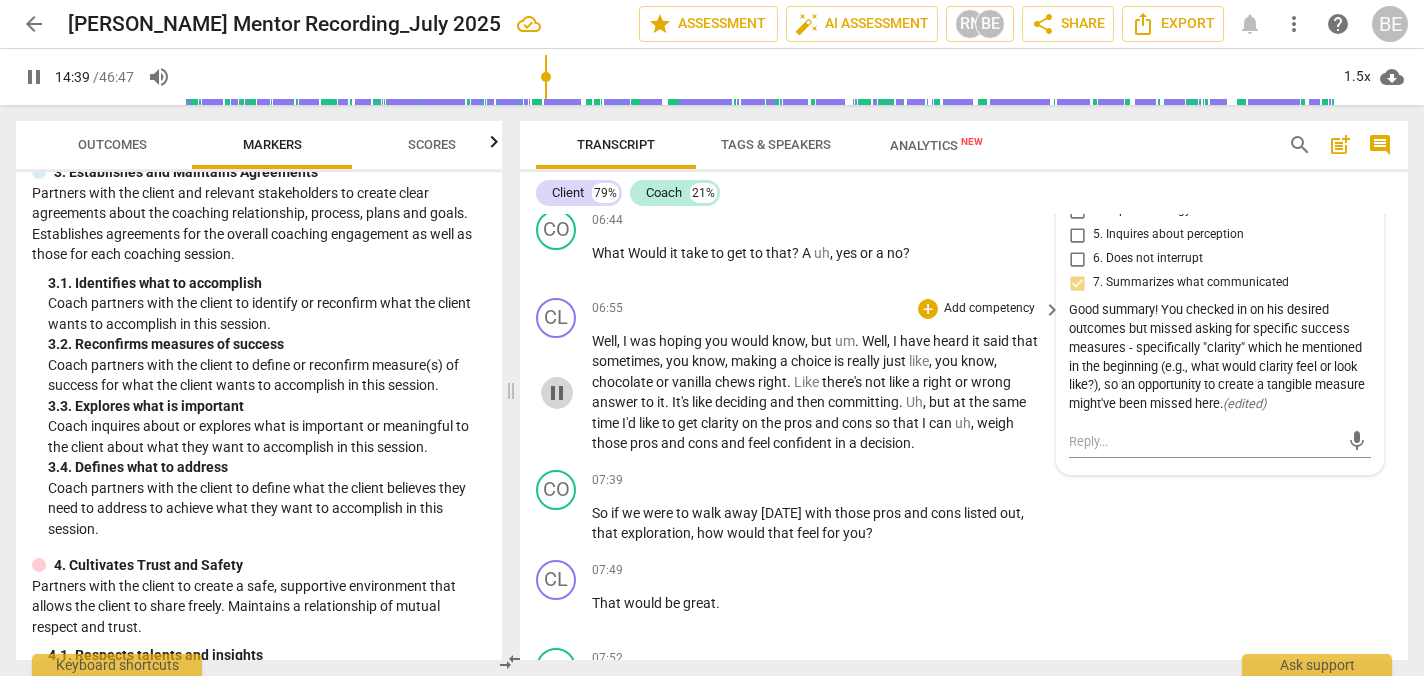 click on "pause" at bounding box center (557, 393) 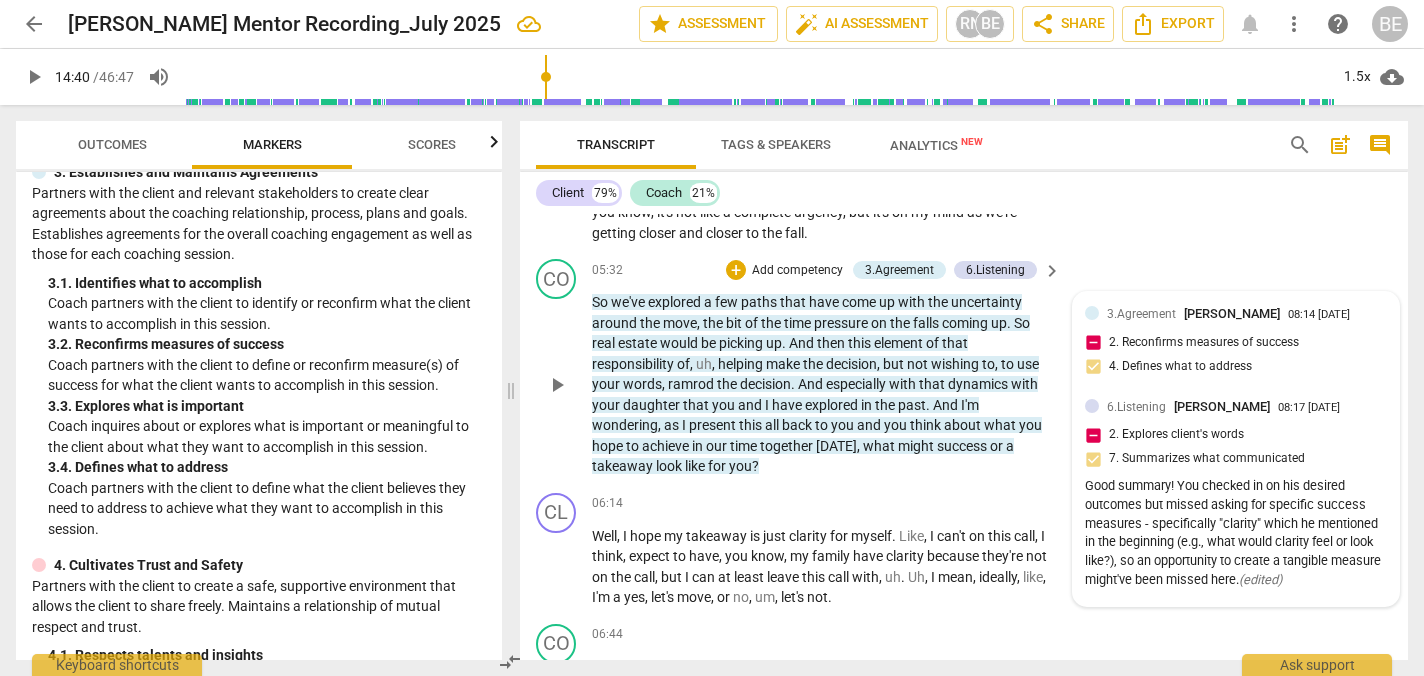 scroll, scrollTop: 2485, scrollLeft: 0, axis: vertical 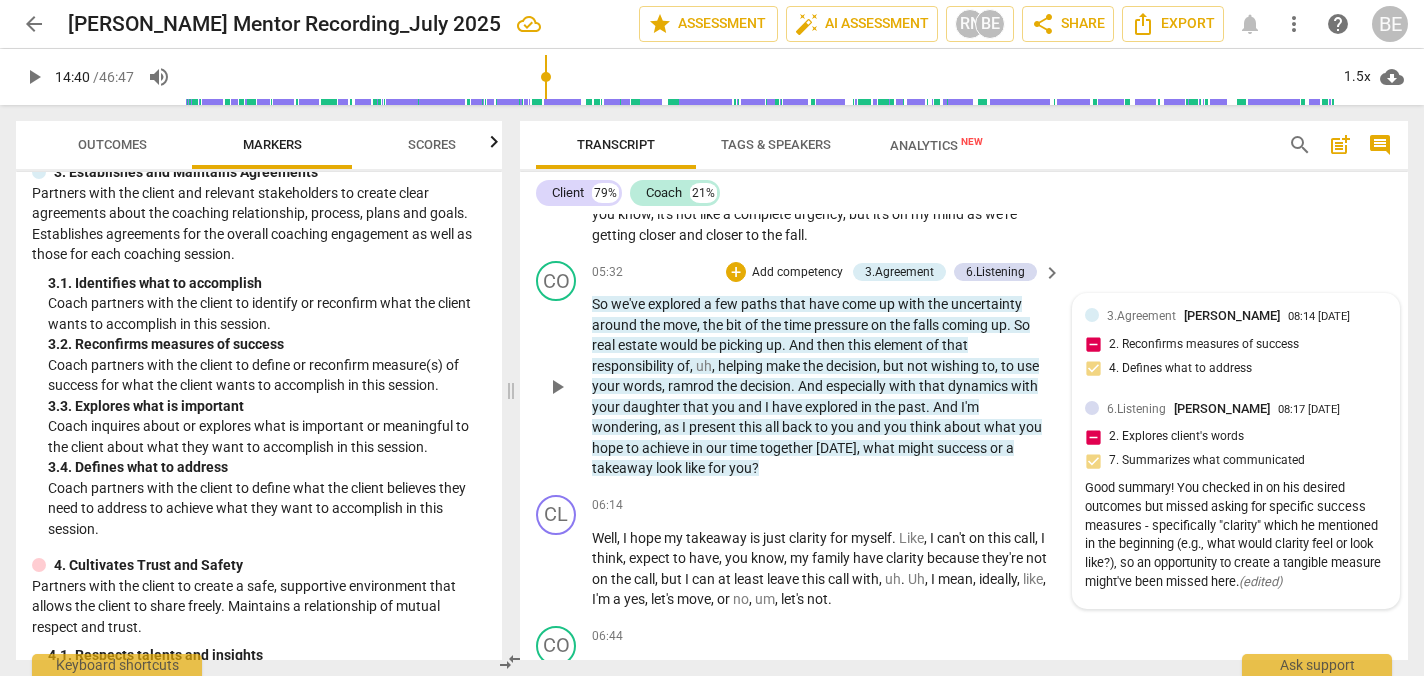 click on "Good summary! You checked in on his desired outcomes but missed asking for specific success measures - specifically "clarity" which he mentioned in the beginning (e.g., what would clarity feel or look like?), so an opportunity to create a tangible measure might've been missed here.  ( edited )" at bounding box center (1236, 535) 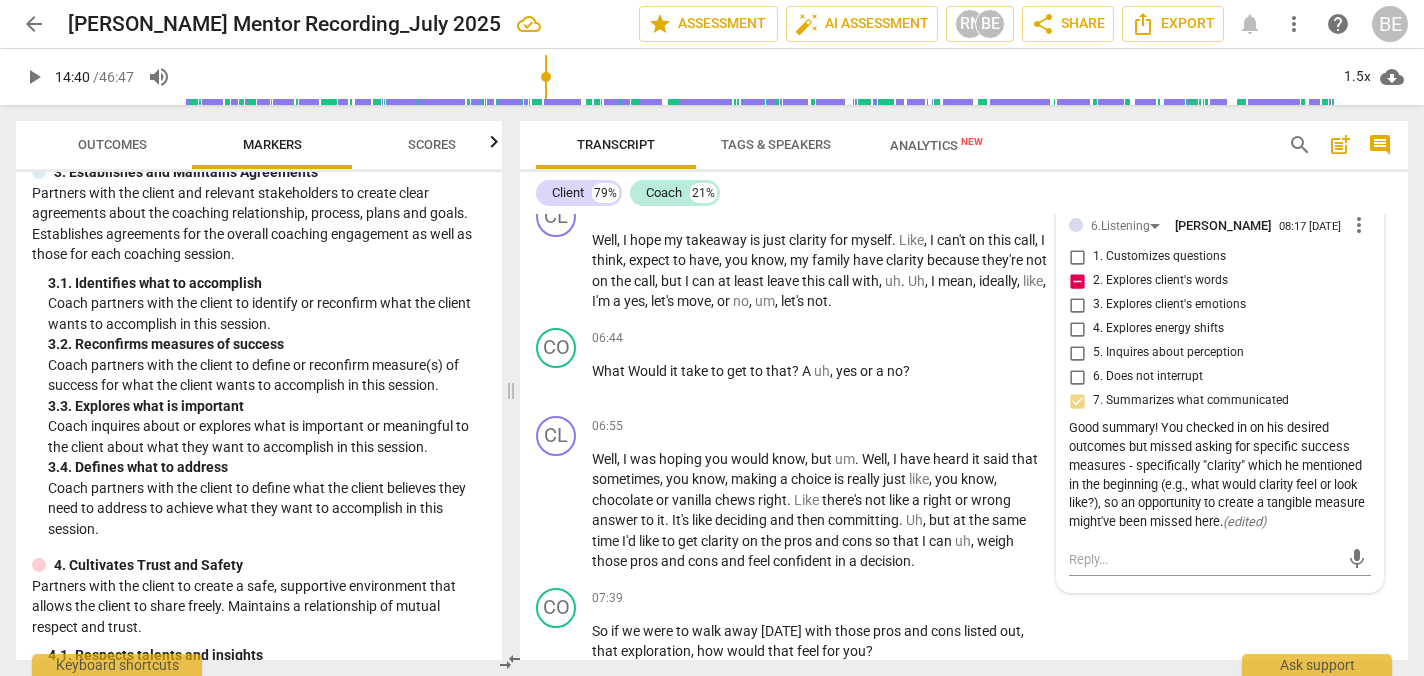scroll, scrollTop: 2781, scrollLeft: 0, axis: vertical 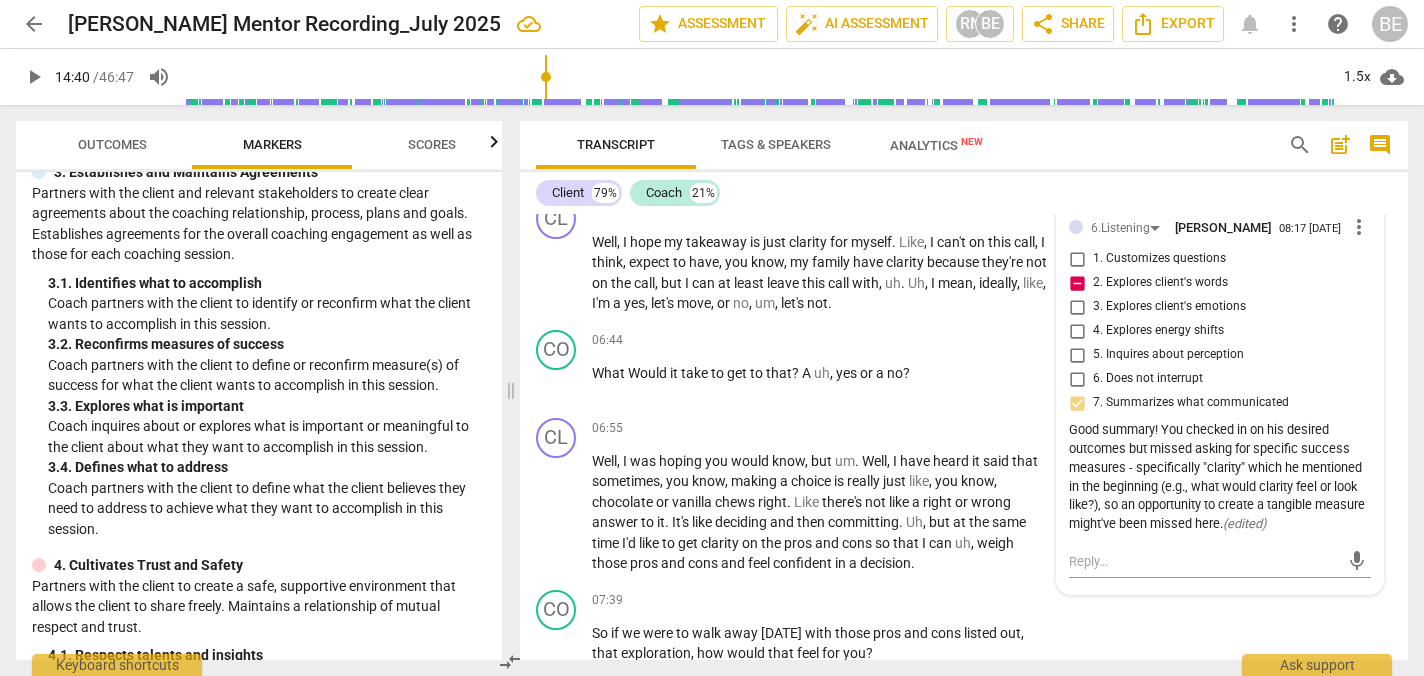 click on "more_vert" at bounding box center (1359, 227) 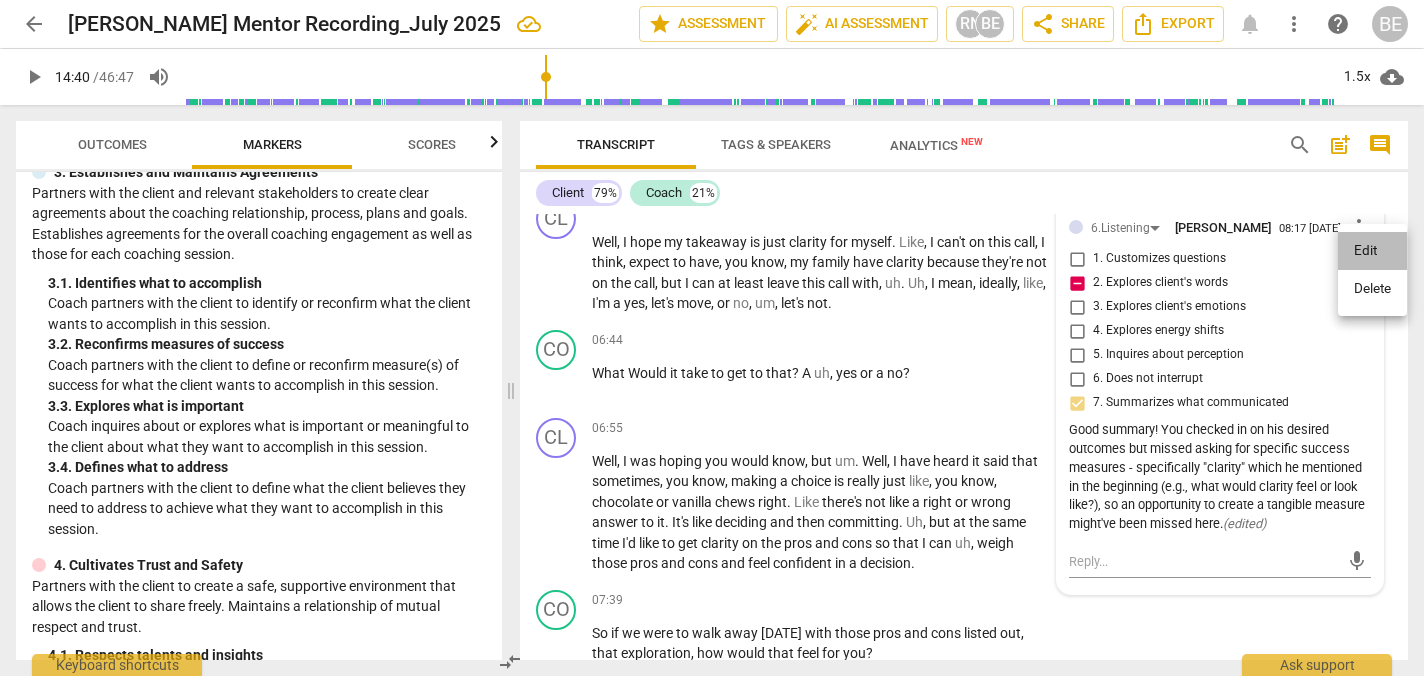 click on "Edit" at bounding box center (1372, 251) 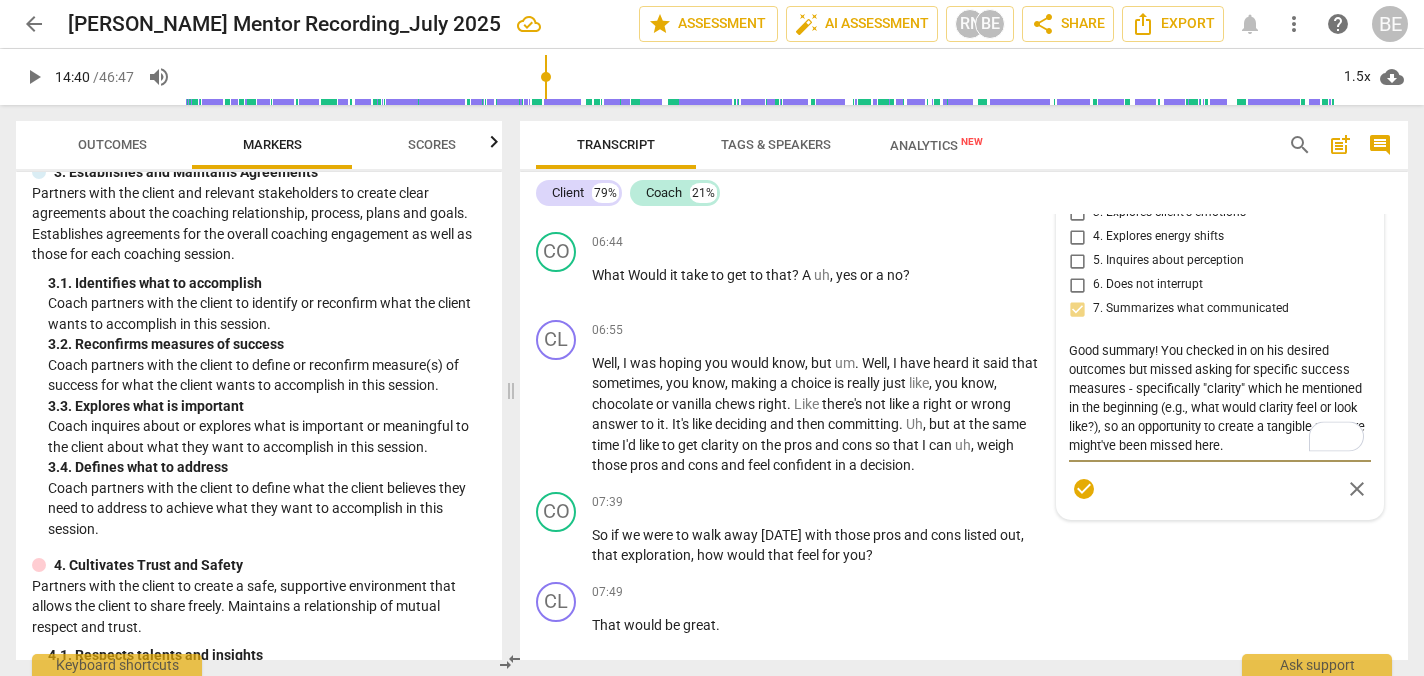 scroll, scrollTop: 2885, scrollLeft: 0, axis: vertical 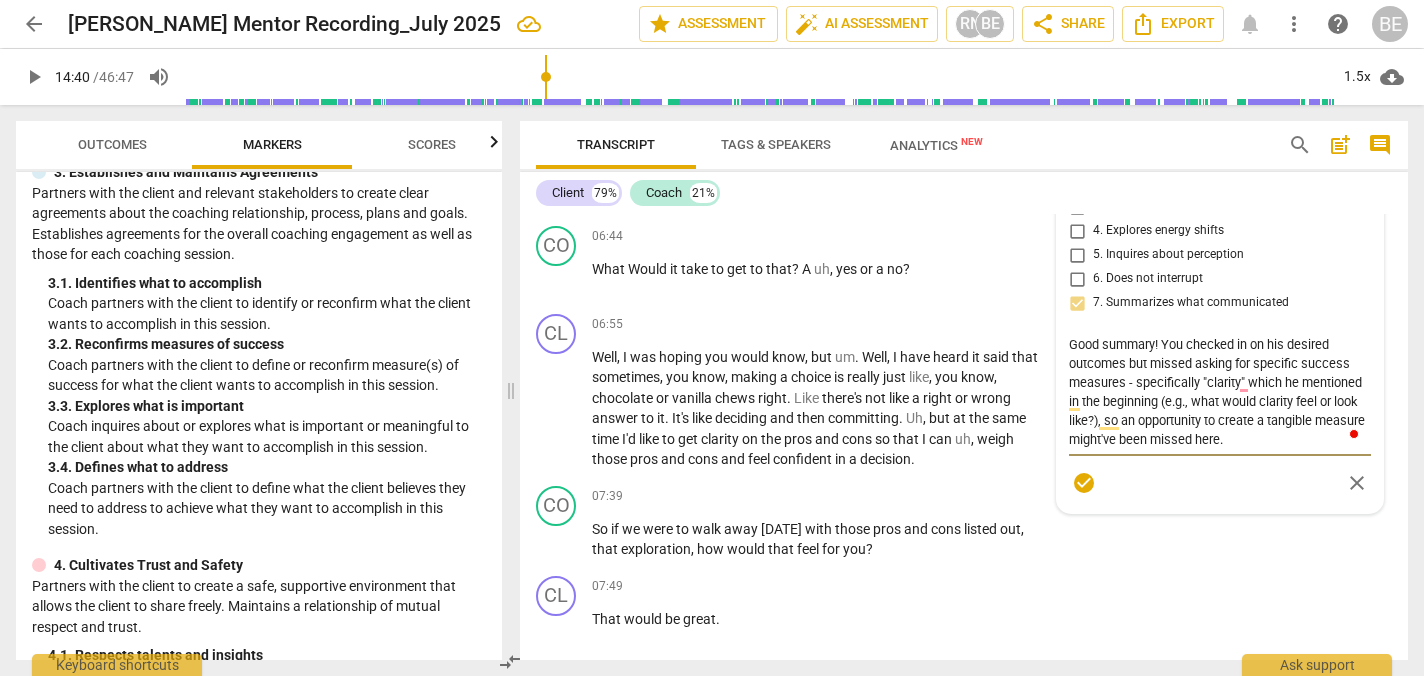 click on "Good summary! You checked in on his desired outcomes but missed asking for specific success measures - specifically "clarity" which he mentioned in the beginning (e.g., what would clarity feel or look like?), so an opportunity to create a tangible measure might've been missed here." at bounding box center (1220, 392) 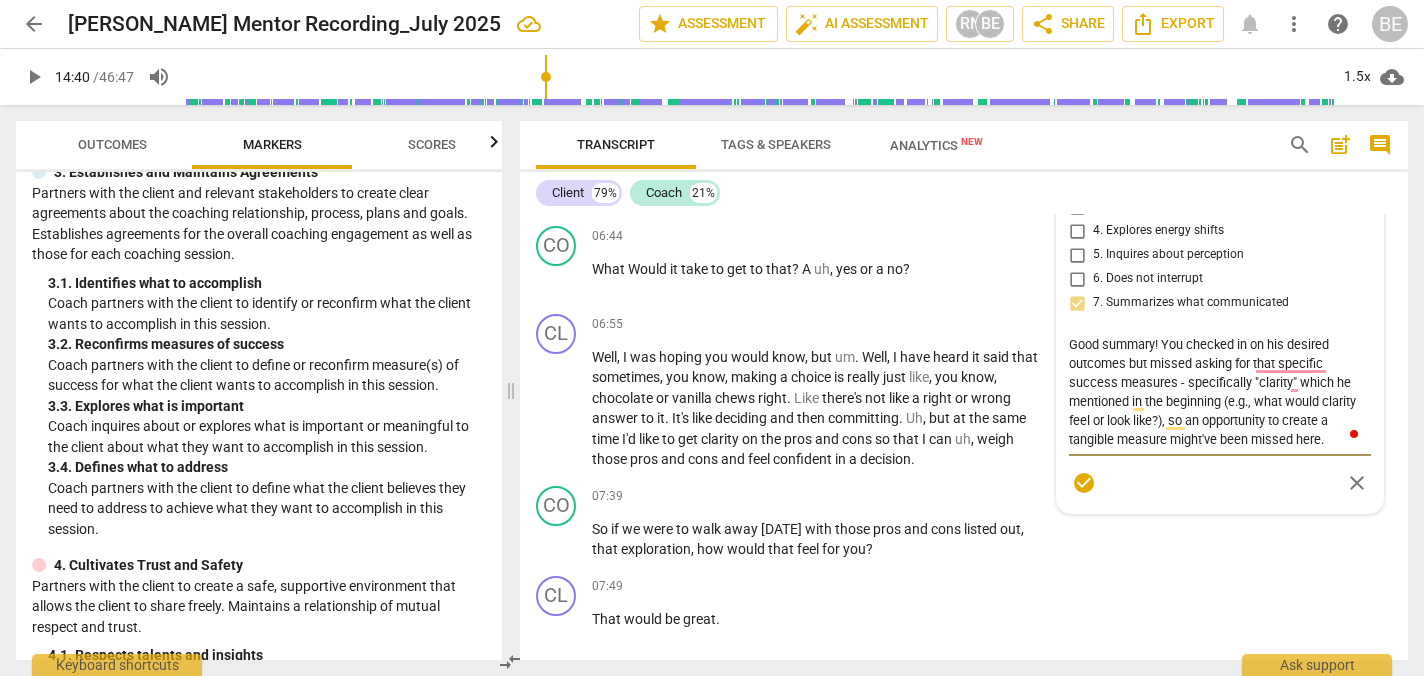 click on "Good summary! You checked in on his desired outcomes but missed asking for that specific success measures - specifically "clarity" which he mentioned in the beginning (e.g., what would clarity feel or look like?), so an opportunity to create a tangible measure might've been missed here." at bounding box center (1220, 392) 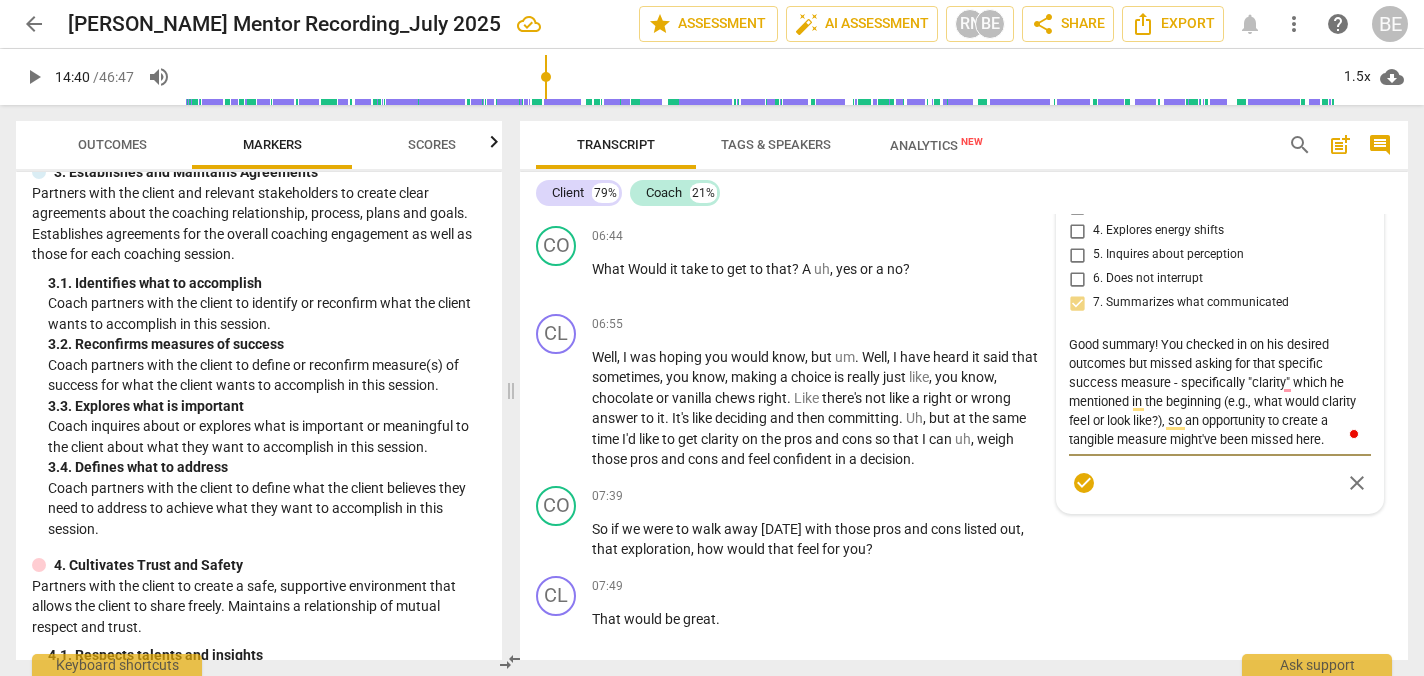 click on "Good summary! You checked in on his desired outcomes but missed asking for that specific success measure - specifically "clarity" which he mentioned in the beginning (e.g., what would clarity feel or look like?), so an opportunity to create a tangible measure might've been missed here." at bounding box center [1220, 392] 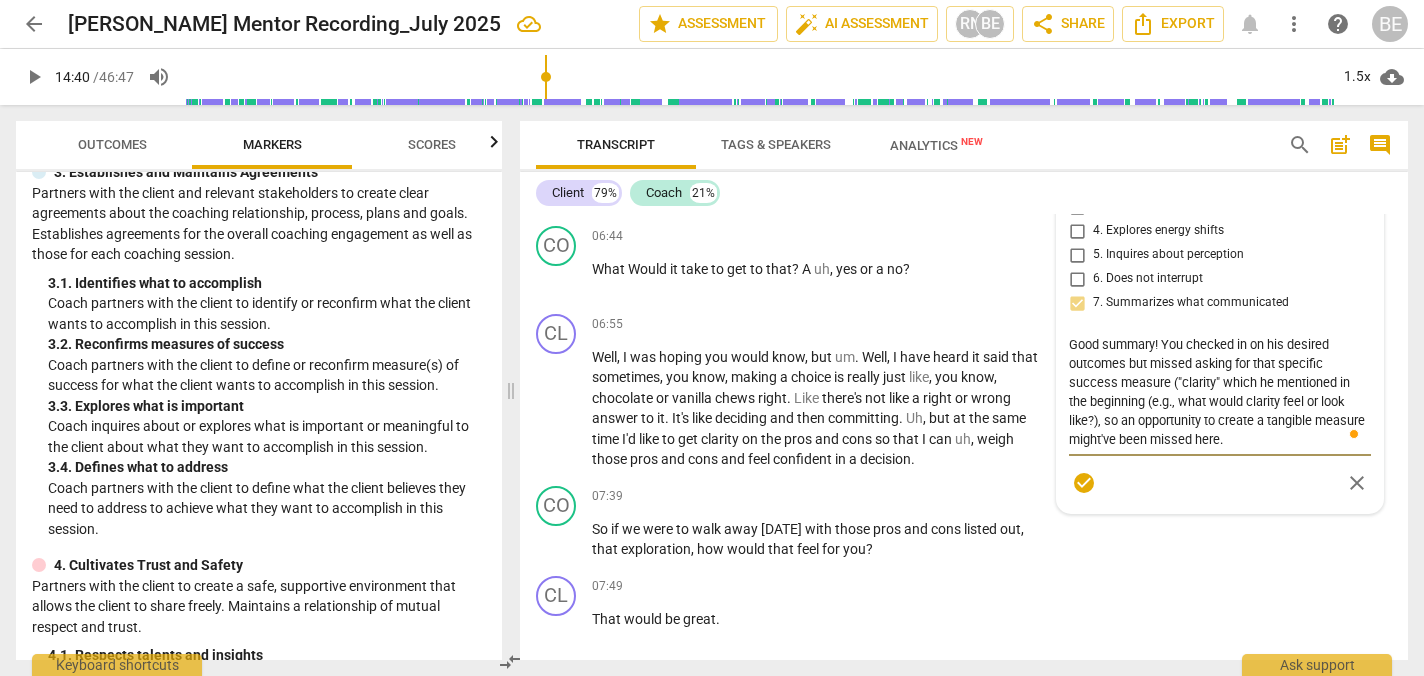 click on "Good summary! You checked in on his desired outcomes but missed asking for that specific success measure ("clarity" which he mentioned in the beginning (e.g., what would clarity feel or look like?), so an opportunity to create a tangible measure might've been missed here." at bounding box center (1220, 392) 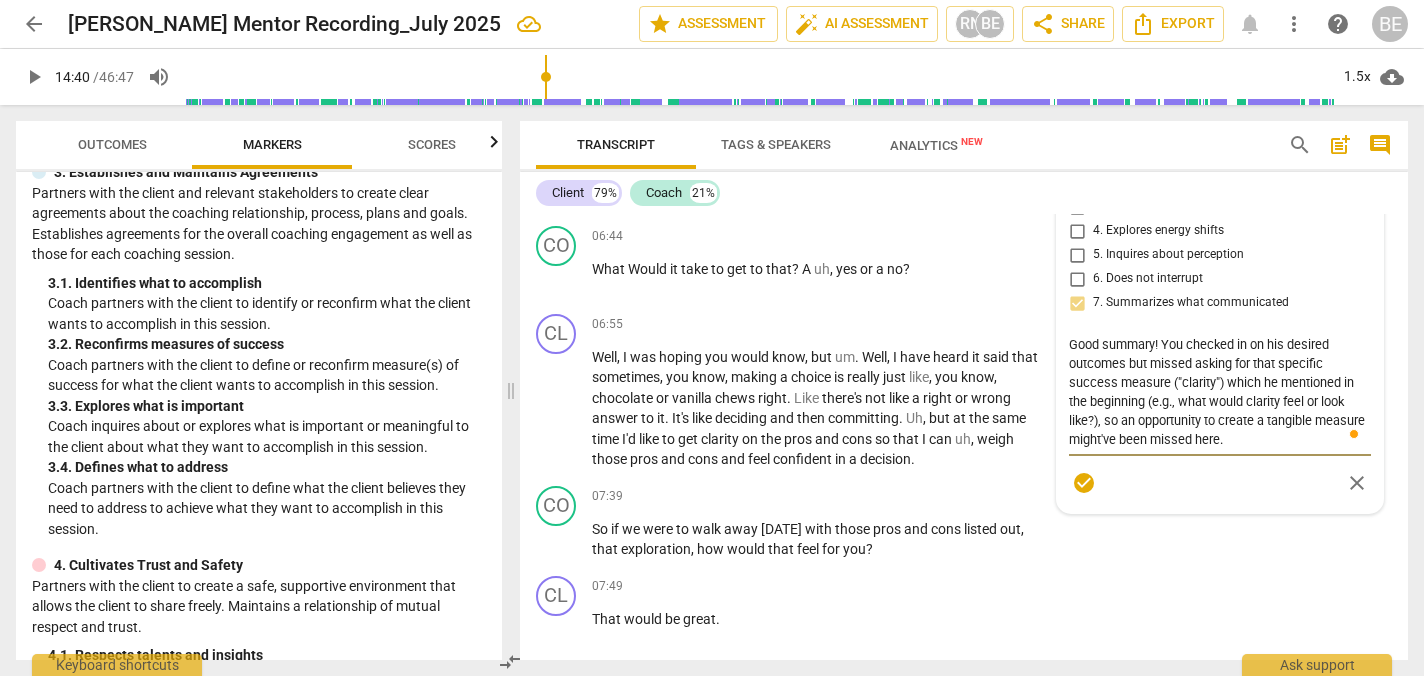 click on "Good summary! You checked in on his desired outcomes but missed asking for that specific success measure ("clarity") which he mentioned in the beginning (e.g., what would clarity feel or look like?), so an opportunity to create a tangible measure might've been missed here." at bounding box center [1220, 392] 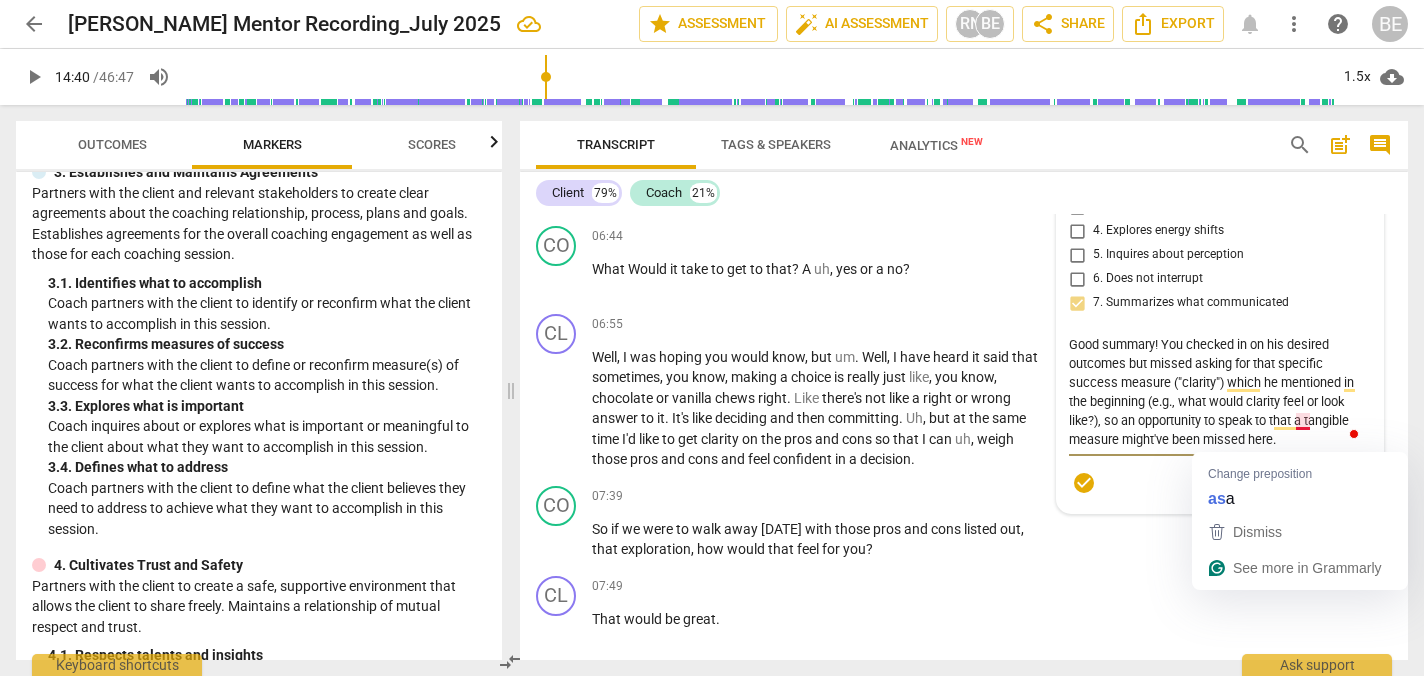 click on "Good summary! You checked in on his desired outcomes but missed asking for that specific success measure ("clarity") which he mentioned in the beginning (e.g., what would clarity feel or look like?), so an opportunity to speak to that a tangible measure might've been missed here." at bounding box center [1220, 392] 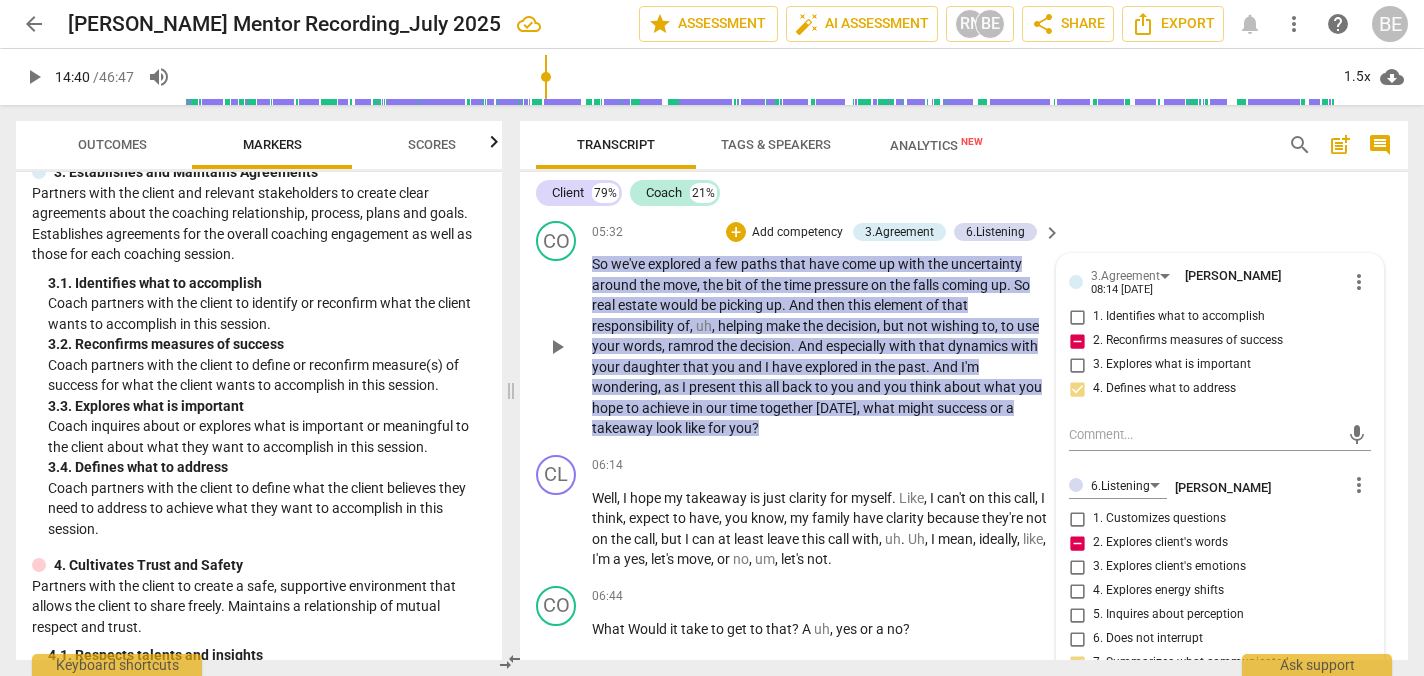 scroll, scrollTop: 2524, scrollLeft: 0, axis: vertical 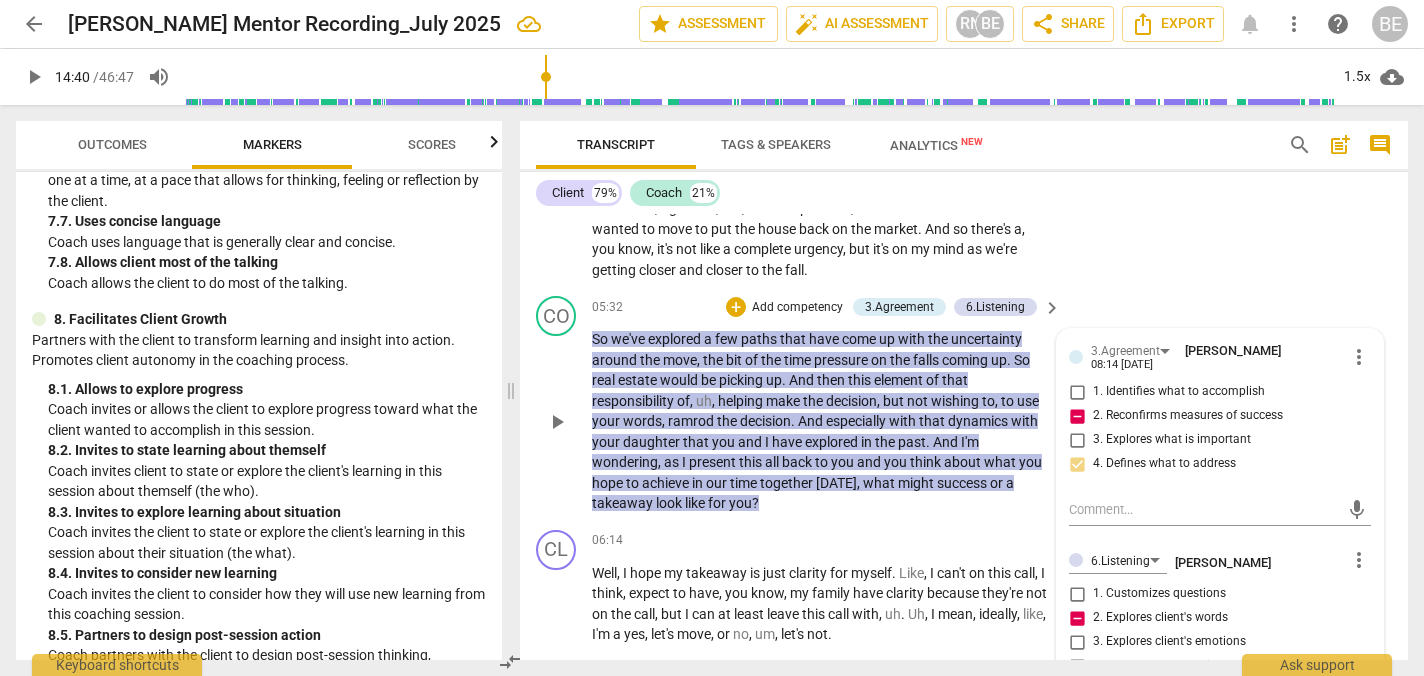 click on "Add competency" at bounding box center [797, 308] 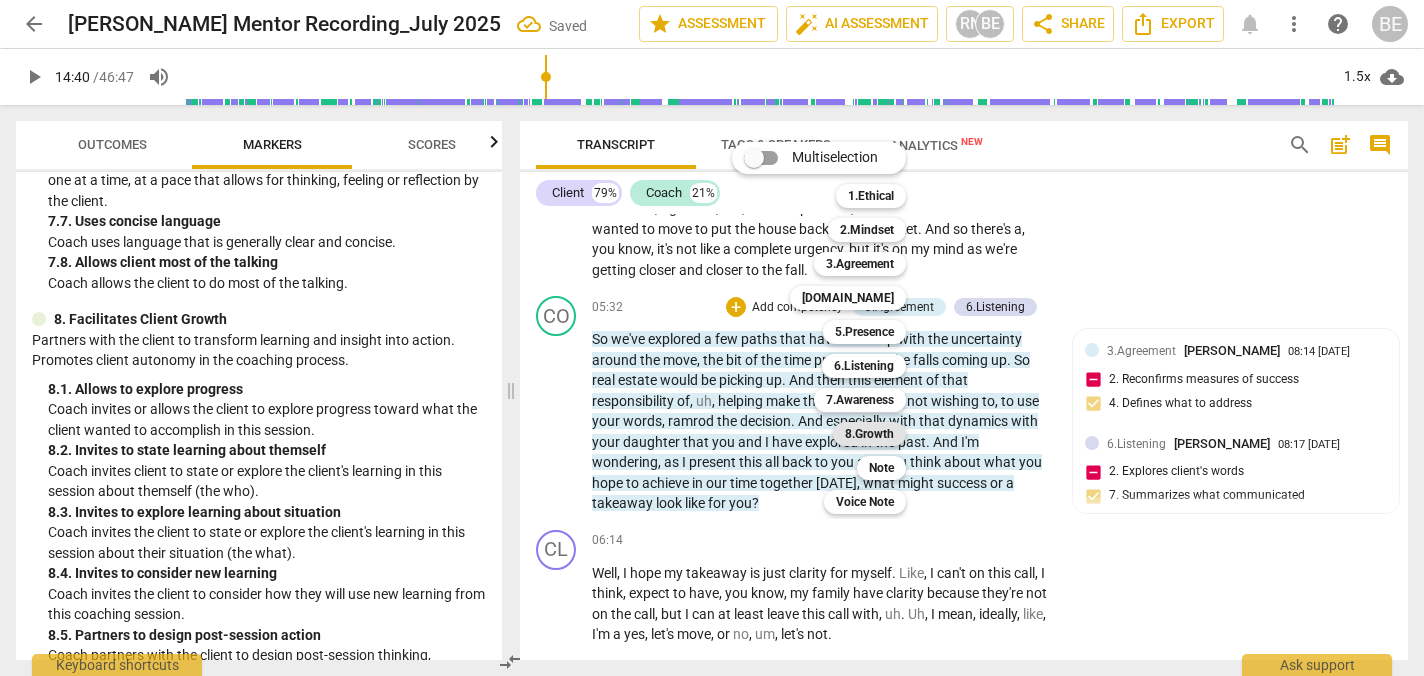 click on "8.Growth" at bounding box center [869, 434] 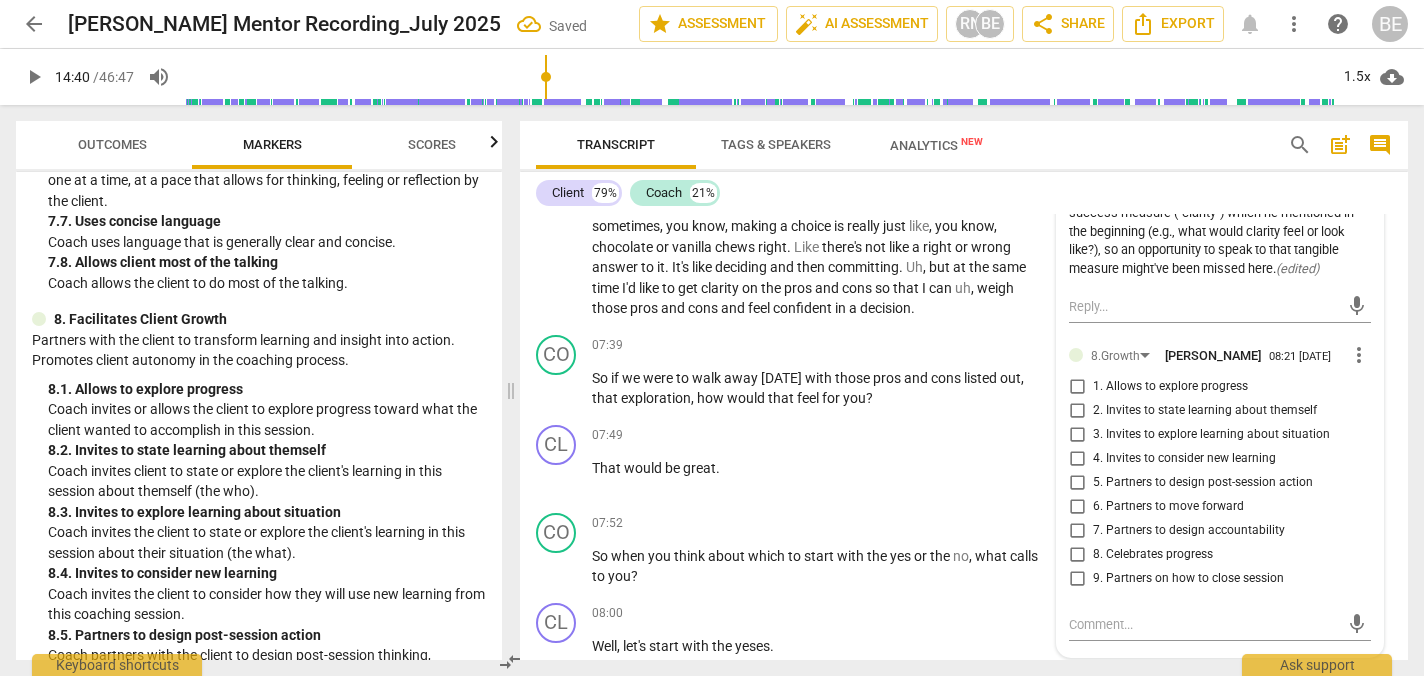 scroll, scrollTop: 3037, scrollLeft: 0, axis: vertical 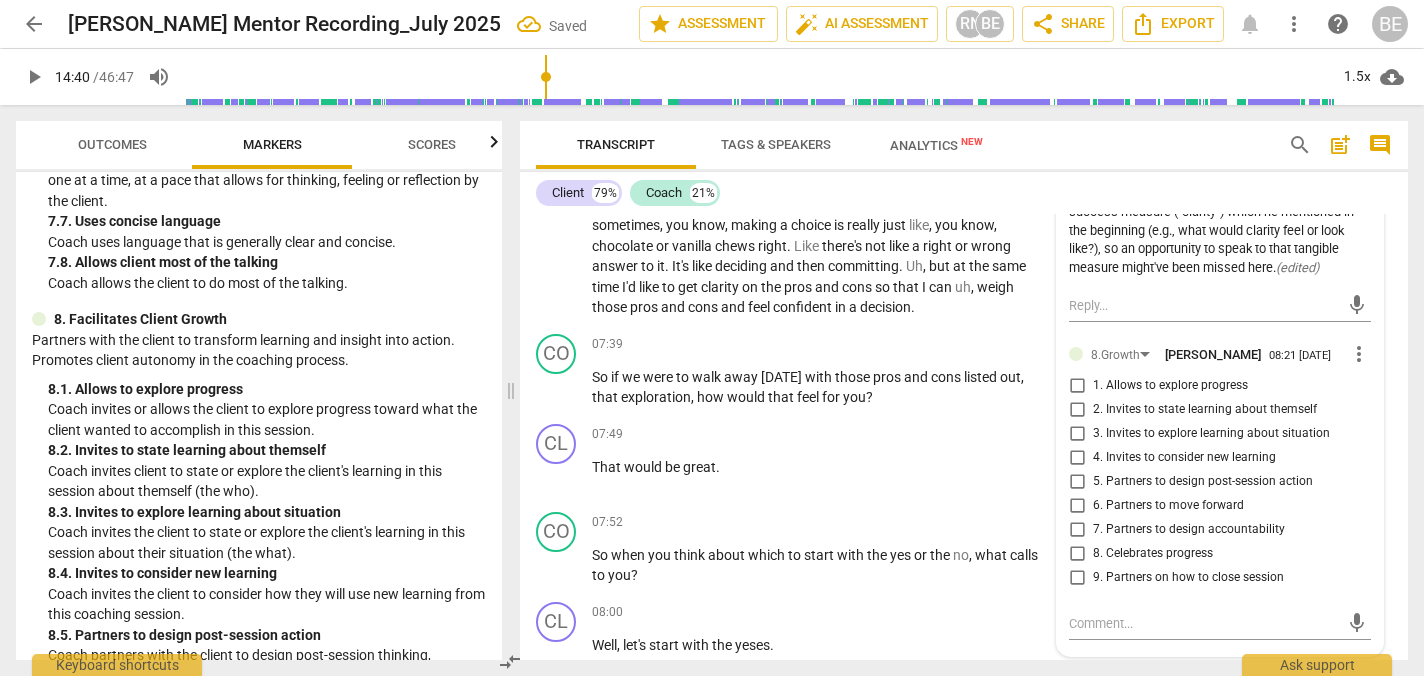 click on "1. Allows to explore progress" at bounding box center [1077, 386] 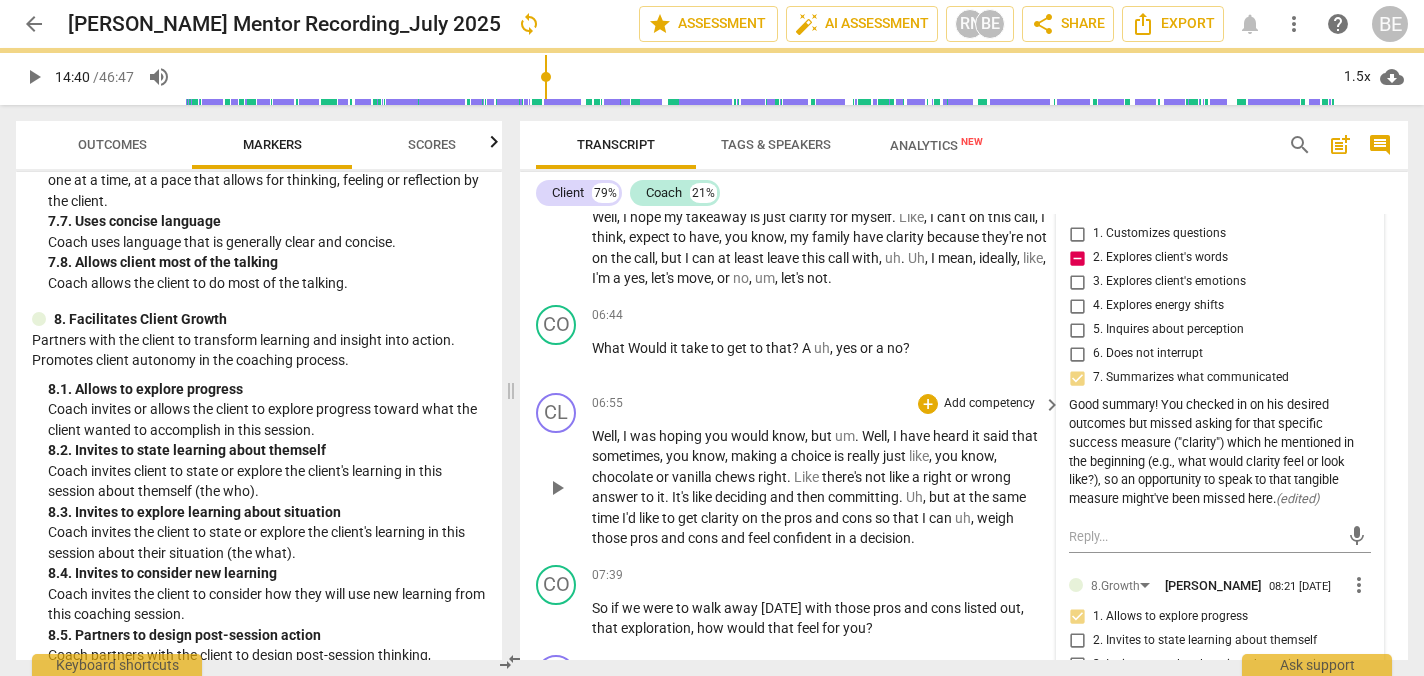 scroll, scrollTop: 2805, scrollLeft: 0, axis: vertical 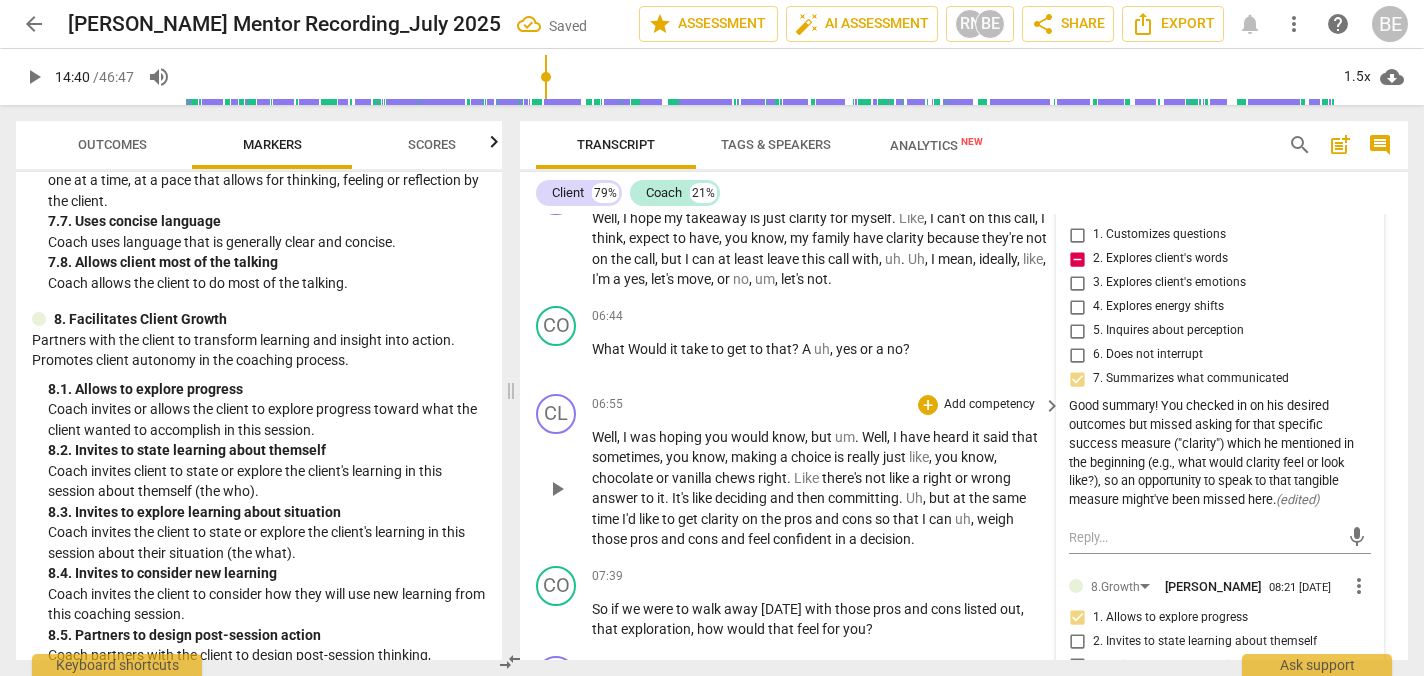 click on "06:55 + Add competency keyboard_arrow_right Well ,   I   was   hoping   you   would   know ,   but   um .   Well ,   I   have   heard   it   said   that   sometimes ,   you   know ,   making   a   choice   is   really   just   like ,   you   know ,   chocolate   or   vanilla   chews   right .   Like   there's   not   like   a   right   or   wrong   answer   to   it .   It's   like   deciding   and   then   committing .   Uh ,   but   at   the   same   time   I'd   like   to   get   clarity   on   the   pros   and   cons   so   that   I   can   uh ,   weigh   those   pros   and   cons   and   feel   confident   in   a   decision ." at bounding box center [827, 472] 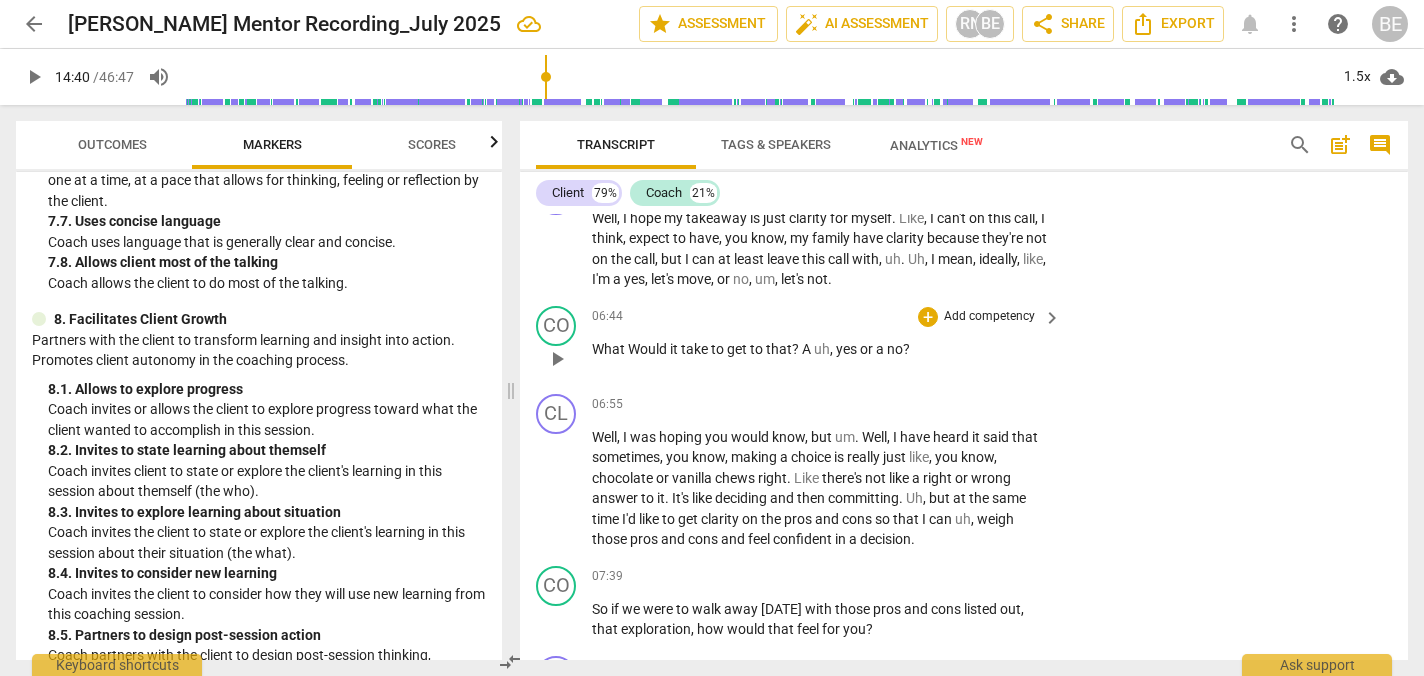 click on "Add competency" at bounding box center [989, 317] 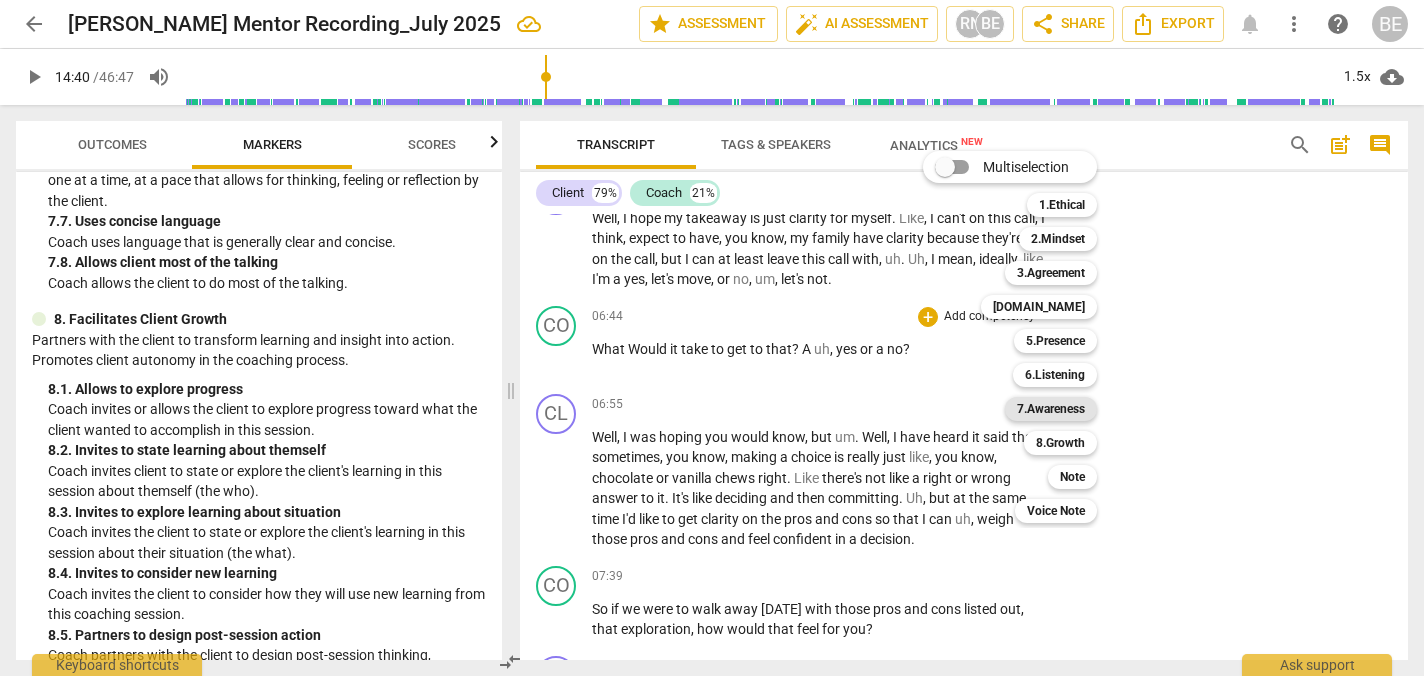 click on "7.Awareness" at bounding box center [1051, 409] 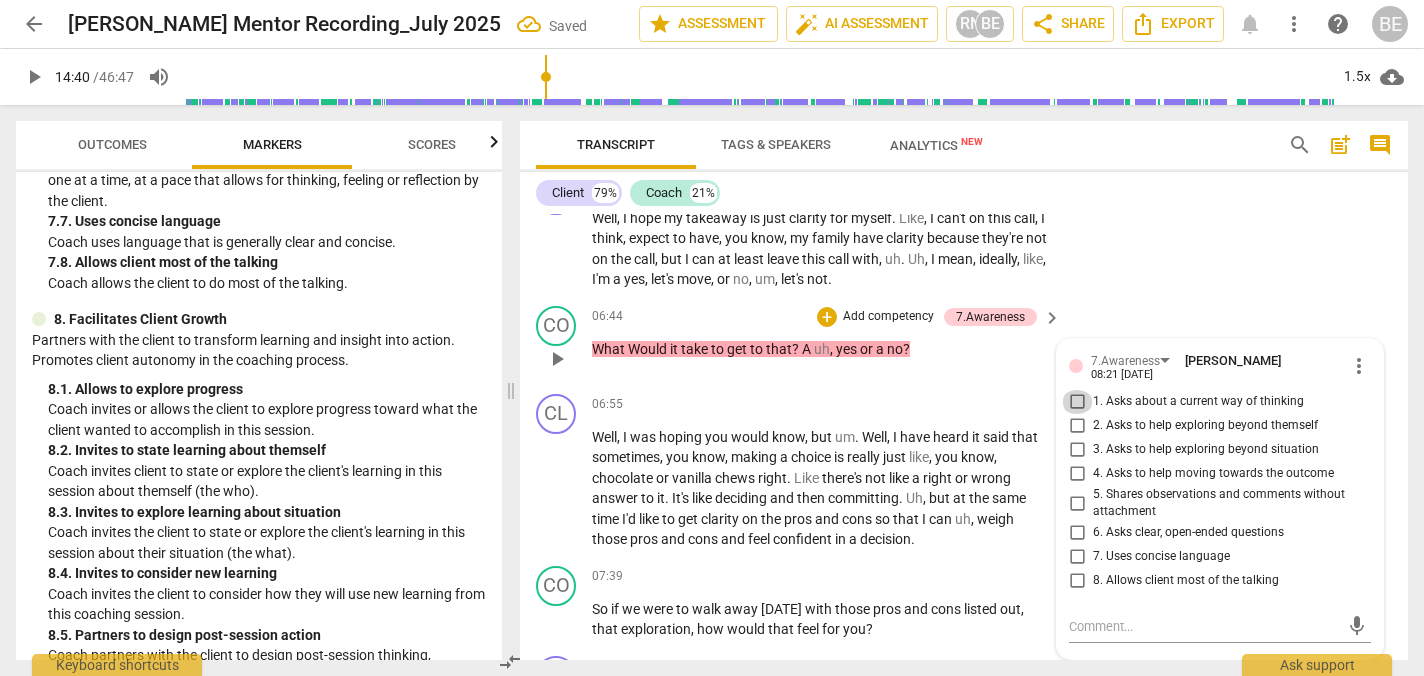 click on "1. Asks about a current way of thinking" at bounding box center (1077, 402) 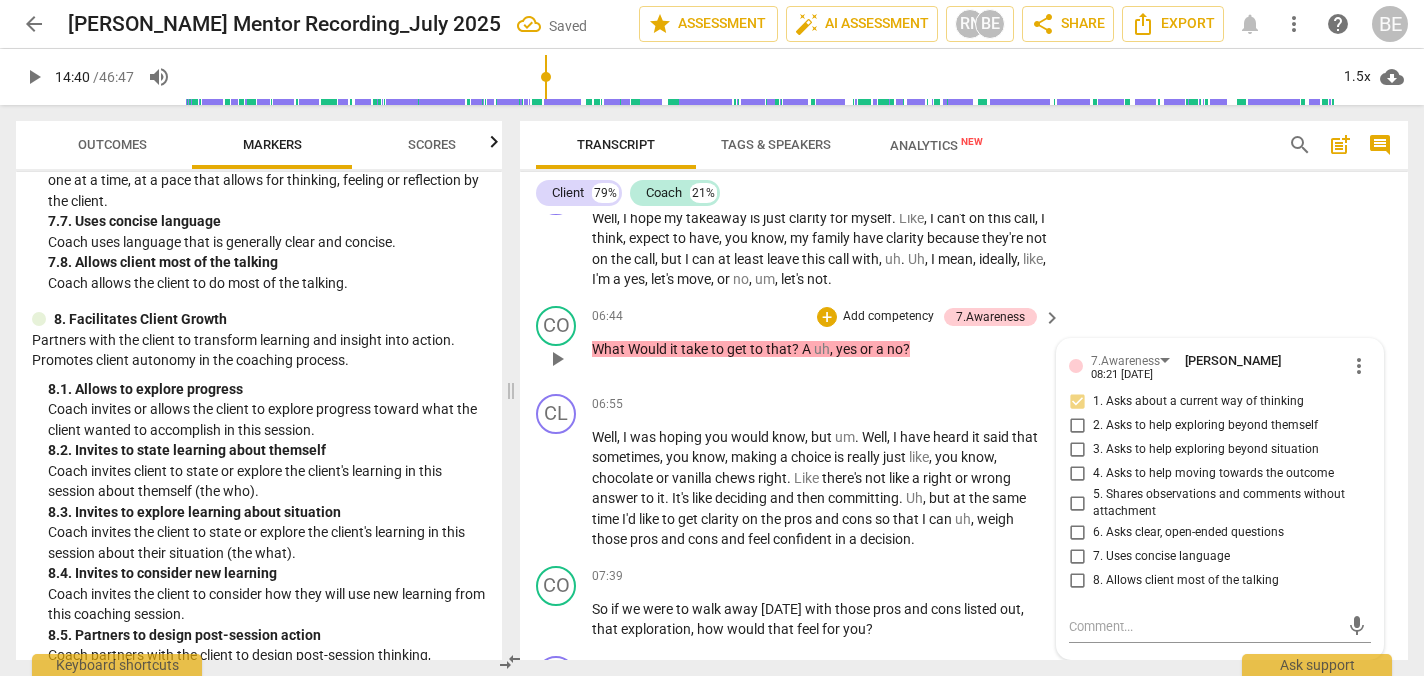 click on "4. Asks to help moving towards the outcome" at bounding box center [1077, 474] 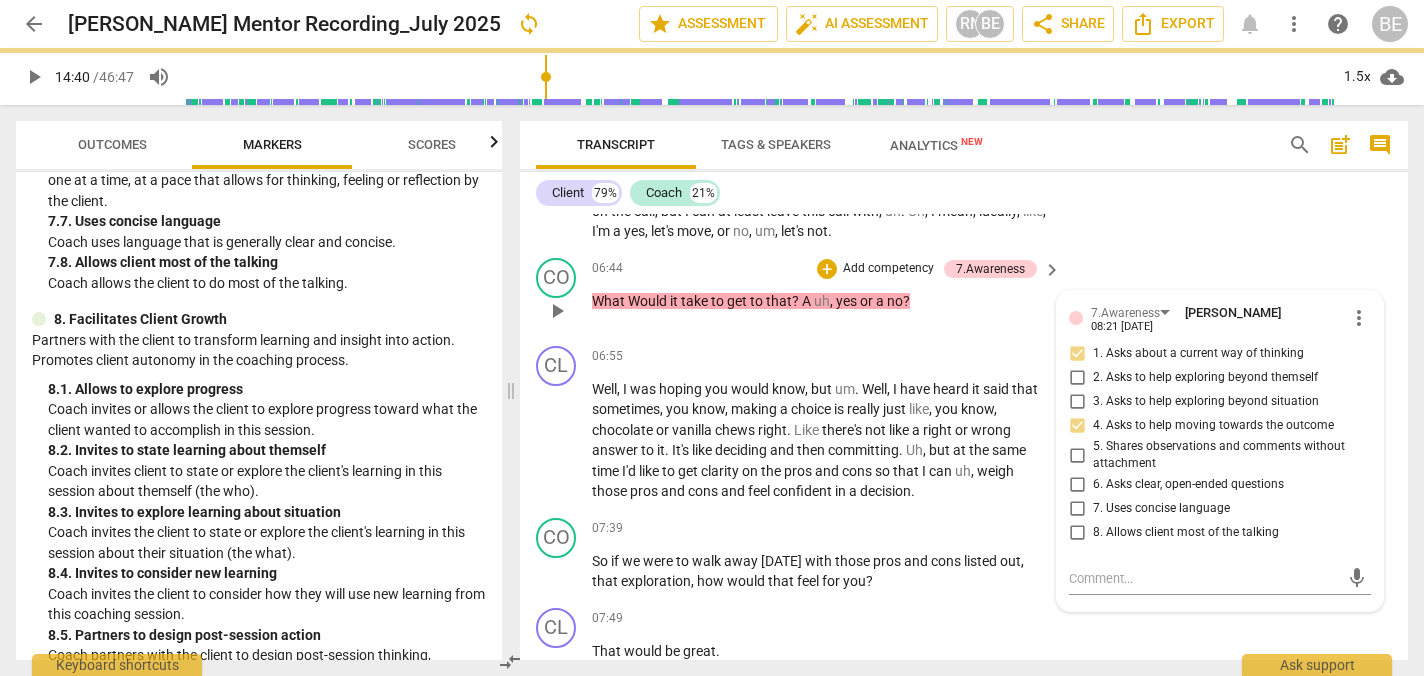 scroll, scrollTop: 2868, scrollLeft: 0, axis: vertical 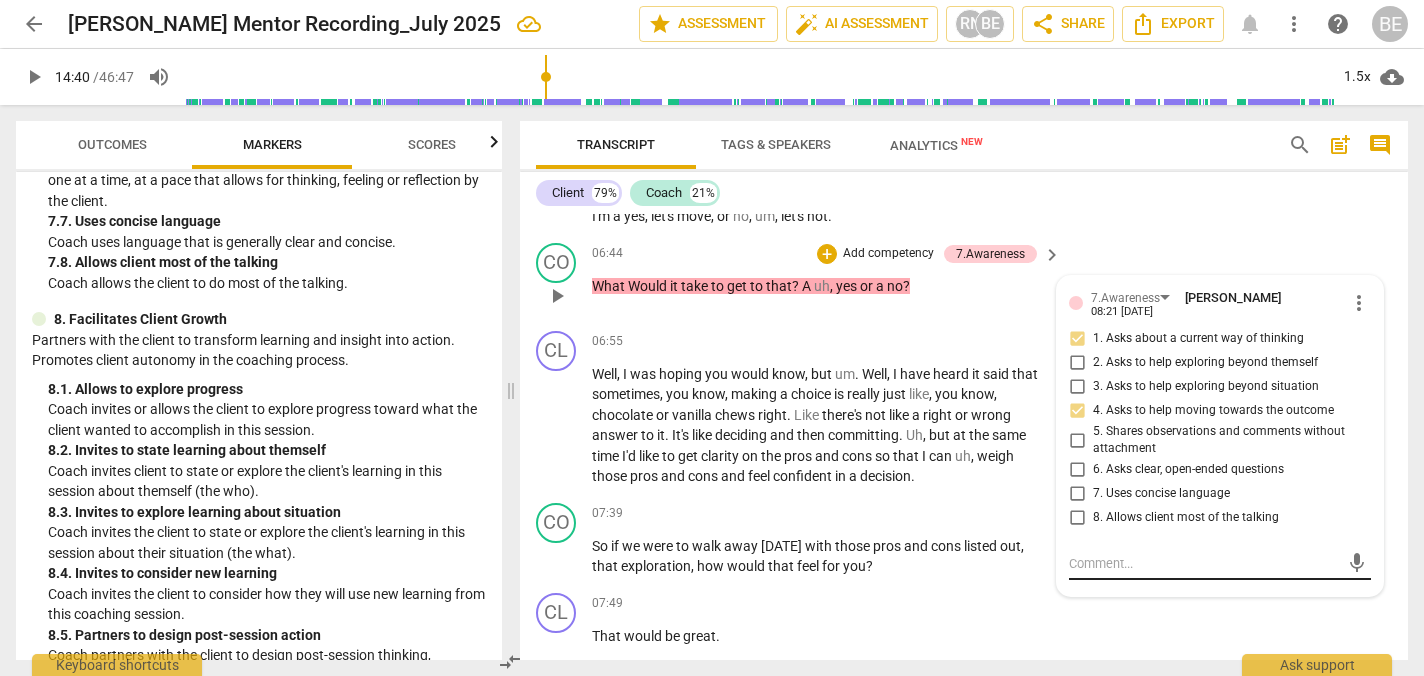 click at bounding box center [1204, 563] 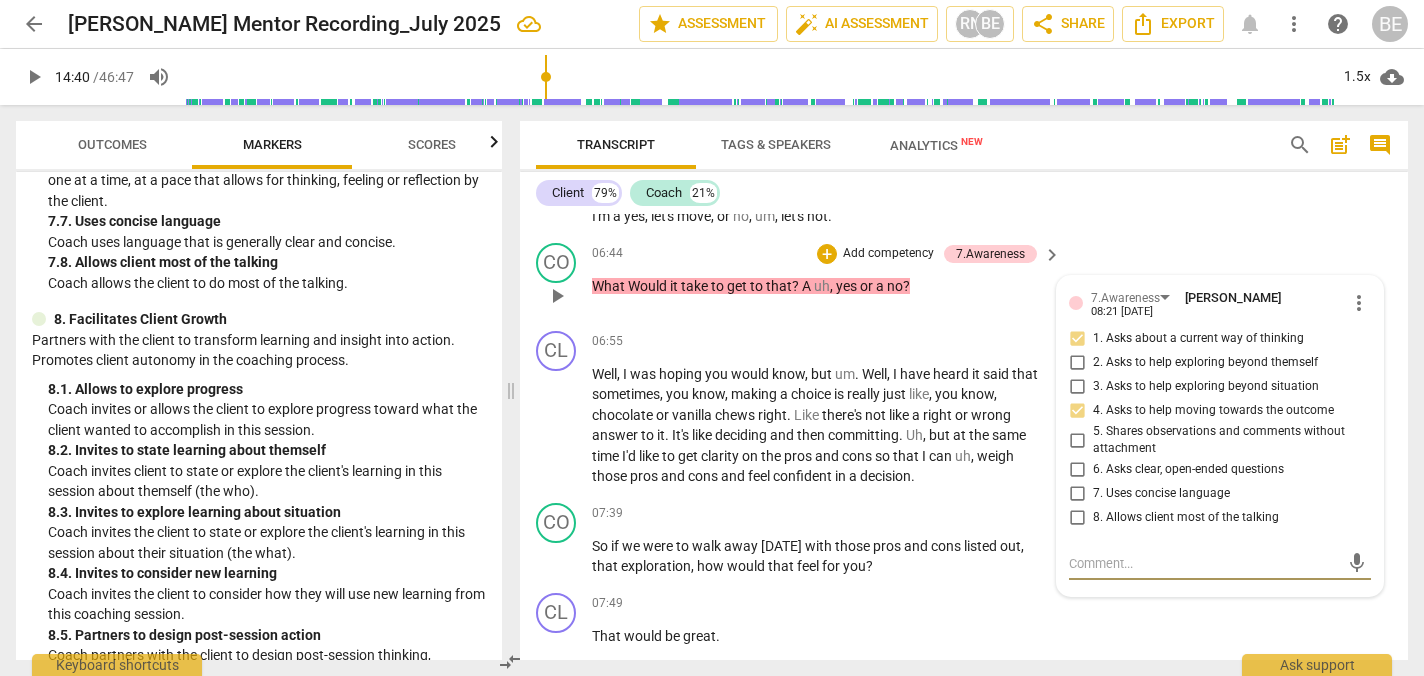 paste on "Coach helps the client explore what is needed to reach a decision, supporting awareness and forward momentum. The pacing allowed for reflection. Could be enhanced by explicitly linking to client's deeper motivations or values (7.2)." 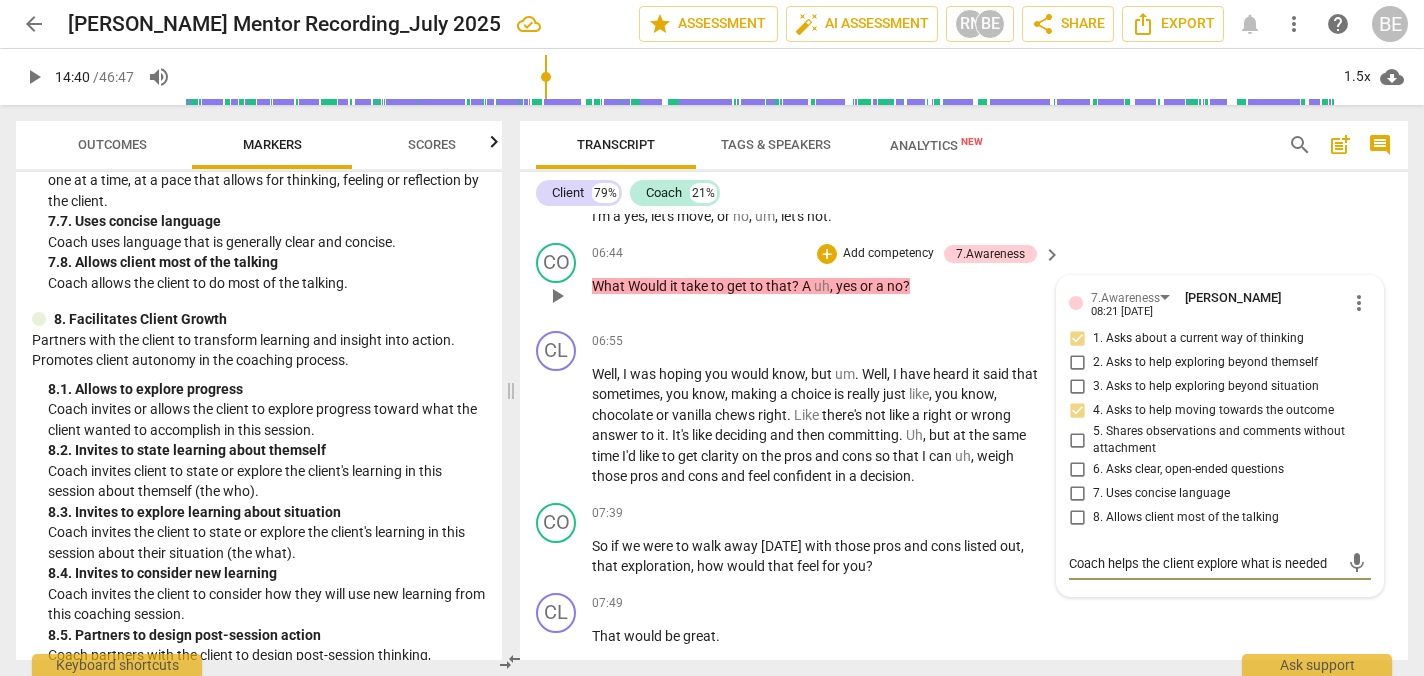 scroll, scrollTop: 17, scrollLeft: 0, axis: vertical 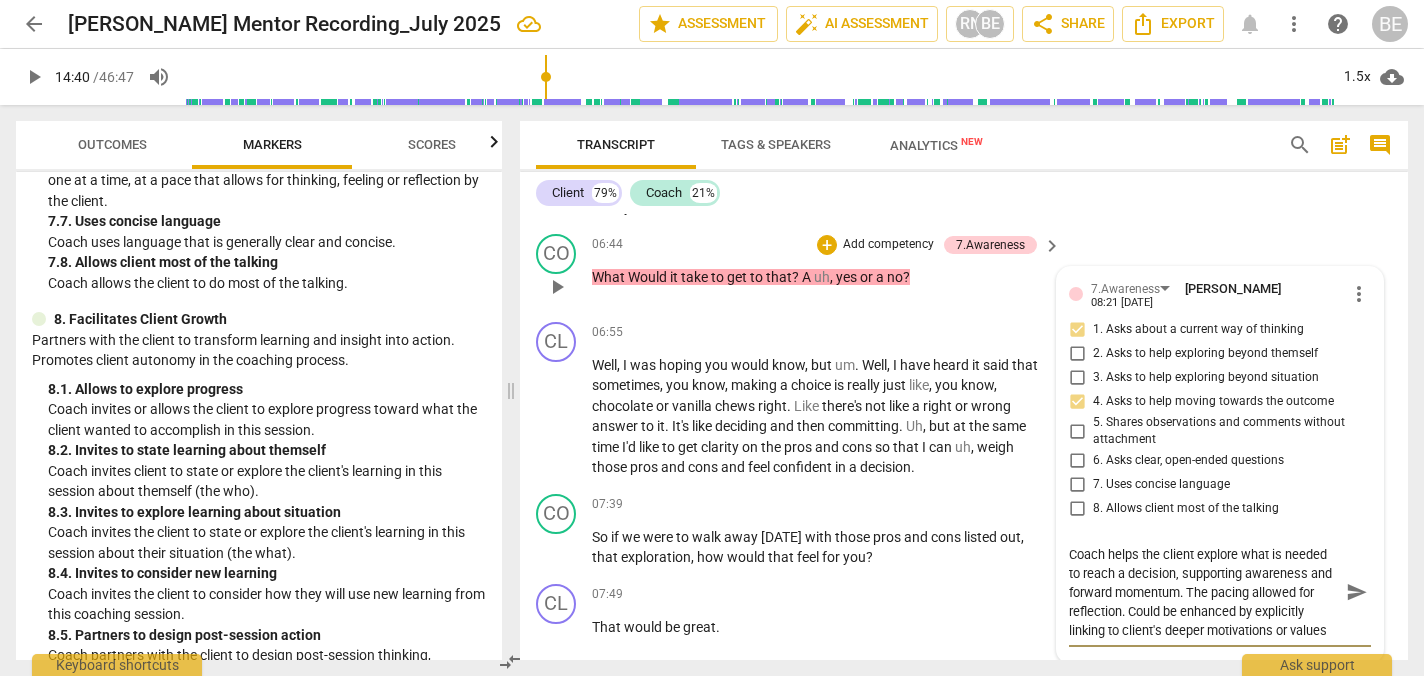click on "Coach helps the client explore what is needed to reach a decision, supporting awareness and forward momentum. The pacing allowed for reflection. Could be enhanced by explicitly linking to client's deeper motivations or values (7.2)." at bounding box center (1204, 592) 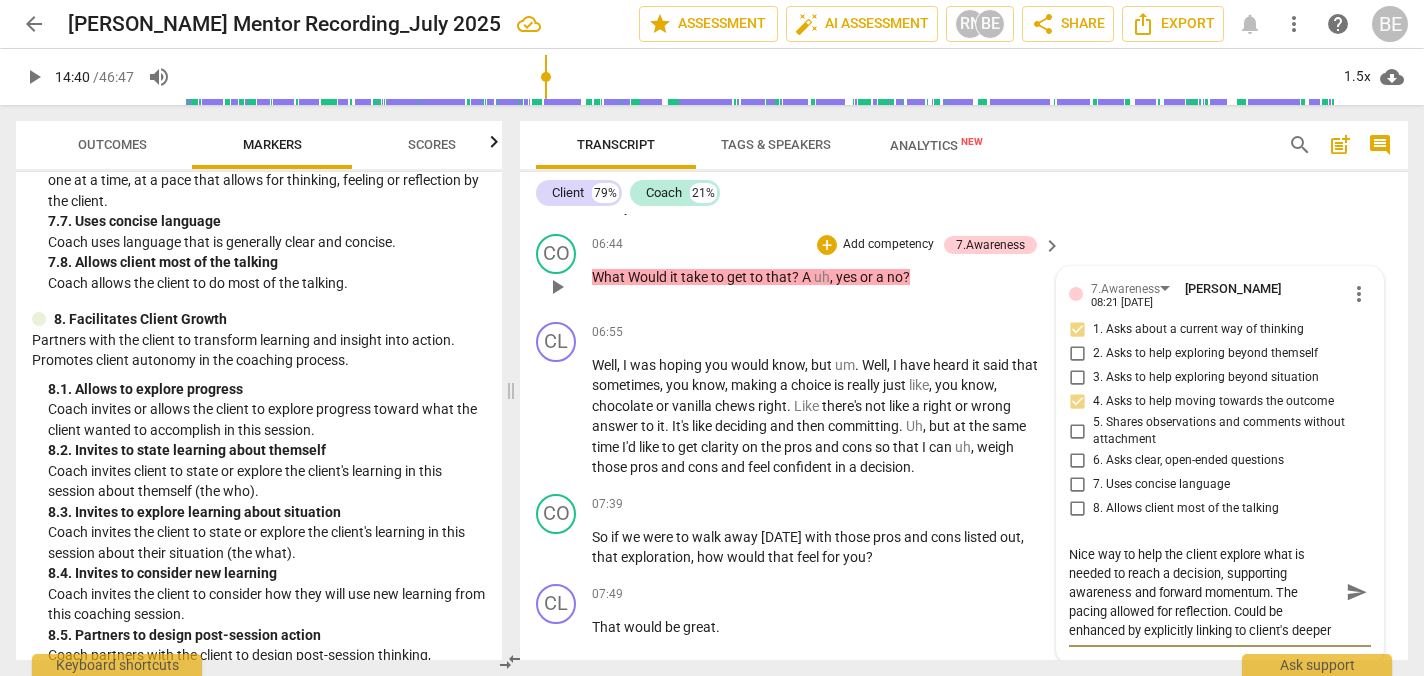 scroll, scrollTop: 19, scrollLeft: 0, axis: vertical 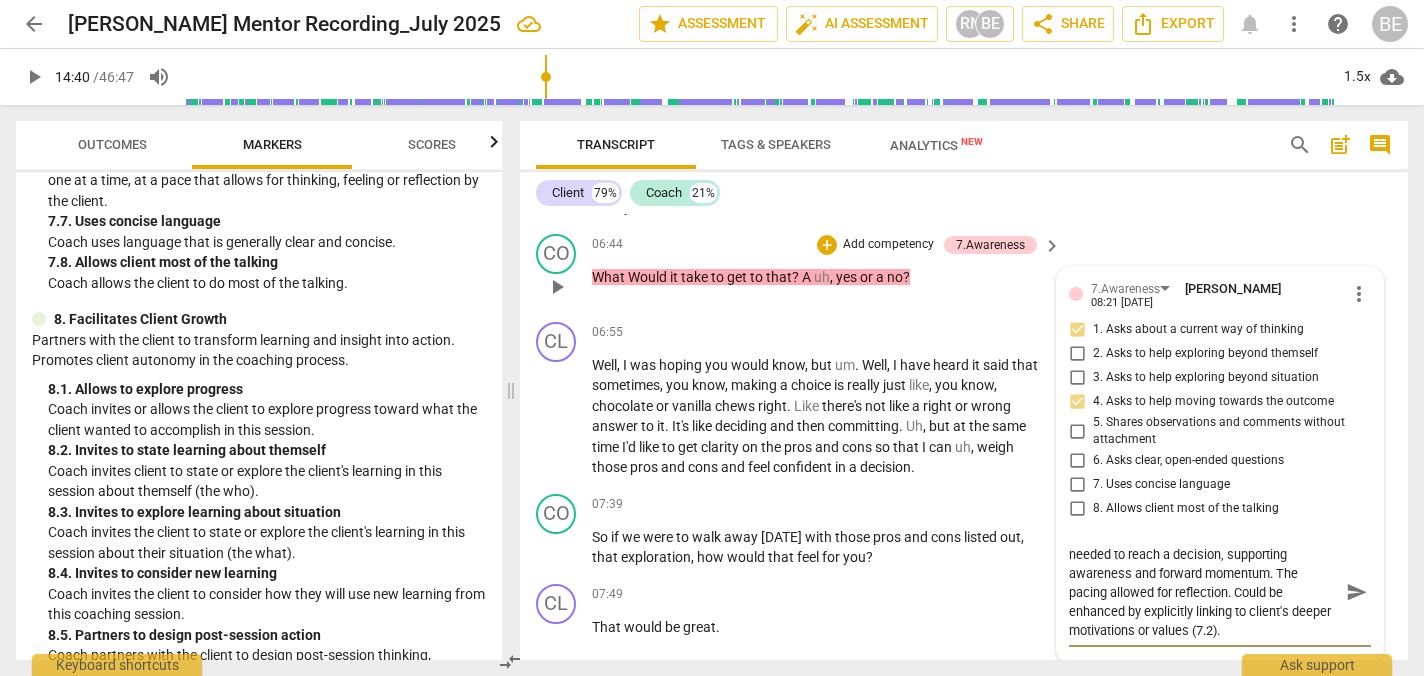 click on "Nice way to help the client explore what is needed to reach a decision, supporting awareness and forward momentum. The pacing allowed for reflection. Could be enhanced by explicitly linking to client's deeper motivations or values (7.2)." at bounding box center (1204, 592) 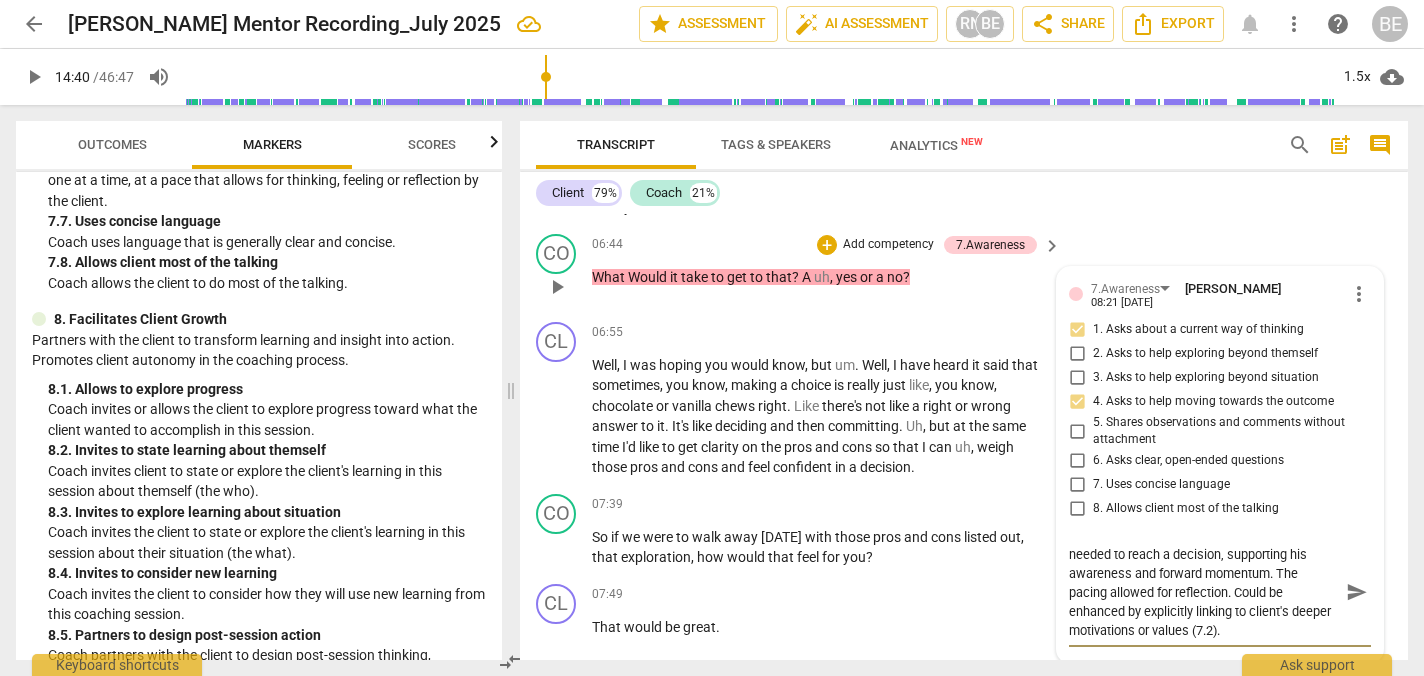 click on "Nice way to help the client explore what is needed to reach a decision, supporting his awareness and forward momentum. The pacing allowed for reflection. Could be enhanced by explicitly linking to client's deeper motivations or values (7.2)." at bounding box center [1204, 592] 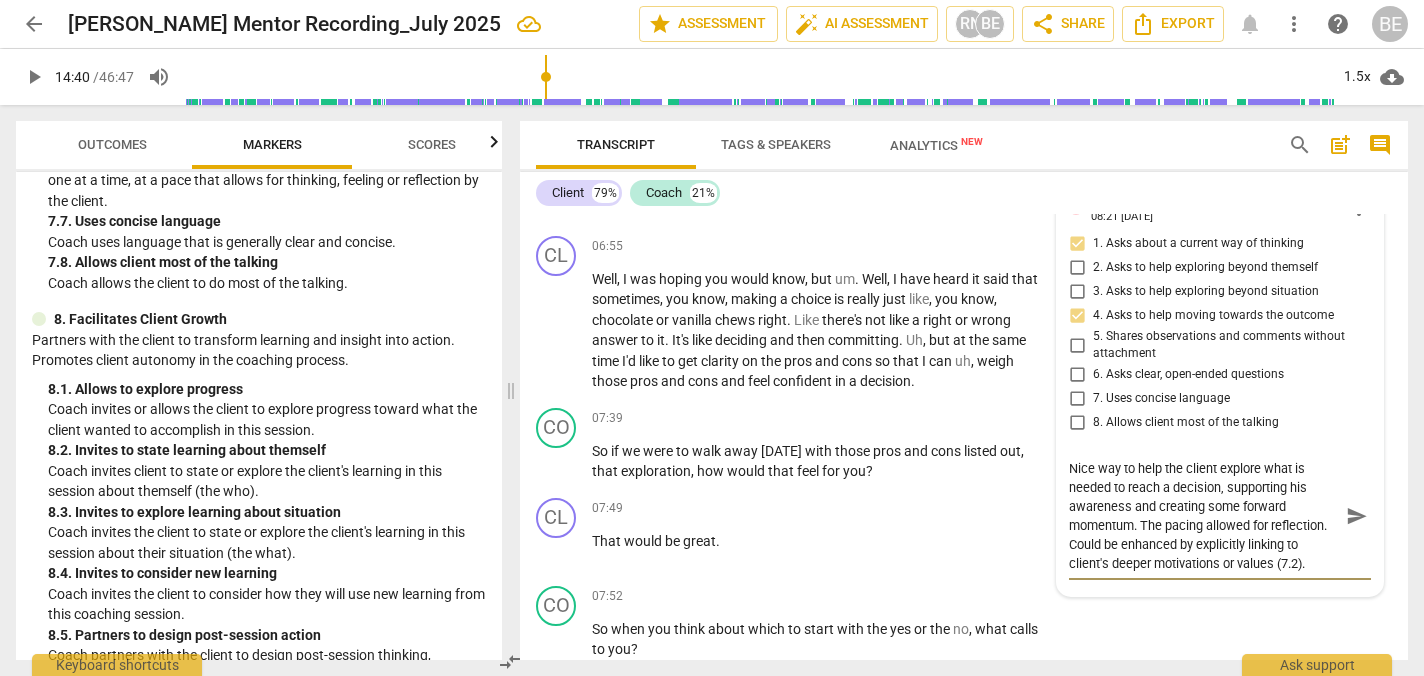 scroll, scrollTop: 2970, scrollLeft: 0, axis: vertical 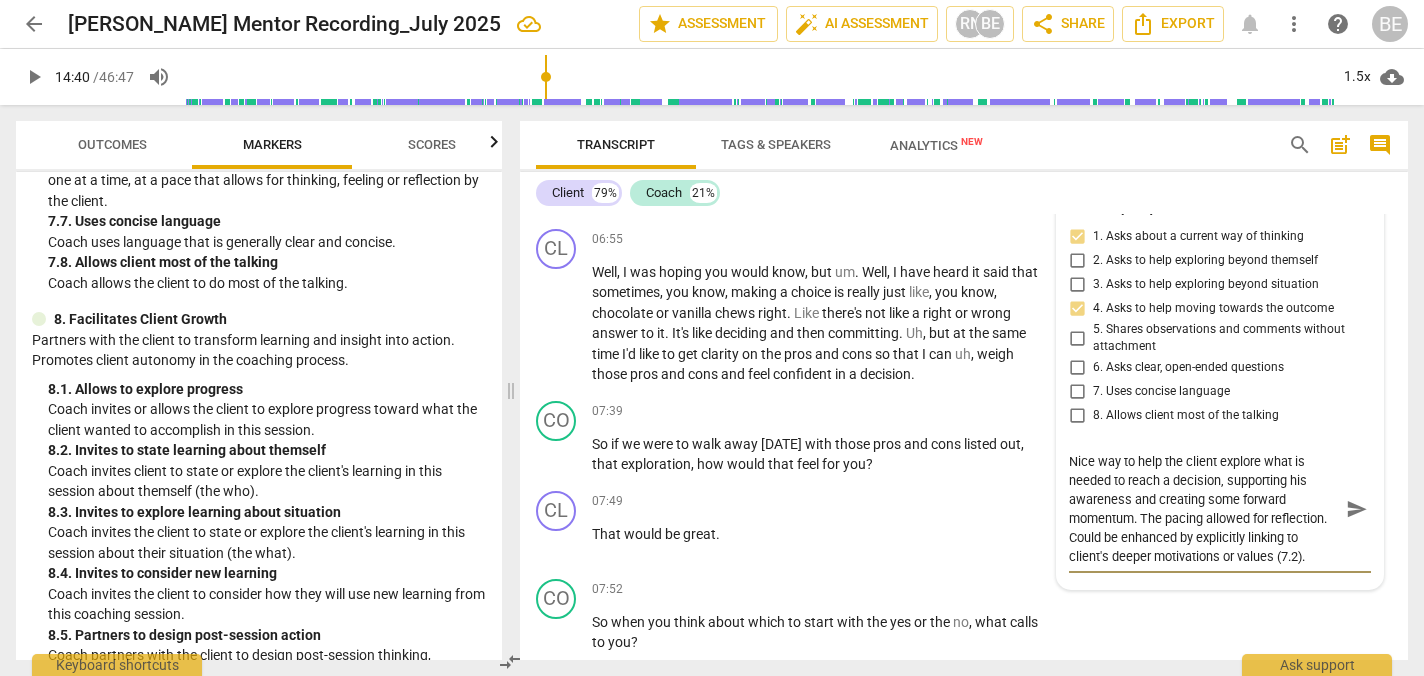 drag, startPoint x: 1124, startPoint y: 535, endPoint x: 1138, endPoint y: 515, distance: 24.41311 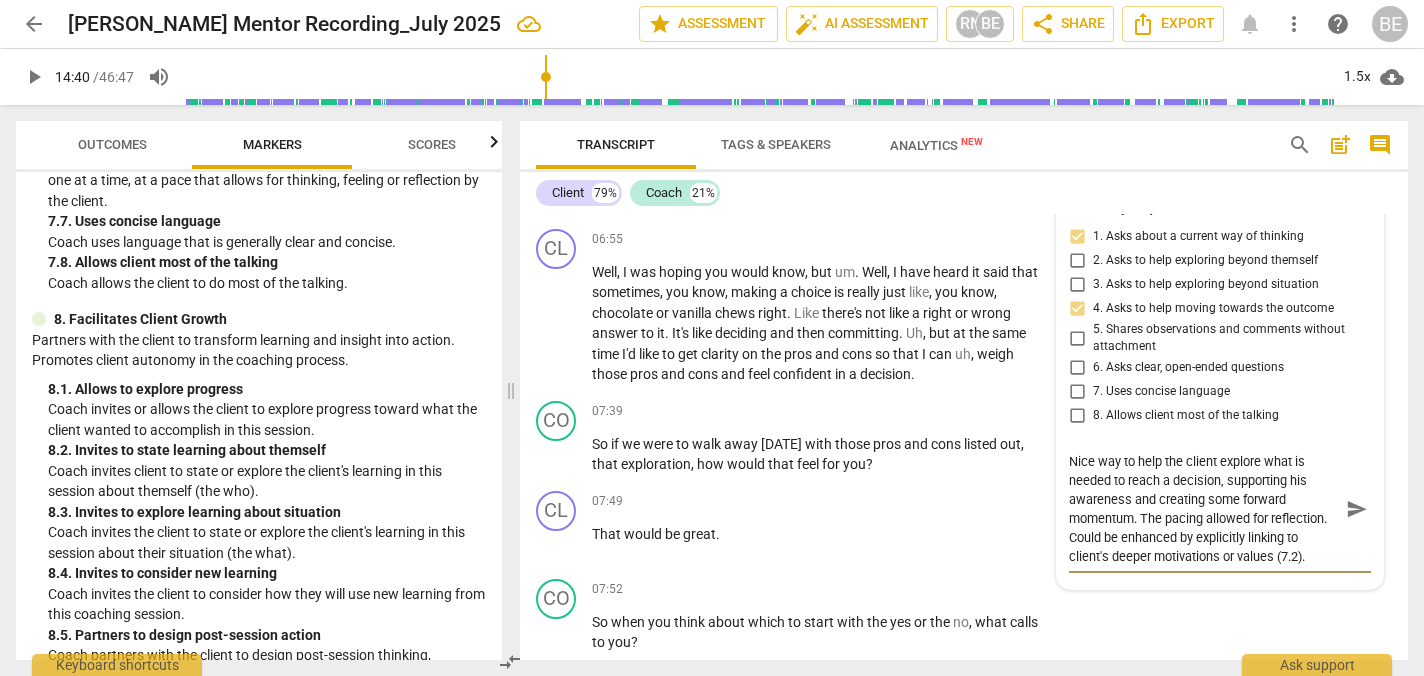 click on "Nice way to help the client explore what is needed to reach a decision, supporting his awareness and creating some forward momentum. The pacing allowed for reflection. Could be enhanced by explicitly linking to client's deeper motivations or values (7.2)." at bounding box center (1204, 509) 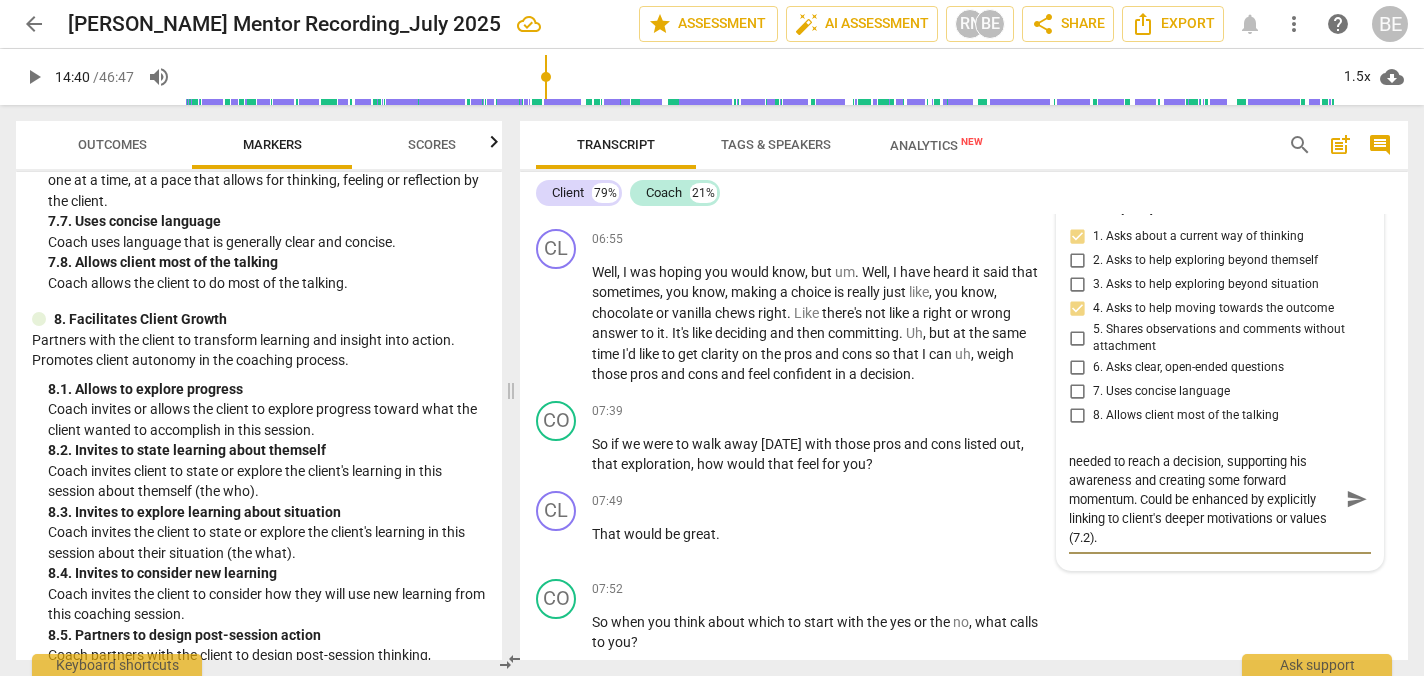 scroll, scrollTop: 0, scrollLeft: 0, axis: both 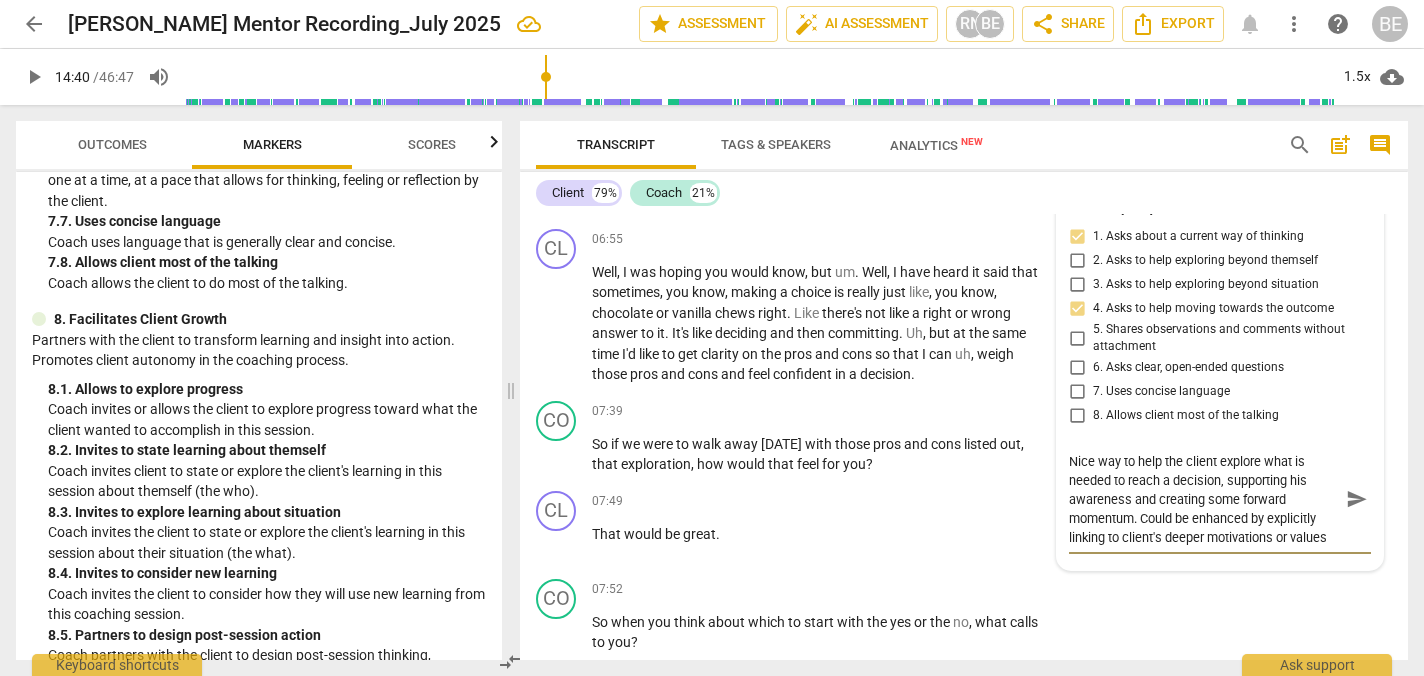 click on "Nice way to help the client explore what is needed to reach a decision, supporting his awareness and creating some forward momentum. Could be enhanced by explicitly linking to client's deeper motivations or values (7.2)." at bounding box center (1204, 499) 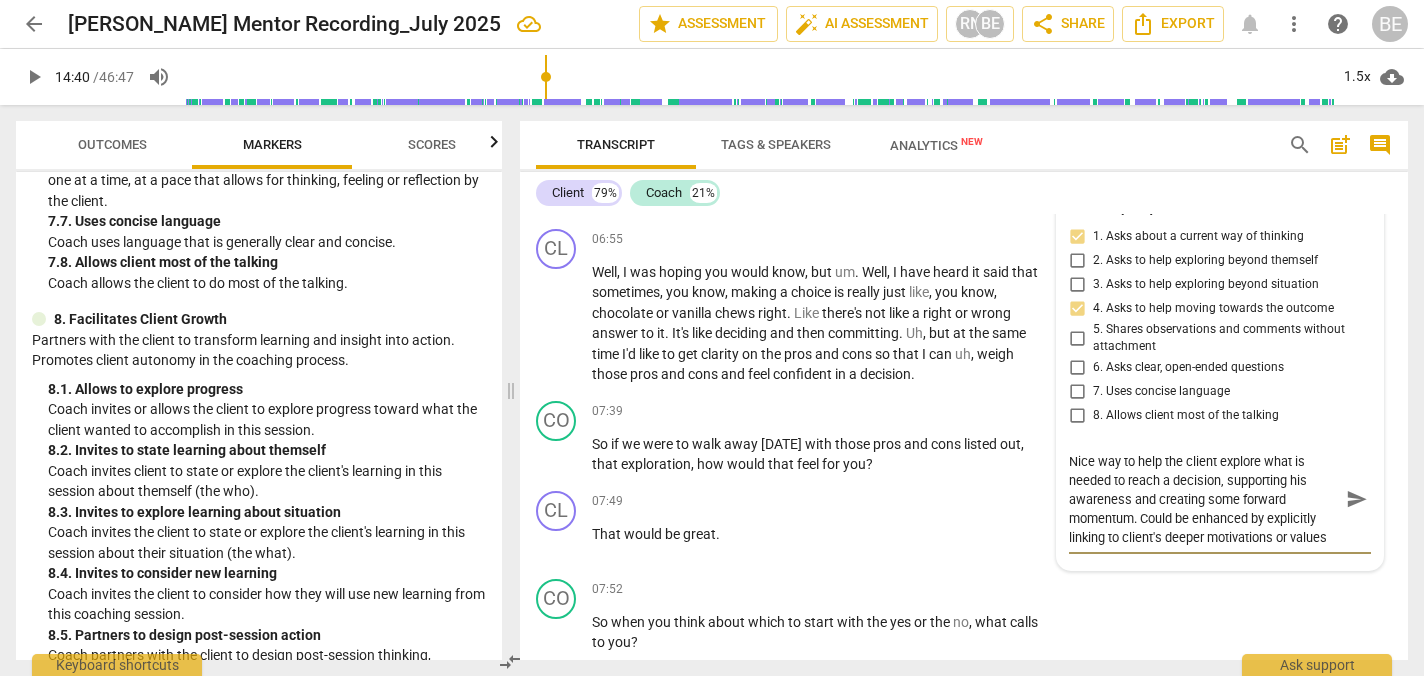 scroll, scrollTop: 19, scrollLeft: 0, axis: vertical 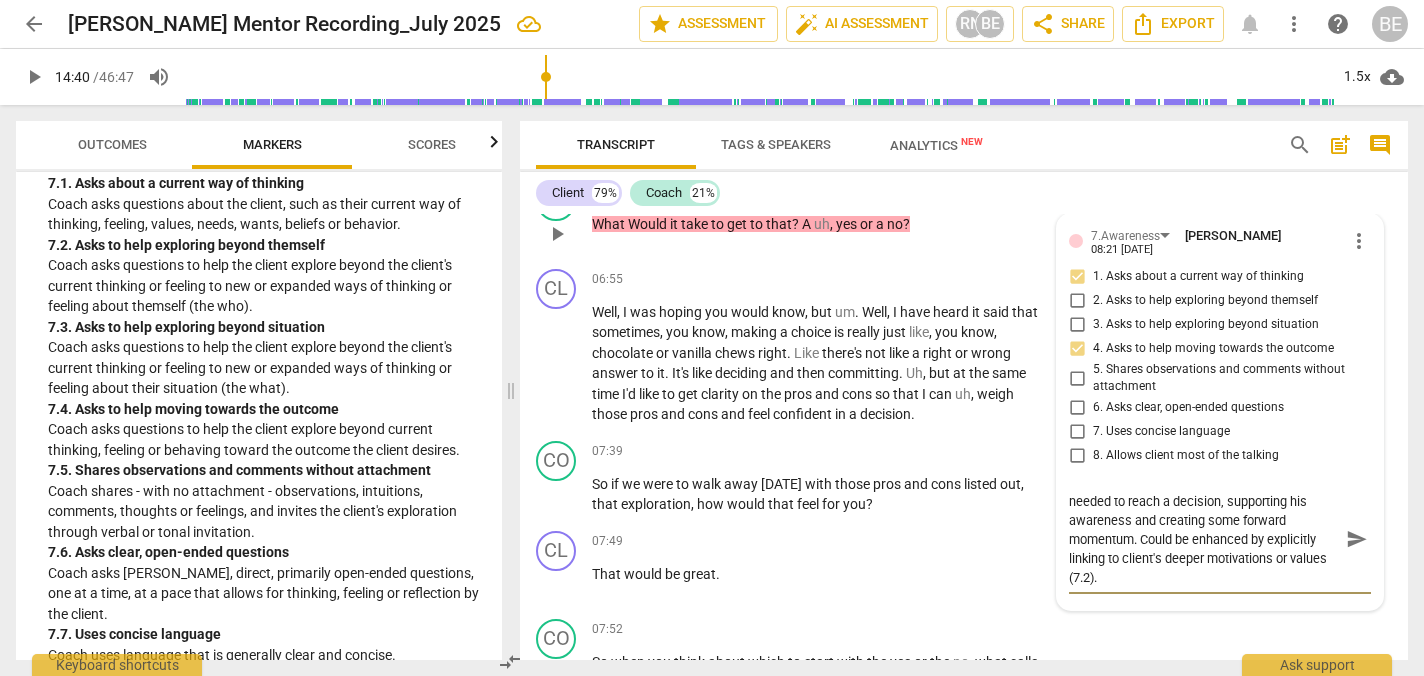 drag, startPoint x: 1298, startPoint y: 577, endPoint x: 1093, endPoint y: 578, distance: 205.00244 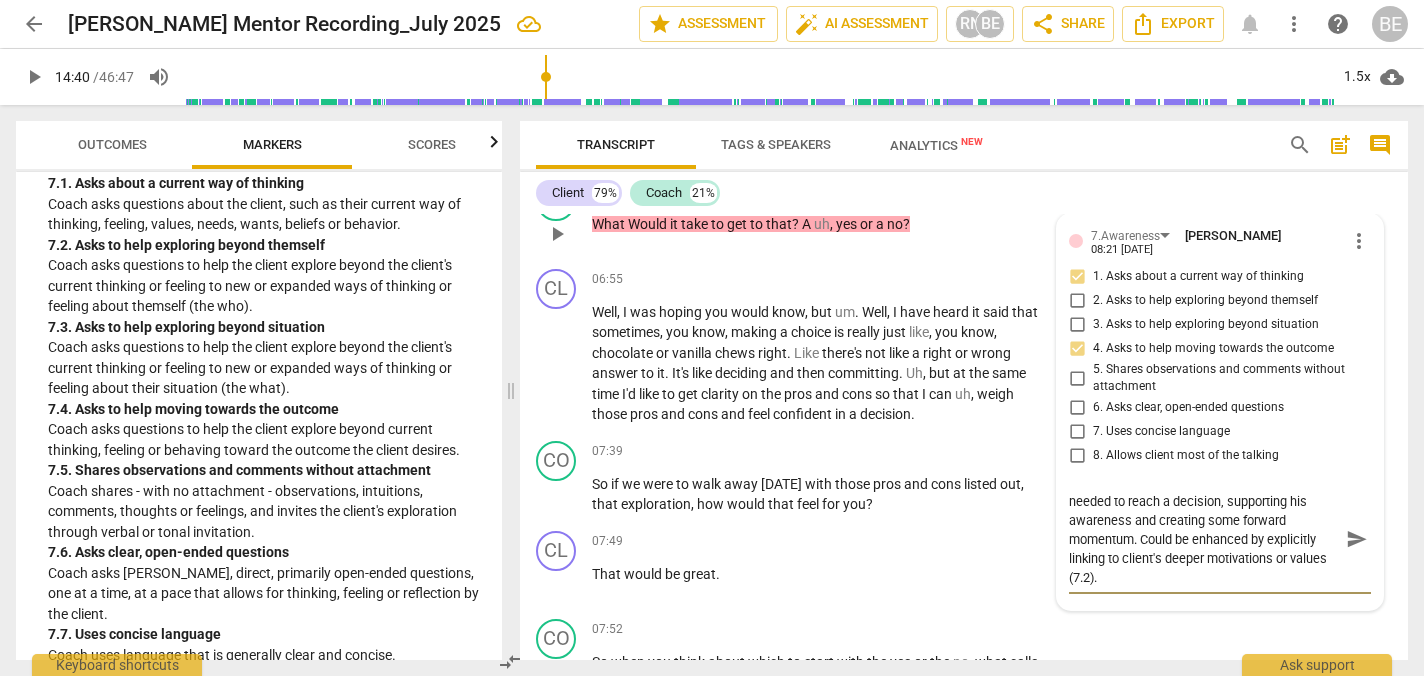 click on "Nice way to help the client explore what is needed to reach a decision, supporting his awareness and creating some forward momentum. Could be enhanced by explicitly linking to client's deeper motivations or values (7.2)." at bounding box center [1204, 539] 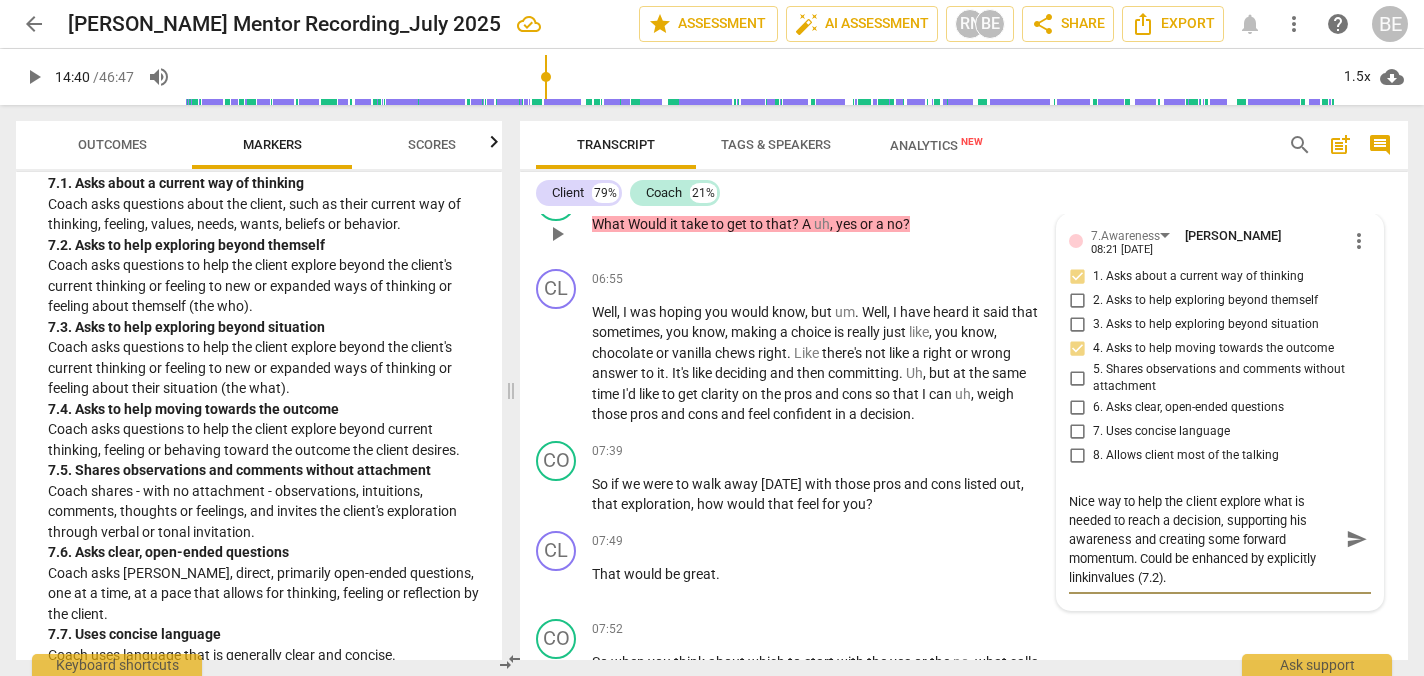 scroll, scrollTop: 17, scrollLeft: 0, axis: vertical 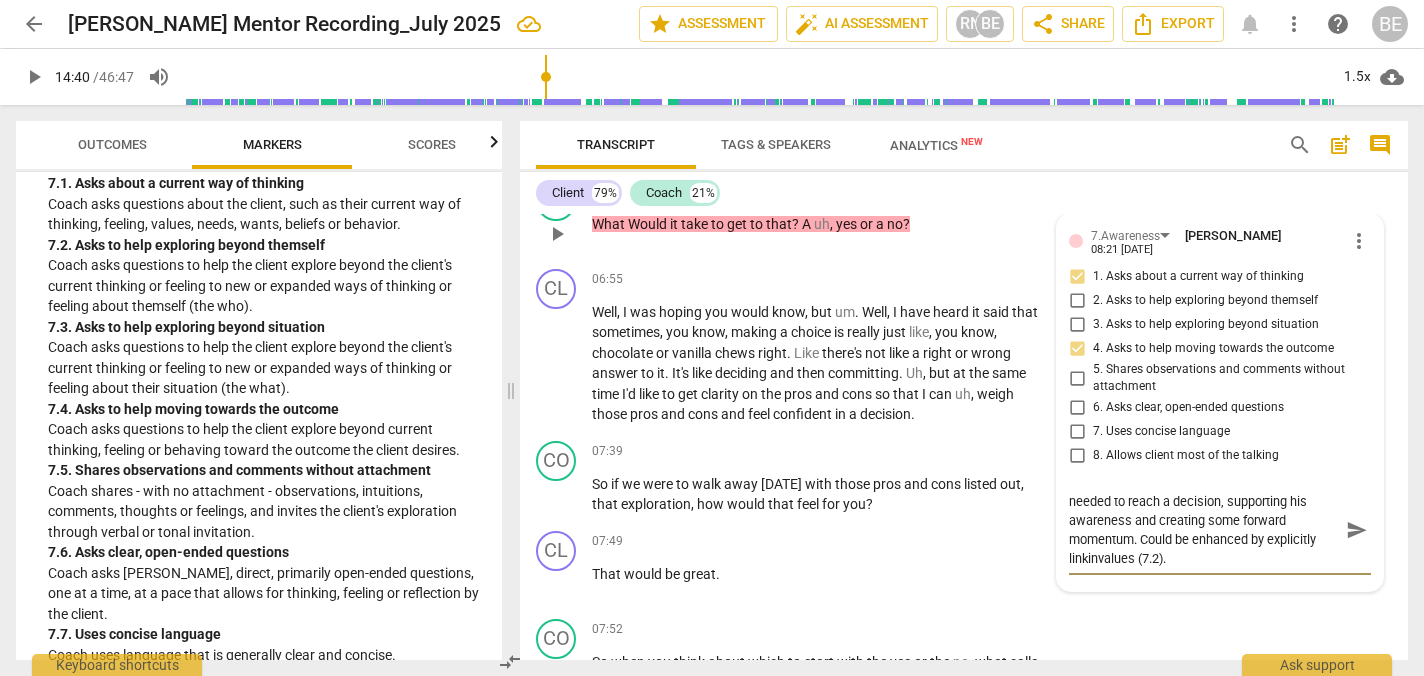 drag, startPoint x: 1171, startPoint y: 578, endPoint x: 1061, endPoint y: 577, distance: 110.00455 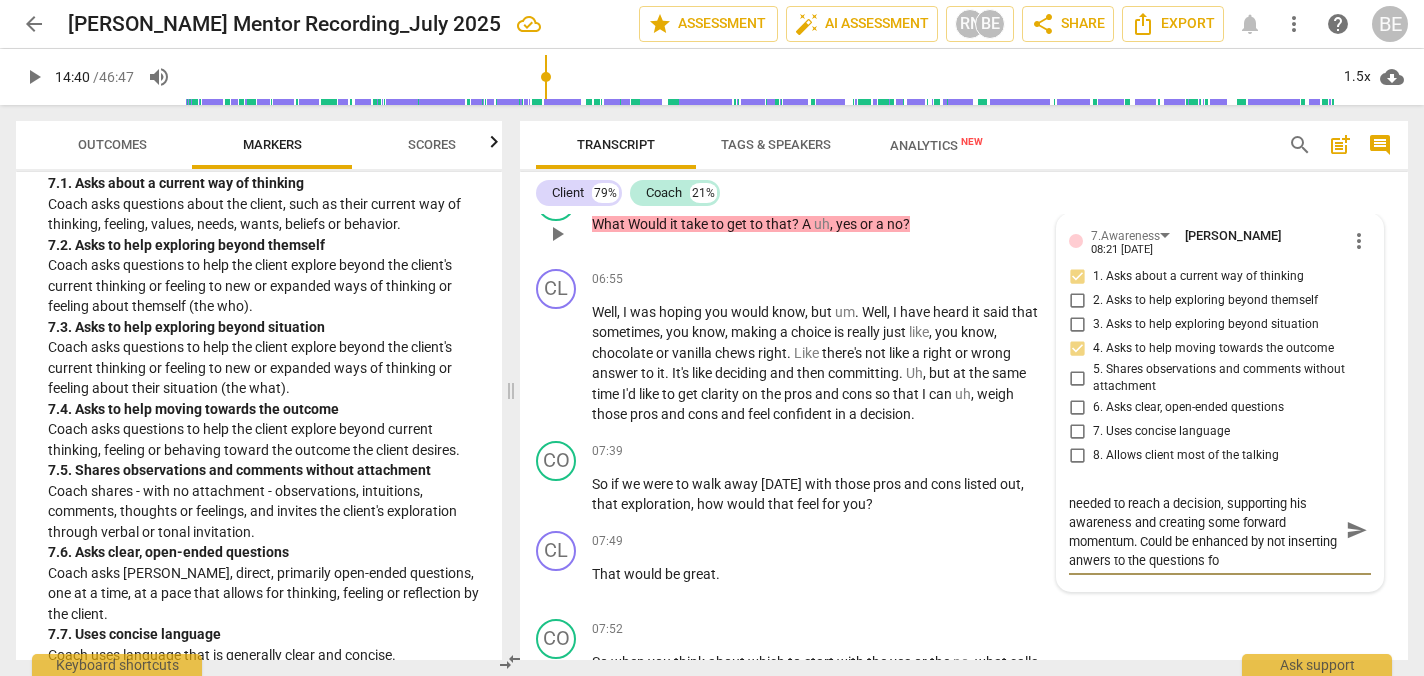 scroll, scrollTop: 0, scrollLeft: 0, axis: both 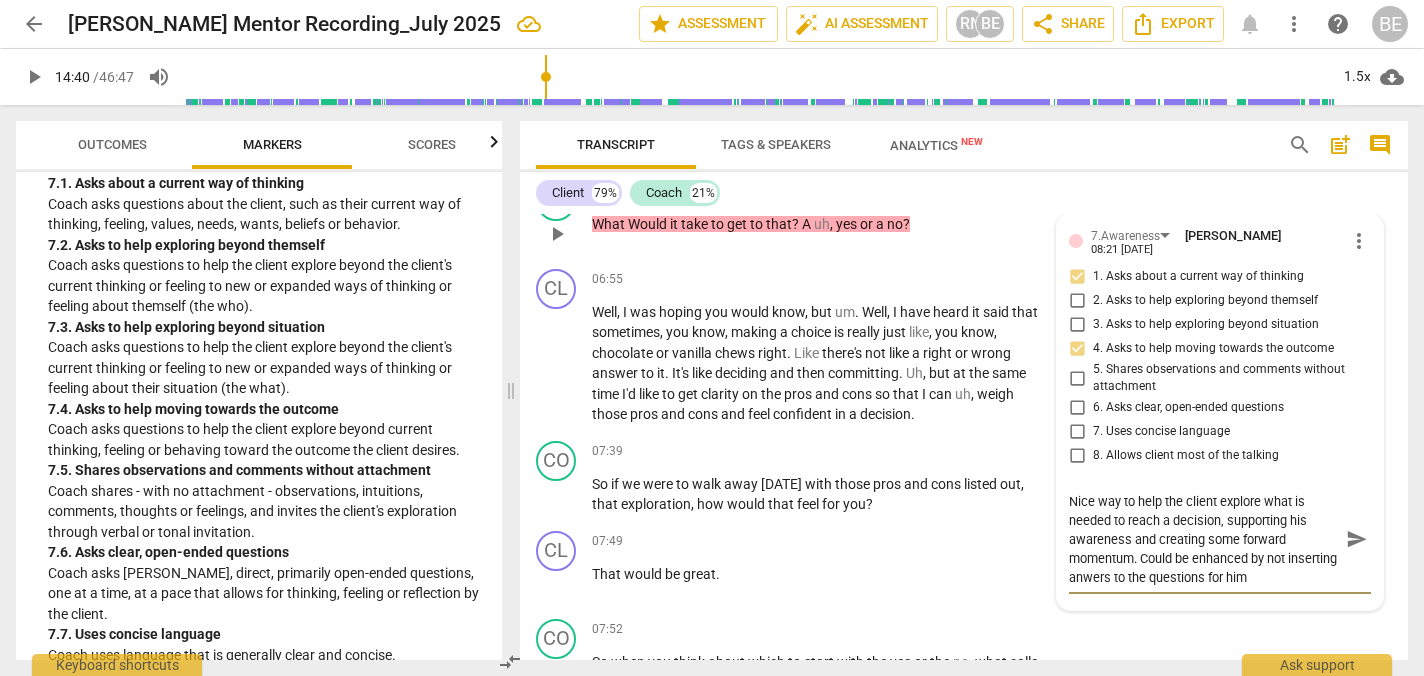 click on "Nice way to help the client explore what is needed to reach a decision, supporting his awareness and creating some forward momentum. Could be enhanced by not inserting anwers to the questions for him" at bounding box center (1204, 539) 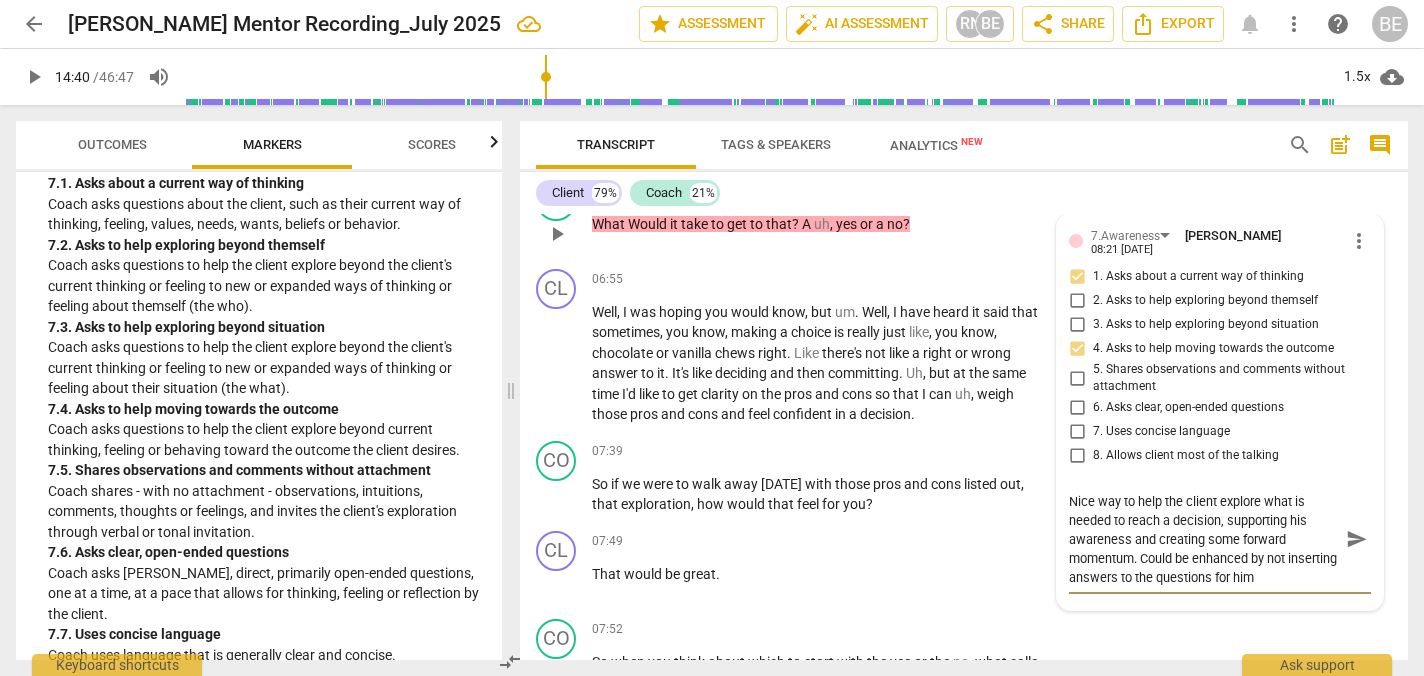 click on "Nice way to help the client explore what is needed to reach a decision, supporting his awareness and creating some forward momentum. Could be enhanced by not inserting answers to the questions for him" at bounding box center (1204, 539) 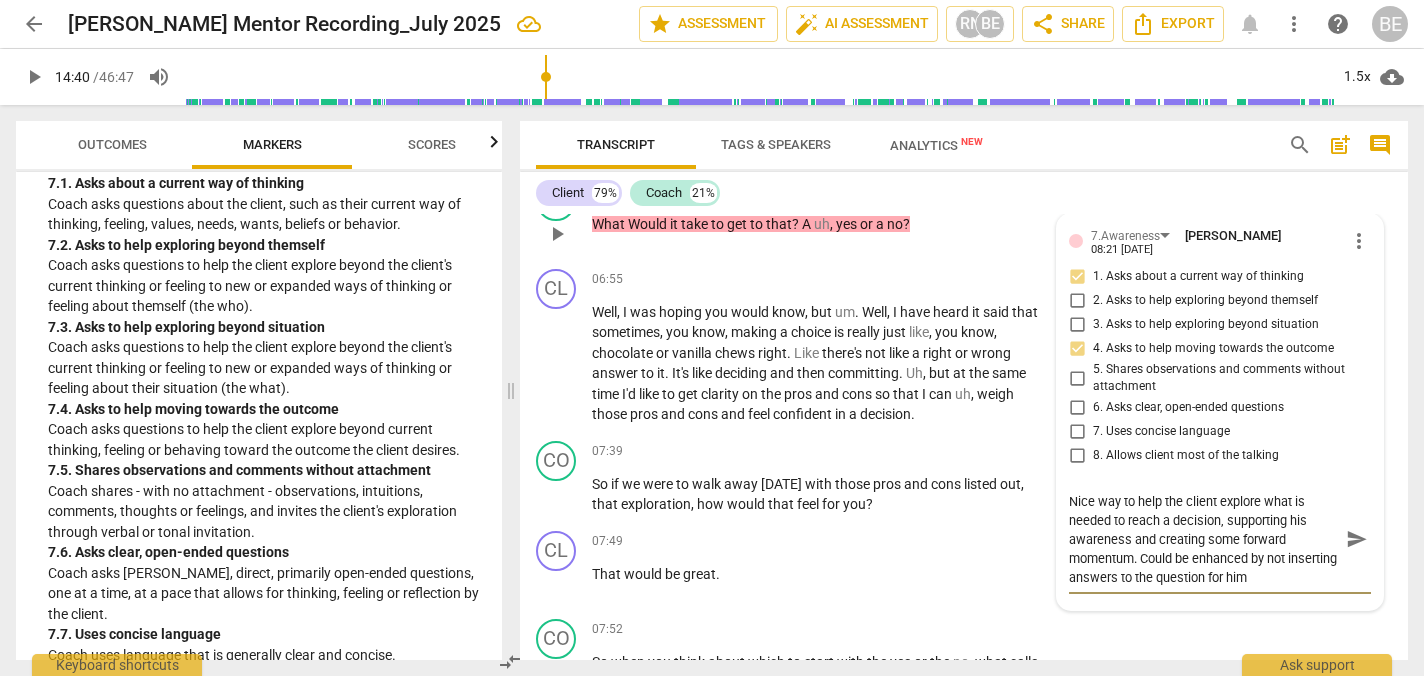 click on "Nice way to help the client explore what is needed to reach a decision, supporting his awareness and creating some forward momentum. Could be enhanced by not inserting answers to the question for him" at bounding box center [1204, 539] 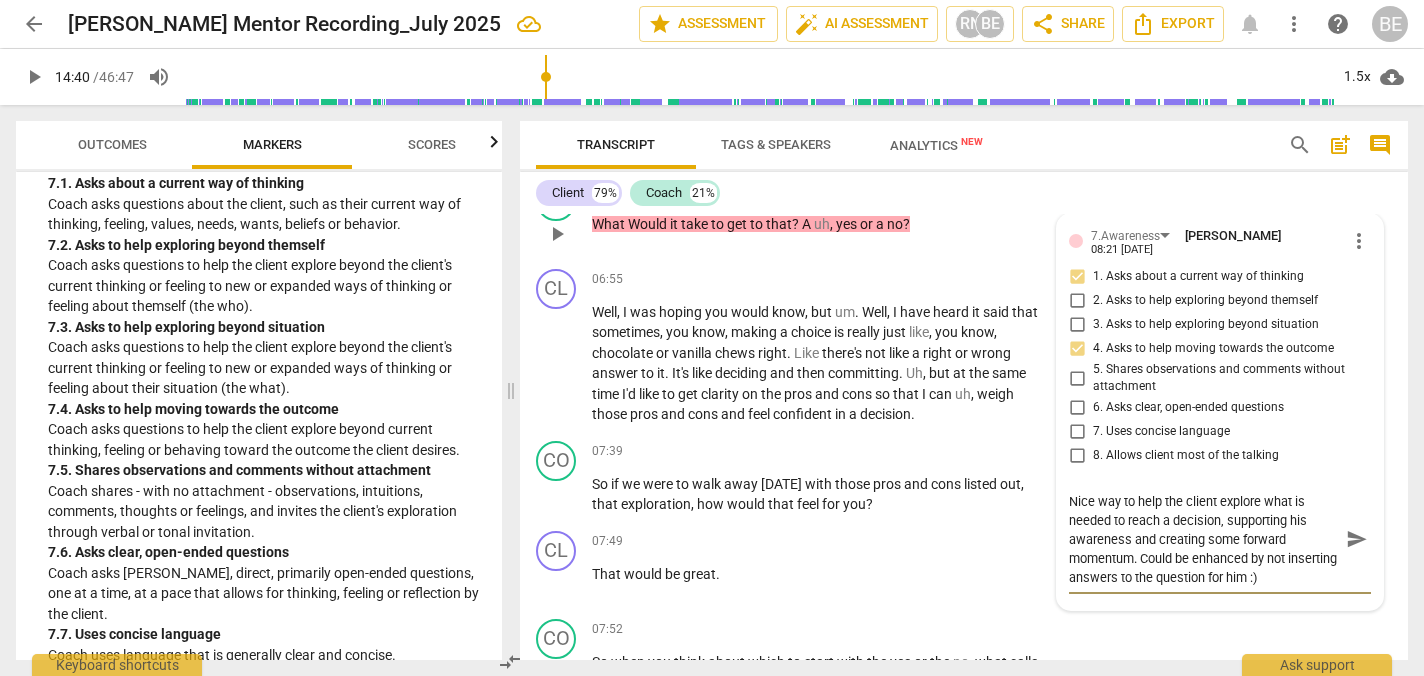 click on "send" at bounding box center [1357, 540] 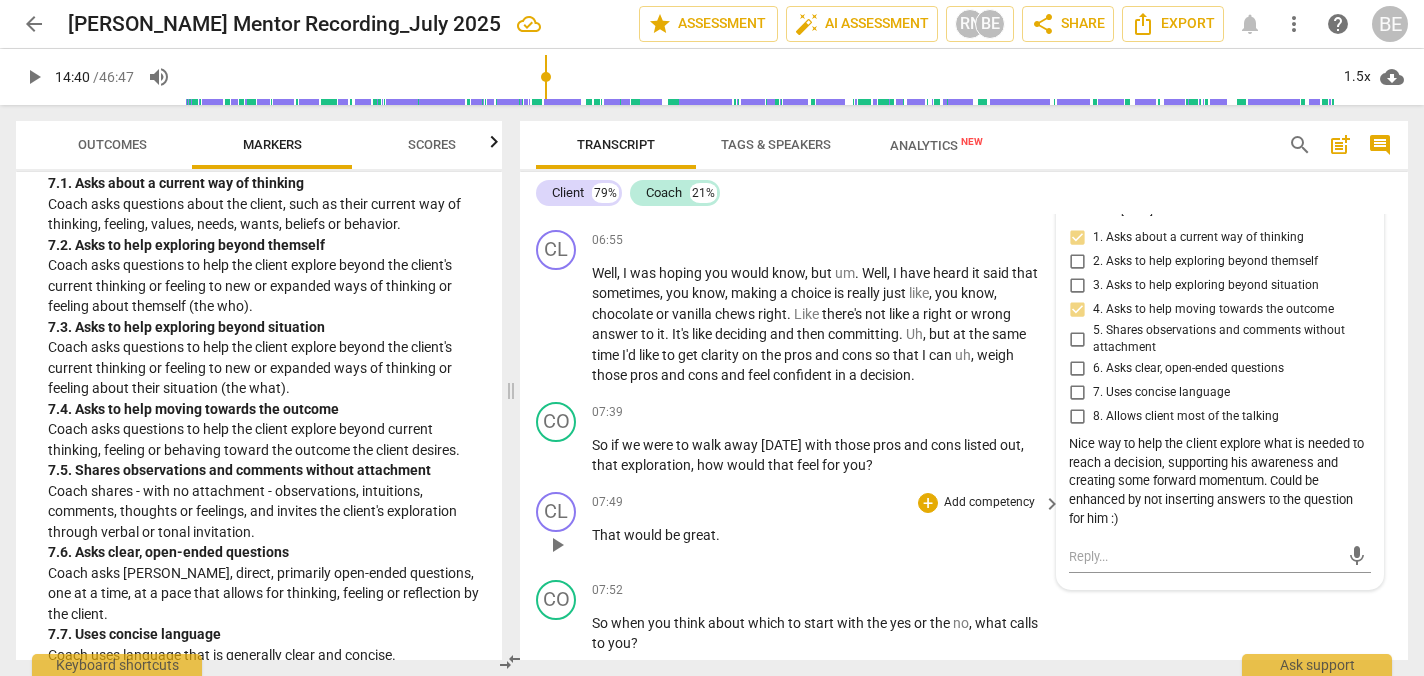 scroll, scrollTop: 2946, scrollLeft: 0, axis: vertical 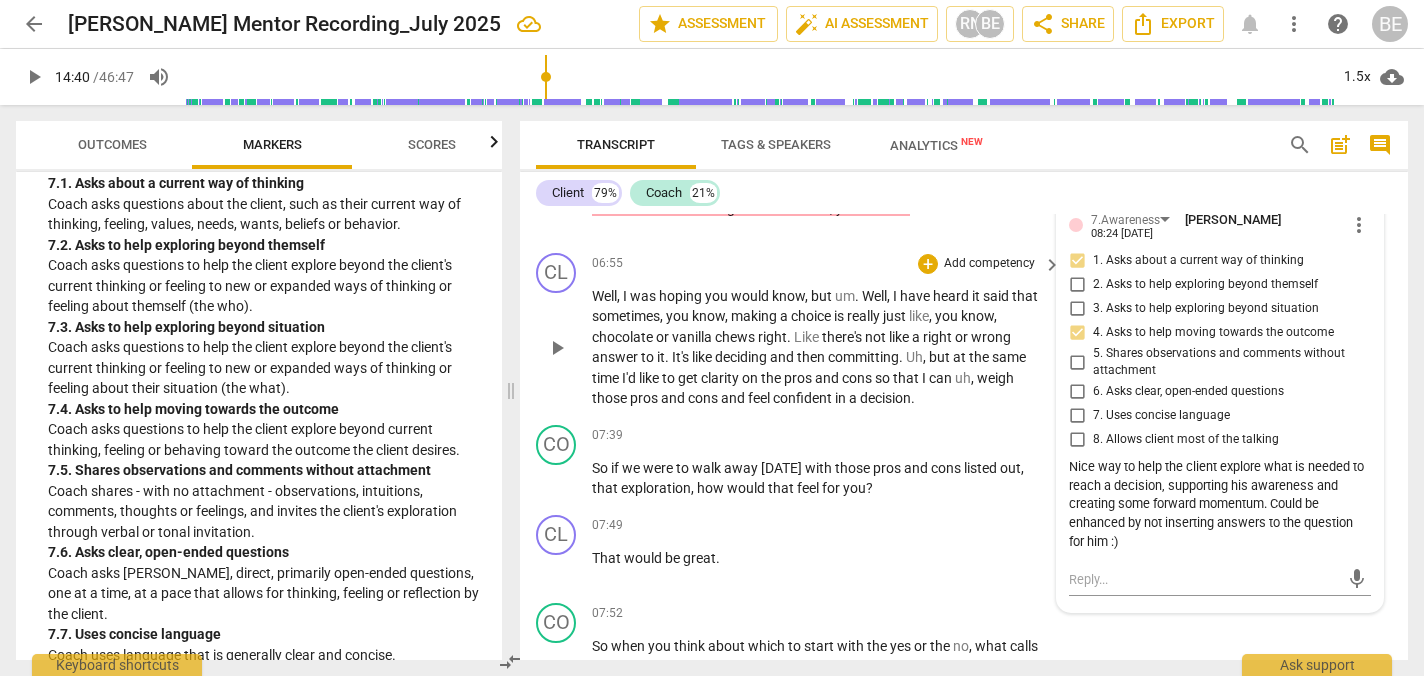 click on "Add competency" at bounding box center (989, 264) 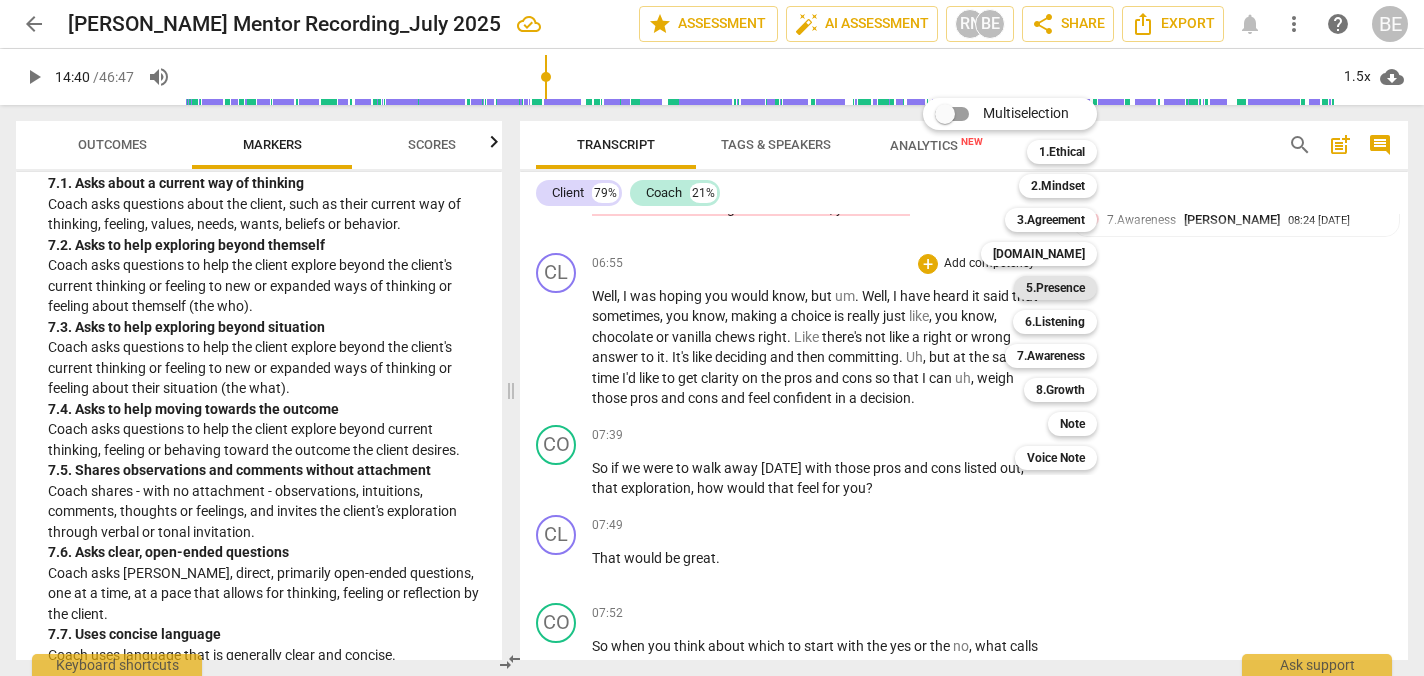click on "5.Presence" at bounding box center (1055, 288) 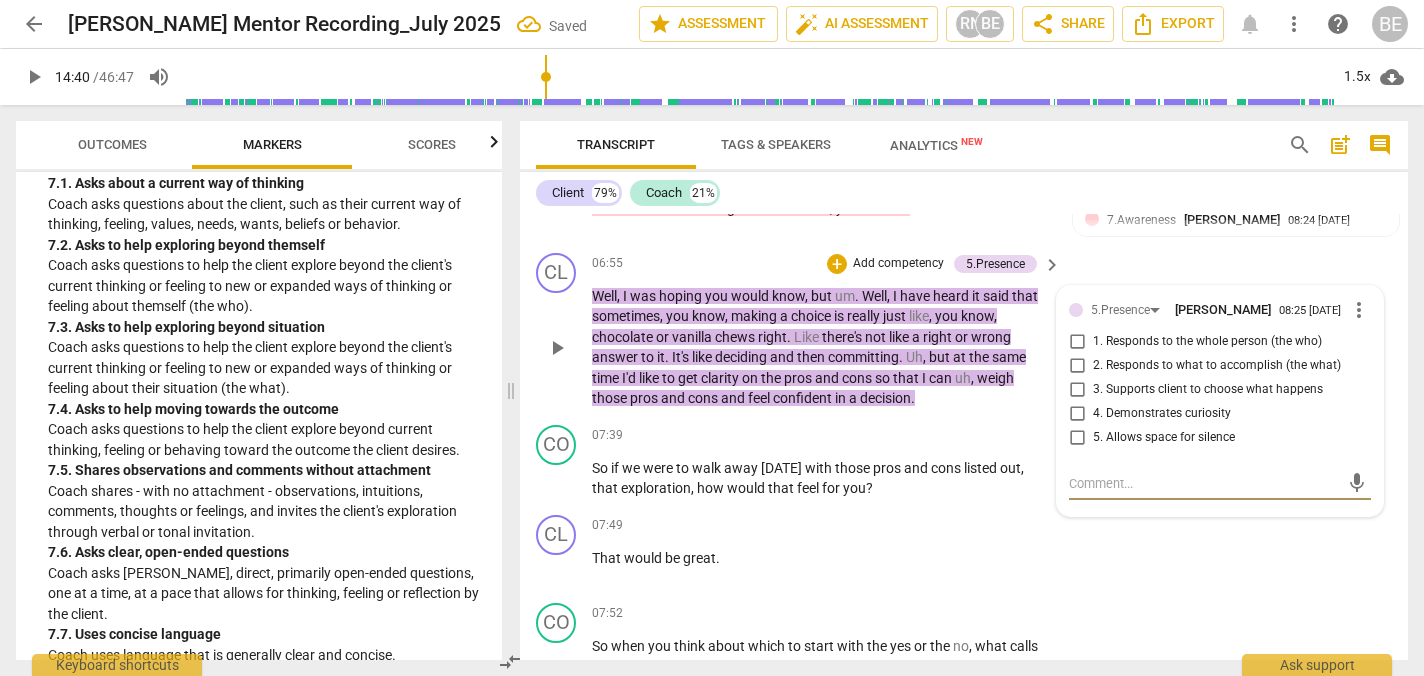 click on "3. Supports client to choose what happens" at bounding box center [1077, 390] 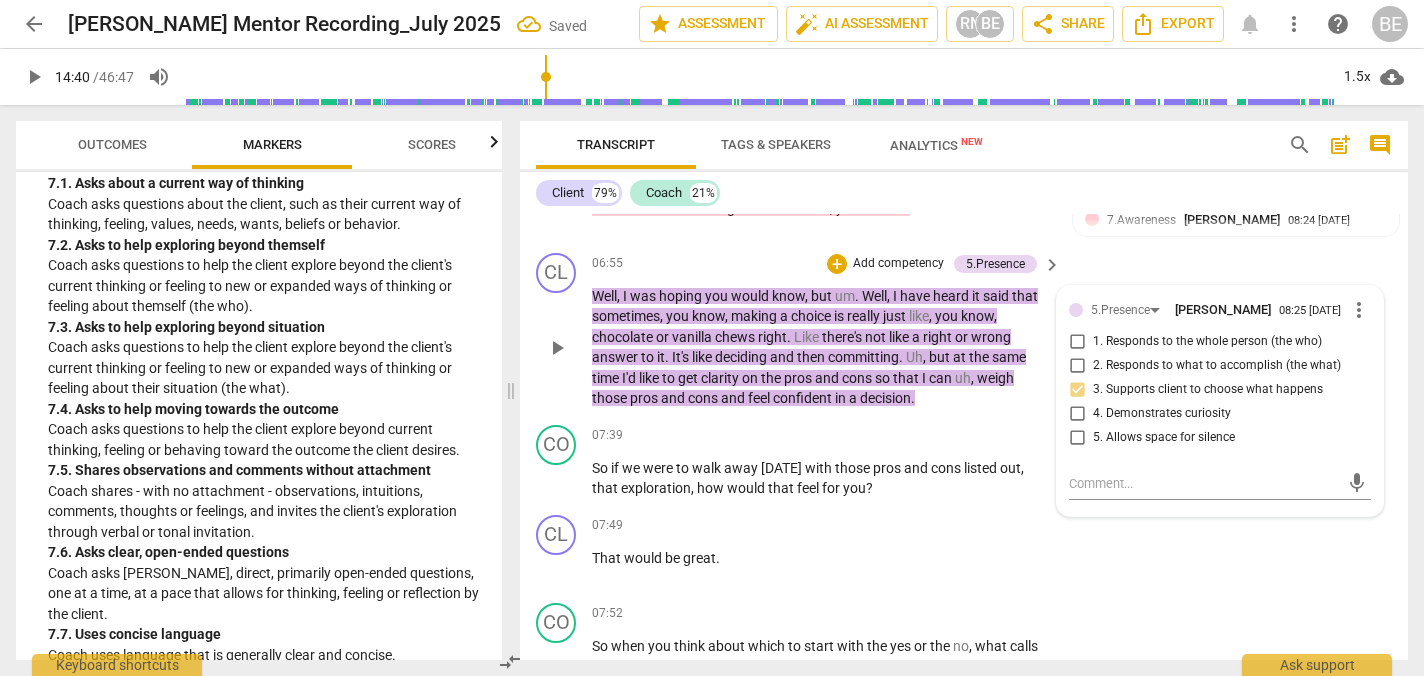 click on "3. Supports client to choose what happens" at bounding box center [1077, 390] 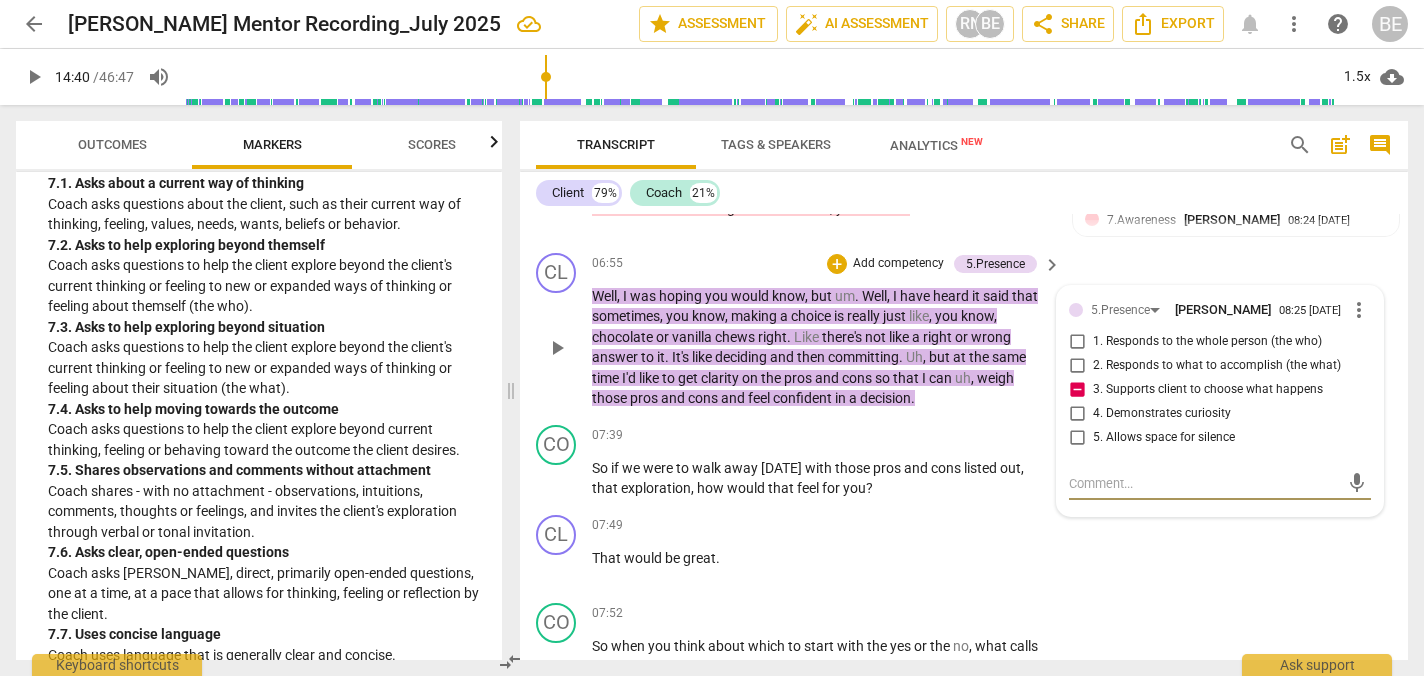 click at bounding box center [1204, 483] 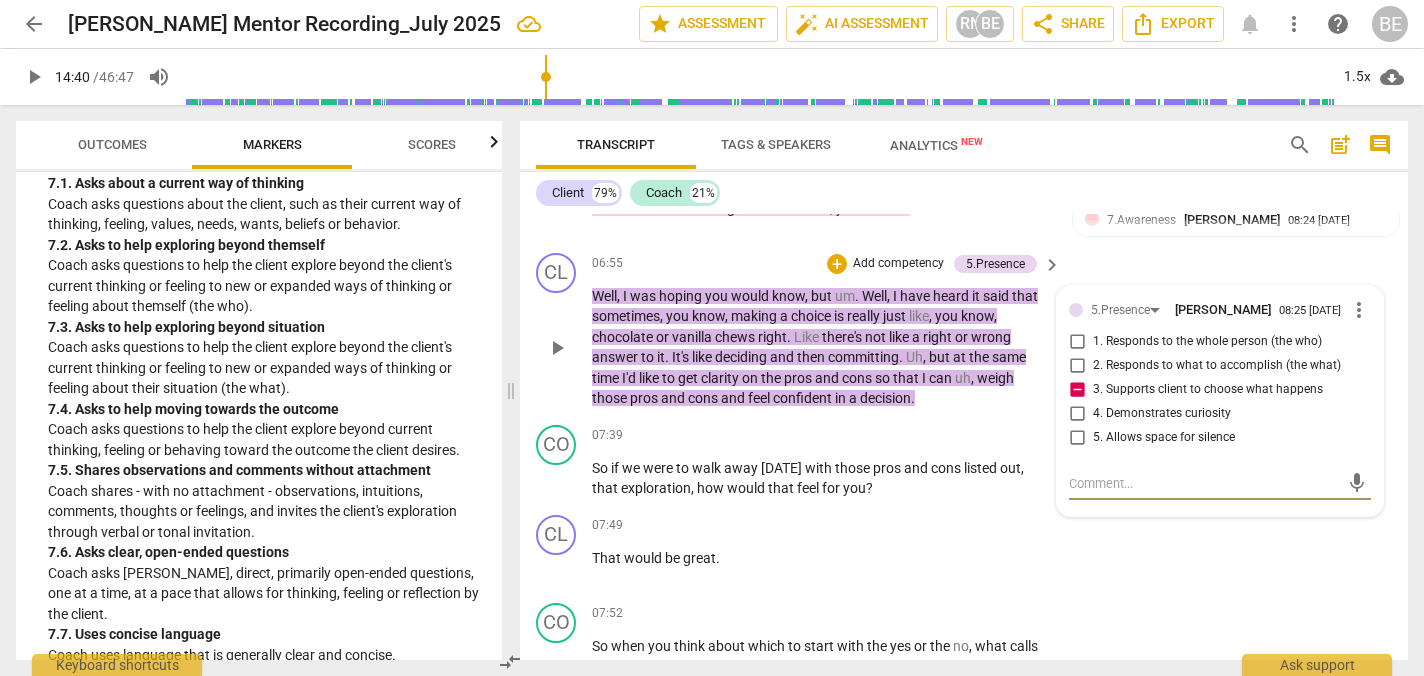 paste on "While the coach partners on process, they slightly lead the client by suggesting pros/cons rather than asking the client how they’d like to explore clarity. A question like 'What approach would help you gain clarity?' could deepen partnership." 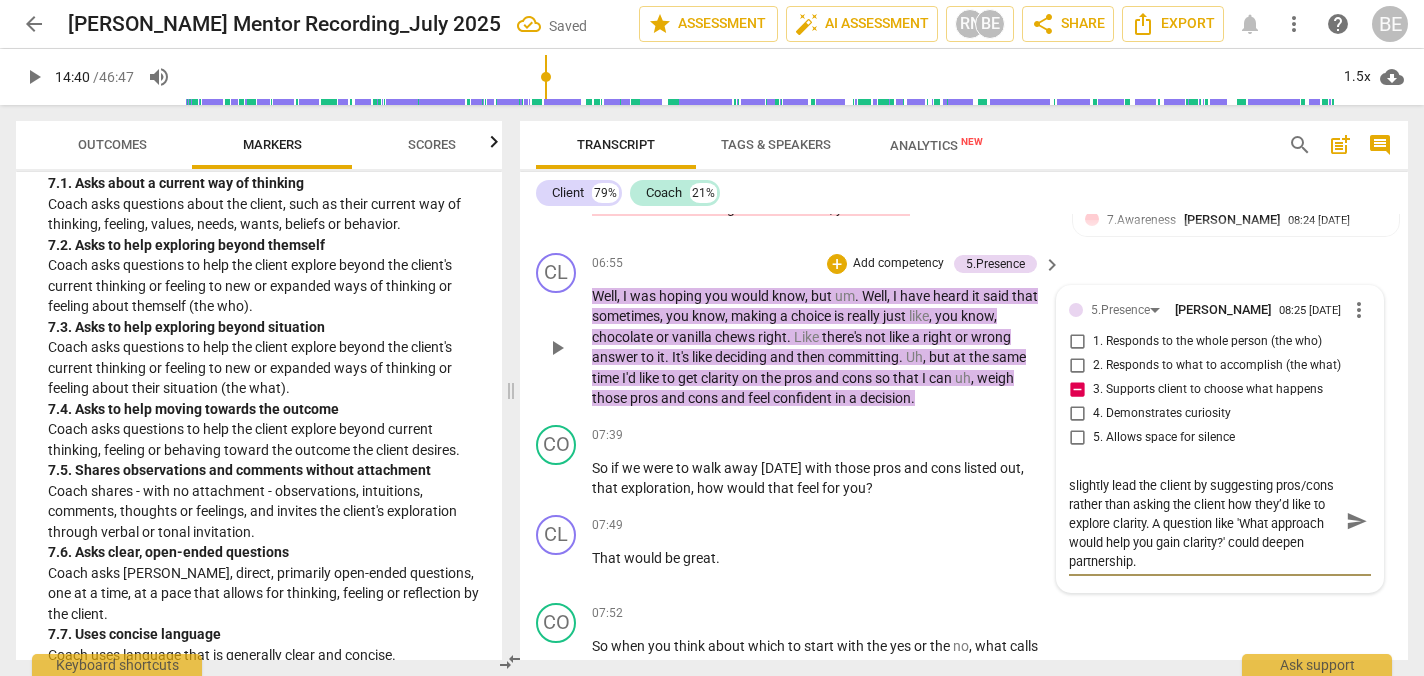 scroll, scrollTop: 0, scrollLeft: 0, axis: both 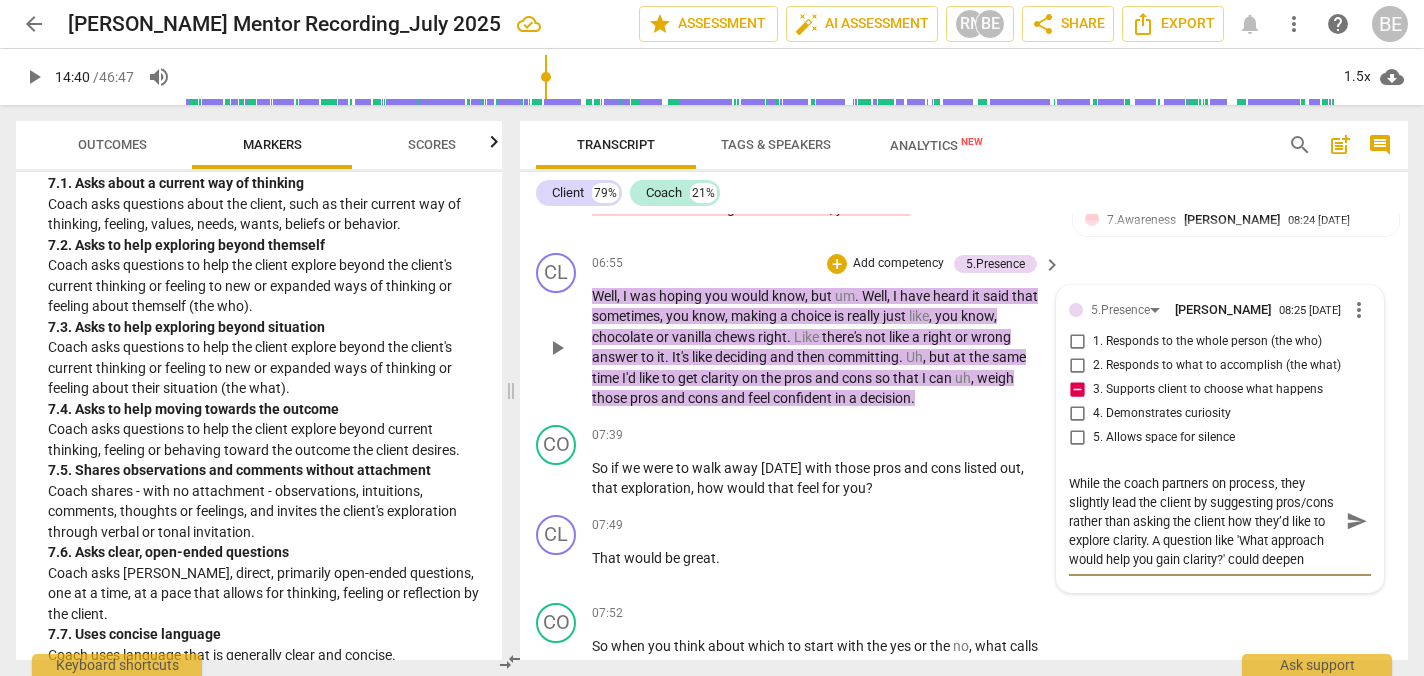 click on "While the coach partners on process, they slightly lead the client by suggesting pros/cons rather than asking the client how they’d like to explore clarity. A question like 'What approach would help you gain clarity?' could deepen partnership." at bounding box center [1204, 521] 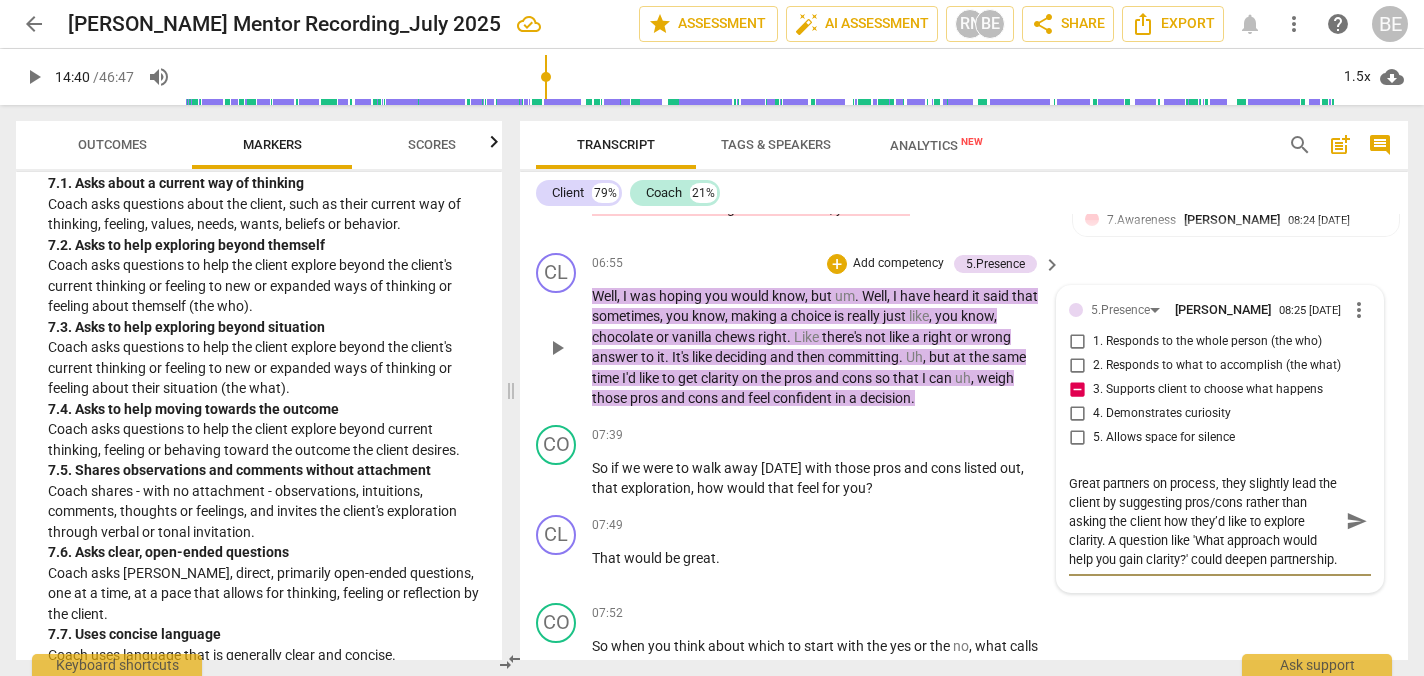 click on "Great partners on process, they slightly lead the client by suggesting pros/cons rather than asking the client how they’d like to explore clarity. A question like 'What approach would help you gain clarity?' could deepen partnership." at bounding box center (1204, 521) 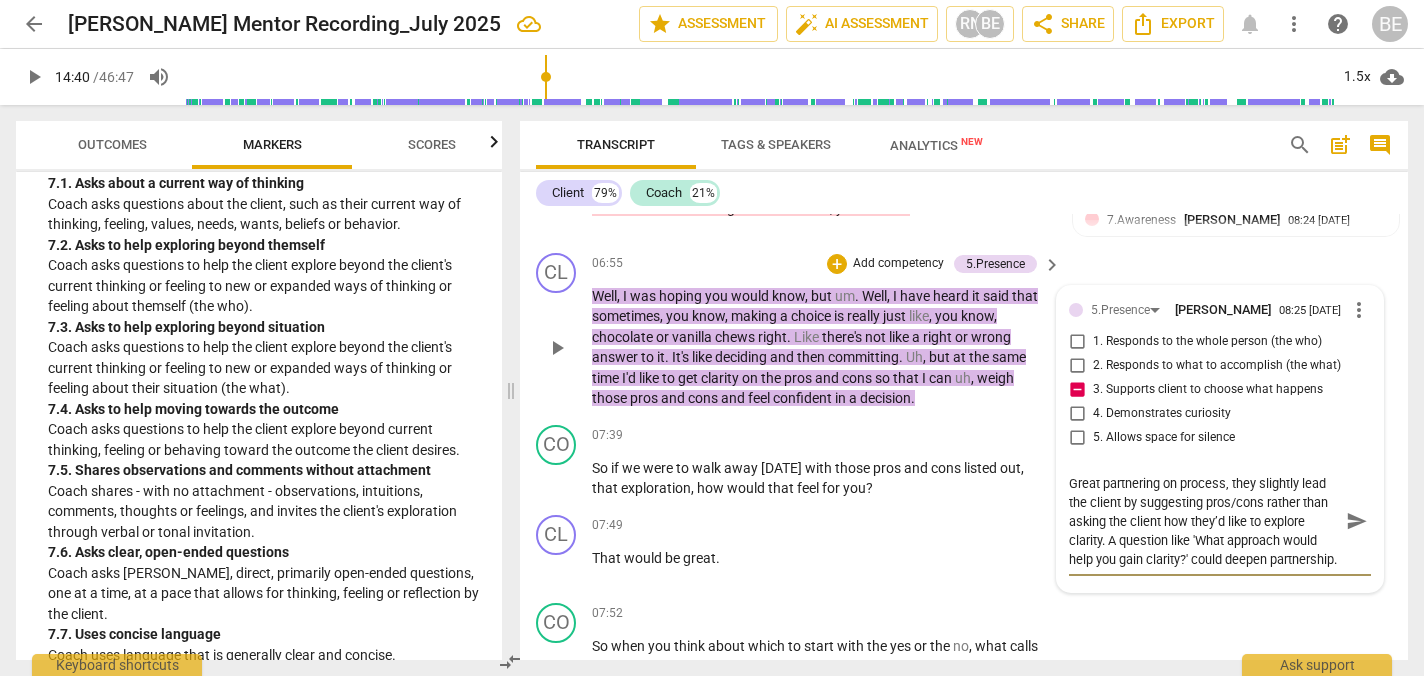 click on "Great partnering on process, they slightly lead the client by suggesting pros/cons rather than asking the client how they’d like to explore clarity. A question like 'What approach would help you gain clarity?' could deepen partnership." at bounding box center [1204, 521] 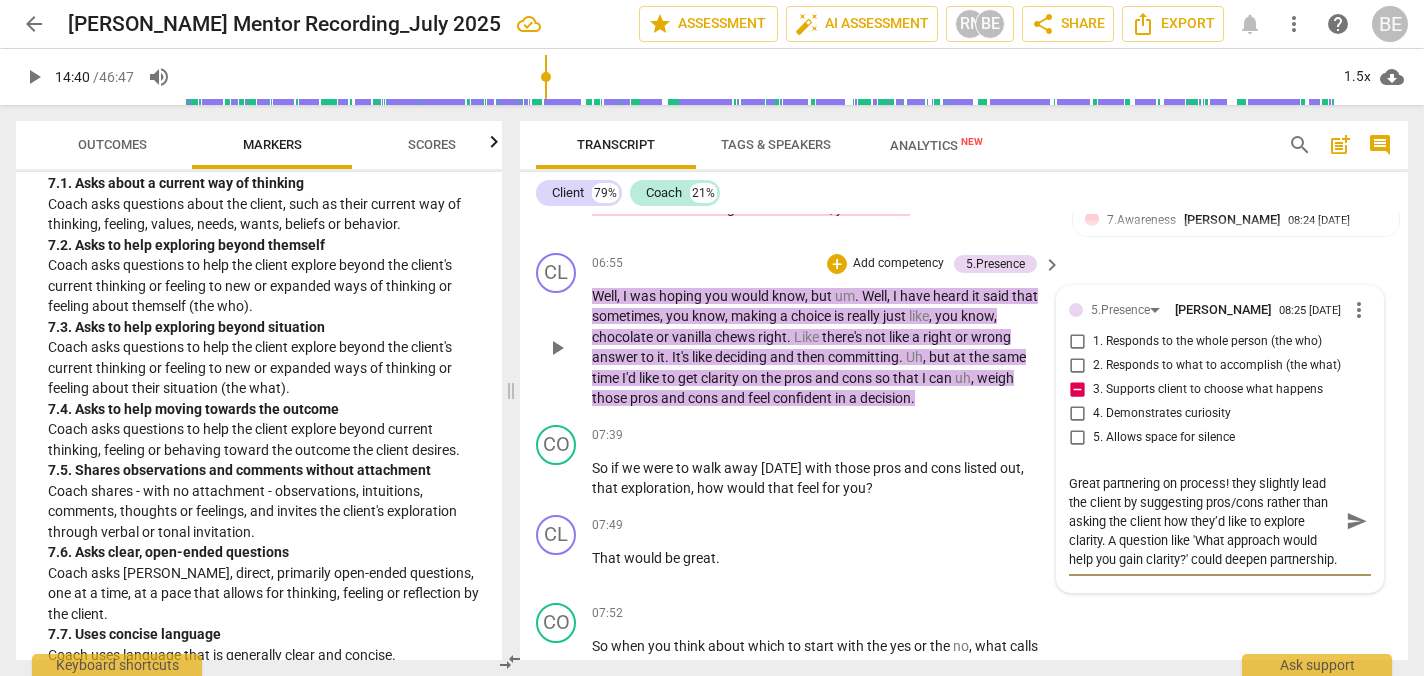 click on "Great partnering on process! they slightly lead the client by suggesting pros/cons rather than asking the client how they’d like to explore clarity. A question like 'What approach would help you gain clarity?' could deepen partnership." at bounding box center (1204, 521) 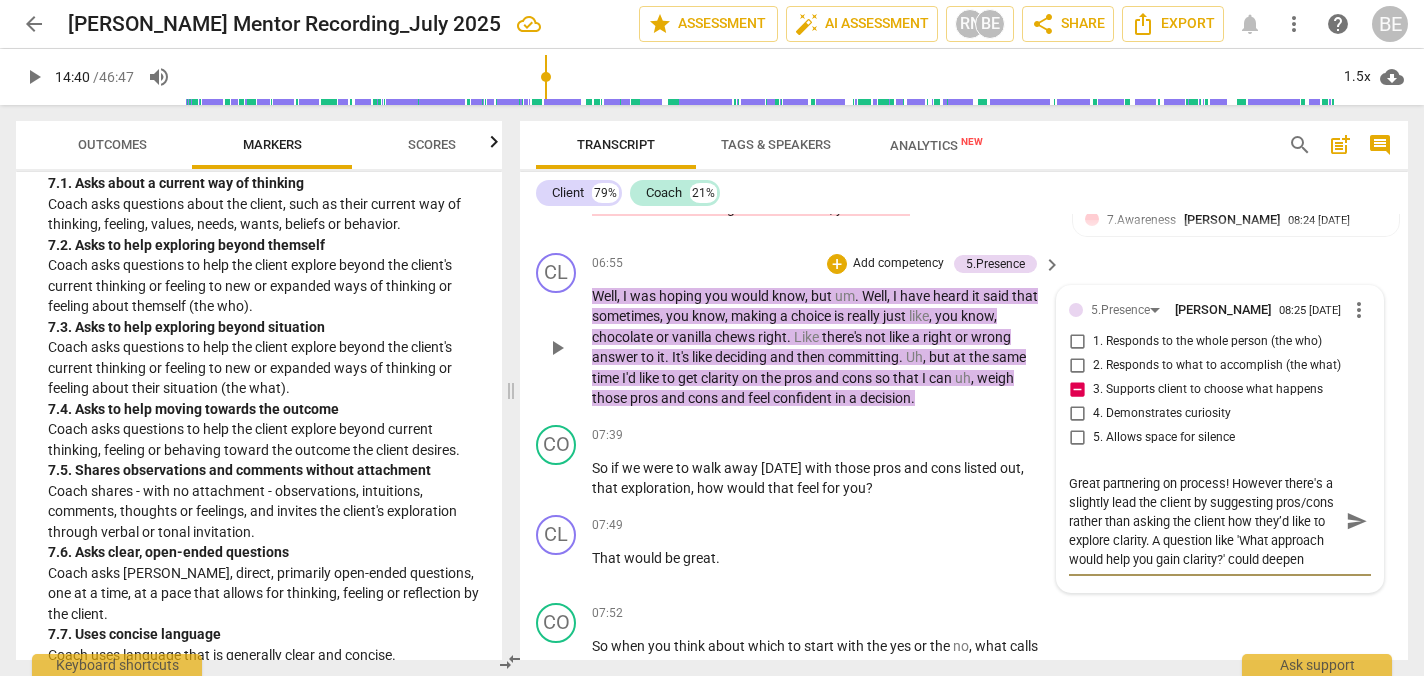 click on "Great partnering on process! However there's a slightly lead the client by suggesting pros/cons rather than asking the client how they’d like to explore clarity. A question like 'What approach would help you gain clarity?' could deepen partnership." at bounding box center [1204, 521] 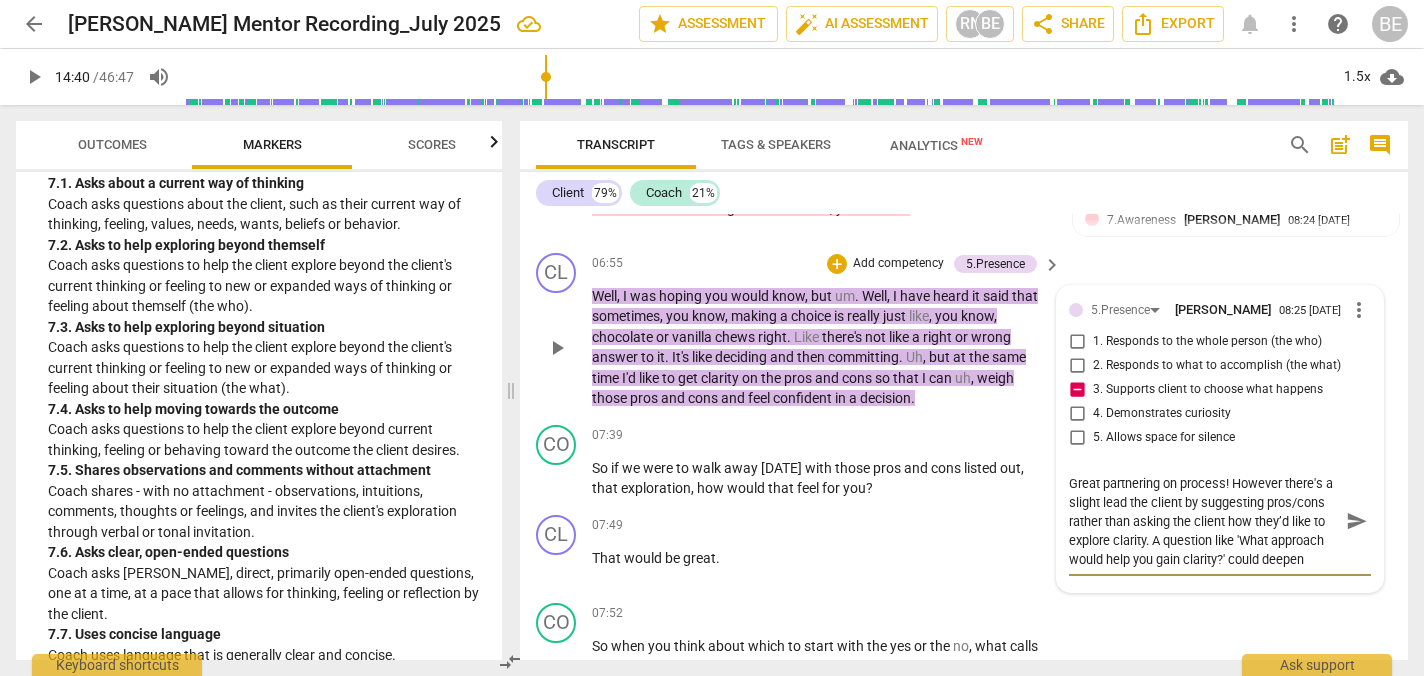 click on "Great partnering on process! However there's a slight lead the client by suggesting pros/cons rather than asking the client how they’d like to explore clarity. A question like 'What approach would help you gain clarity?' could deepen partnership." at bounding box center (1204, 521) 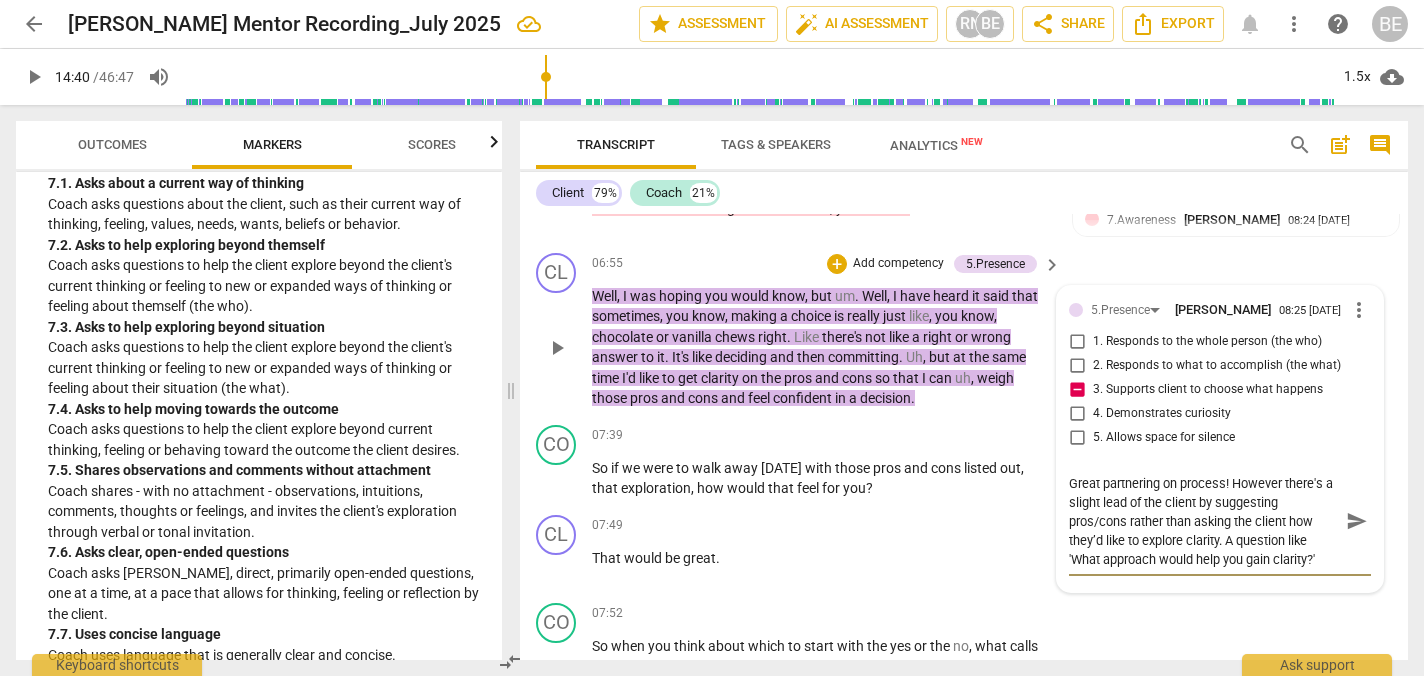 scroll, scrollTop: 19, scrollLeft: 0, axis: vertical 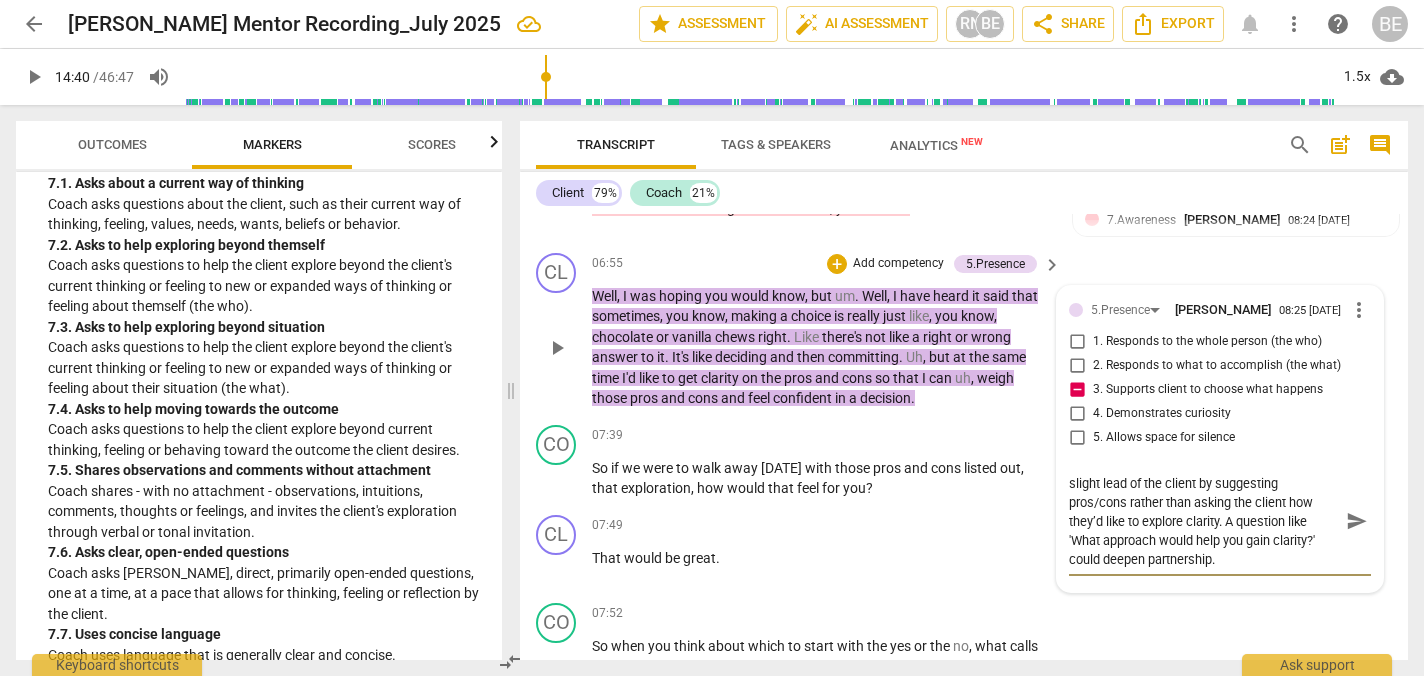 click on "Great partnering on process! However there's a slight lead of the client by suggesting pros/cons rather than asking the client how they’d like to explore clarity. A question like 'What approach would help you gain clarity?' could deepen partnership." at bounding box center (1204, 521) 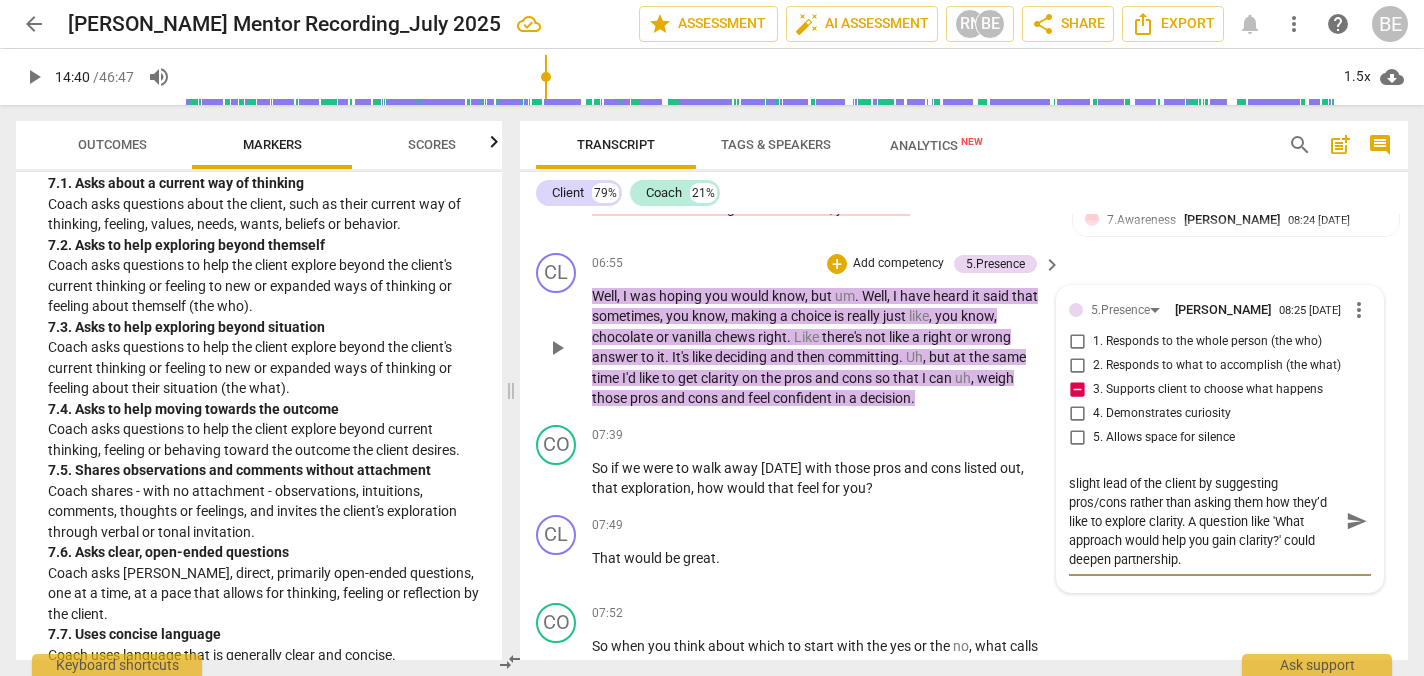 click on "Great partnering on process! However there's a slight lead of the client by suggesting pros/cons rather than asking them how they’d like to explore clarity. A question like 'What approach would help you gain clarity?' could deepen partnership." at bounding box center (1204, 521) 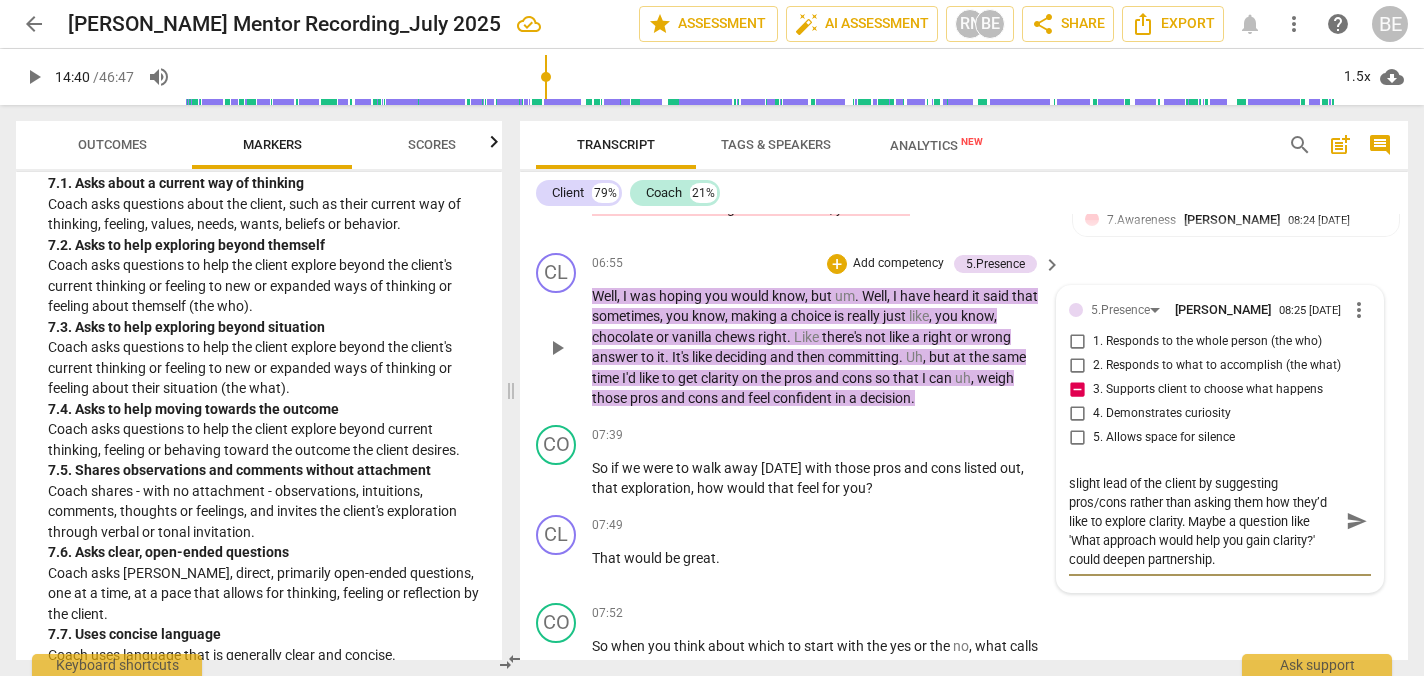 click on "Great partnering on process! However there's a slight lead of the client by suggesting pros/cons rather than asking them how they’d like to explore clarity. Maybe a question like 'What approach would help you gain clarity?' could deepen partnership." at bounding box center [1204, 521] 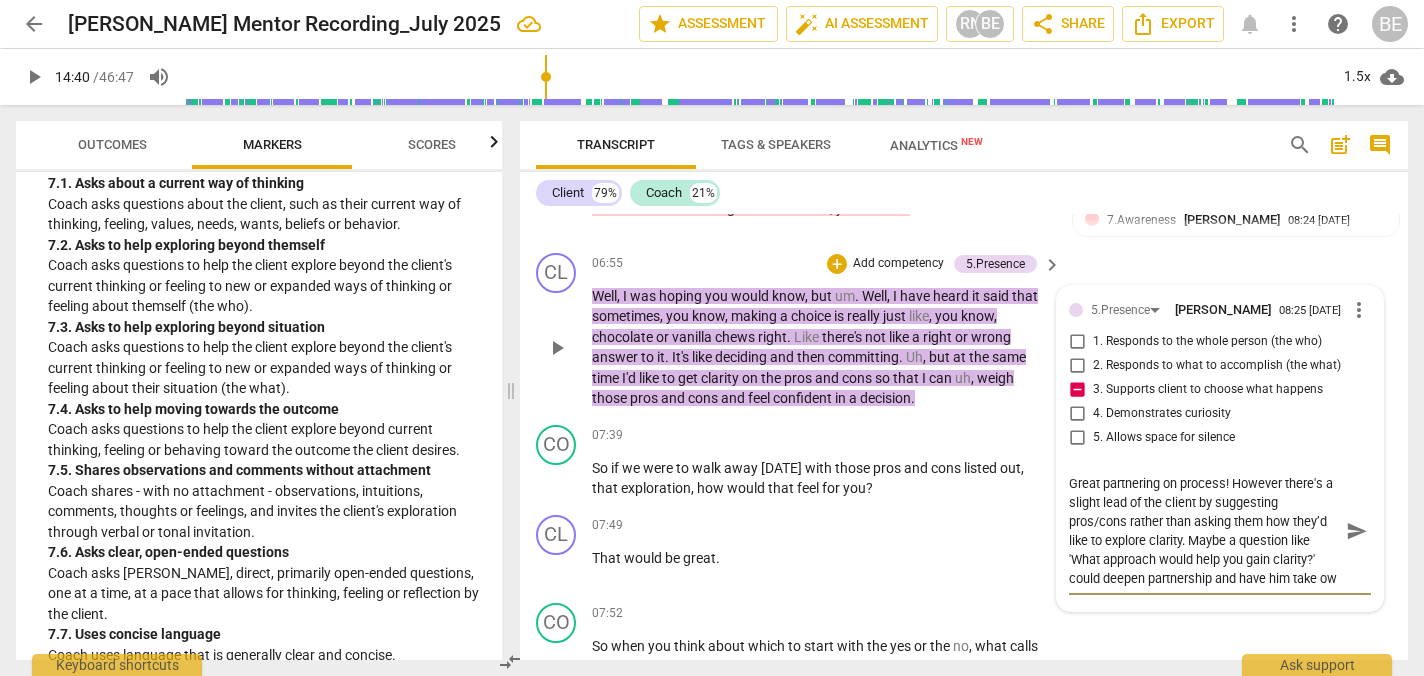 scroll, scrollTop: 17, scrollLeft: 0, axis: vertical 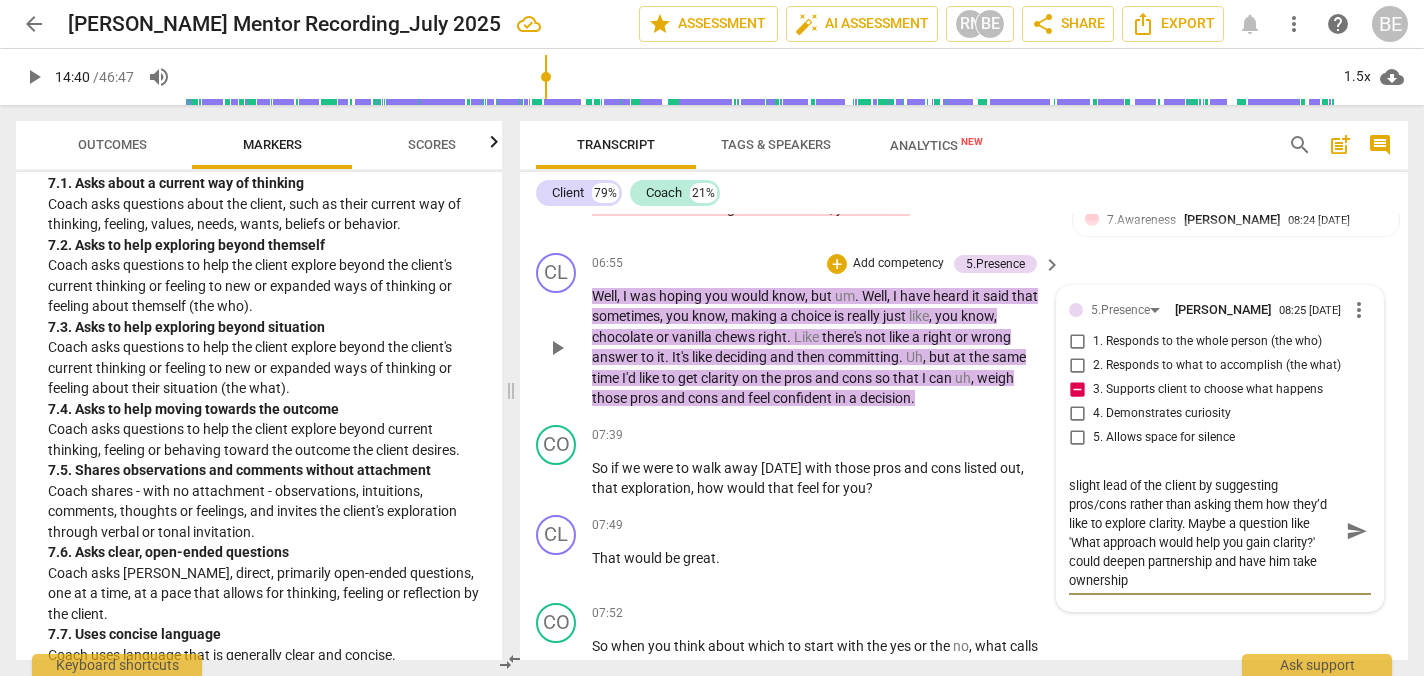 click on "send" at bounding box center [1357, 531] 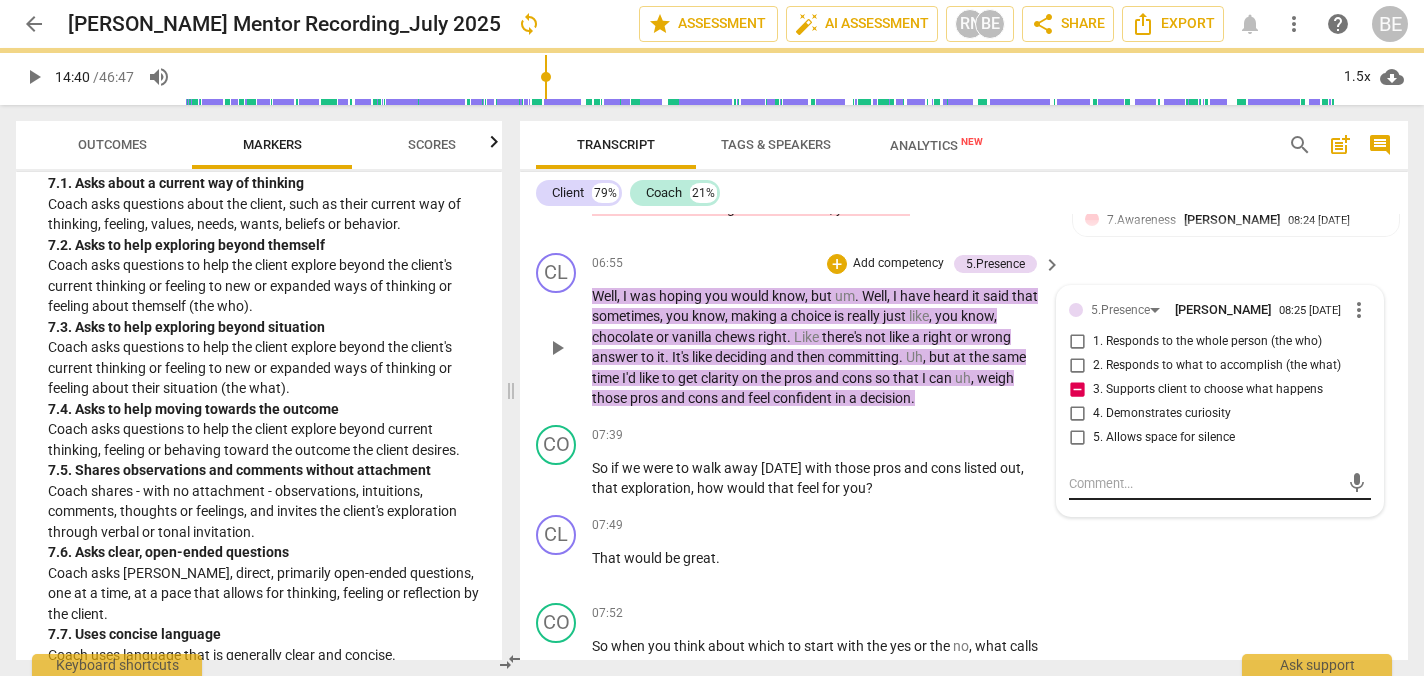 scroll, scrollTop: 0, scrollLeft: 0, axis: both 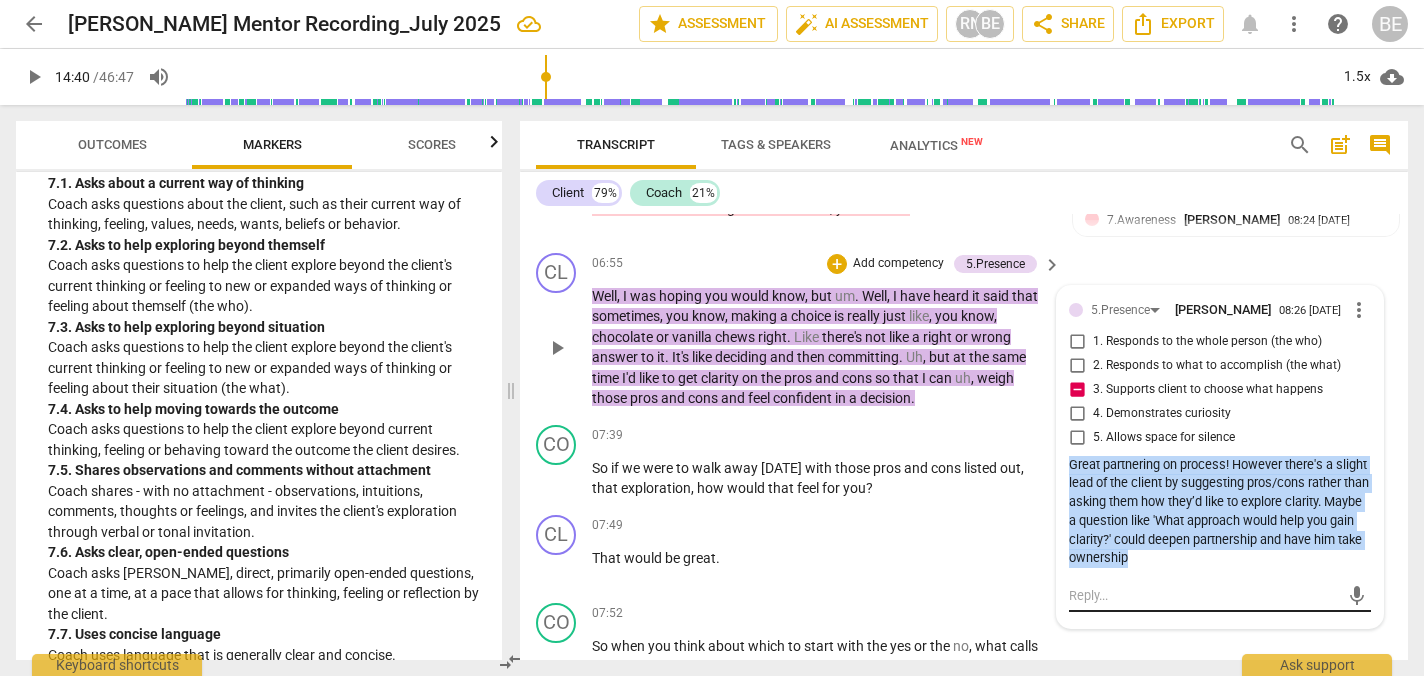 drag, startPoint x: 1065, startPoint y: 494, endPoint x: 1242, endPoint y: 609, distance: 211.07819 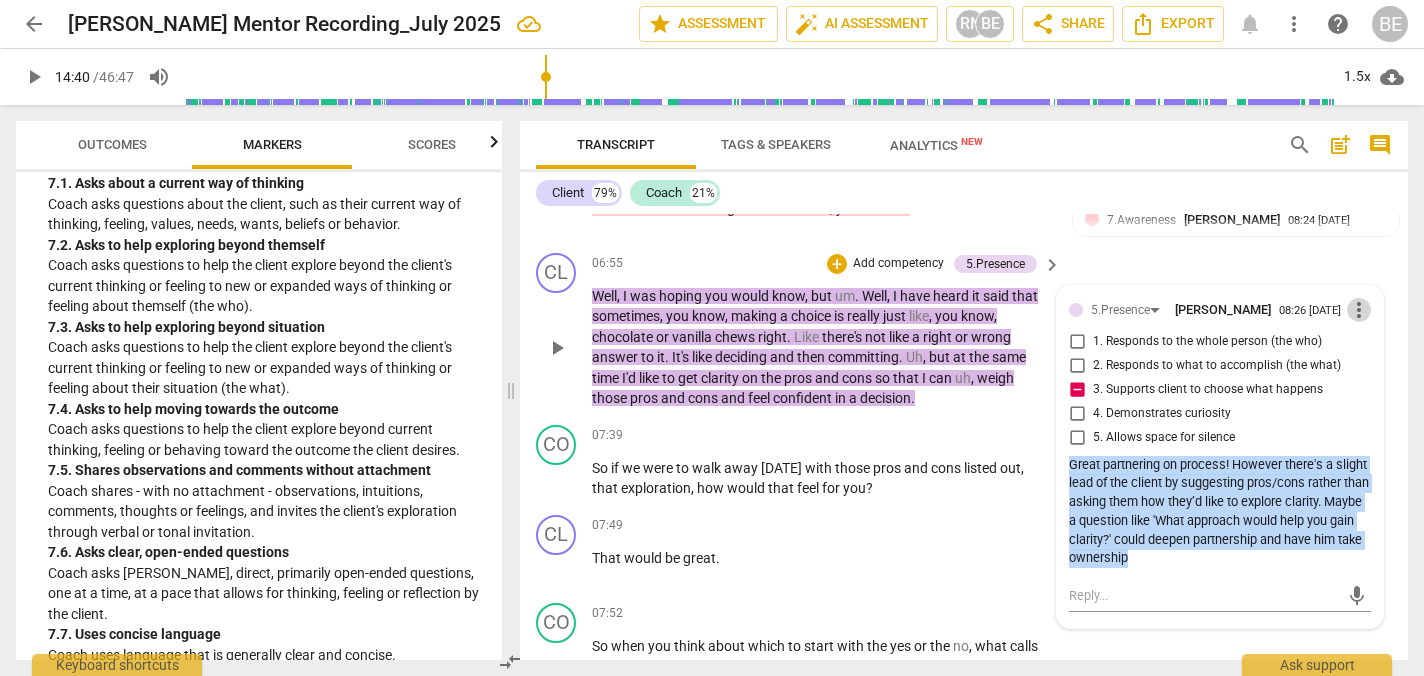 click on "more_vert" at bounding box center (1359, 310) 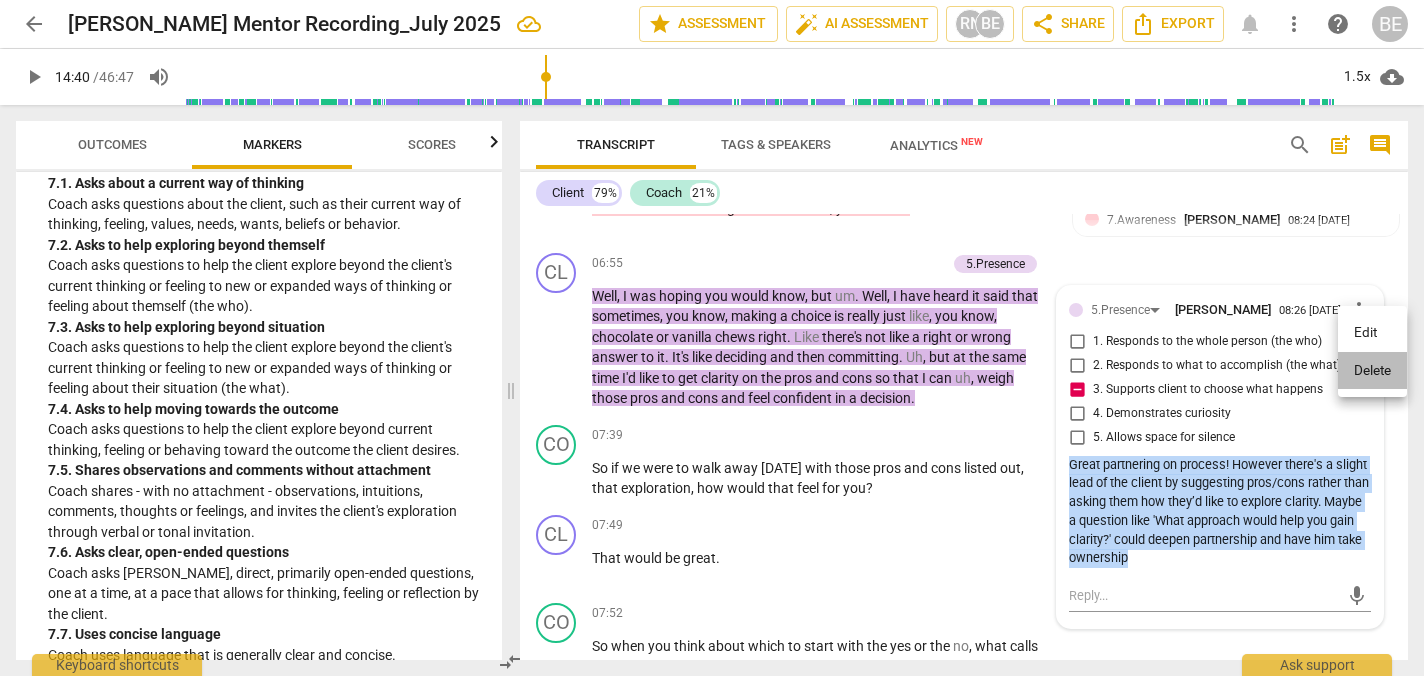 click on "Delete" at bounding box center (1372, 371) 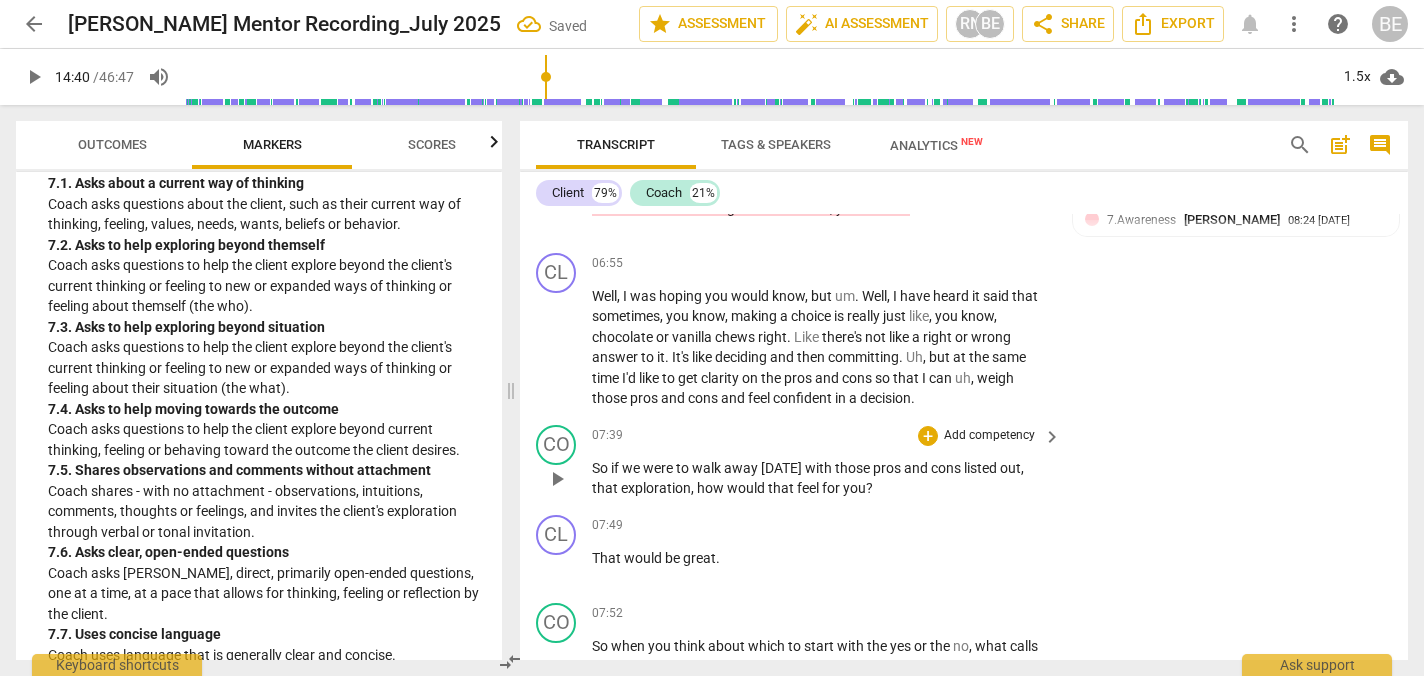 click on "Add competency" at bounding box center (989, 436) 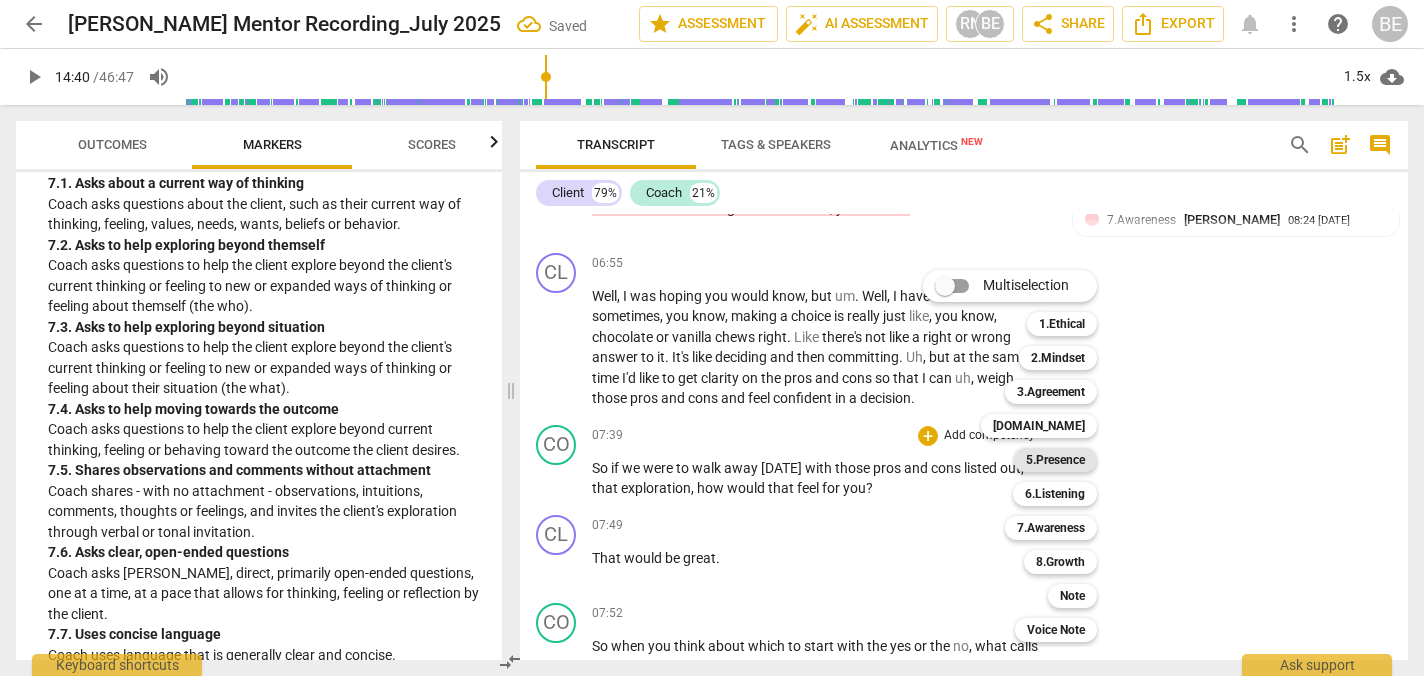 click on "5.Presence" at bounding box center [1055, 460] 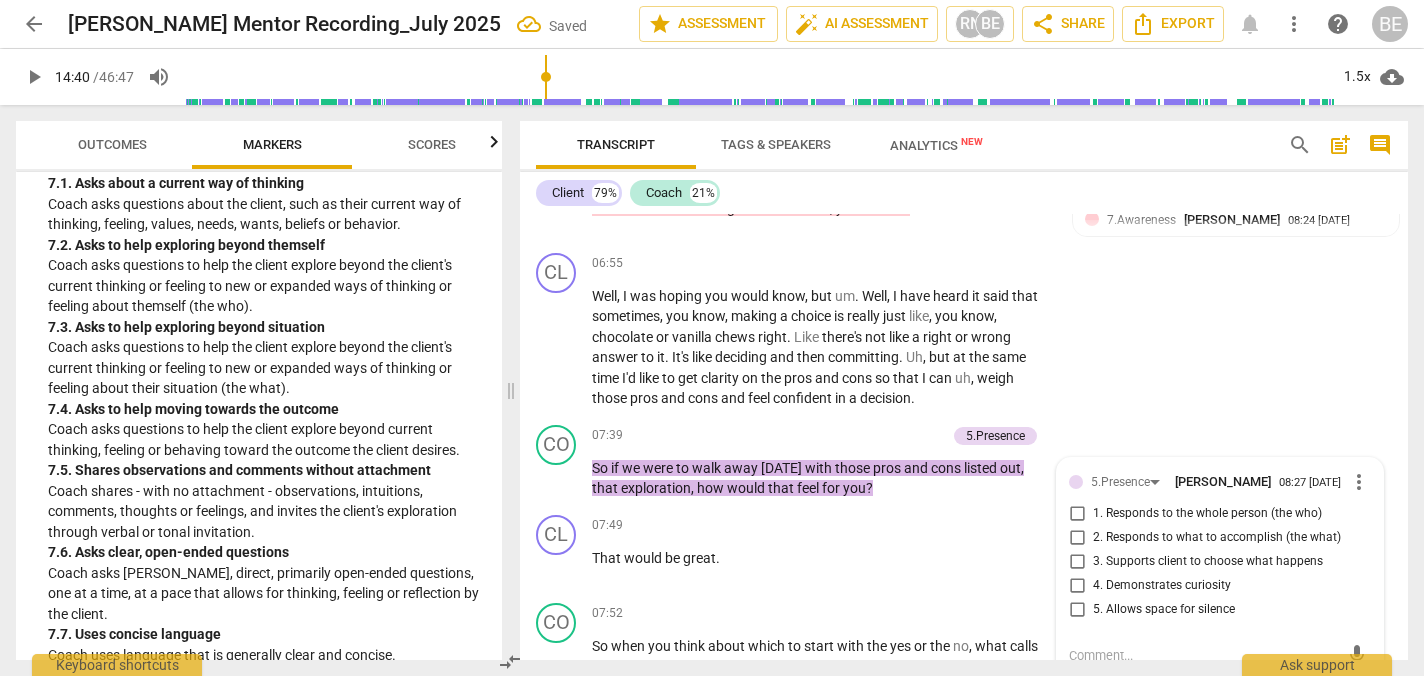 scroll, scrollTop: 3192, scrollLeft: 0, axis: vertical 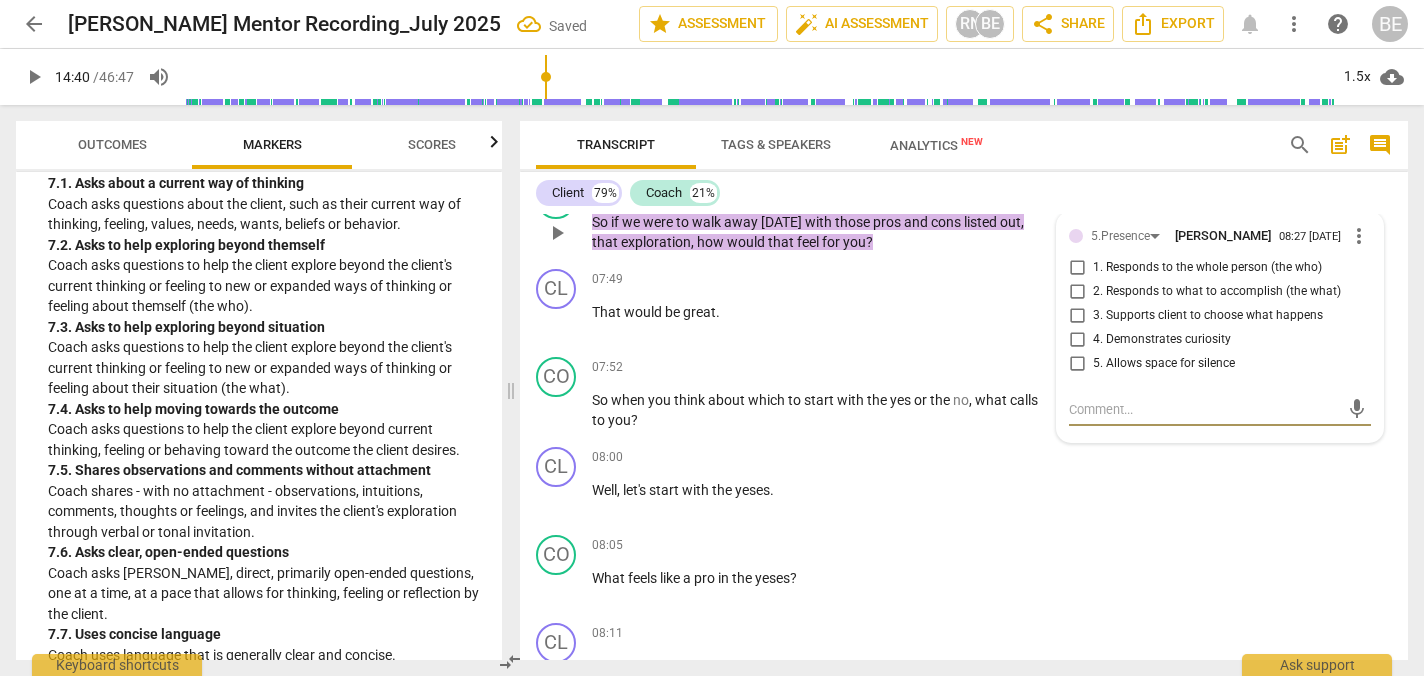 click on "3. Supports client to choose what happens" at bounding box center [1077, 316] 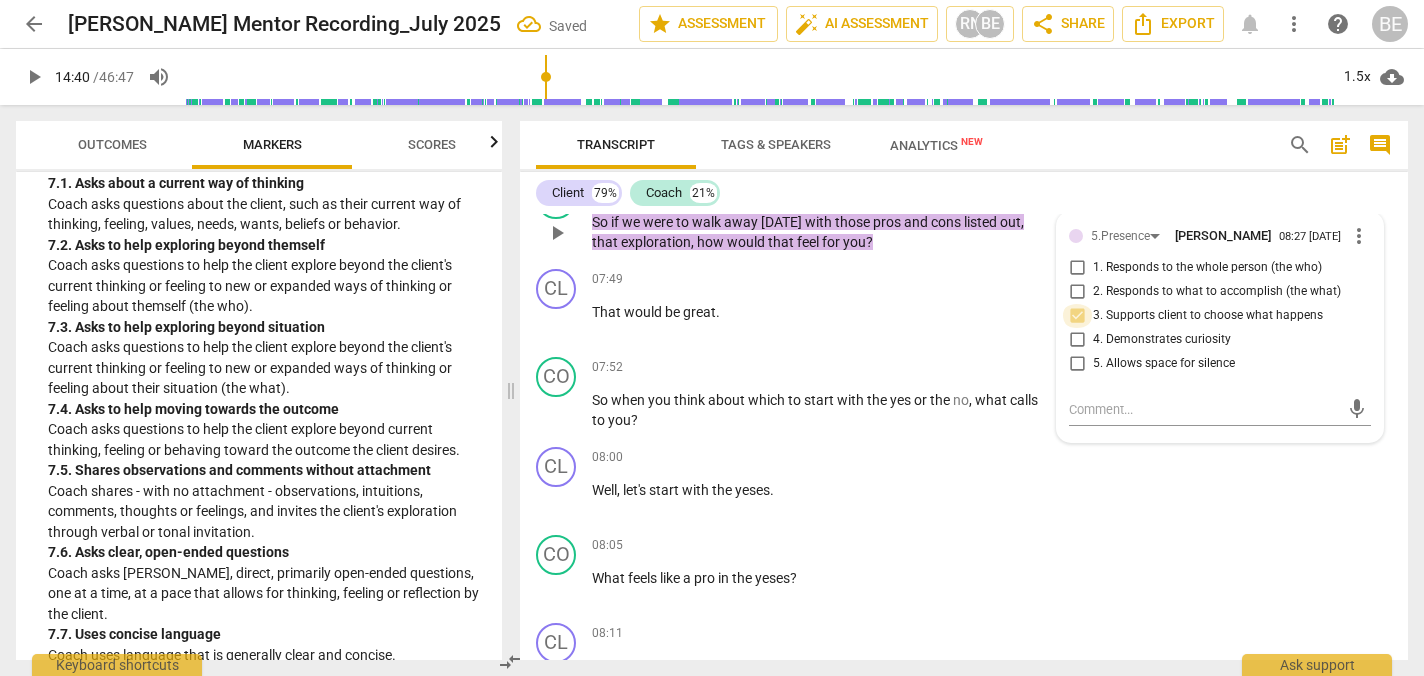 click on "3. Supports client to choose what happens" at bounding box center (1077, 316) 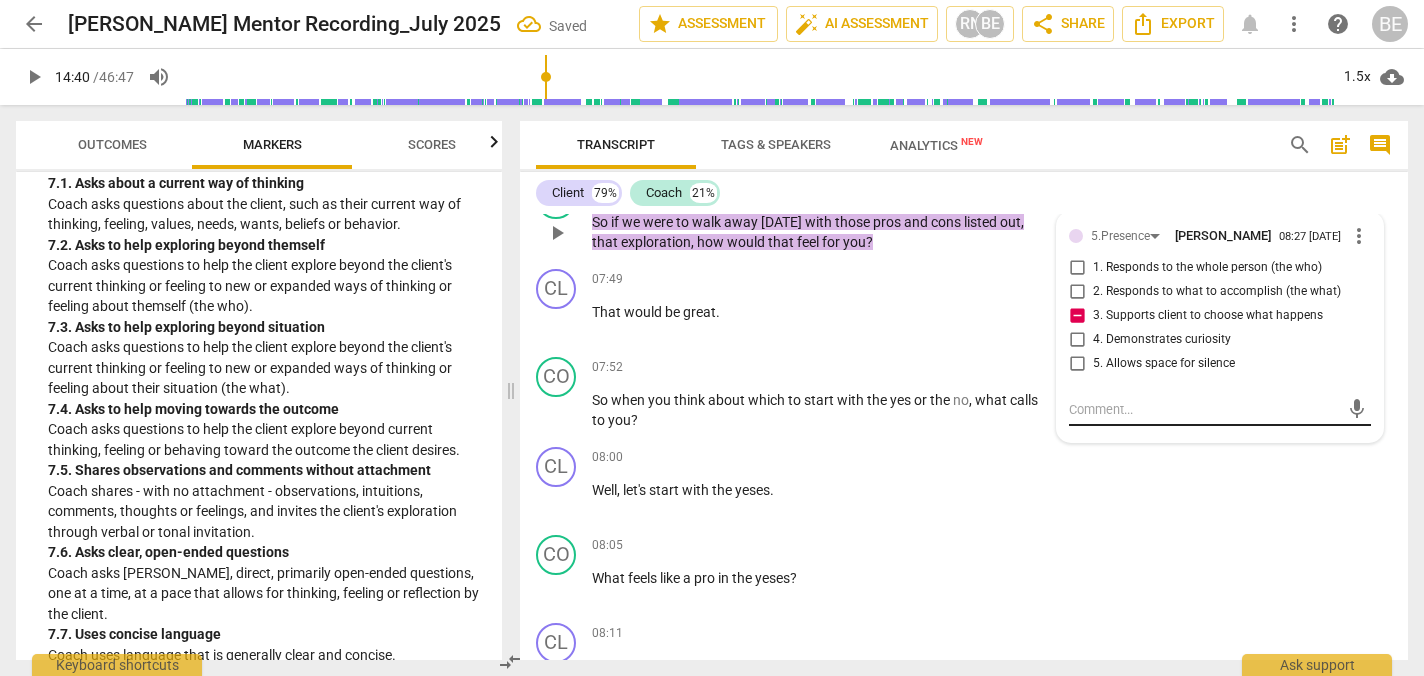 click at bounding box center [1204, 409] 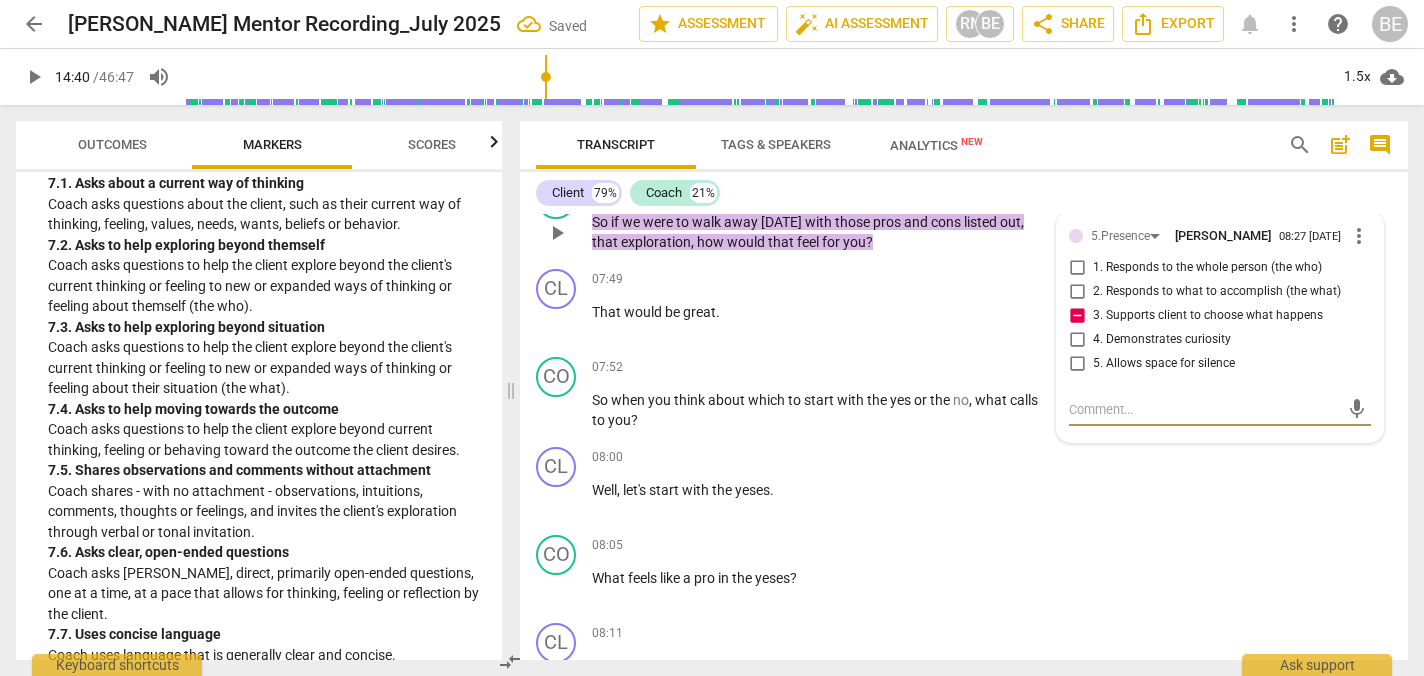 paste on "Great partnering on process! However there's a slight lead of the client by suggesting pros/cons rather than asking them how they’d like to explore clarity. Maybe a question like 'What approach would help you gain clarity?' could deepen partnership and have him take ownership" 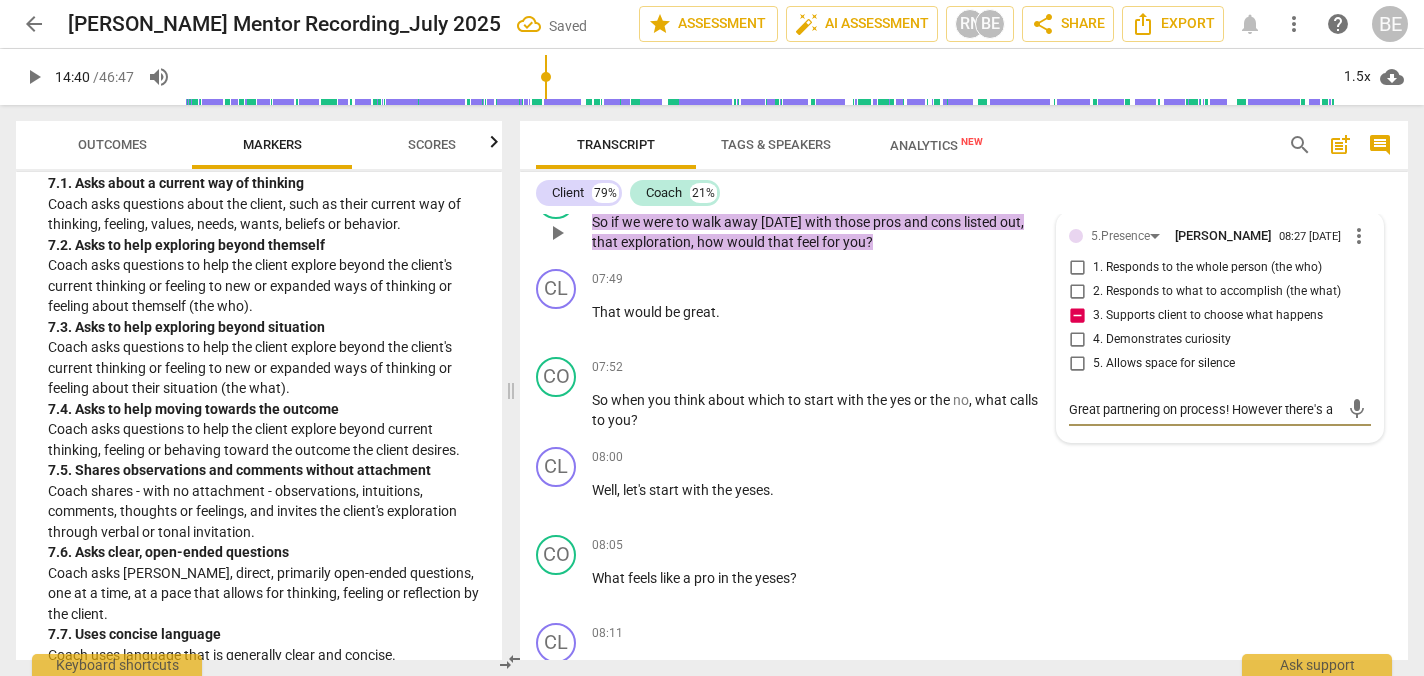 scroll, scrollTop: 17, scrollLeft: 0, axis: vertical 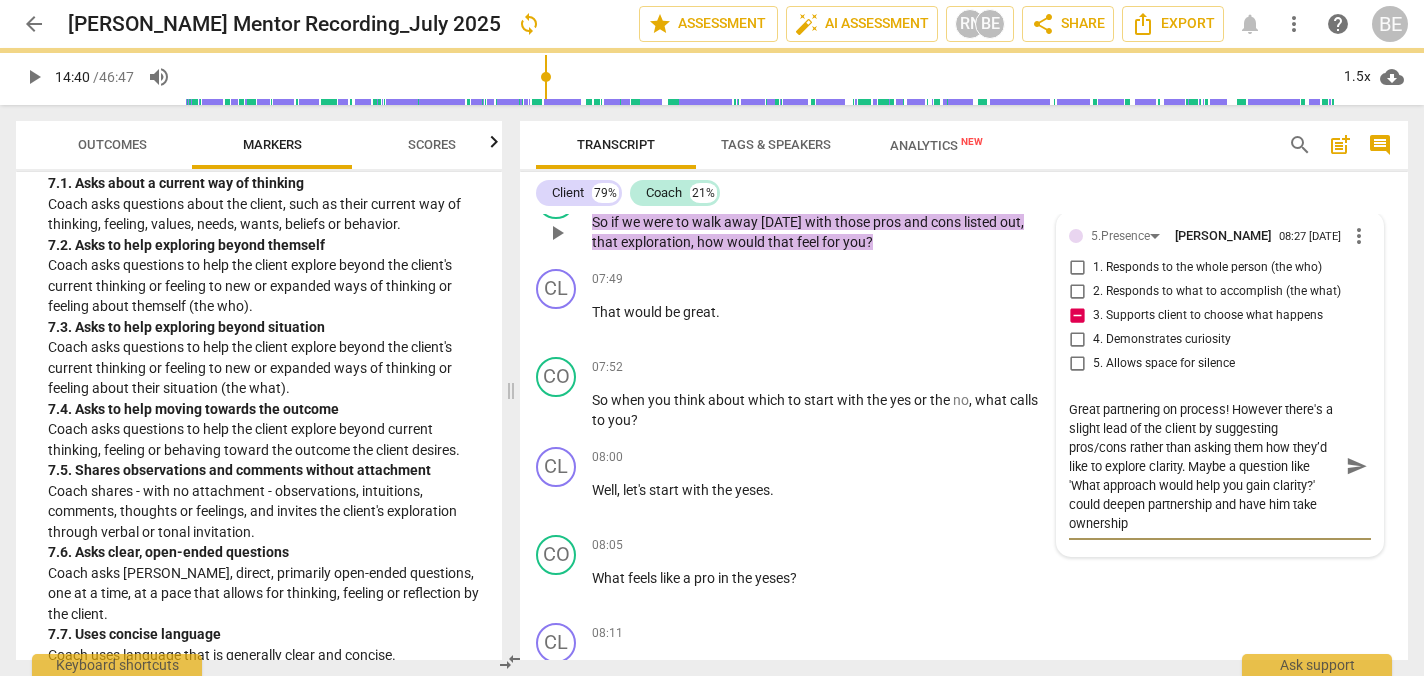 click on "send" at bounding box center (1357, 466) 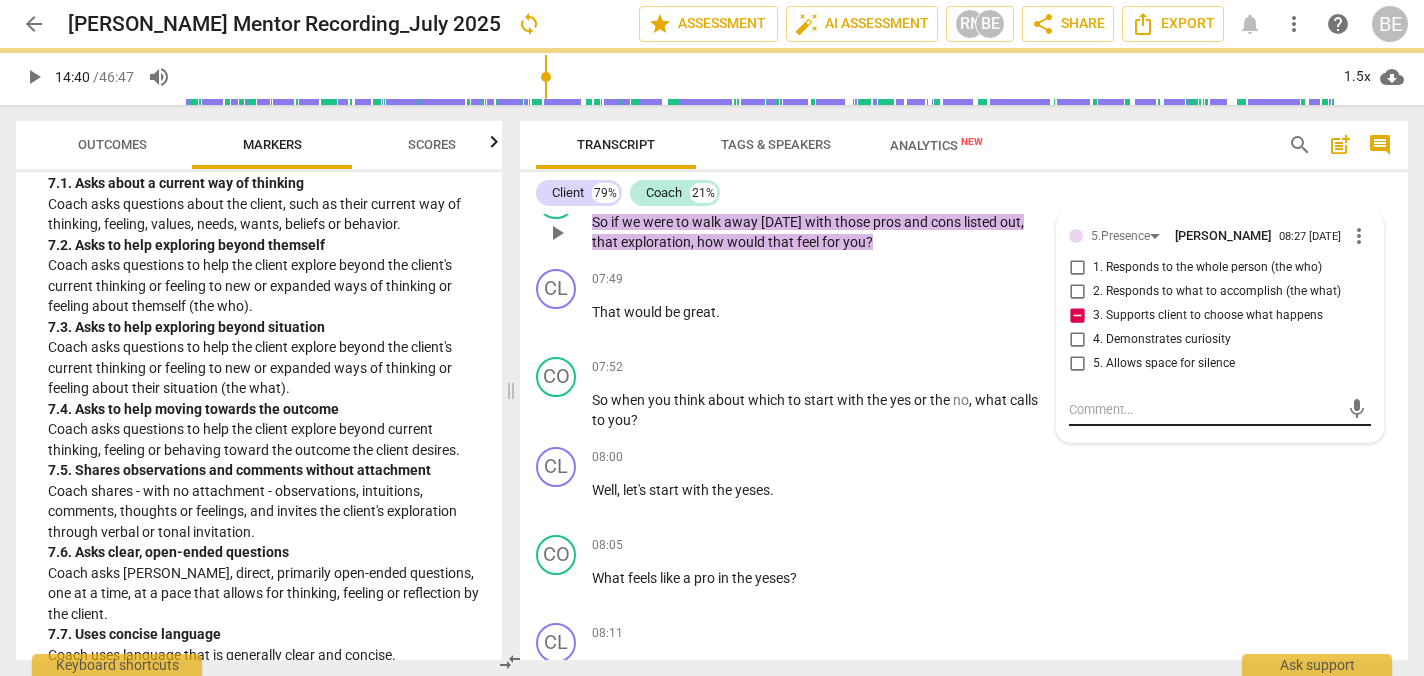 scroll, scrollTop: 0, scrollLeft: 0, axis: both 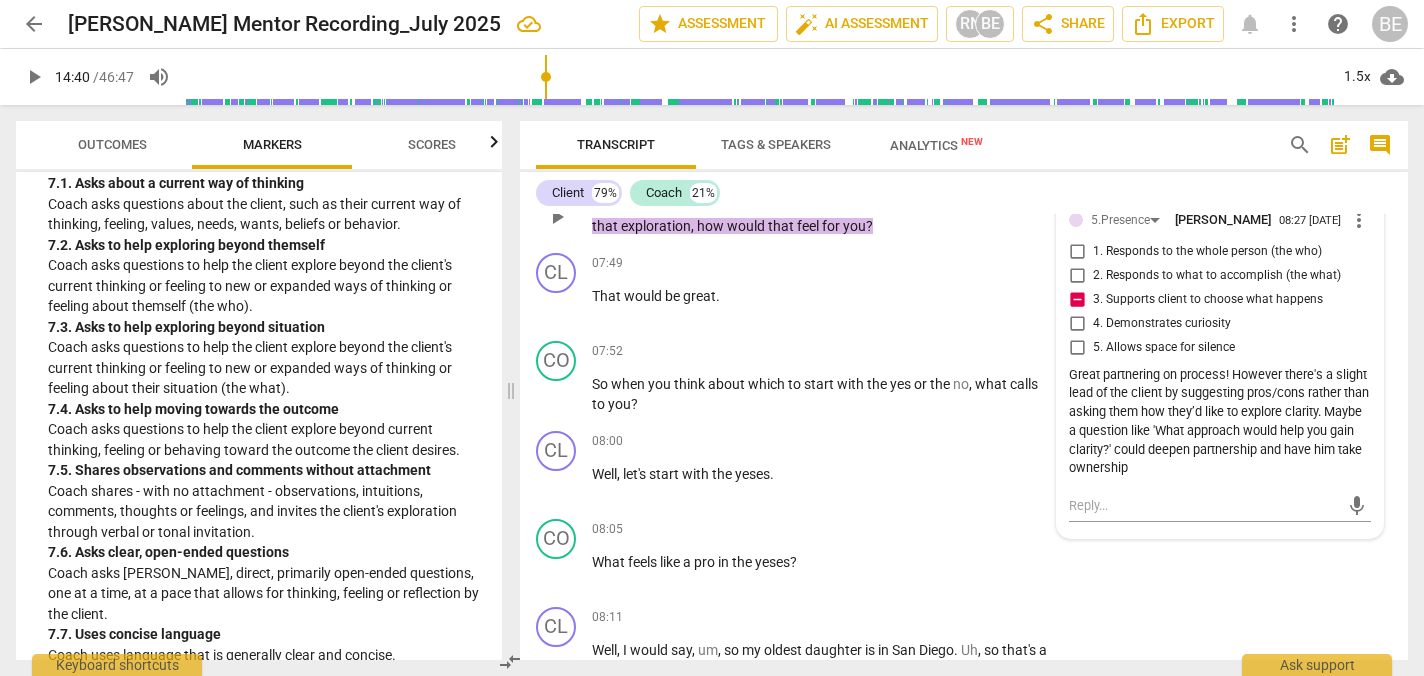 click on "more_vert" at bounding box center (1359, 220) 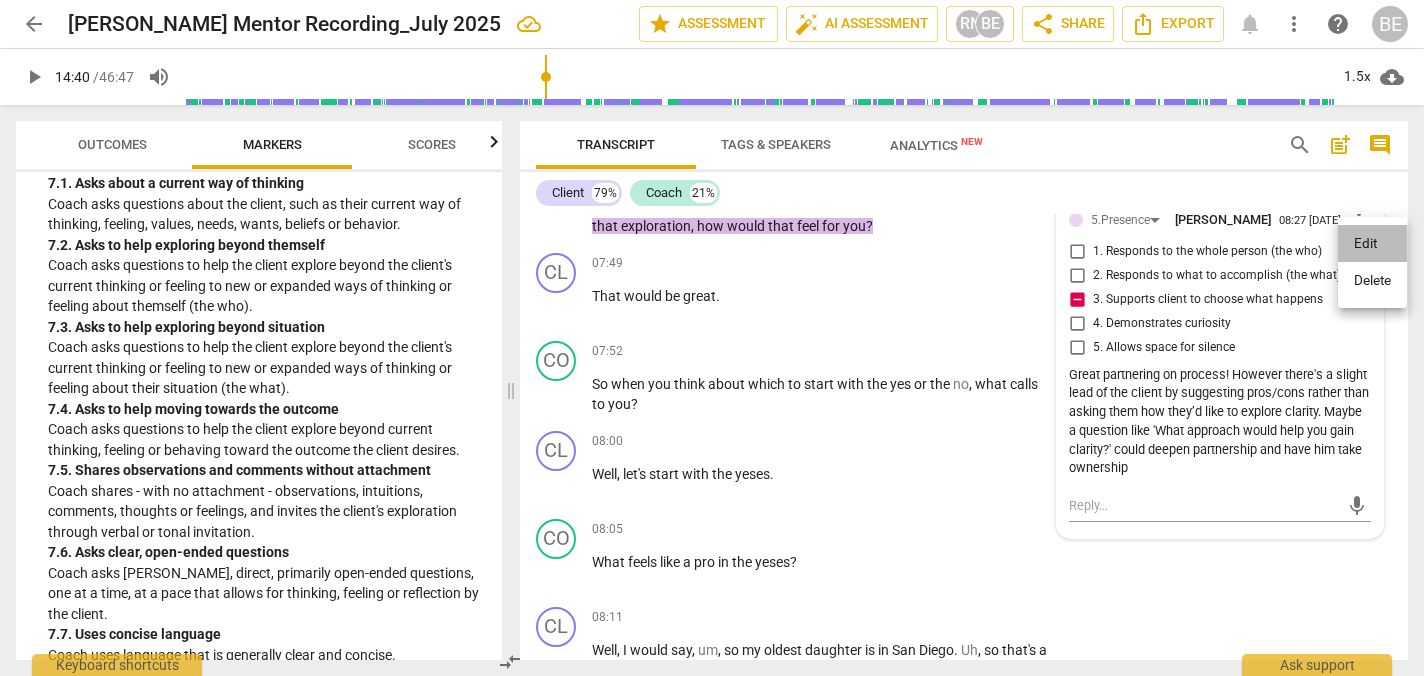 click on "Edit" at bounding box center (1372, 244) 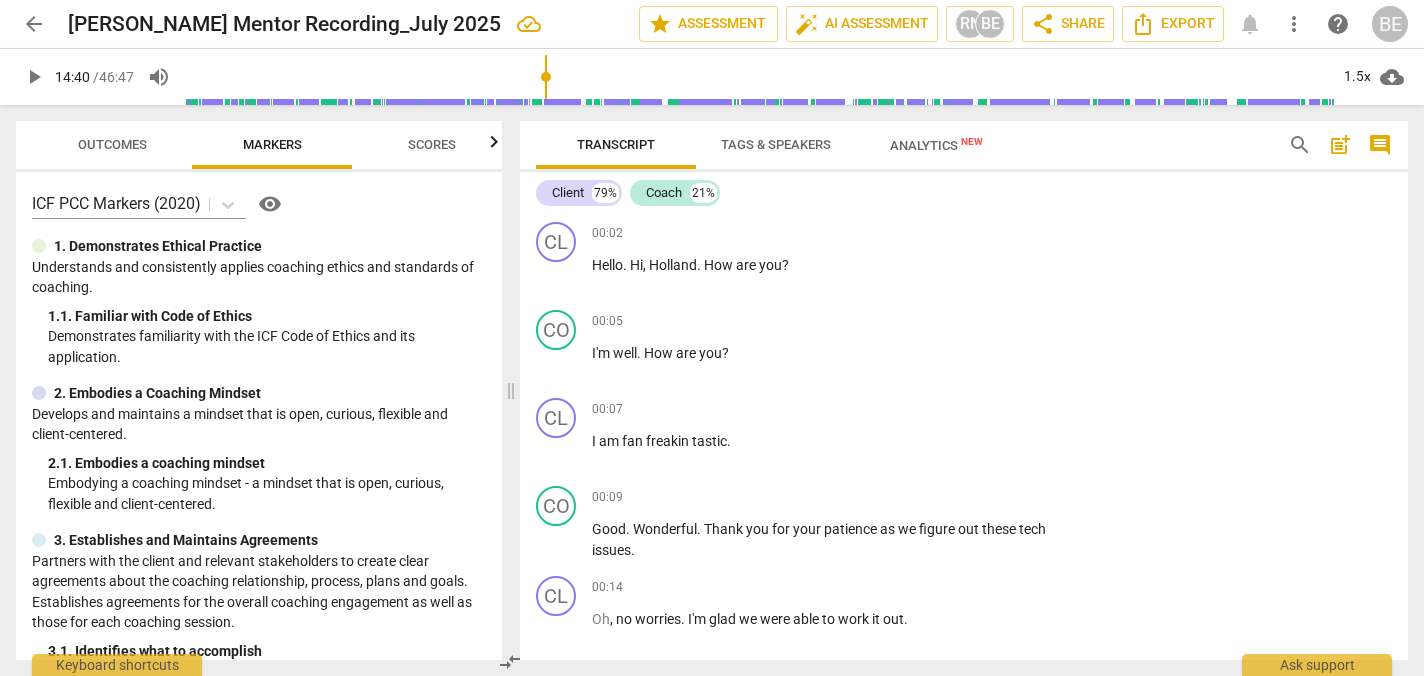scroll, scrollTop: 0, scrollLeft: 0, axis: both 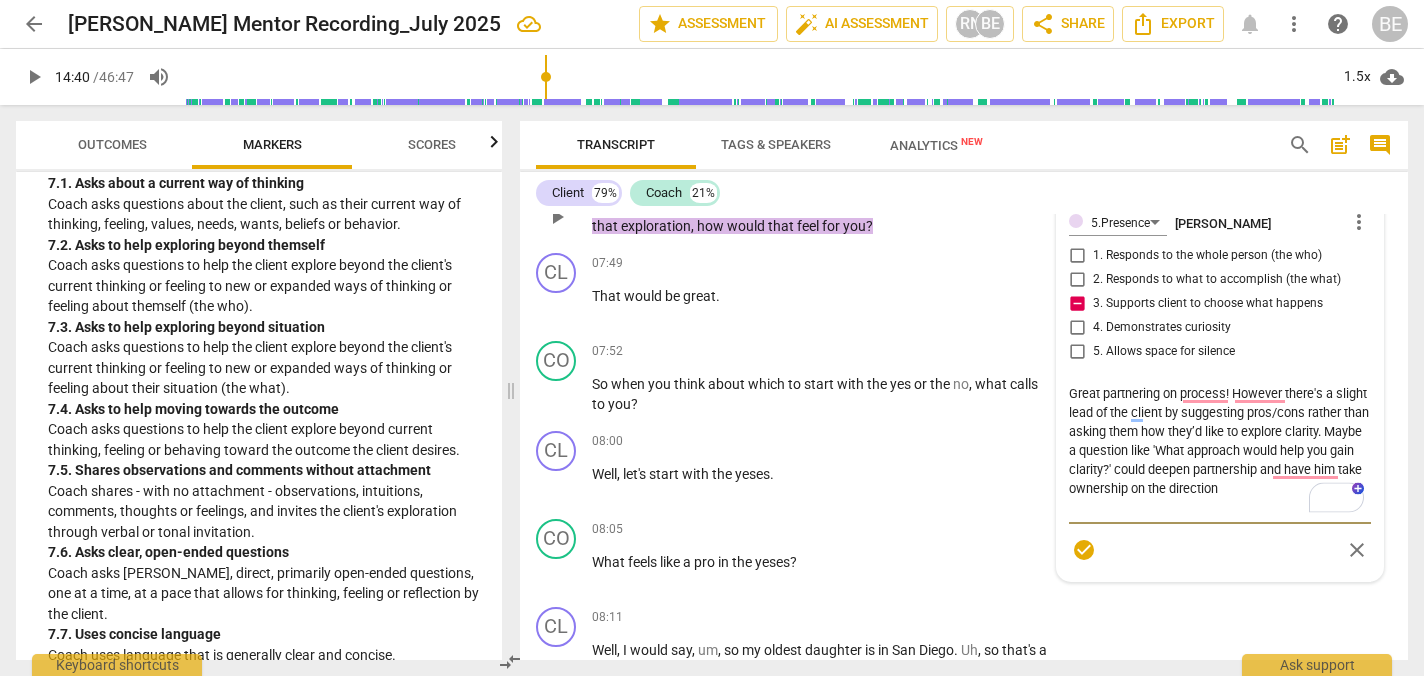 type on "Great partnering on process! However there's a slight lead of the client by suggesting pros/cons rather than asking them how they’d like to explore clarity. Maybe a question like 'What approach would help you gain clarity?' could deepen partnership and have him take ownership on the direction" 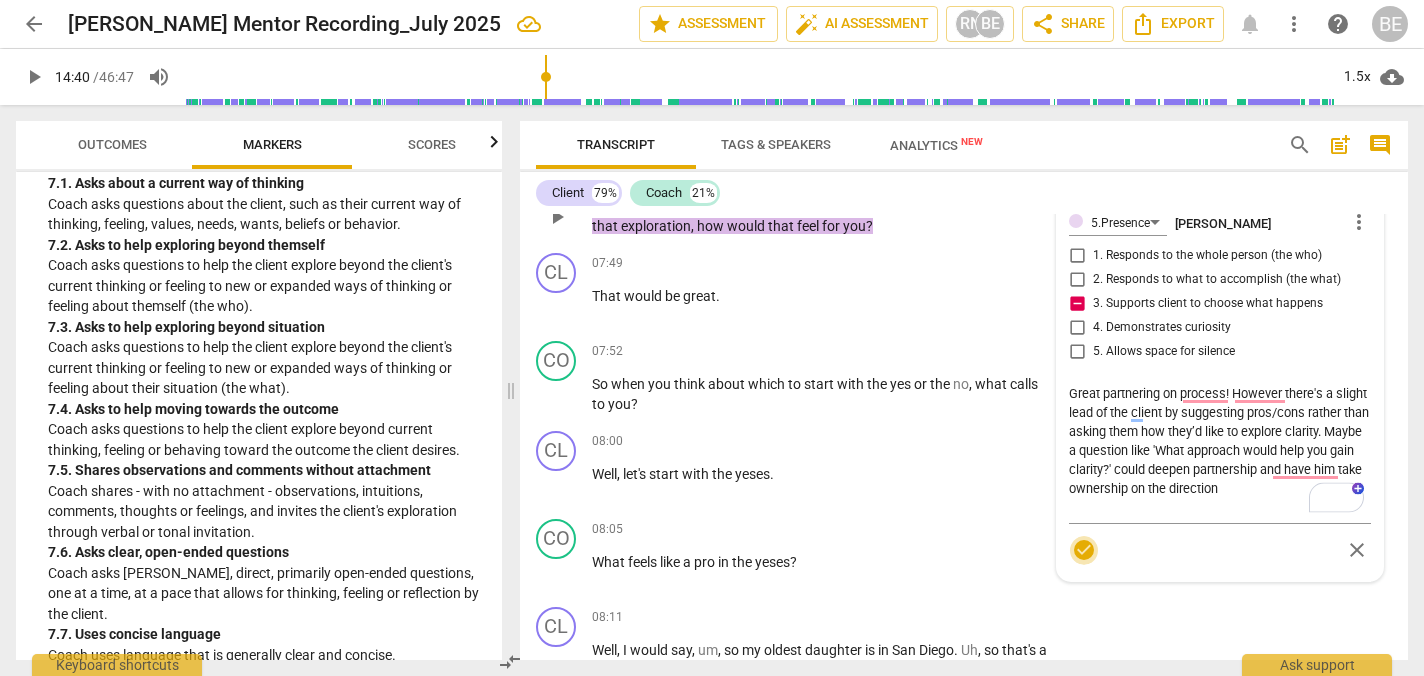 click on "check_circle" at bounding box center (1084, 550) 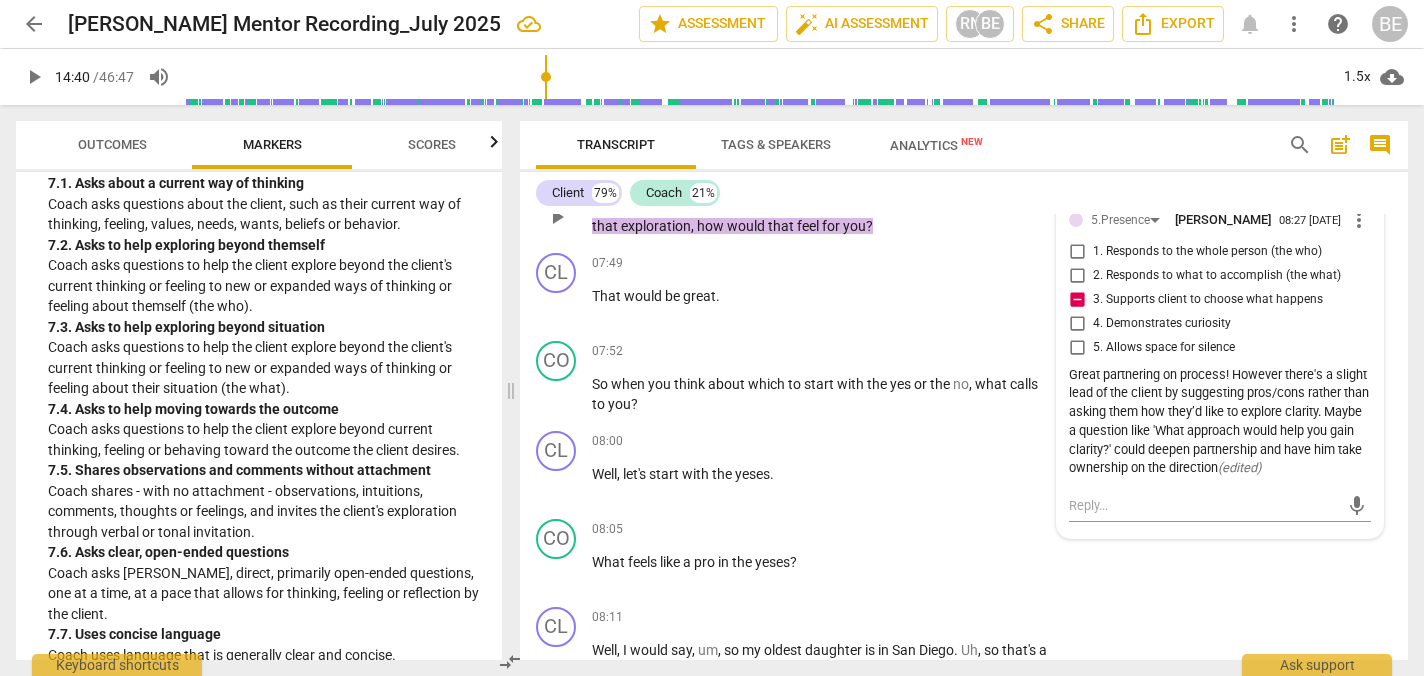 scroll, scrollTop: 3086, scrollLeft: 0, axis: vertical 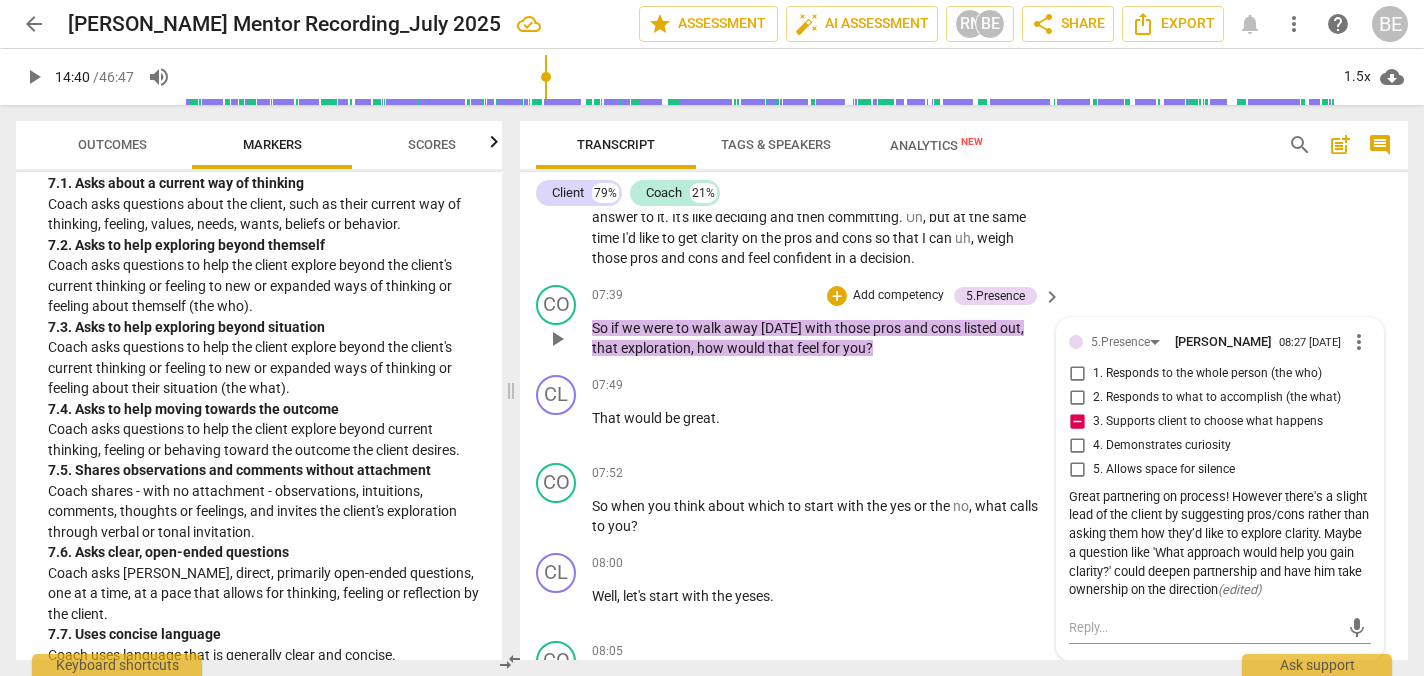 click on "Add competency" at bounding box center [898, 296] 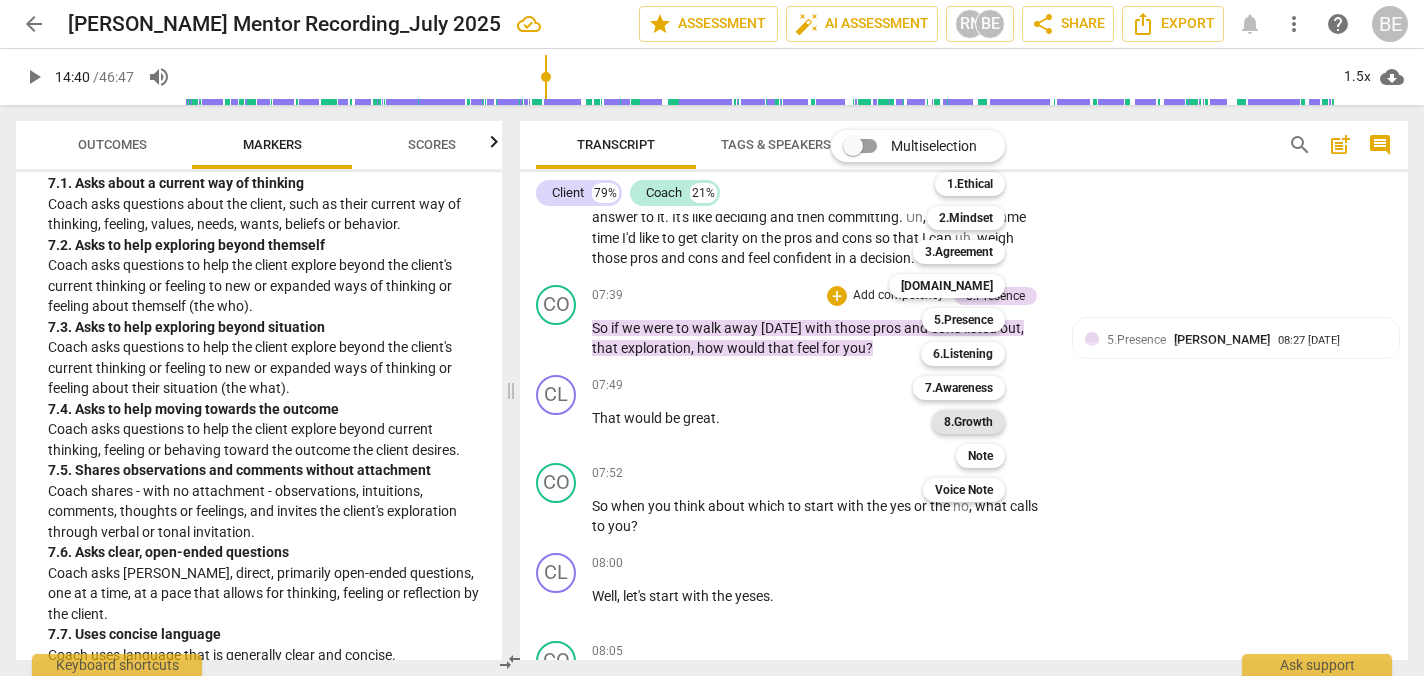 click on "8.Growth" at bounding box center (968, 422) 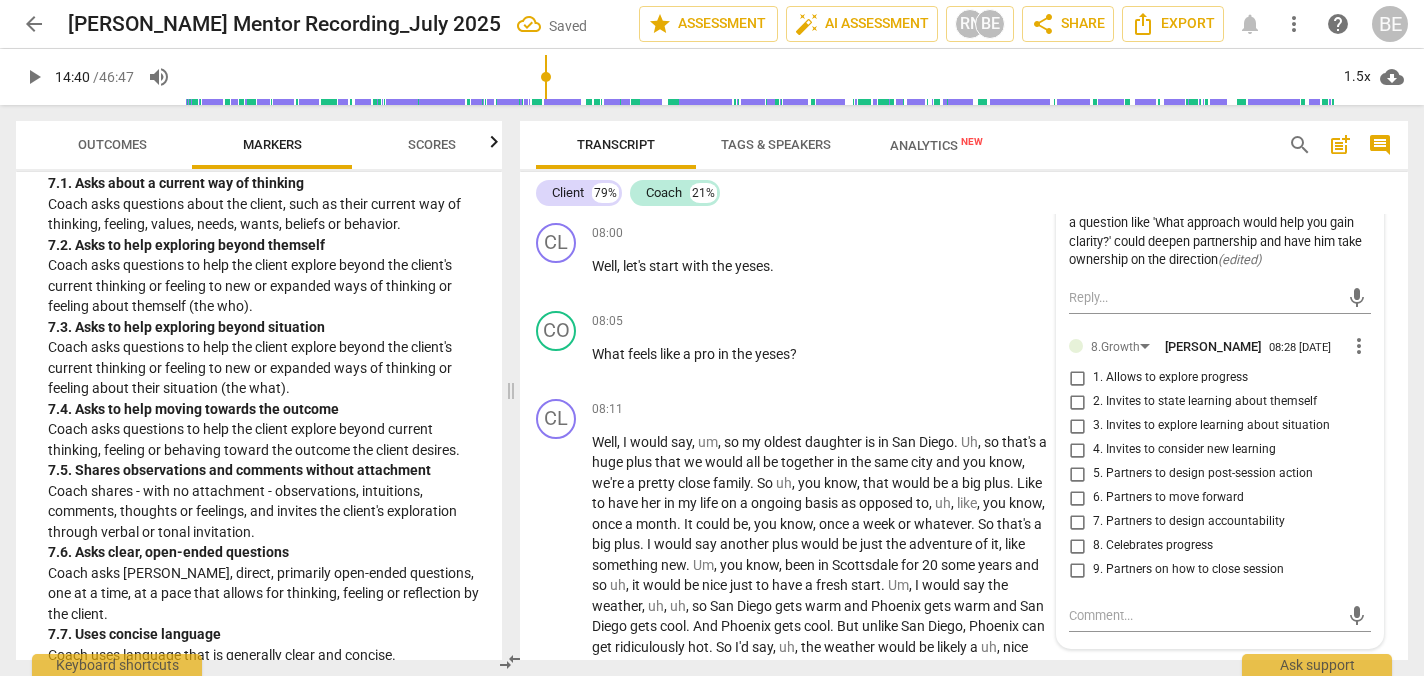 scroll, scrollTop: 3505, scrollLeft: 0, axis: vertical 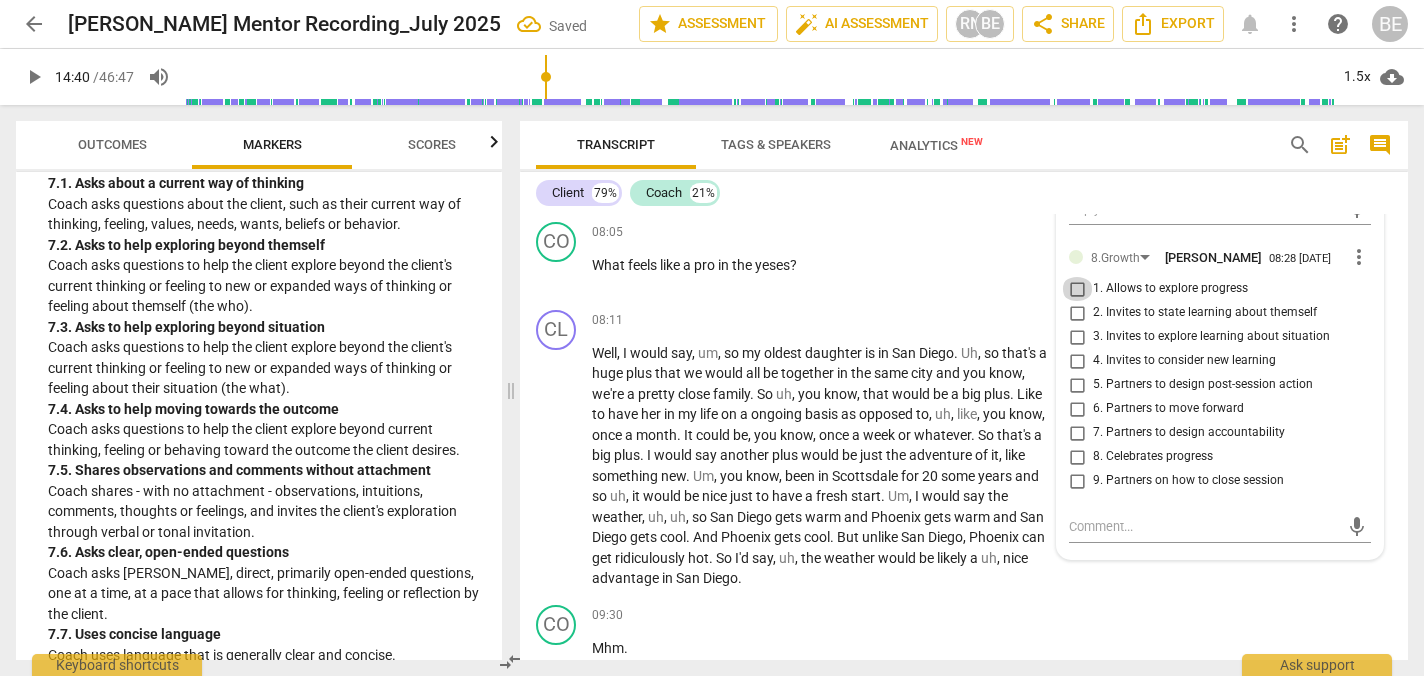 click on "1. Allows to explore progress" at bounding box center (1077, 289) 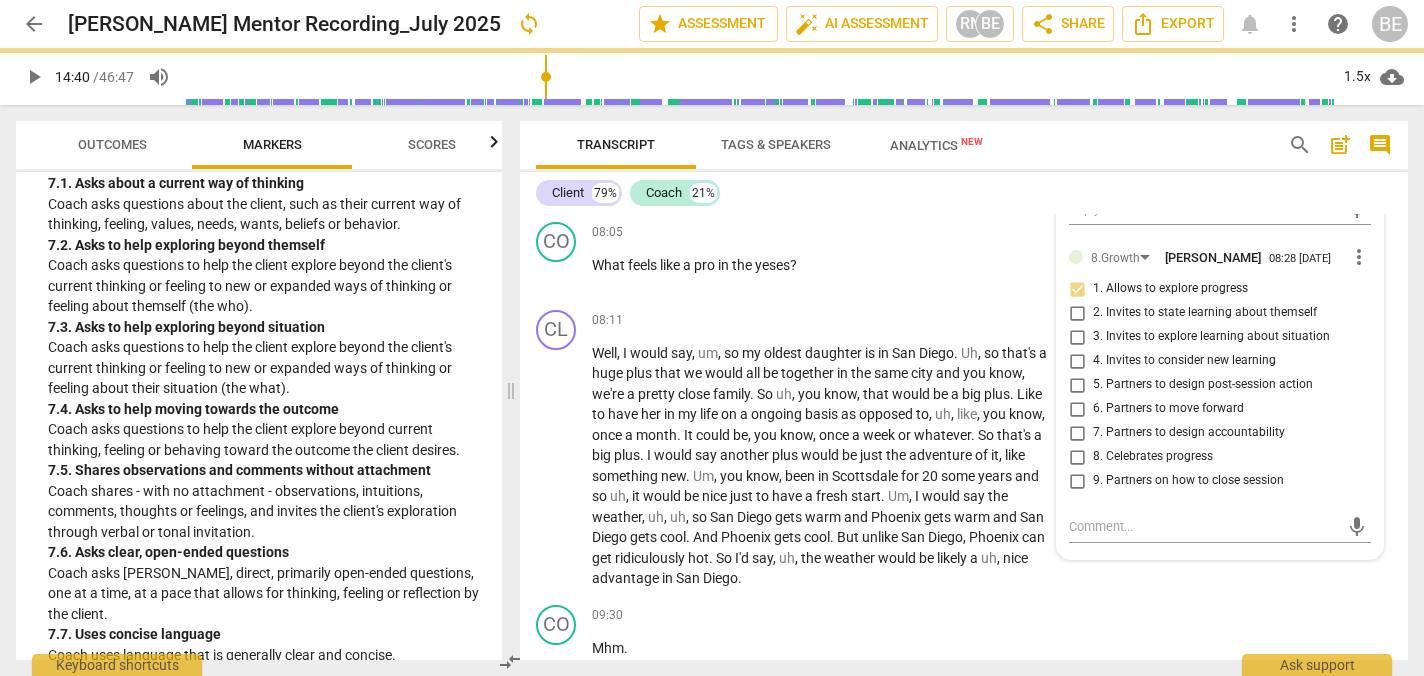 click on "5. Partners to design post-session action" at bounding box center (1077, 385) 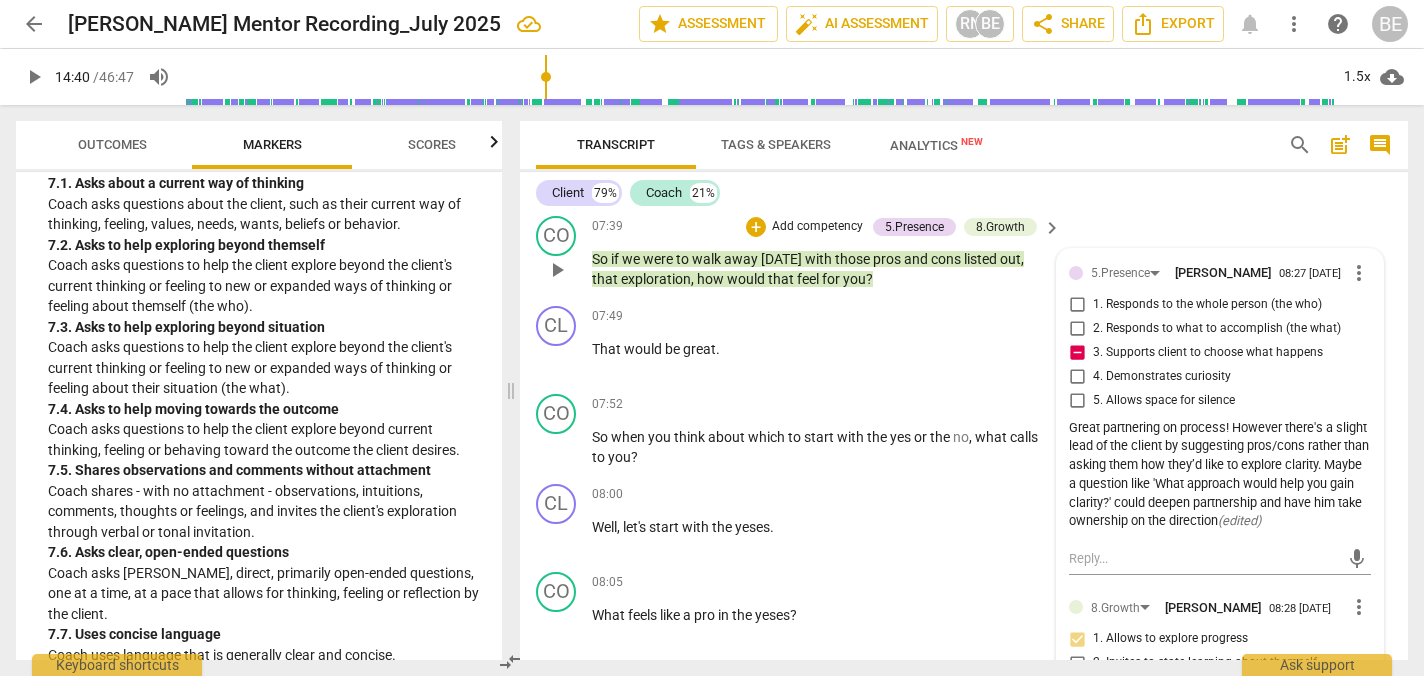 scroll, scrollTop: 3139, scrollLeft: 0, axis: vertical 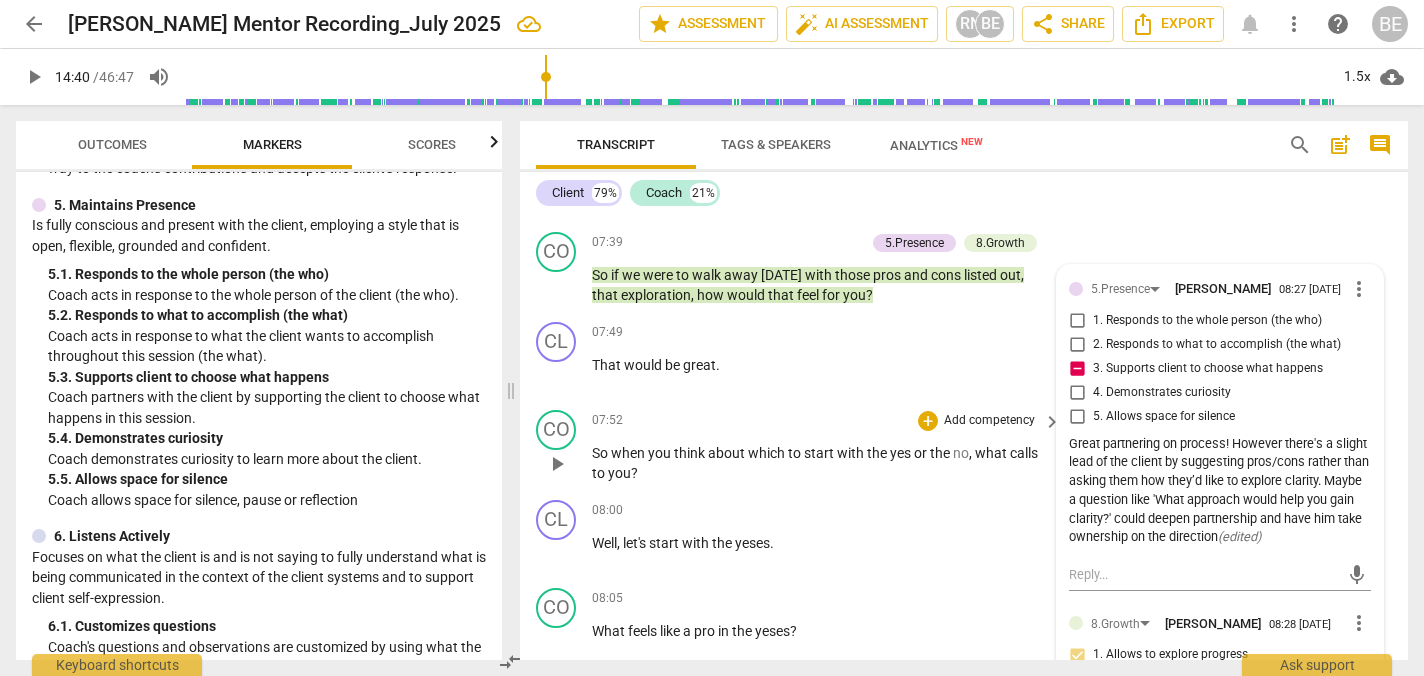 click on "Add competency" at bounding box center (989, 421) 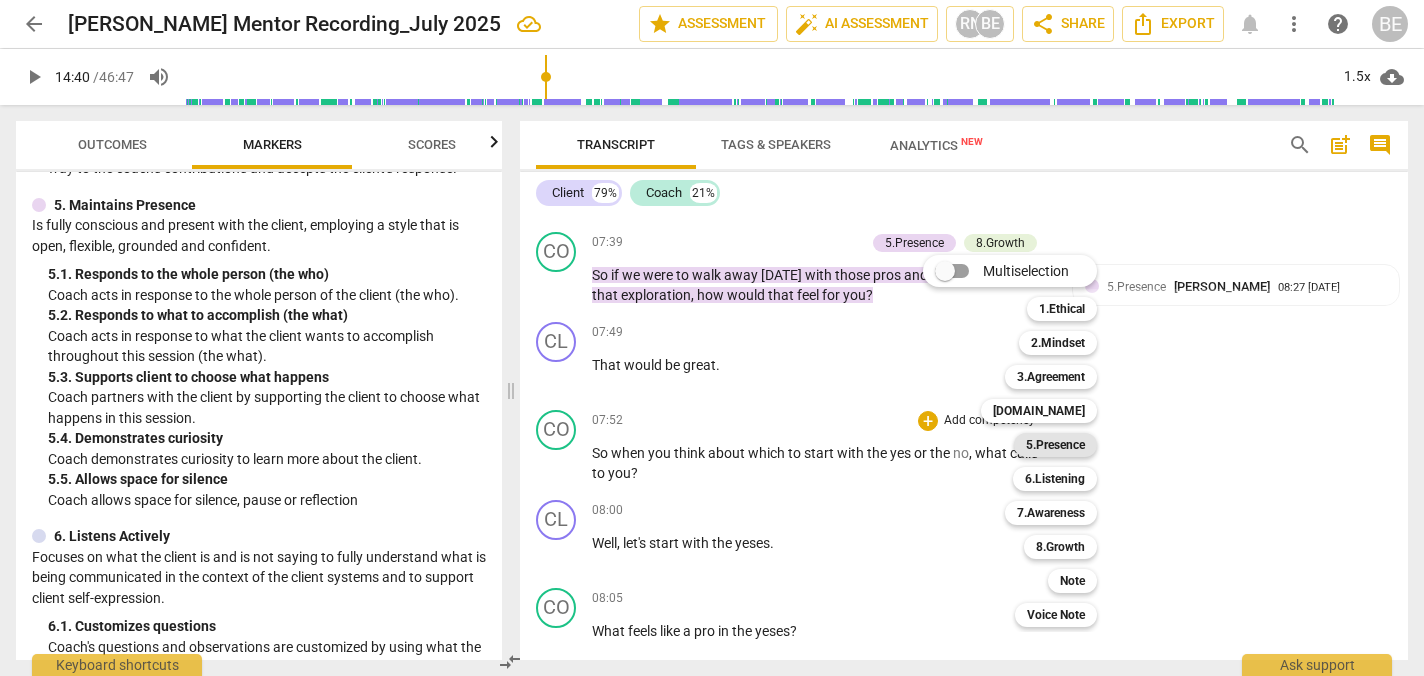 click on "5.Presence" at bounding box center (1055, 445) 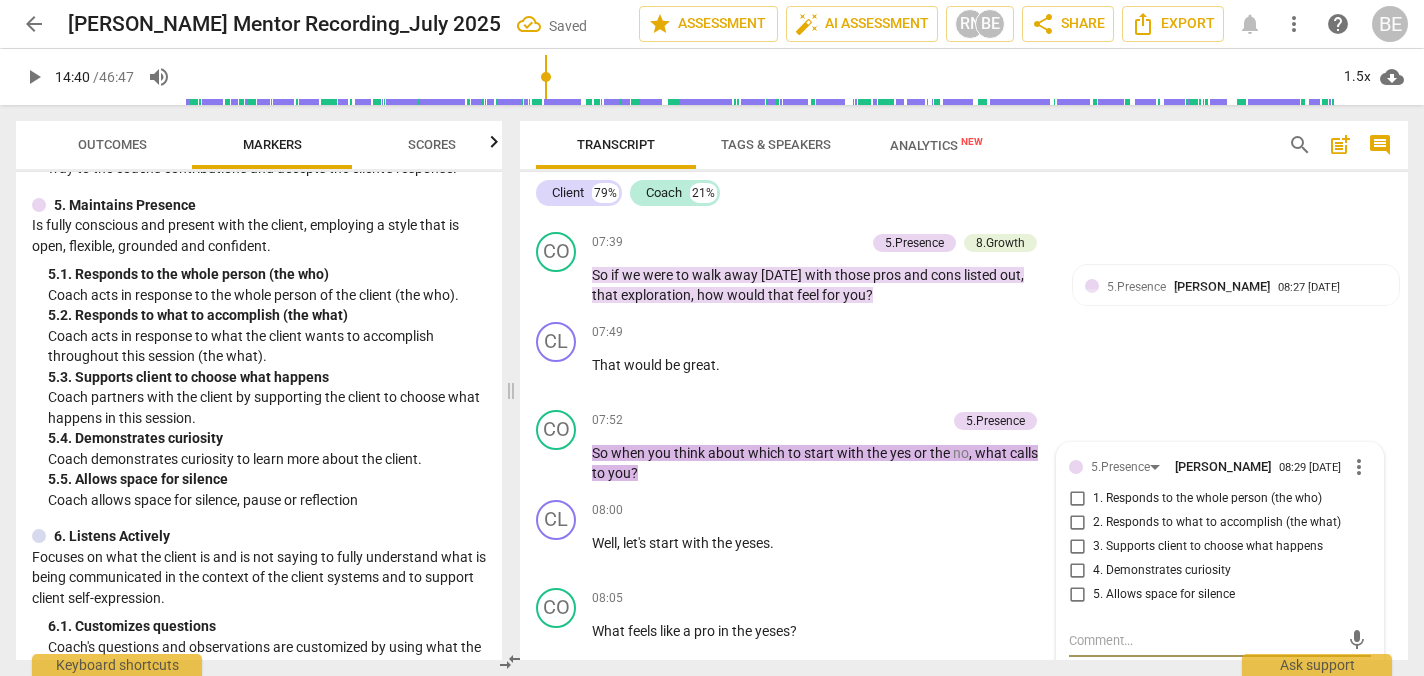 scroll, scrollTop: 3370, scrollLeft: 0, axis: vertical 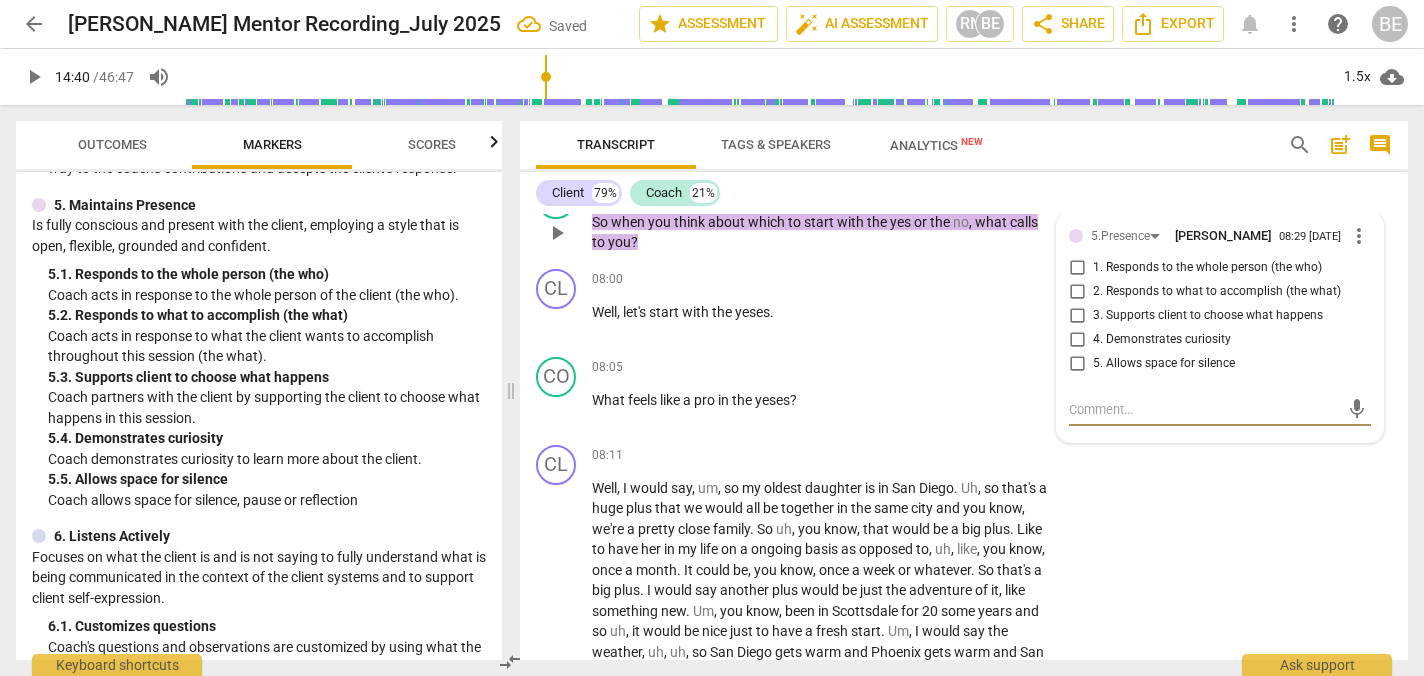 click on "3. Supports client to choose what happens" at bounding box center [1077, 316] 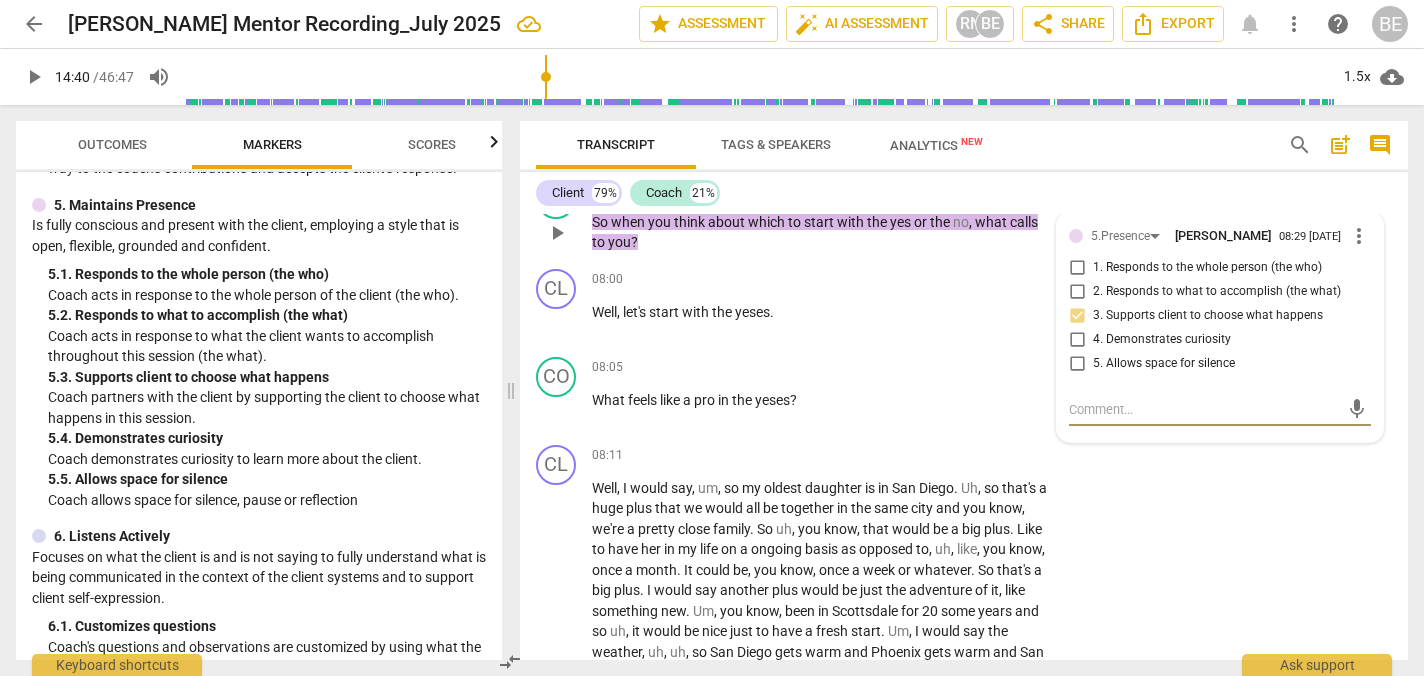 click at bounding box center [1204, 409] 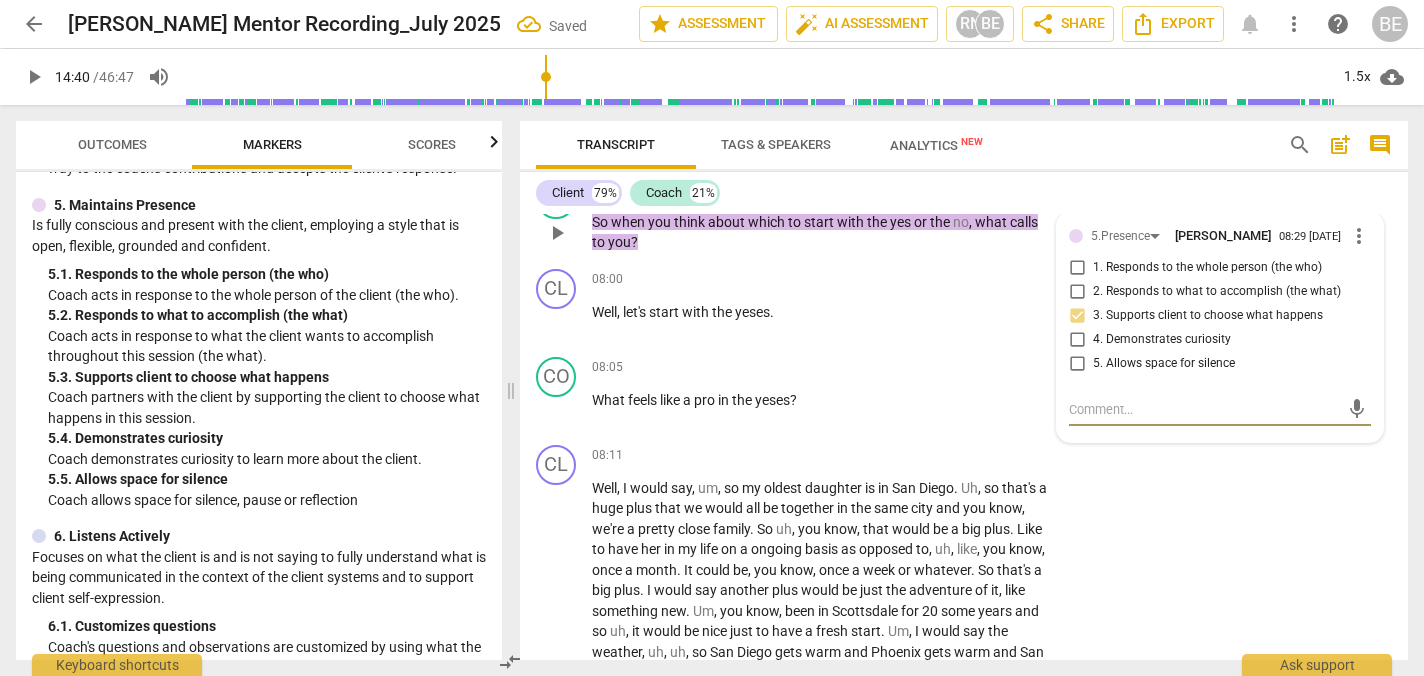type on "G" 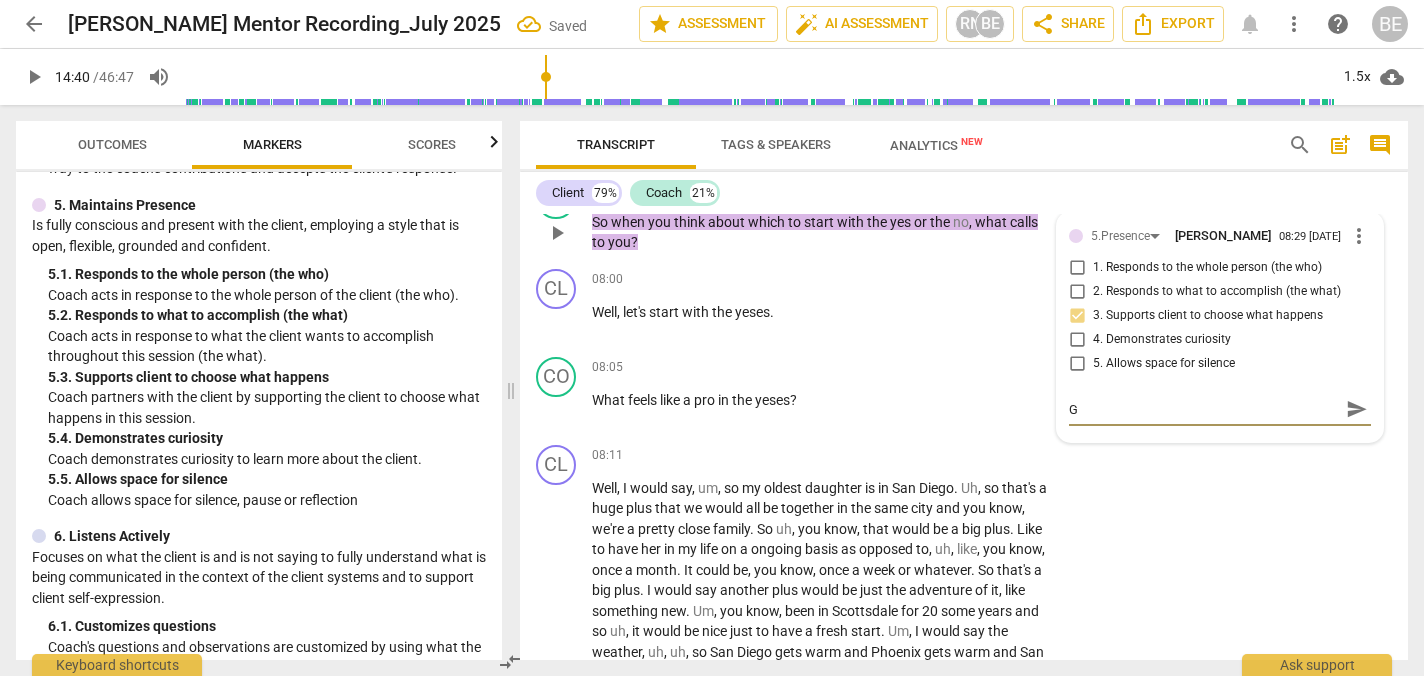 type on "Gr" 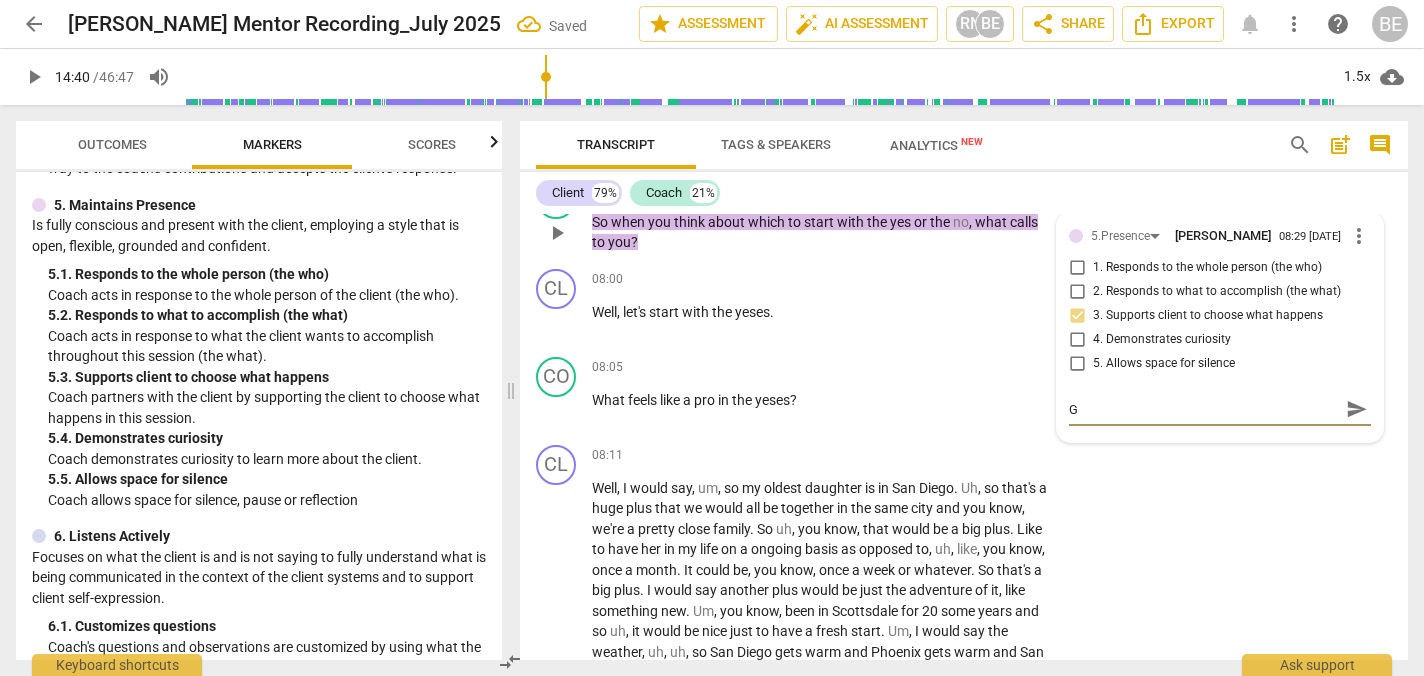 type on "Gr" 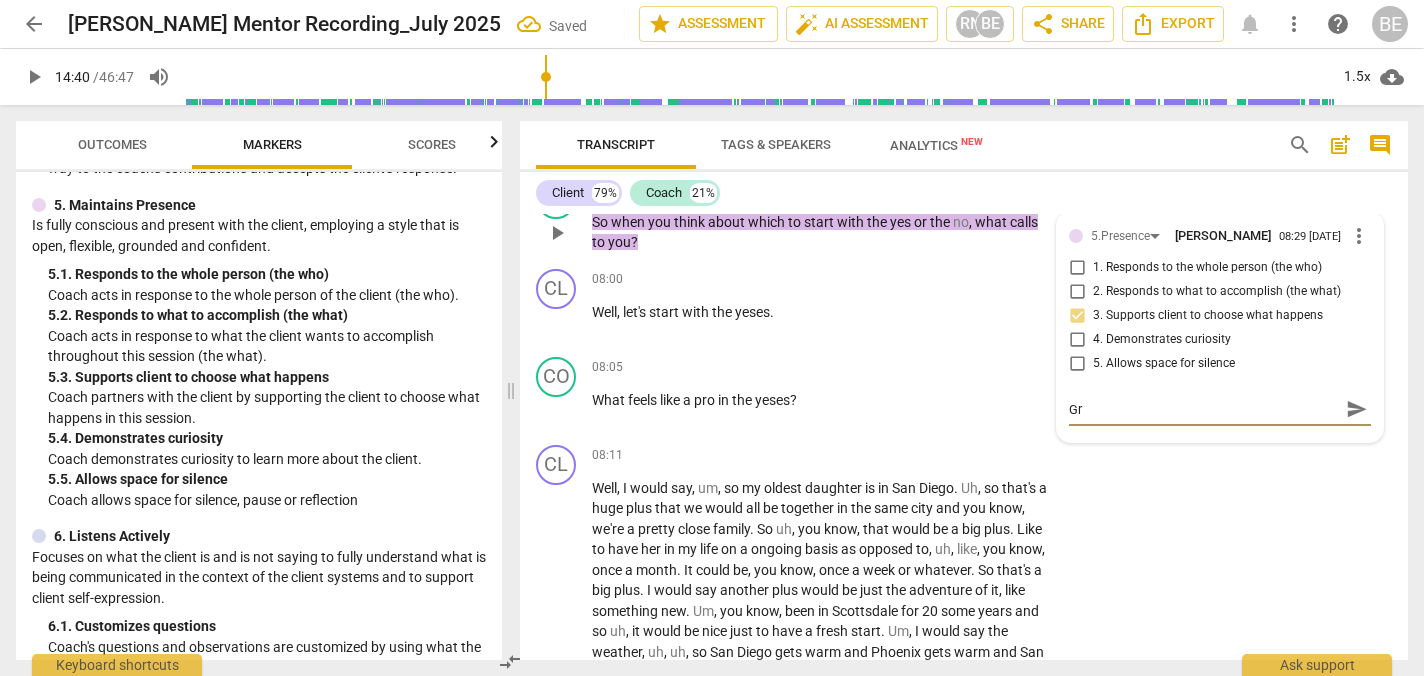 type on "Gre" 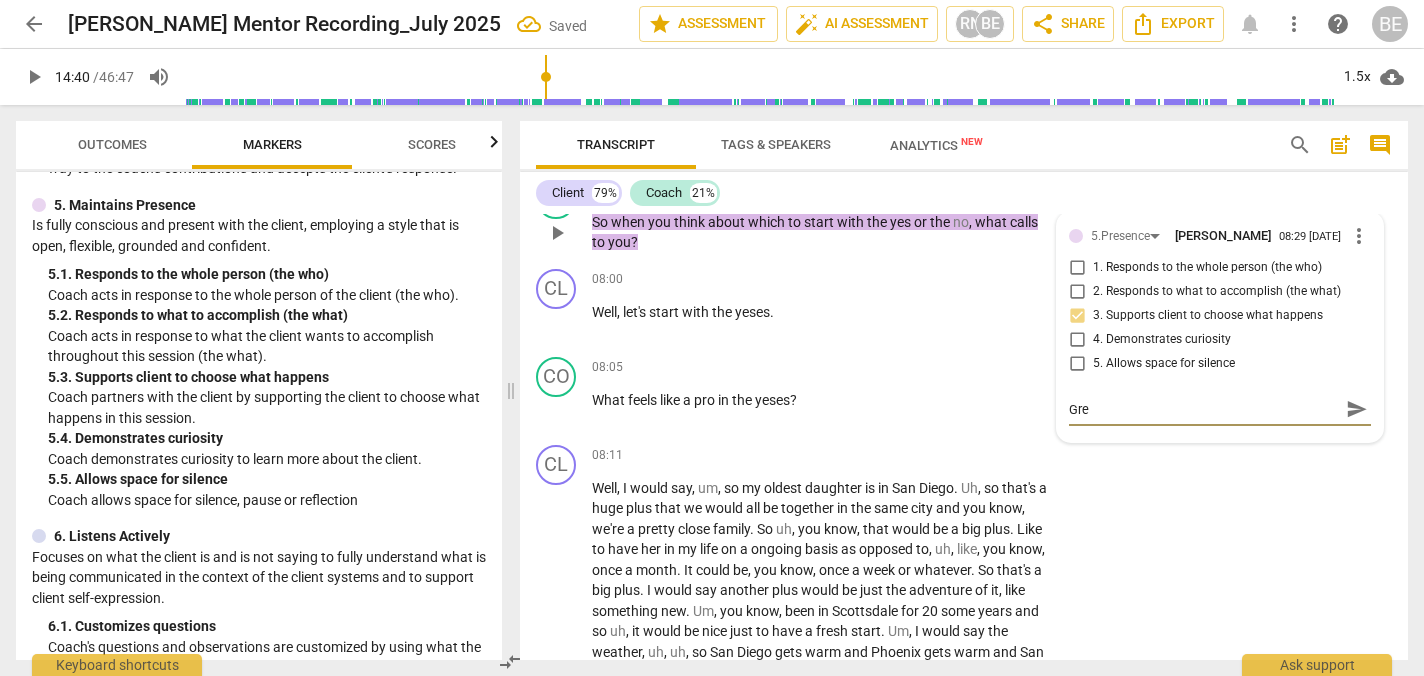 type on "Grea" 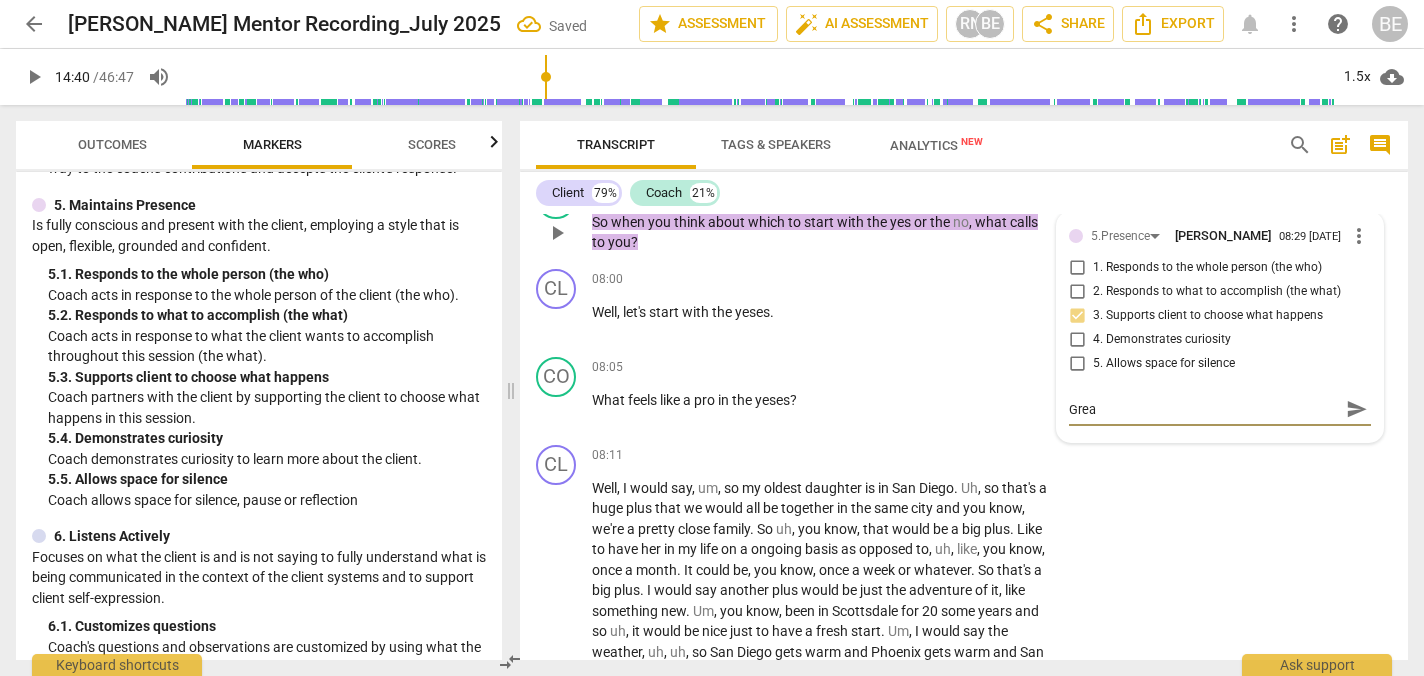 type on "Great" 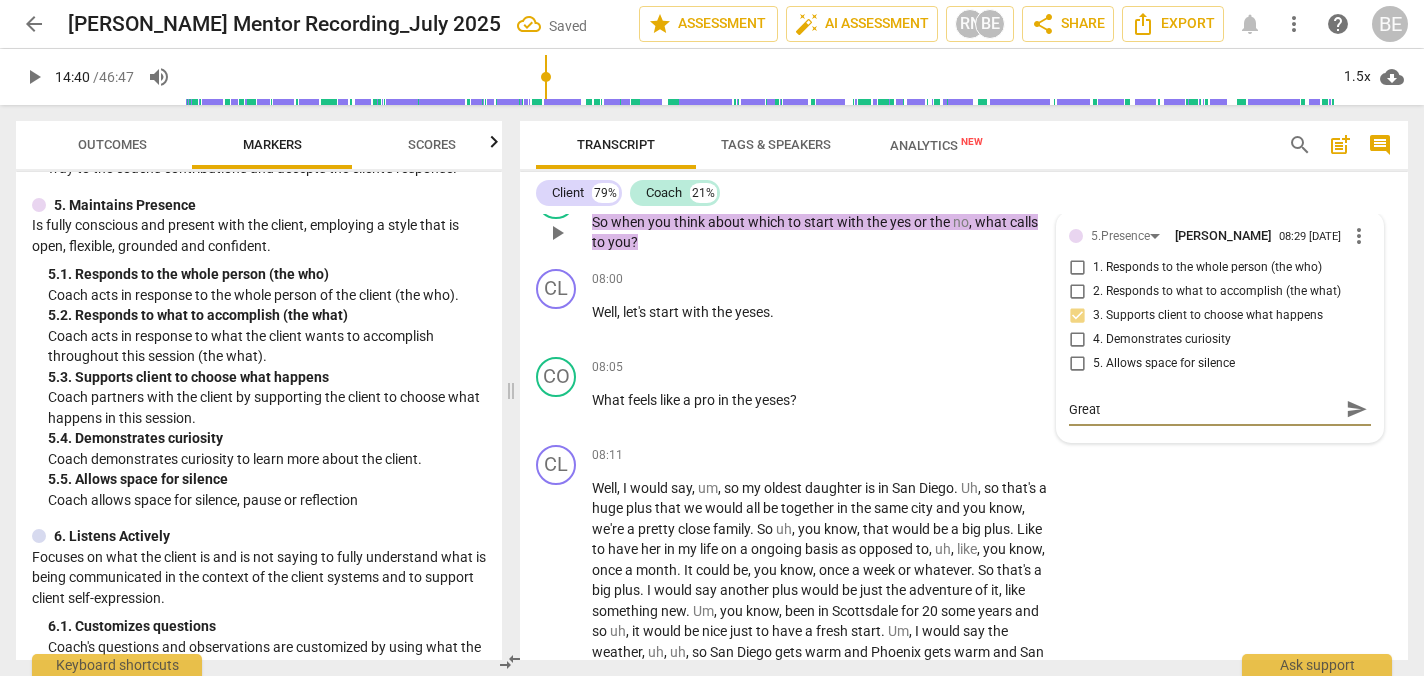 type on "Great" 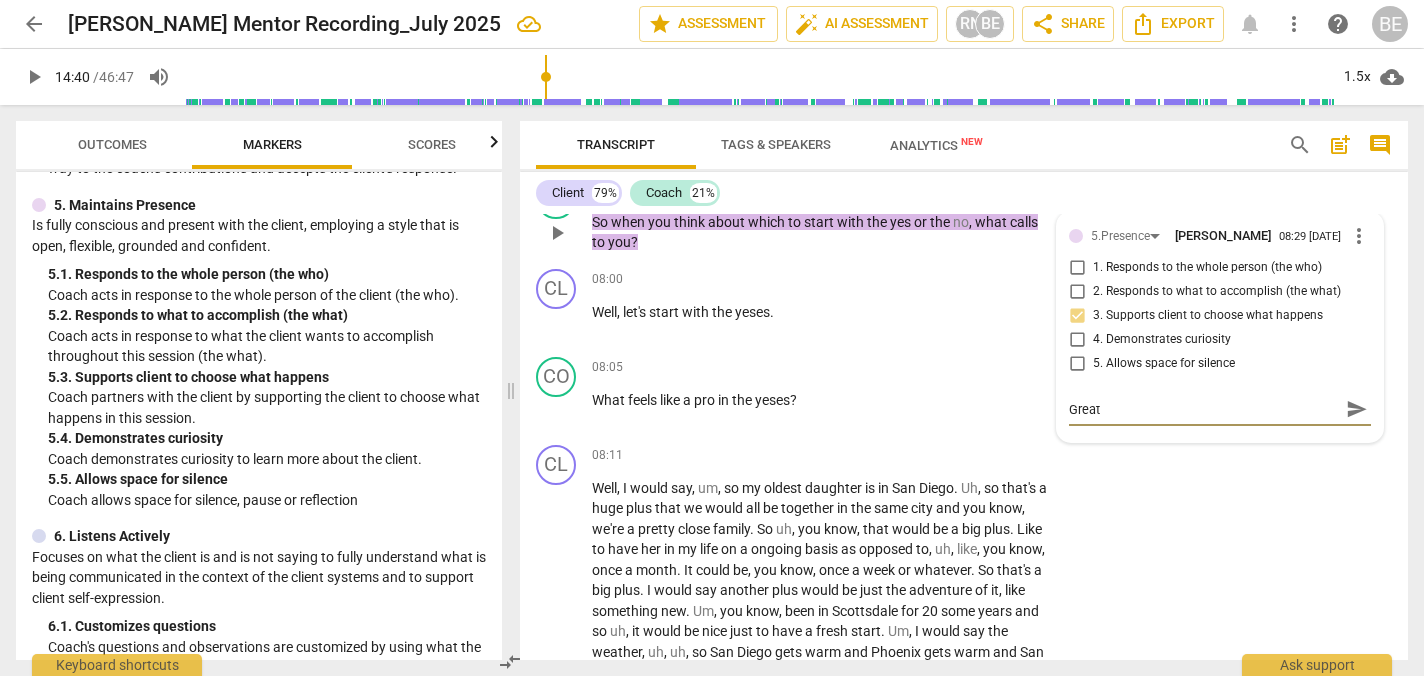 type on "Great u" 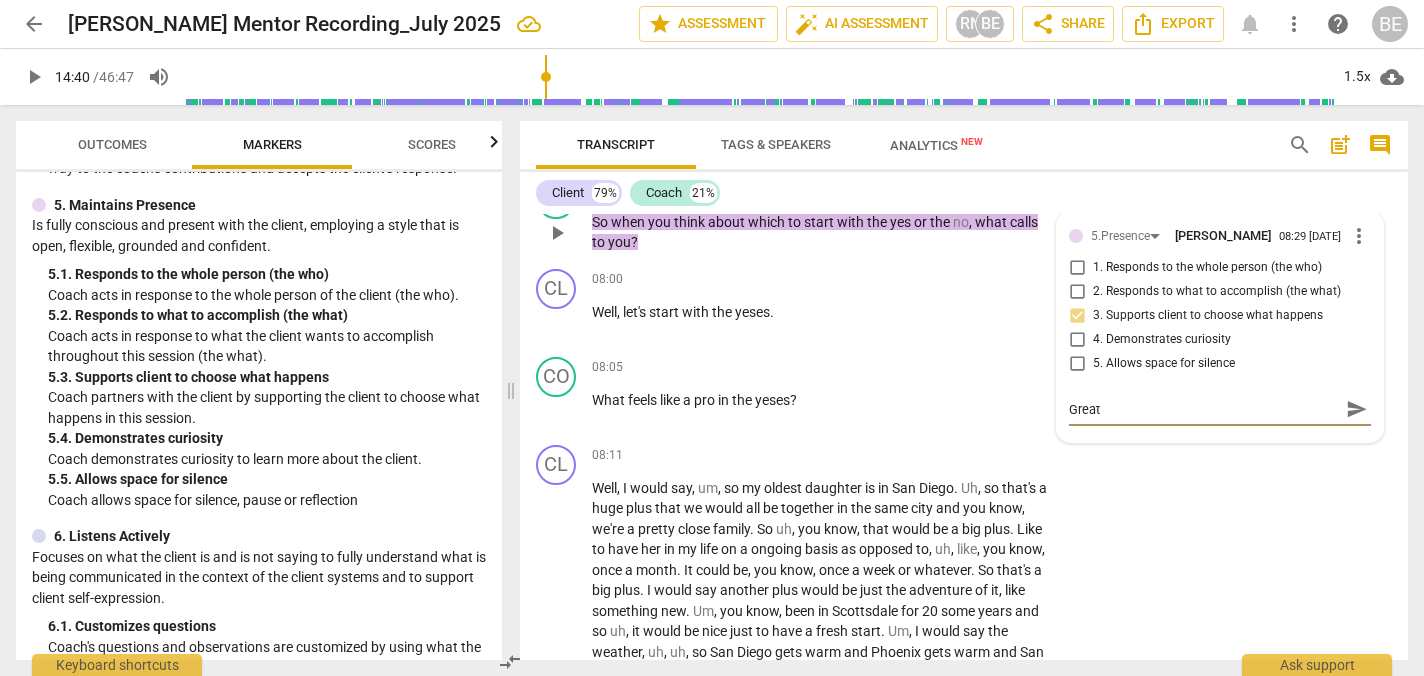 type on "Great u" 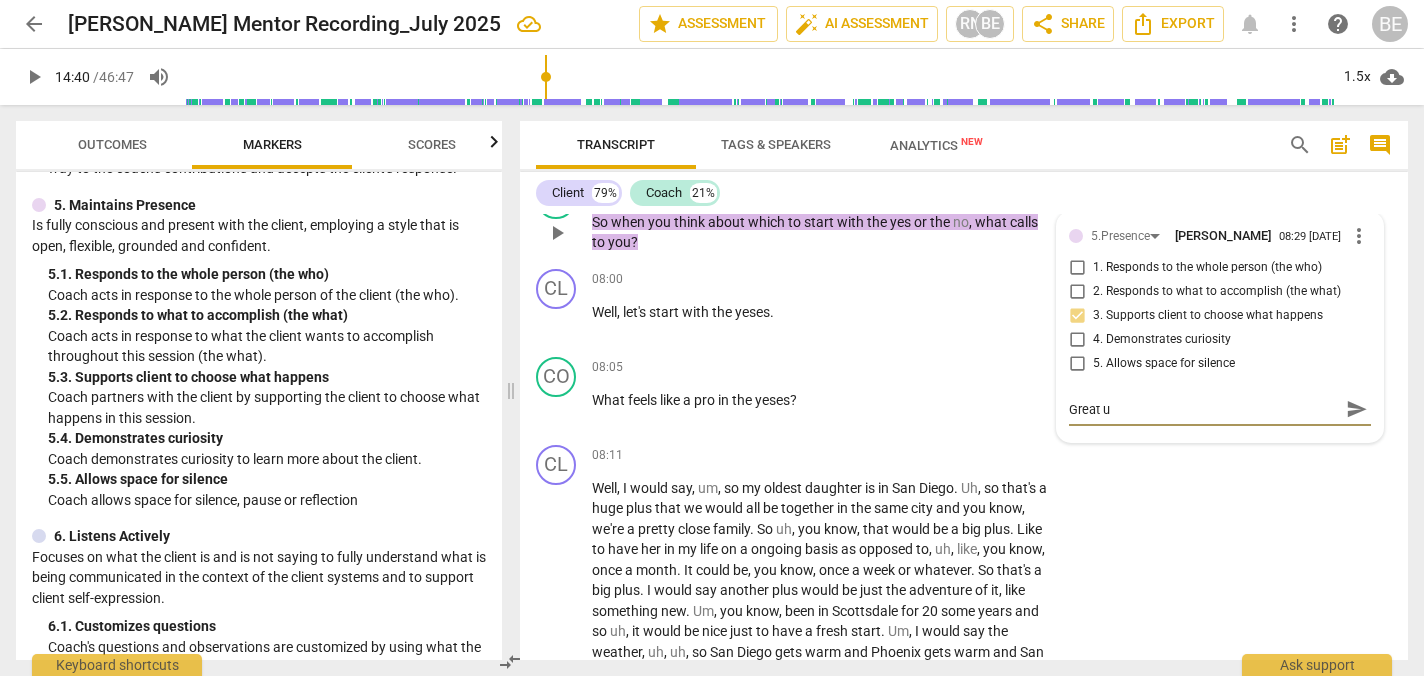 type on "Great us" 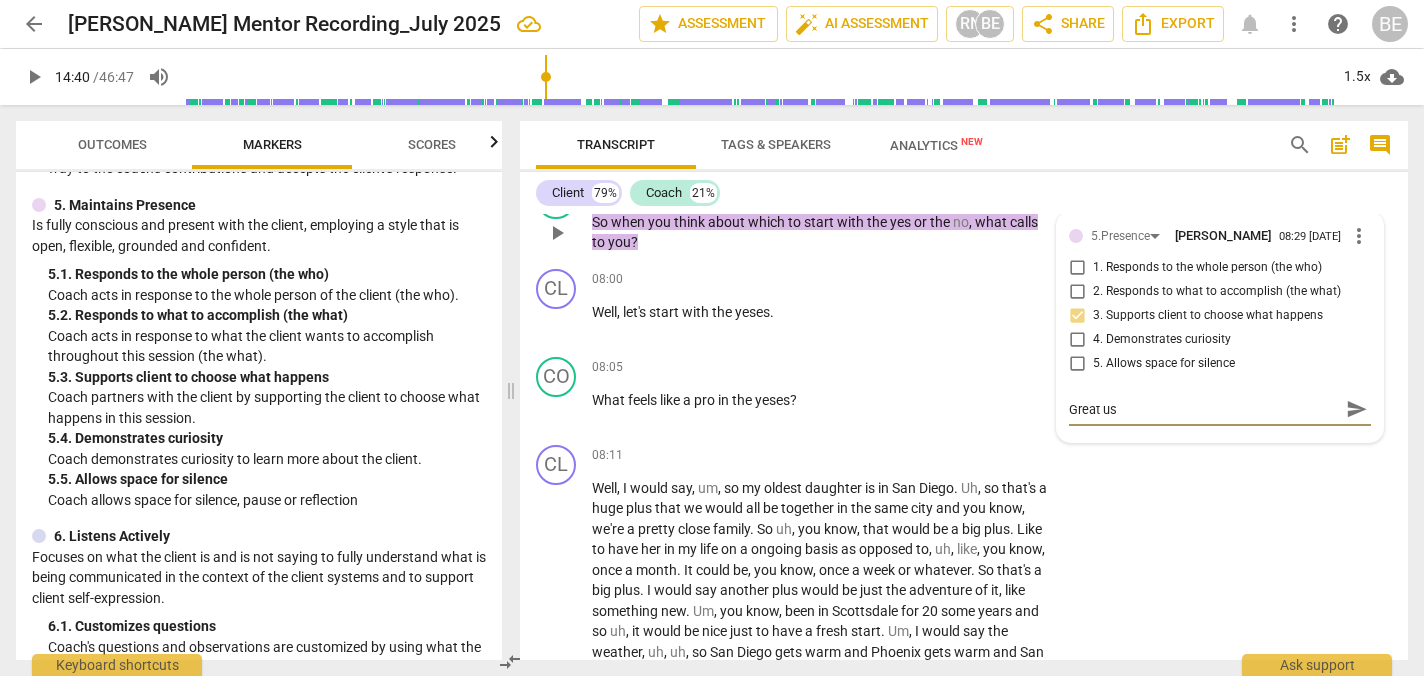 type on "Great use" 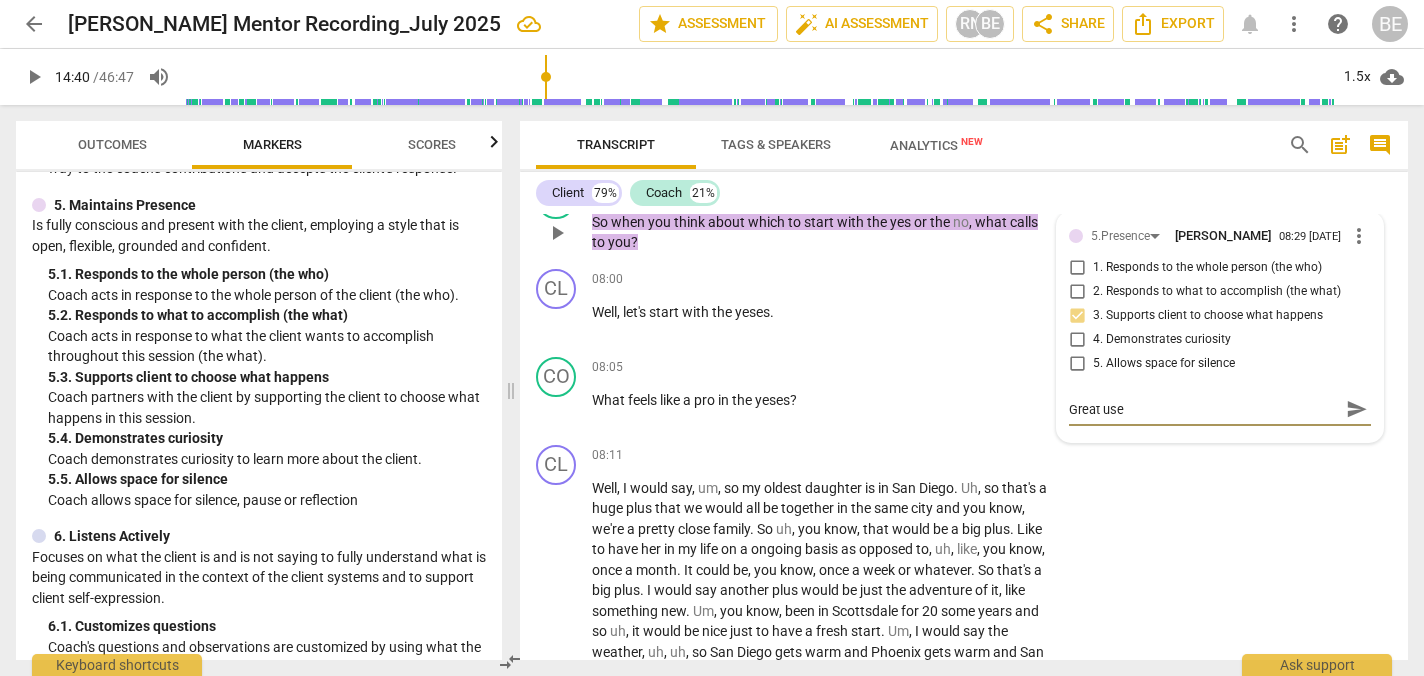 type on "Great use" 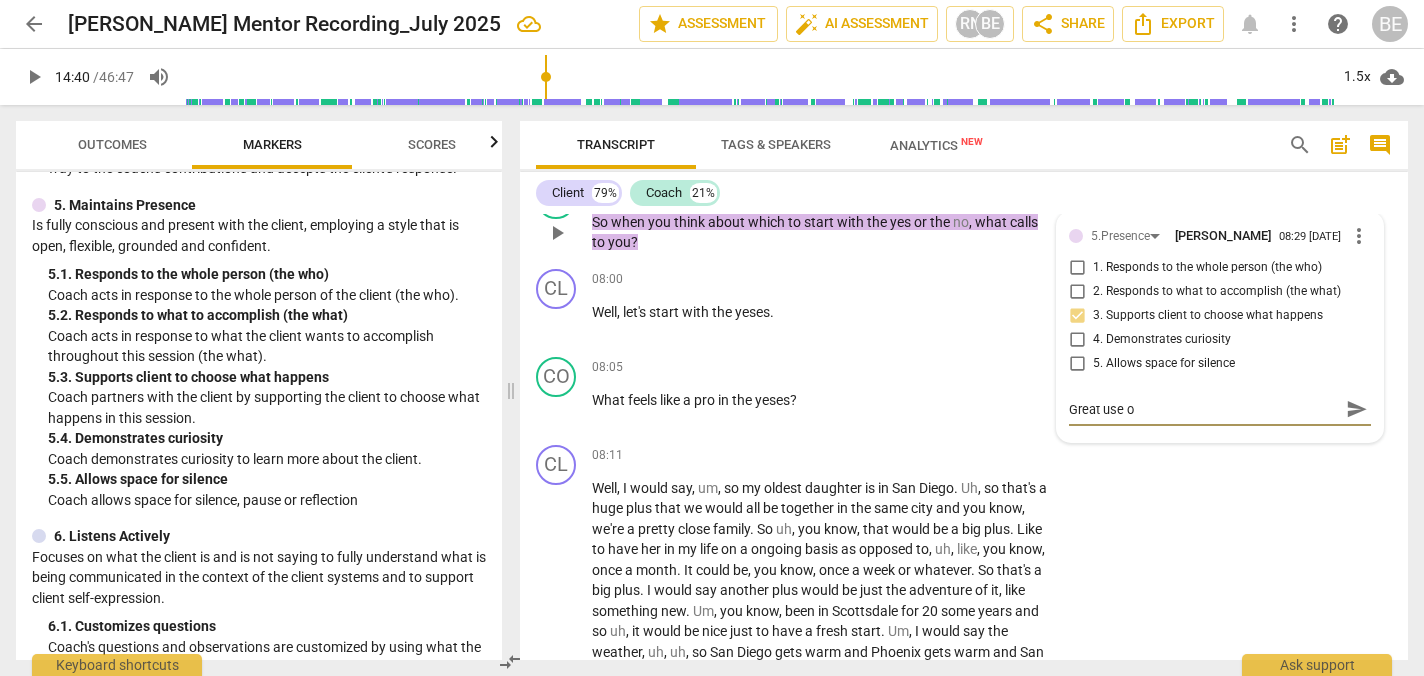 type on "Great use of" 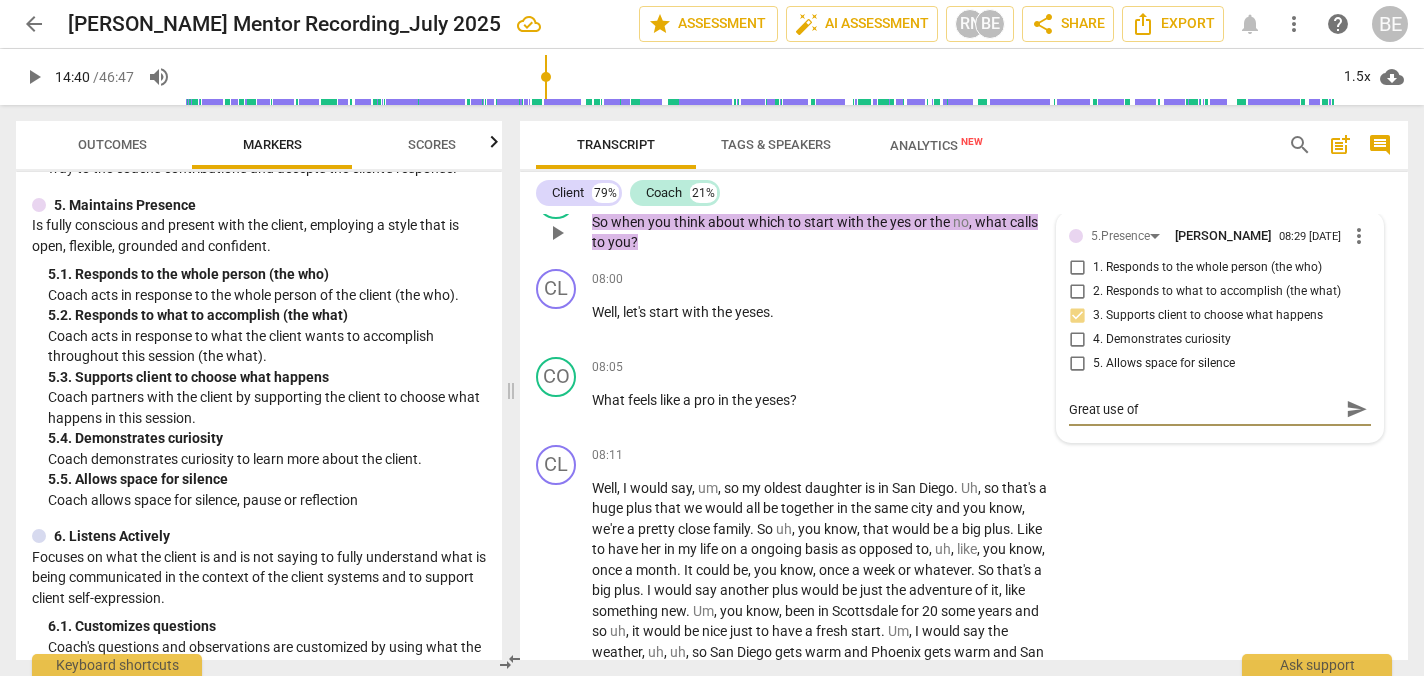 type on "Great use of" 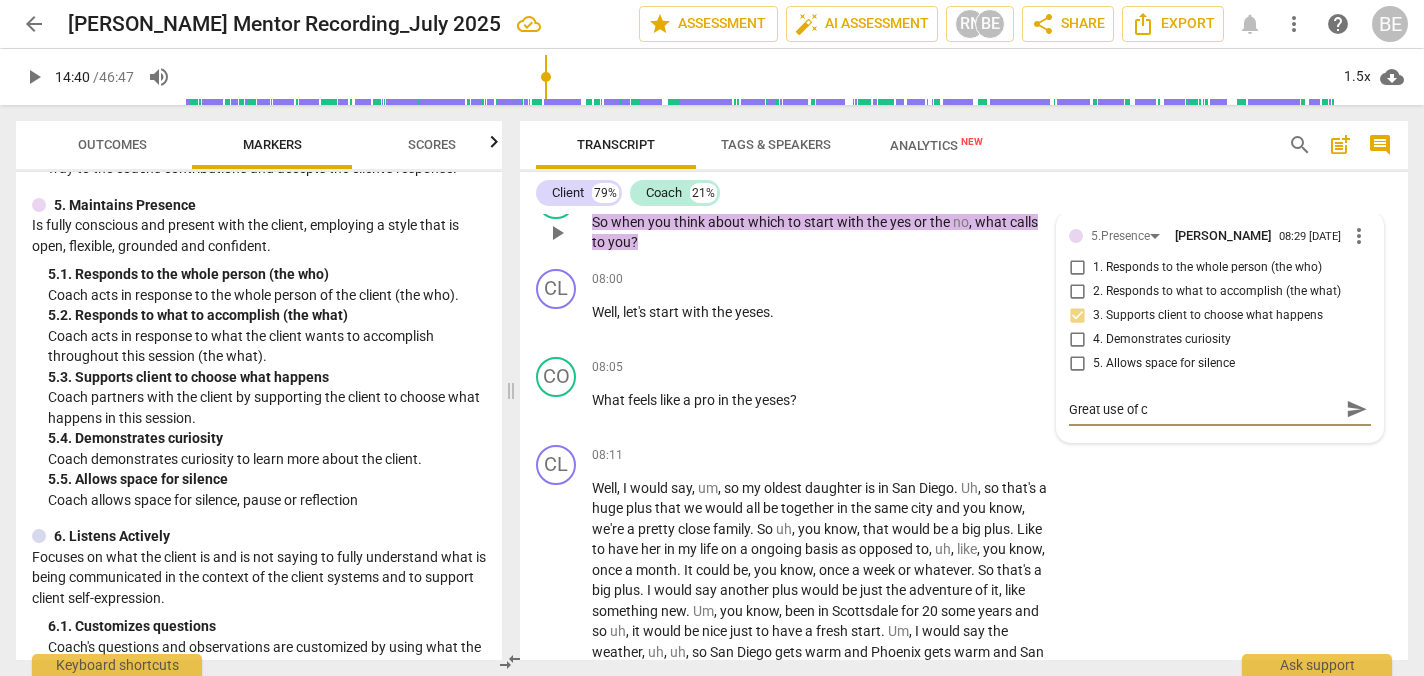 type on "Great use of cl" 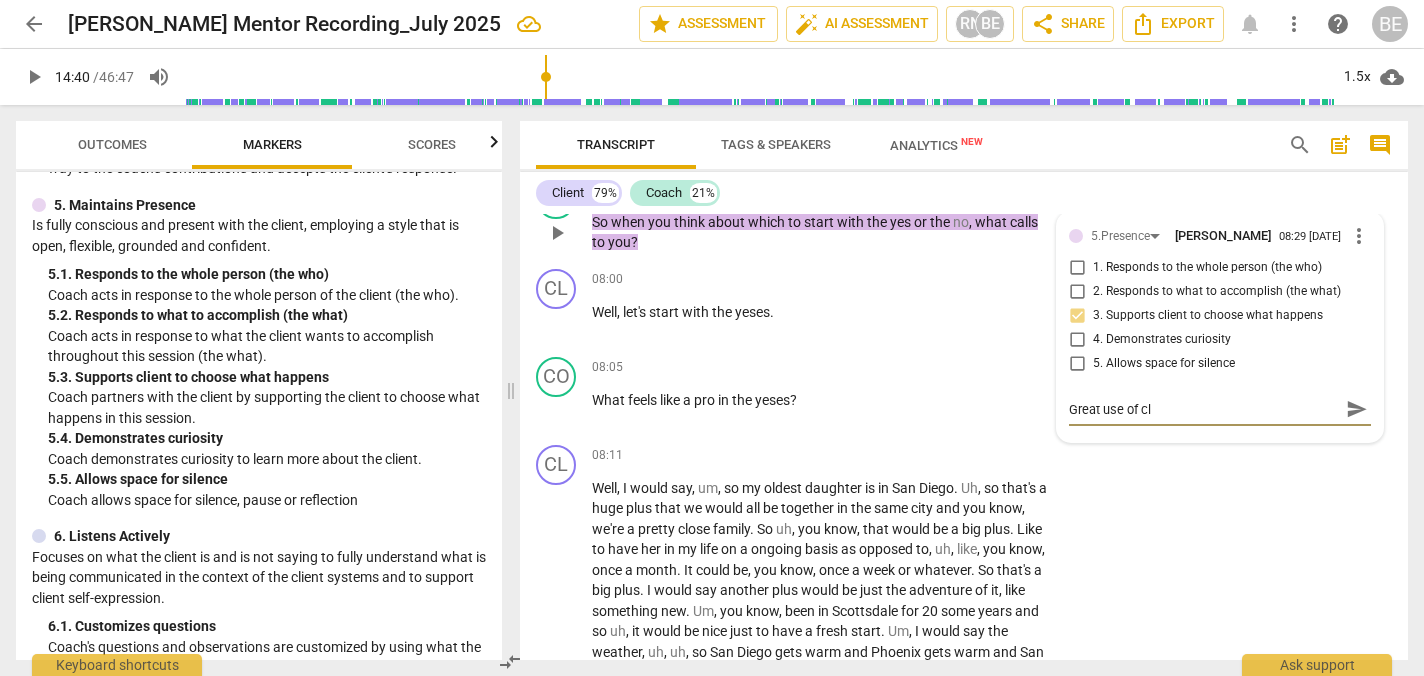 type on "Great use of cli" 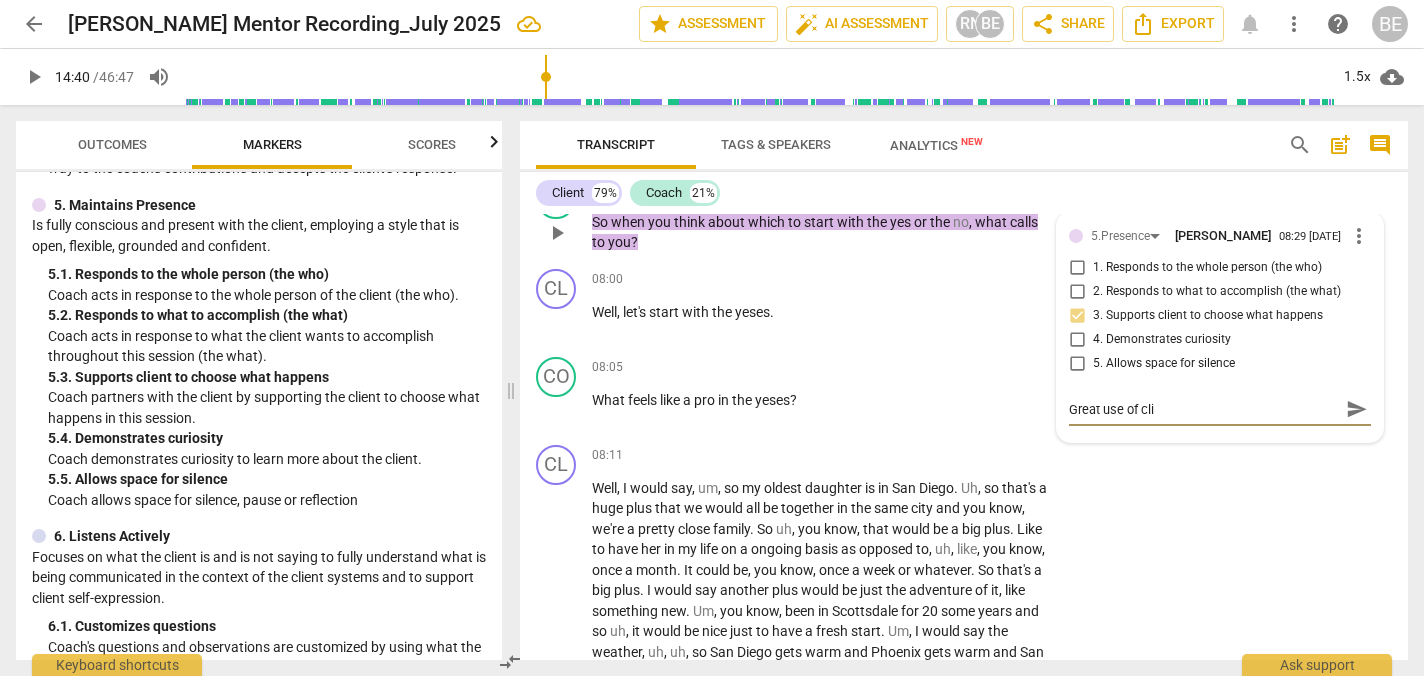 type on "Great use of clie" 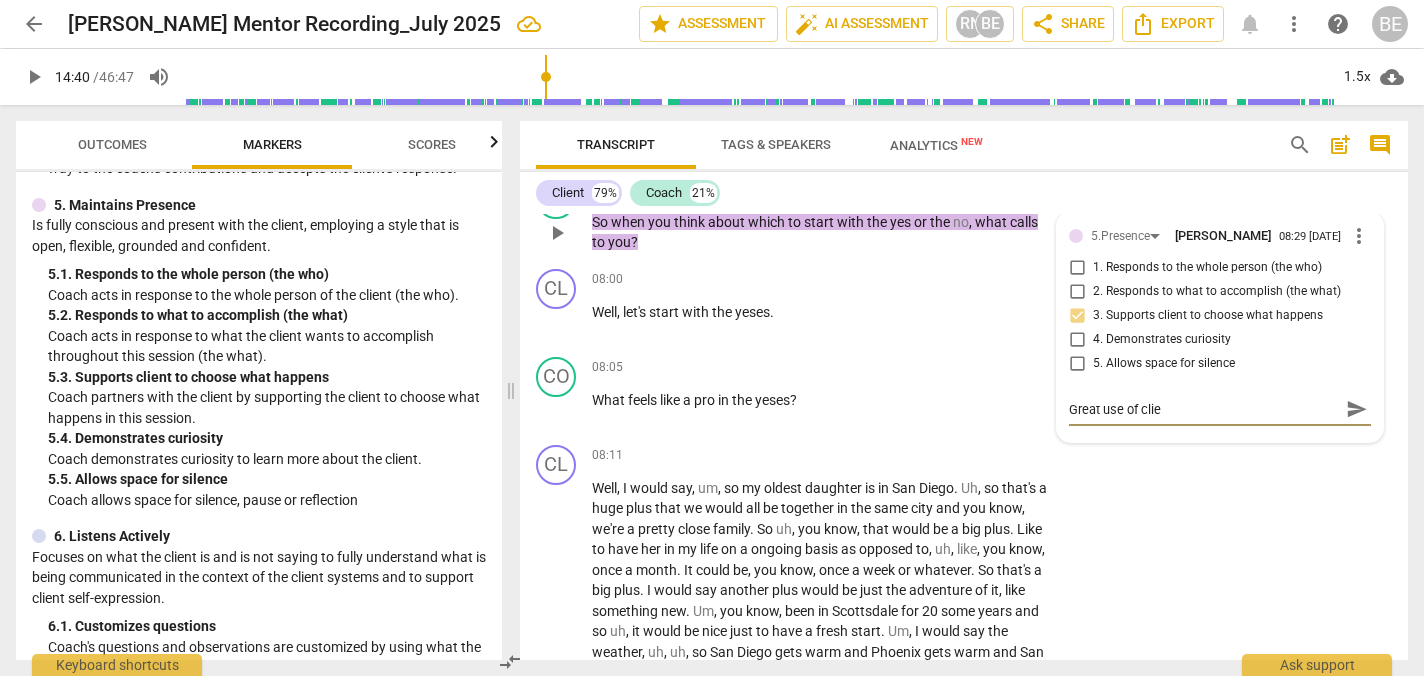 type on "Great use of clien" 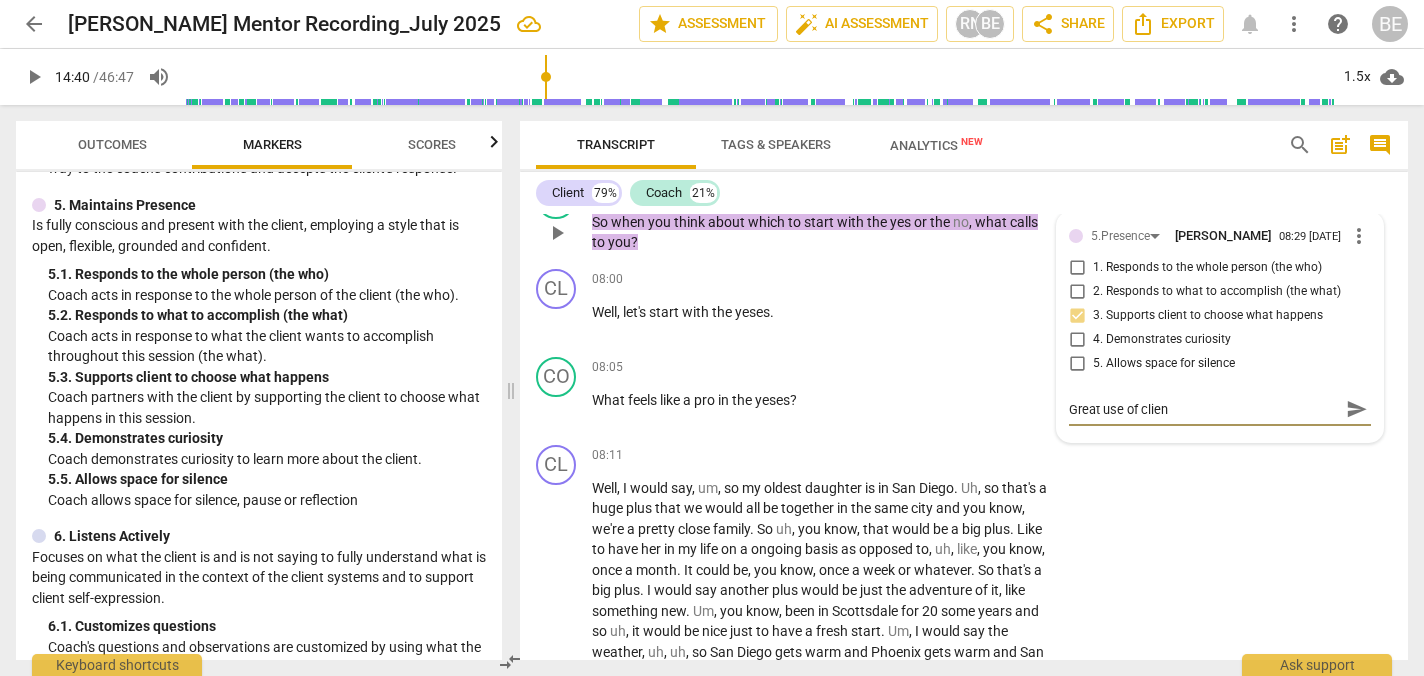 type on "Great use of client" 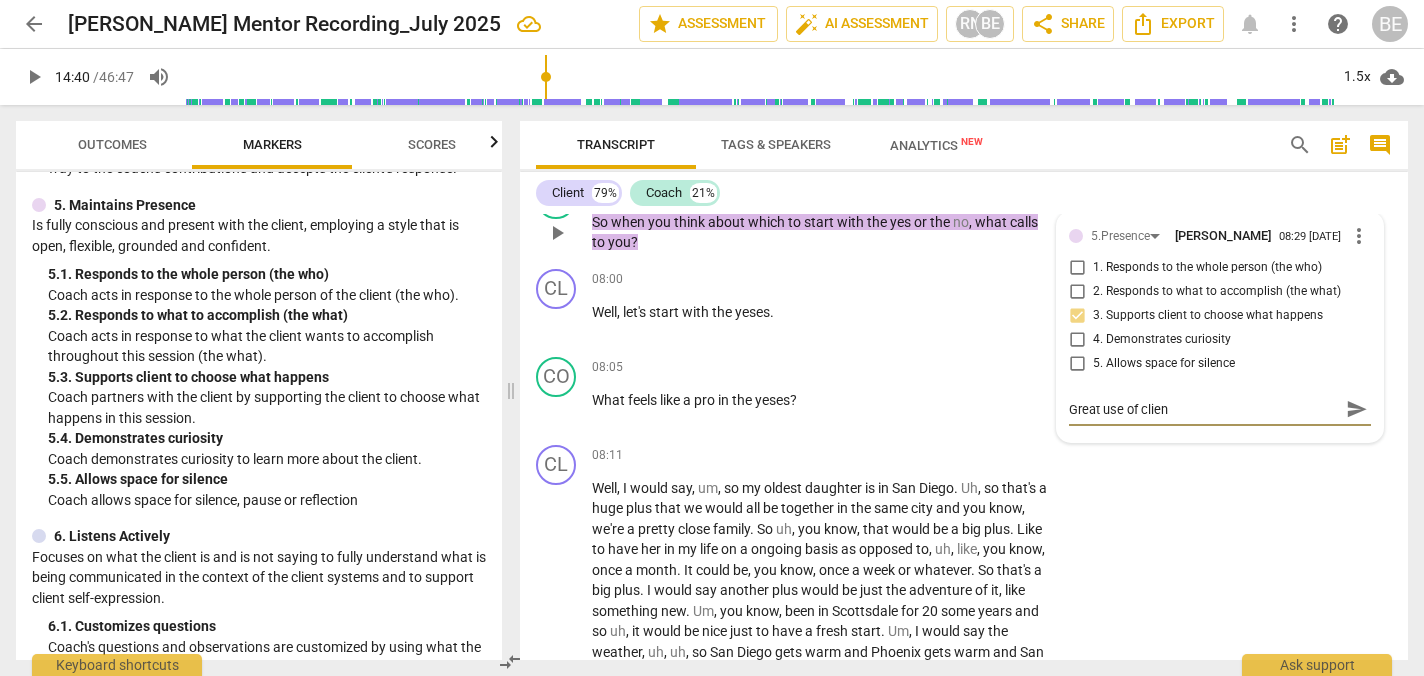 type on "Great use of client" 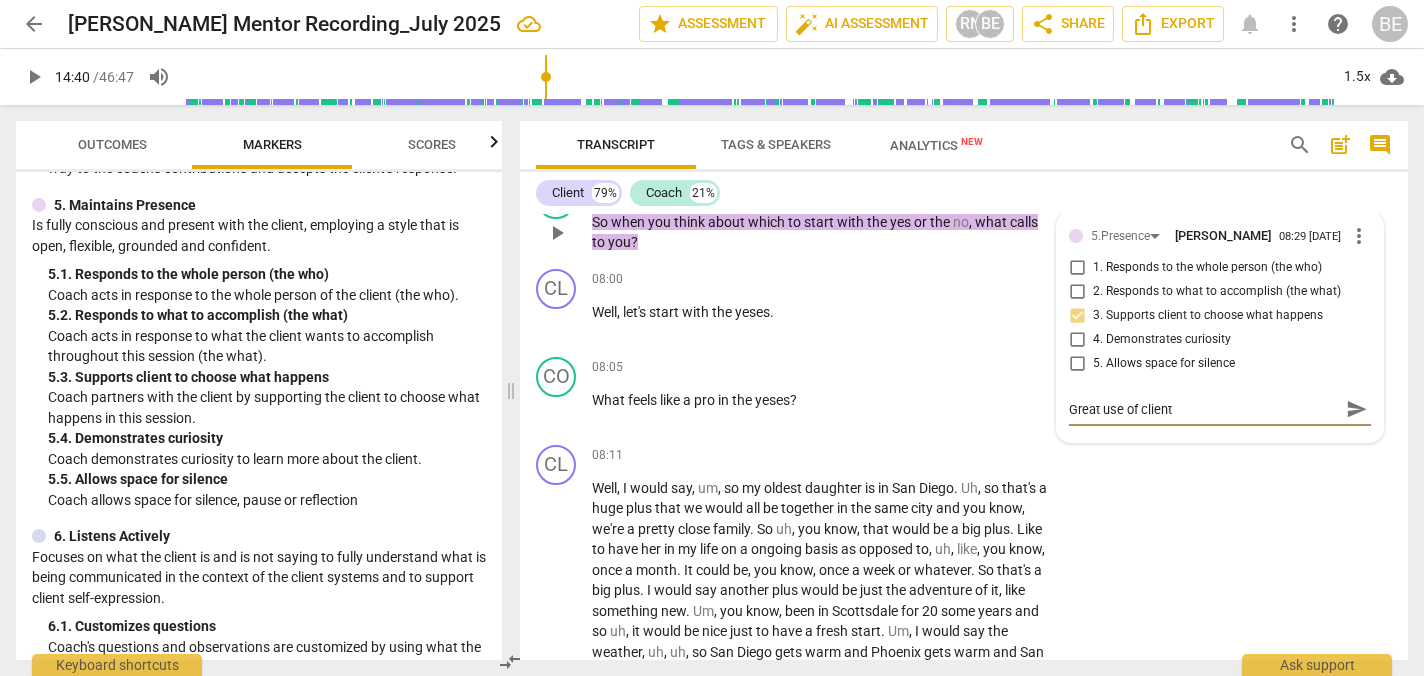 type on "Great use of client" 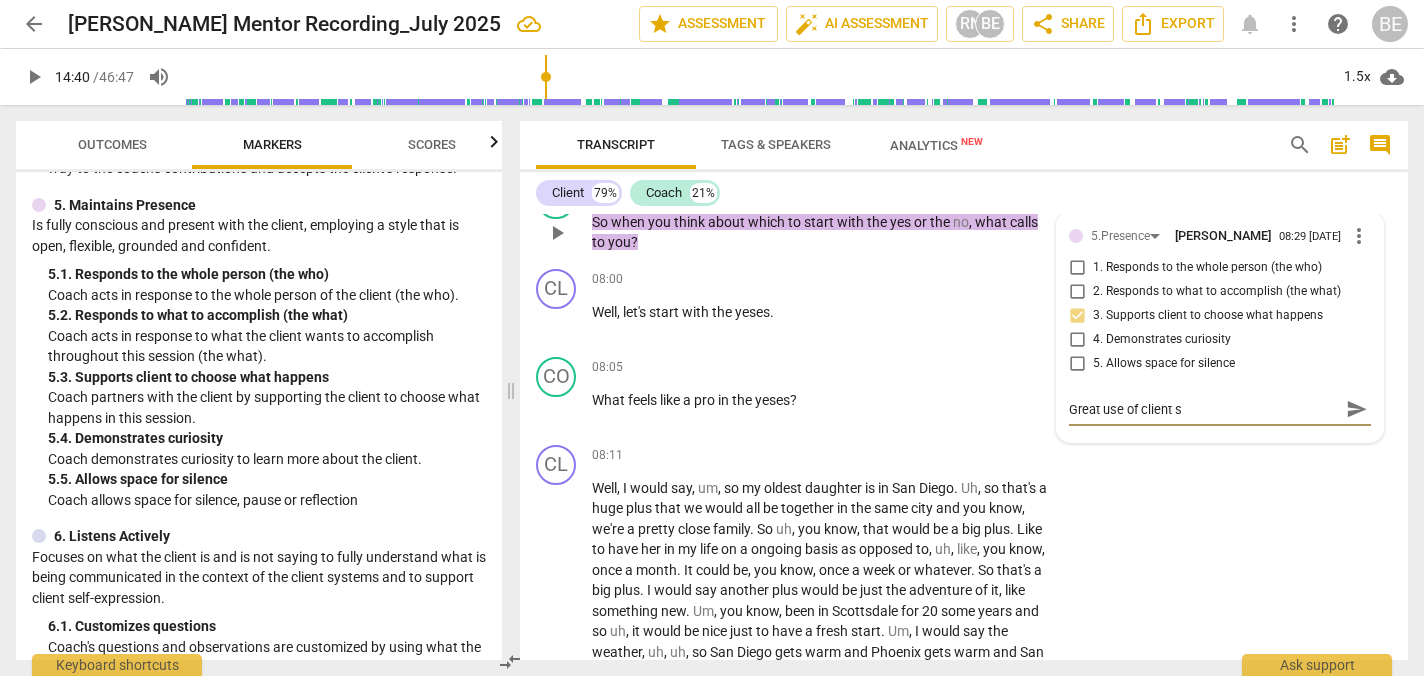 type on "Great use of client se" 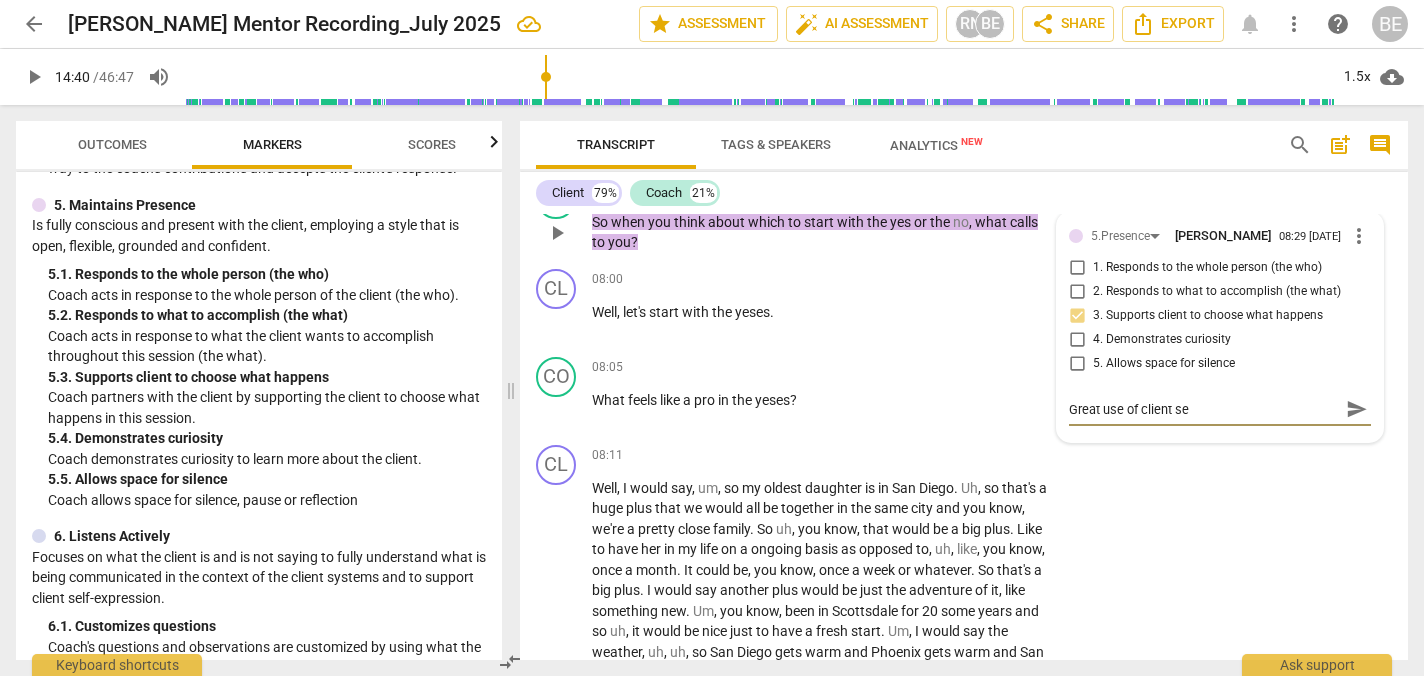 type on "Great use of client set" 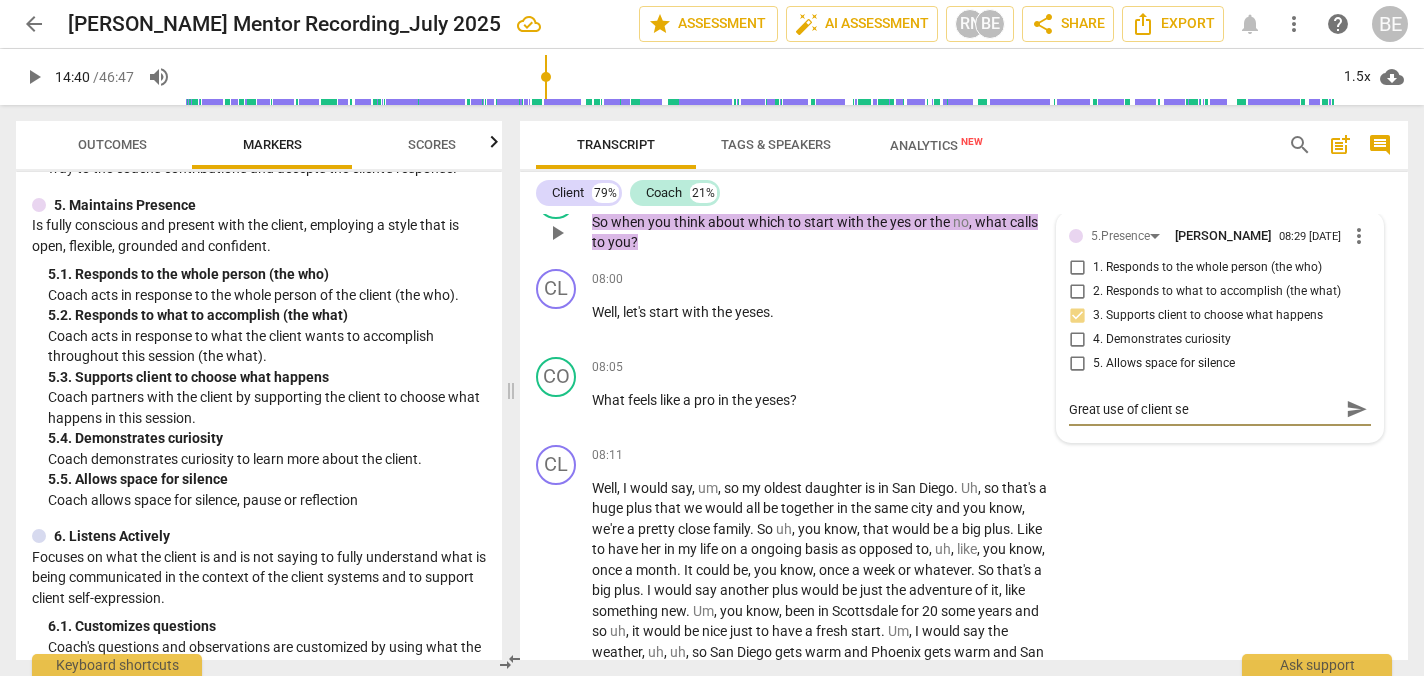 type on "Great use of client set" 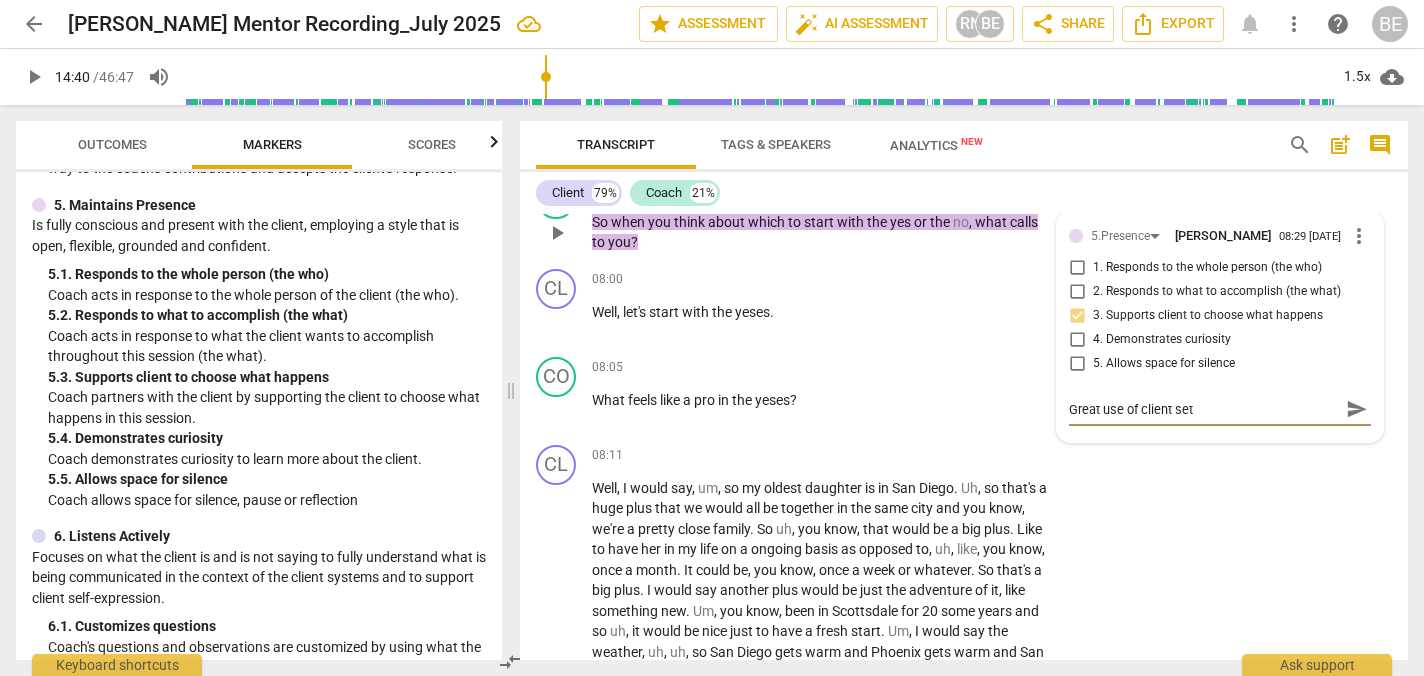 type on "Great use of client sett" 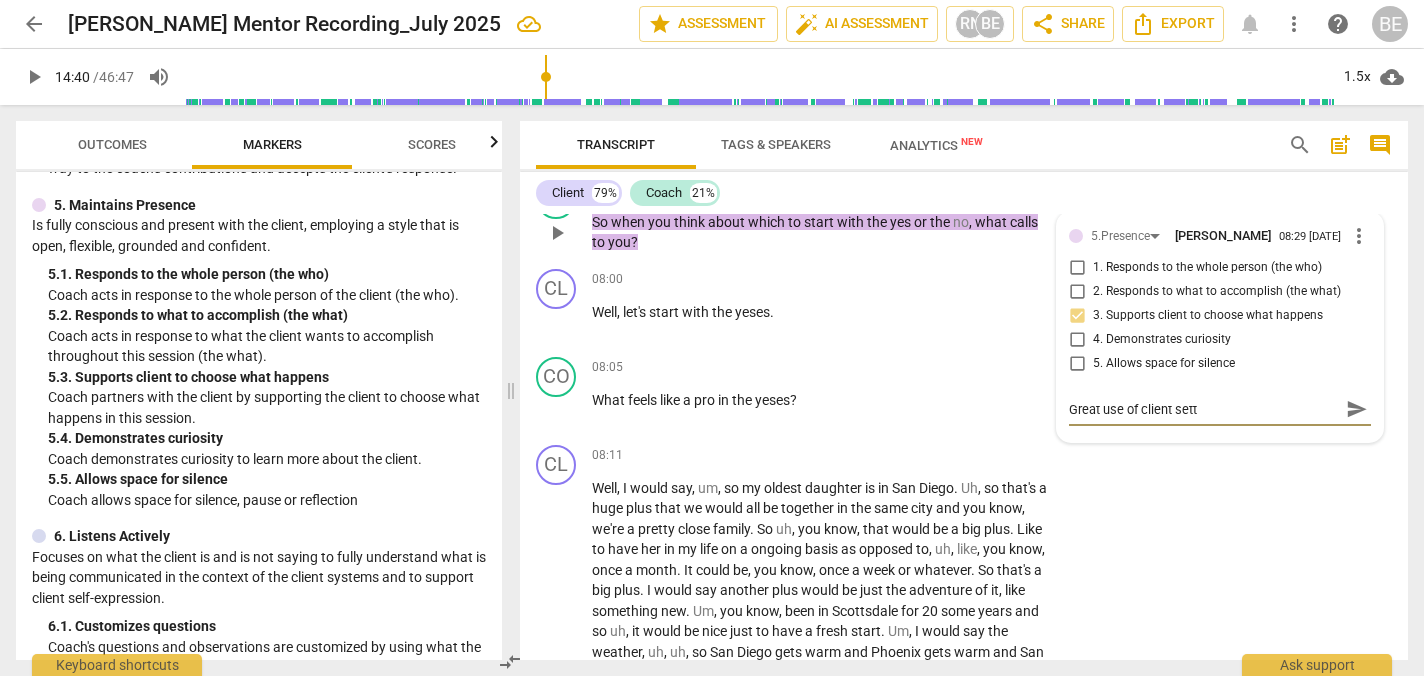 type on "Great use of client setti" 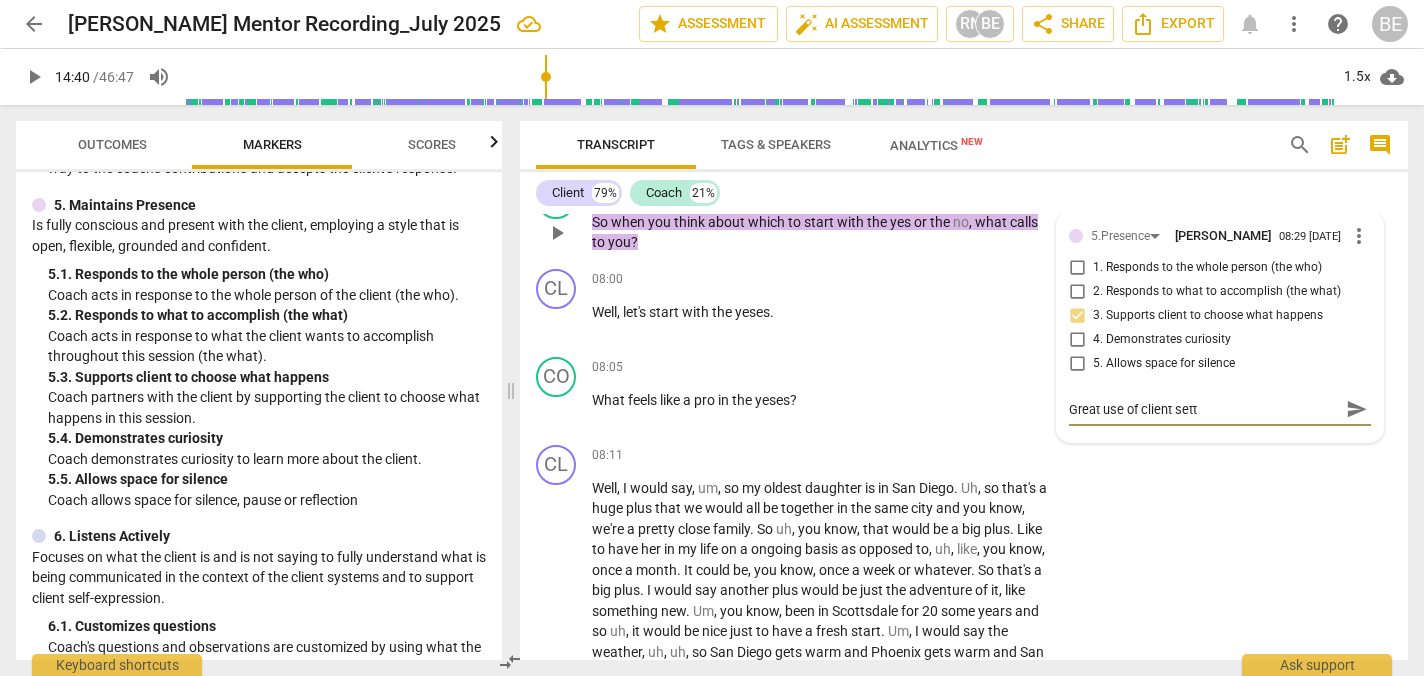 type on "Great use of client setti" 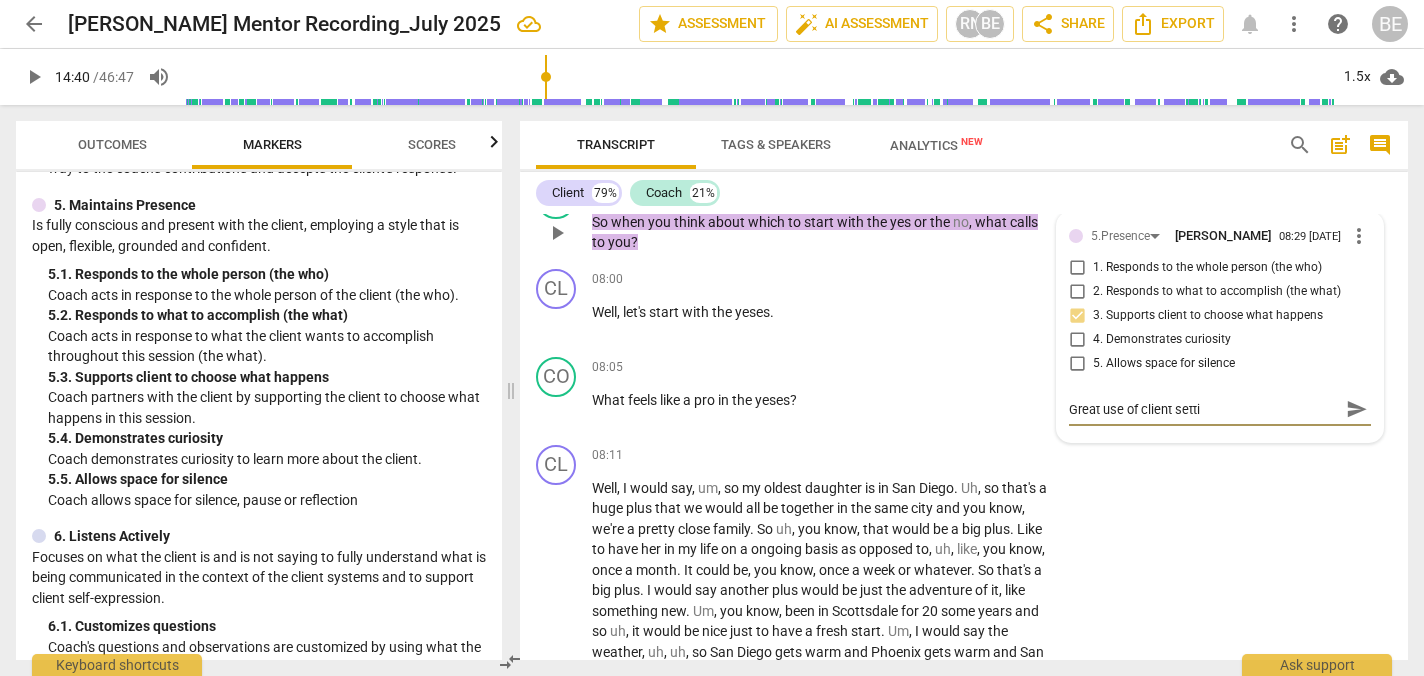type on "Great use of client settin" 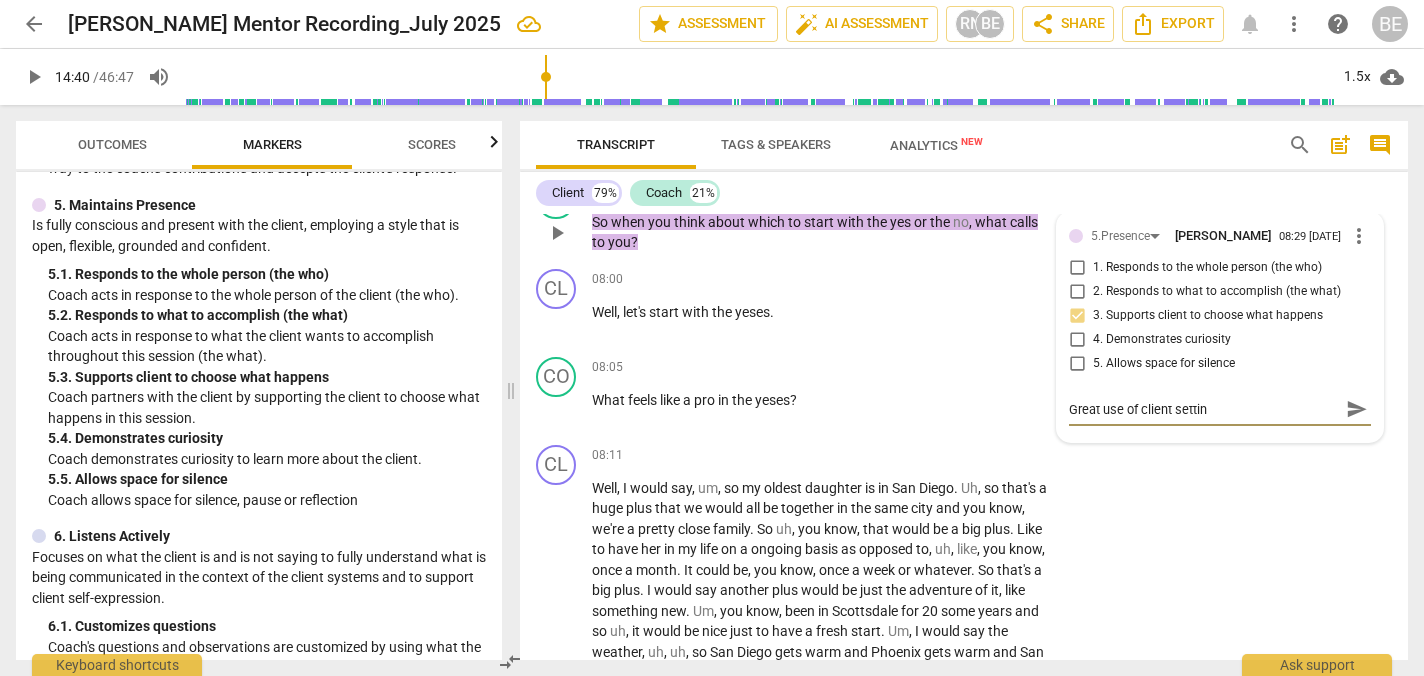 type on "Great use of client setting" 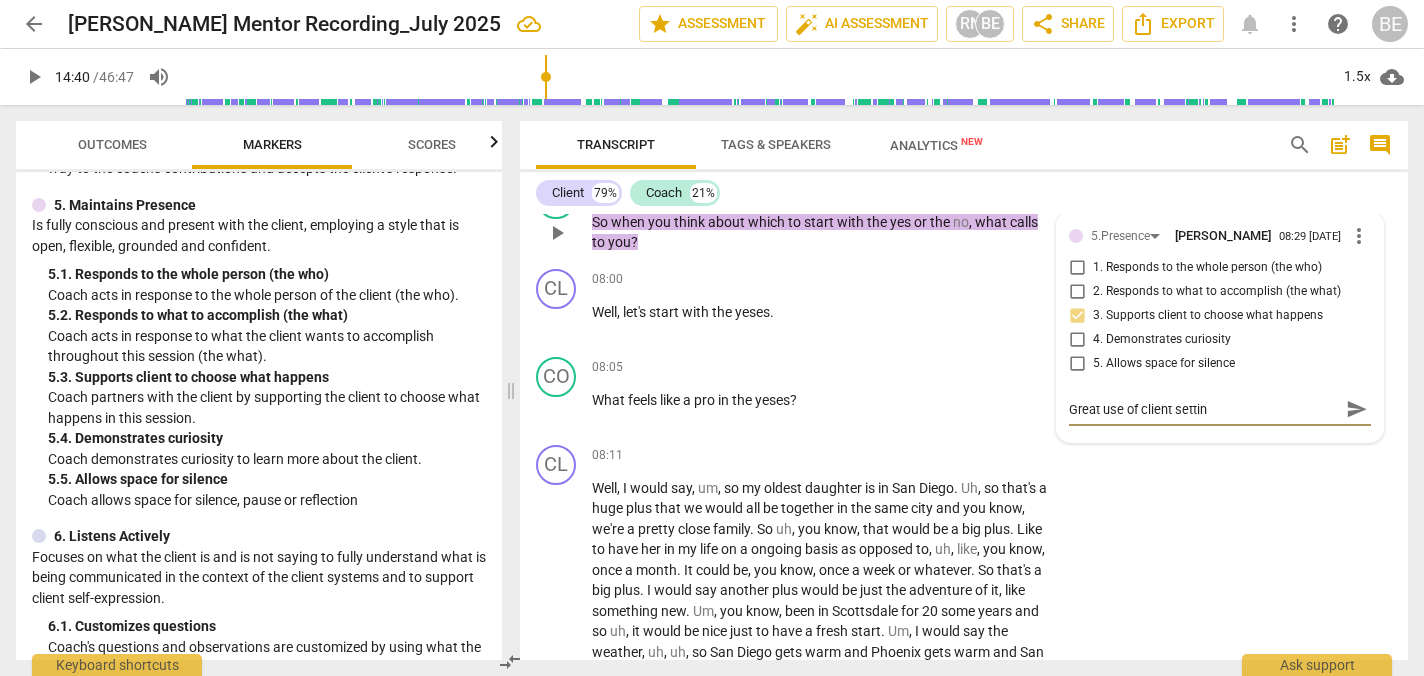 type on "Great use of client setting" 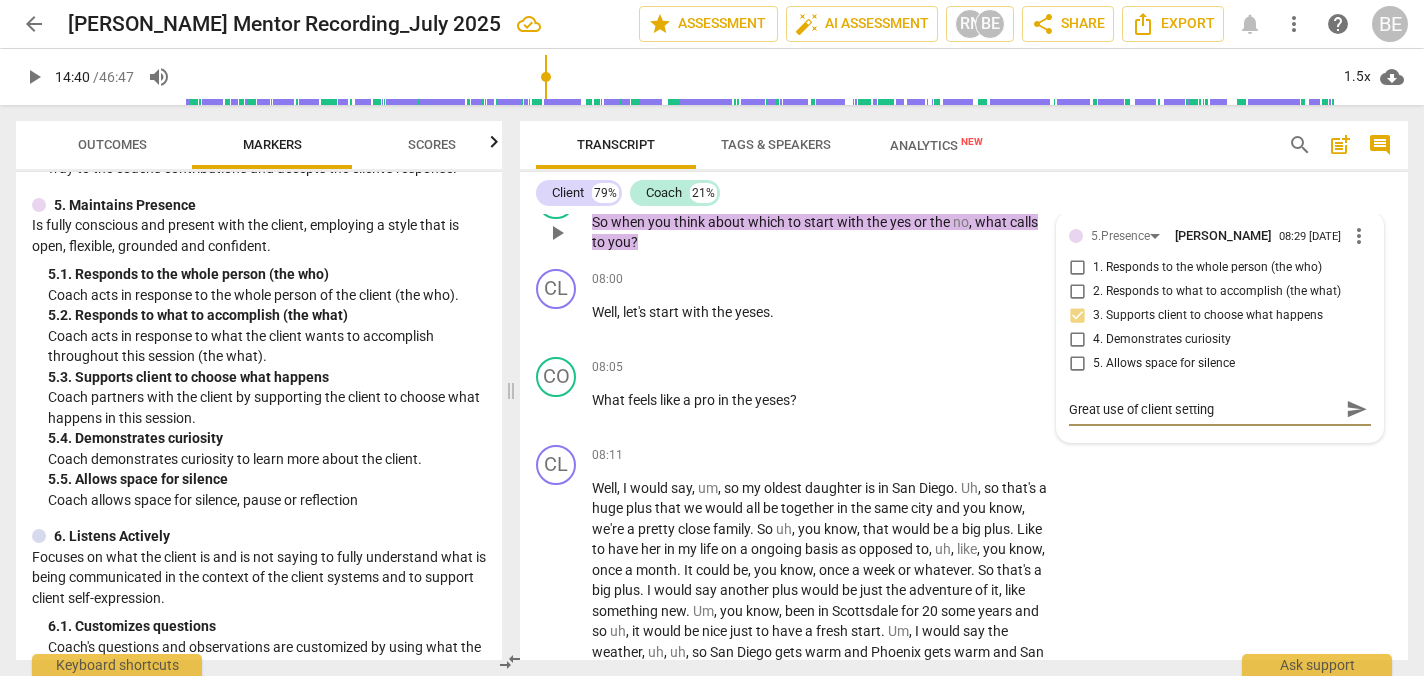 type on "Great use of client setting" 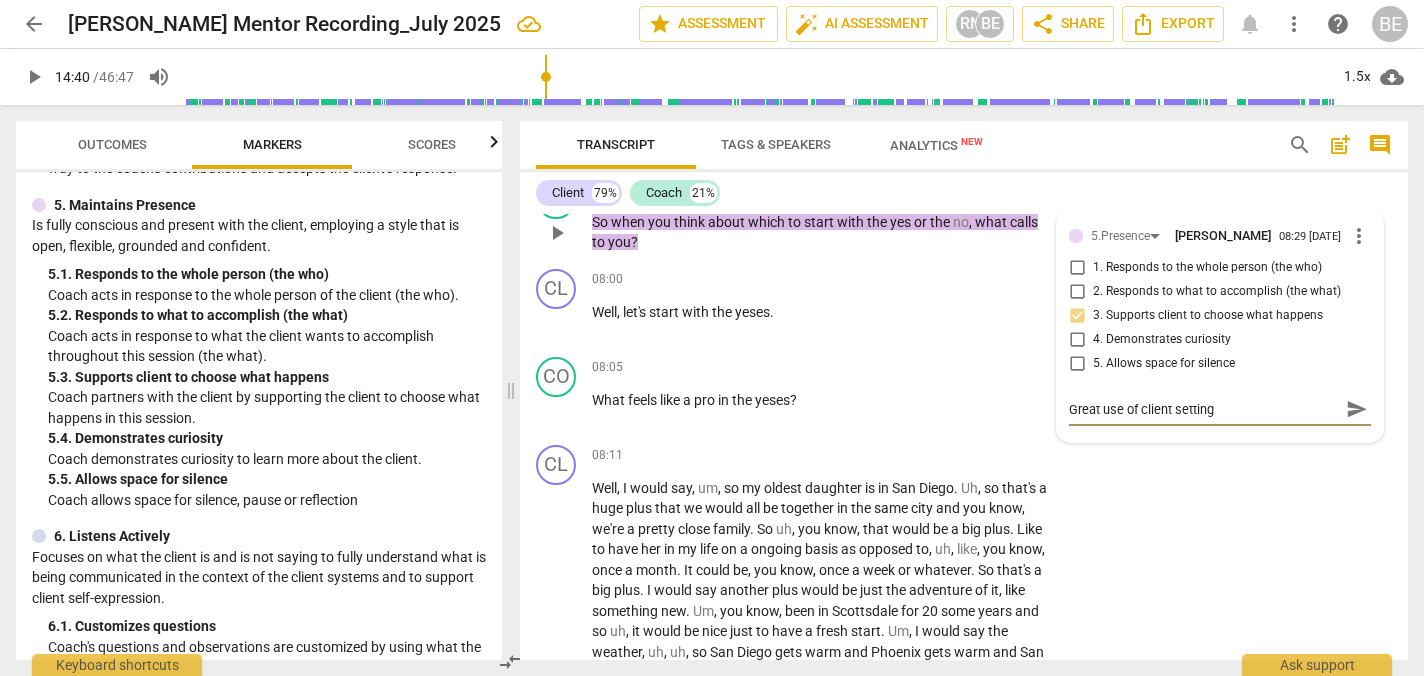 type on "Great use of client setting d" 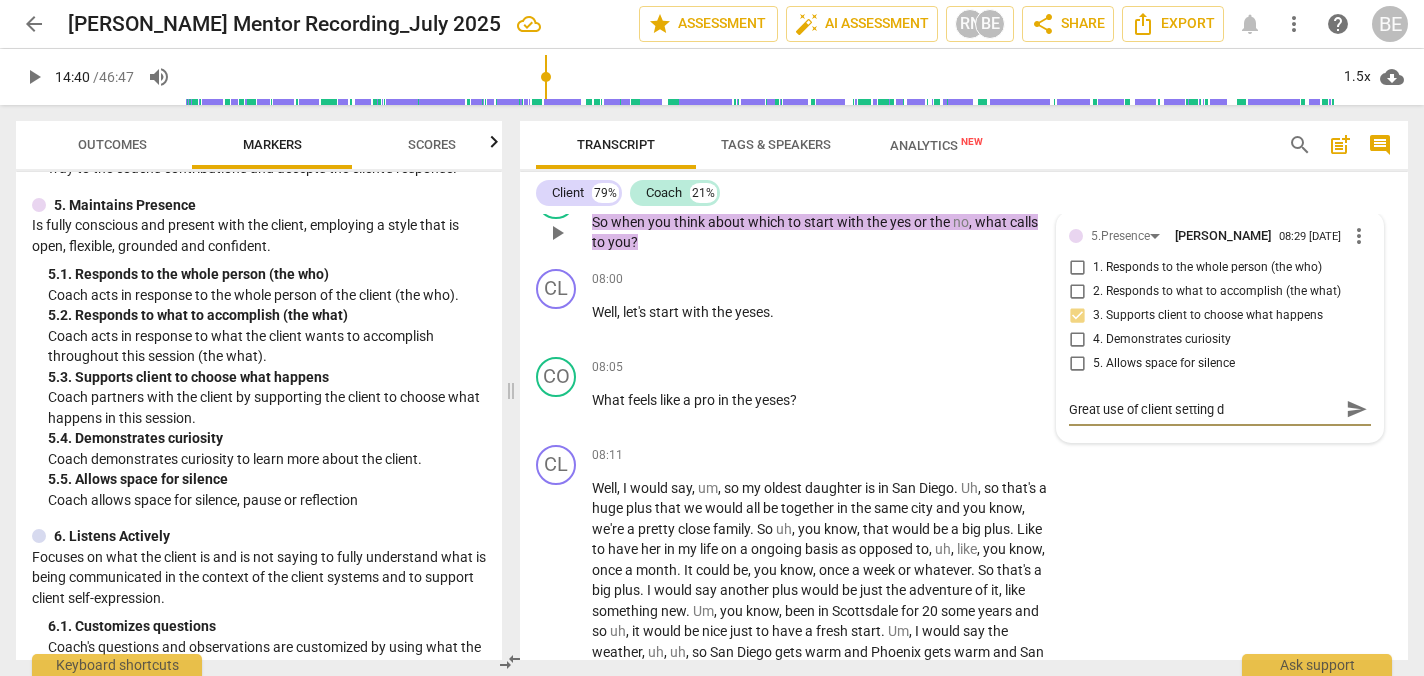 type on "Great use of client setting di" 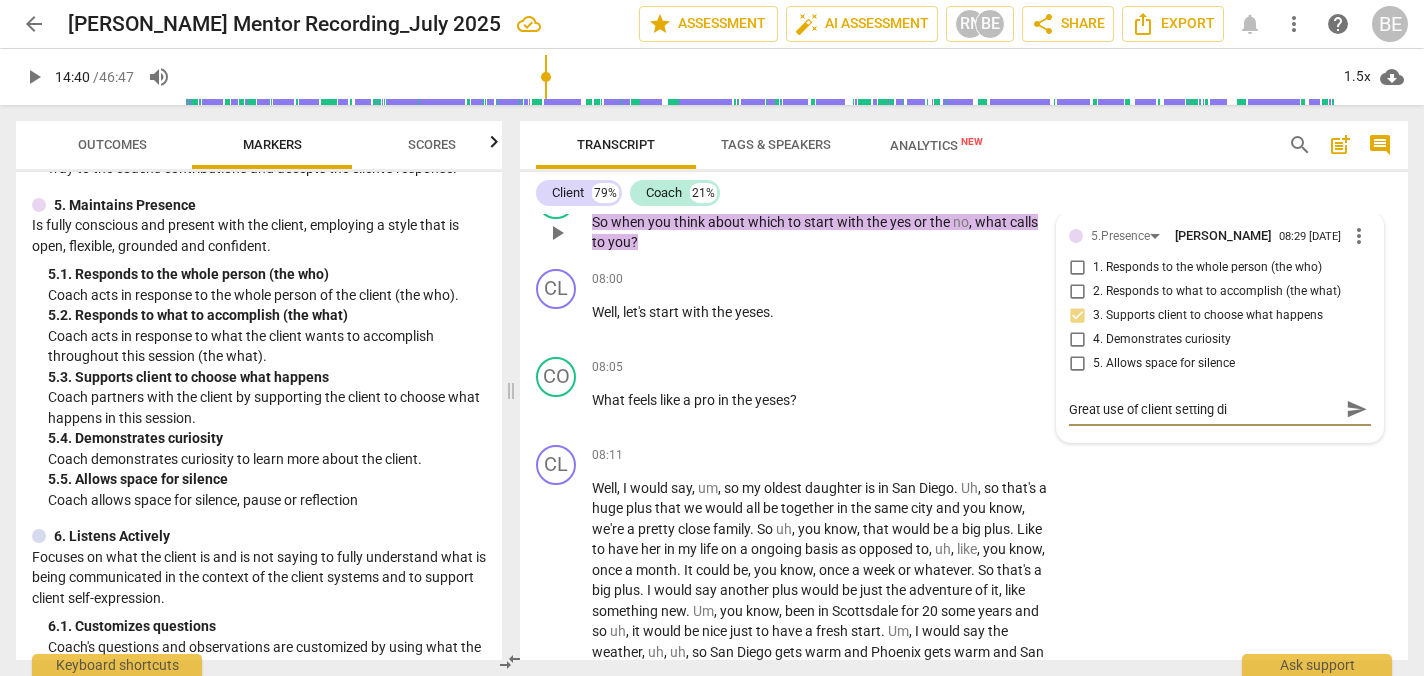 type on "Great use of client setting dir" 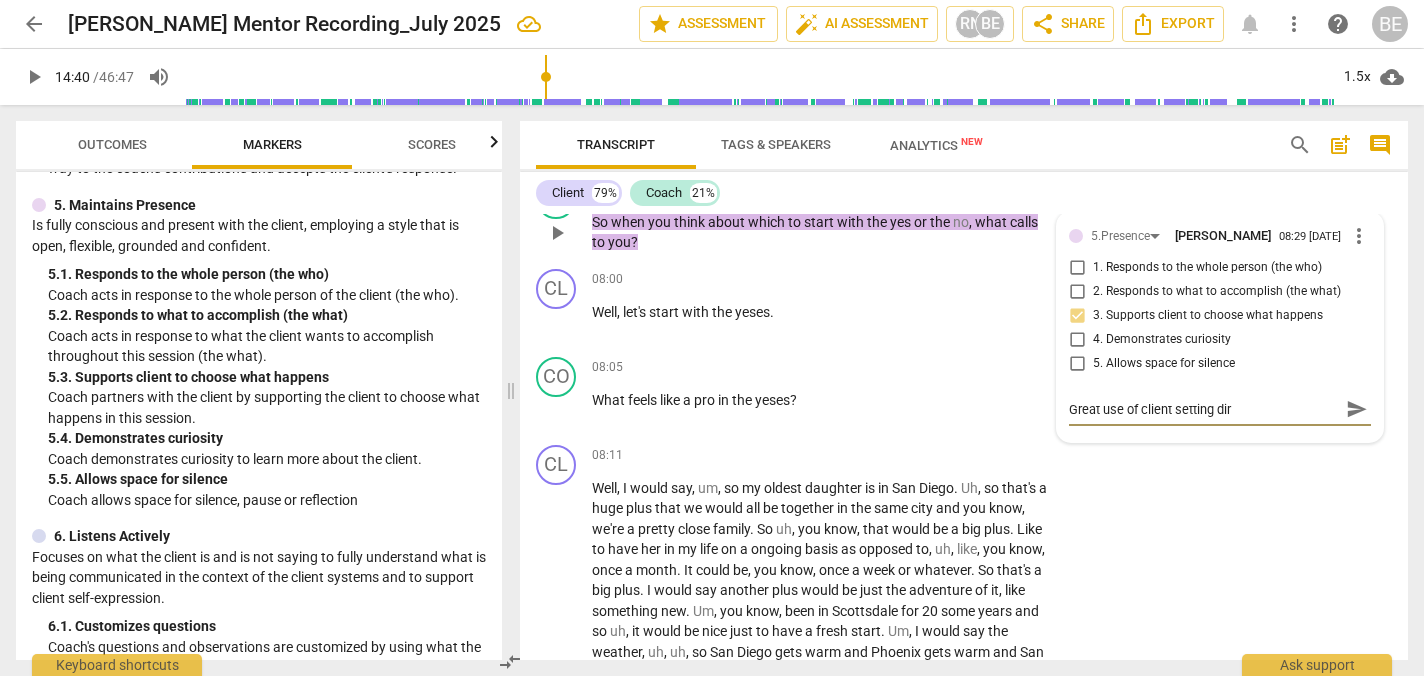 type on "Great use of client setting dire" 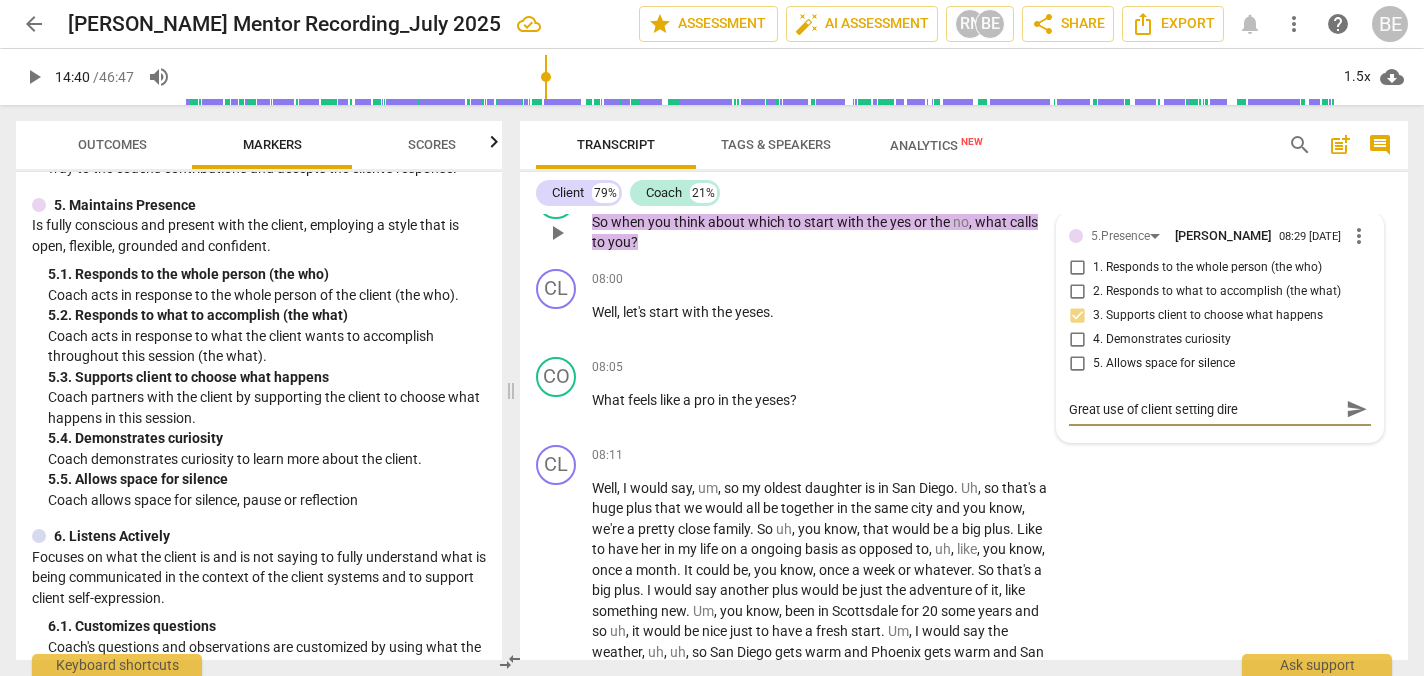 type on "Great use of client setting direc" 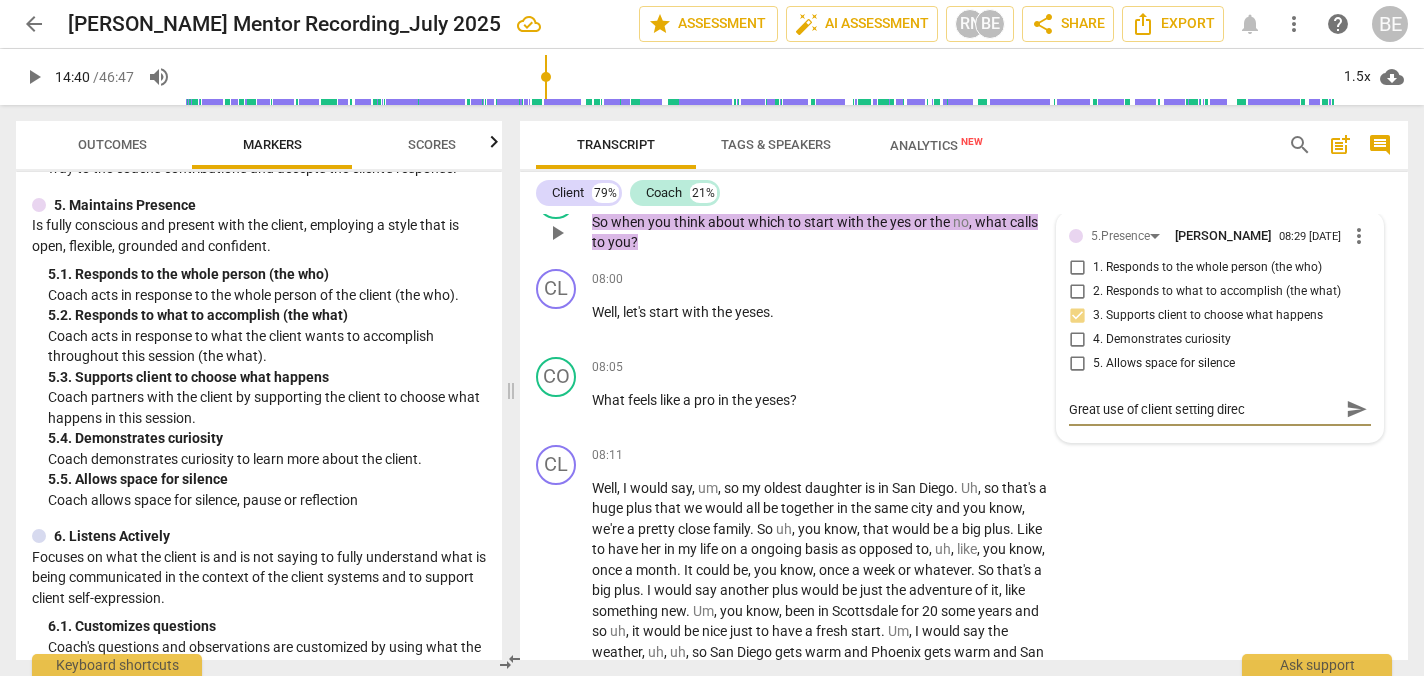 type on "Great use of client setting direct" 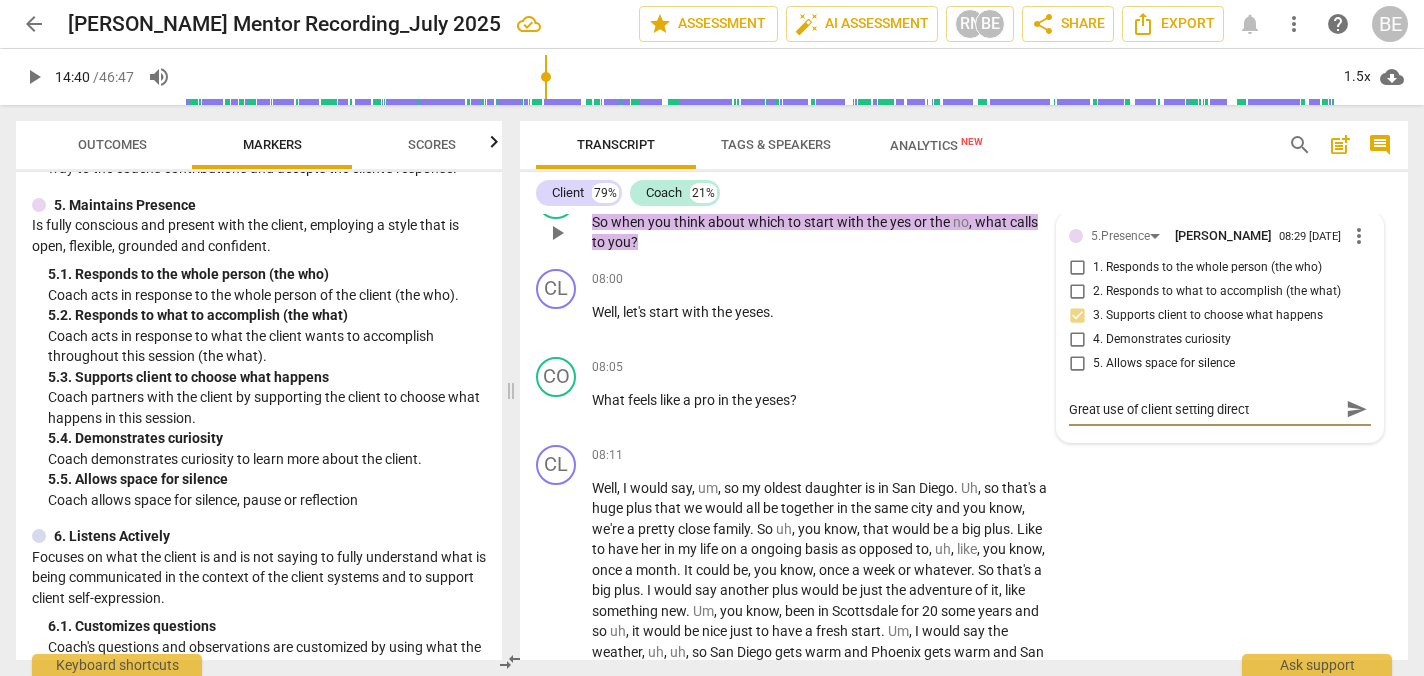 type on "Great use of client setting directi" 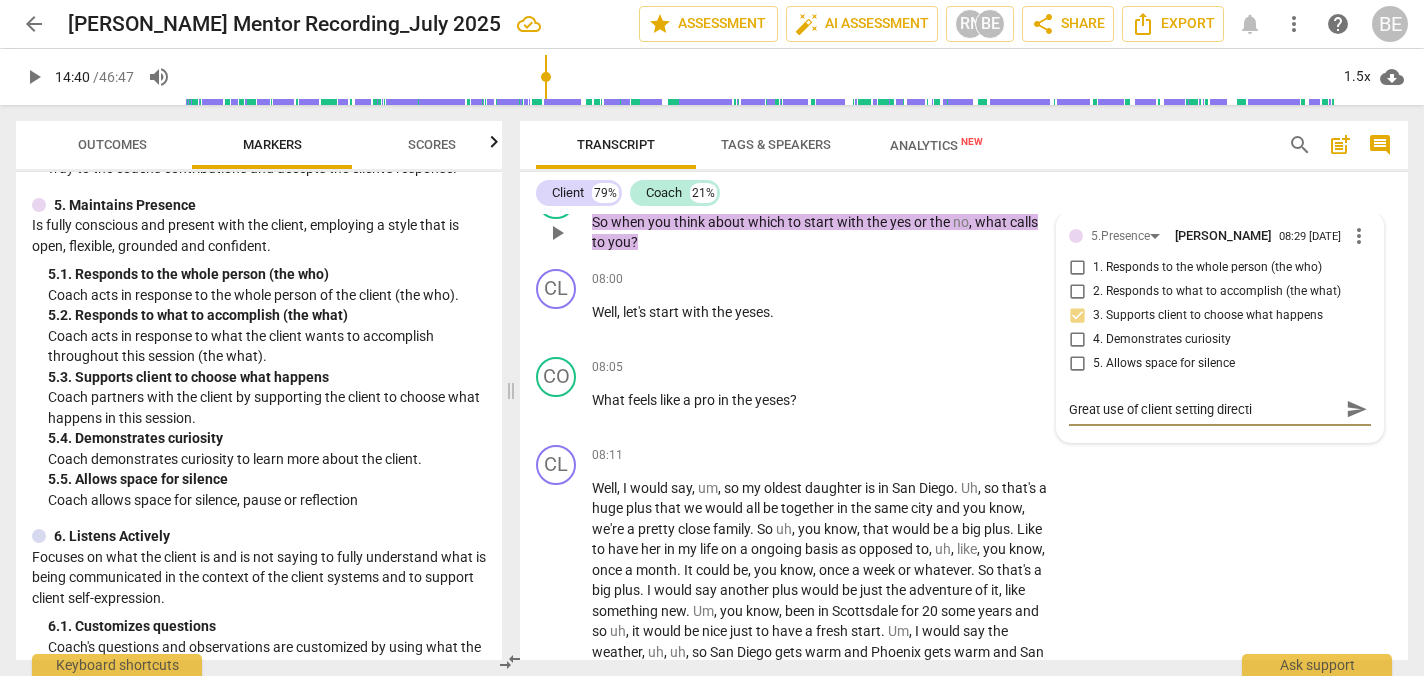 type on "Great use of client setting directio" 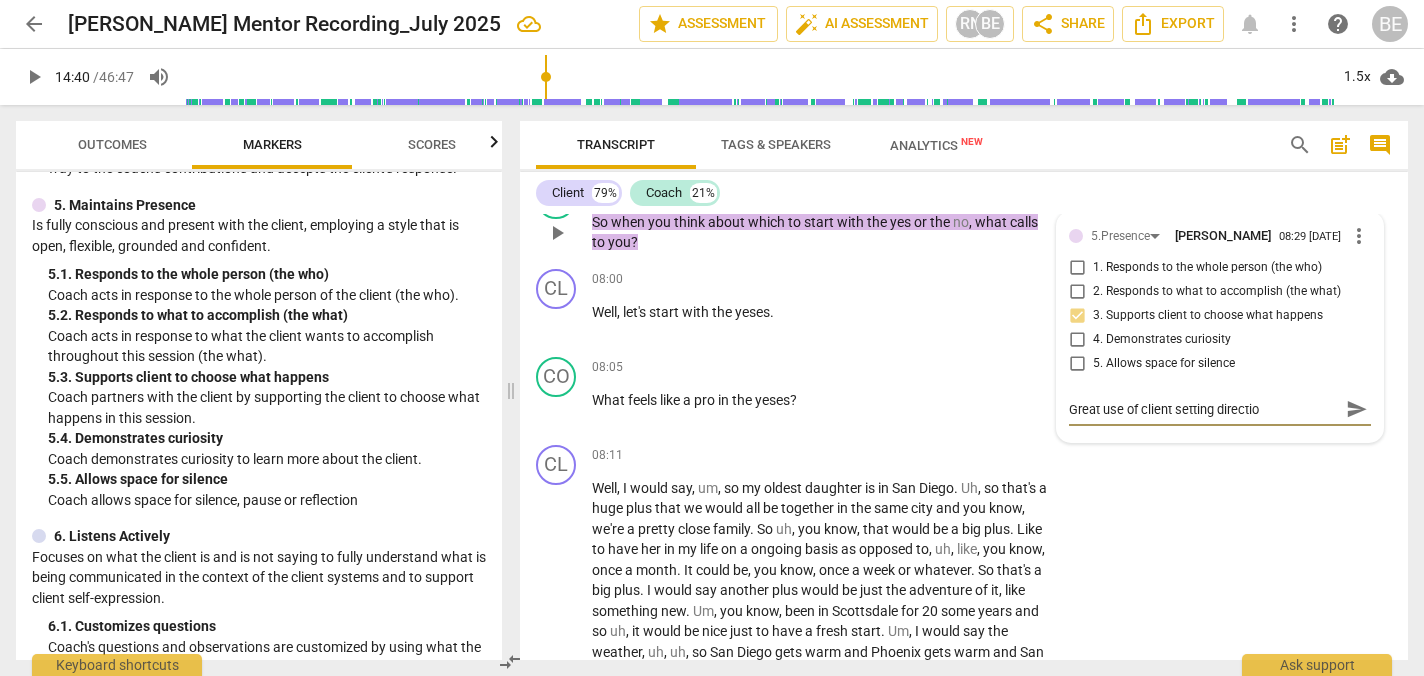 type on "Great use of client setting direction" 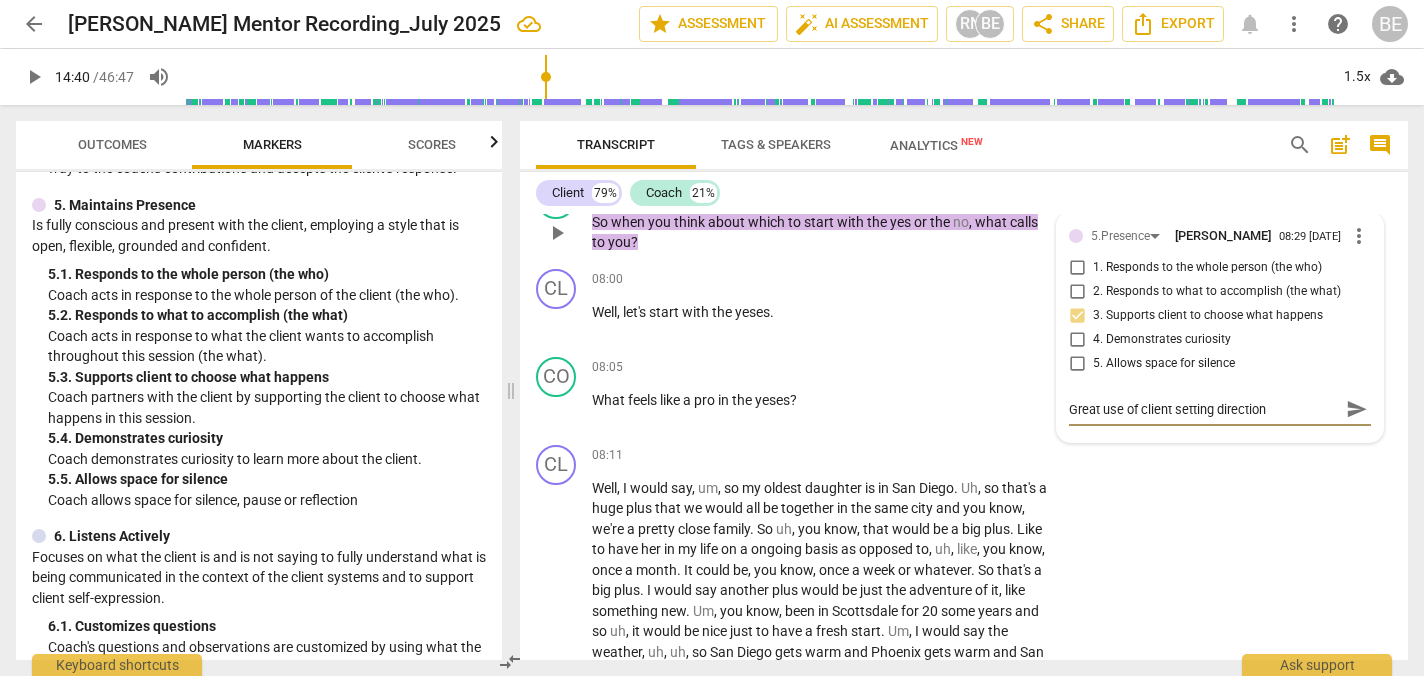 type on "Great use of client setting direction" 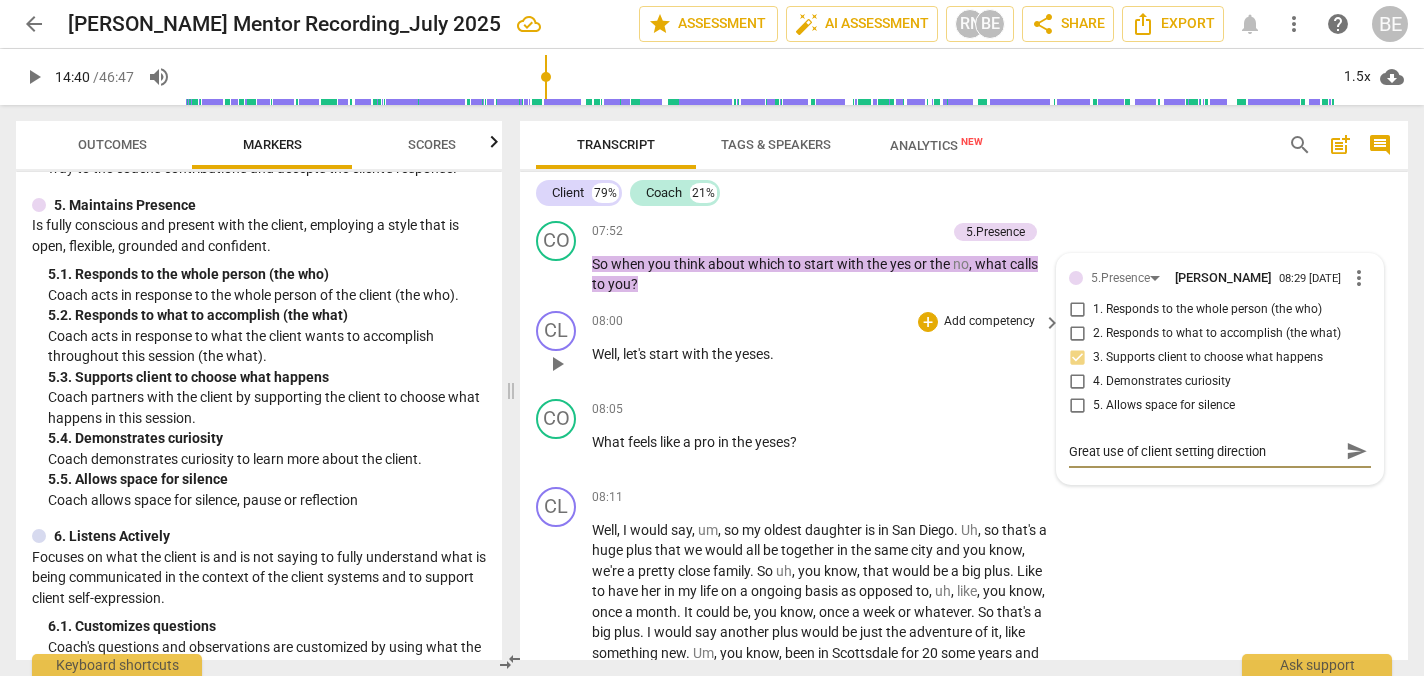 scroll, scrollTop: 3323, scrollLeft: 0, axis: vertical 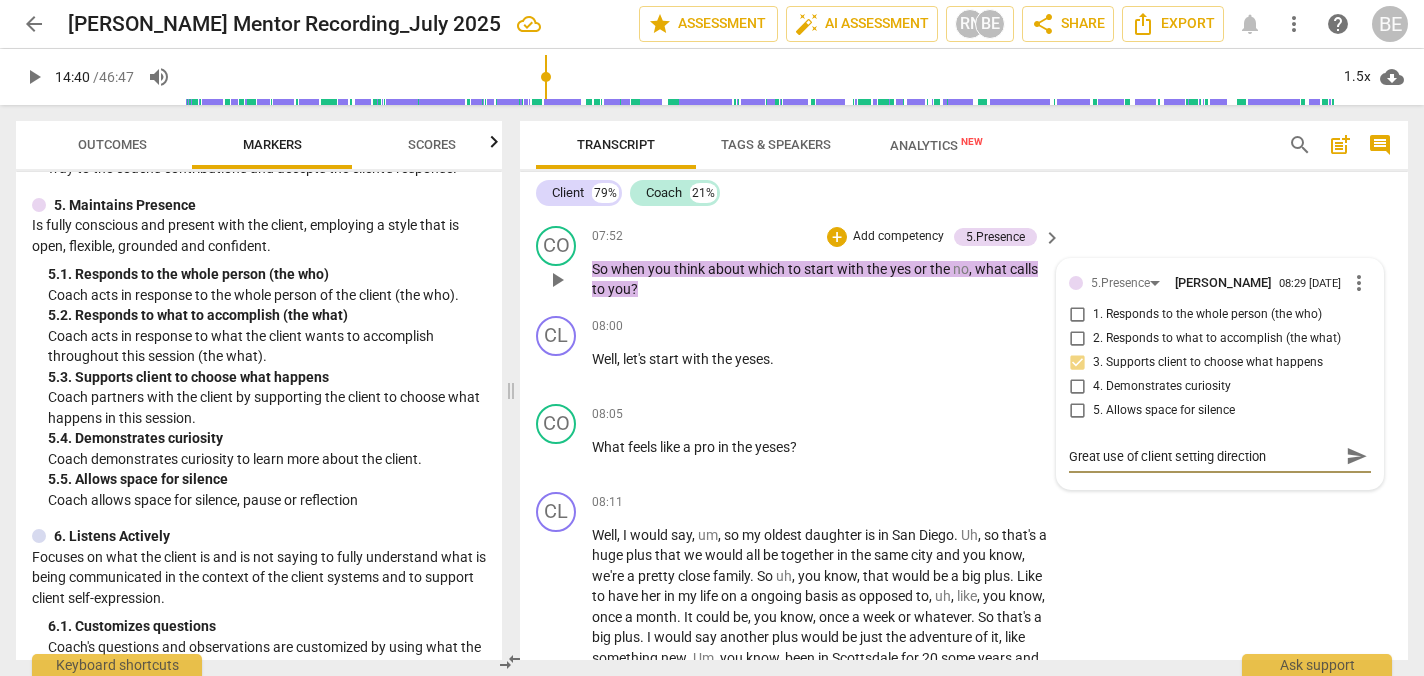 type on "Great use of client setting direction" 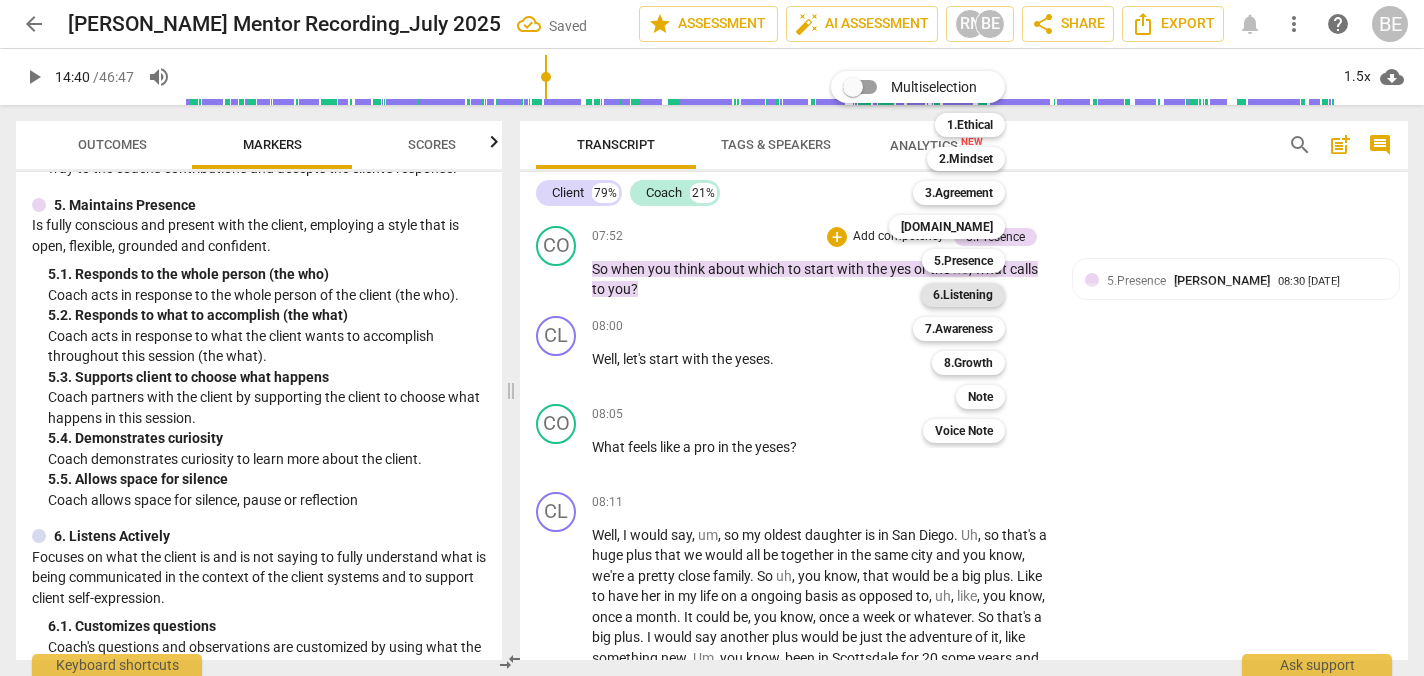 click on "6.Listening" at bounding box center (963, 295) 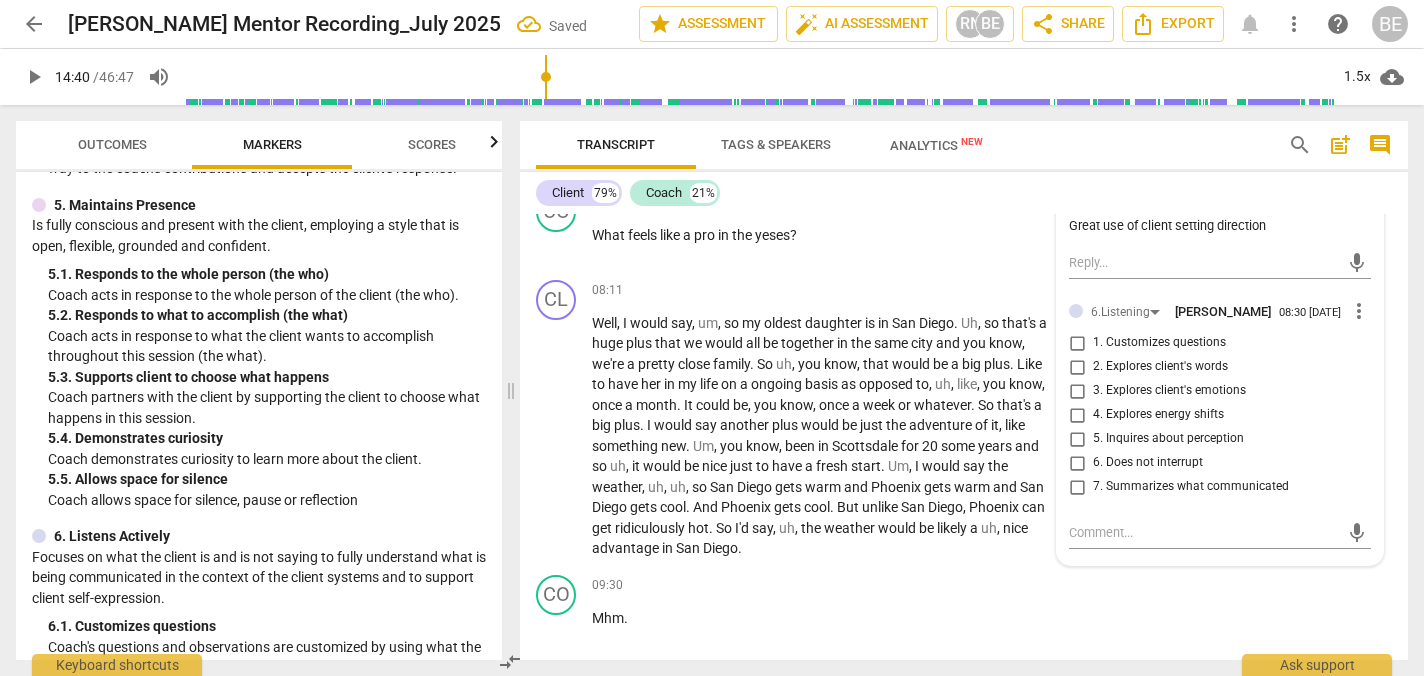 scroll, scrollTop: 3573, scrollLeft: 0, axis: vertical 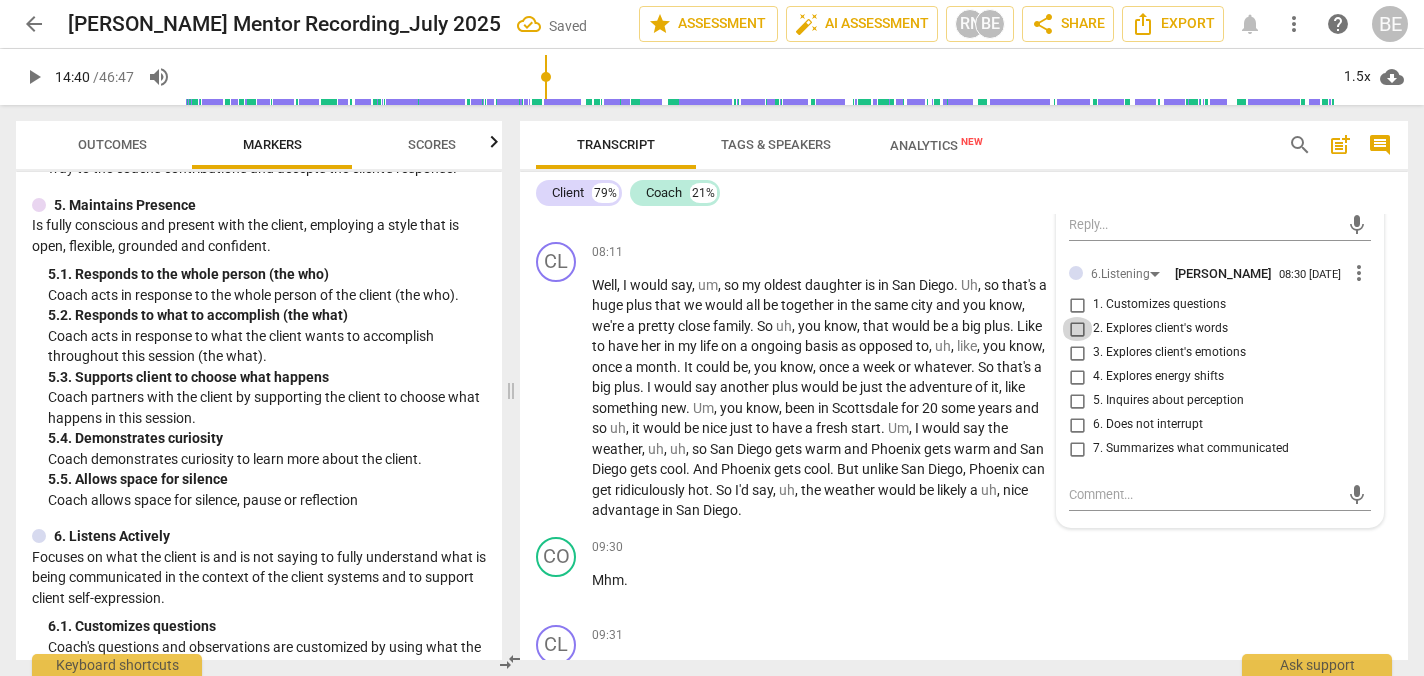 click on "2. Explores client's words" at bounding box center (1077, 329) 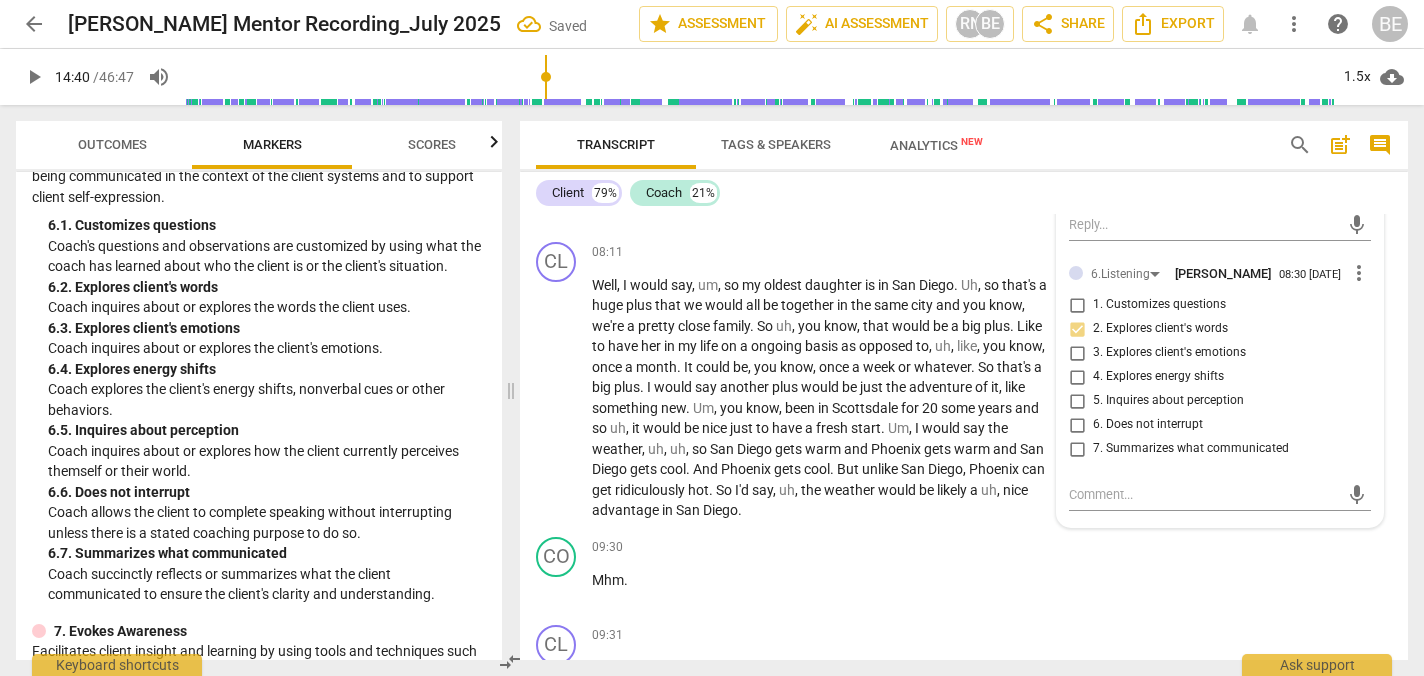 scroll, scrollTop: 1457, scrollLeft: 0, axis: vertical 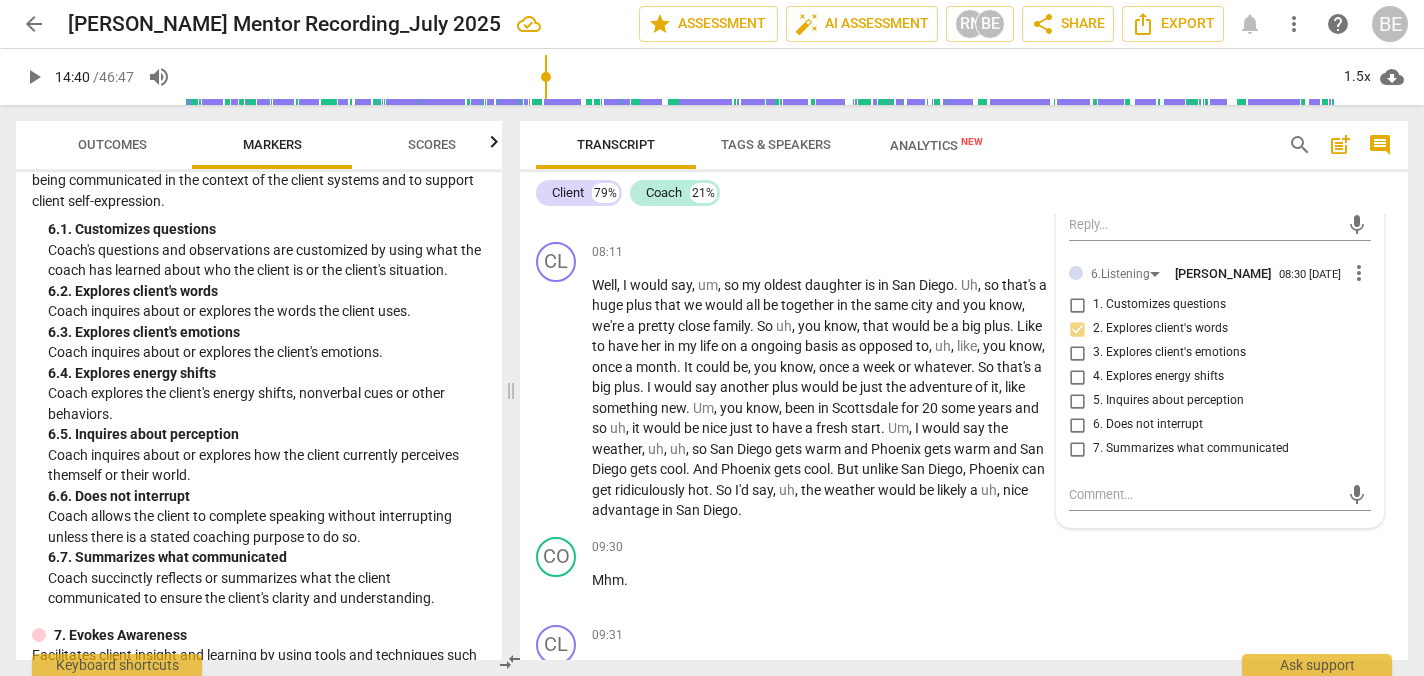 click on "1. Customizes questions" at bounding box center (1077, 305) 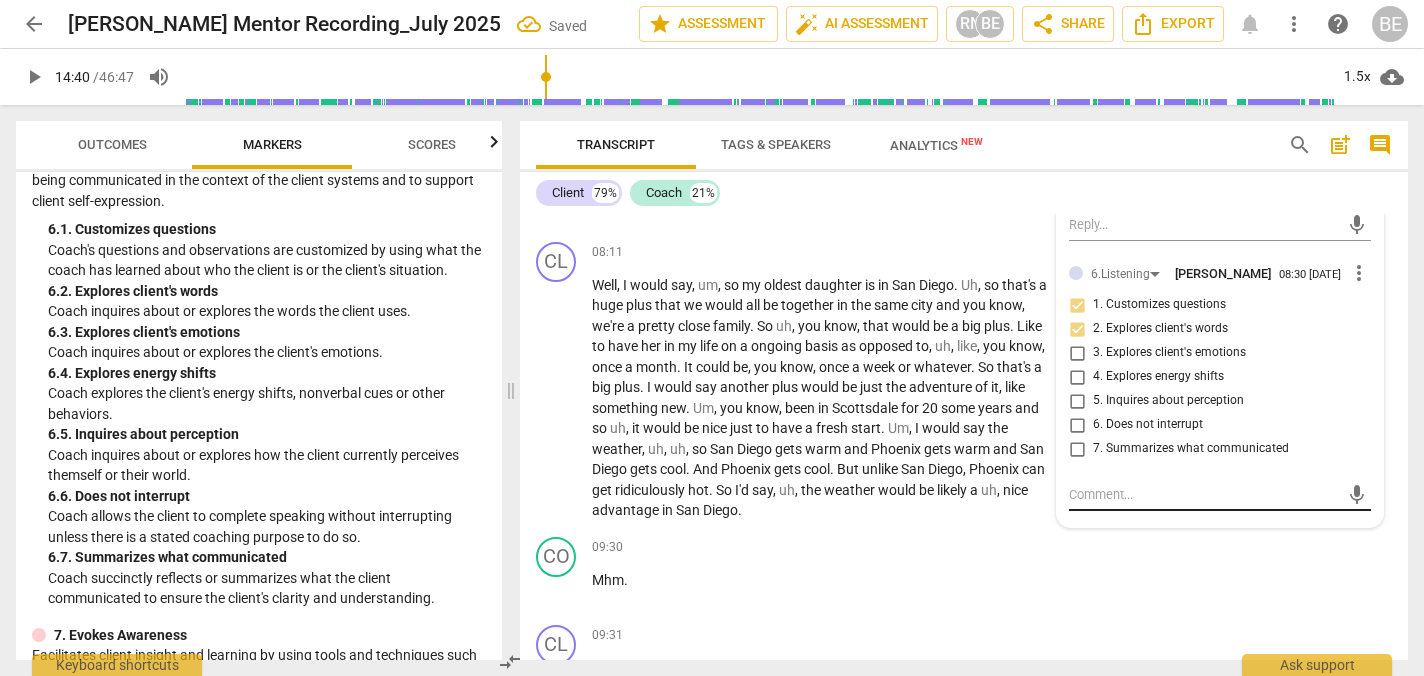 scroll, scrollTop: 3486, scrollLeft: 0, axis: vertical 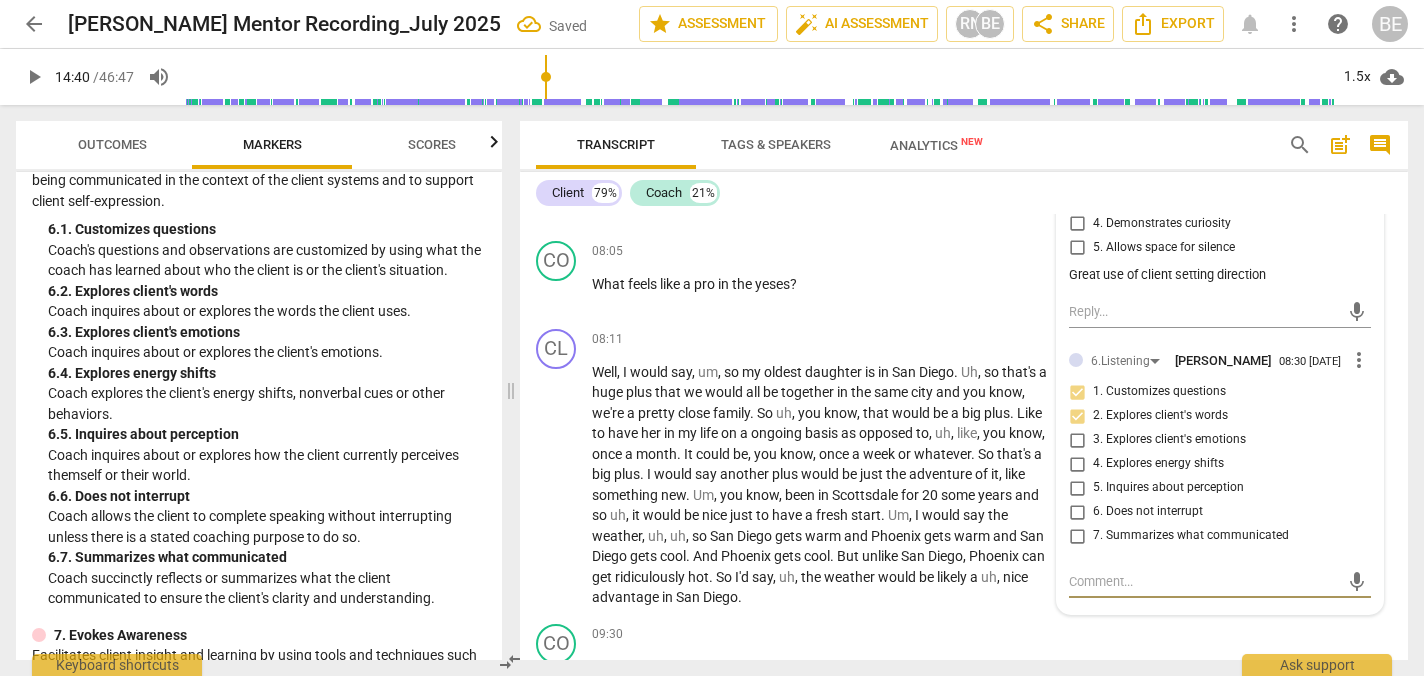click at bounding box center [1204, 581] 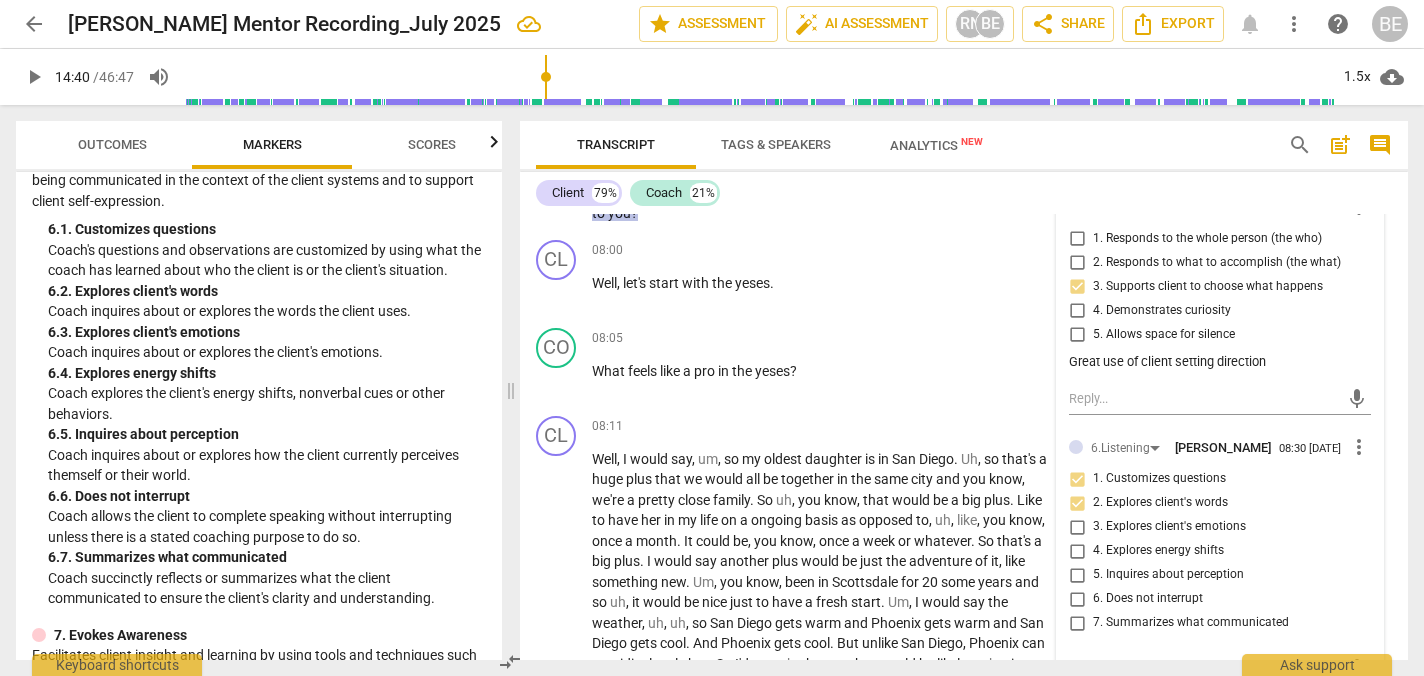 scroll, scrollTop: 3373, scrollLeft: 0, axis: vertical 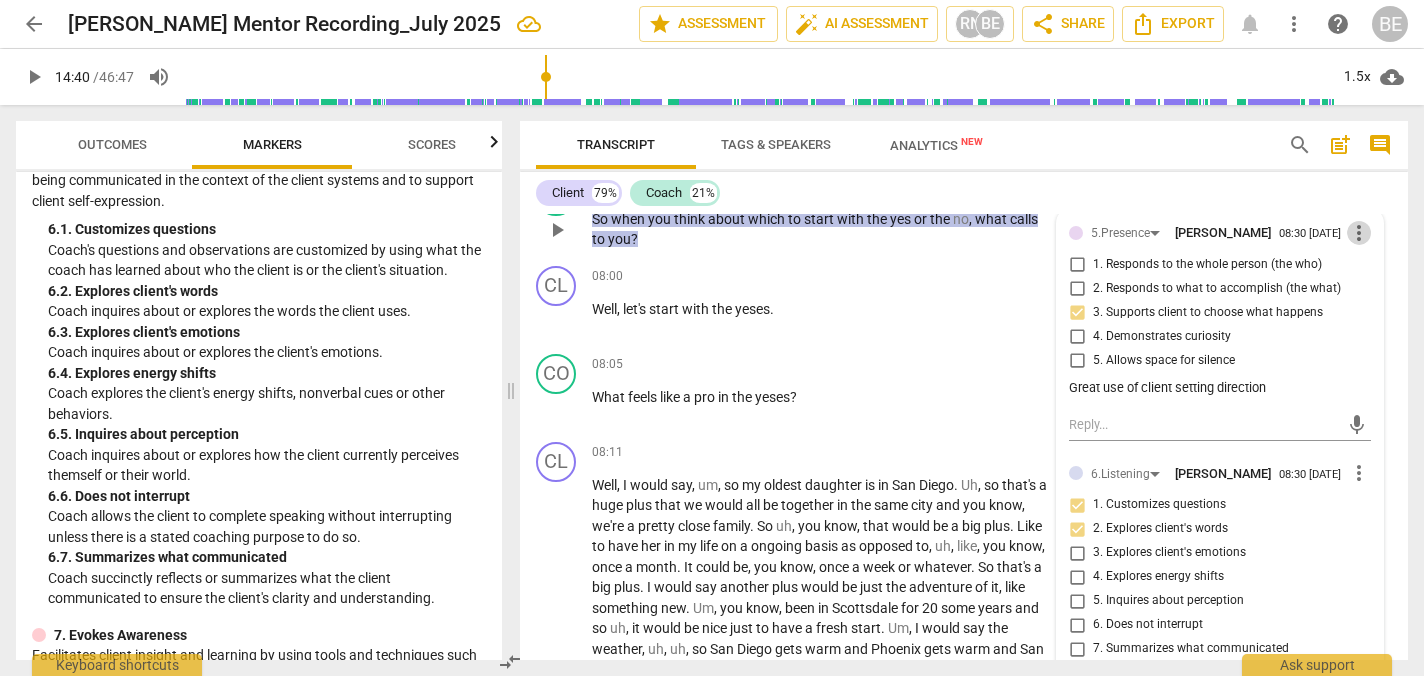 click on "more_vert" at bounding box center [1359, 233] 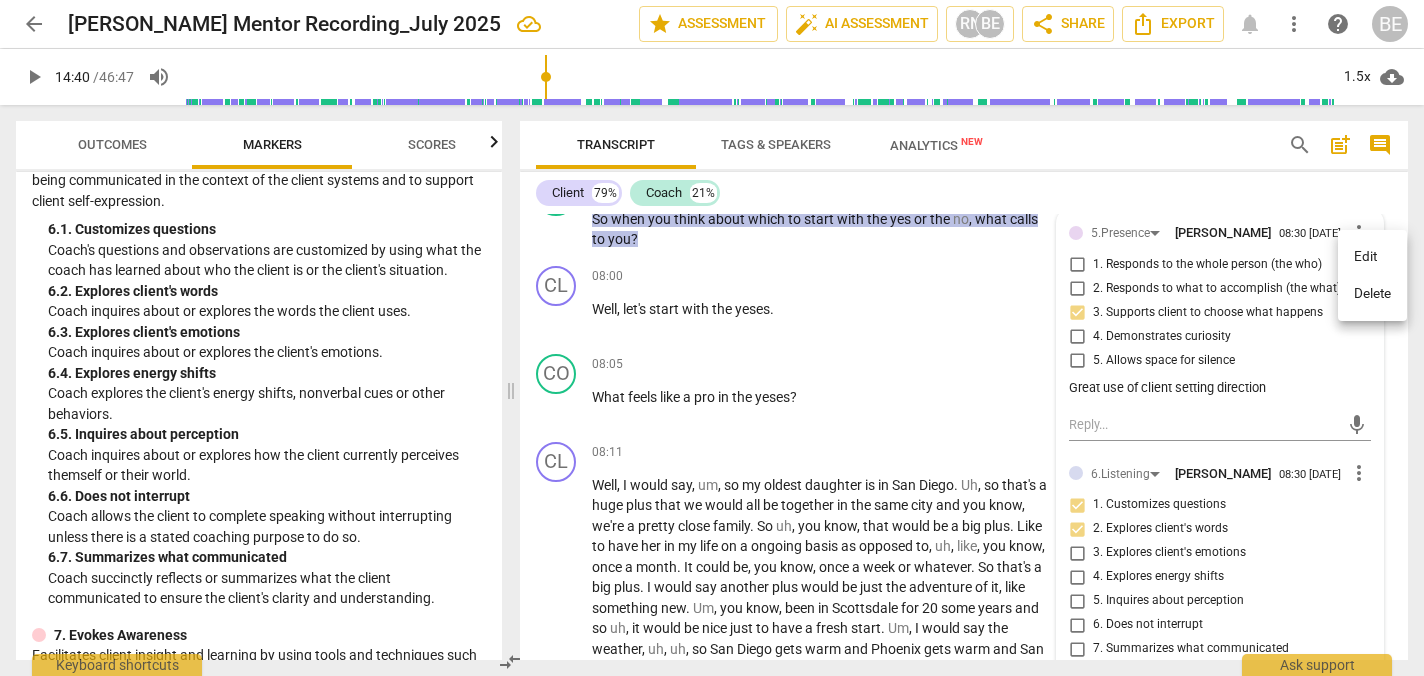 click on "Edit" at bounding box center [1372, 257] 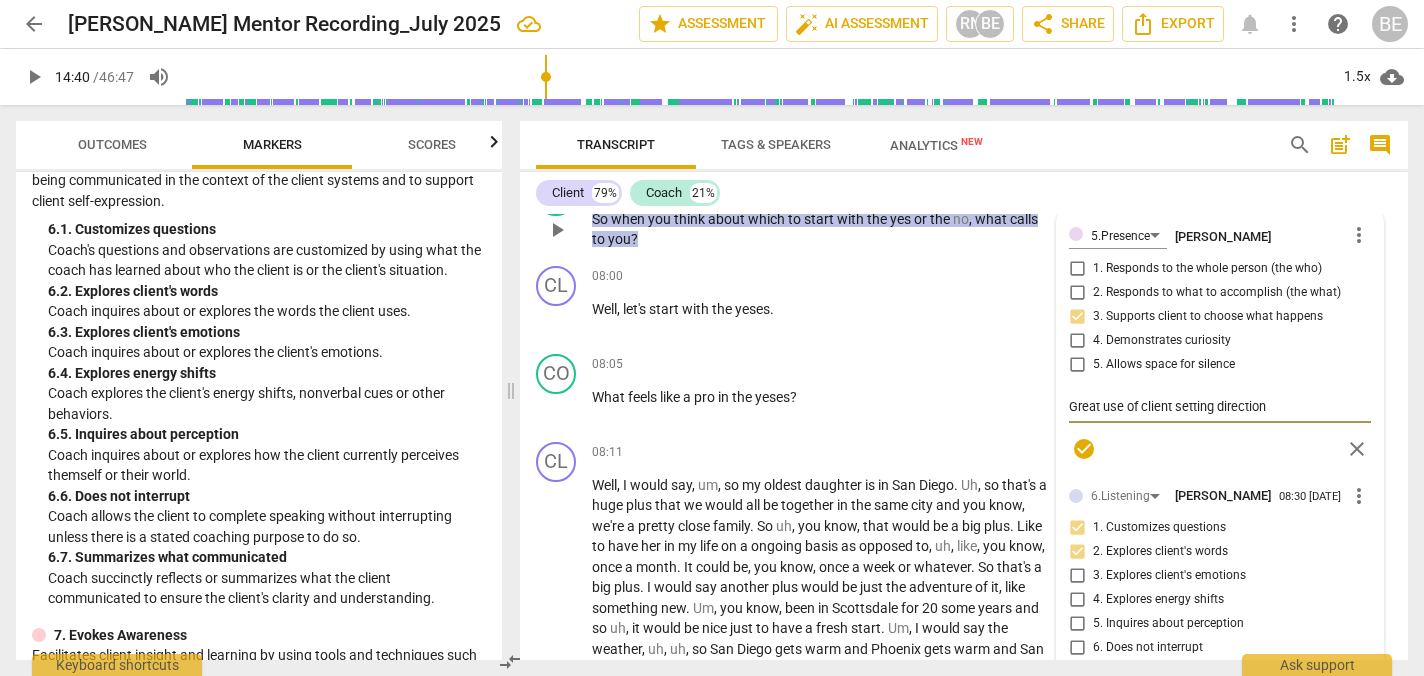 click on "Great use of client setting direction" at bounding box center (1220, 406) 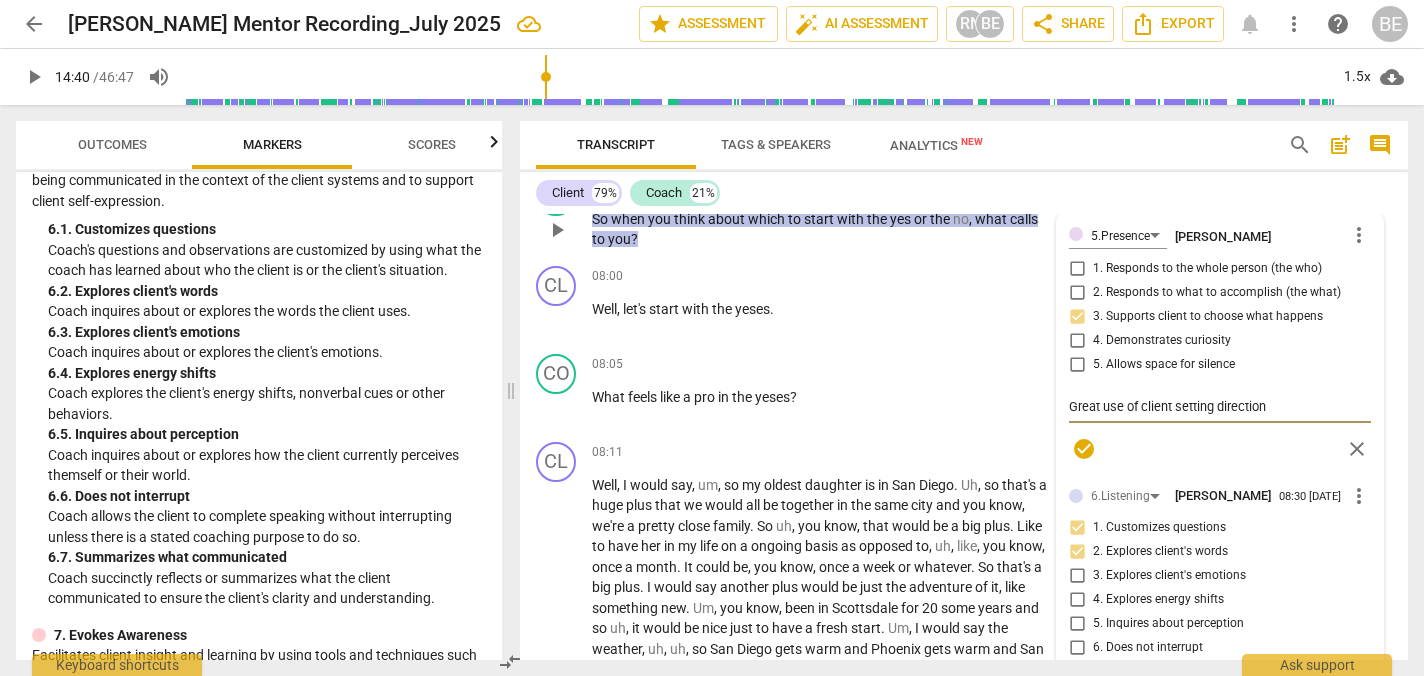 type on "Great use of client setting direction u" 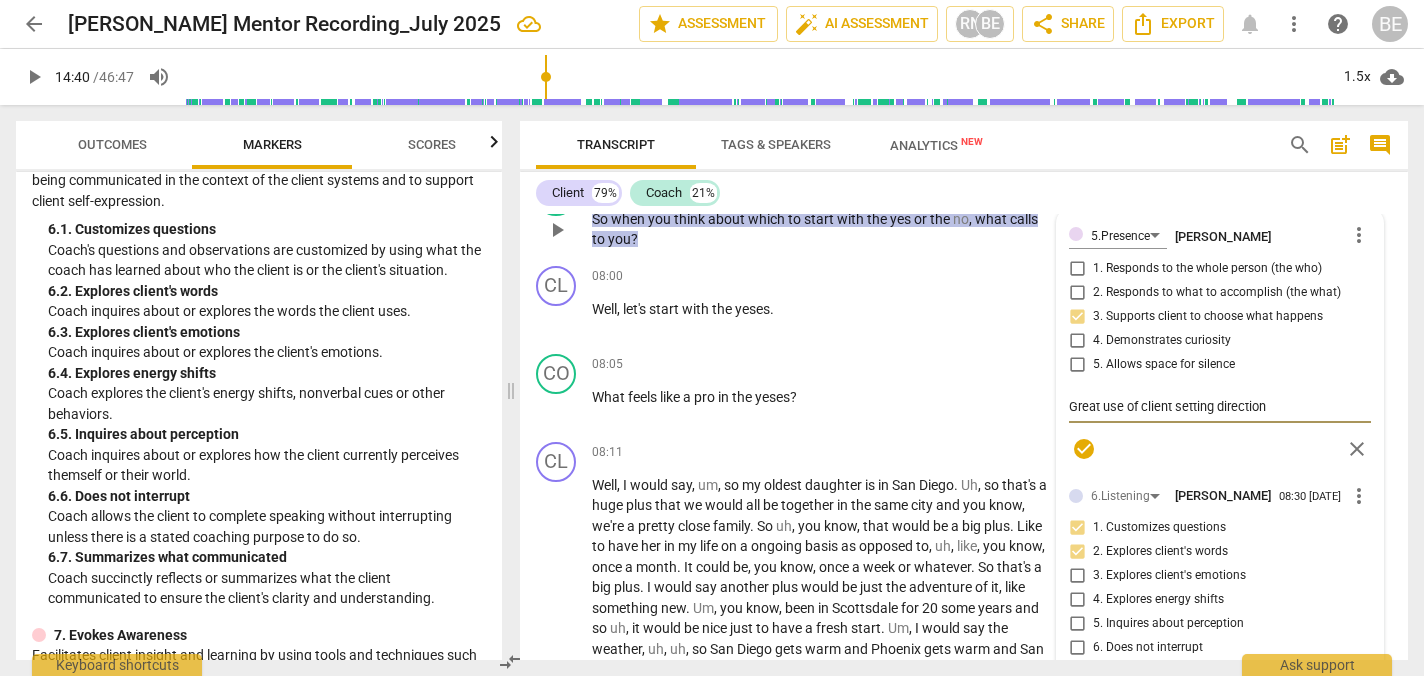 type on "Great use of client setting direction u" 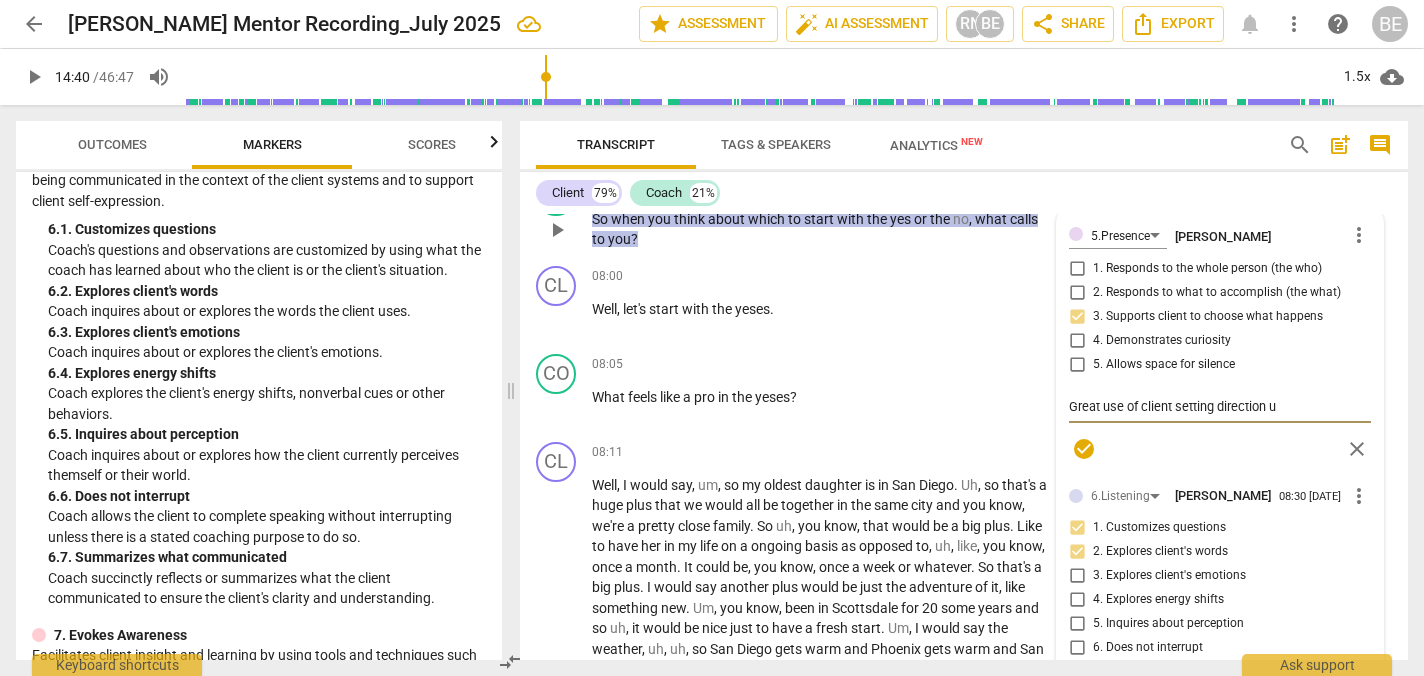 type on "Great use of client setting direction us" 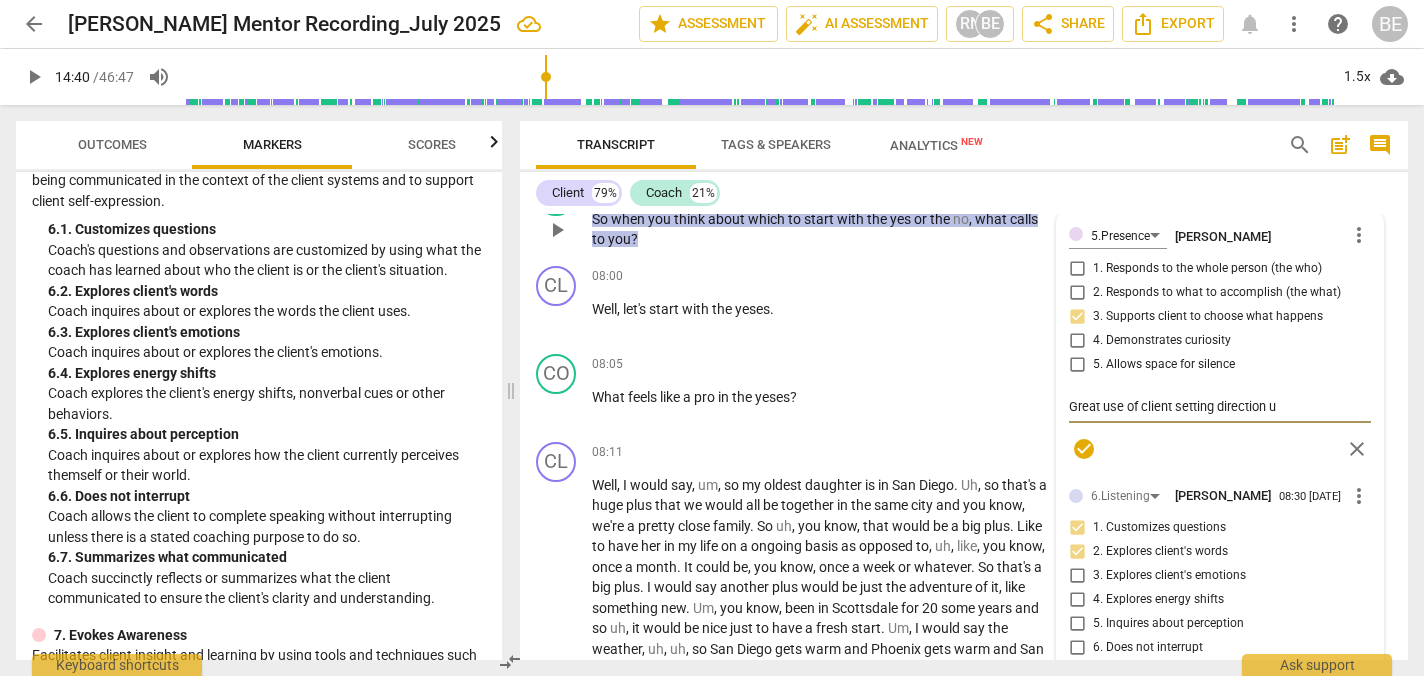 type on "Great use of client setting direction us" 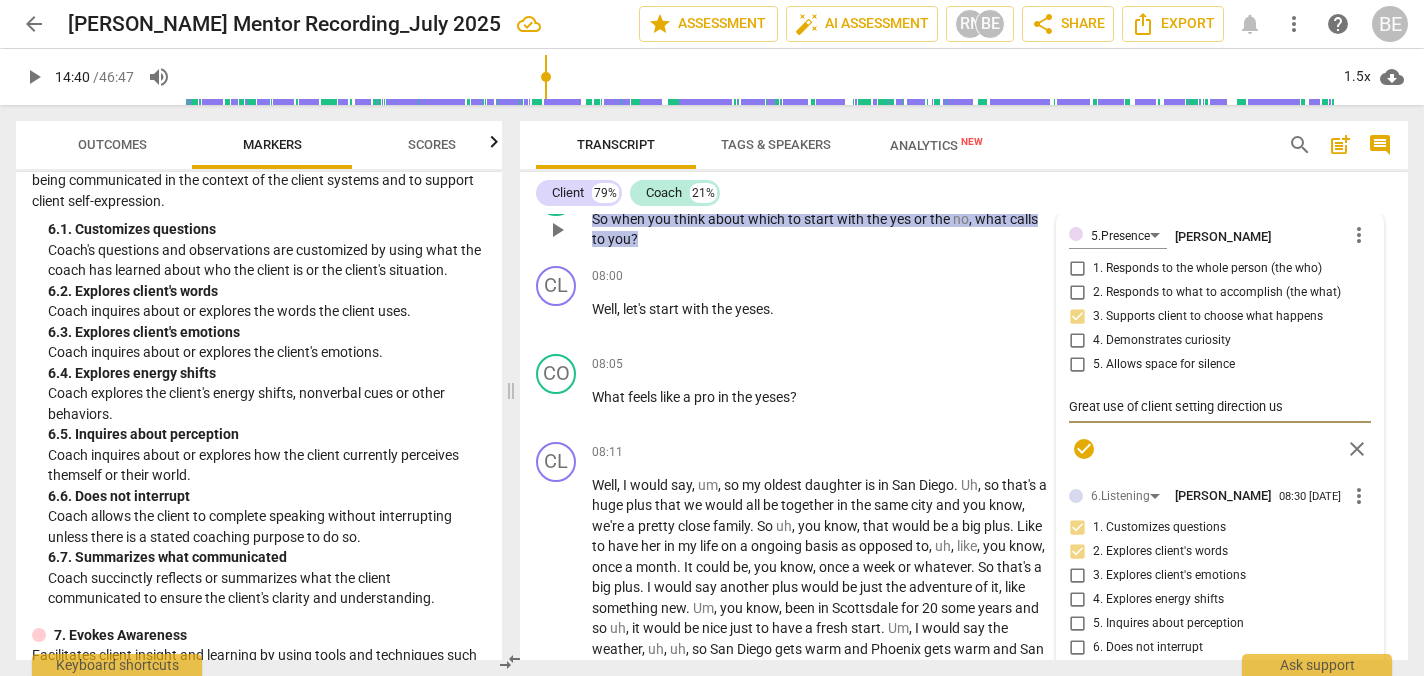 type on "Great use of client setting direction usi" 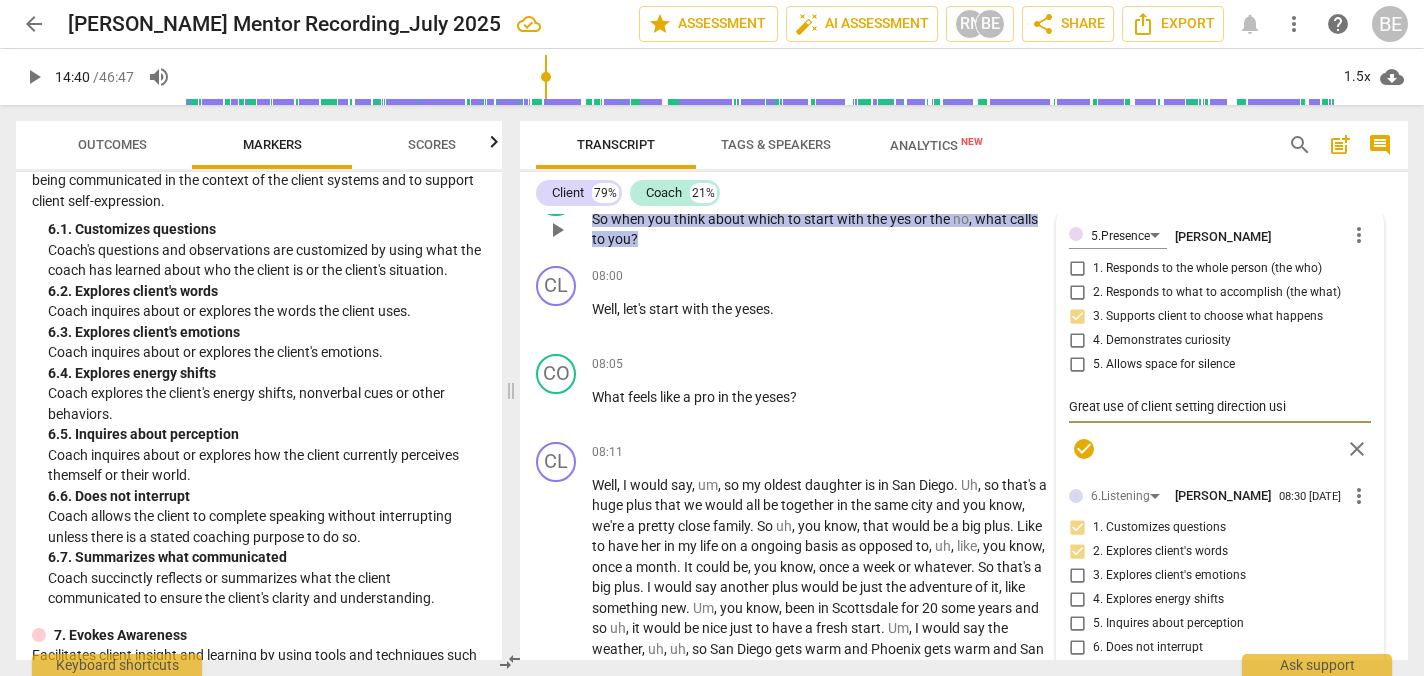 type on "Great use of client setting direction usin" 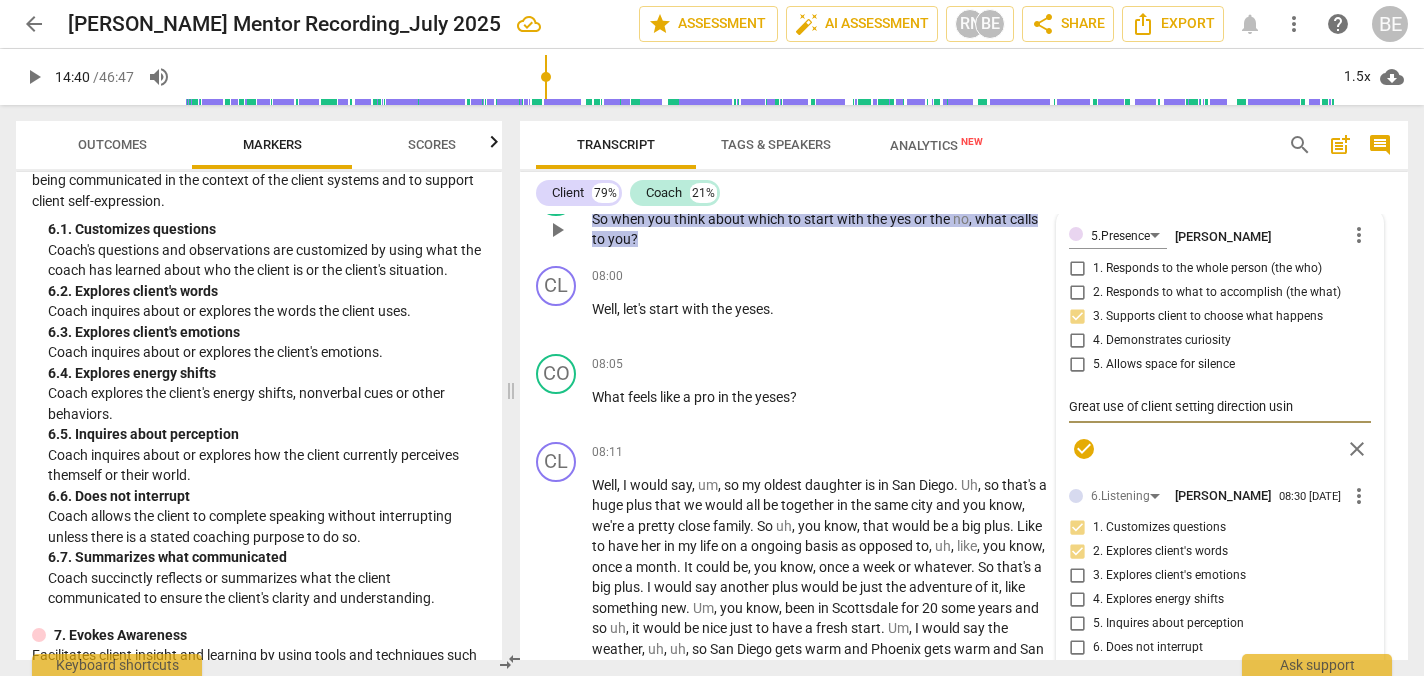 type on "Great use of client setting direction using" 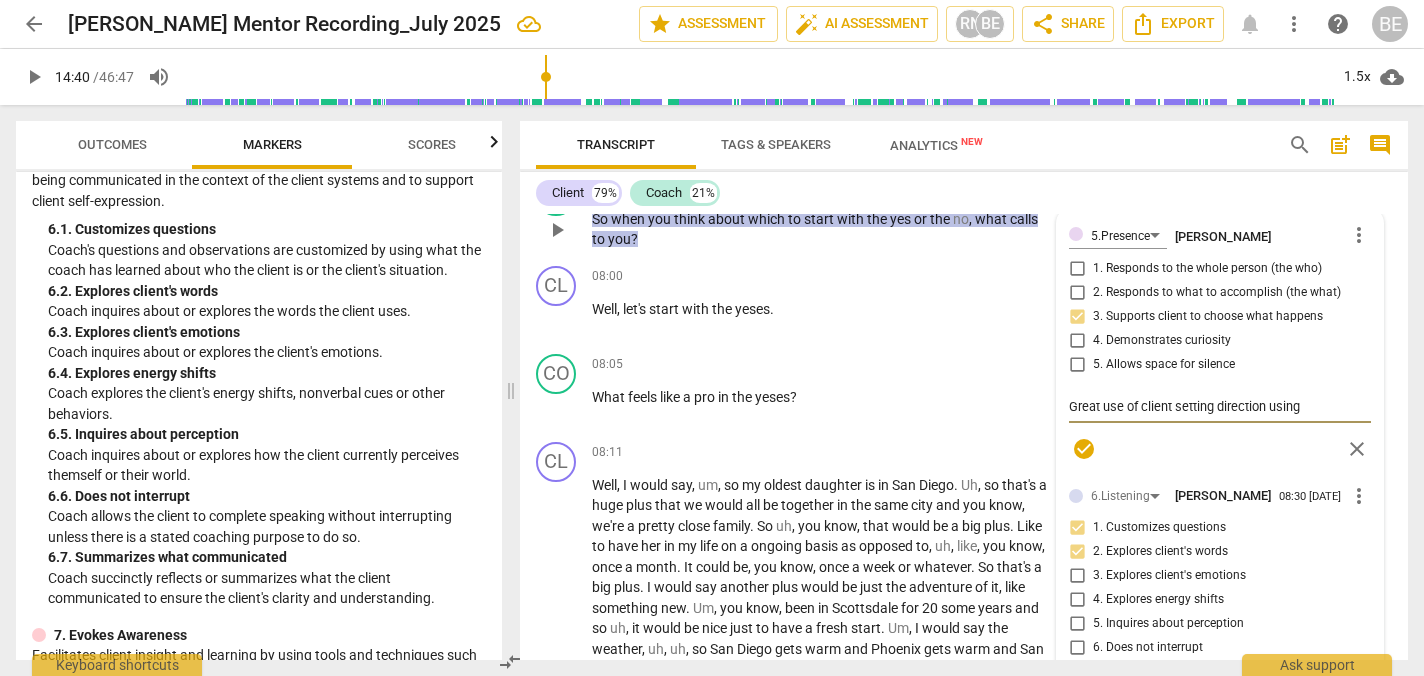 type on "Great use of client setting direction using" 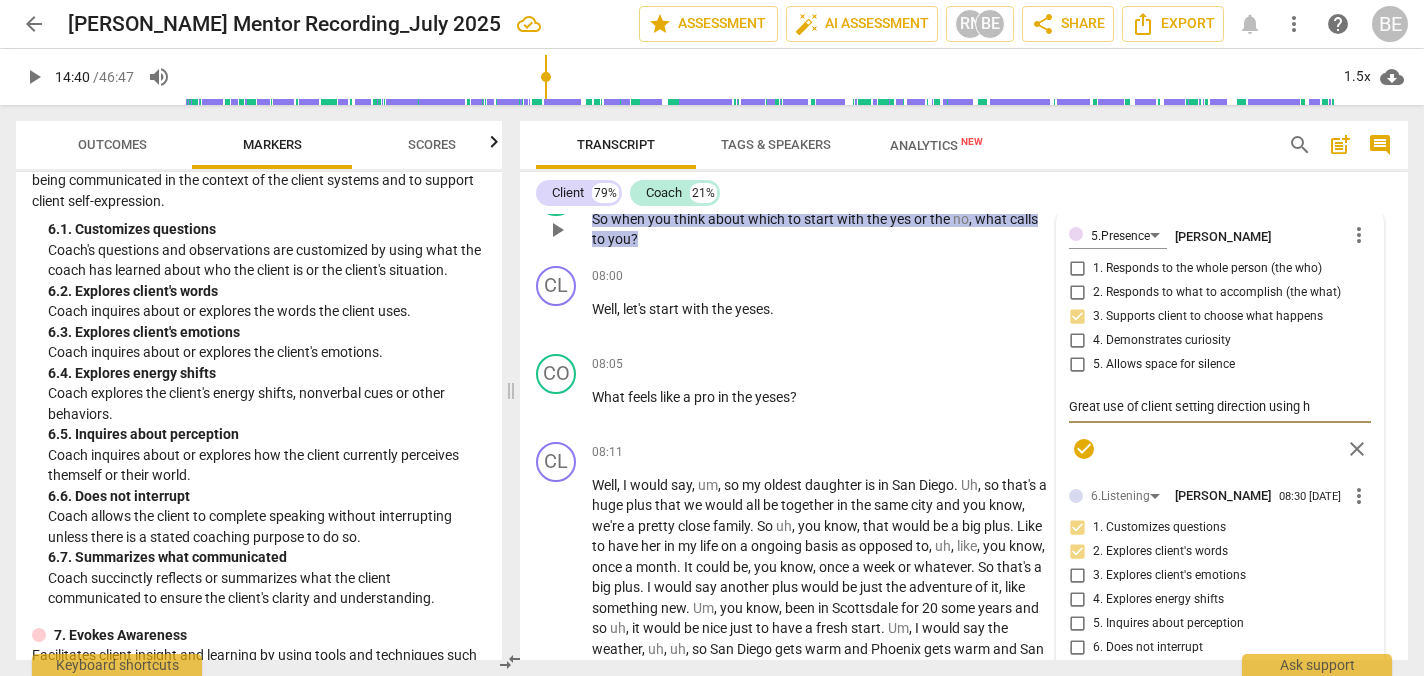 type on "Great use of client setting direction using hi" 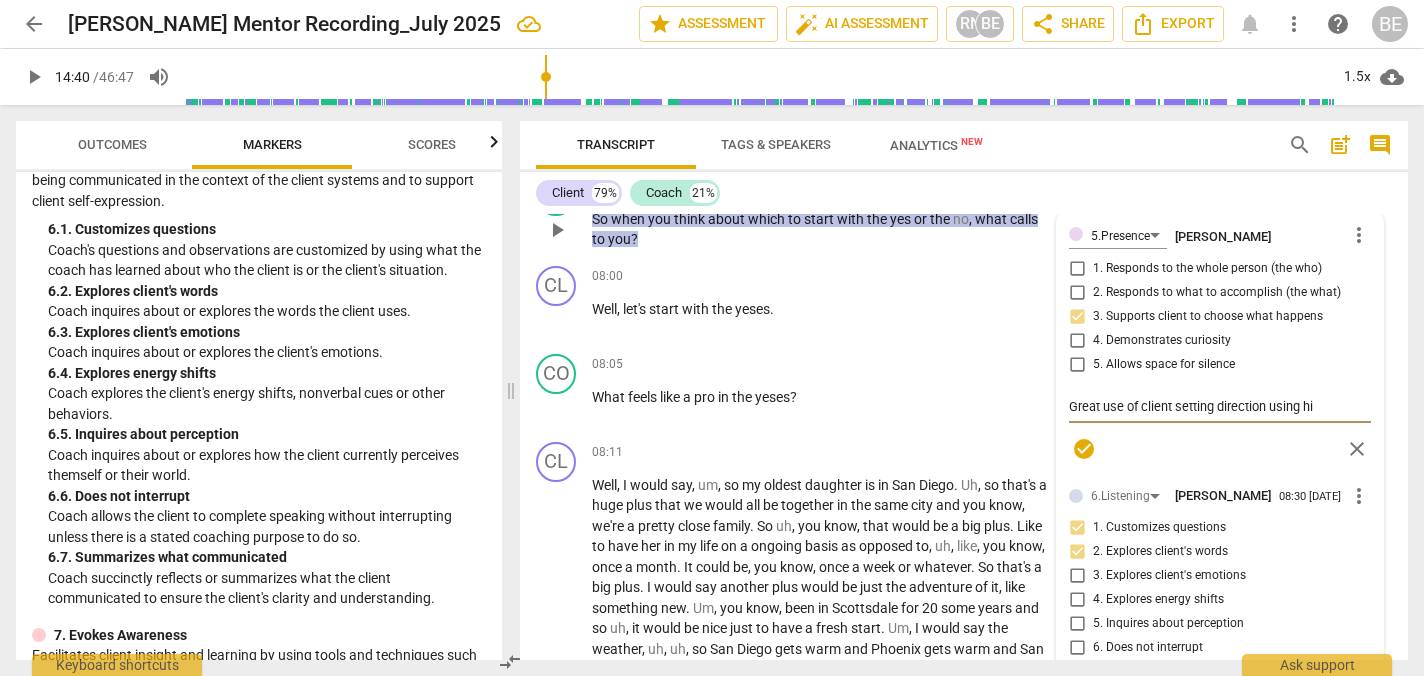 type on "Great use of client setting direction using his" 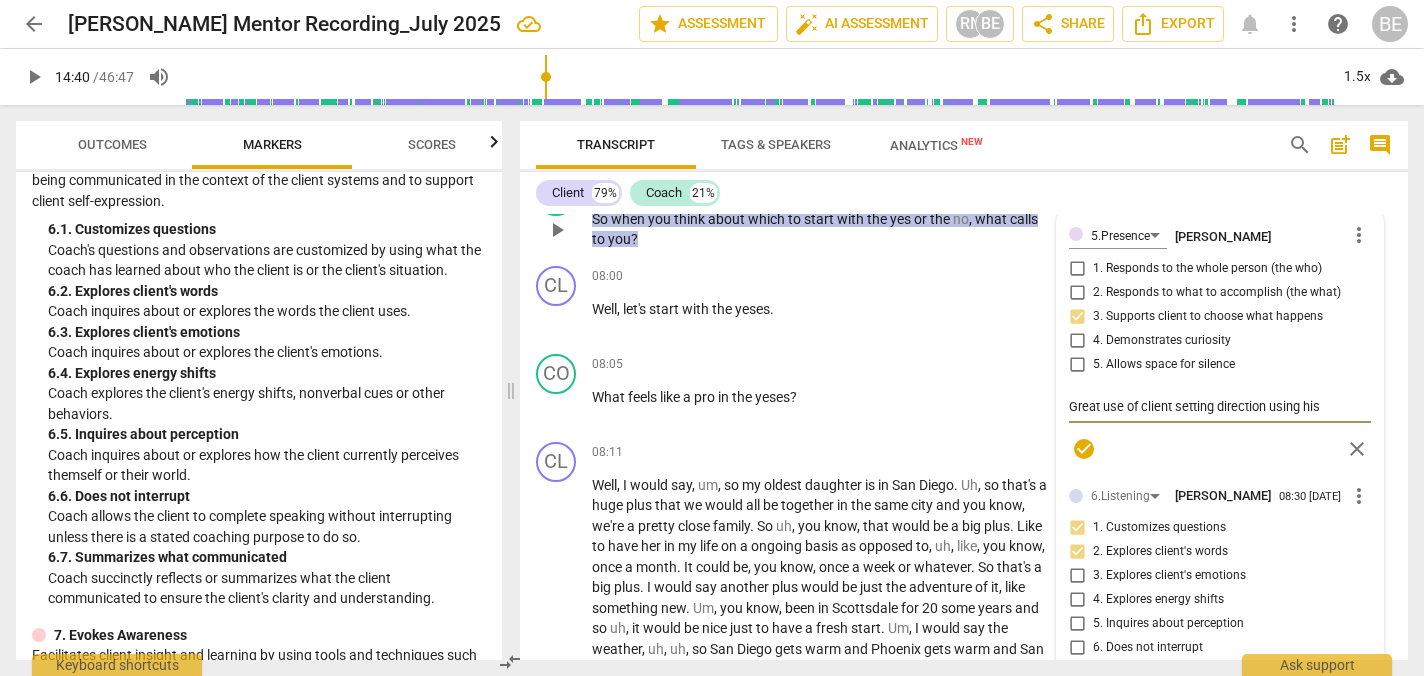 type on "Great use of client setting direction using his" 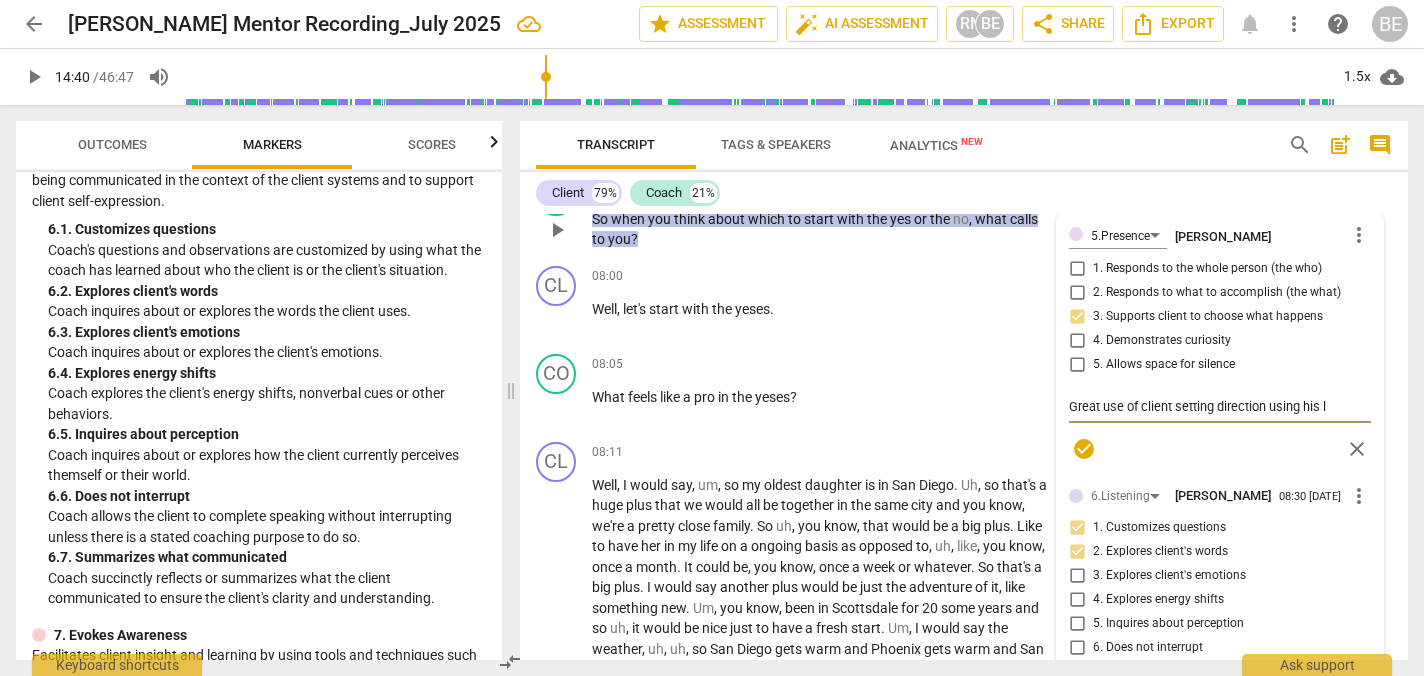 type on "Great use of client setting direction using his la" 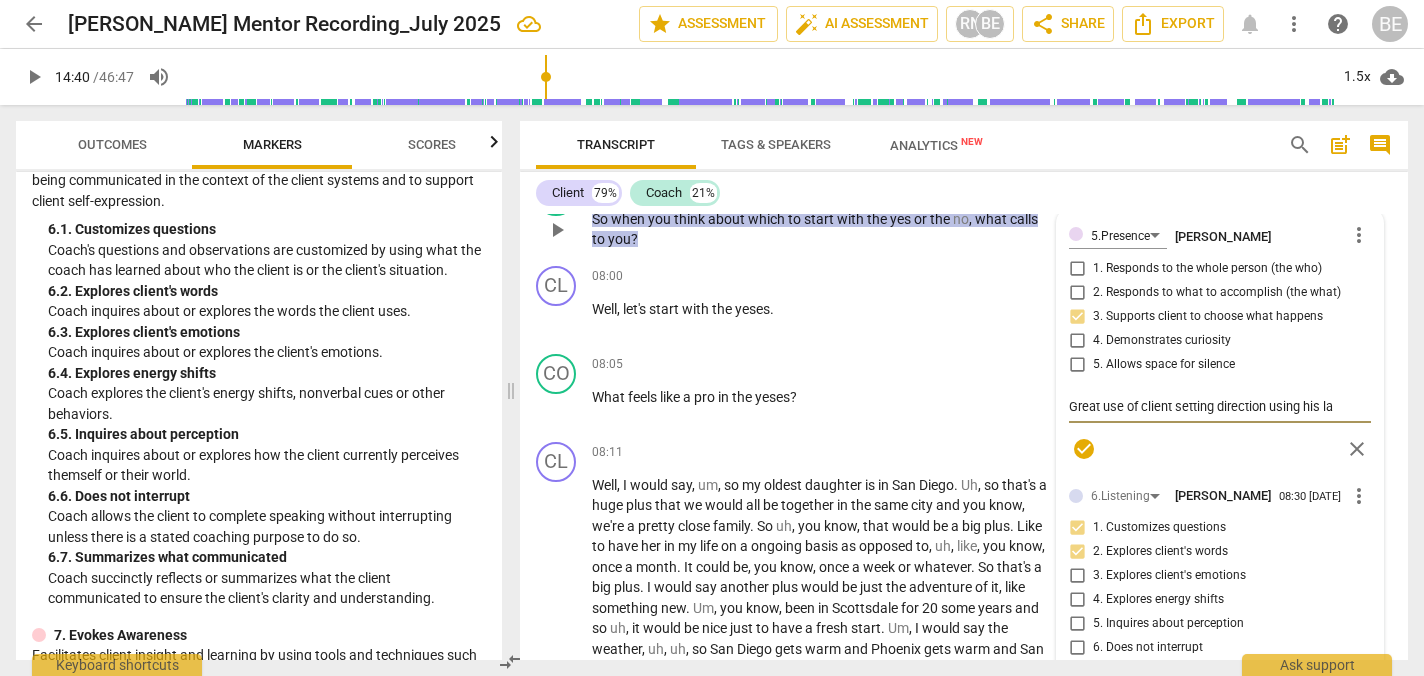 type on "Great use of client setting direction using his lan" 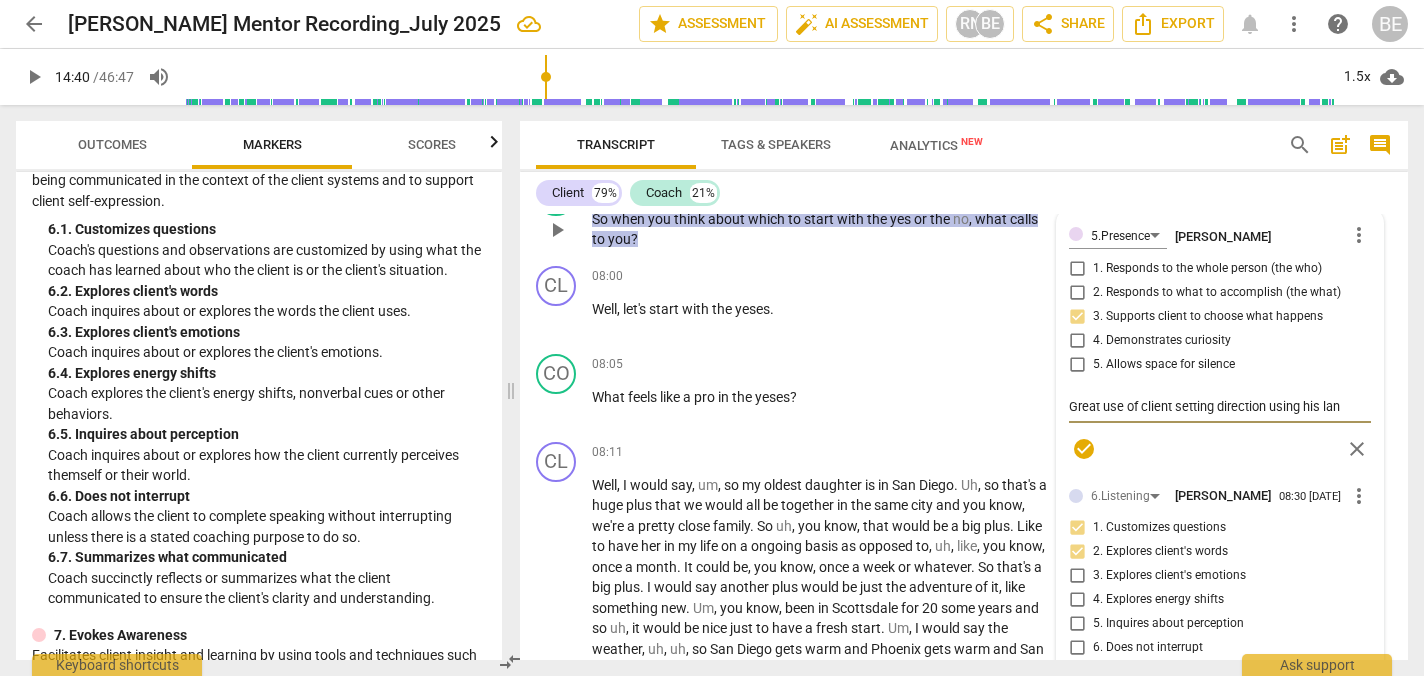 type on "Great use of client setting direction using his lang" 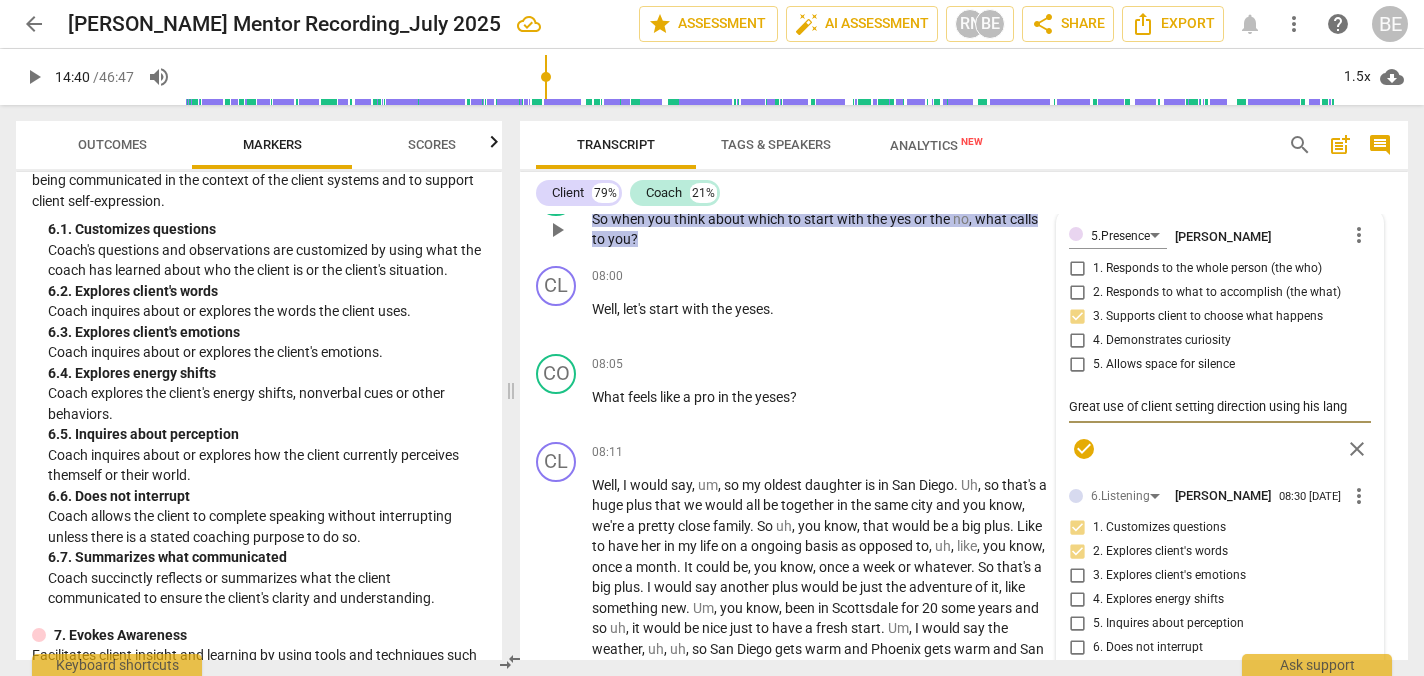 type on "Great use of client setting direction using his langu" 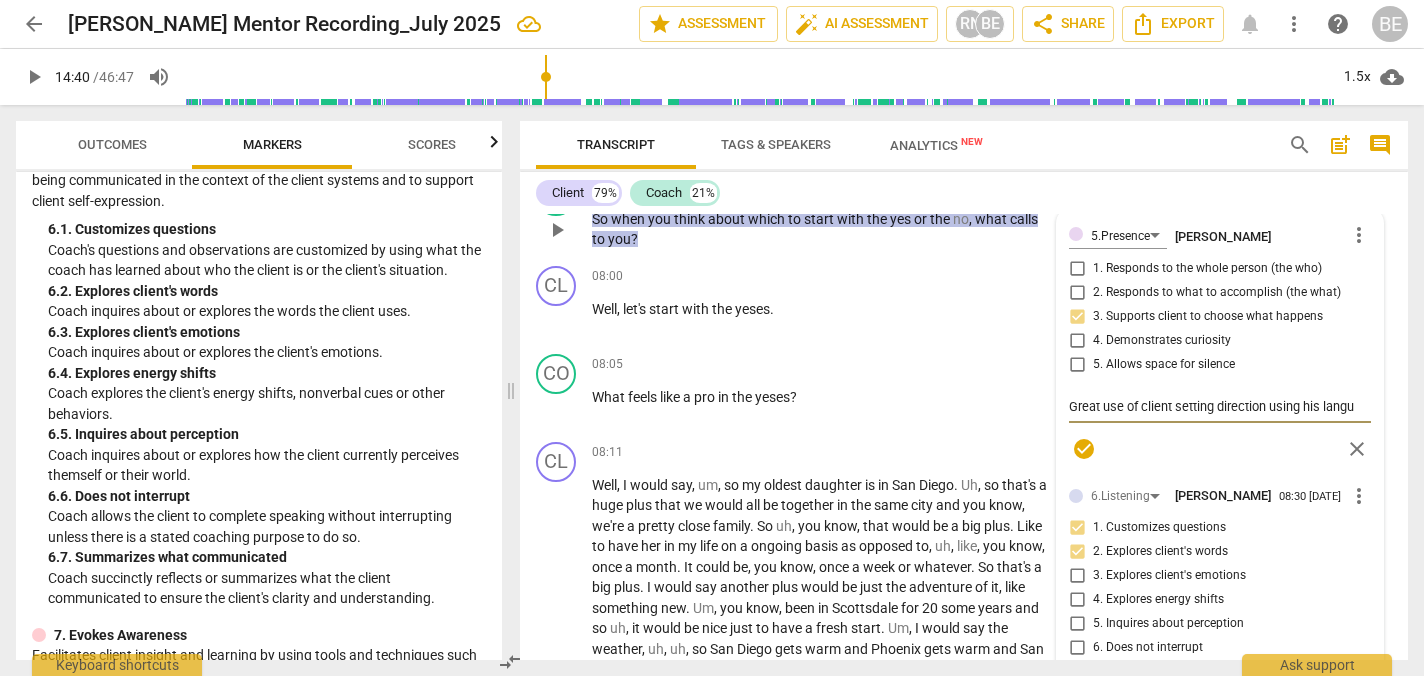 type on "Great use of client setting direction using his langua" 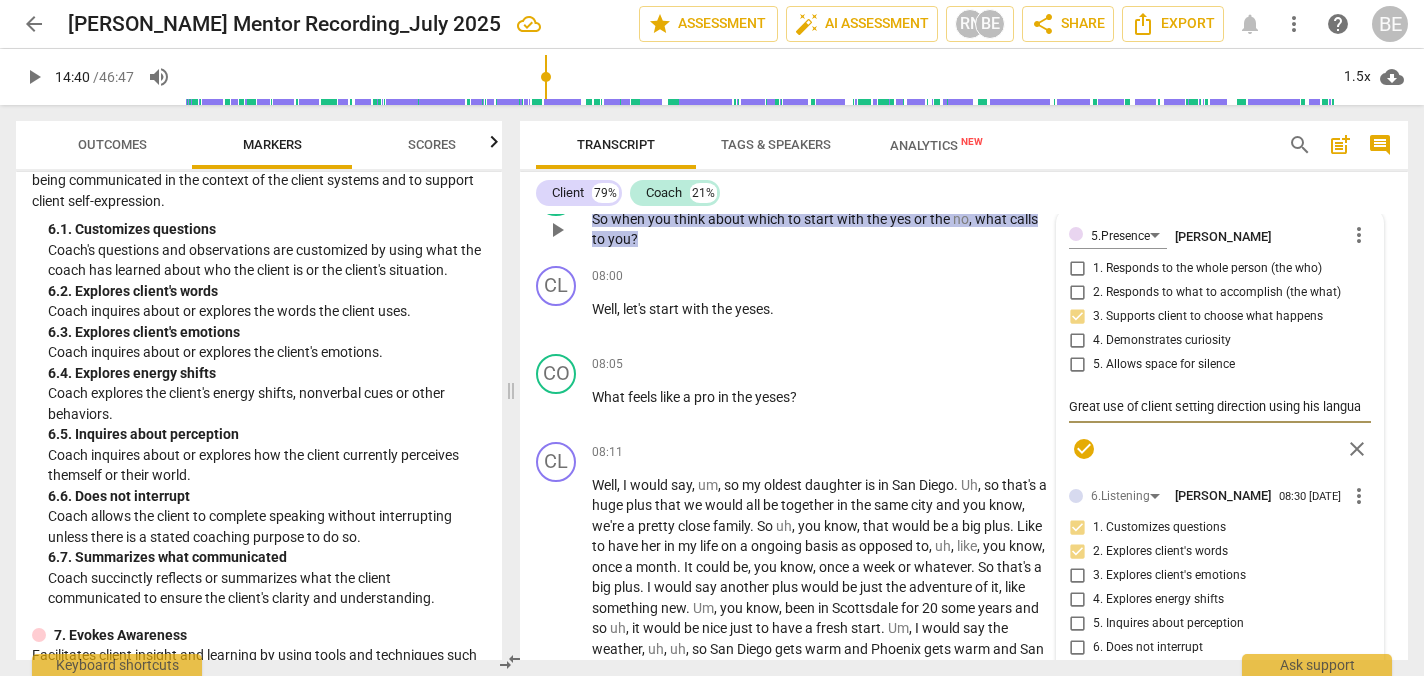 type on "Great use of client setting direction using his languag" 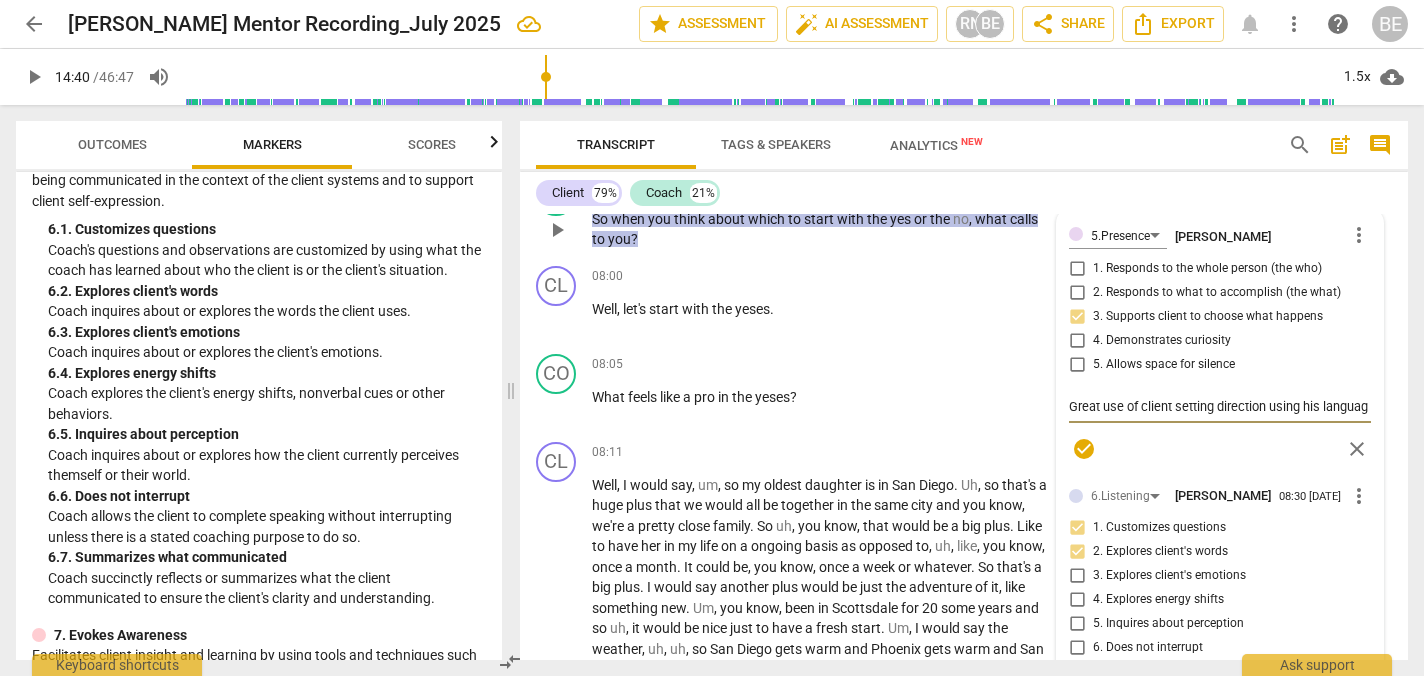 type on "Great use of client setting direction using his language" 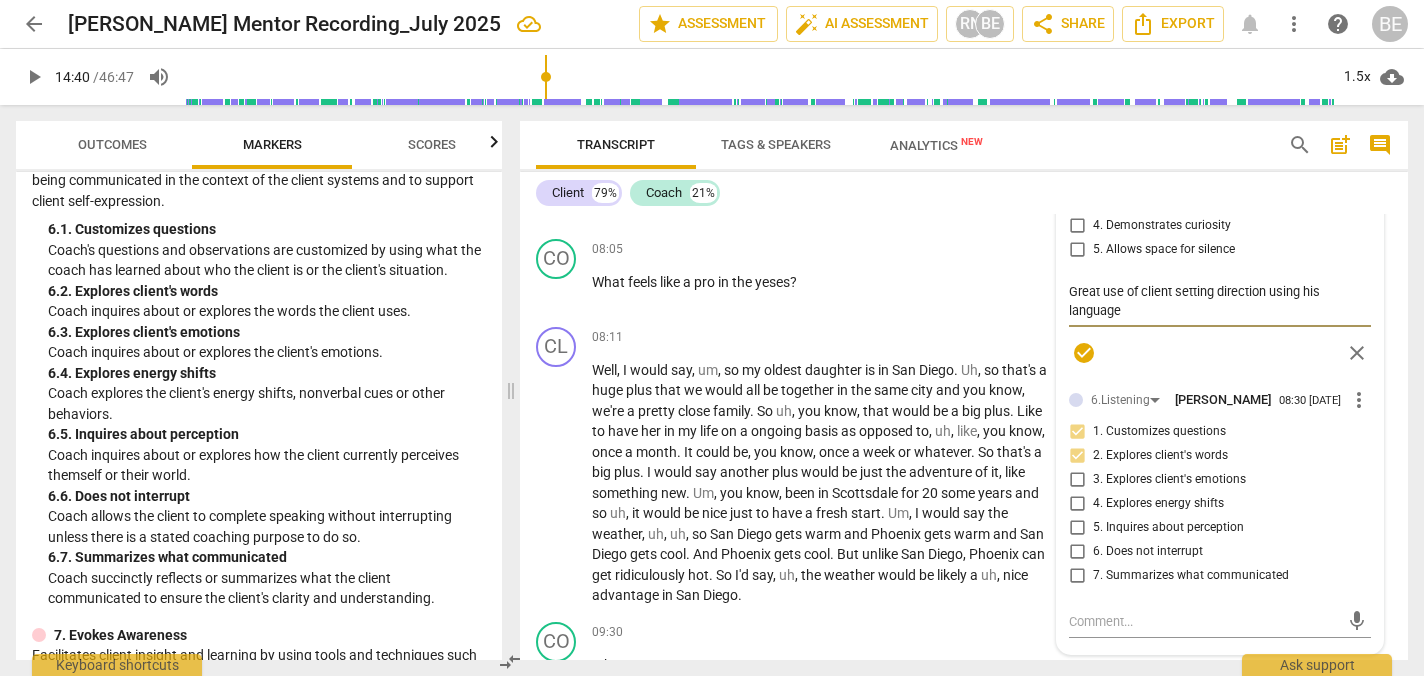scroll, scrollTop: 3492, scrollLeft: 0, axis: vertical 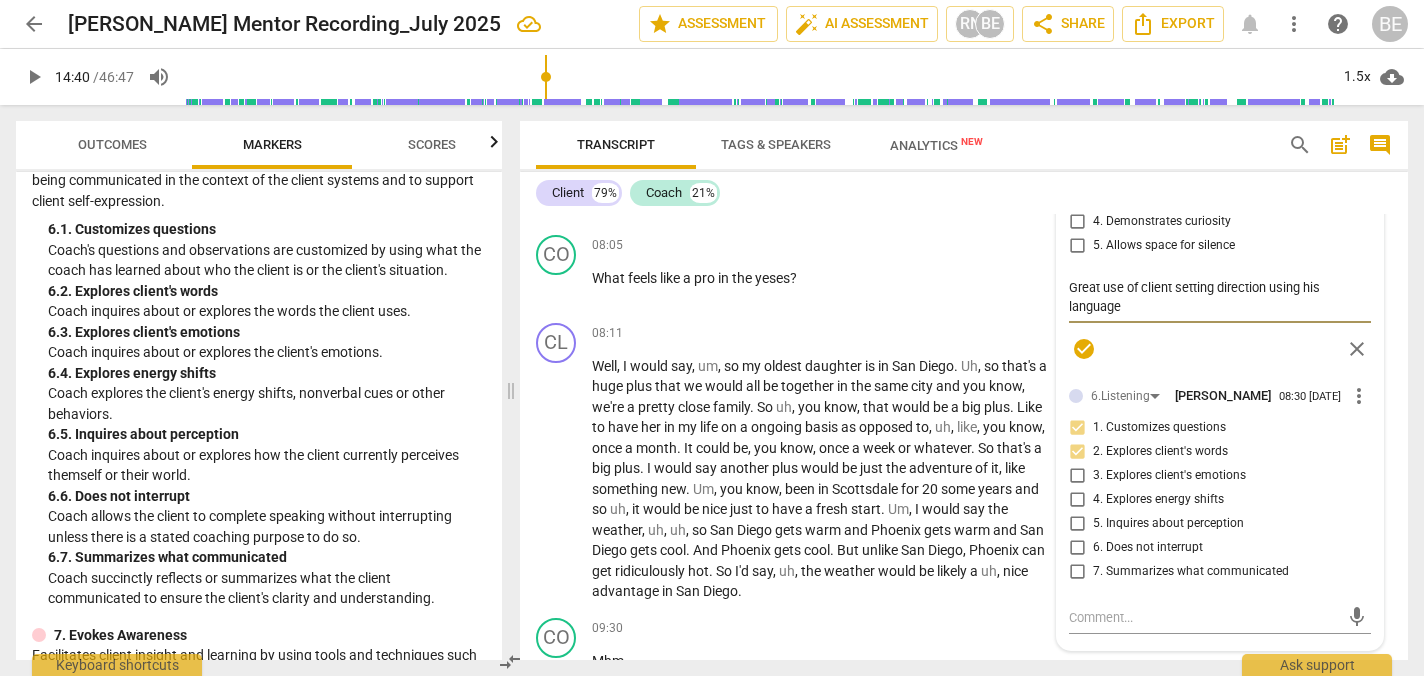 type on "Great use of client setting direction using his language" 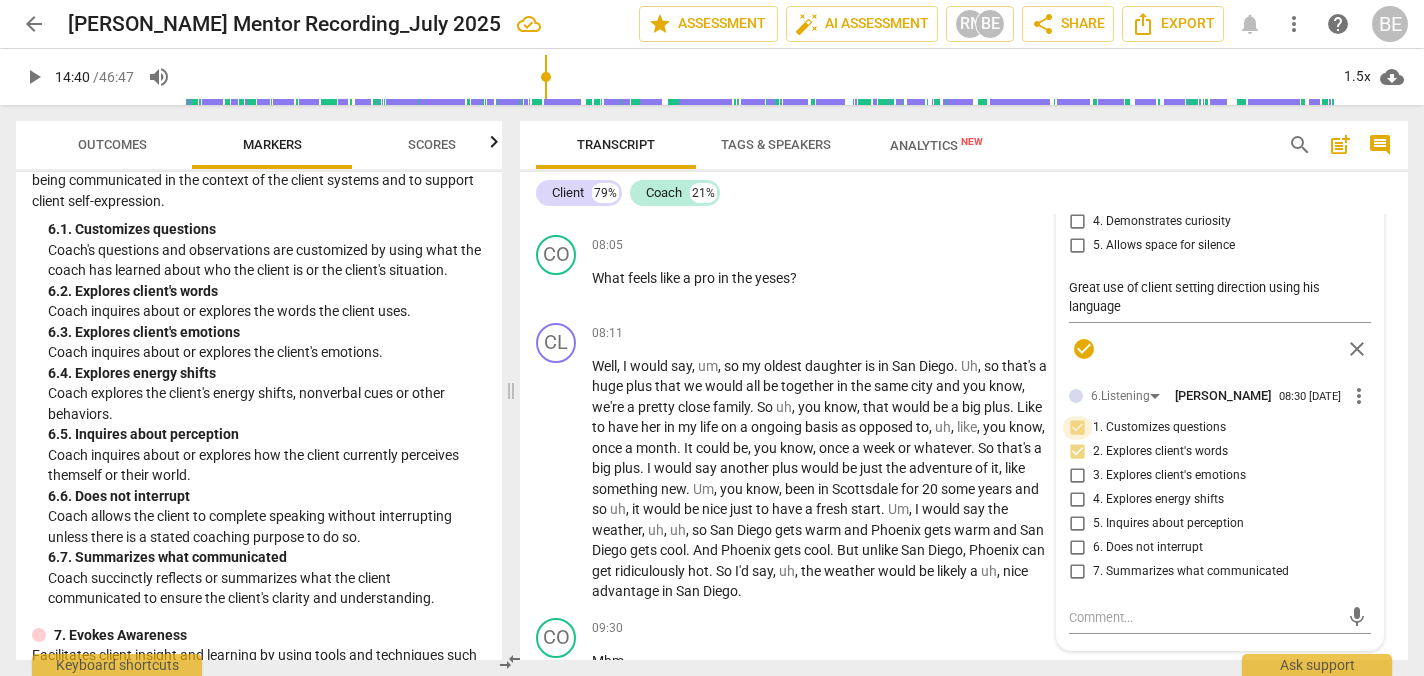 click on "1. Customizes questions" at bounding box center (1077, 428) 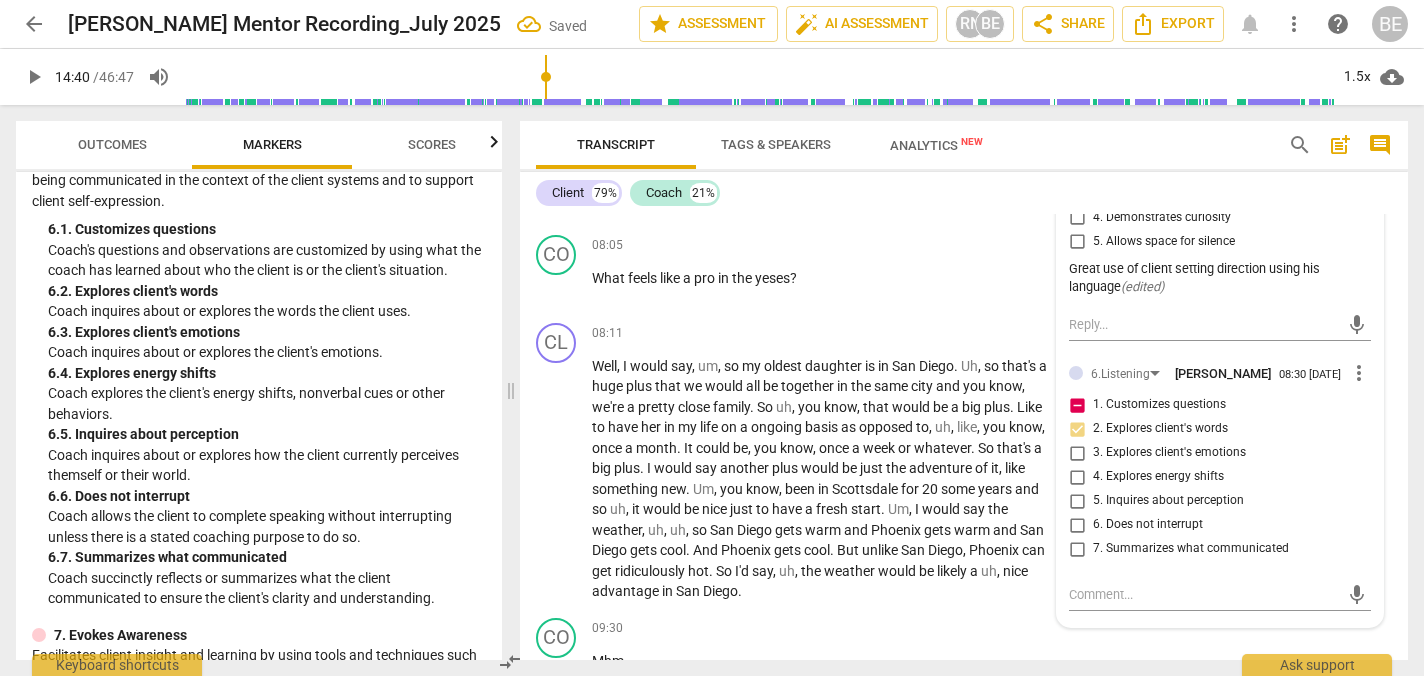 click on "1. Customizes questions" at bounding box center [1077, 405] 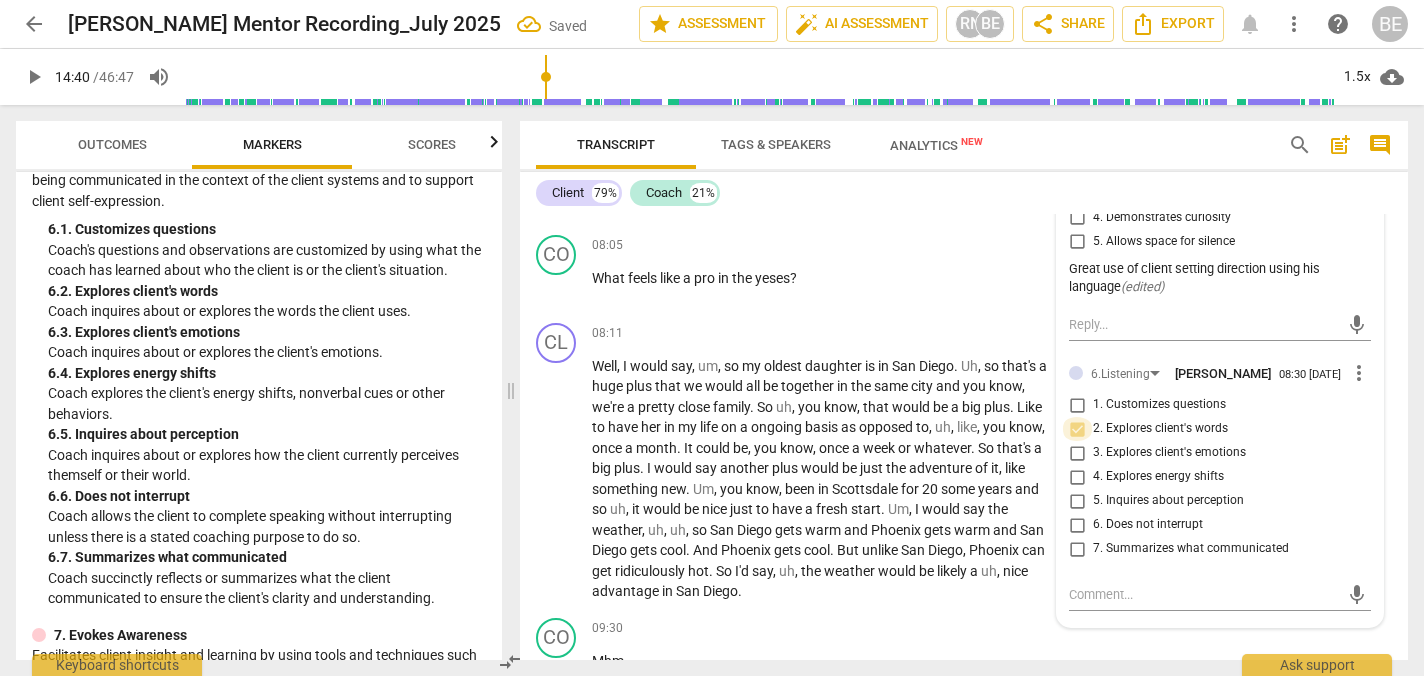 click on "2. Explores client's words" at bounding box center (1077, 429) 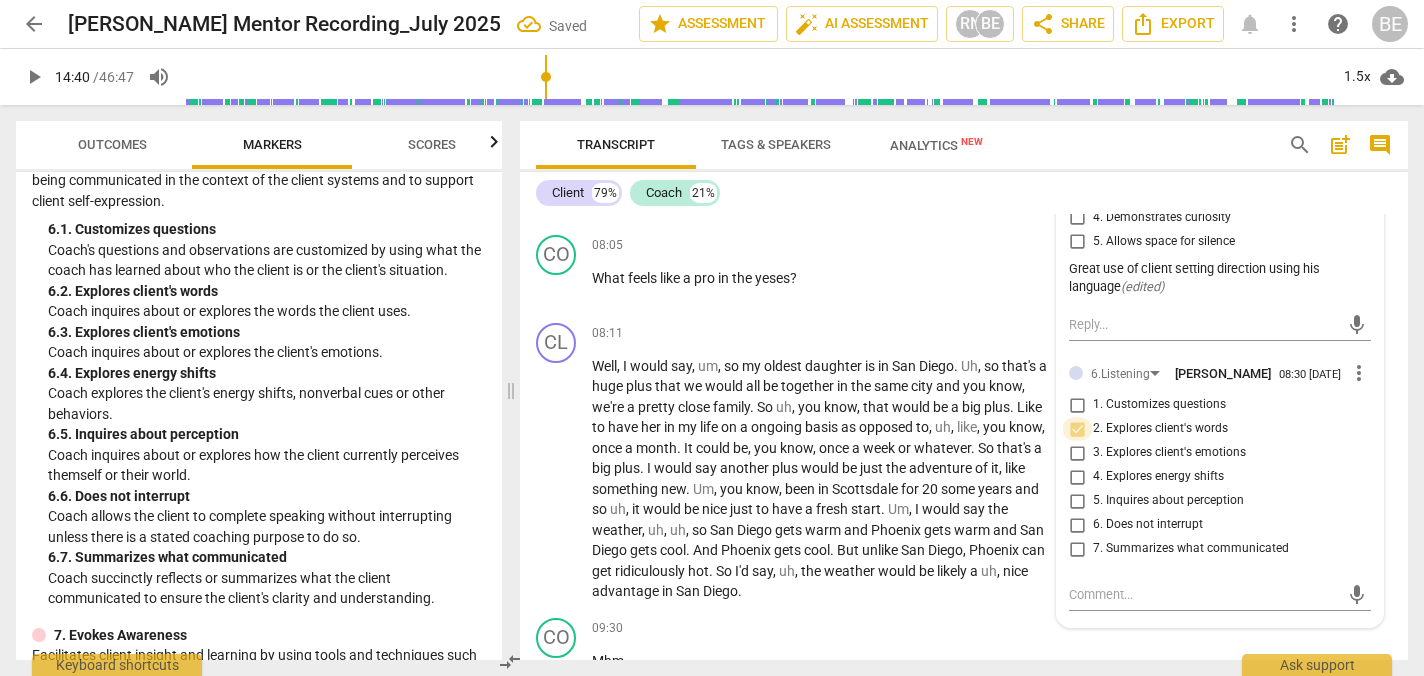 checkbox on "true" 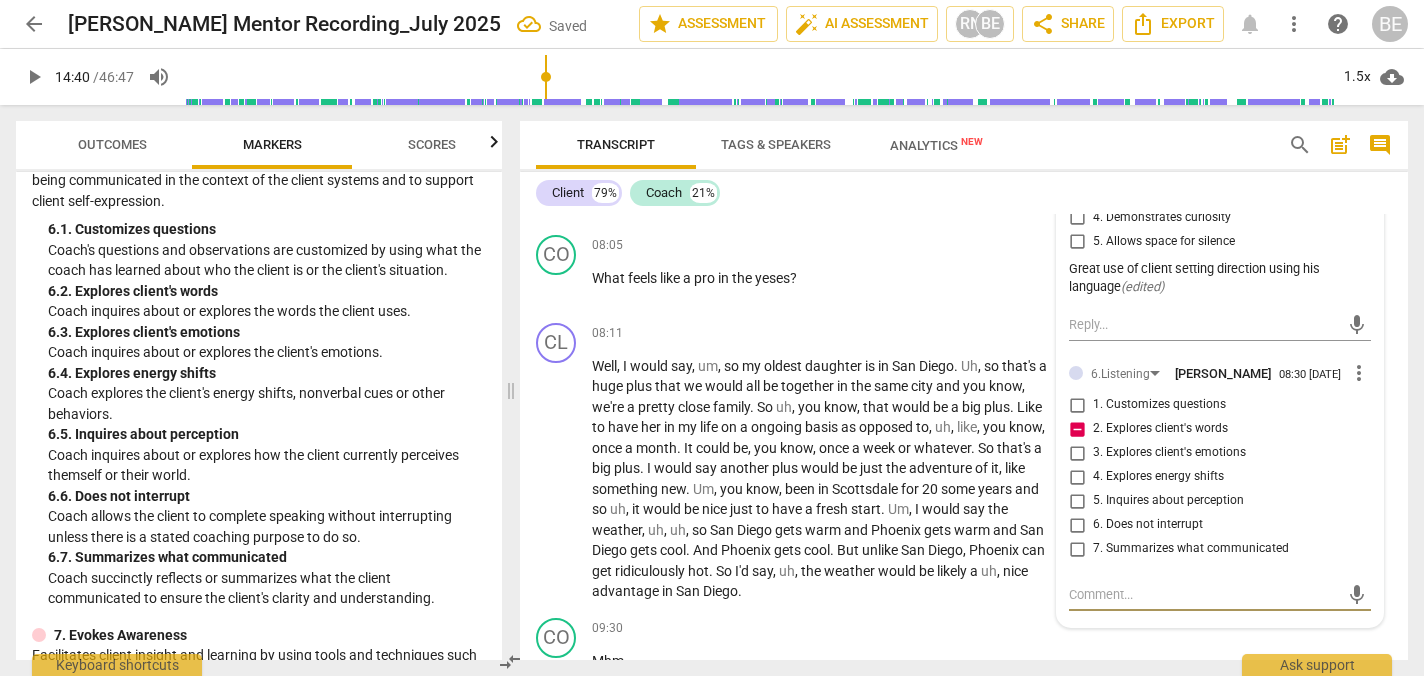 click at bounding box center [1204, 594] 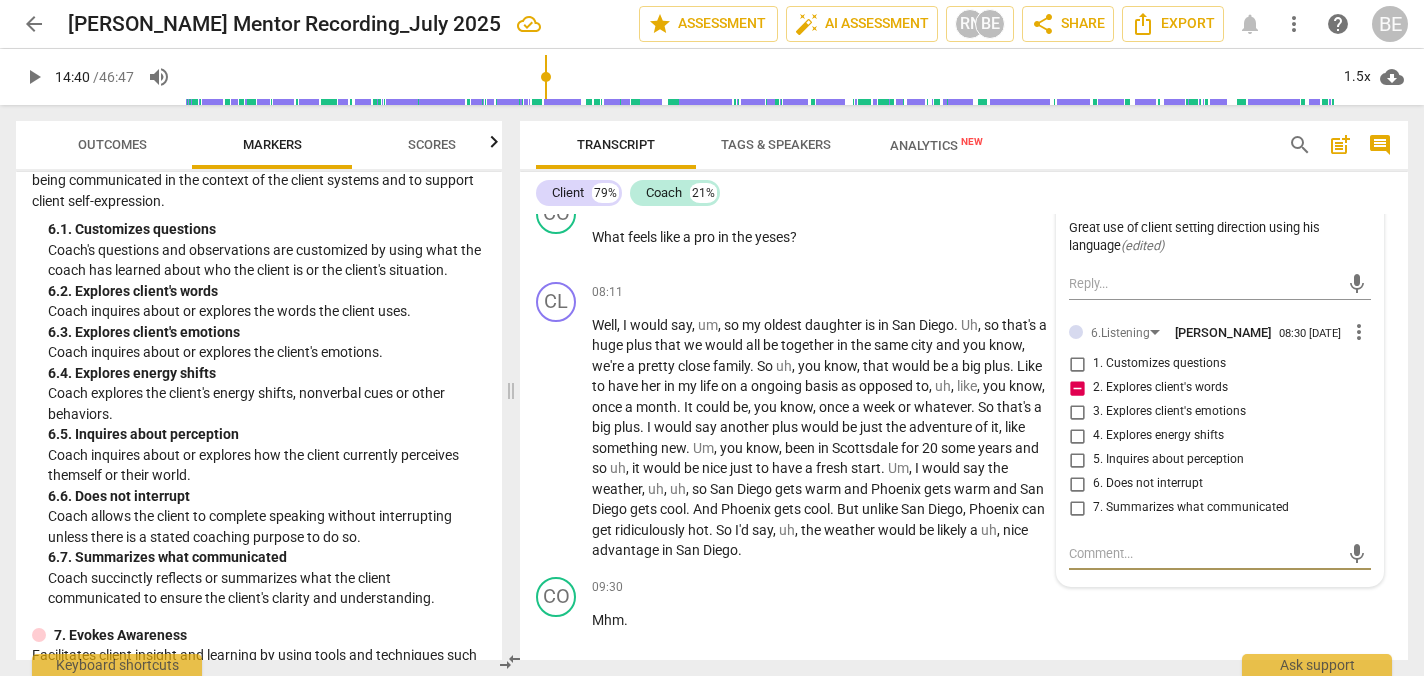 scroll, scrollTop: 3535, scrollLeft: 0, axis: vertical 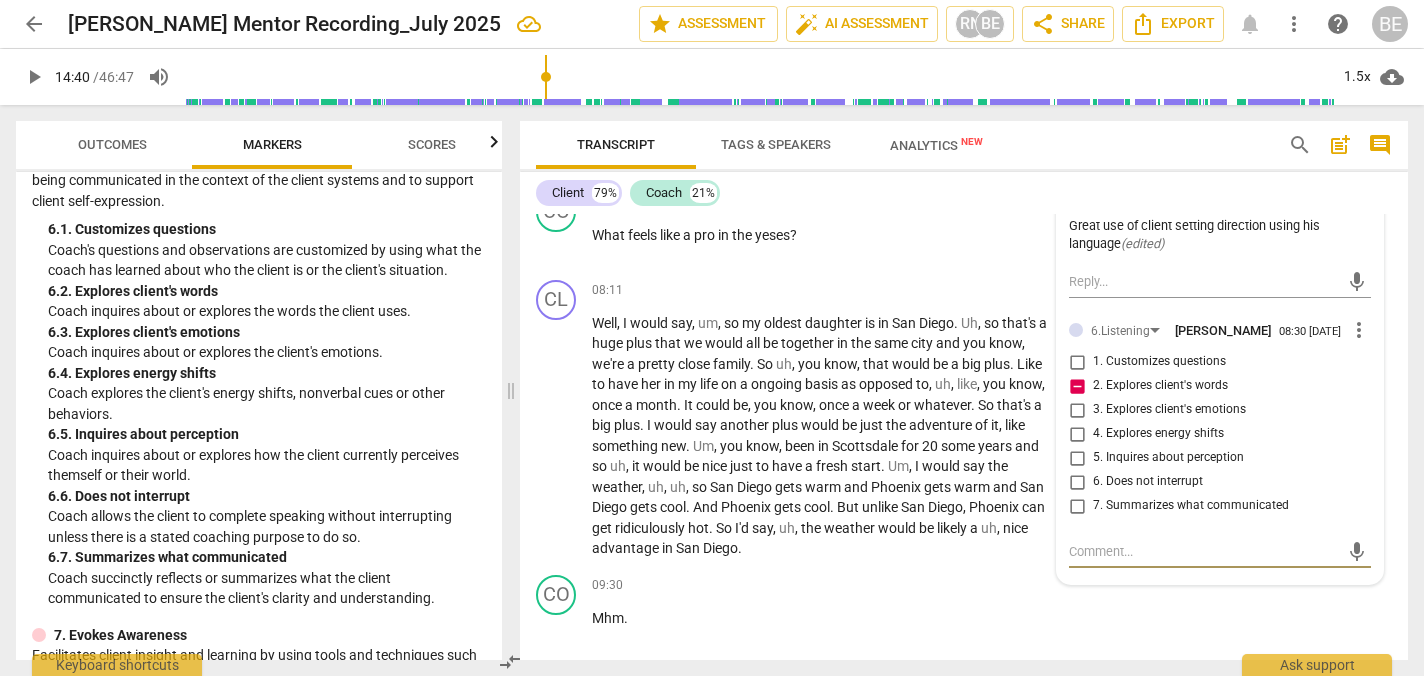 type on "M" 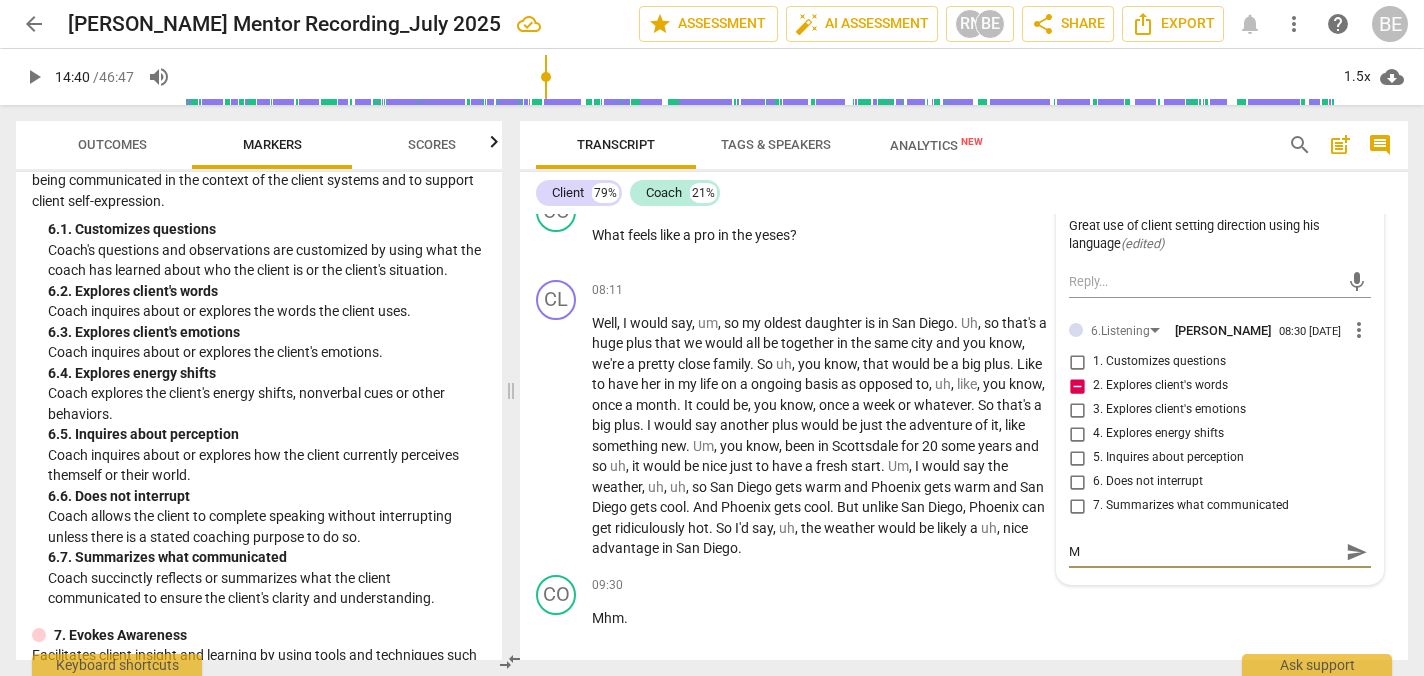 type on "Mi" 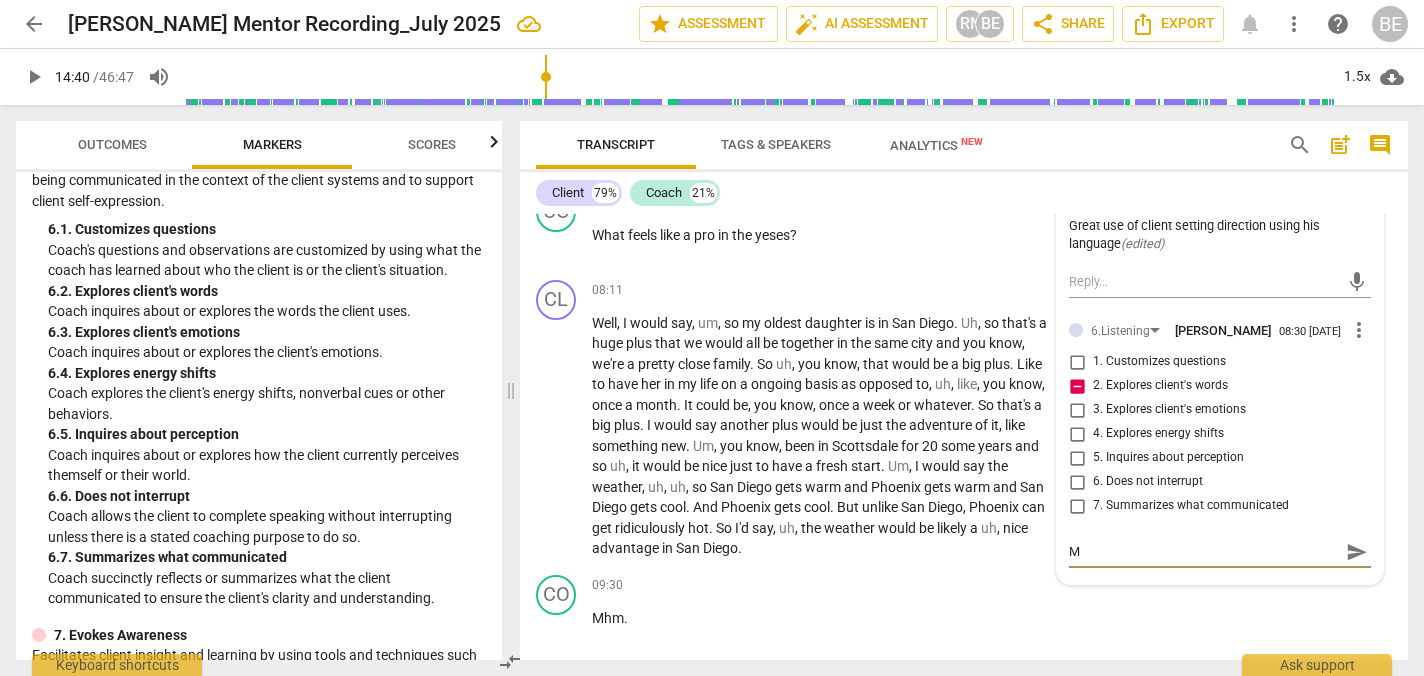 type on "Mi" 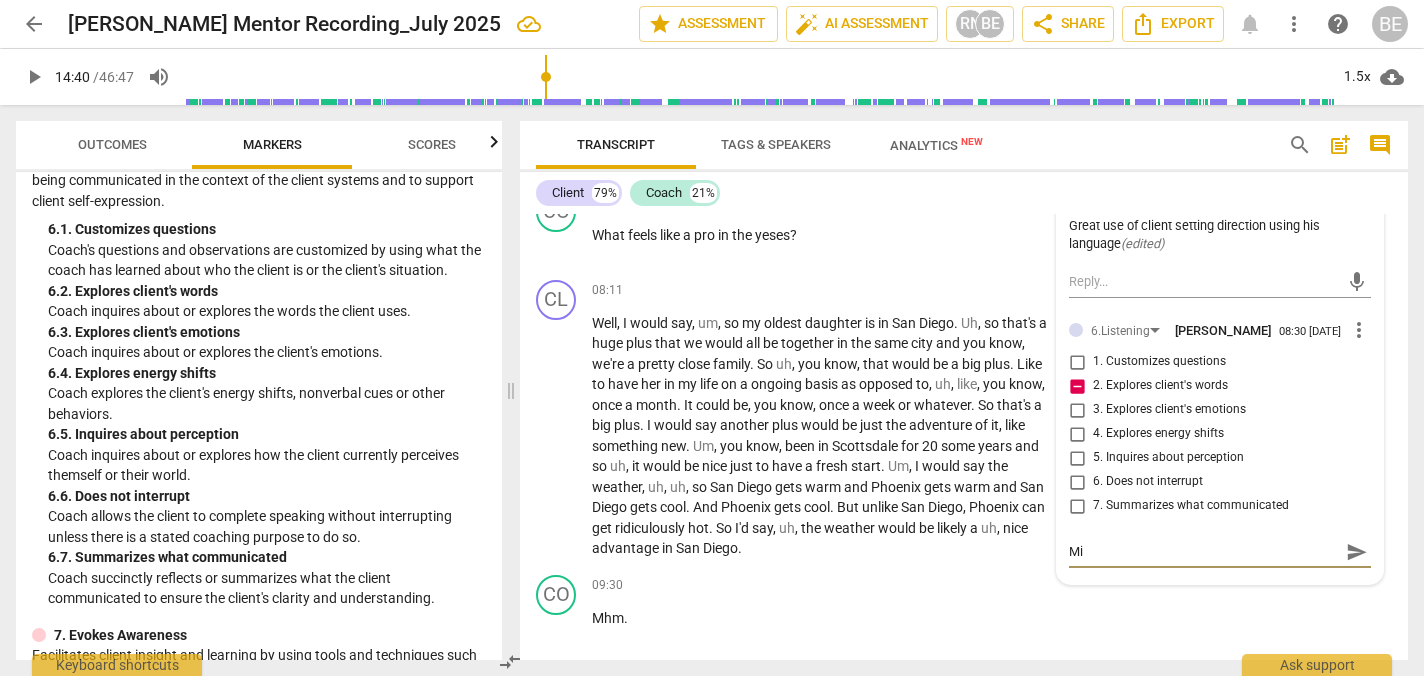 type on "Mig" 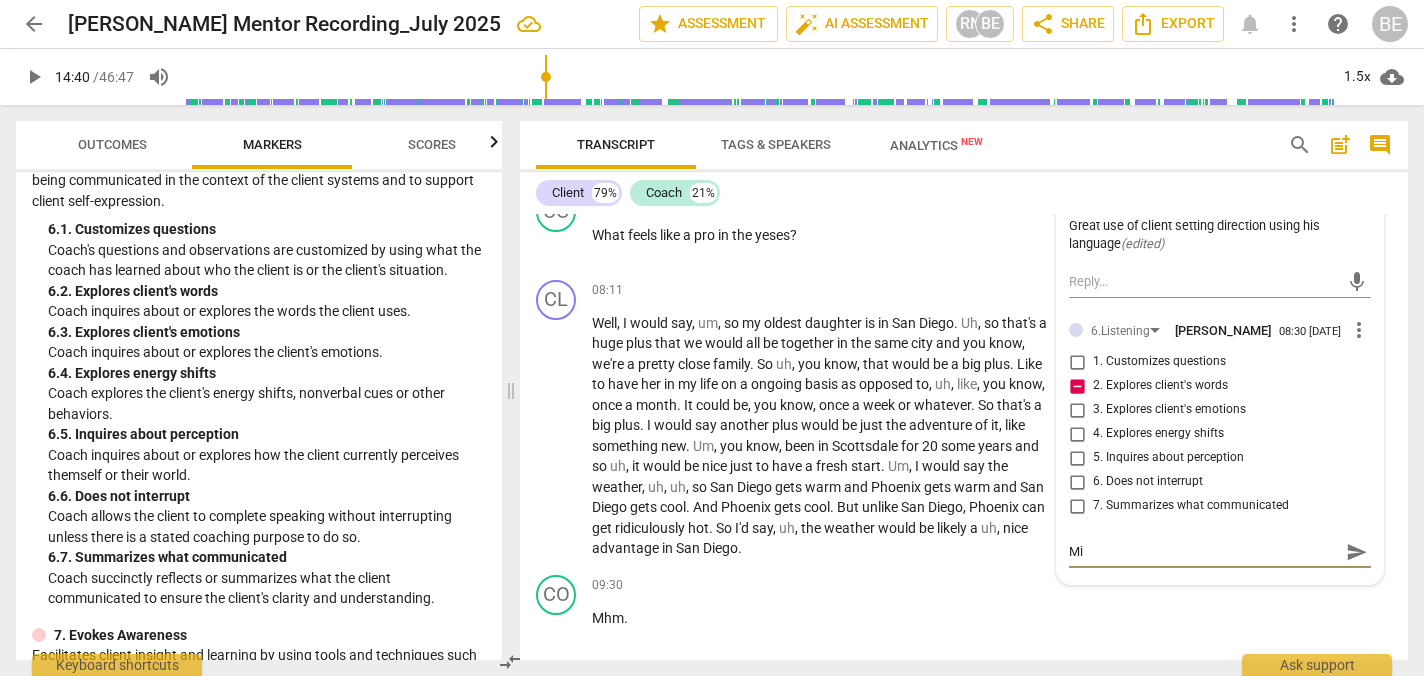 type on "Mig" 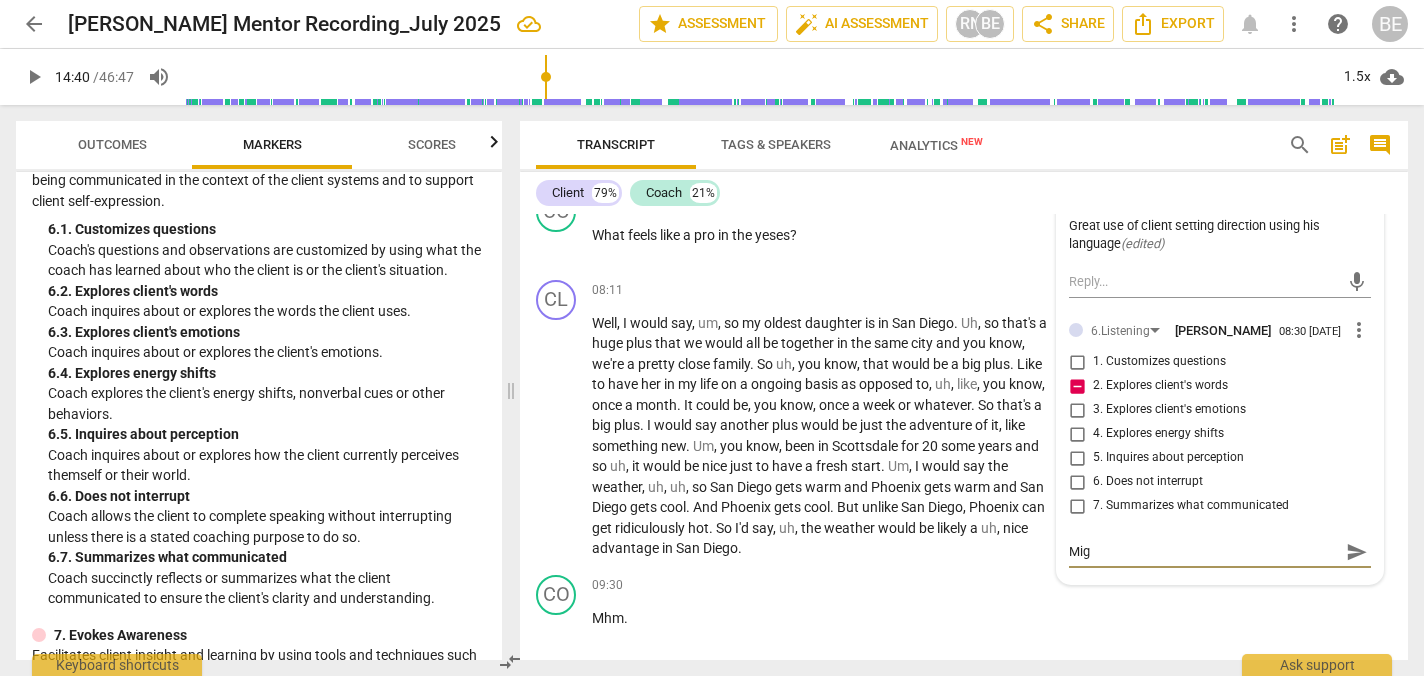 type on "Migh" 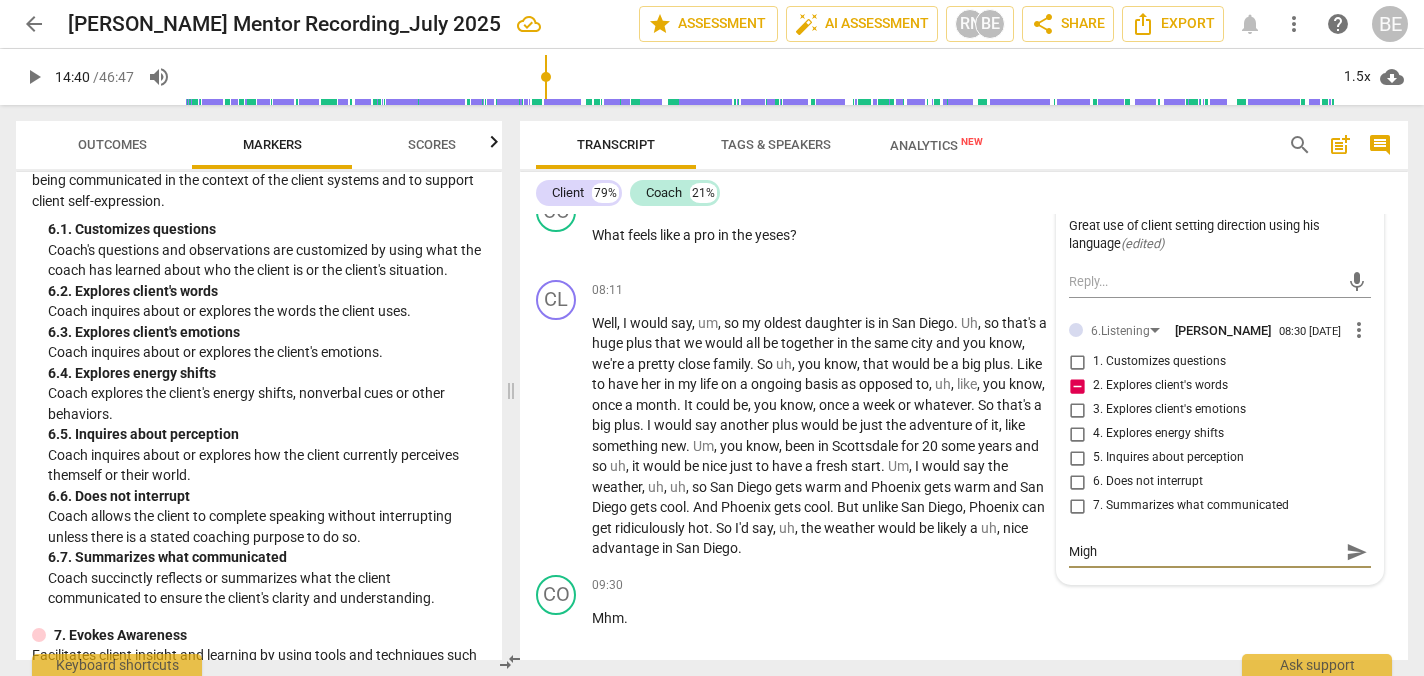 type on "Might" 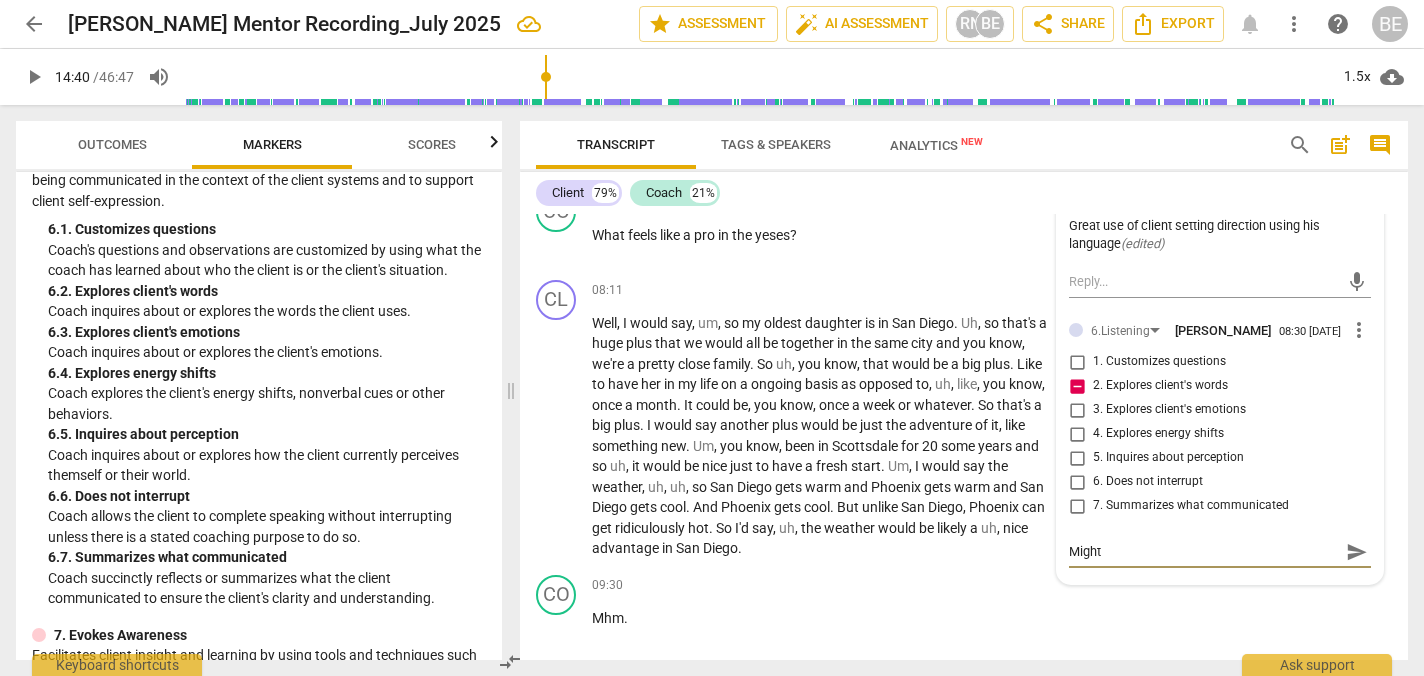 type on "Might" 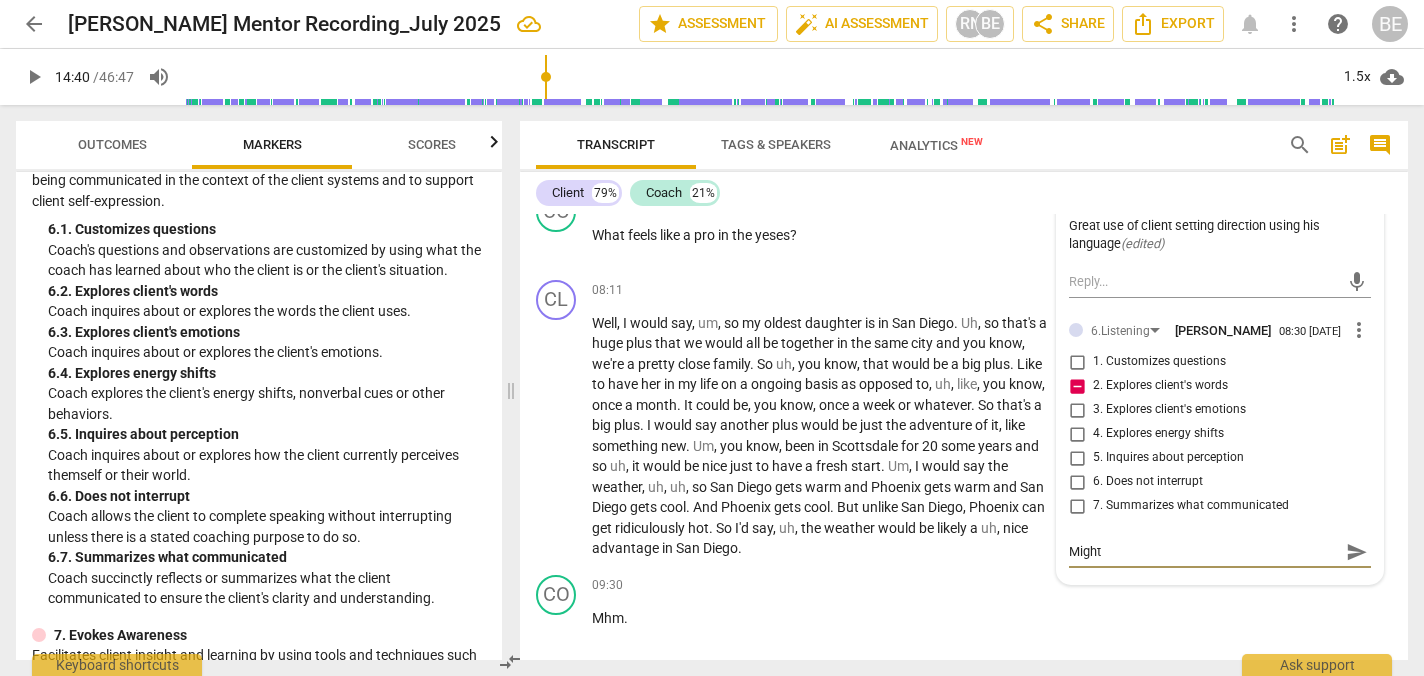 type on "Might" 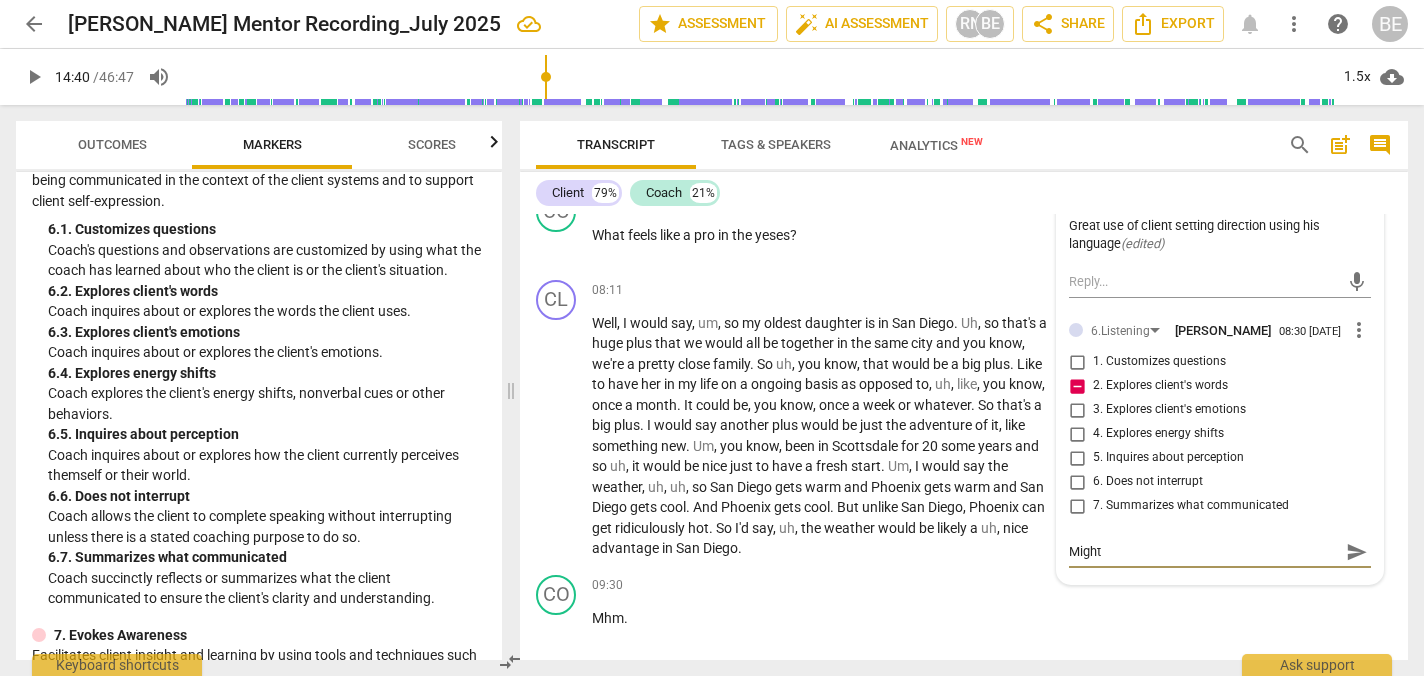 type on "Might b" 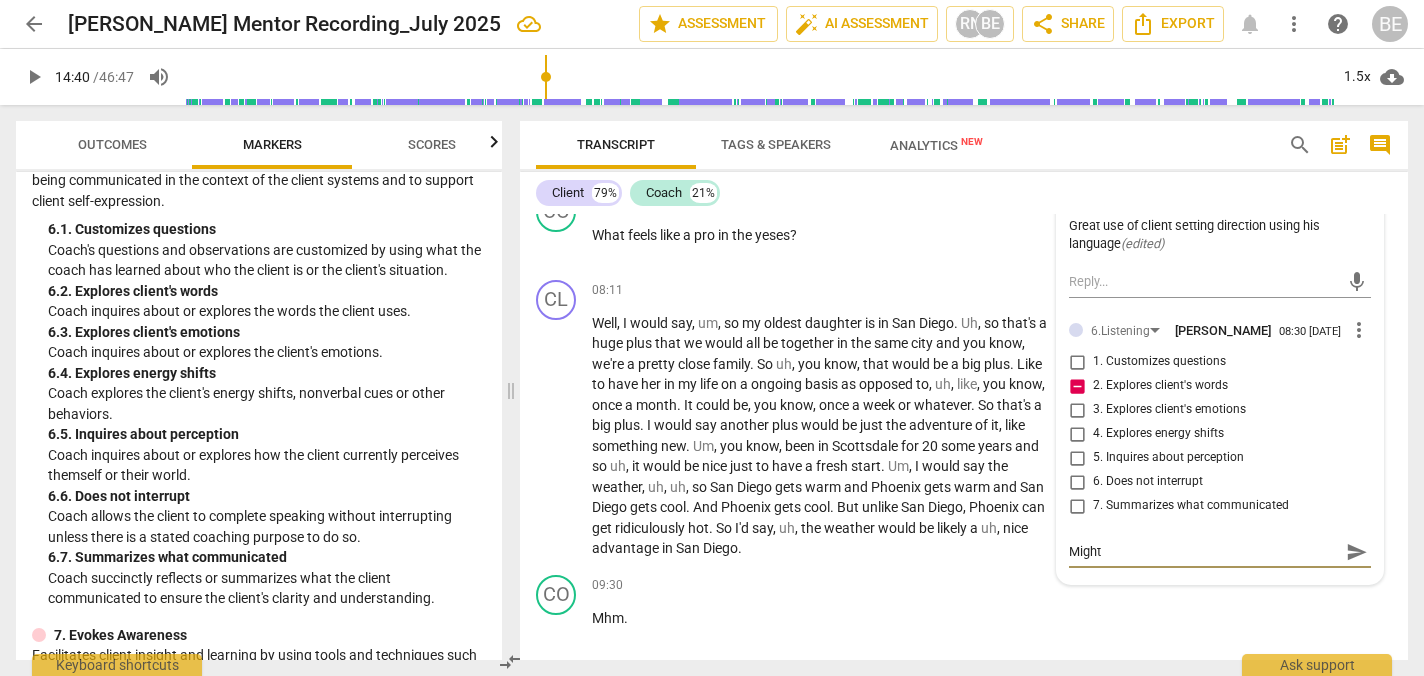 type on "Might b" 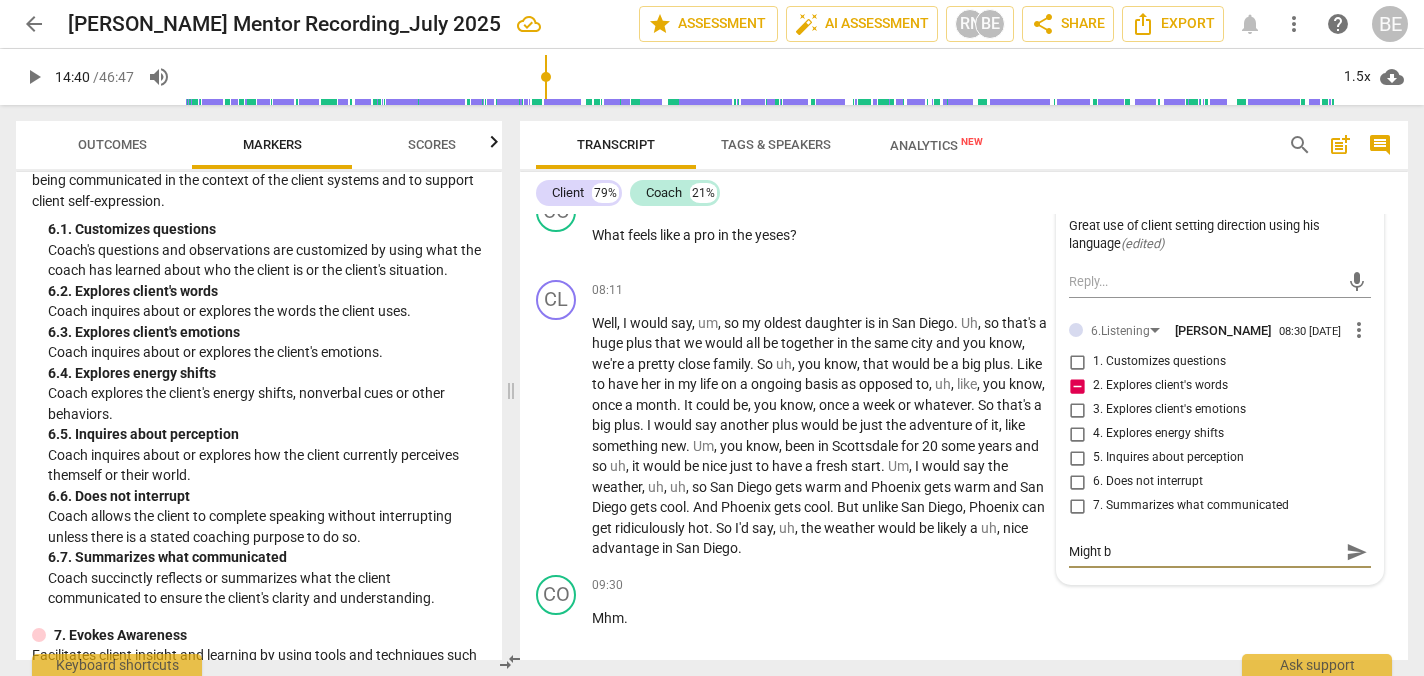 type on "Might be" 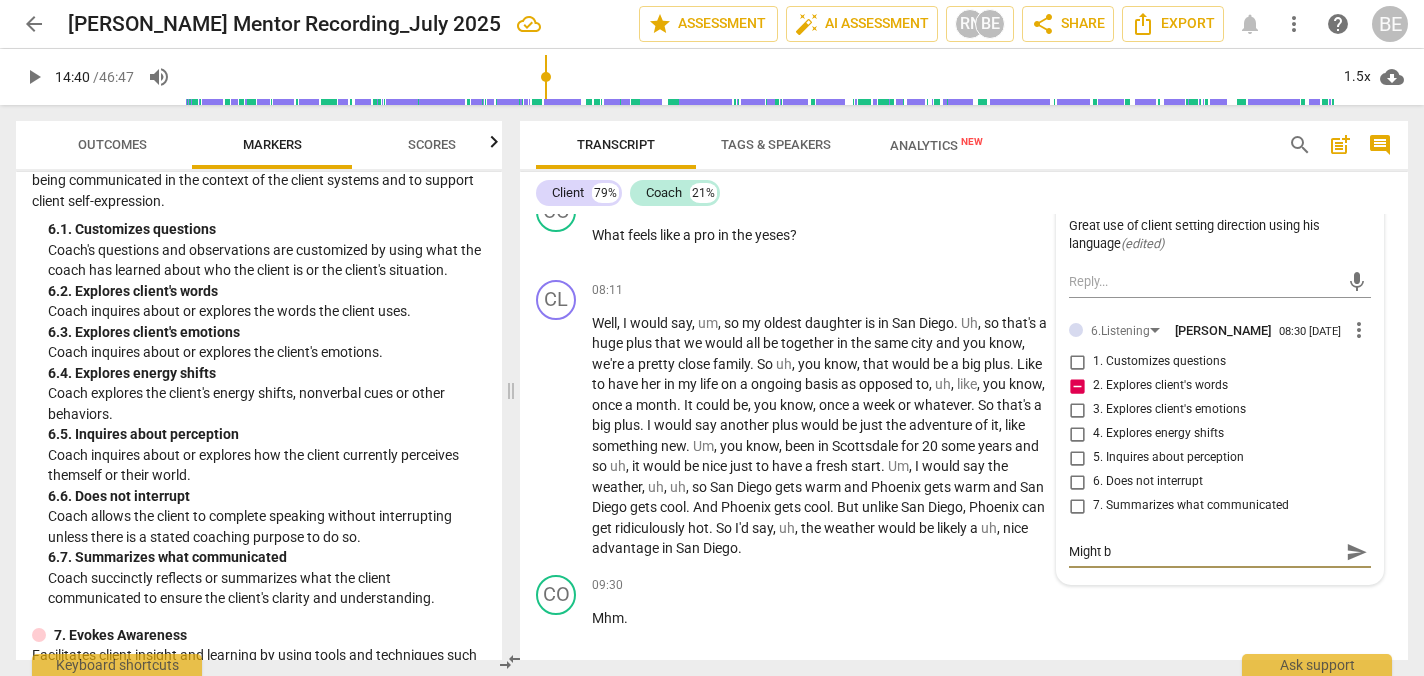 type on "Might be" 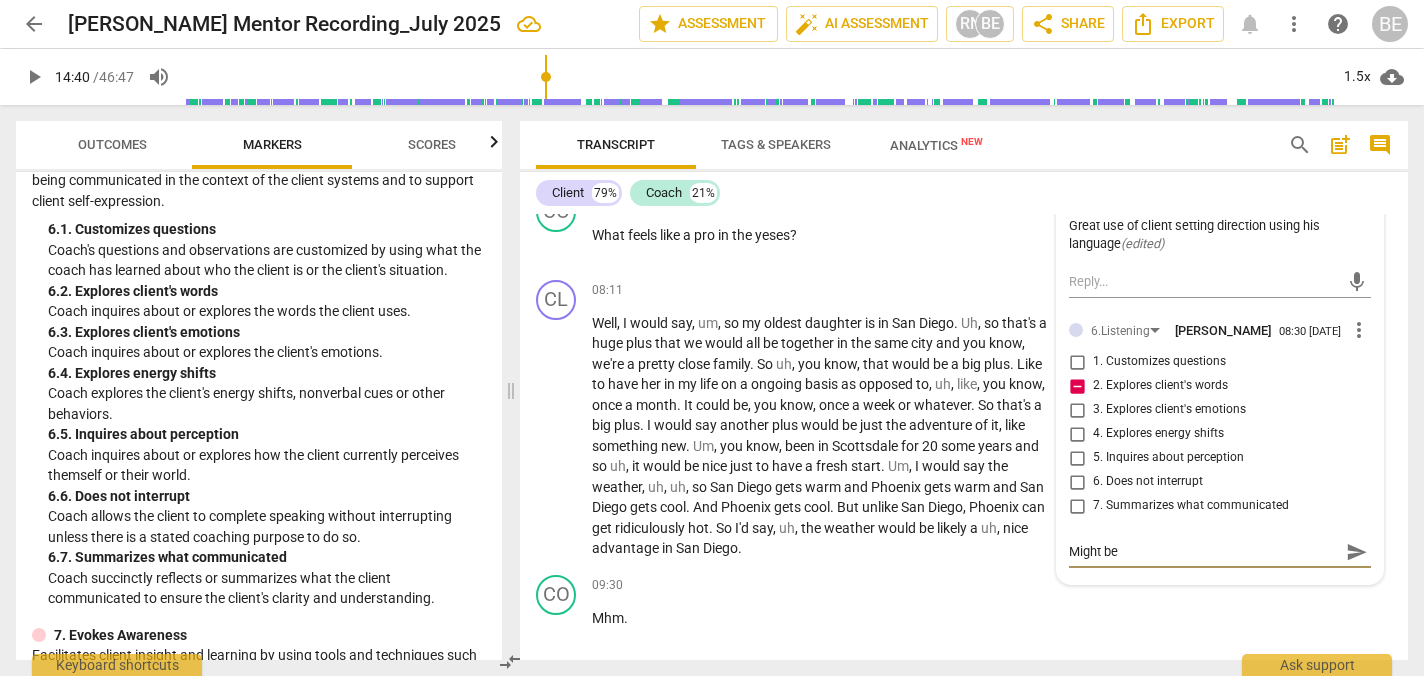 type on "Might be" 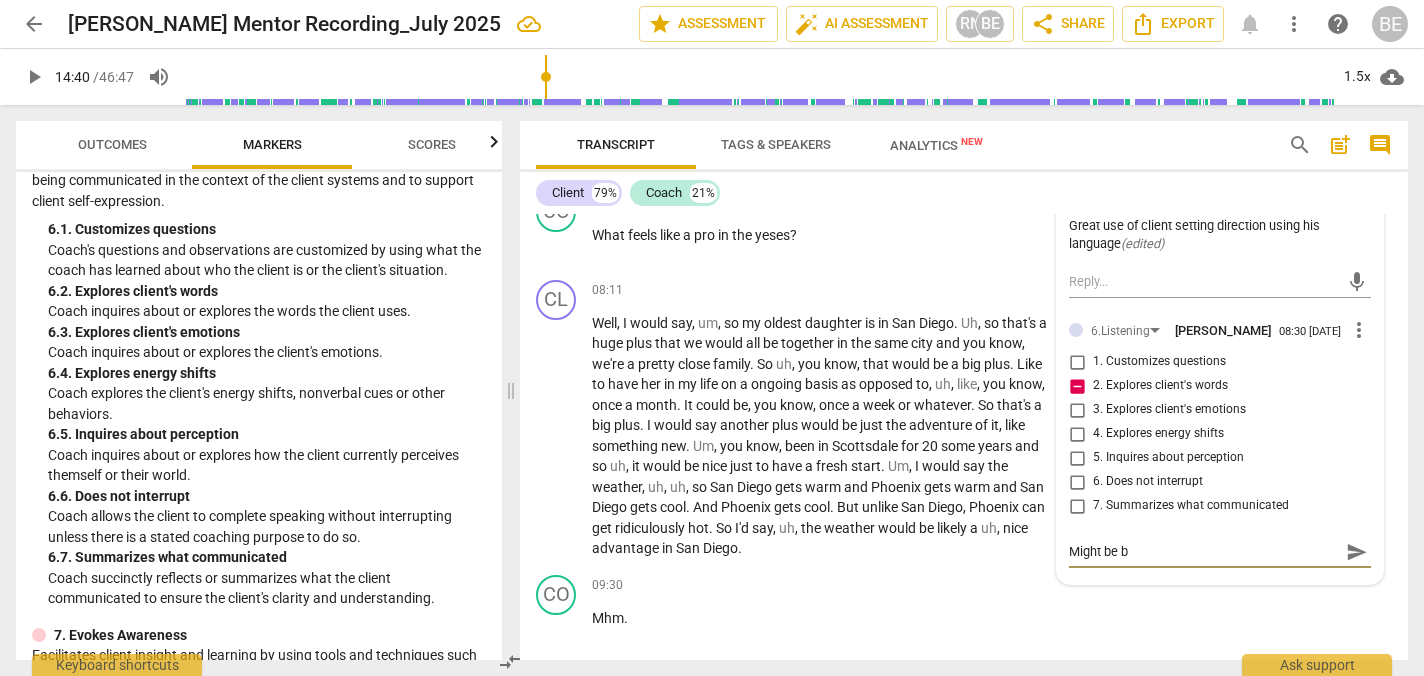 type on "Might be be" 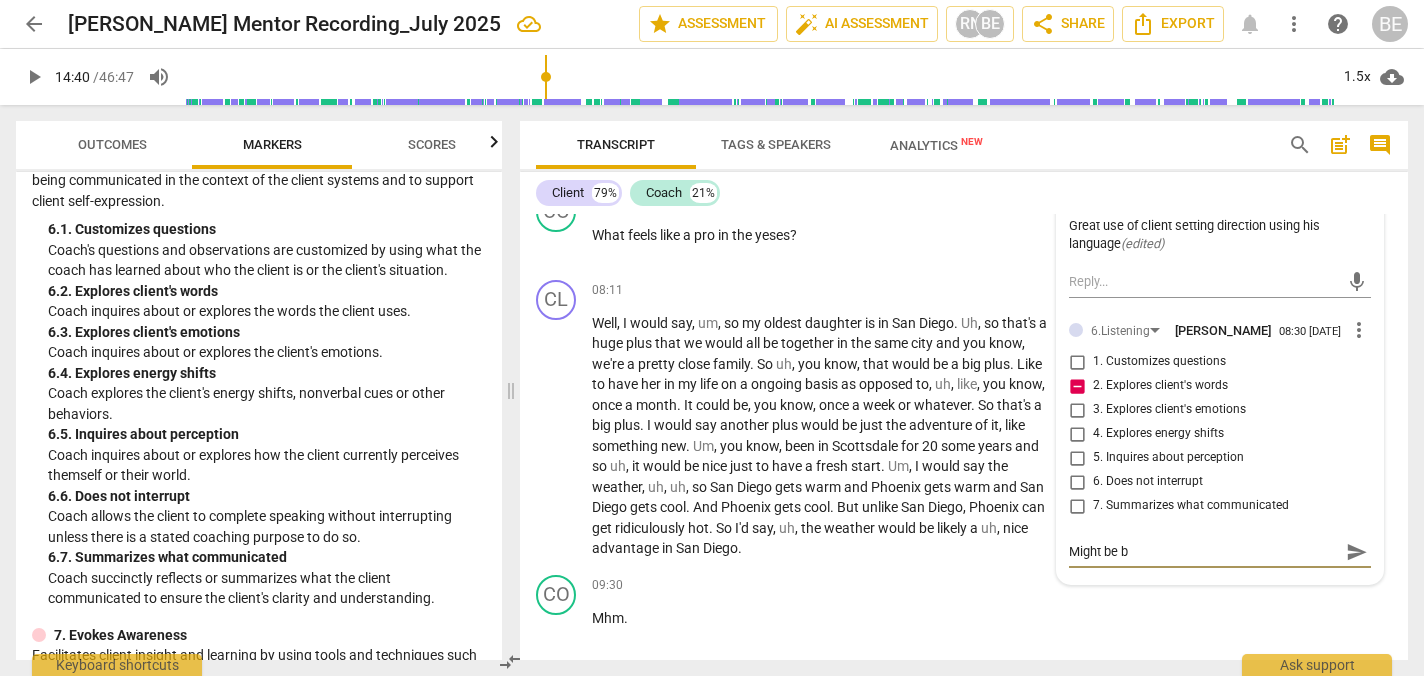 type on "Might be be" 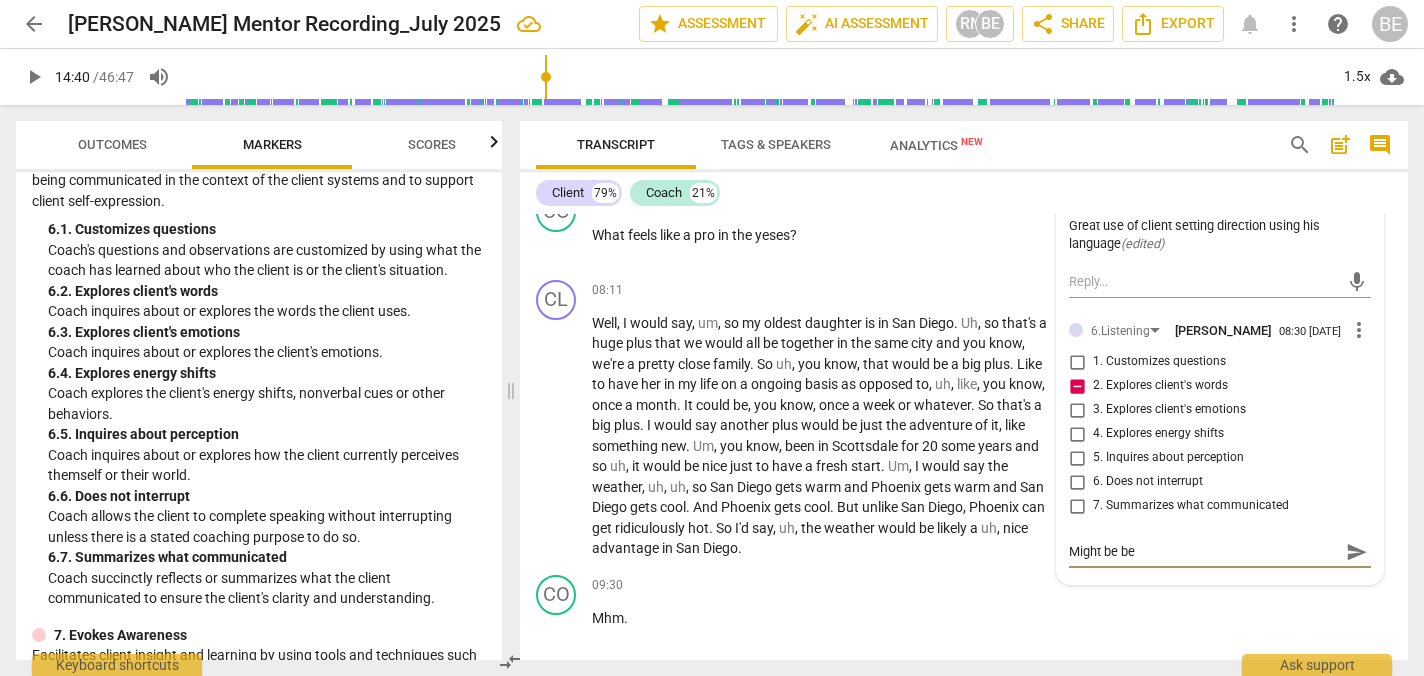 type on "Might be bes" 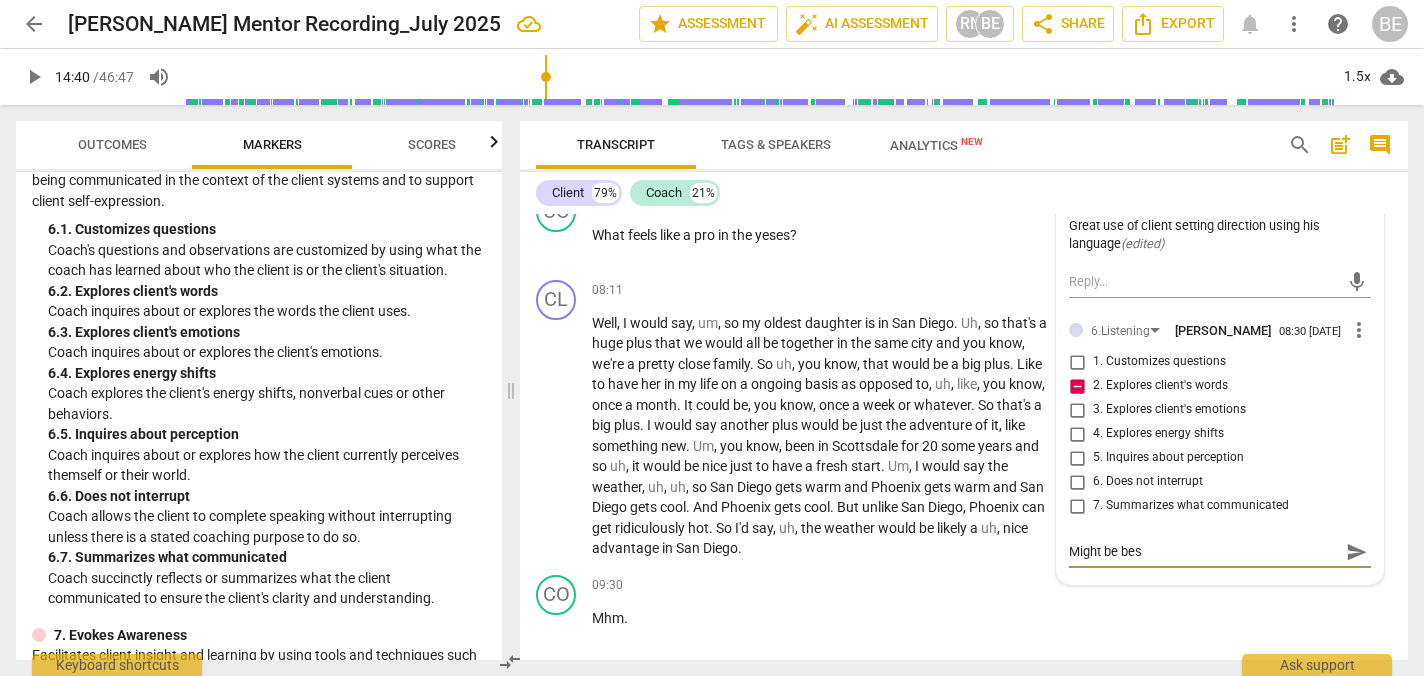 type on "Might be best" 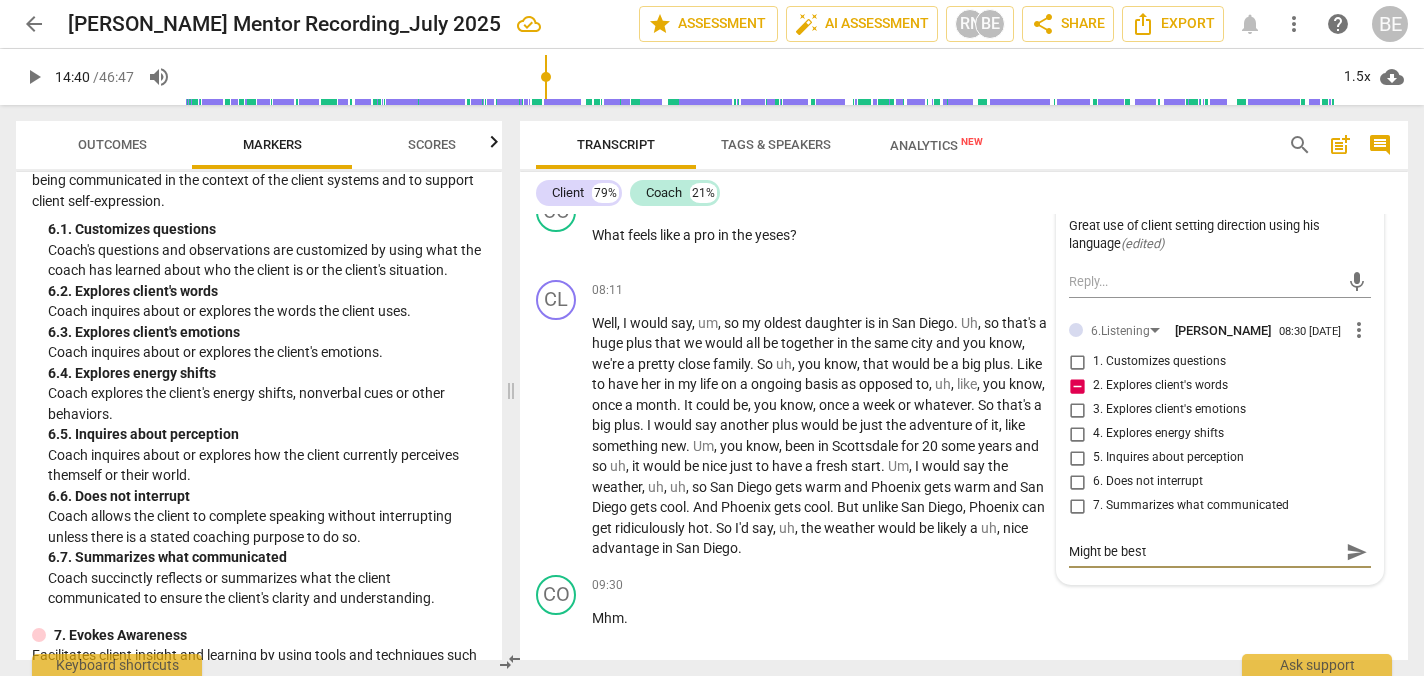 type on "Might be best" 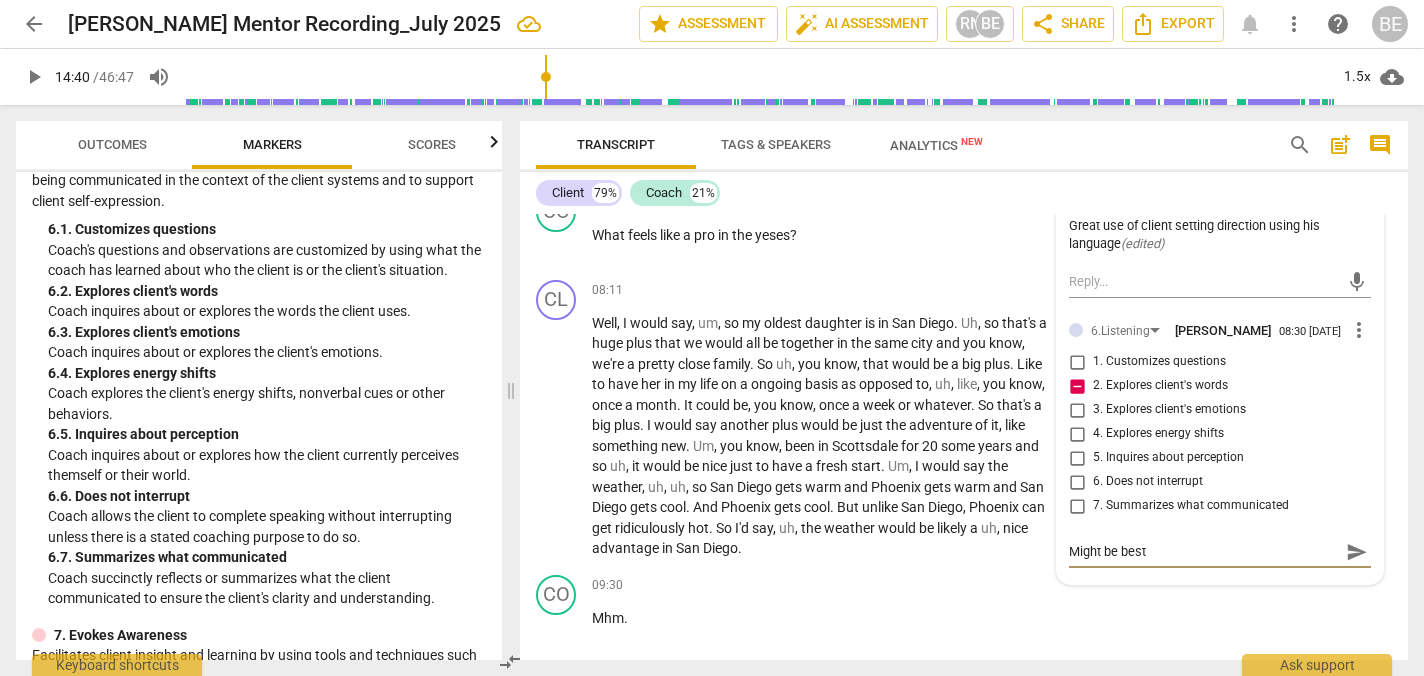 type on "Might be best" 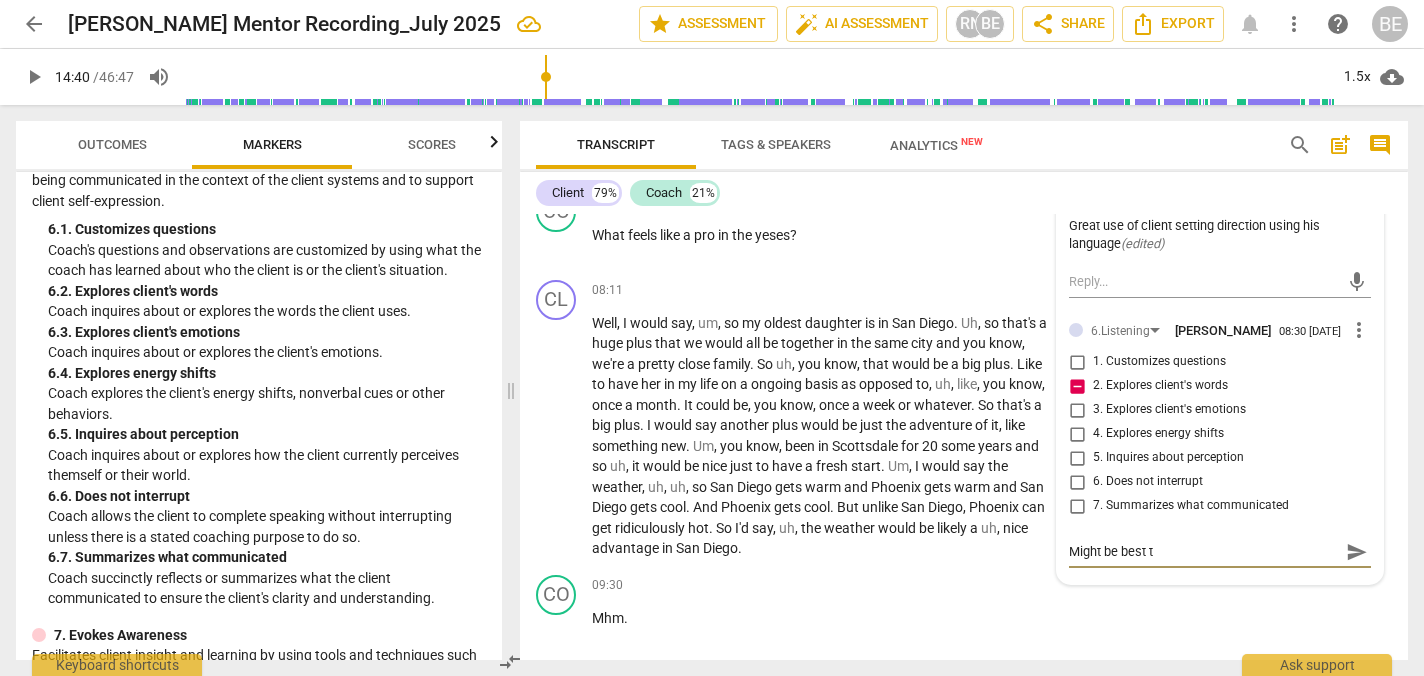 type on "Might be best to" 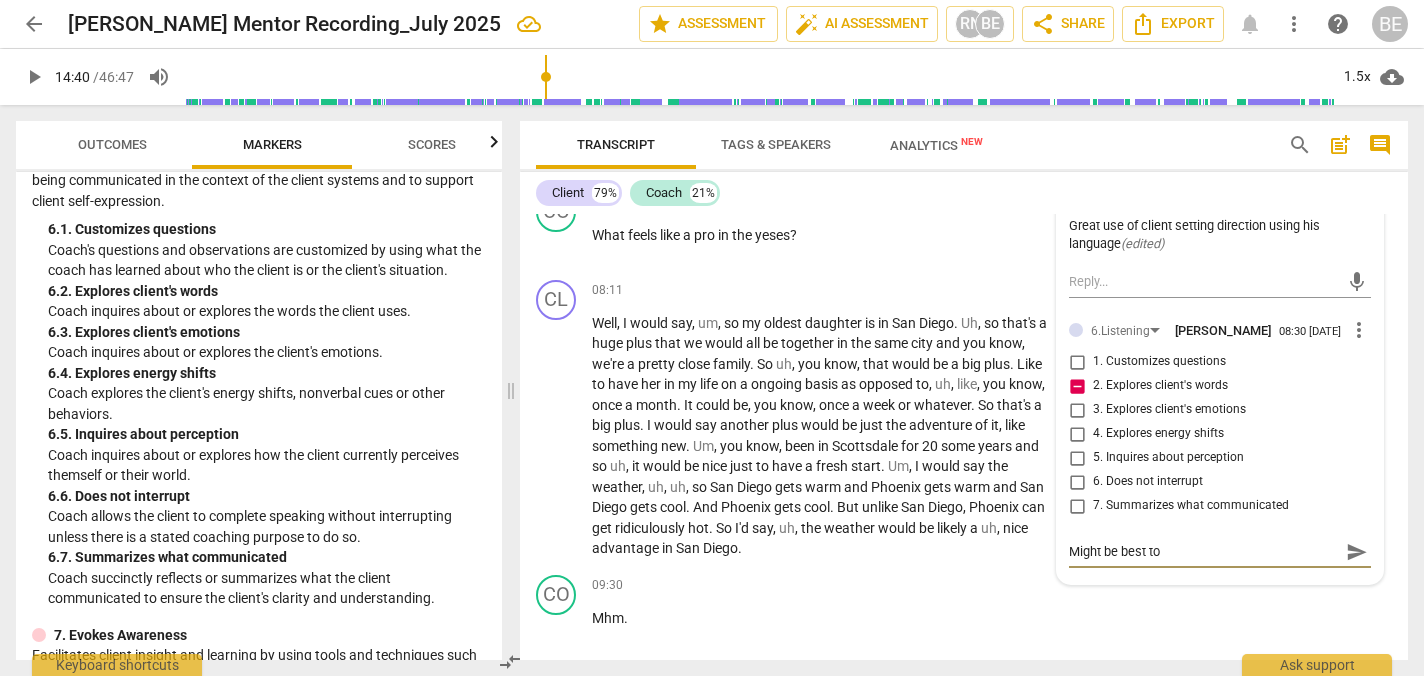 type on "Might be best to" 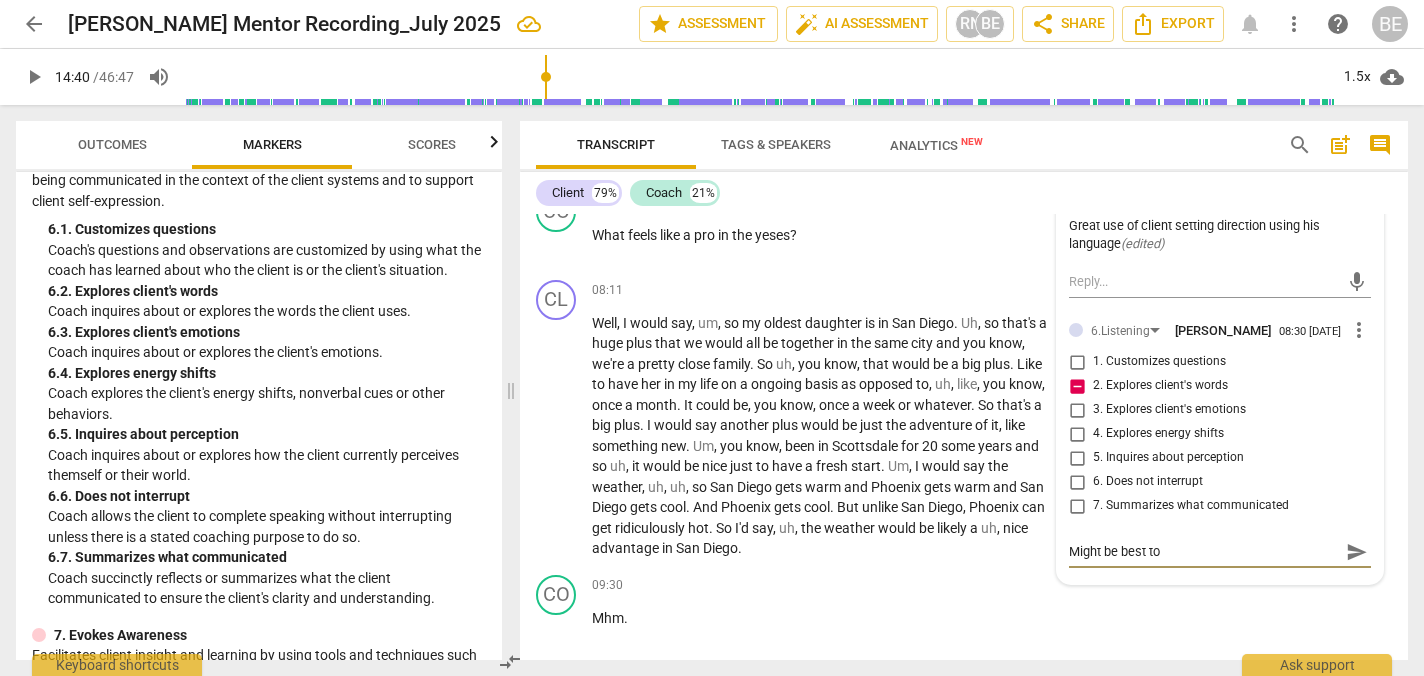 type on "Might be best to" 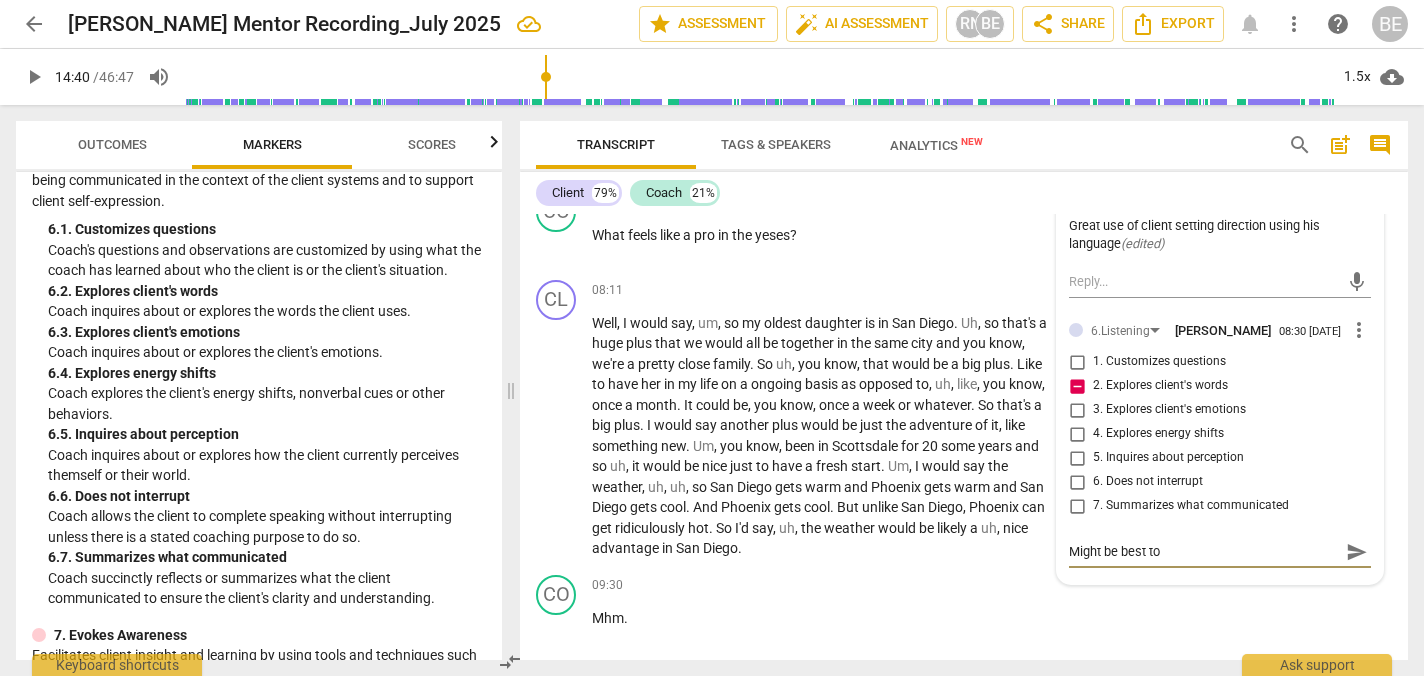 type on "Might be best to u" 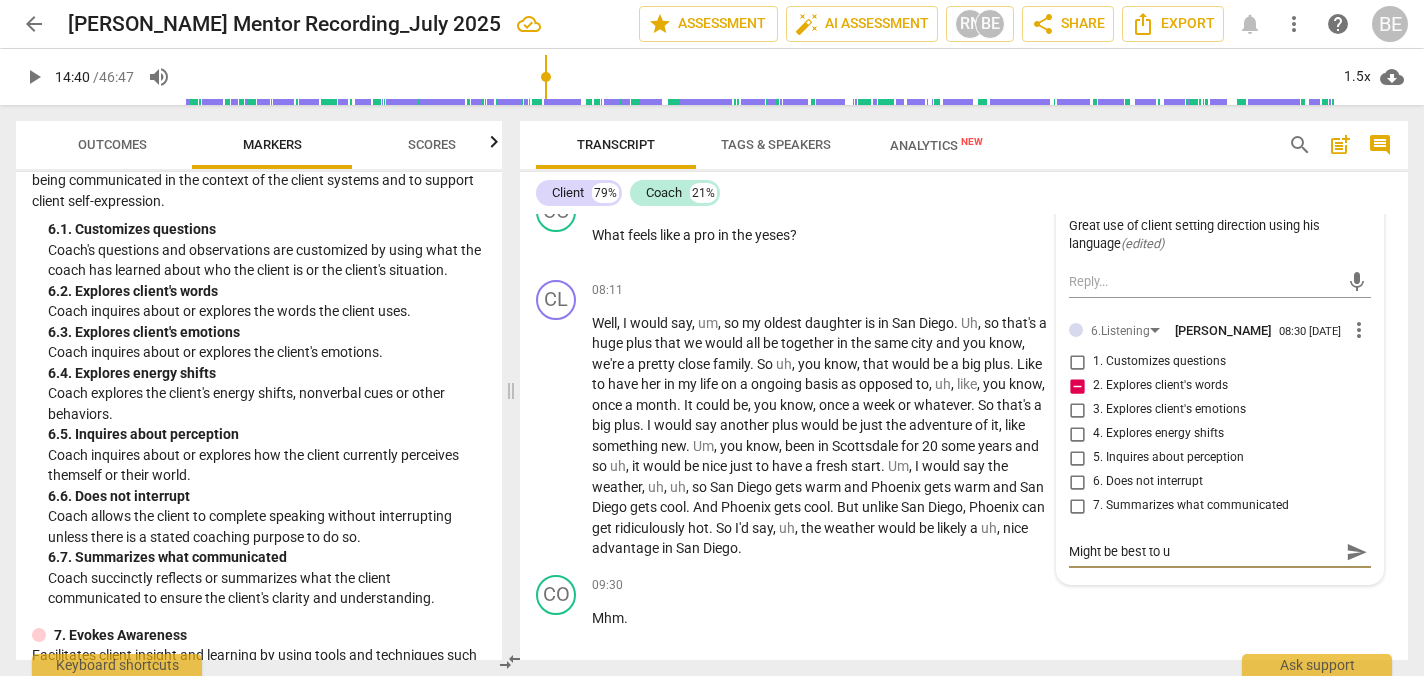 type on "Might be best to us" 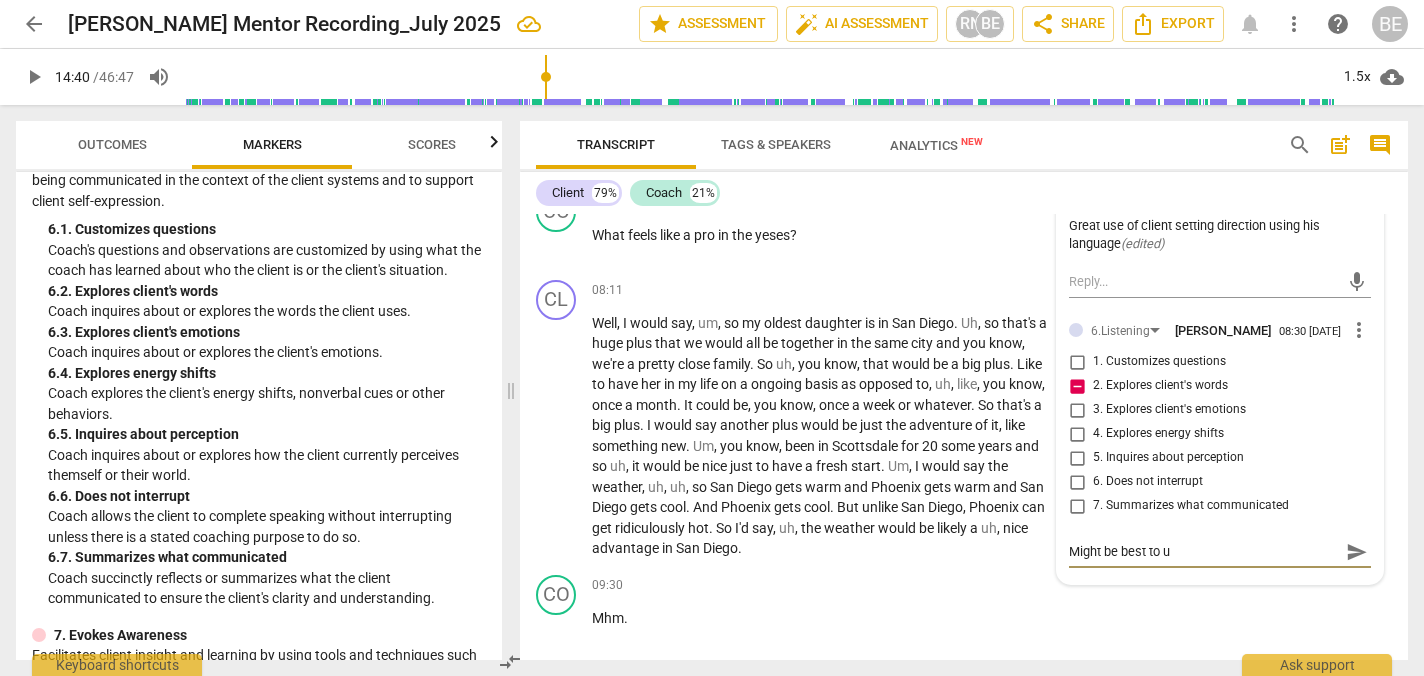 type on "Might be best to us" 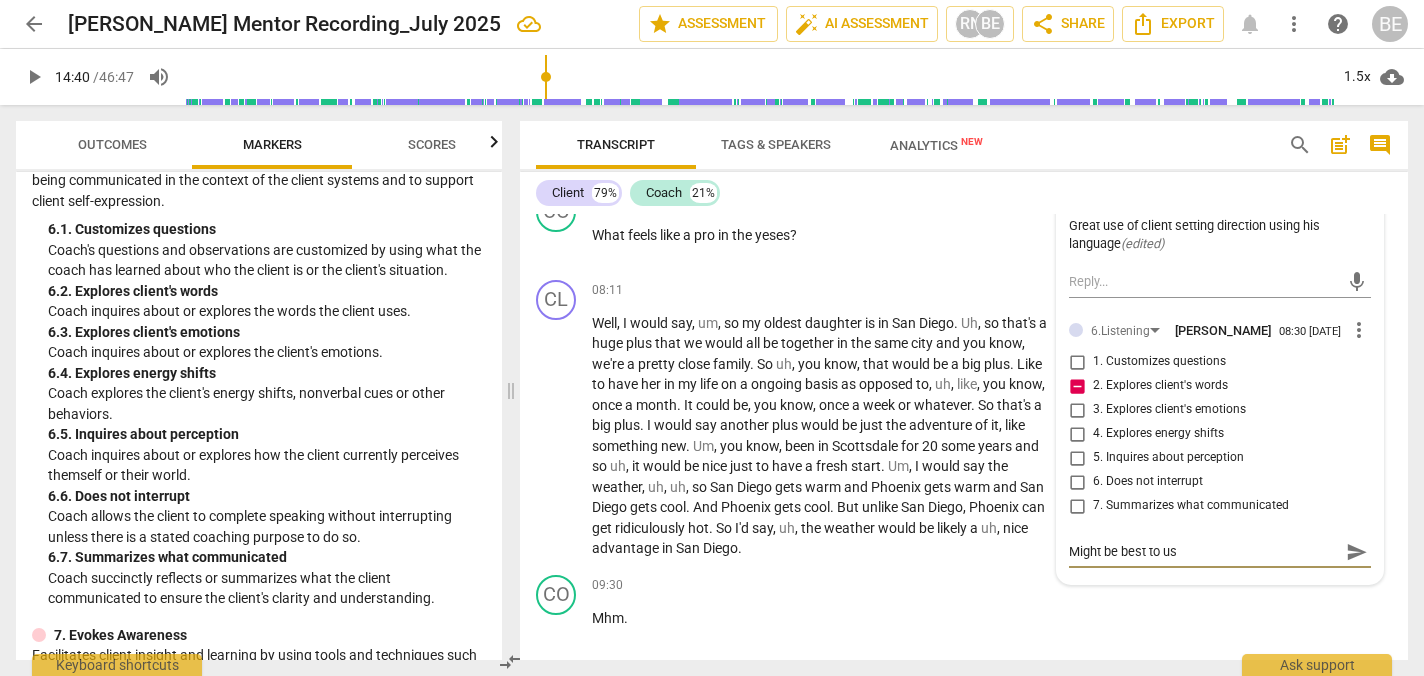 type on "Might be best to use" 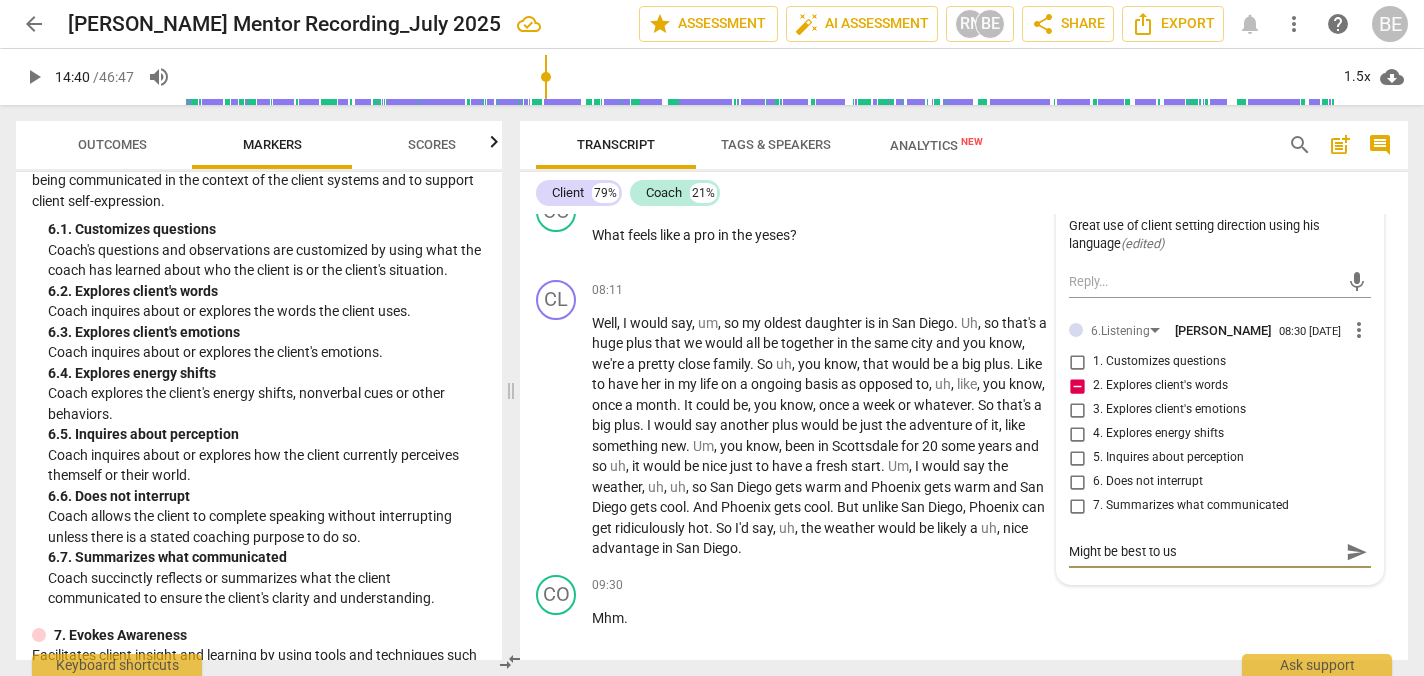 type on "Might be best to use" 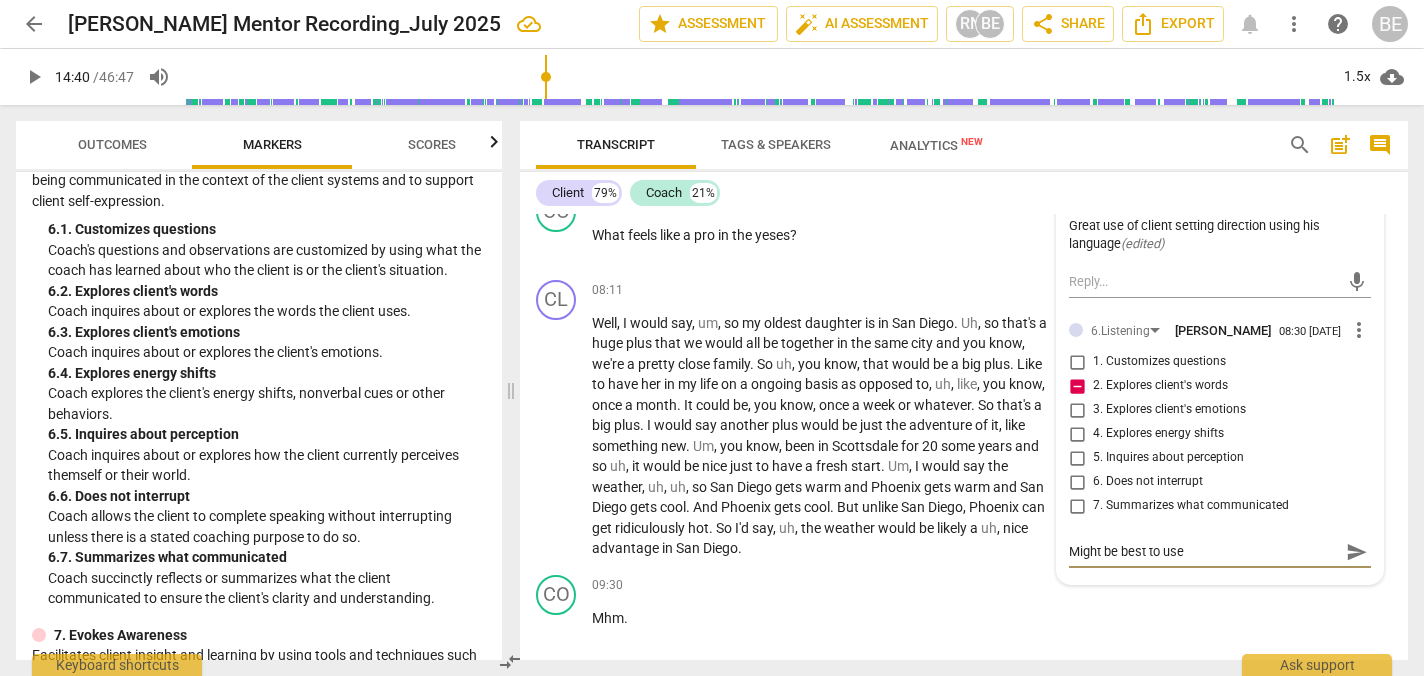 type on "Might be best to use" 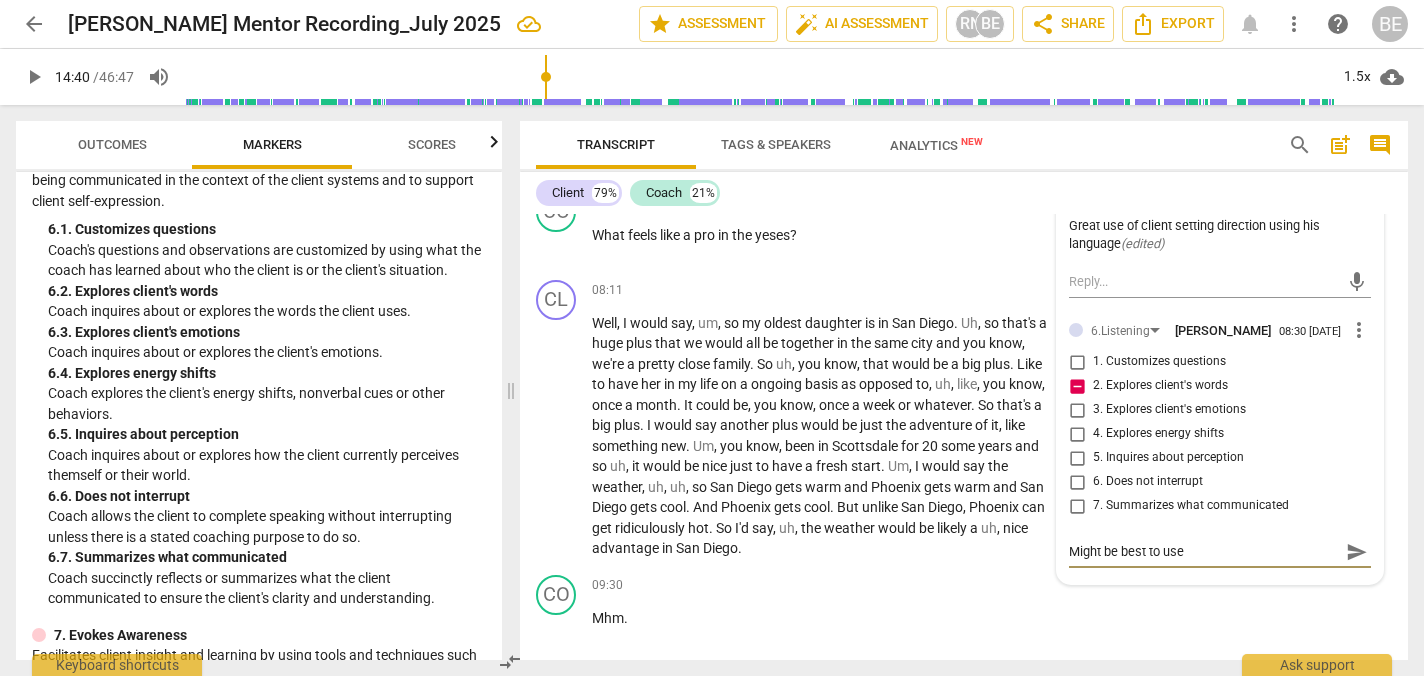 type on "Might be best to use t" 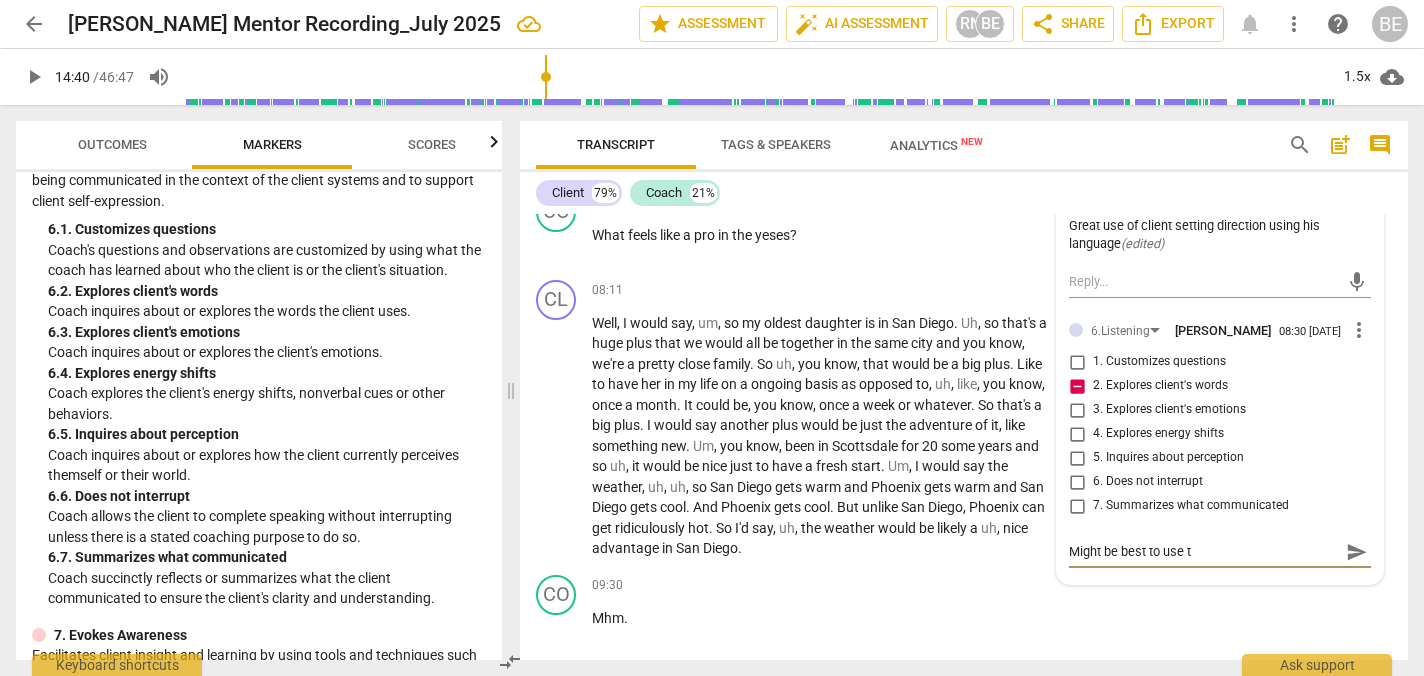 type on "Might be best to use th" 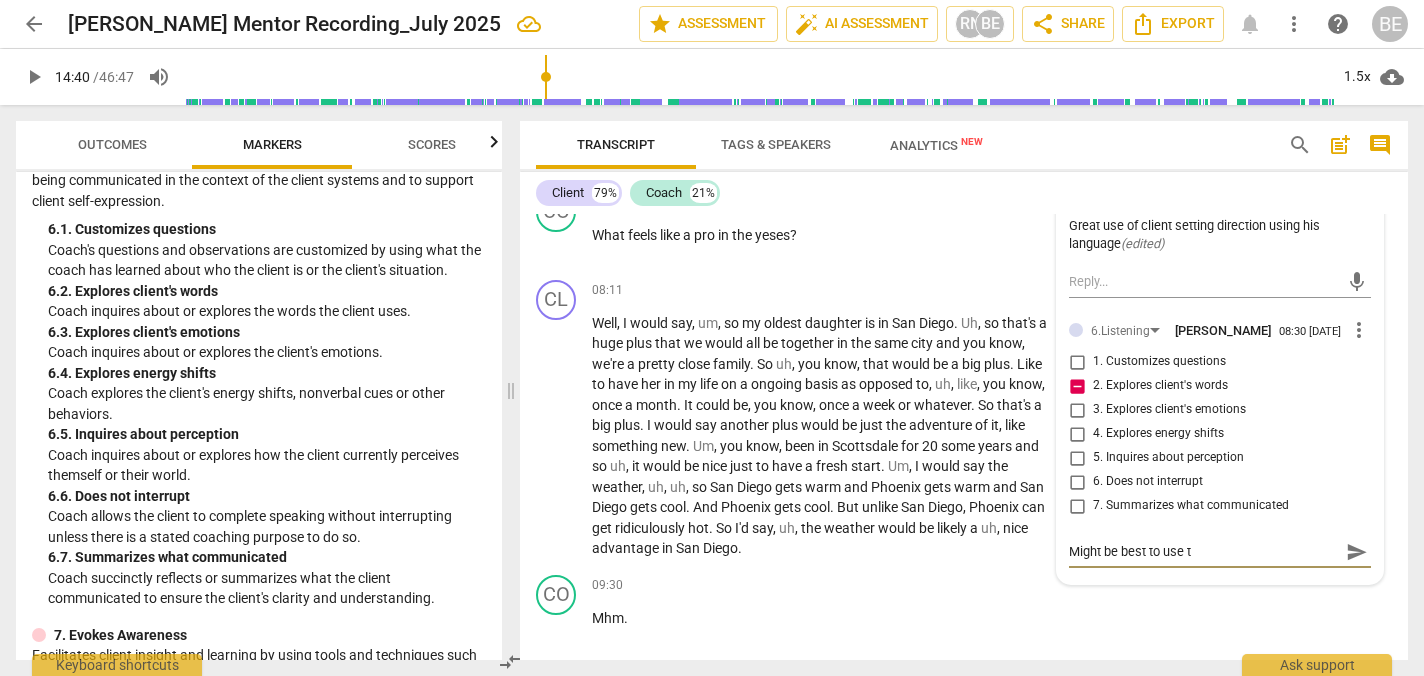 type on "Might be best to use th" 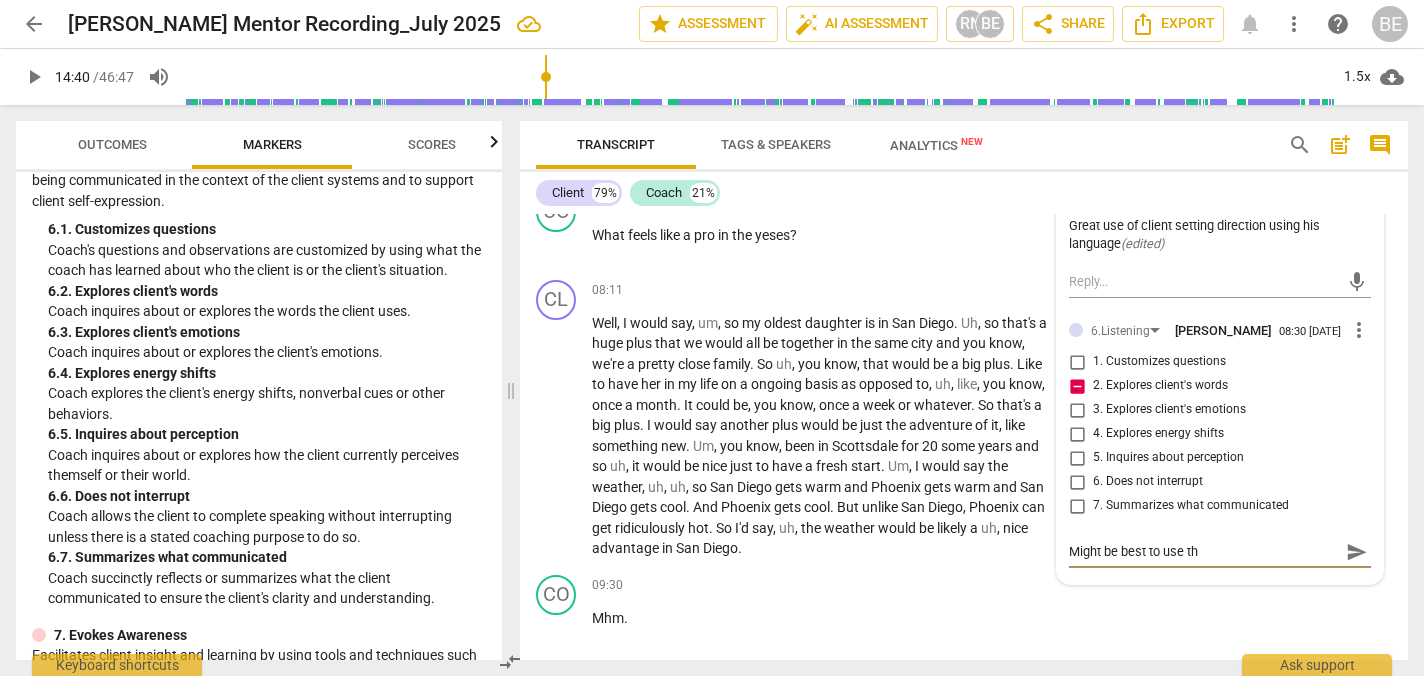type on "Might be best to use the" 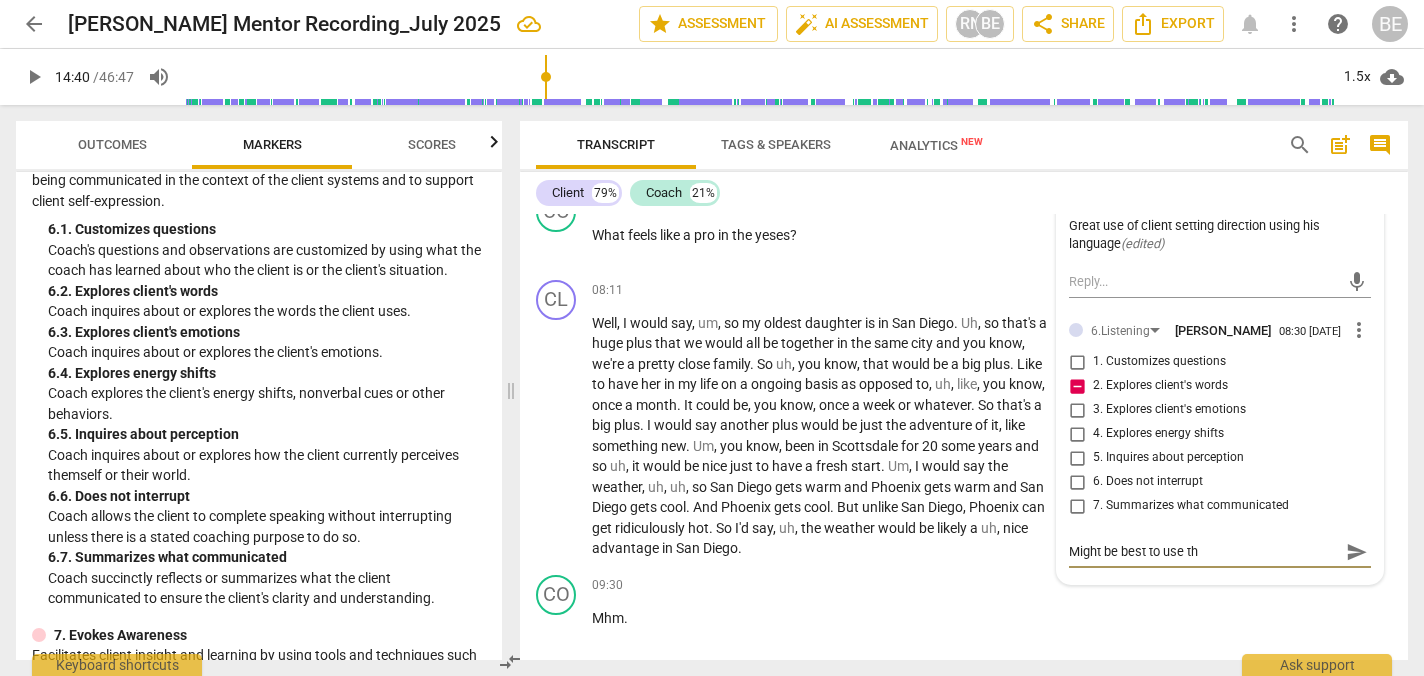 type on "Might be best to use the" 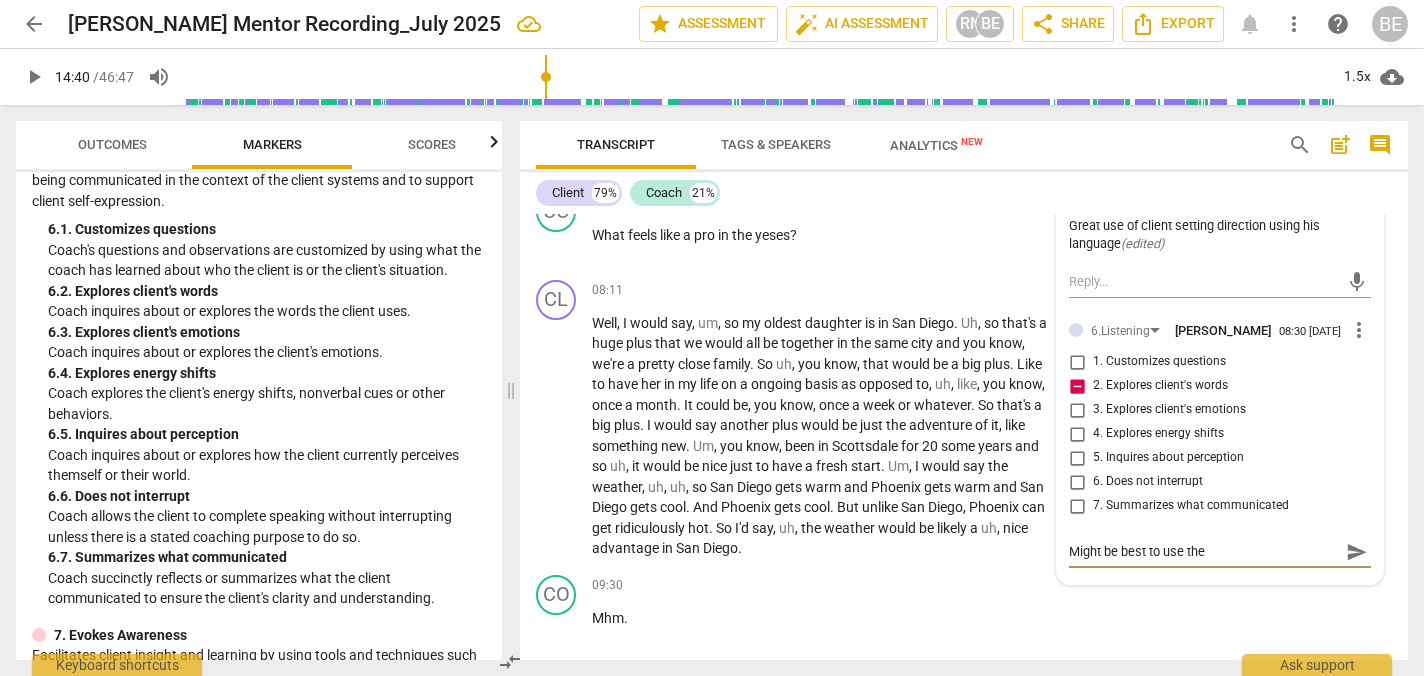 type on "Might be best to use the" 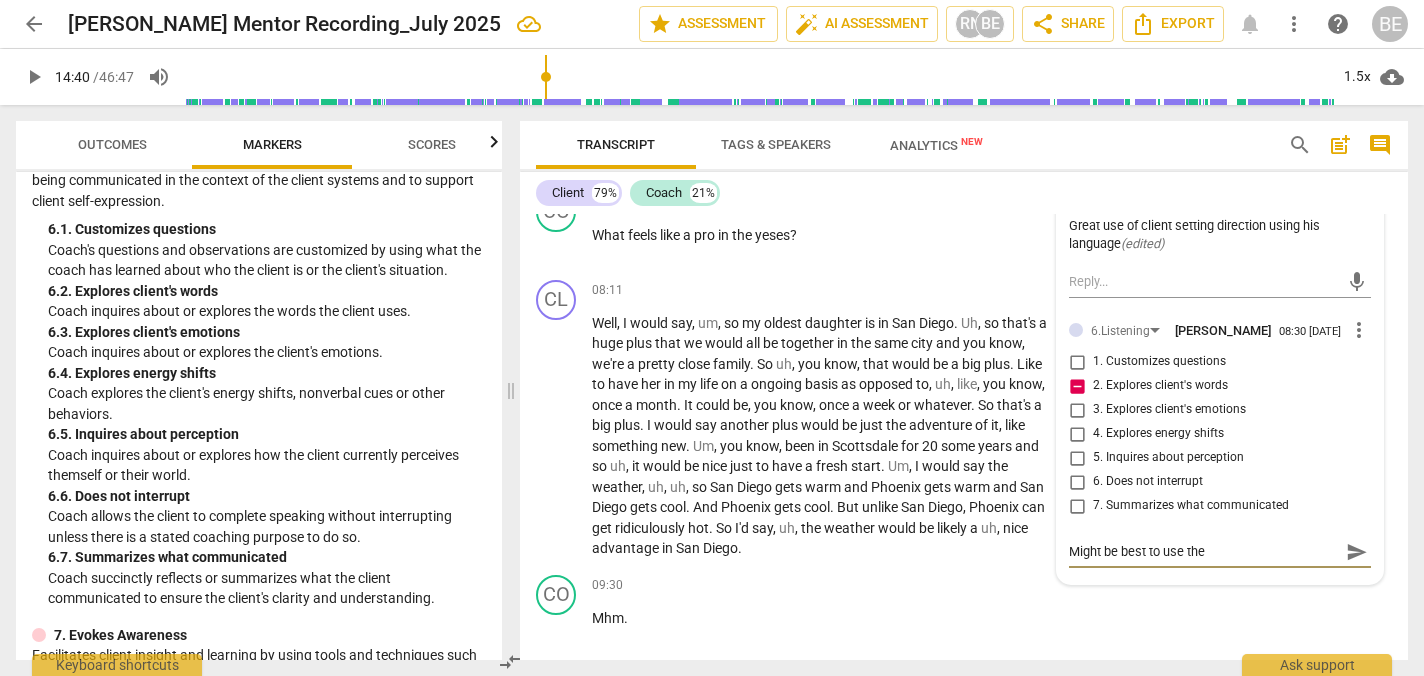 type on "Might be best to use the" 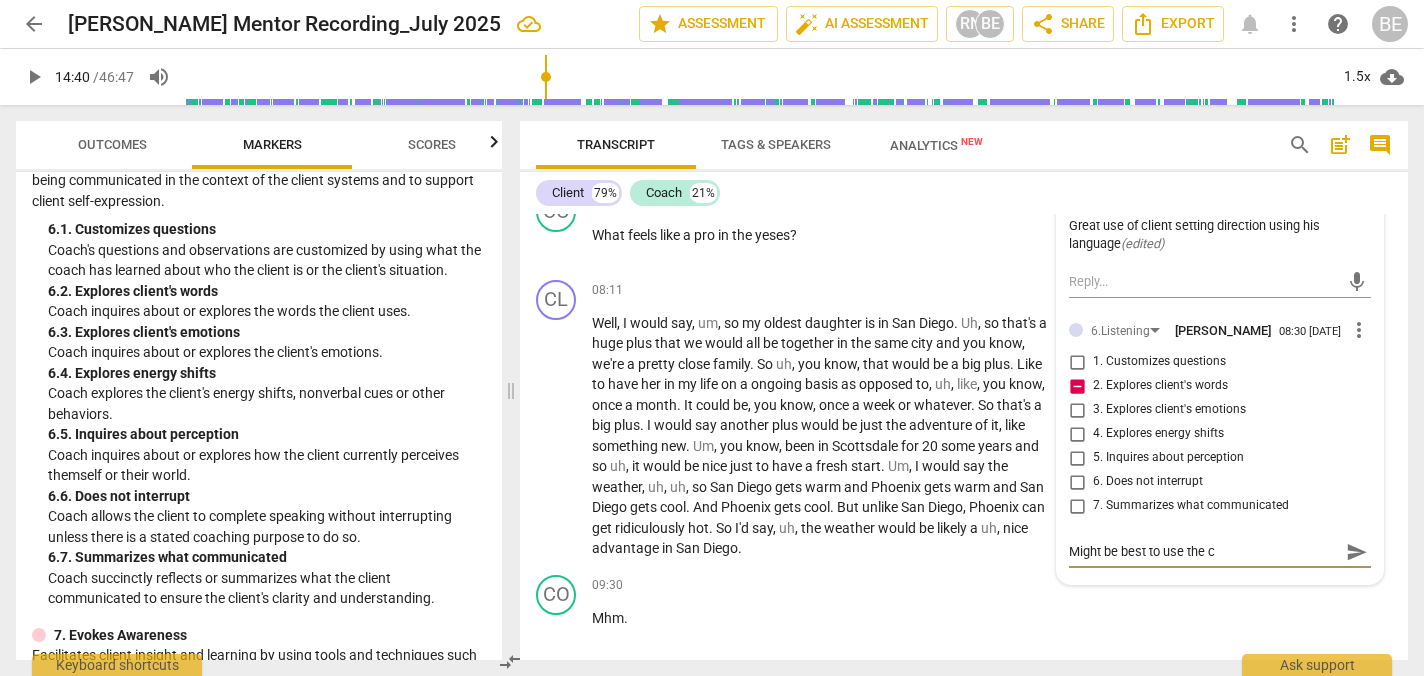 type on "Might be best to use the cl" 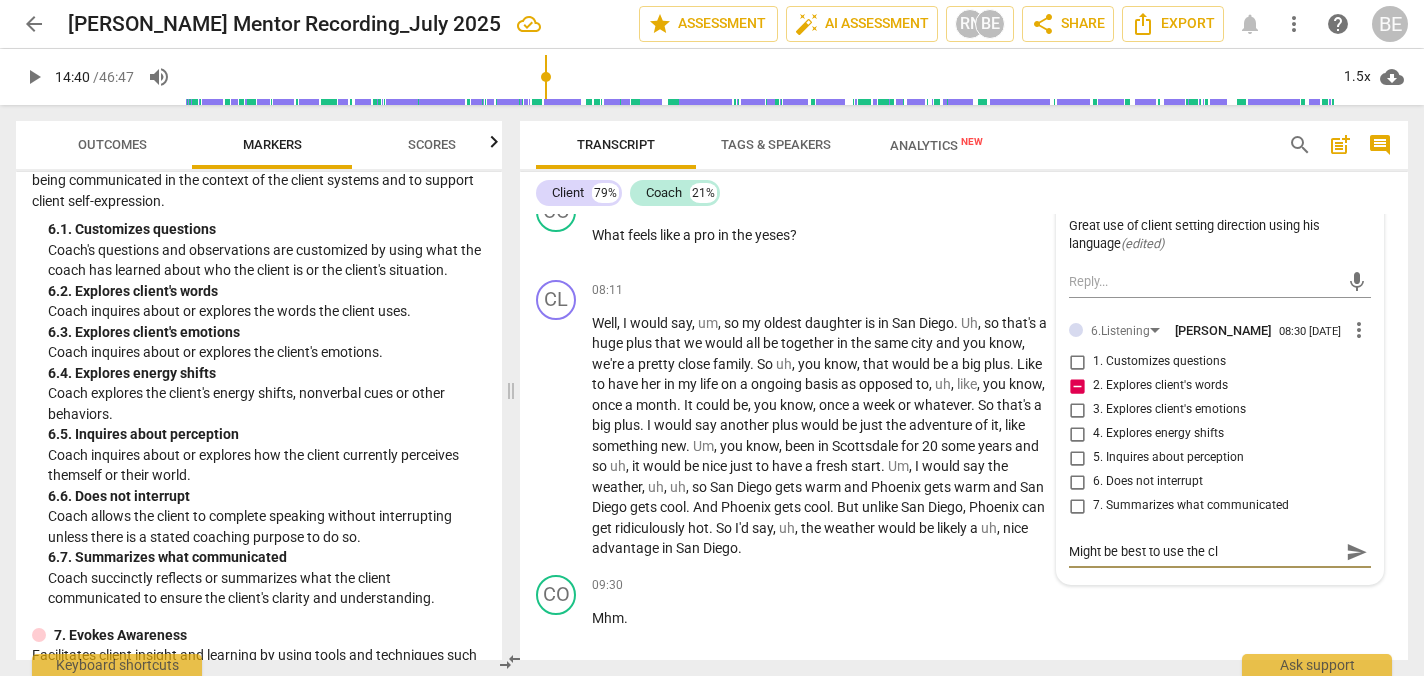 type on "Might be best to use the cli" 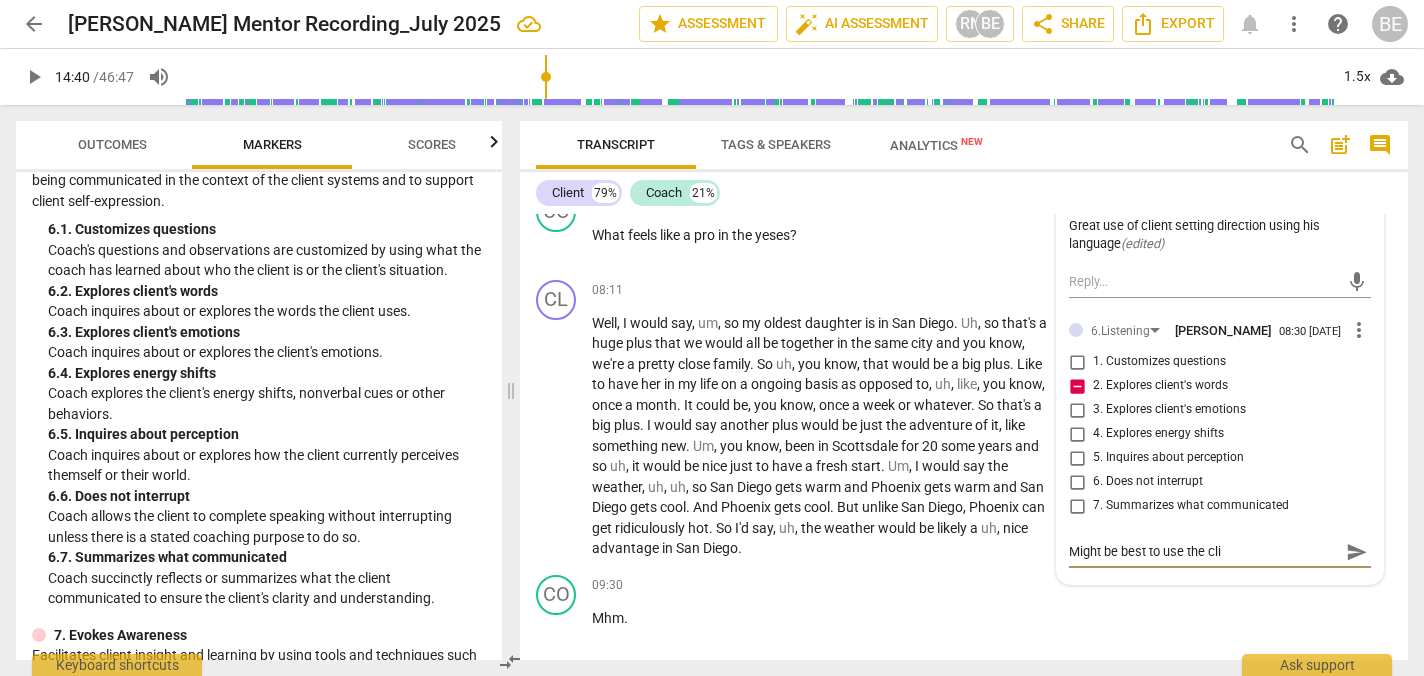 type on "Might be best to use the clie" 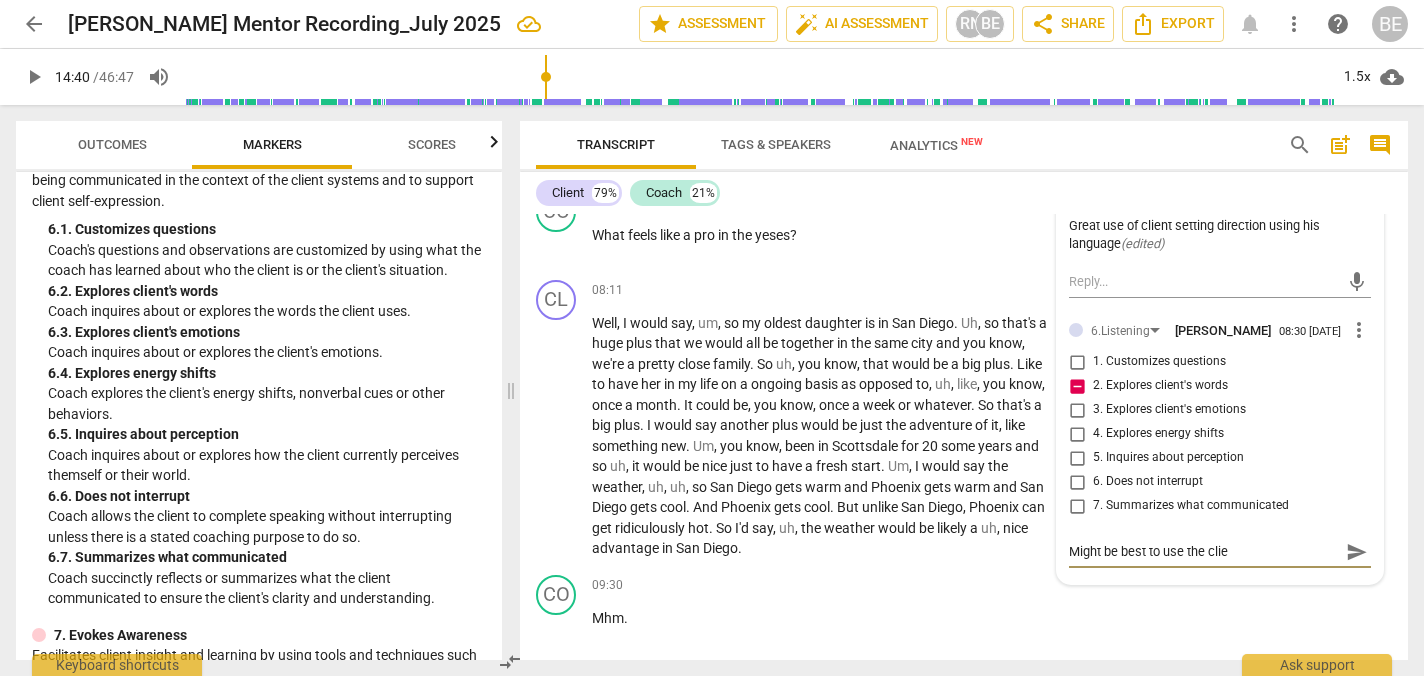 type on "Might be best to use the clien" 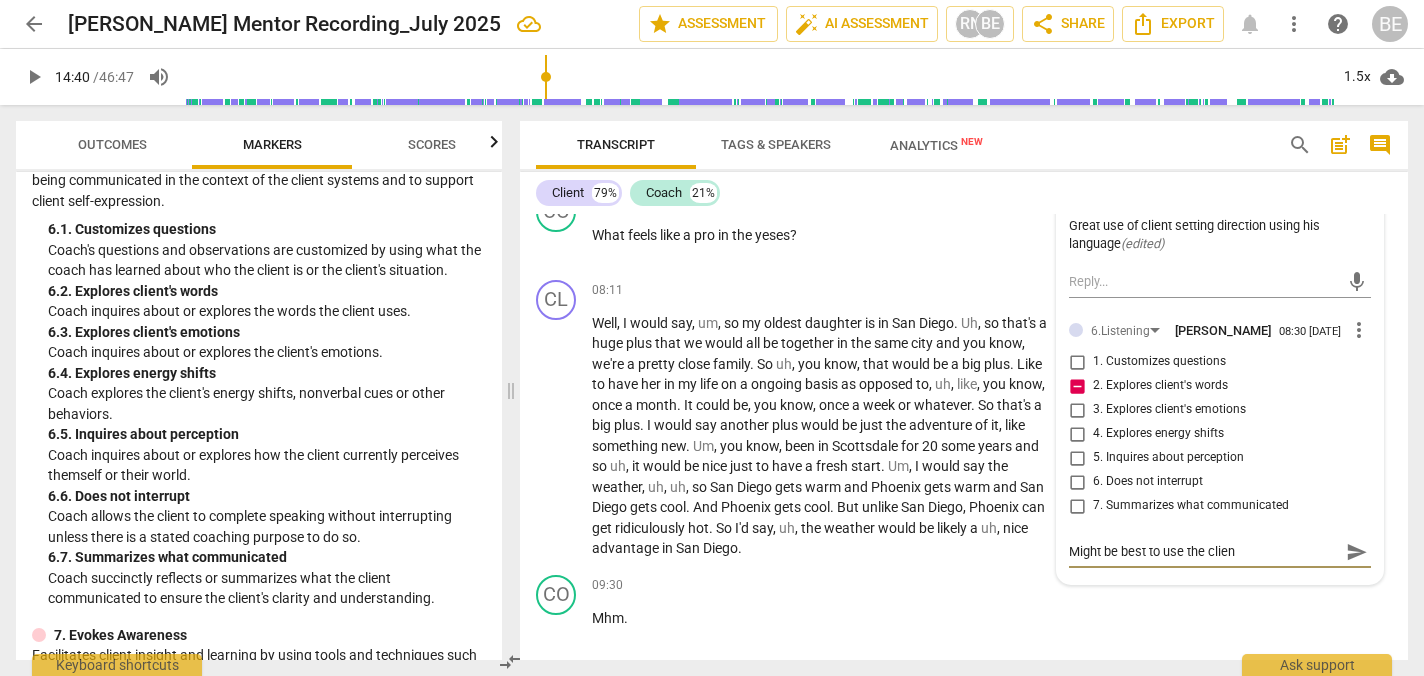 type on "Might be best to use the client" 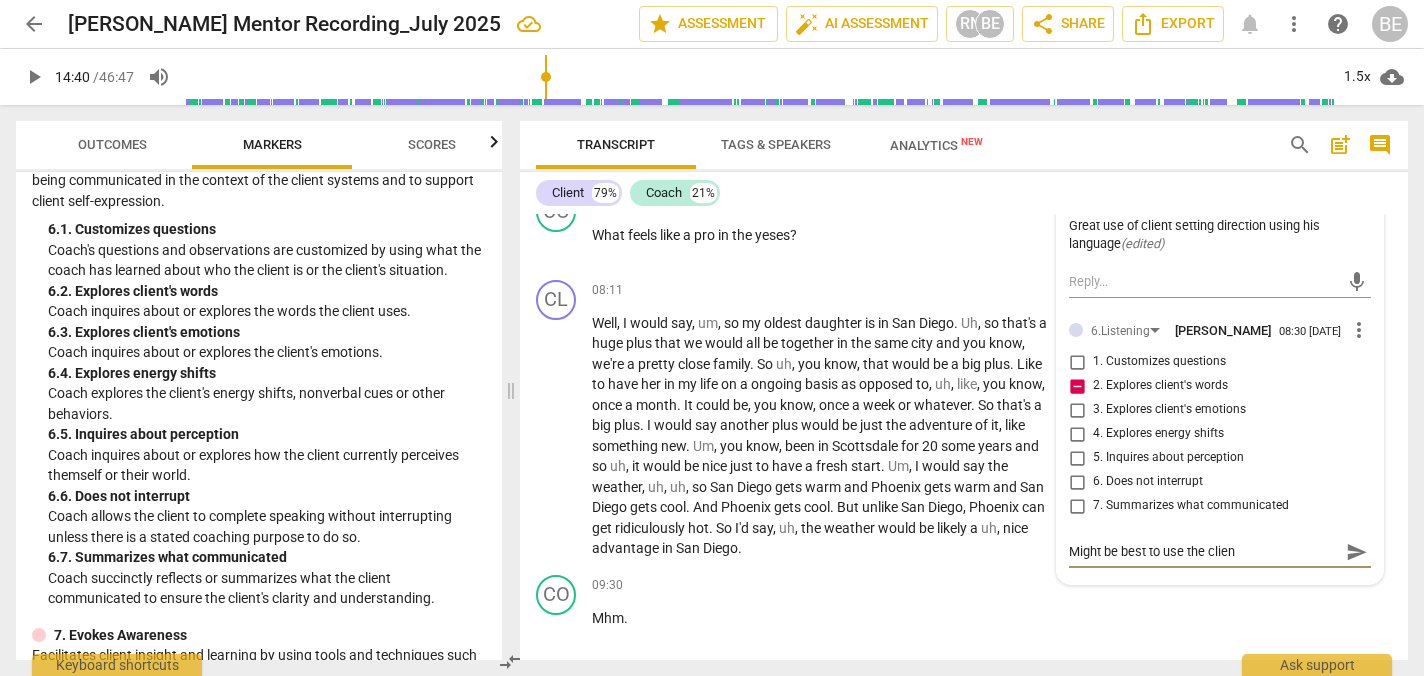 type on "Might be best to use the client" 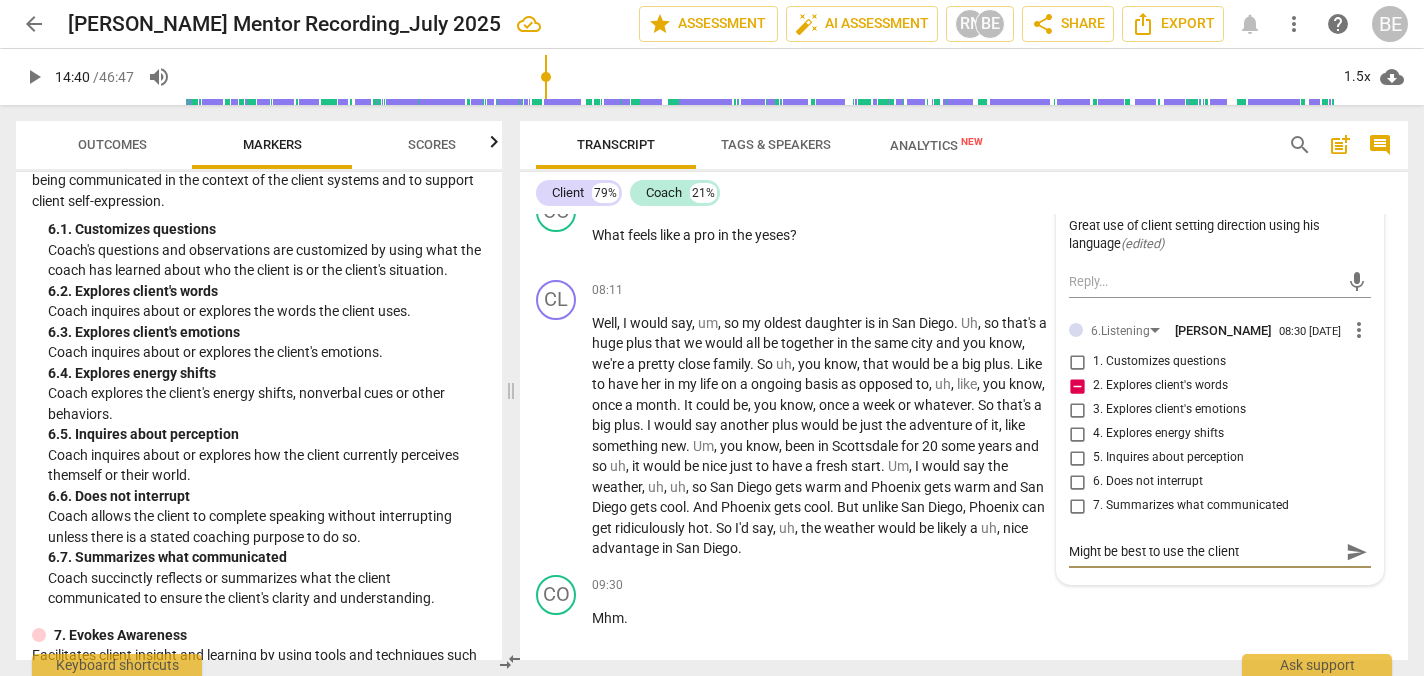 type on "Might be best to use the client'" 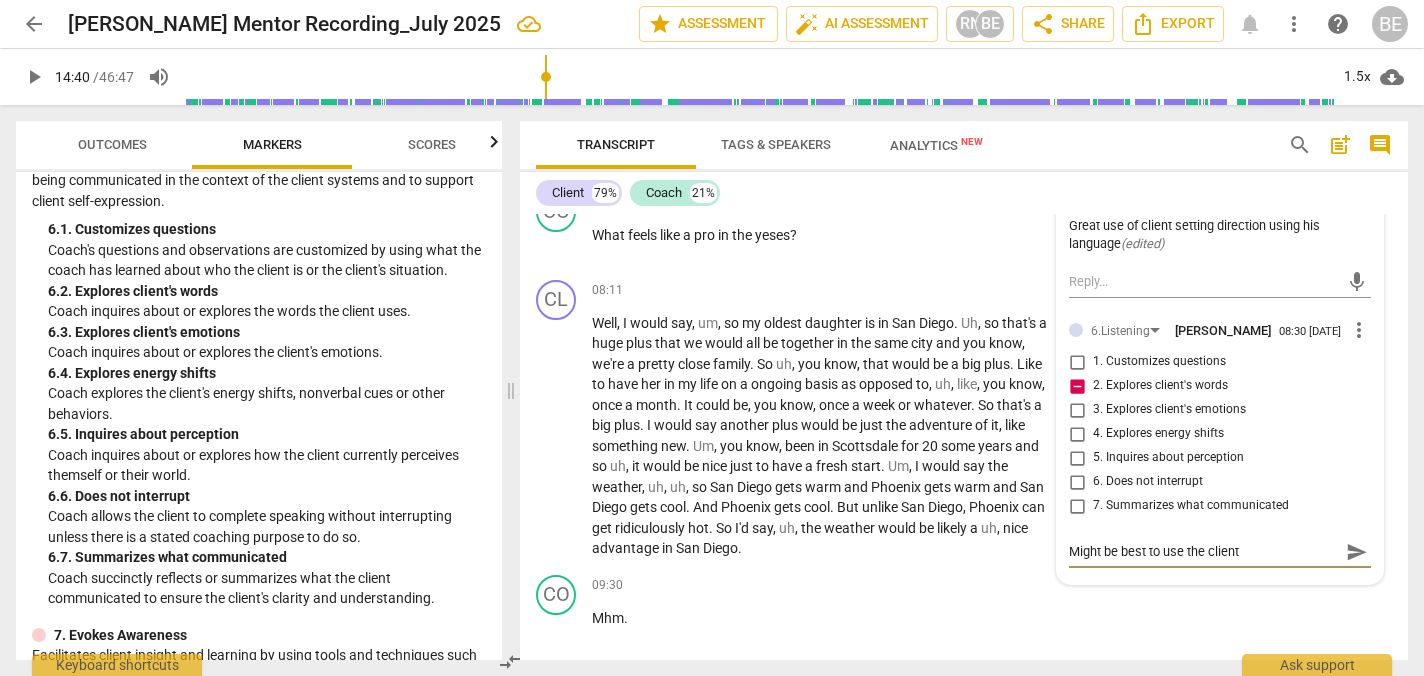 type on "Might be best to use the client'" 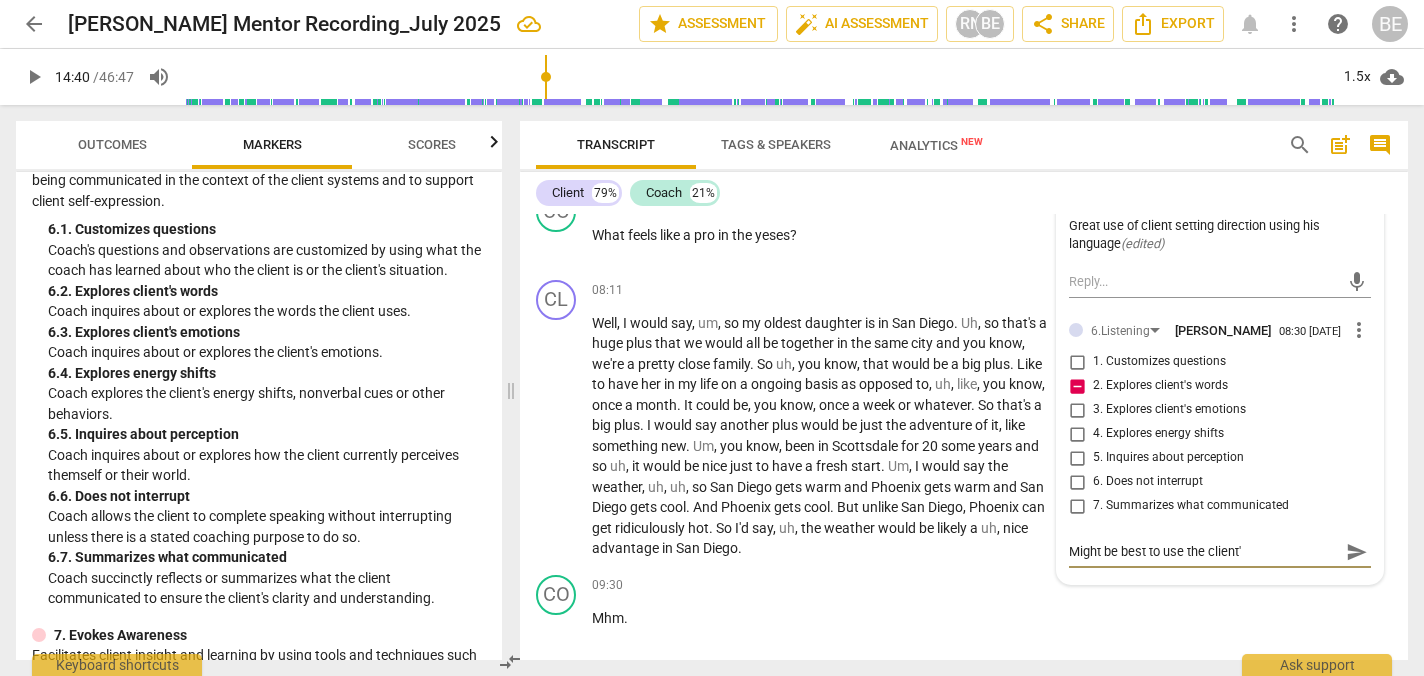 type on "Might be best to use the client's" 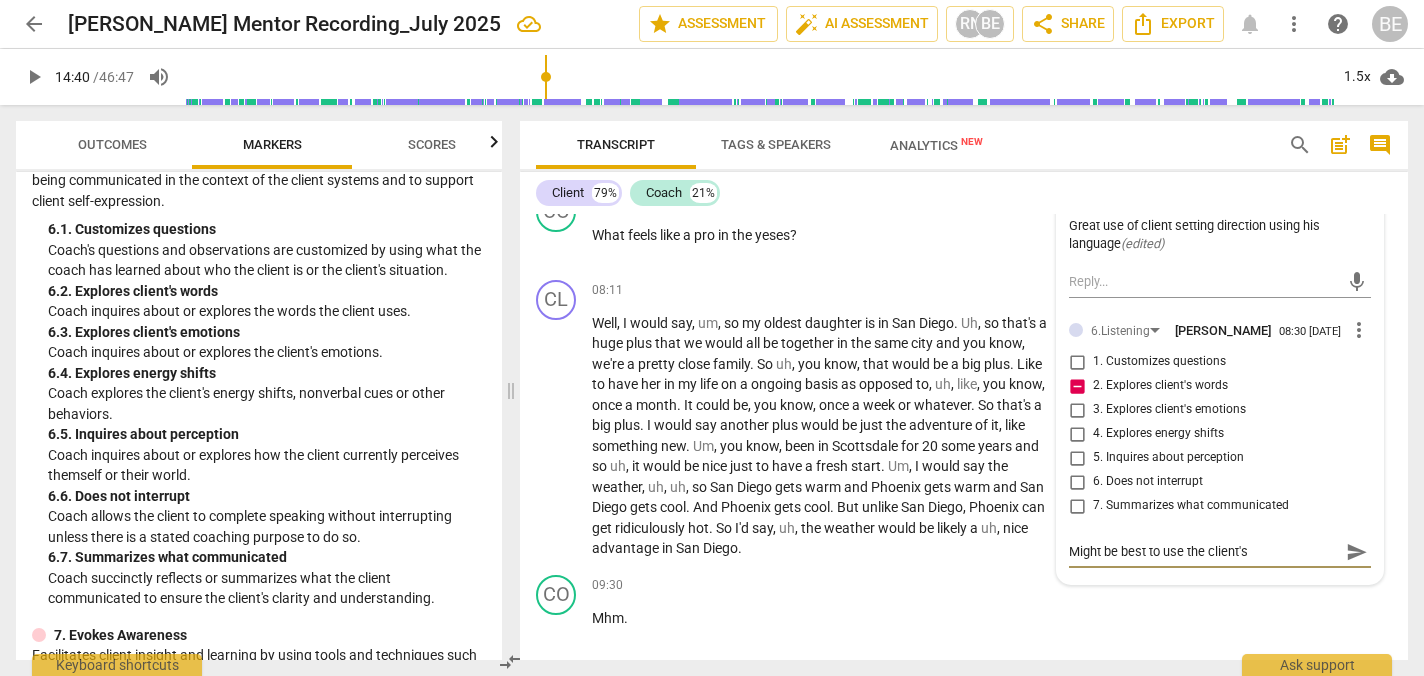type on "Might be best to use the client's" 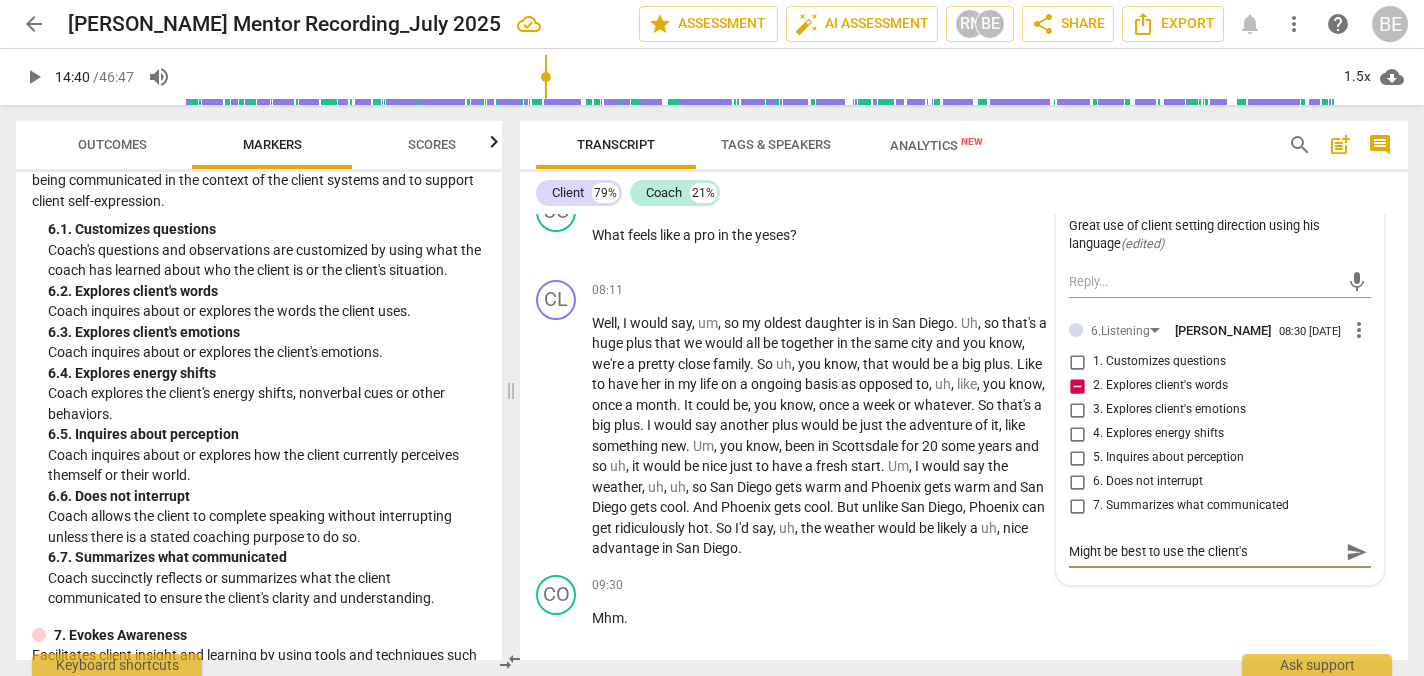type on "Might be best to use the client's" 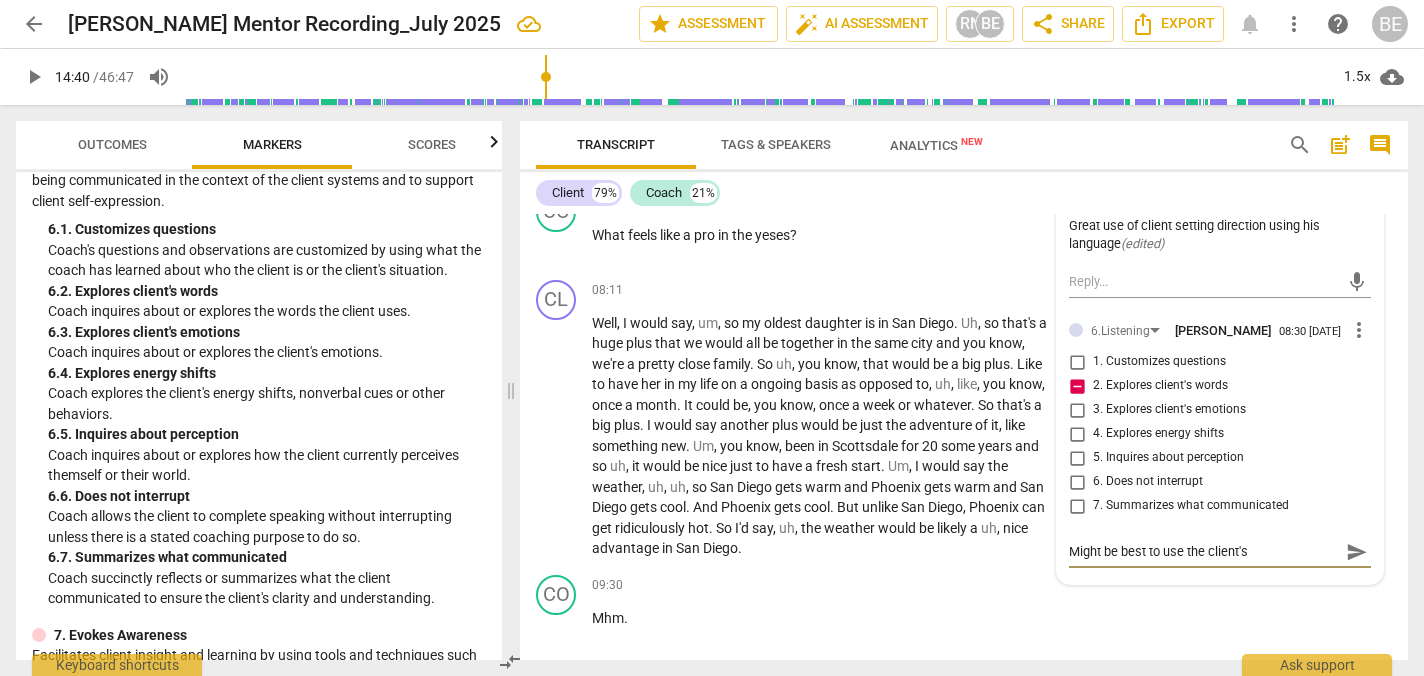 type on "Might be best to use the client's l" 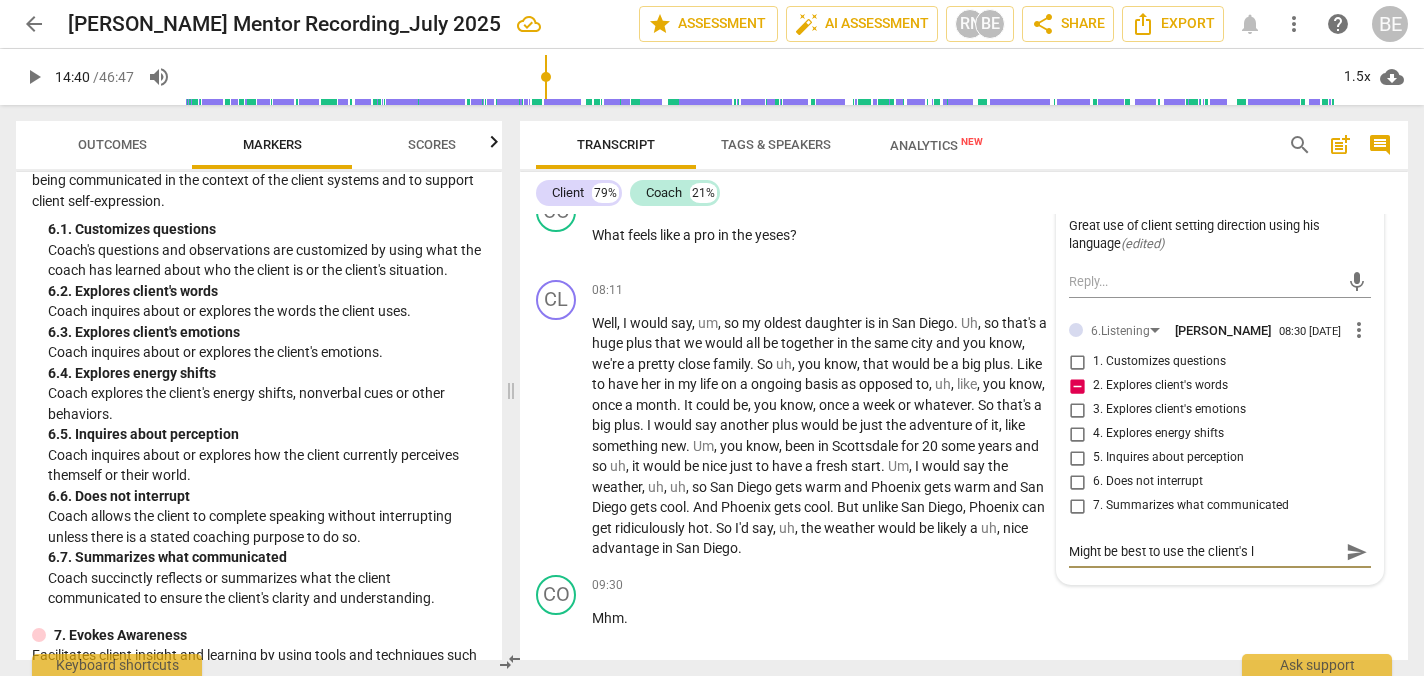 type on "Might be best to use the client's la" 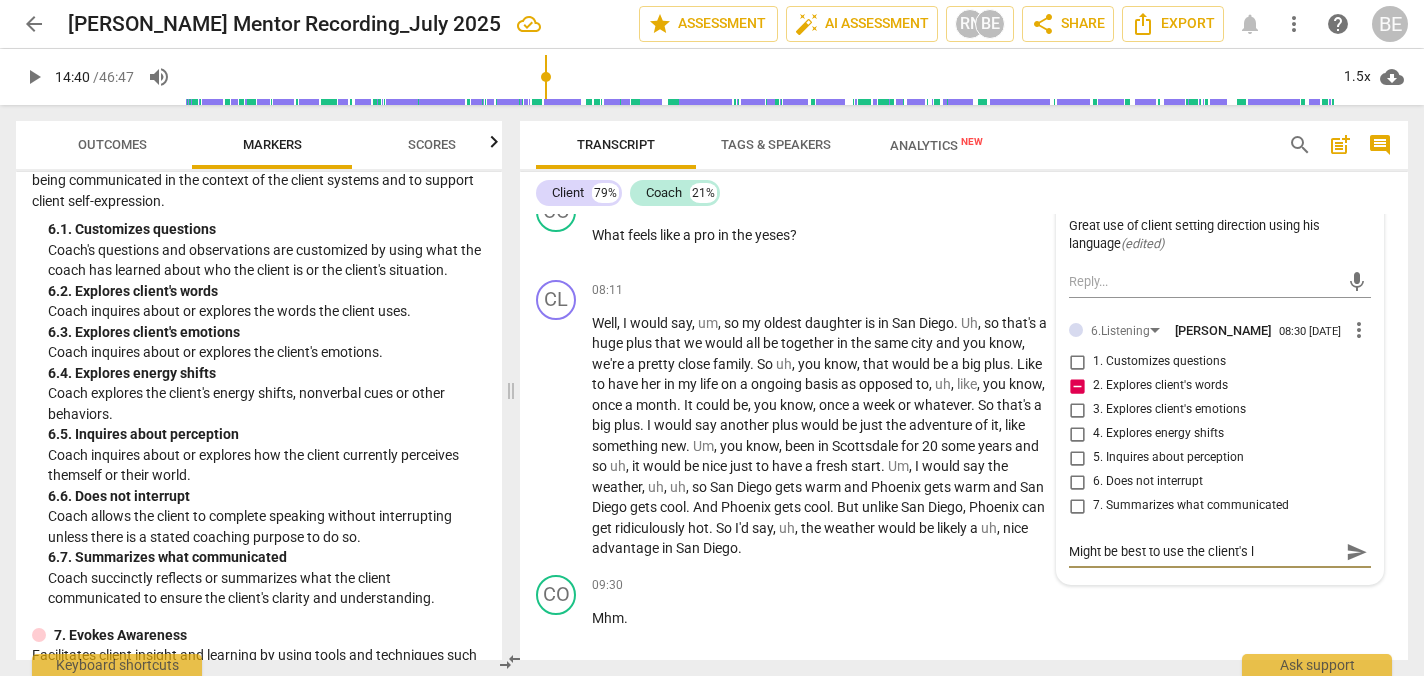 type on "Might be best to use the client's la" 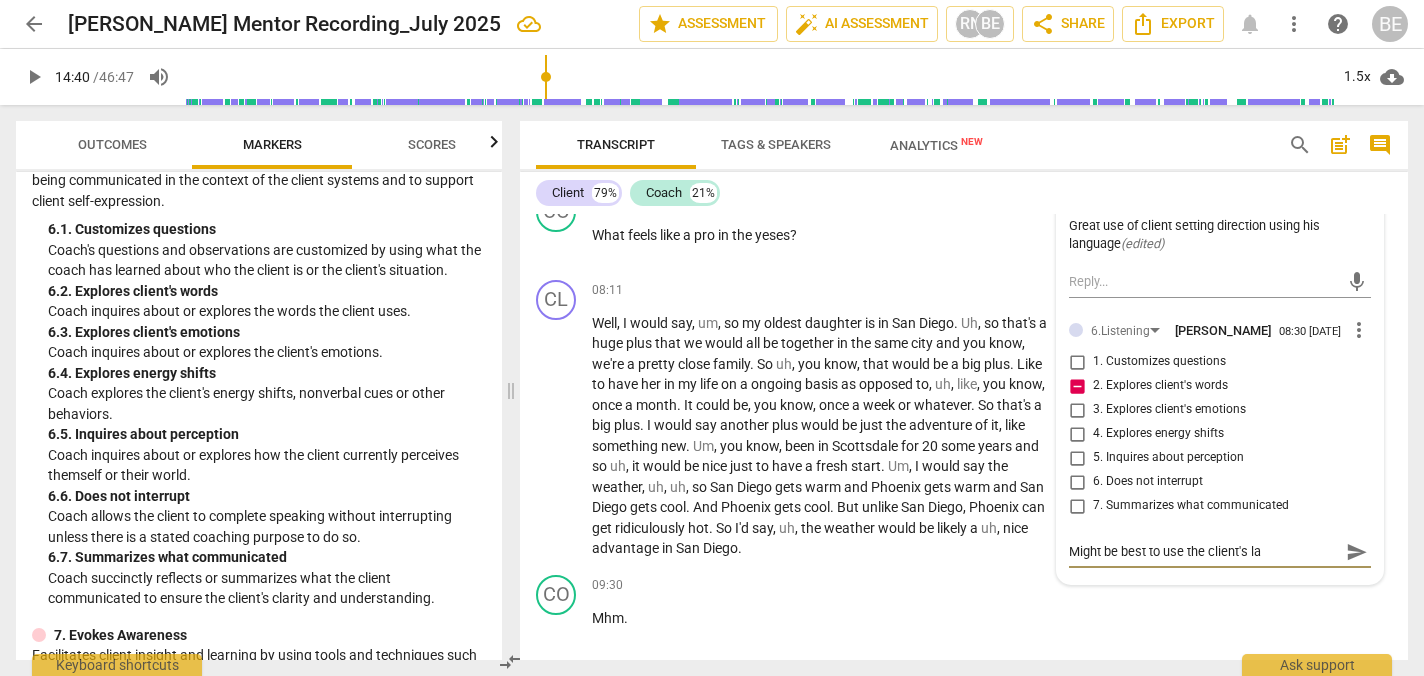 type on "Might be best to use the client's lan" 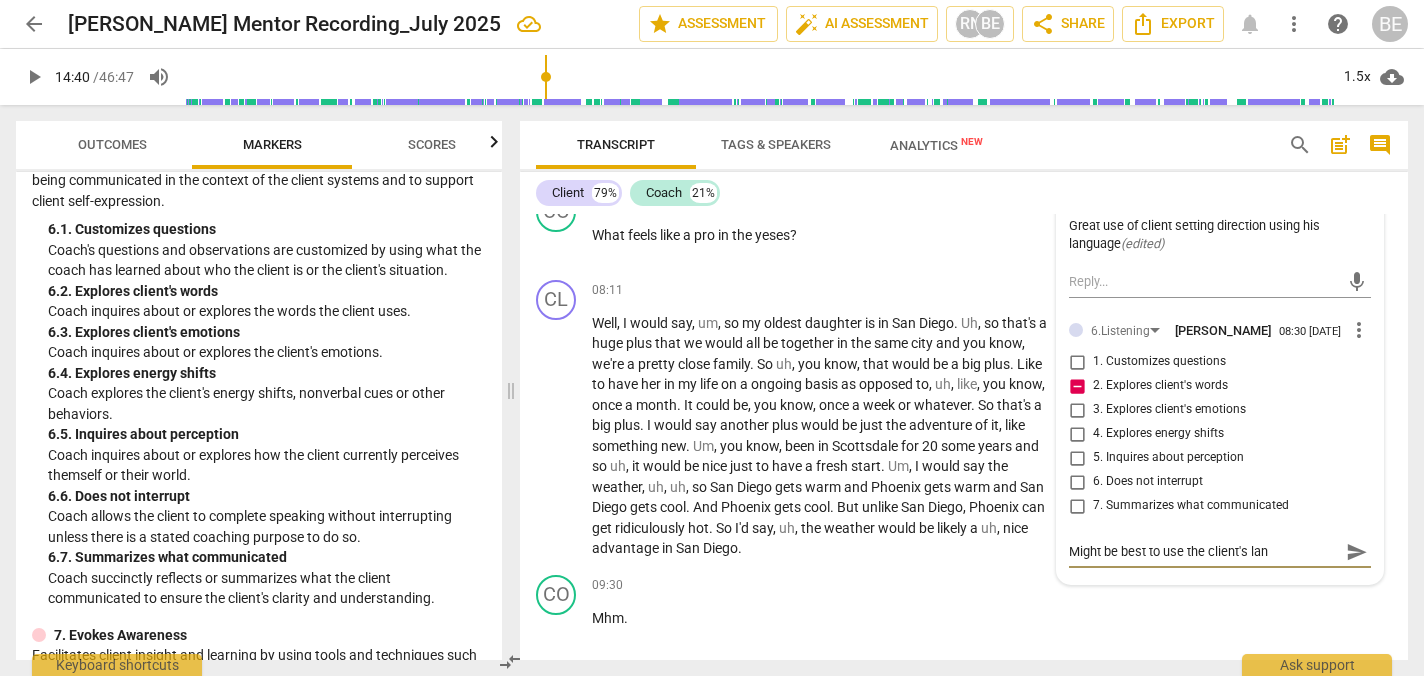 type on "Might be best to use the client's lang" 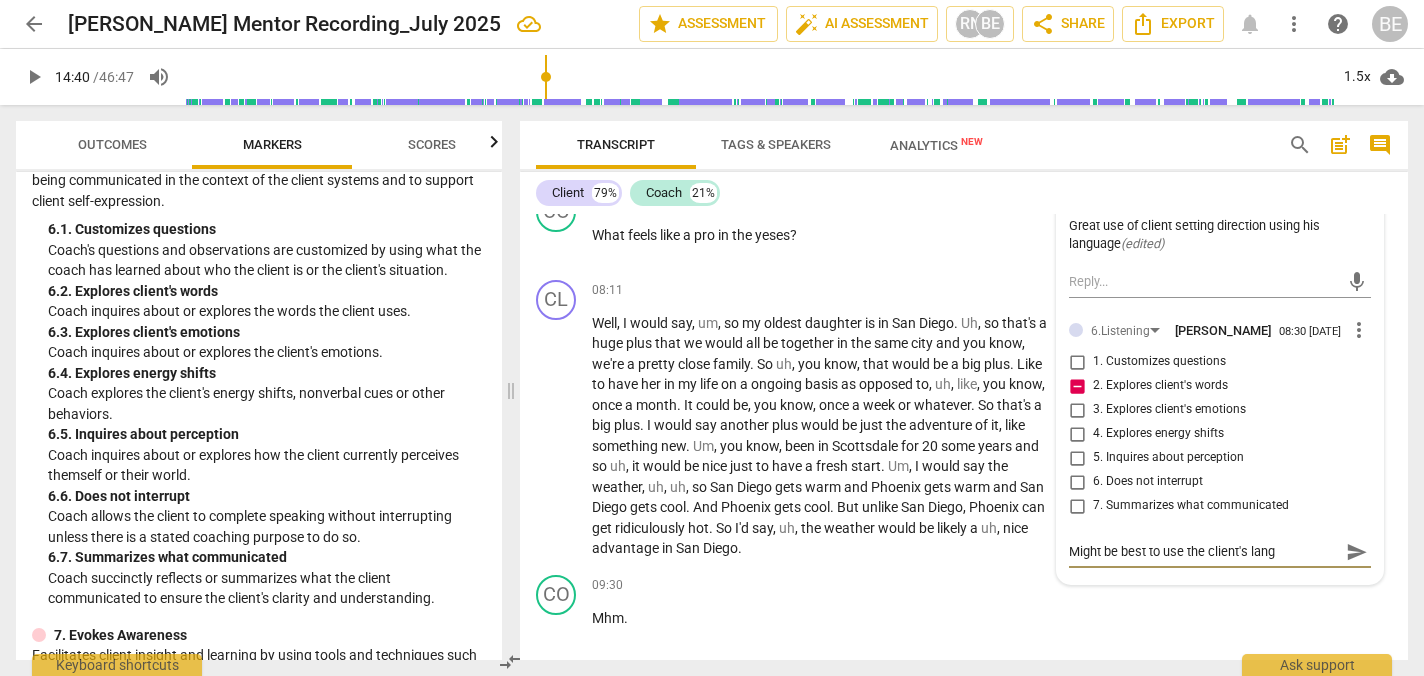 type on "Might be best to use the client's langu" 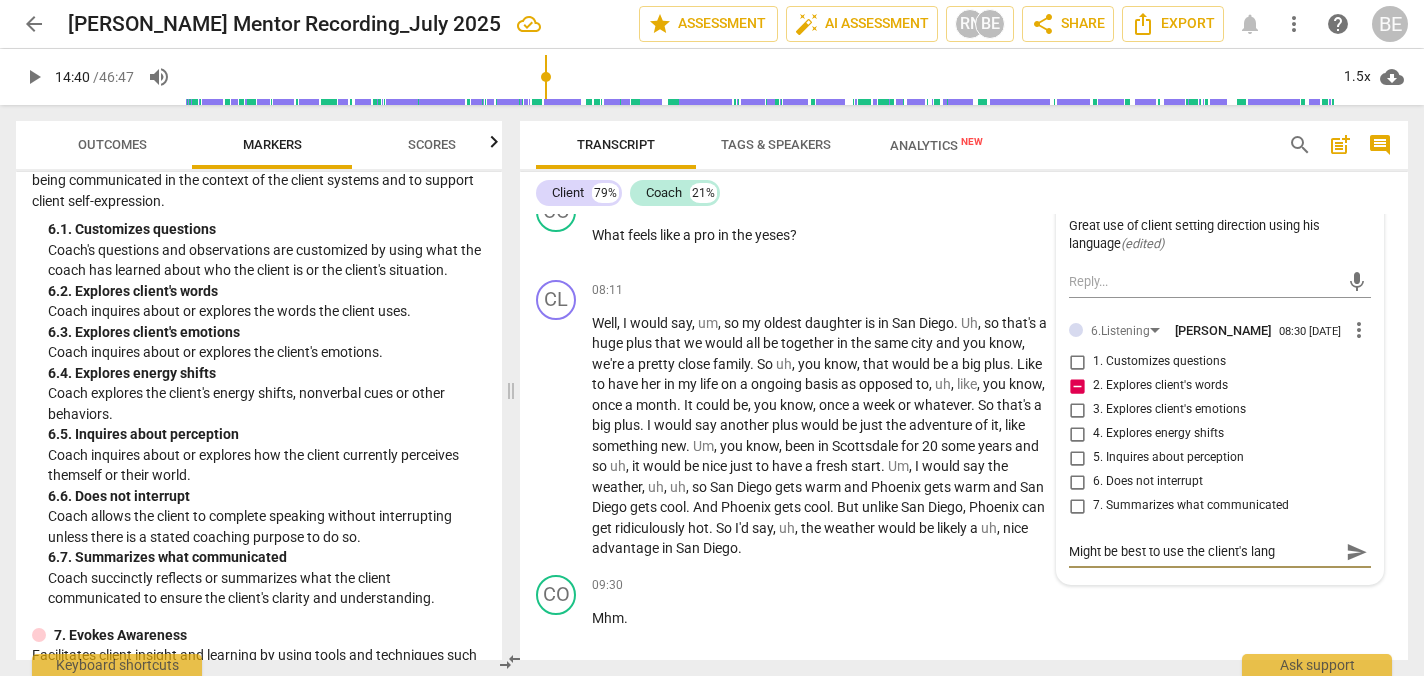 type on "Might be best to use the client's langu" 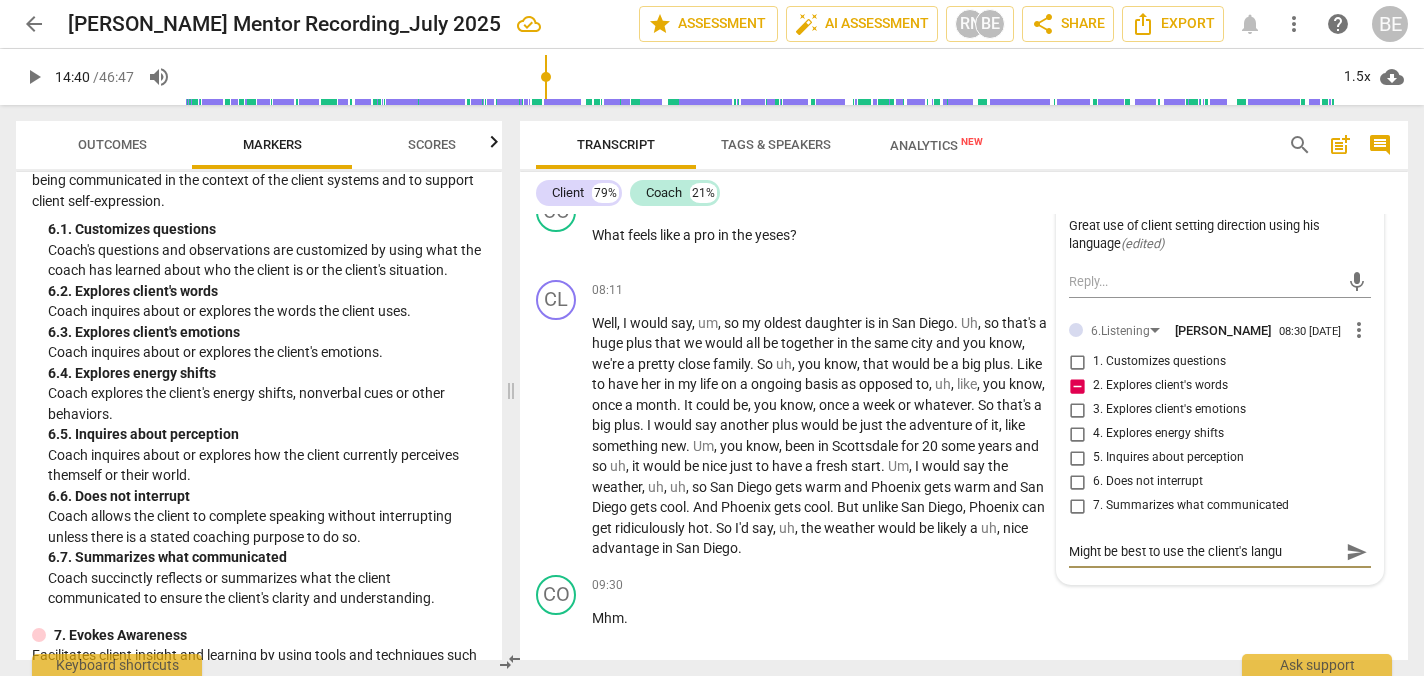 type on "Might be best to use the client's langua" 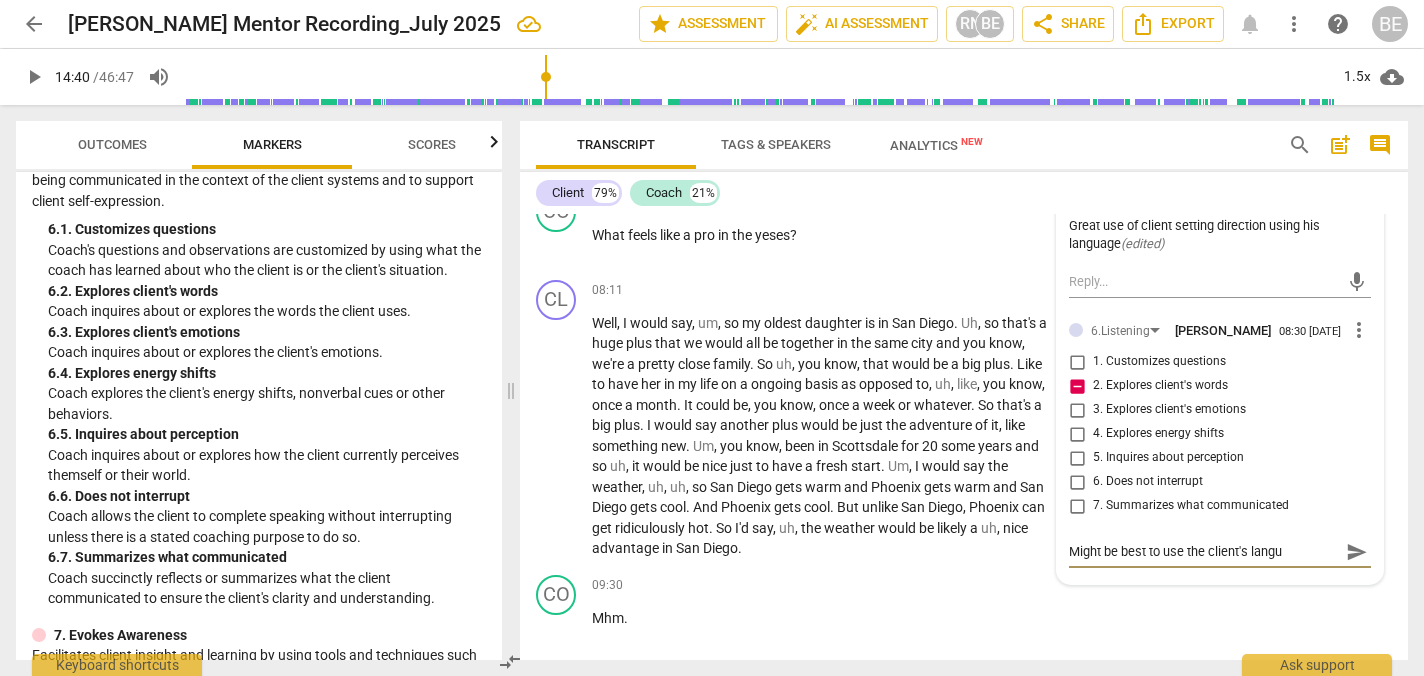 type on "Might be best to use the client's langua" 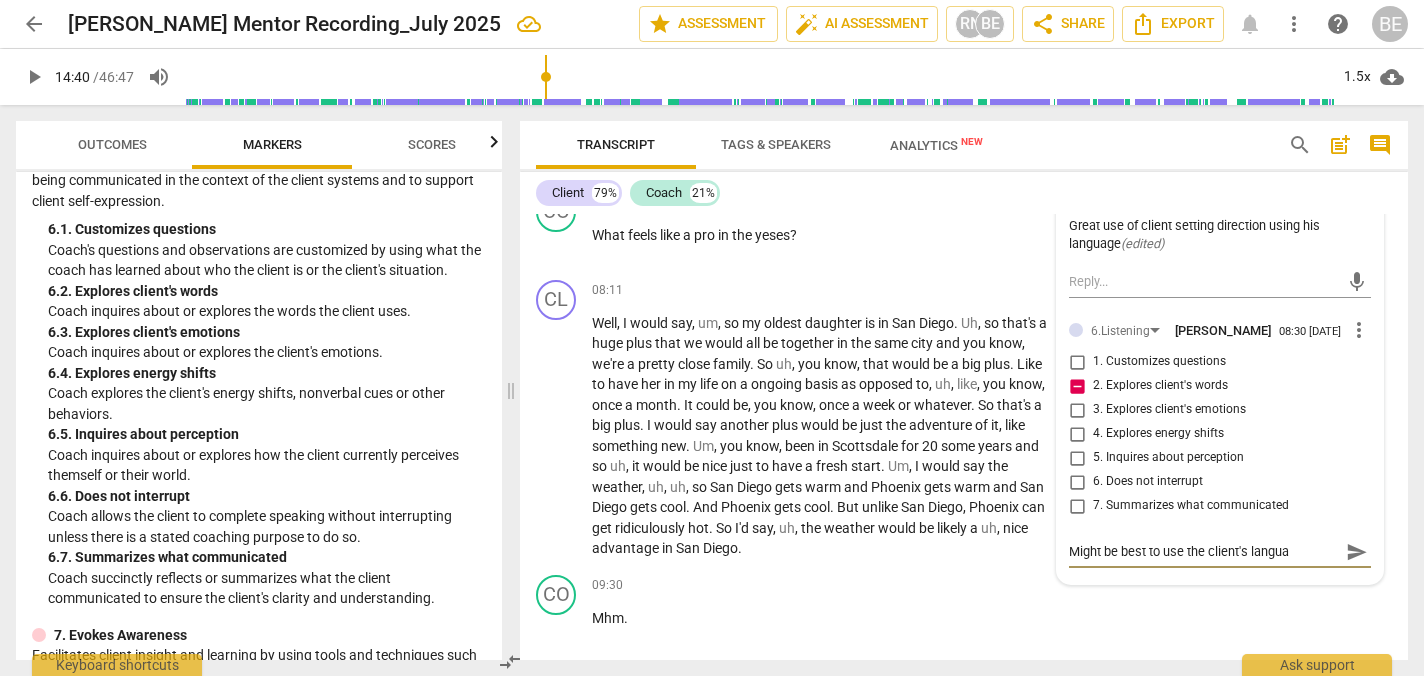 type 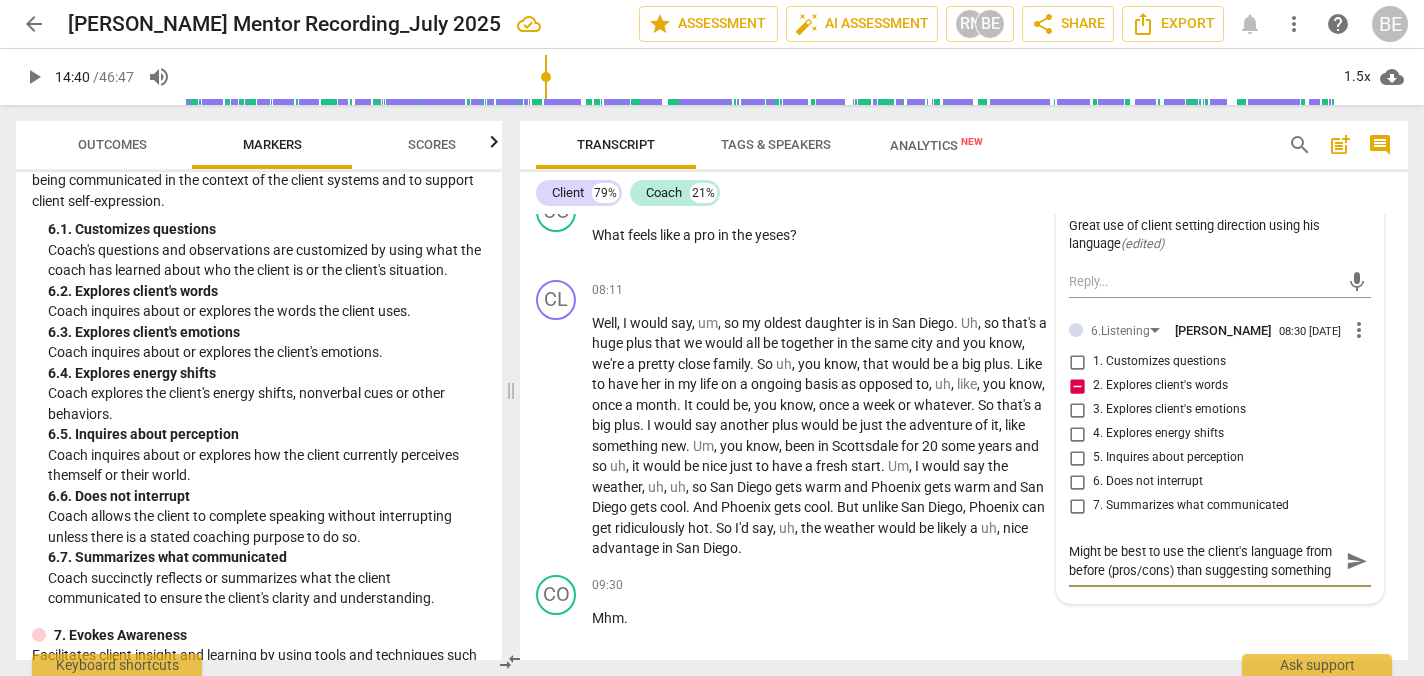 scroll, scrollTop: 17, scrollLeft: 0, axis: vertical 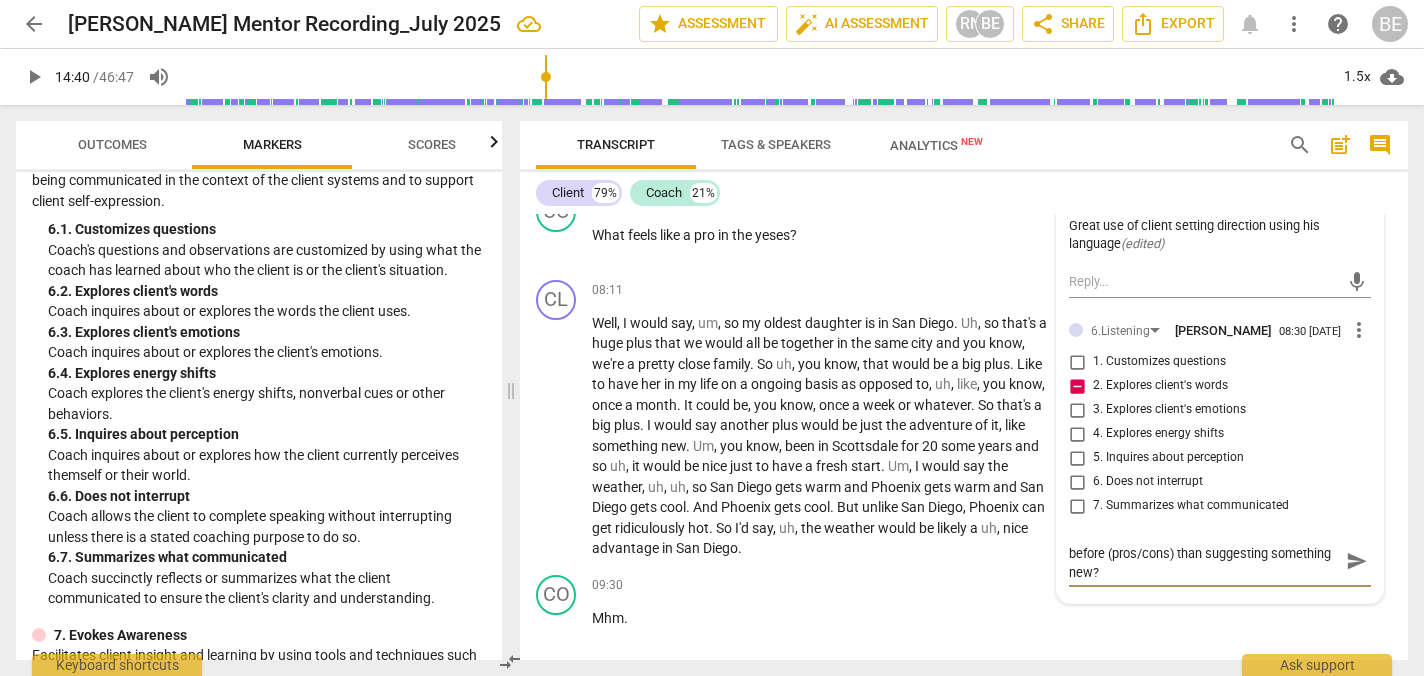 click on "send" at bounding box center (1357, 561) 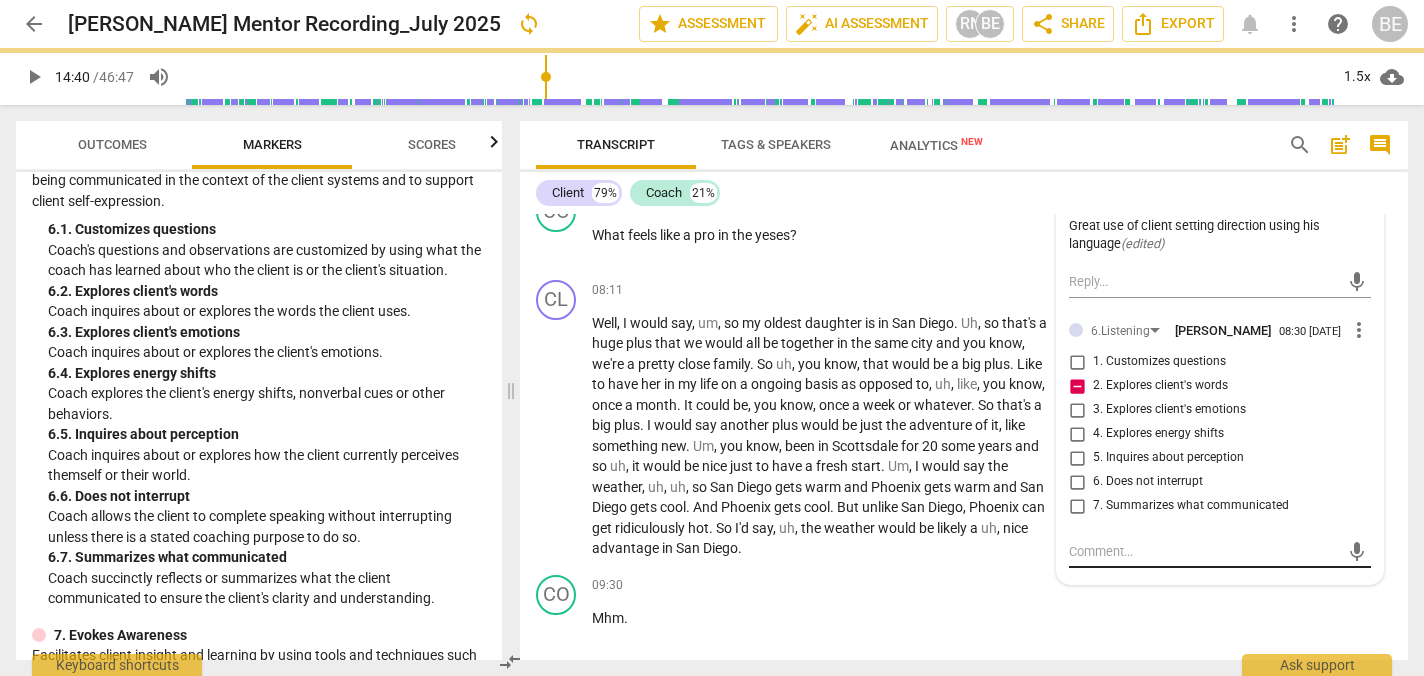 scroll, scrollTop: 0, scrollLeft: 0, axis: both 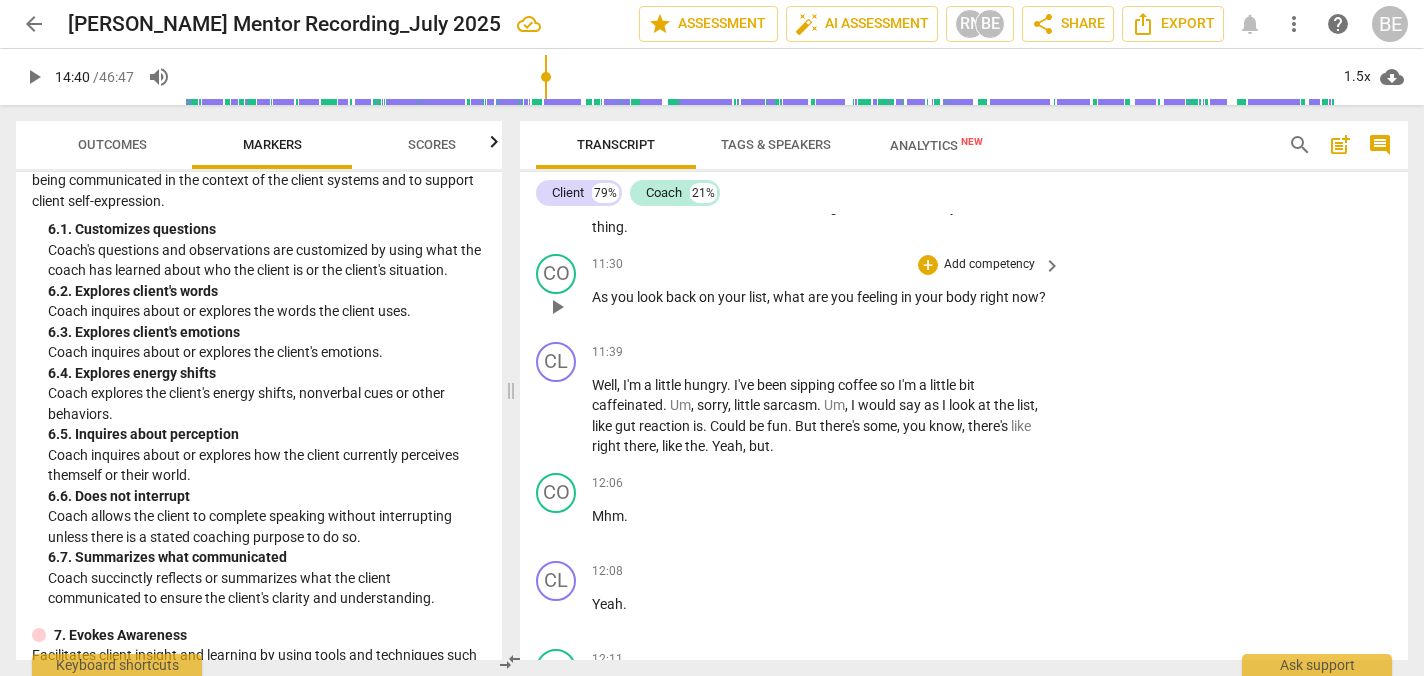 click on "Add competency" at bounding box center (989, 265) 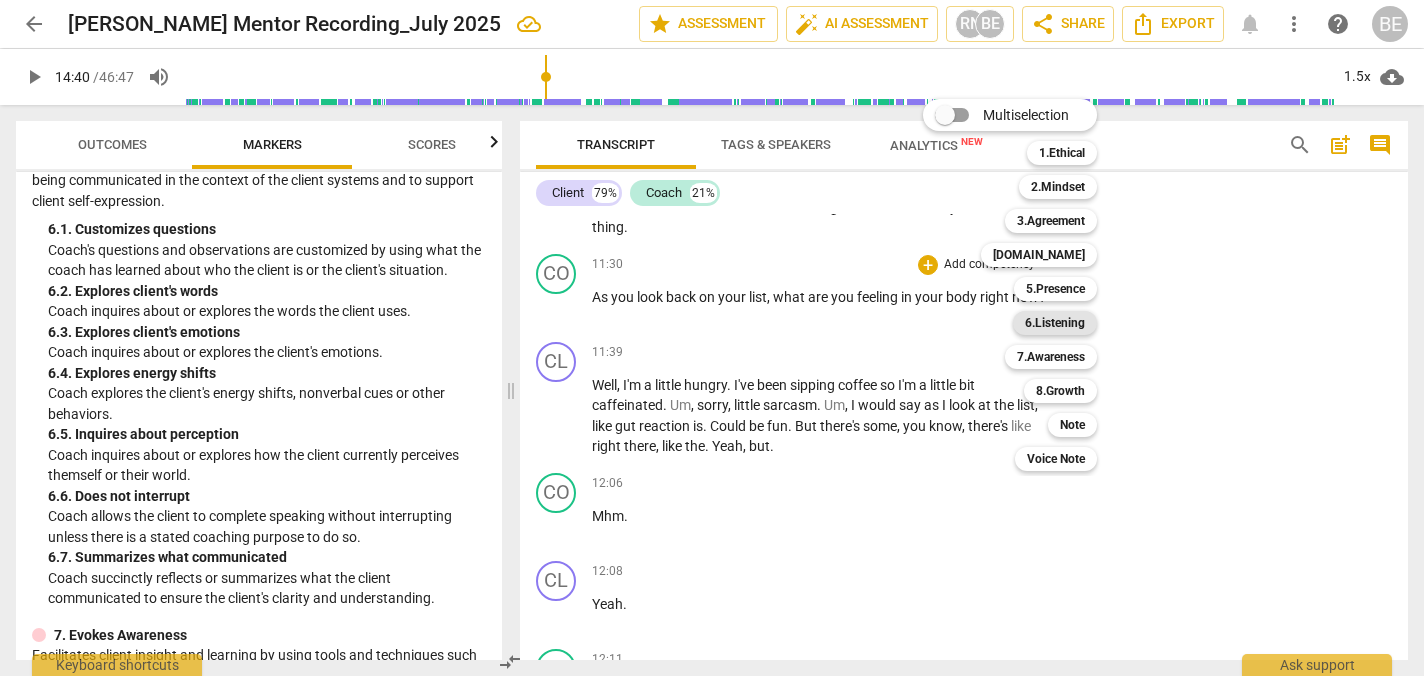 click on "6.Listening" at bounding box center (1055, 323) 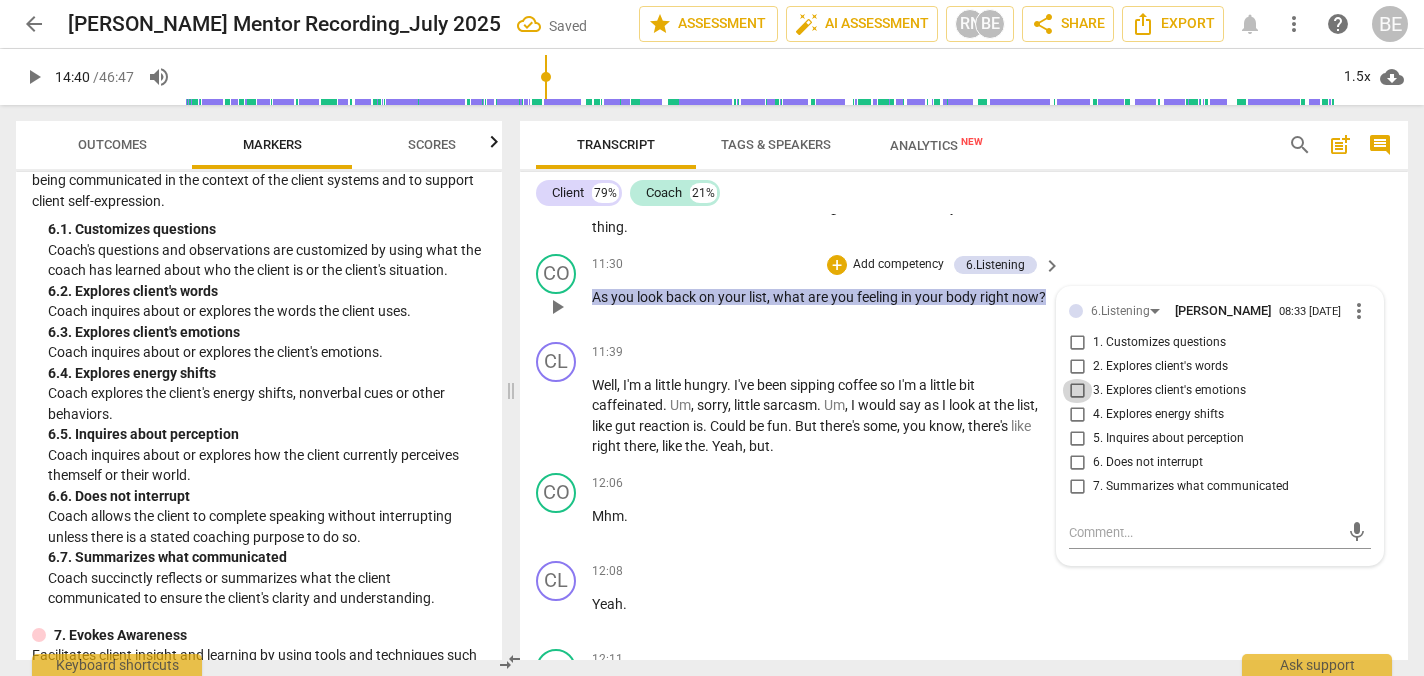 click on "3. Explores client's emotions" at bounding box center [1077, 391] 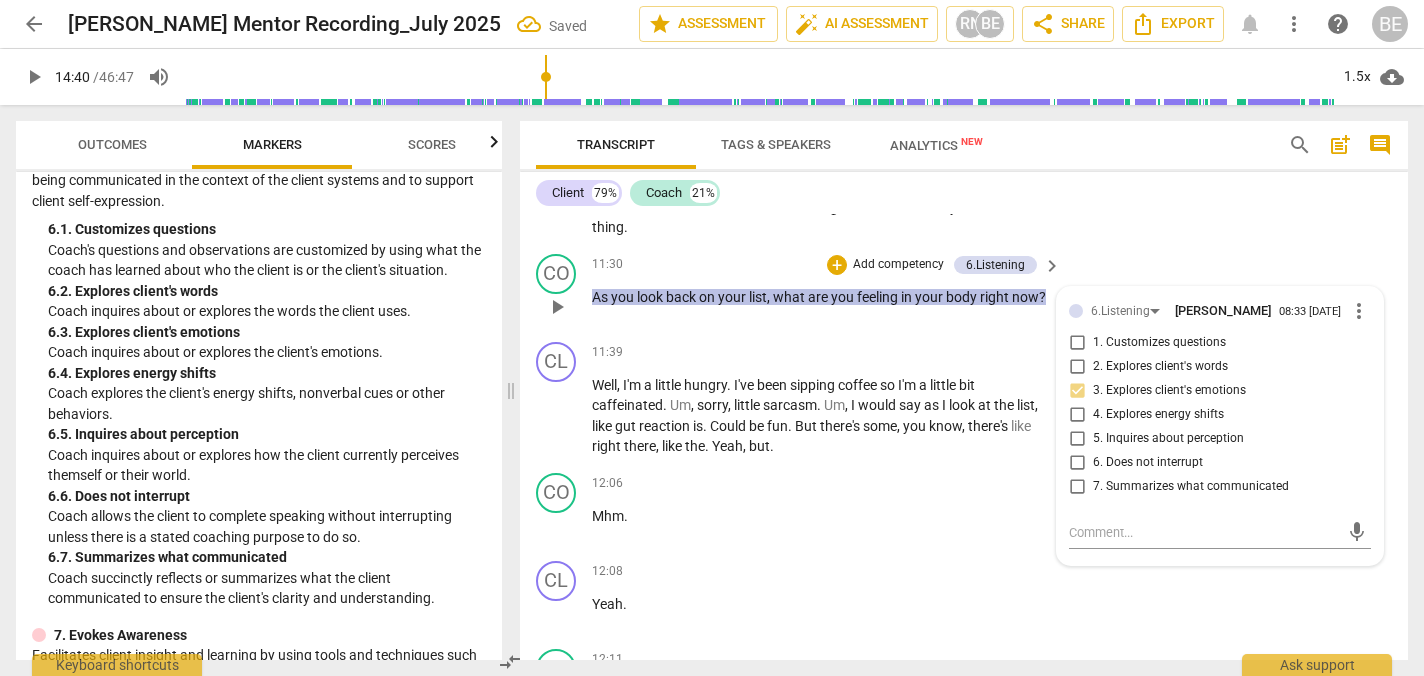 click on "5. Inquires about perception" at bounding box center [1077, 439] 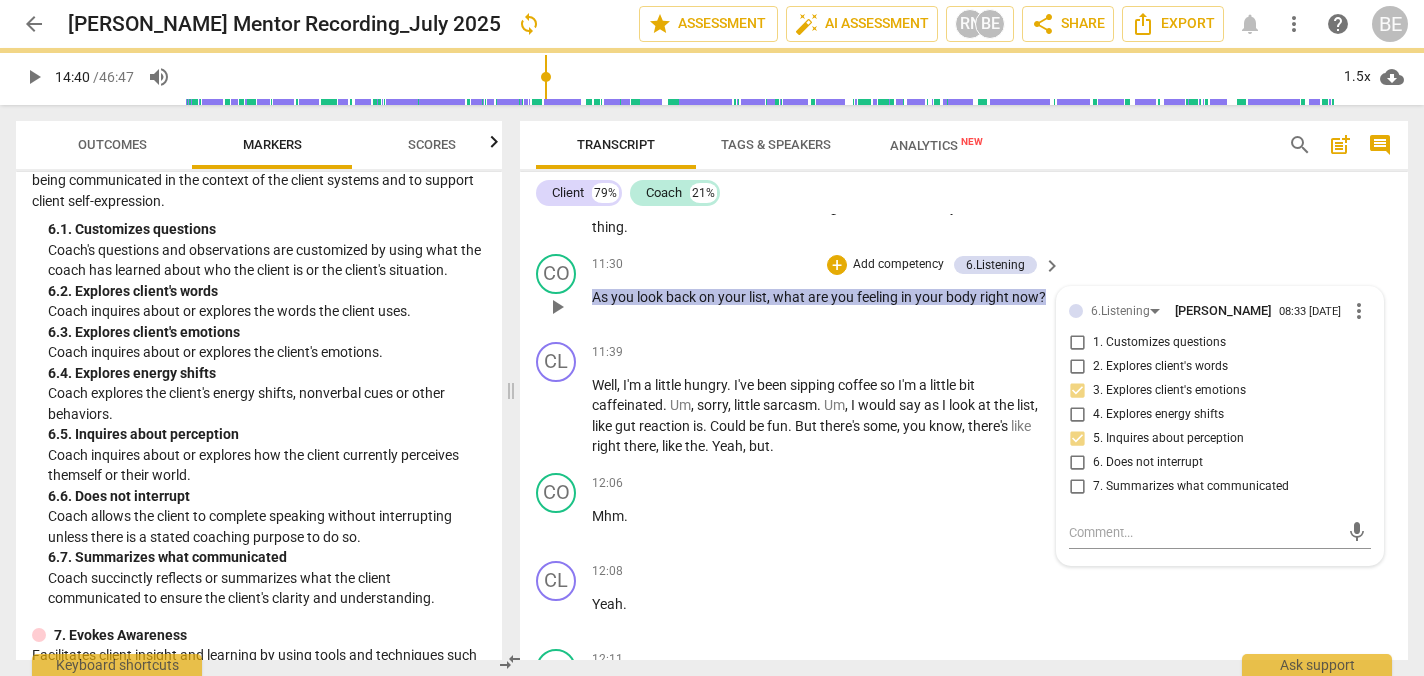click on "Add competency" at bounding box center (898, 265) 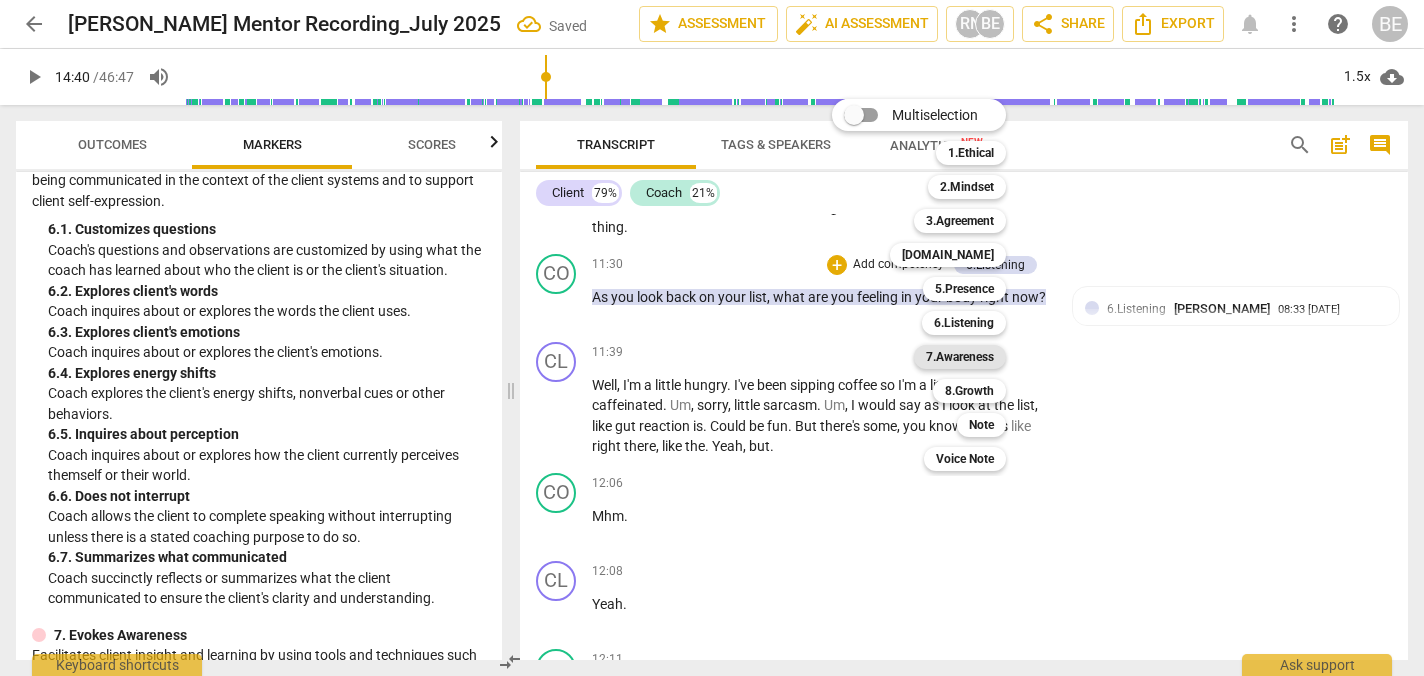 click on "7.Awareness" at bounding box center [960, 357] 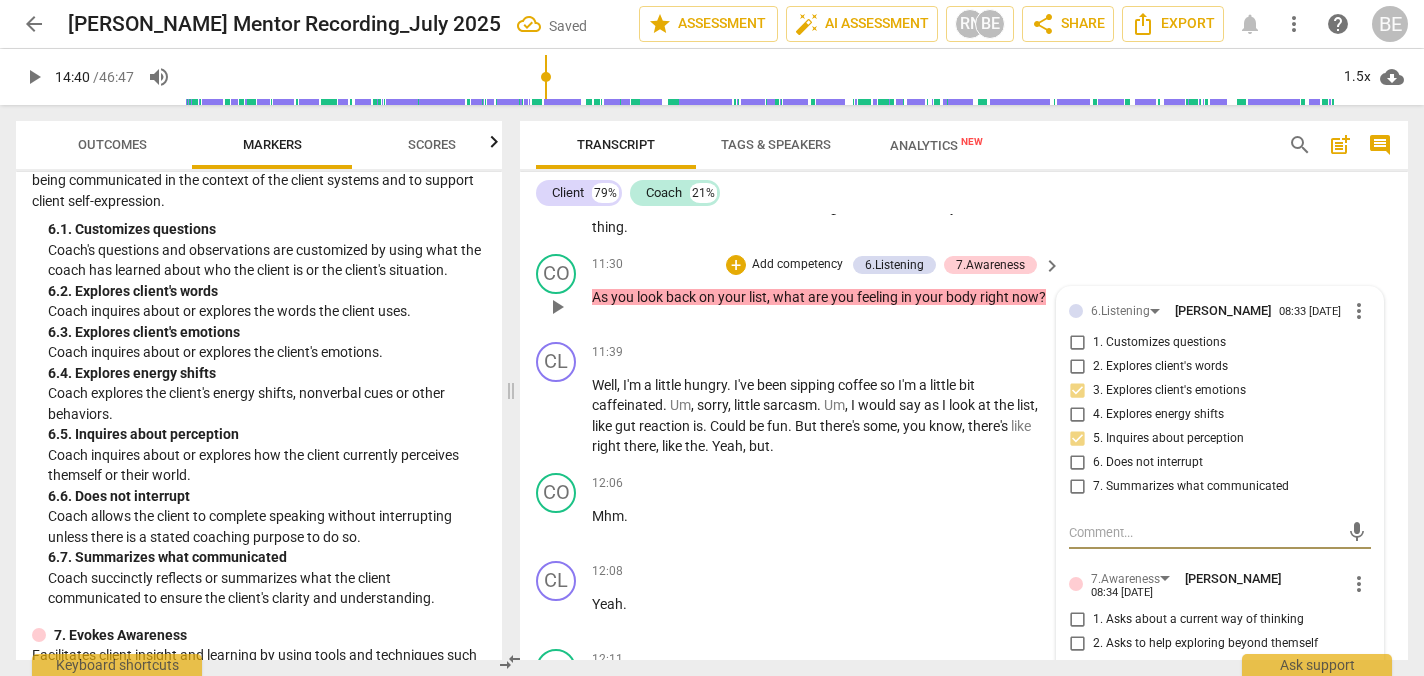 scroll, scrollTop: 4567, scrollLeft: 0, axis: vertical 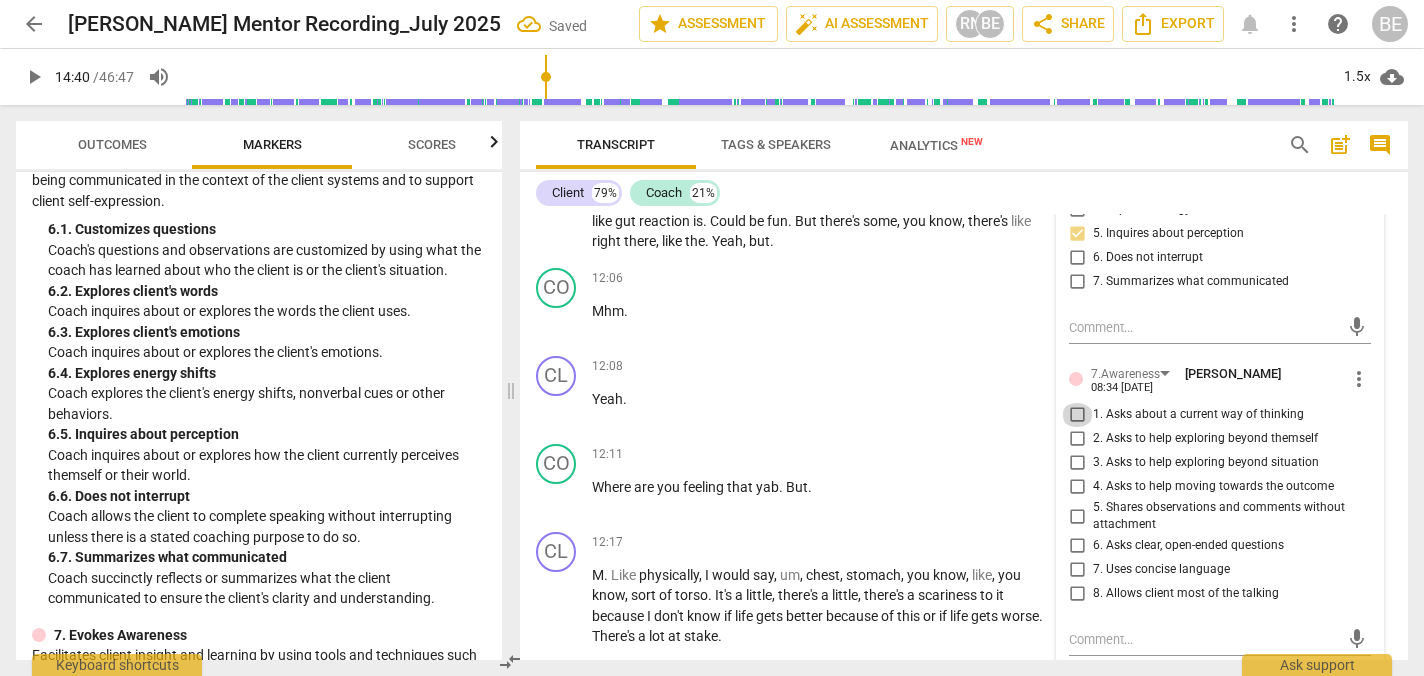 click on "1. Asks about a current way of thinking" at bounding box center [1077, 415] 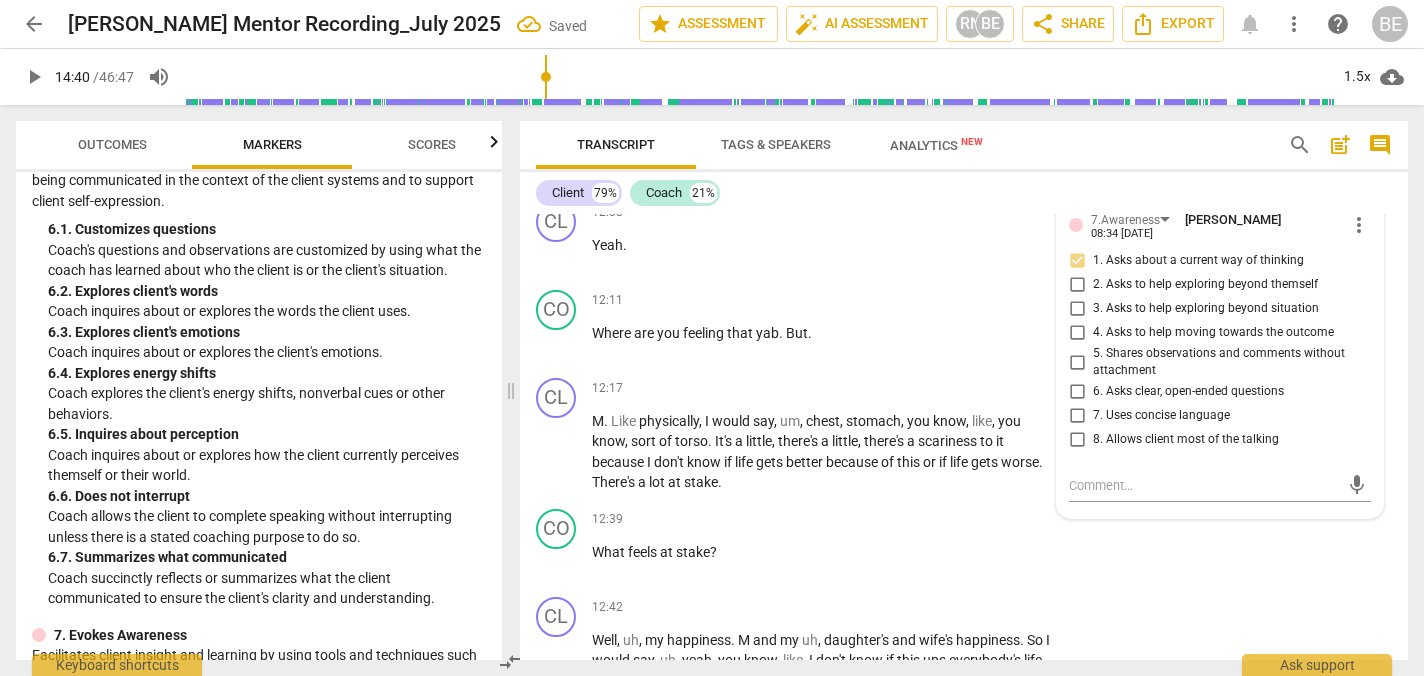 scroll, scrollTop: 4722, scrollLeft: 0, axis: vertical 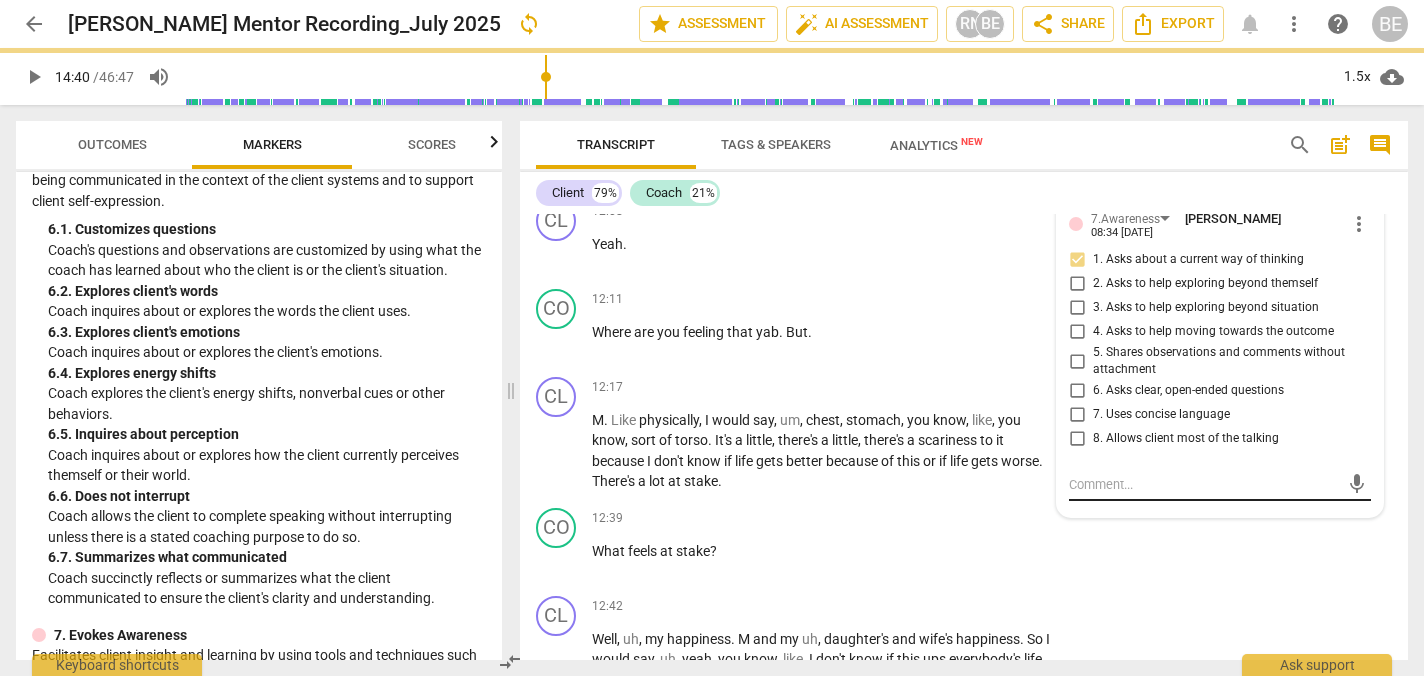 click at bounding box center (1204, 484) 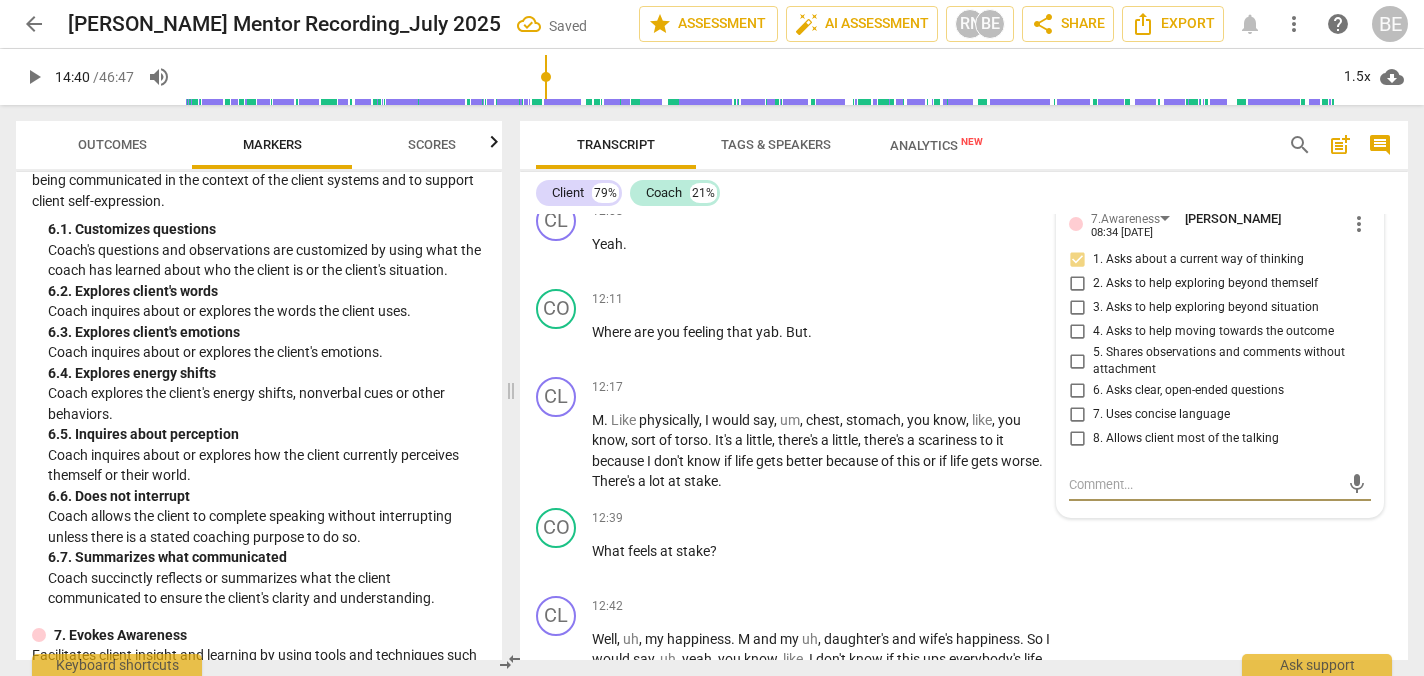 paste on "Coach skillfully connects emotional awareness to somatic awareness, encouraging self-inquiry. Strong alignment with somatic and emotional coaching principles. Could be deepened by linking back to decision clarity." 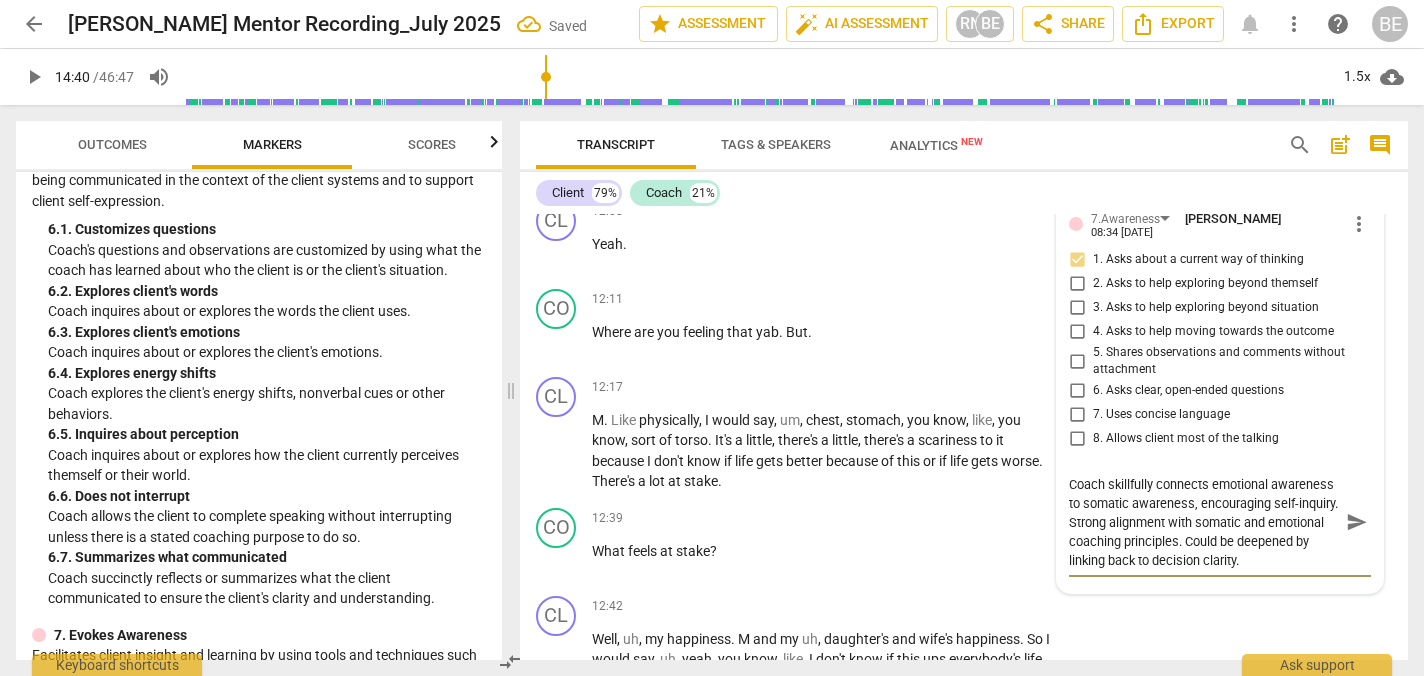 scroll, scrollTop: 0, scrollLeft: 0, axis: both 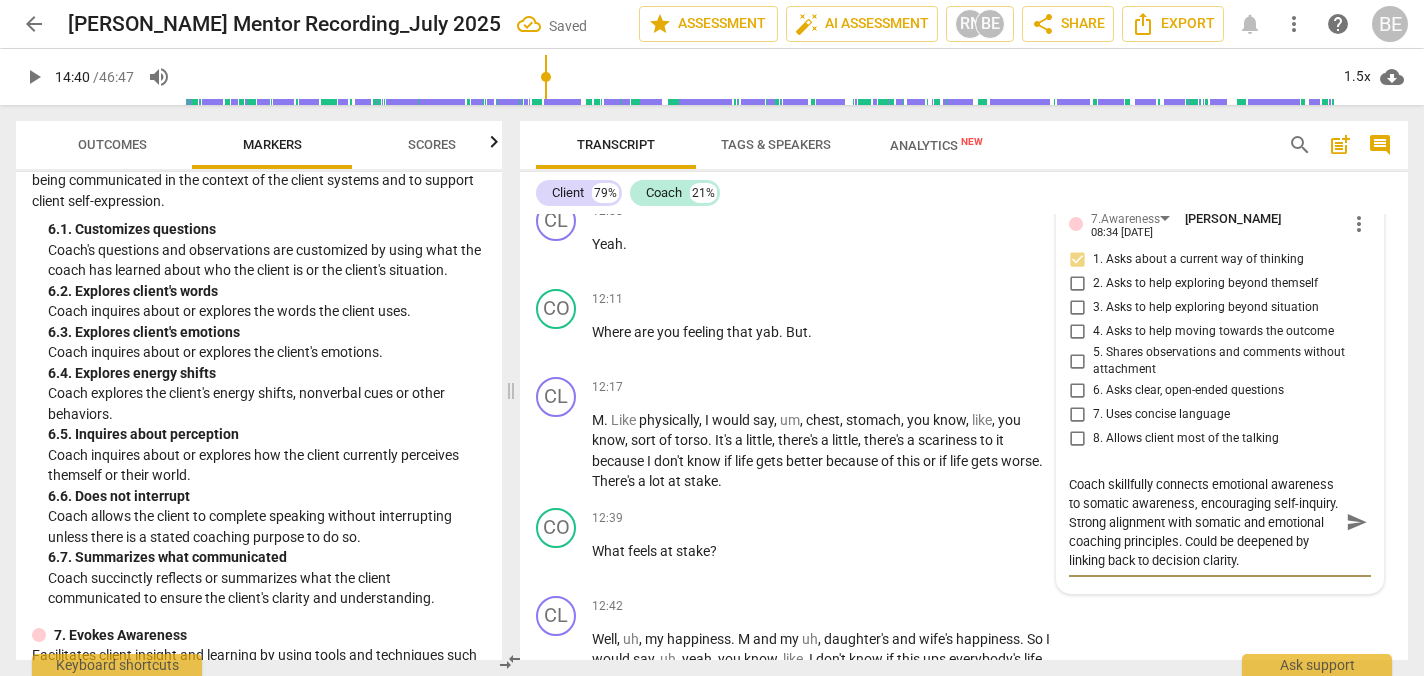 click on "Coach skillfully connects emotional awareness to somatic awareness, encouraging self-inquiry. Strong alignment with somatic and emotional coaching principles. Could be deepened by linking back to decision clarity." at bounding box center (1204, 522) 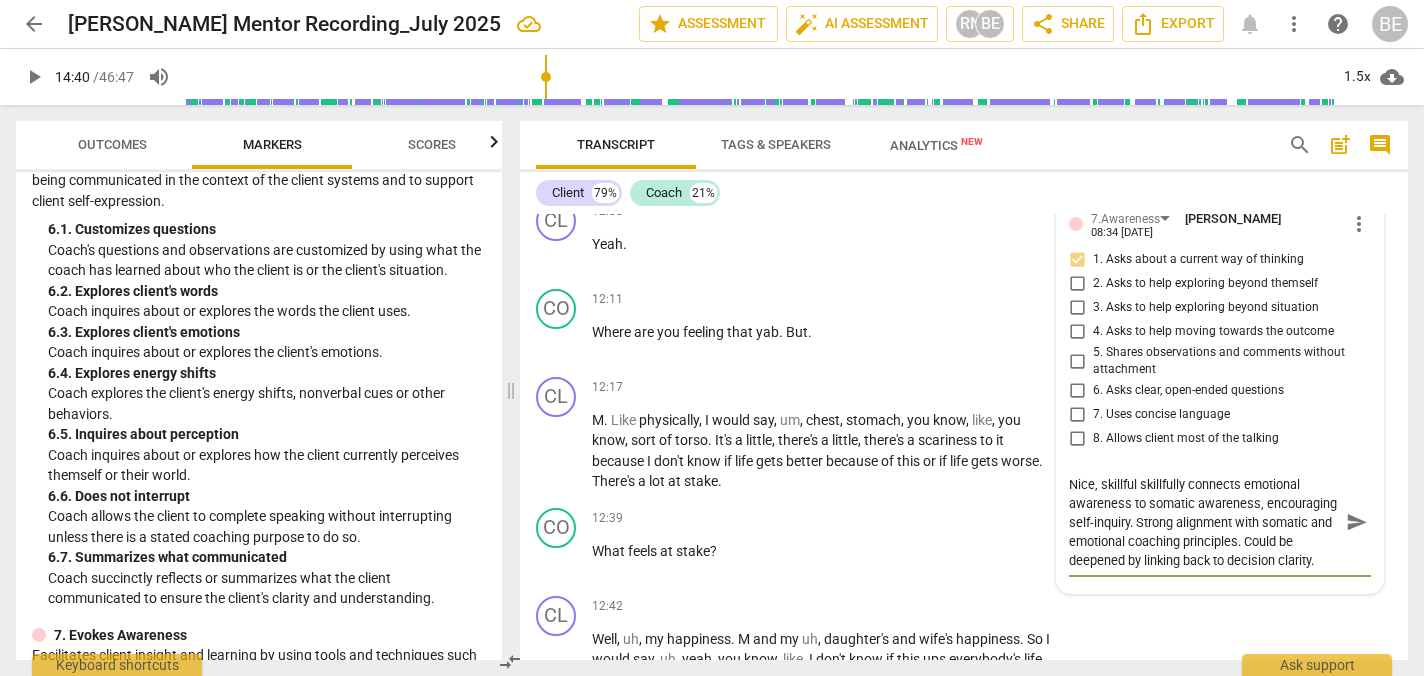 click on "Nice, skillful skillfully connects emotional awareness to somatic awareness, encouraging self-inquiry. Strong alignment with somatic and emotional coaching principles. Could be deepened by linking back to decision clarity." at bounding box center [1204, 522] 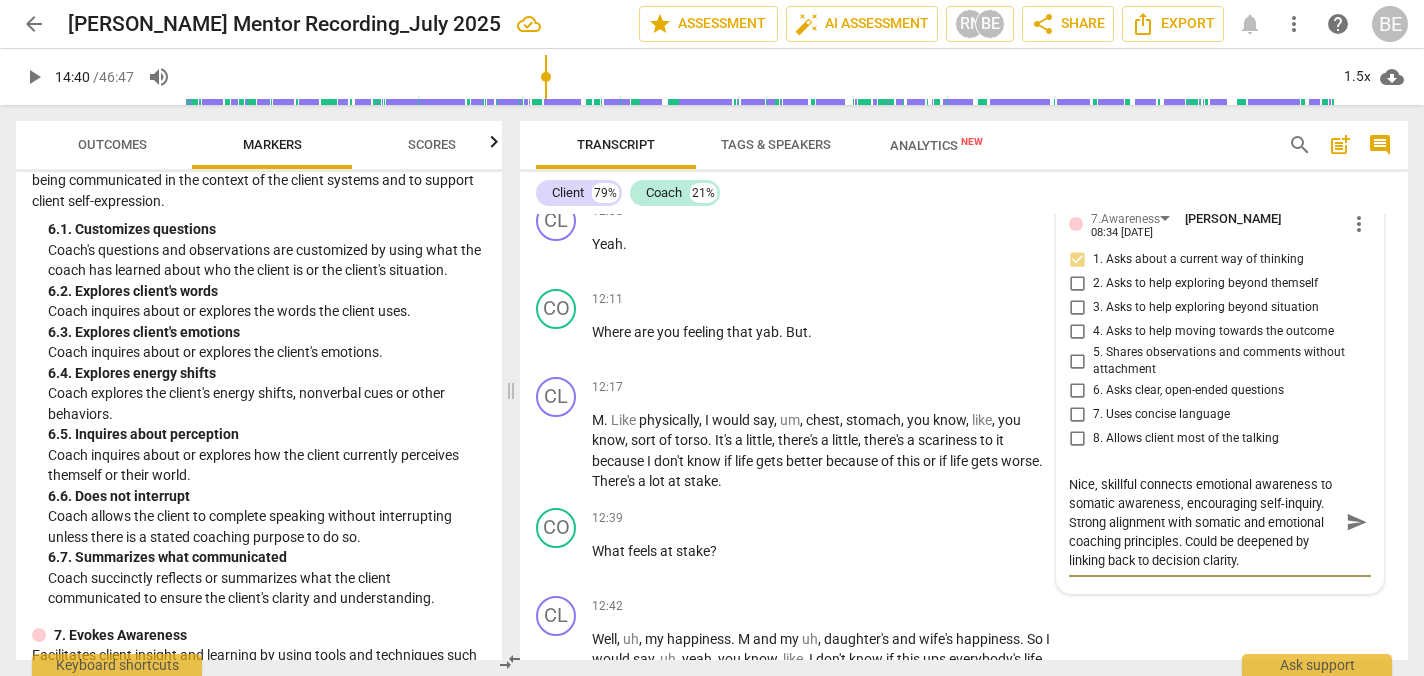 click on "Nice, skillful connects emotional awareness to somatic awareness, encouraging self-inquiry. Strong alignment with somatic and emotional coaching principles. Could be deepened by linking back to decision clarity." at bounding box center [1204, 522] 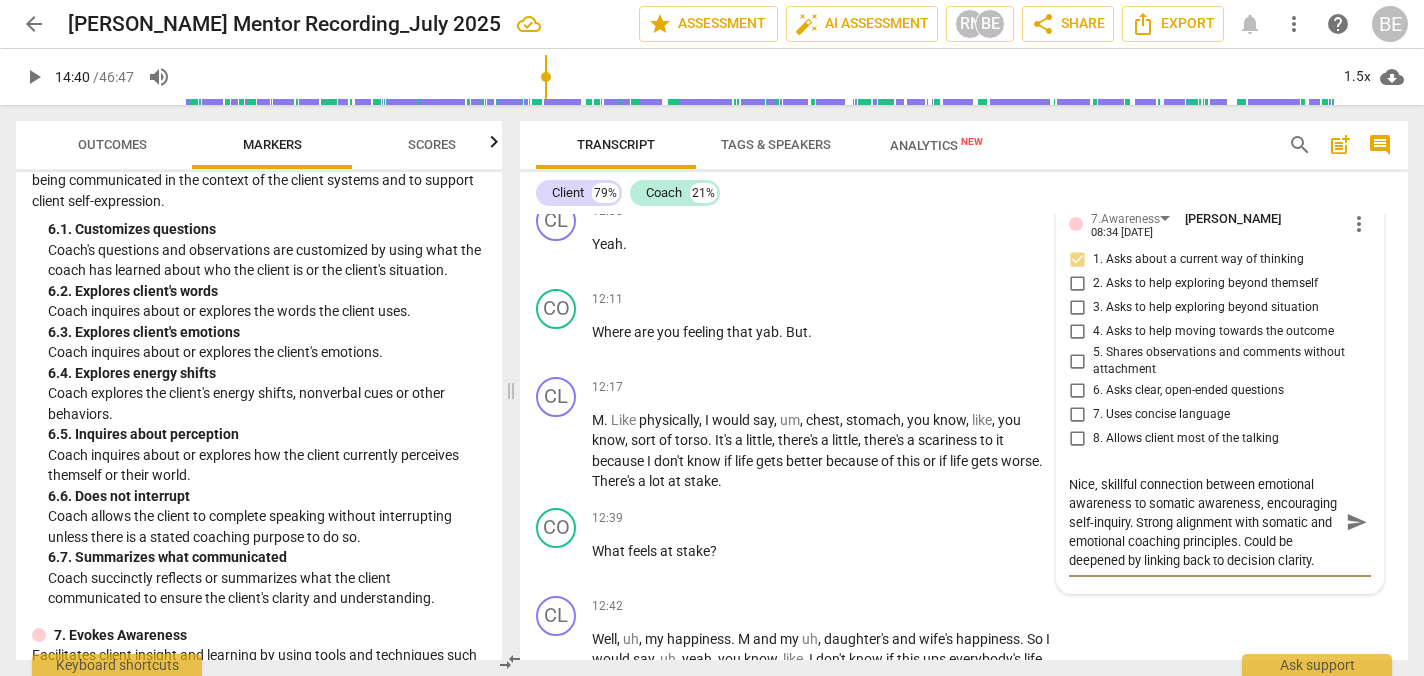click on "Nice, skillful connection between emotional awareness to somatic awareness, encouraging self-inquiry. Strong alignment with somatic and emotional coaching principles. Could be deepened by linking back to decision clarity." at bounding box center (1204, 522) 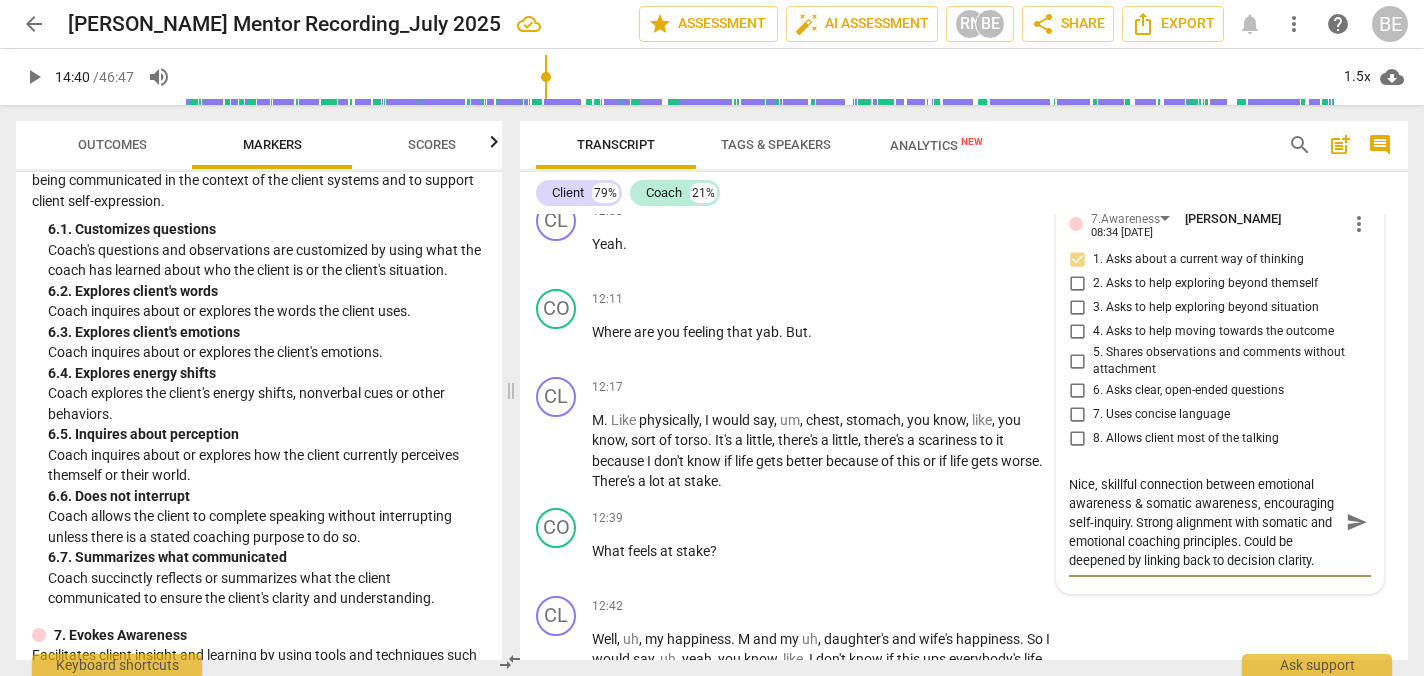 click on "Nice, skillful connection between emotional awareness & somatic awareness, encouraging self-inquiry. Strong alignment with somatic and emotional coaching principles. Could be deepened by linking back to decision clarity." at bounding box center [1204, 522] 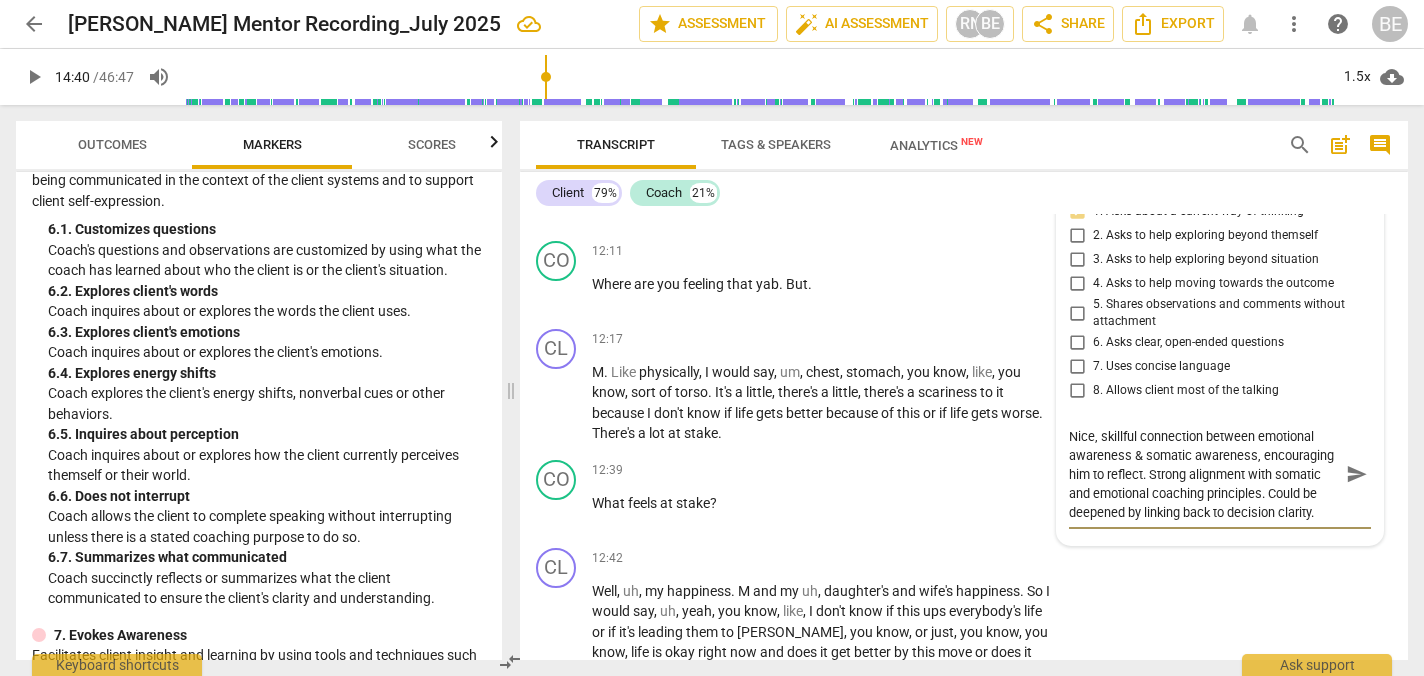 scroll, scrollTop: 4778, scrollLeft: 0, axis: vertical 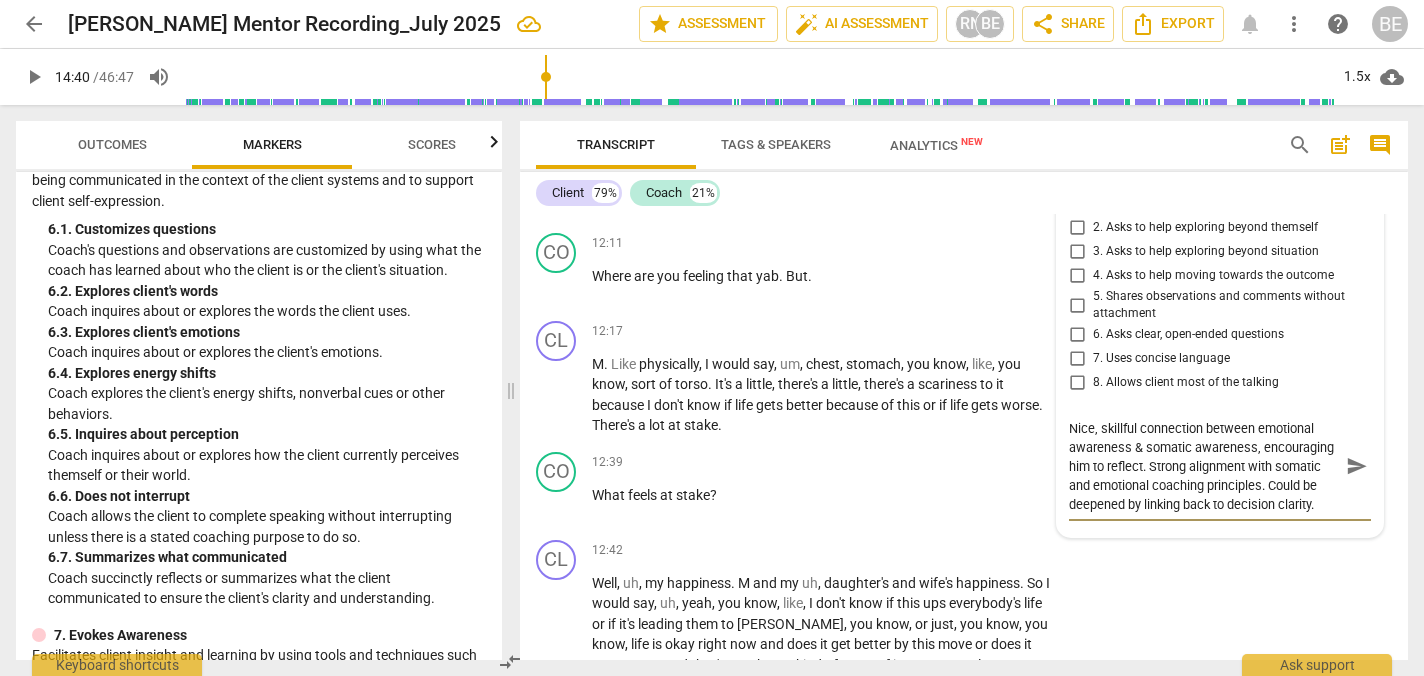 drag, startPoint x: 1265, startPoint y: 509, endPoint x: 1149, endPoint y: 489, distance: 117.71151 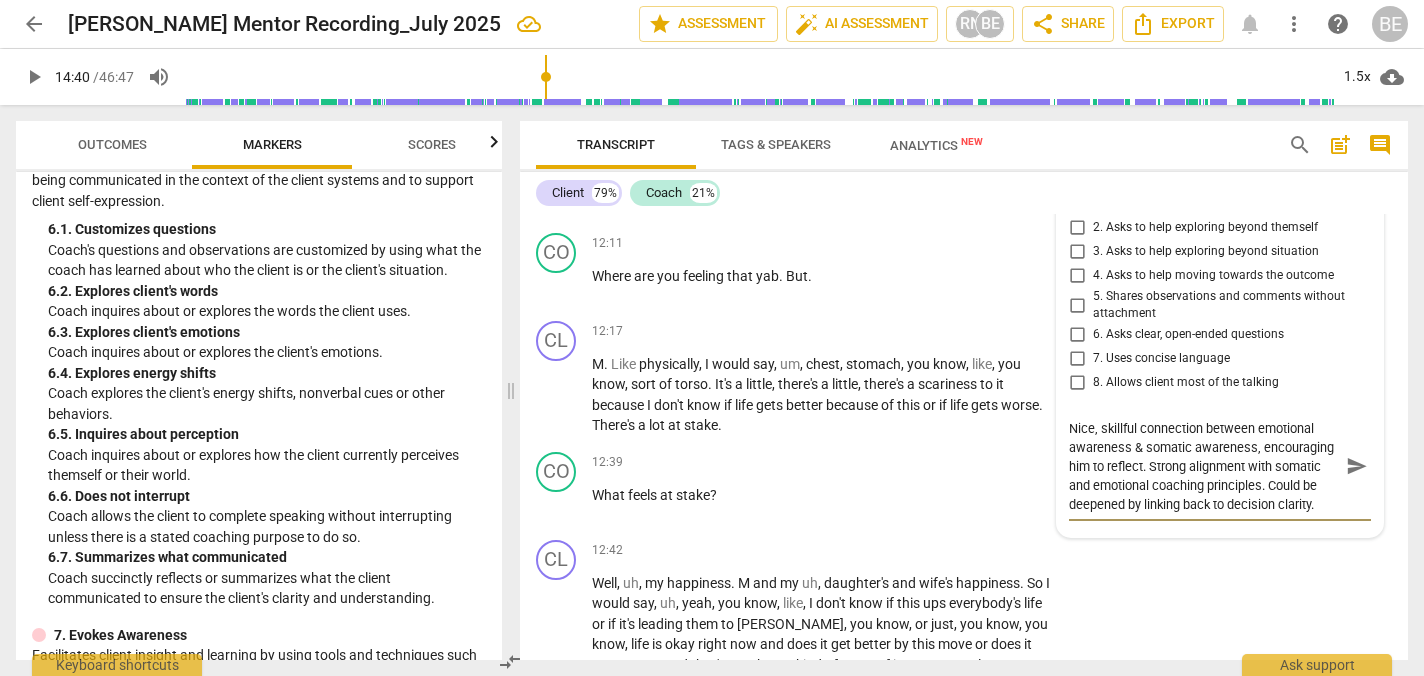 click on "Nice, skillful connection between emotional awareness & somatic awareness, encouraging him to reflect. Strong alignment with somatic and emotional coaching principles. Could be deepened by linking back to decision clarity." at bounding box center [1204, 466] 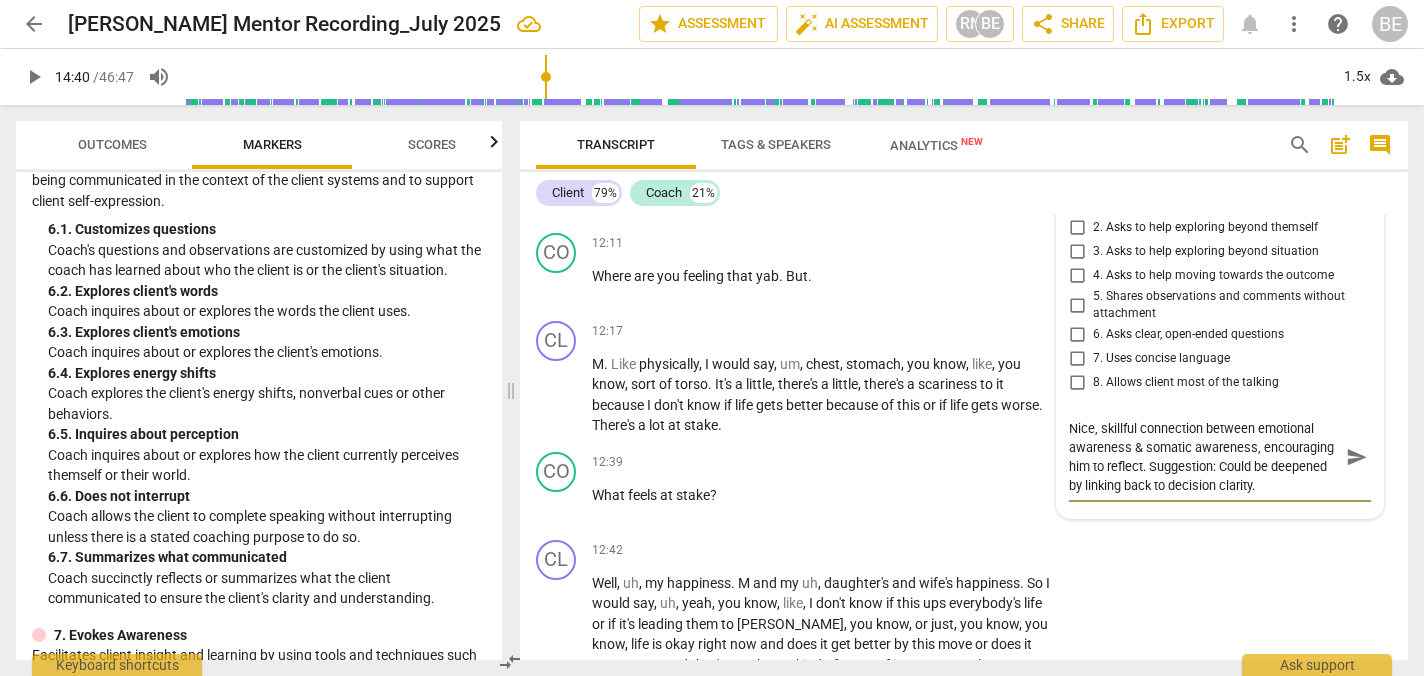 click on "Nice, skillful connection between emotional awareness & somatic awareness, encouraging him to reflect. Suggestion: Could be deepened by linking back to decision clarity." at bounding box center (1204, 457) 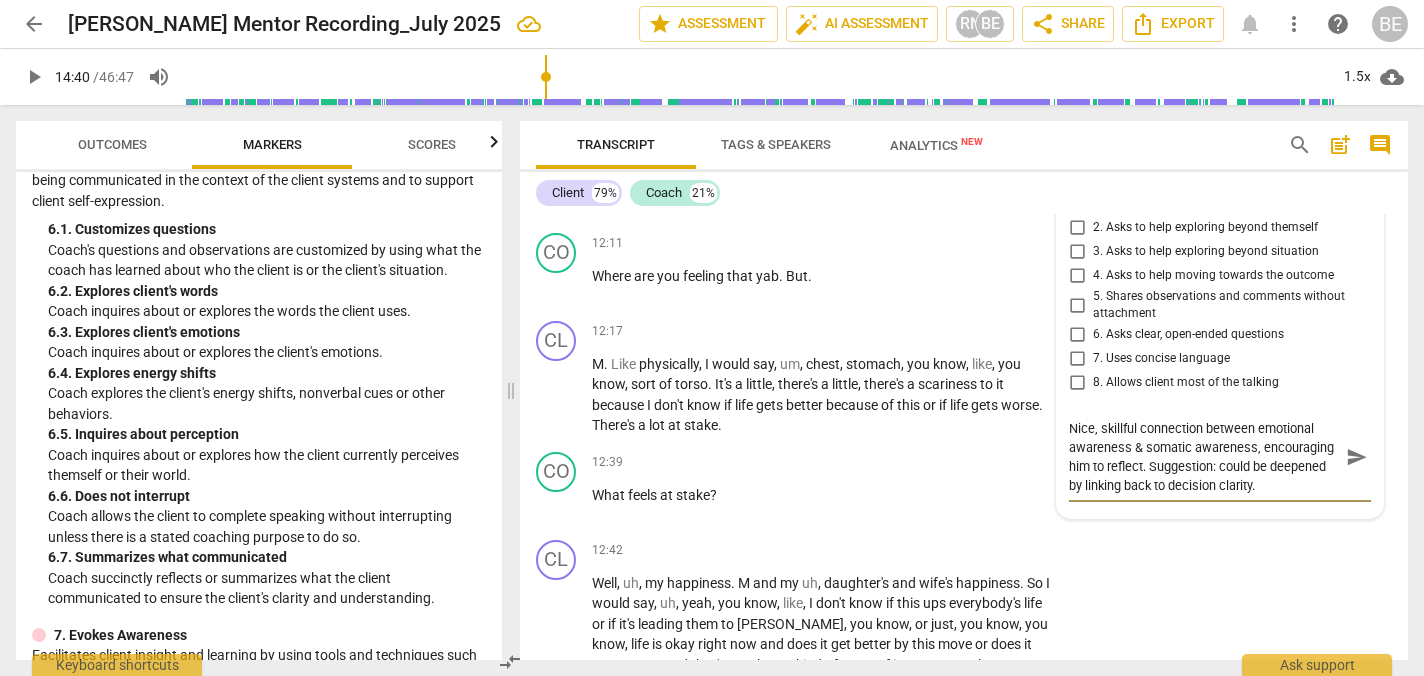 click on "Nice, skillful connection between emotional awareness & somatic awareness, encouraging him to reflect. Suggestion: could be deepened by linking back to decision clarity." at bounding box center (1204, 457) 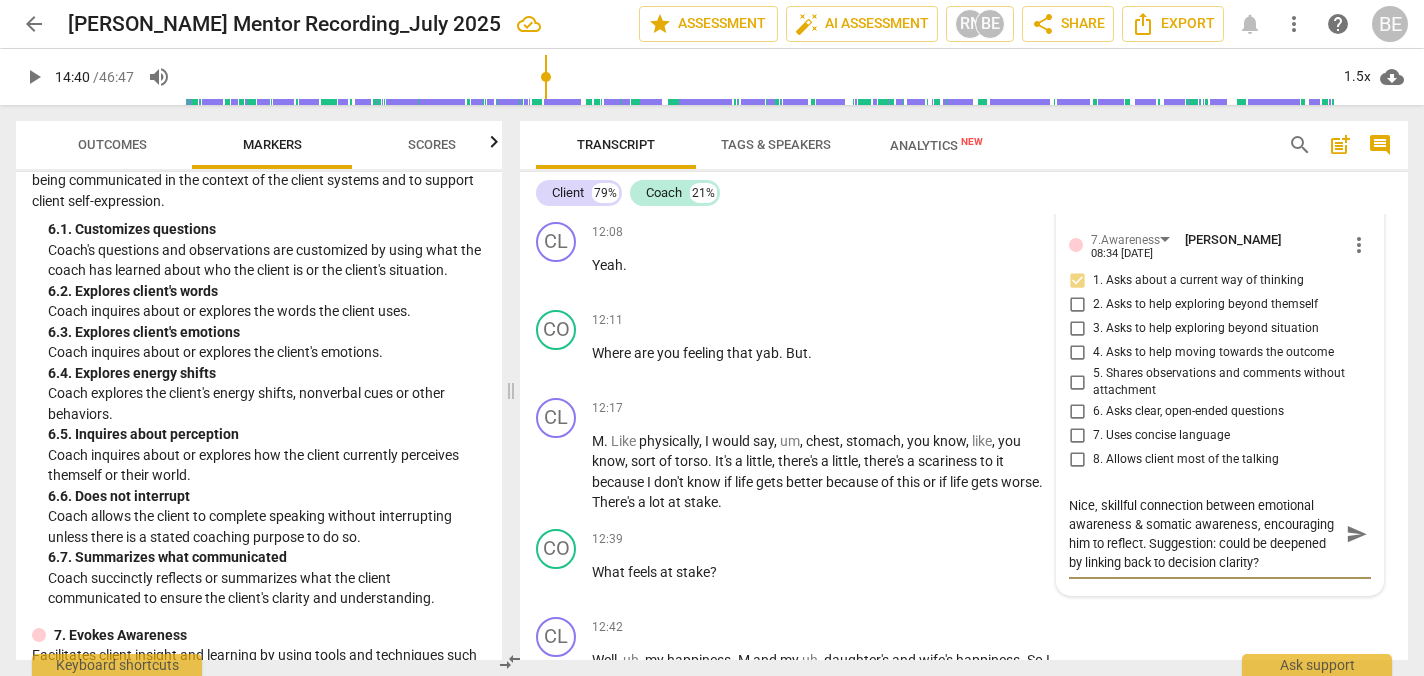 scroll, scrollTop: 4718, scrollLeft: 0, axis: vertical 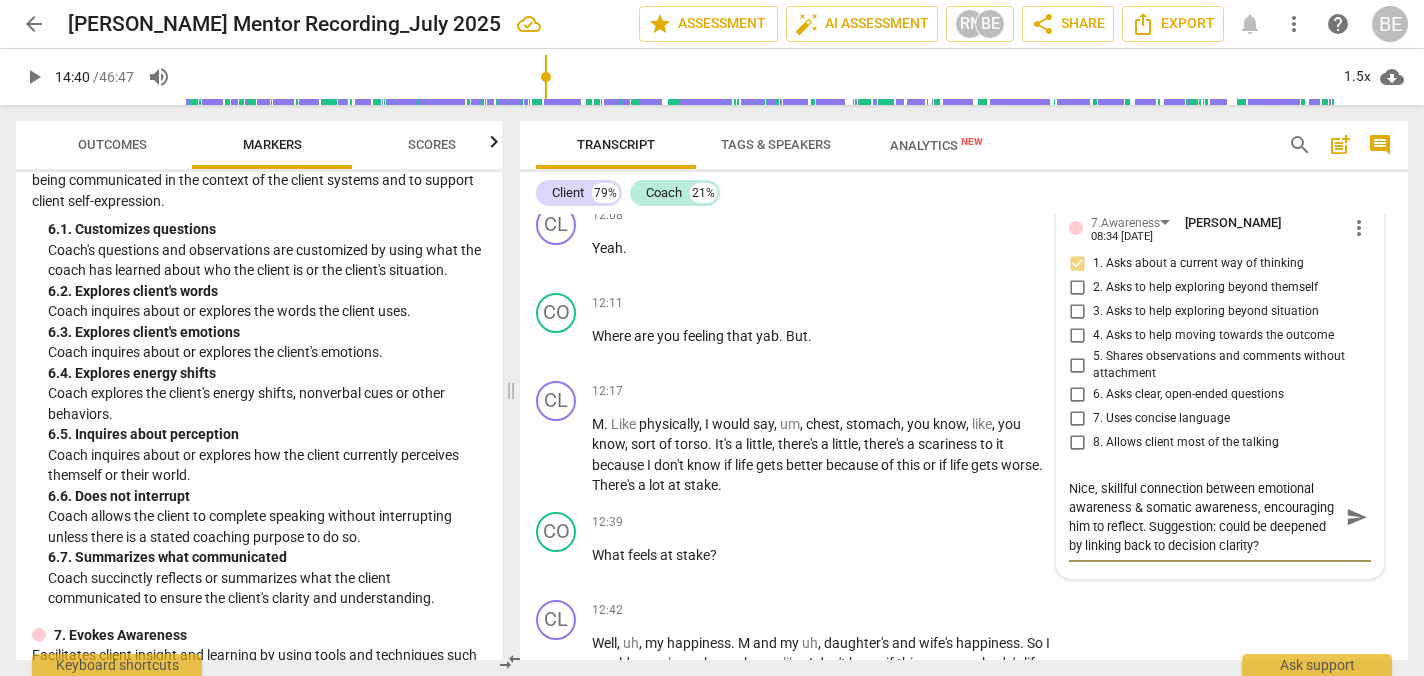 click on "Nice, skillful connection between emotional awareness & somatic awareness, encouraging him to reflect. Suggestion: could be deepened by linking back to decision clarity?" at bounding box center (1204, 517) 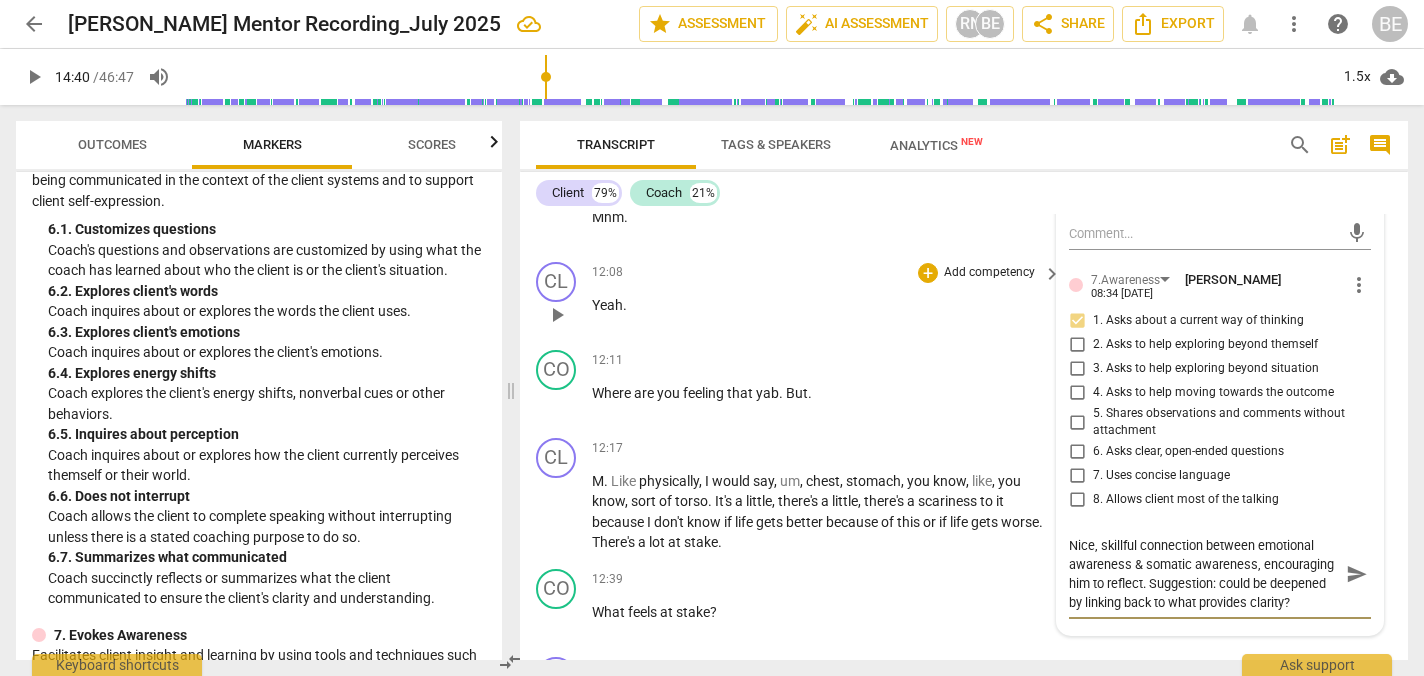 scroll, scrollTop: 4654, scrollLeft: 0, axis: vertical 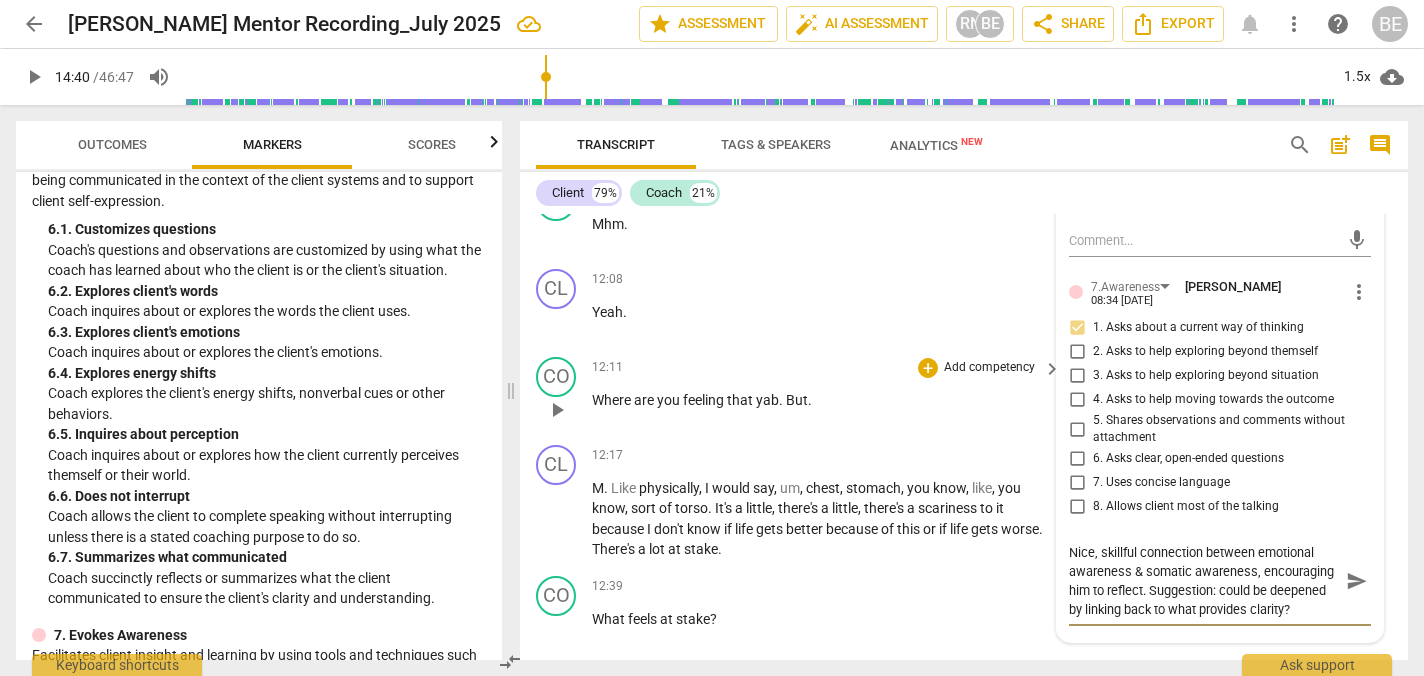 click on "Add competency" at bounding box center (989, 368) 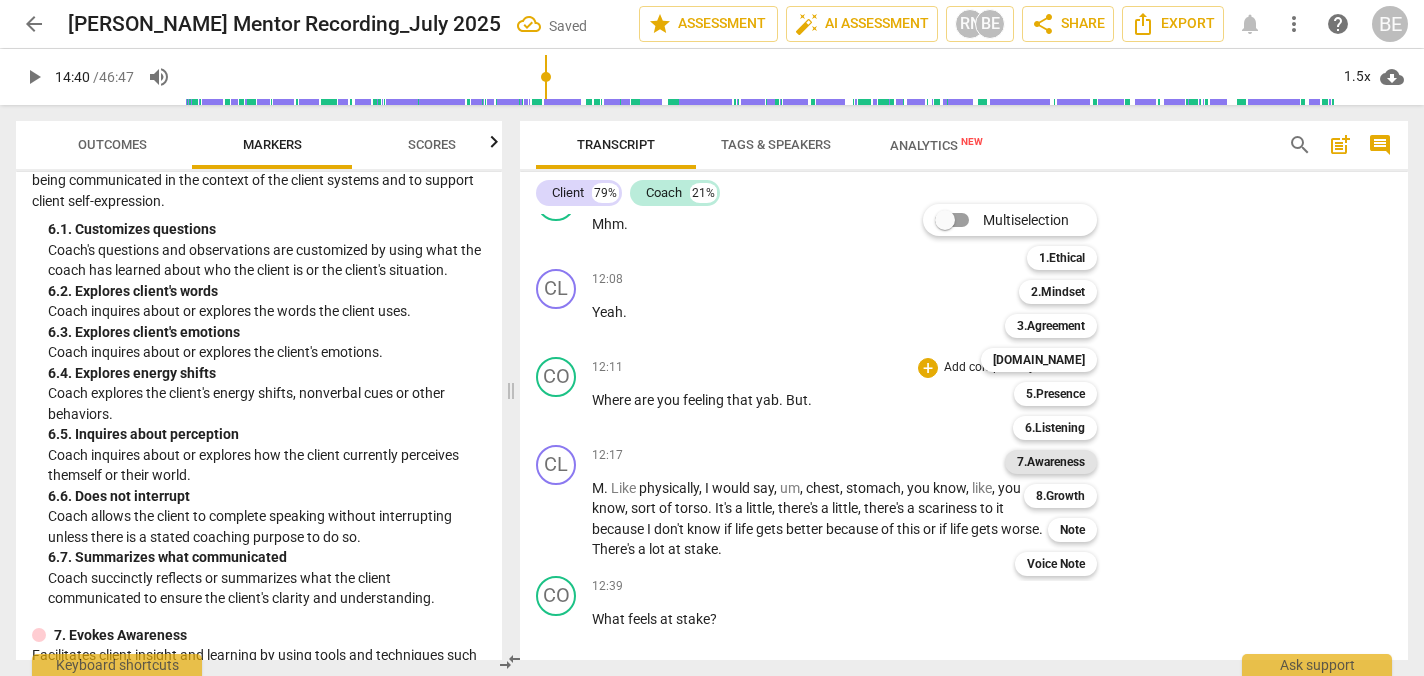 click on "7.Awareness" at bounding box center (1051, 462) 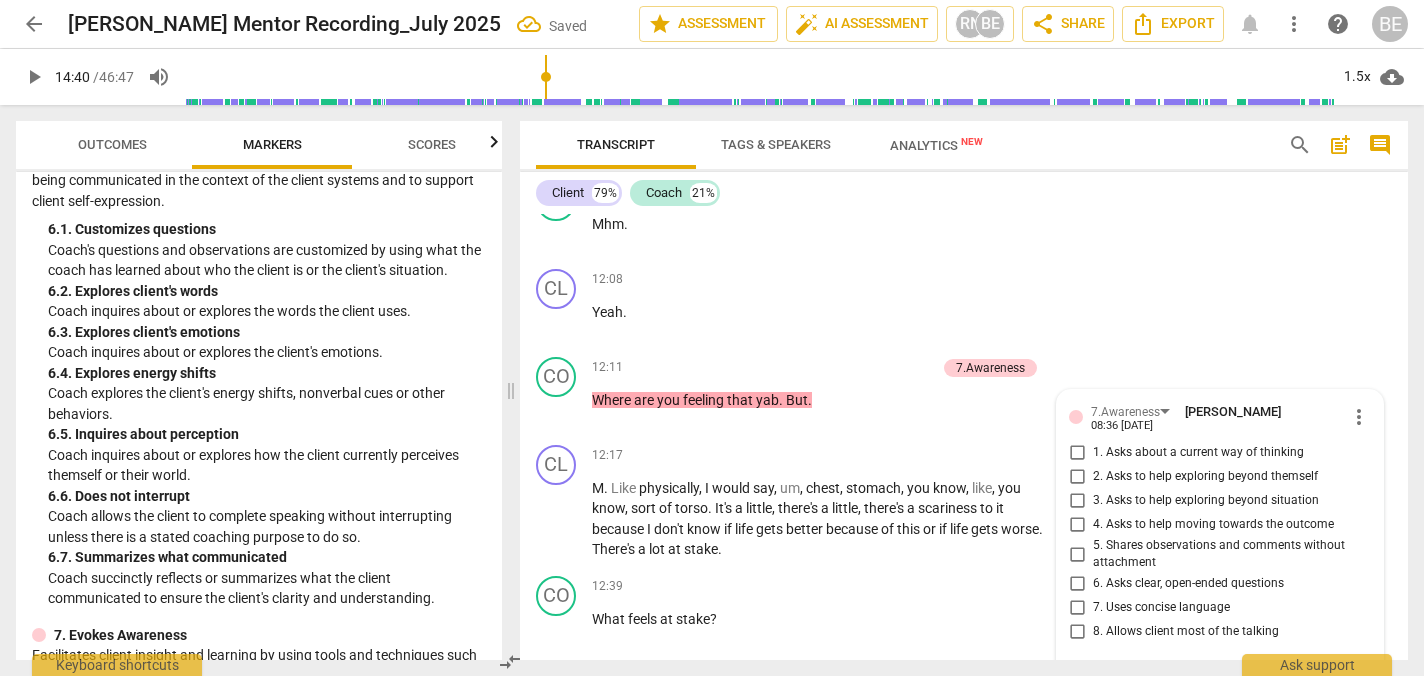 scroll, scrollTop: 4917, scrollLeft: 0, axis: vertical 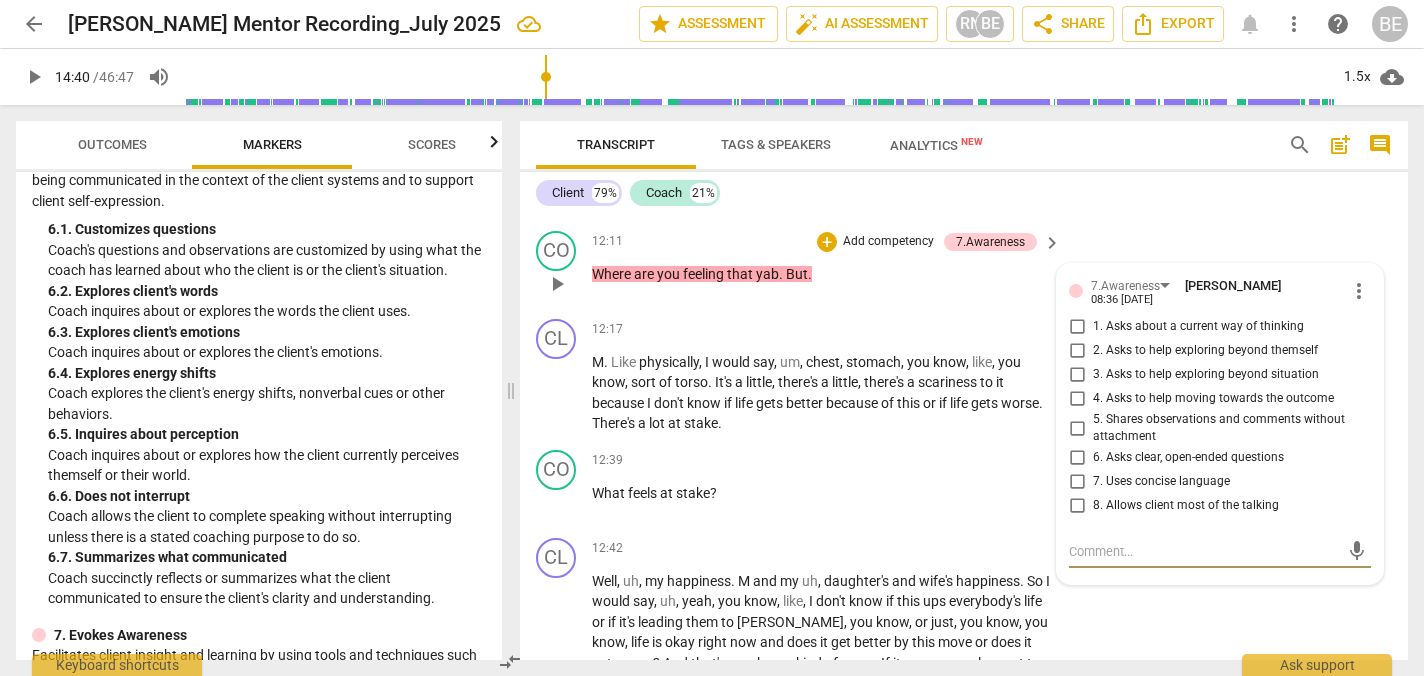 click on "1. Asks about a current way of thinking" at bounding box center (1077, 327) 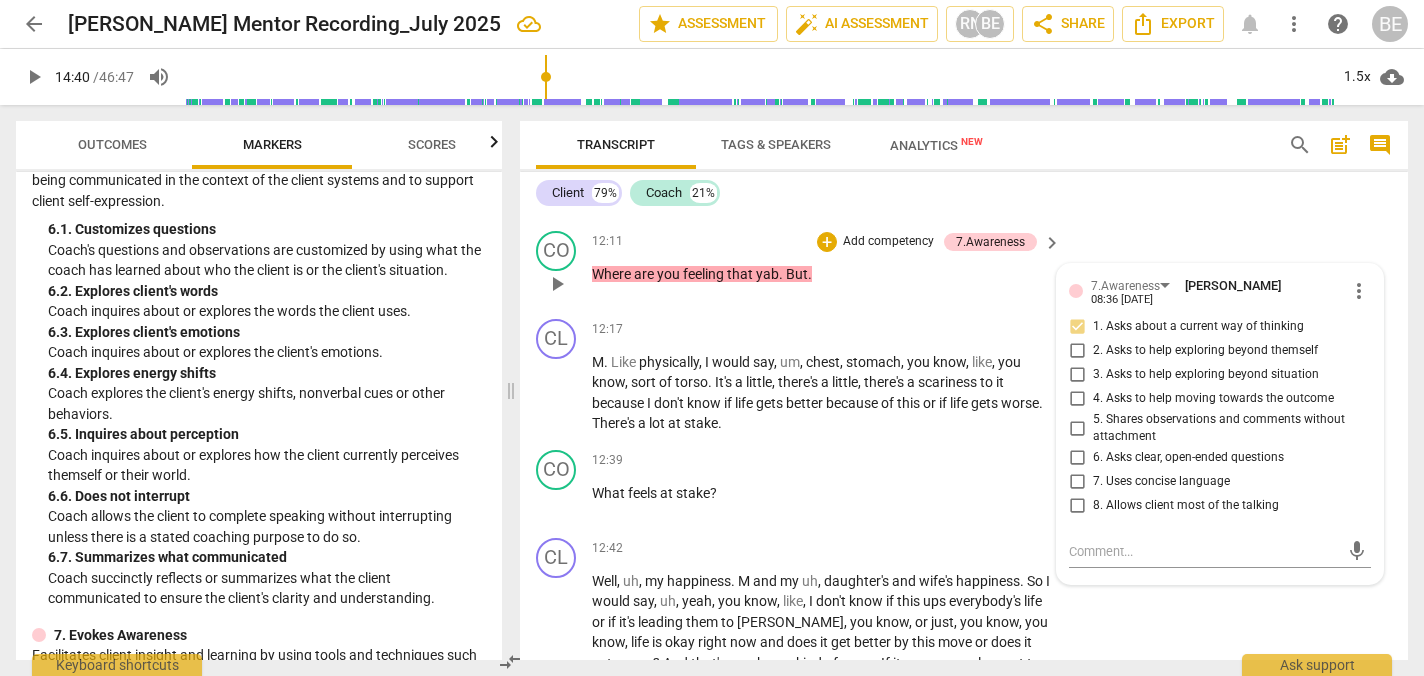 click on "Add competency" at bounding box center [888, 242] 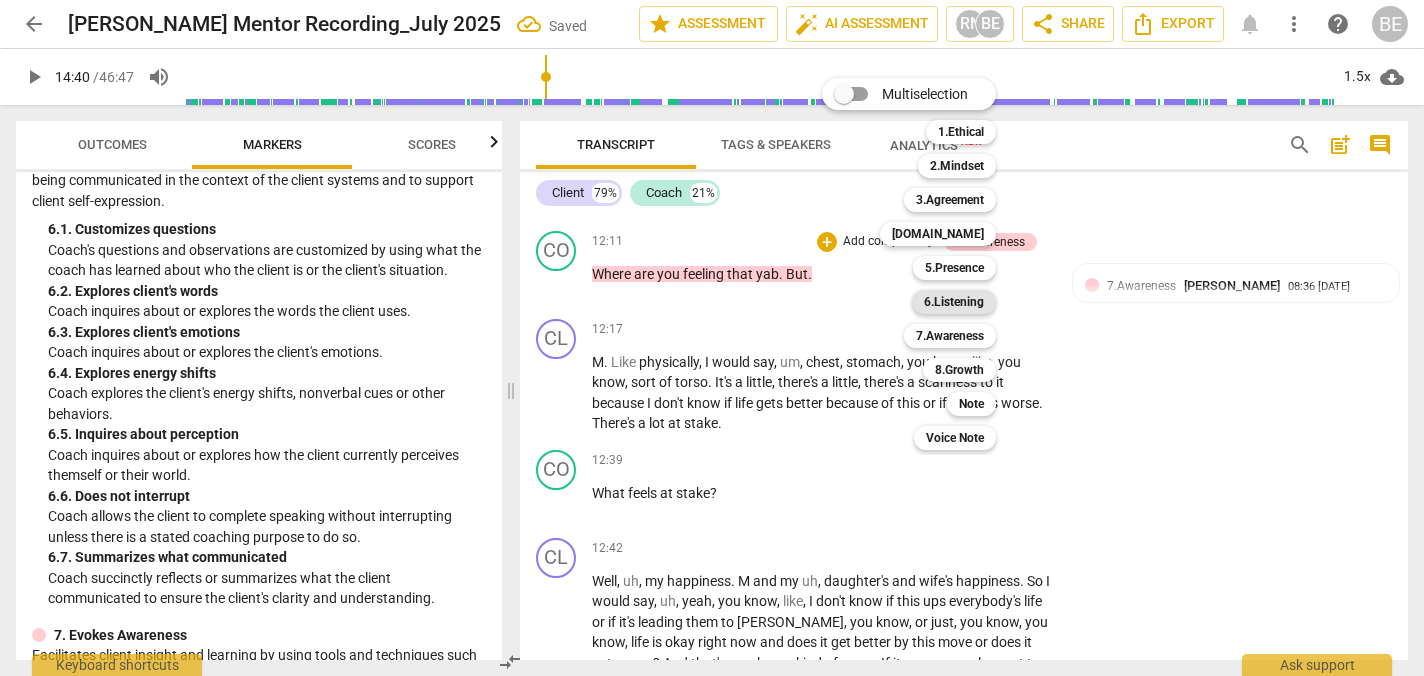 click on "6.Listening" at bounding box center [954, 302] 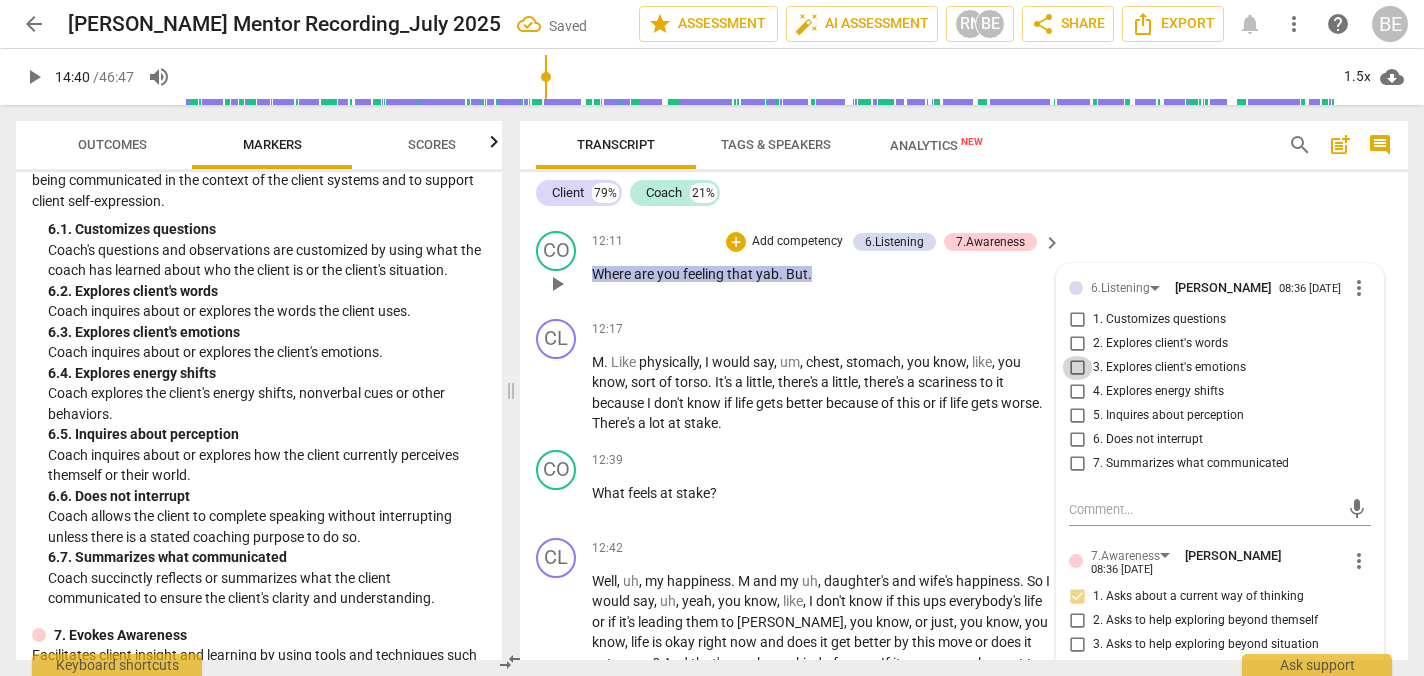 click on "3. Explores client's emotions" at bounding box center [1077, 368] 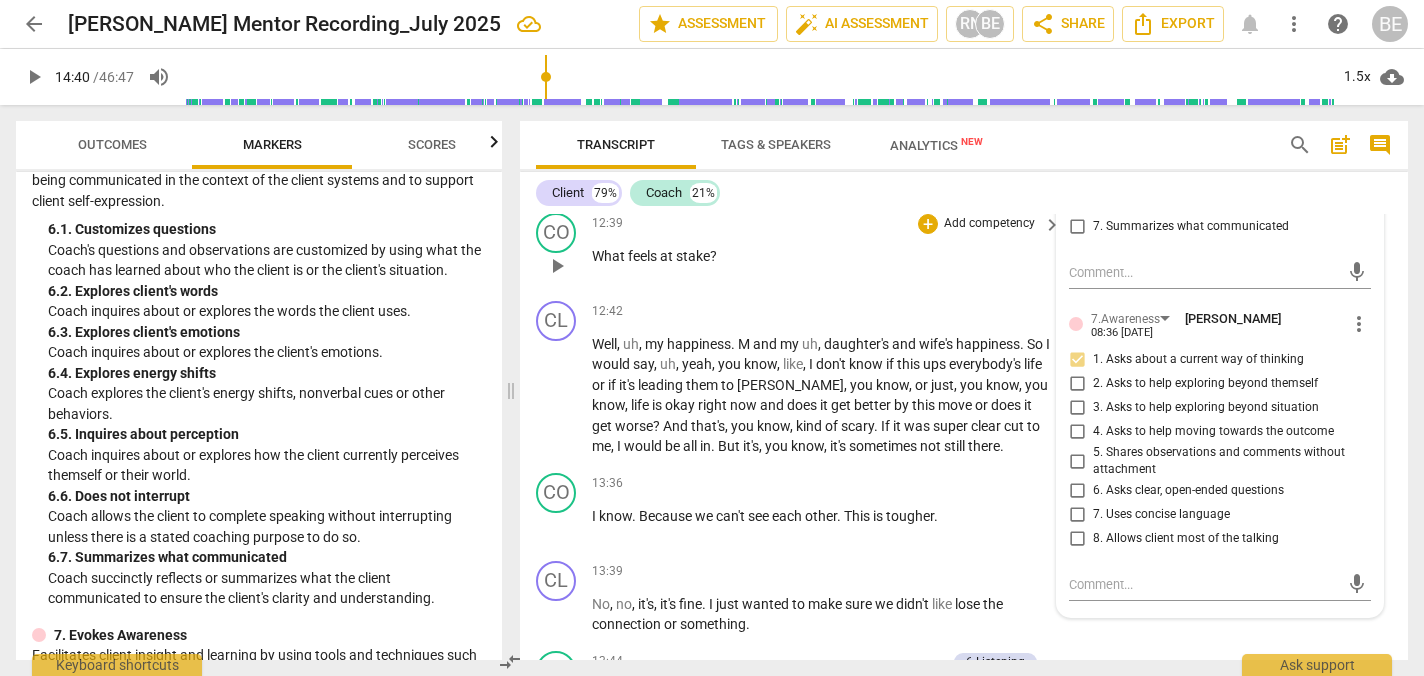 scroll, scrollTop: 5024, scrollLeft: 0, axis: vertical 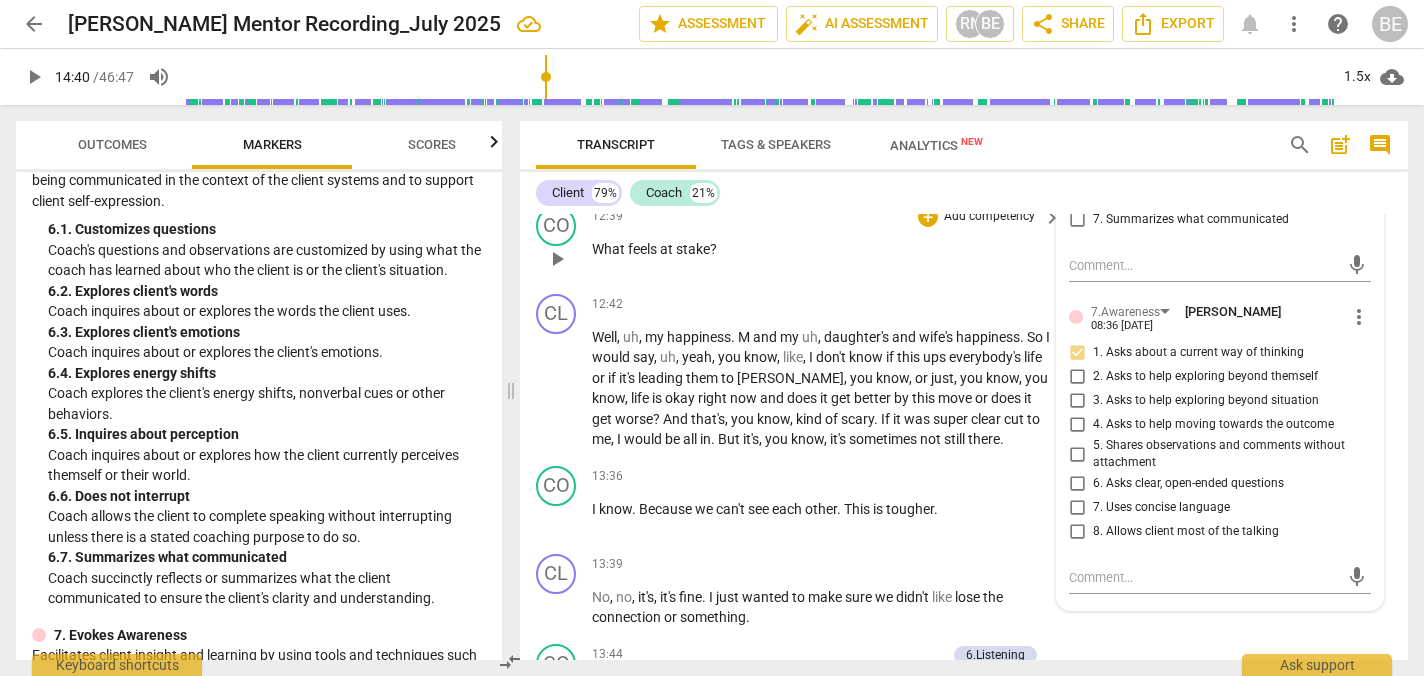 click on "Add competency" at bounding box center [989, 217] 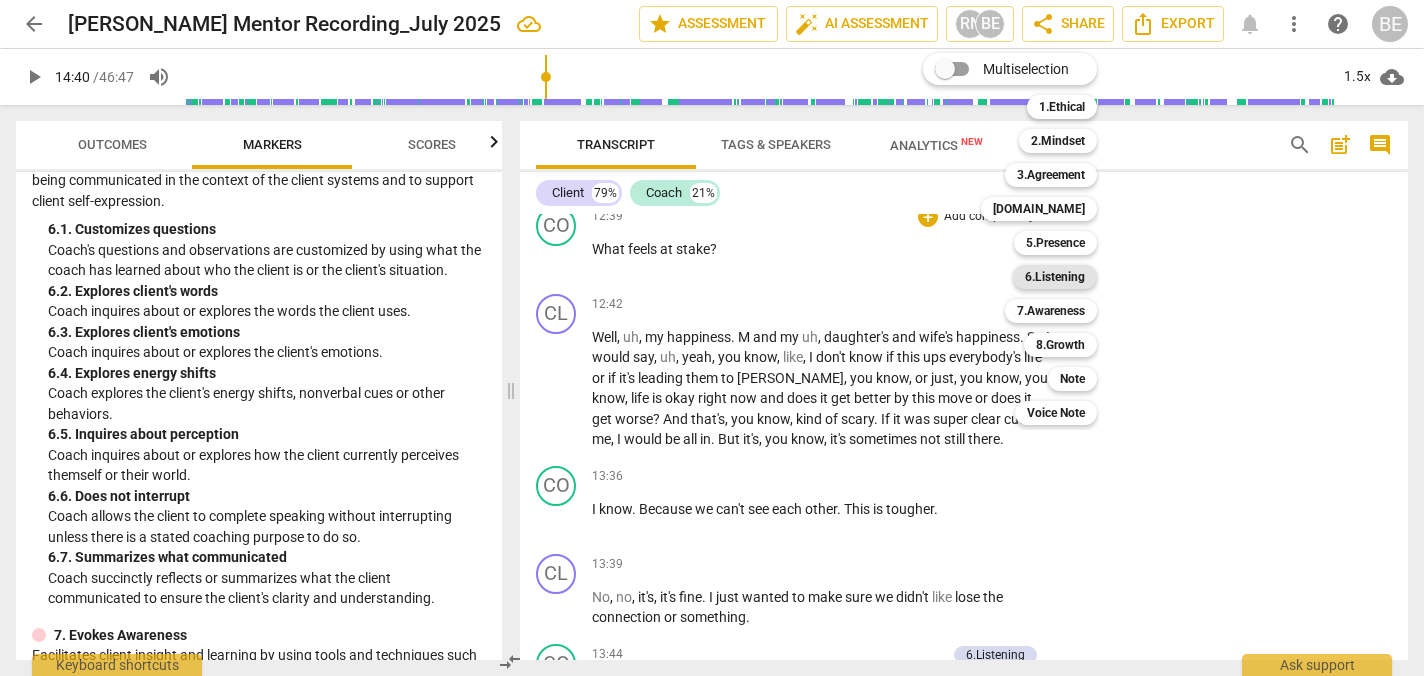 click on "6.Listening" at bounding box center [1055, 277] 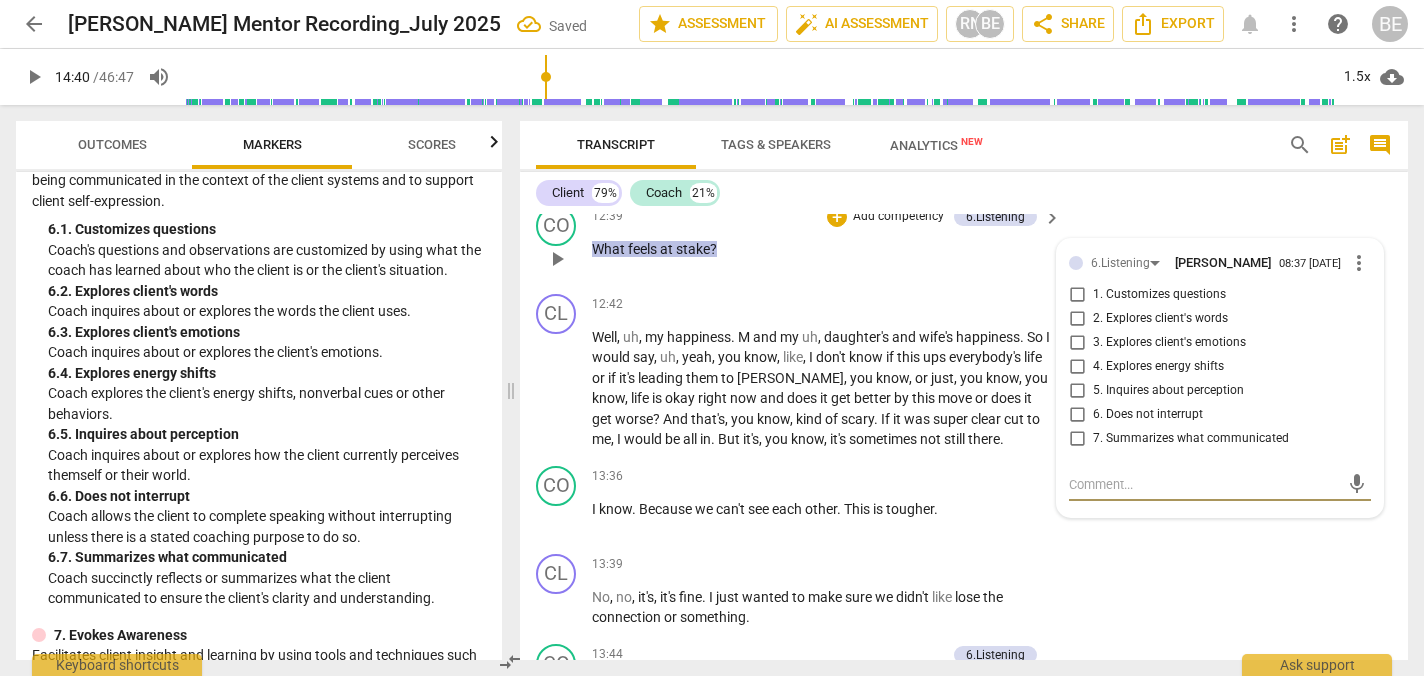 click on "1. Customizes questions" at bounding box center [1077, 295] 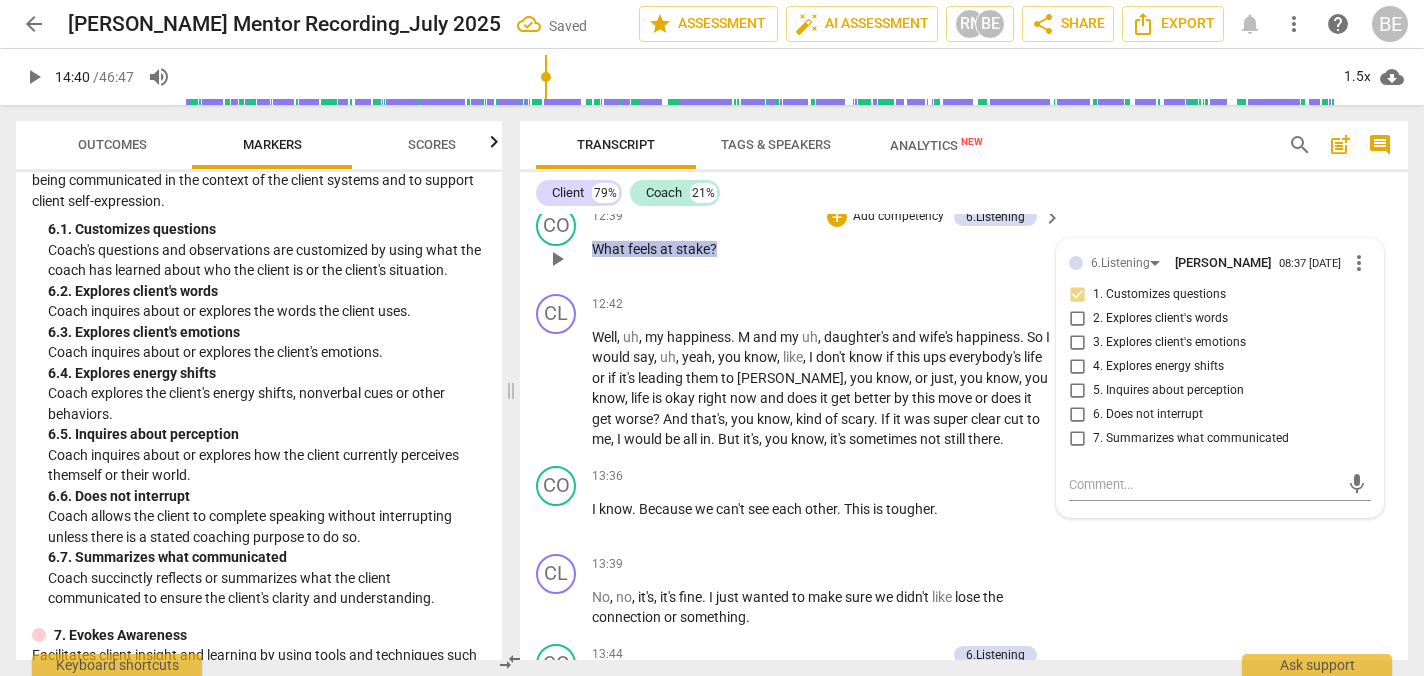 click on "2. Explores client's words" at bounding box center [1077, 319] 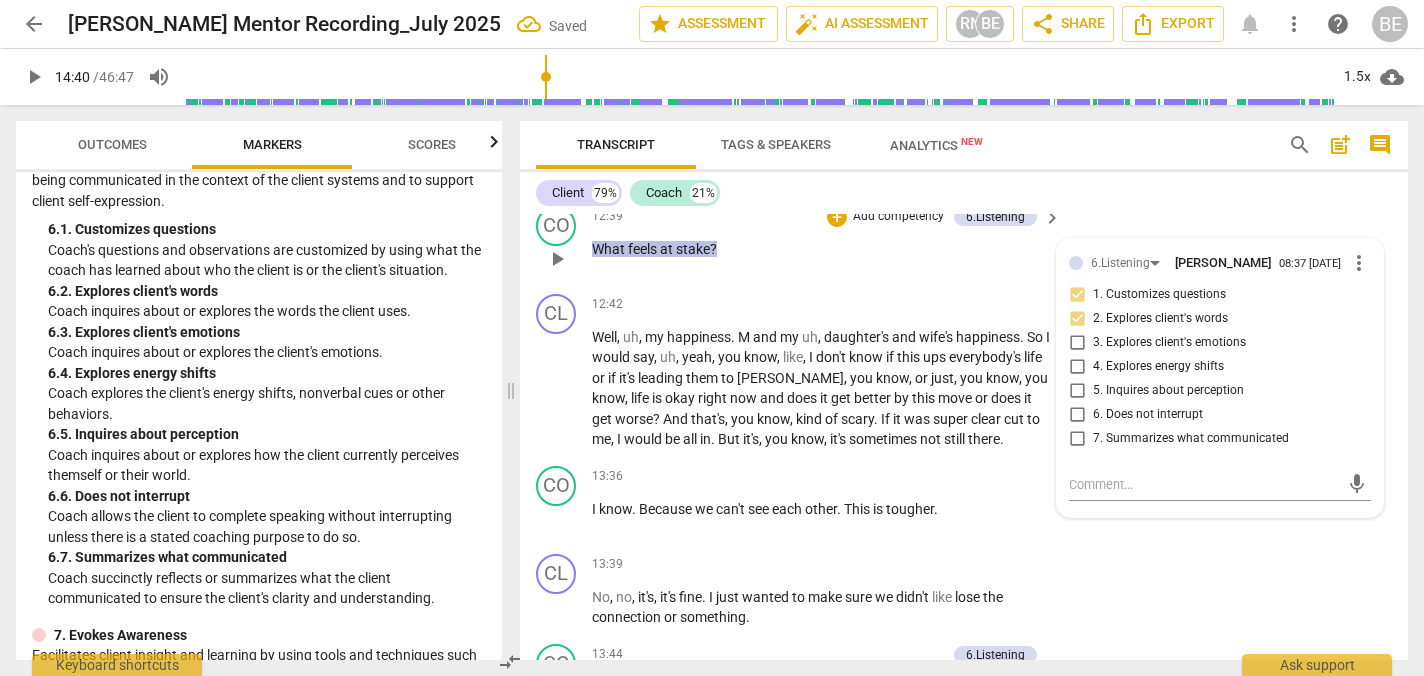 click on "5. Inquires about perception" at bounding box center [1077, 391] 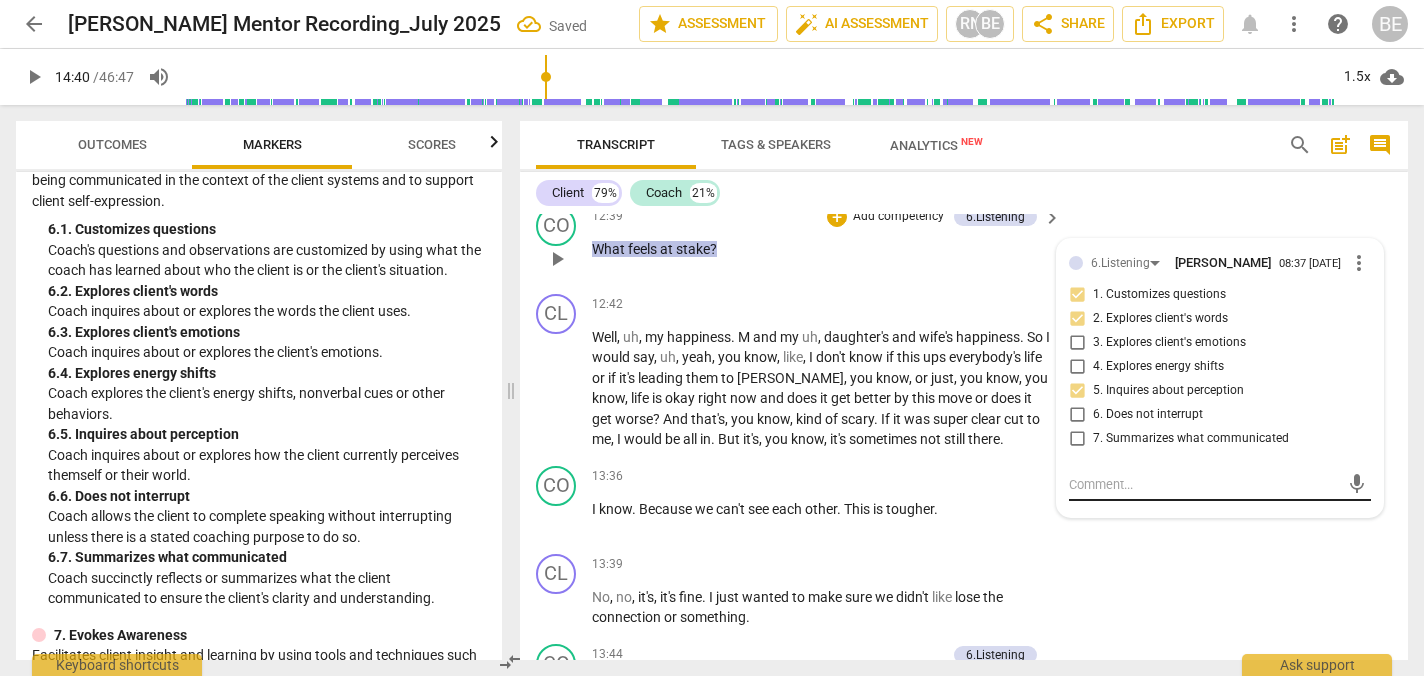 click at bounding box center (1204, 484) 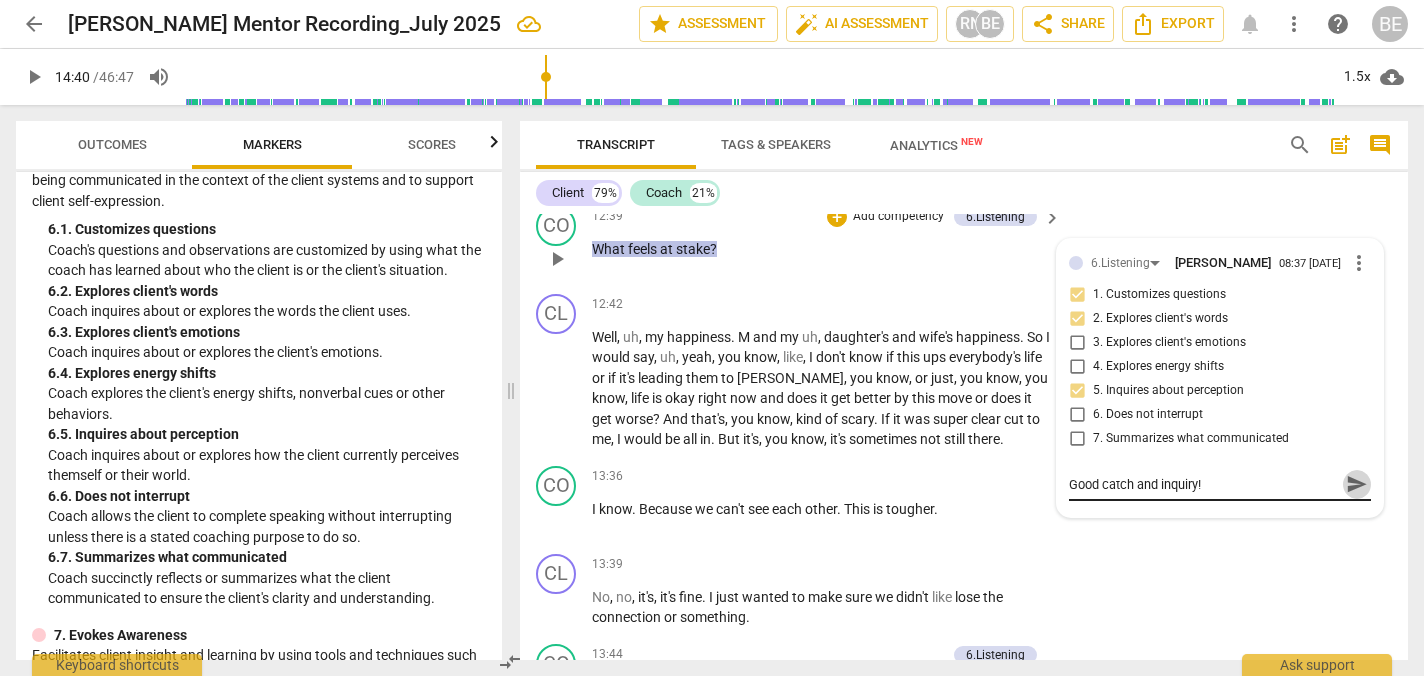 click on "send" at bounding box center [1357, 484] 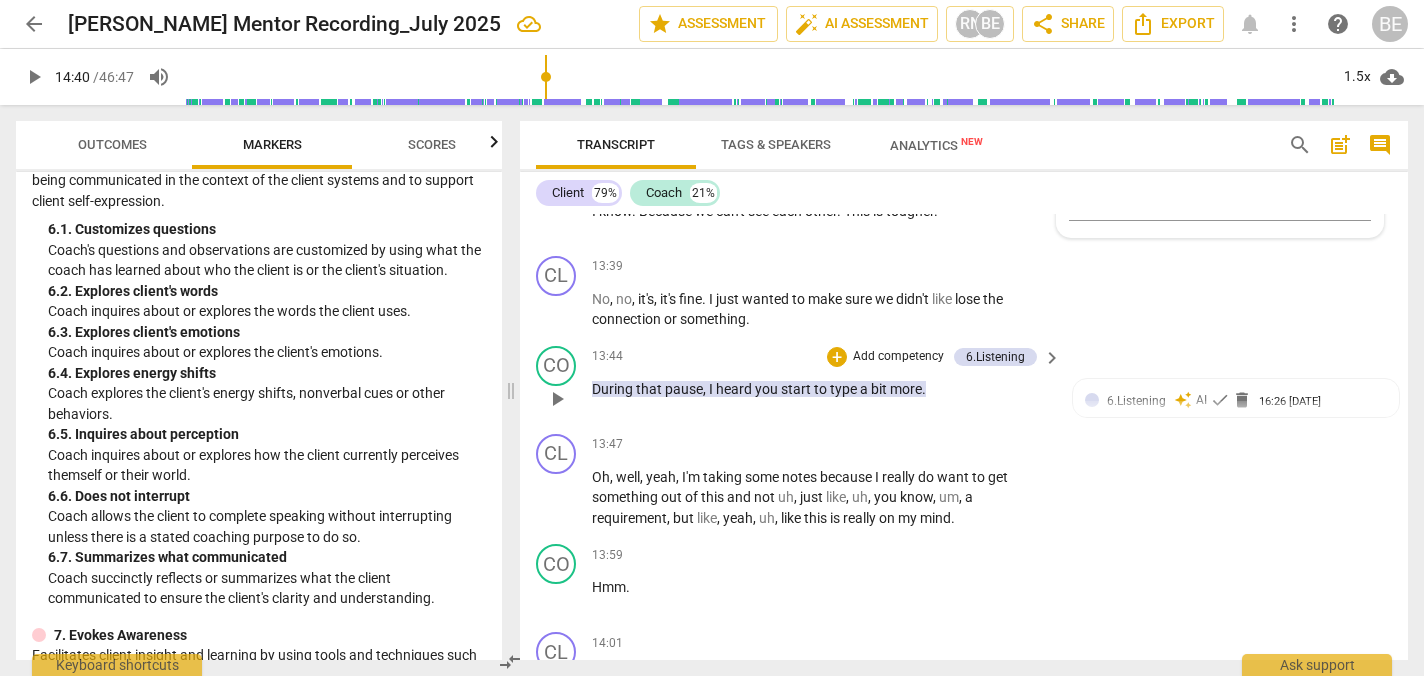 scroll, scrollTop: 5351, scrollLeft: 0, axis: vertical 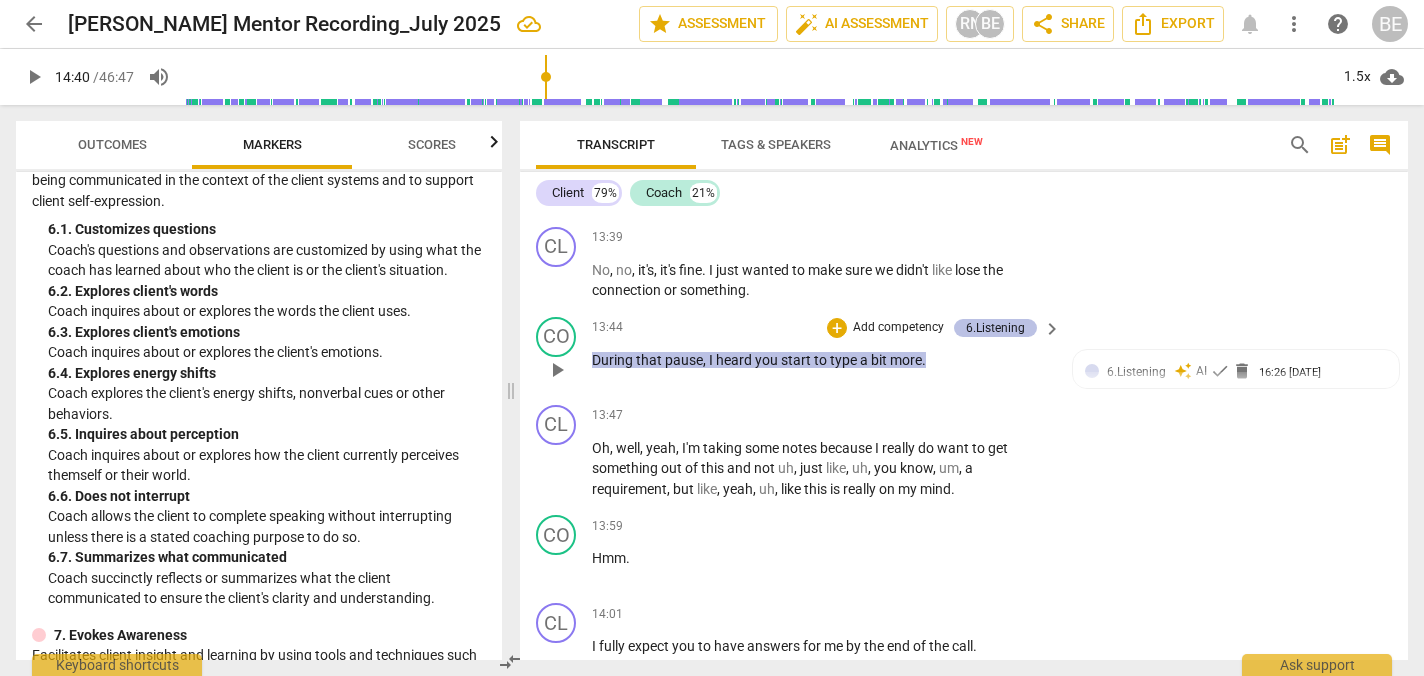 click on "6.Listening" at bounding box center [995, 328] 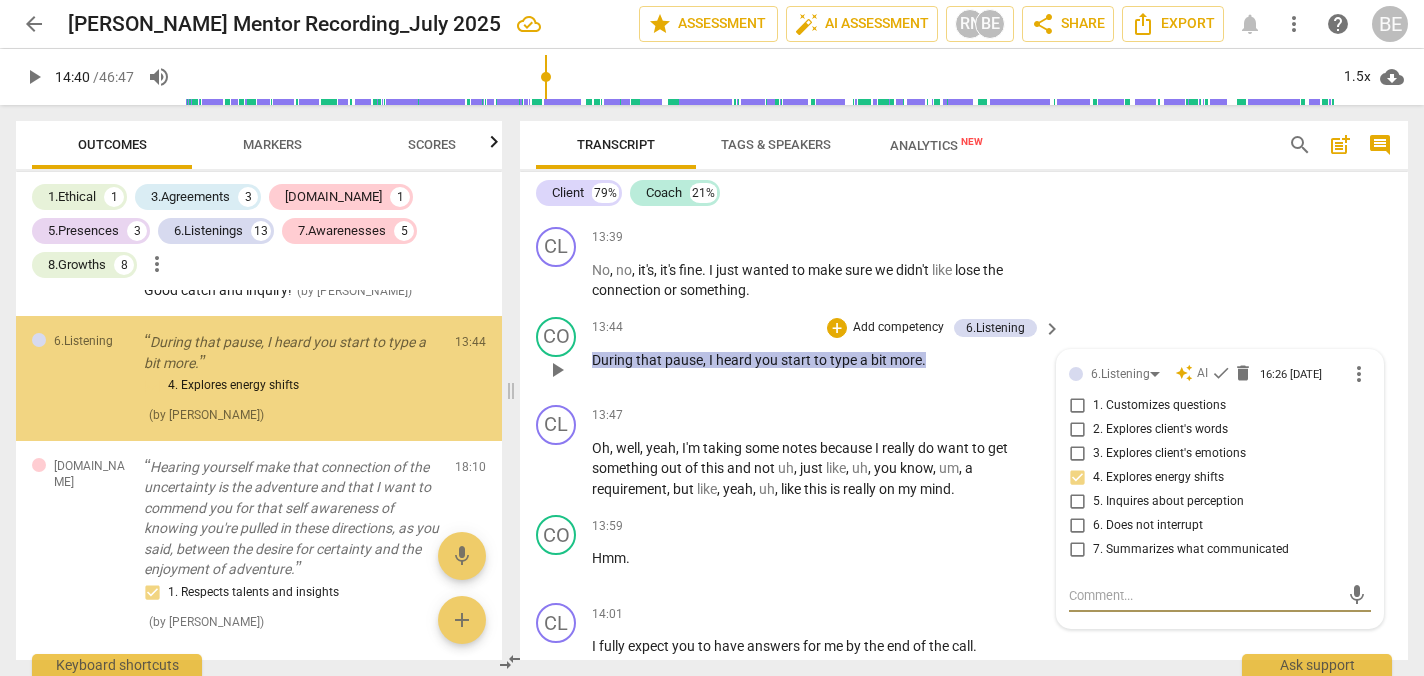 scroll, scrollTop: 5058, scrollLeft: 0, axis: vertical 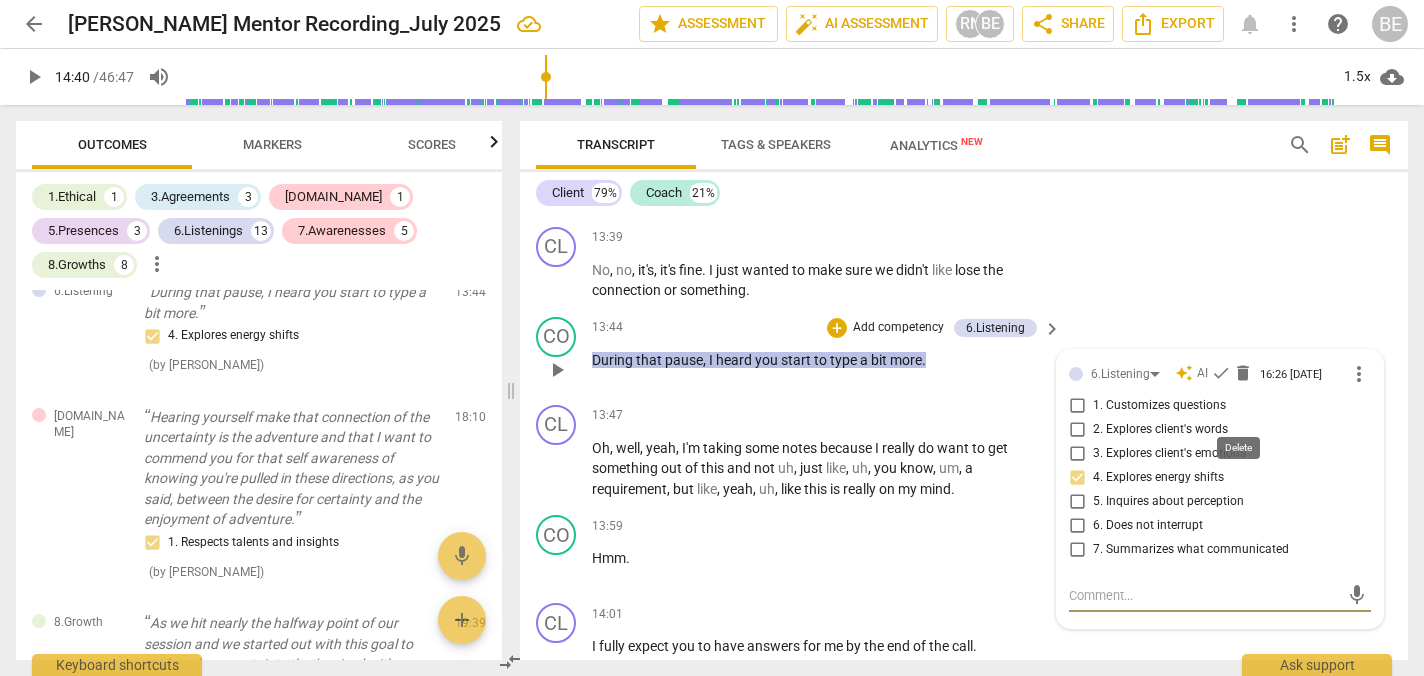 click on "delete" at bounding box center (1243, 373) 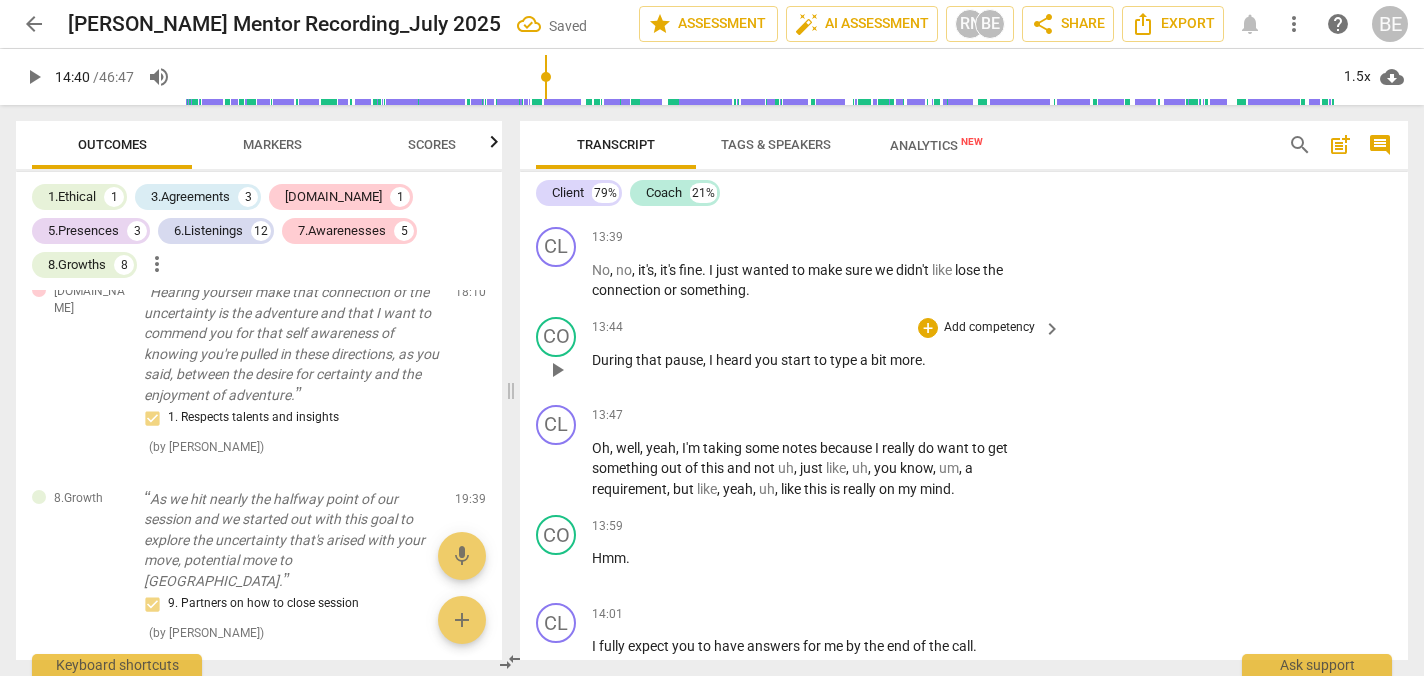 click on "Add competency" at bounding box center [989, 328] 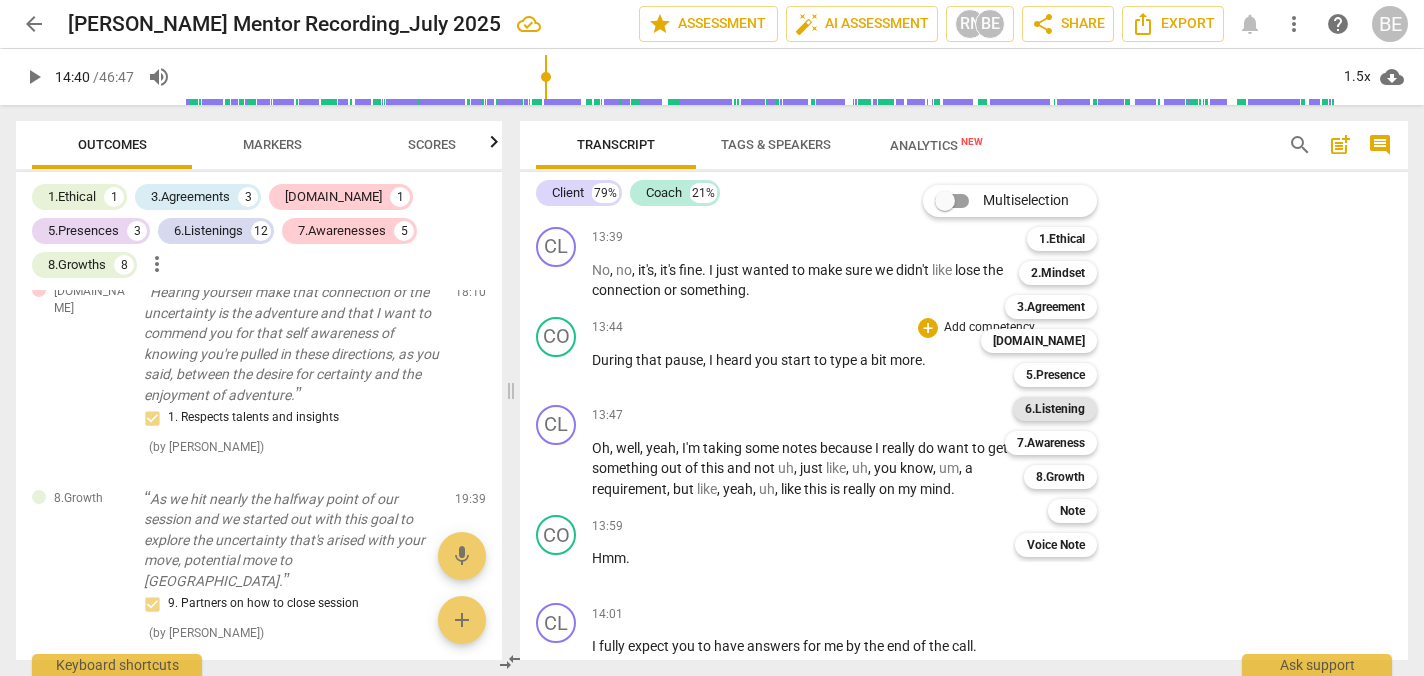 click on "6.Listening" at bounding box center (1055, 409) 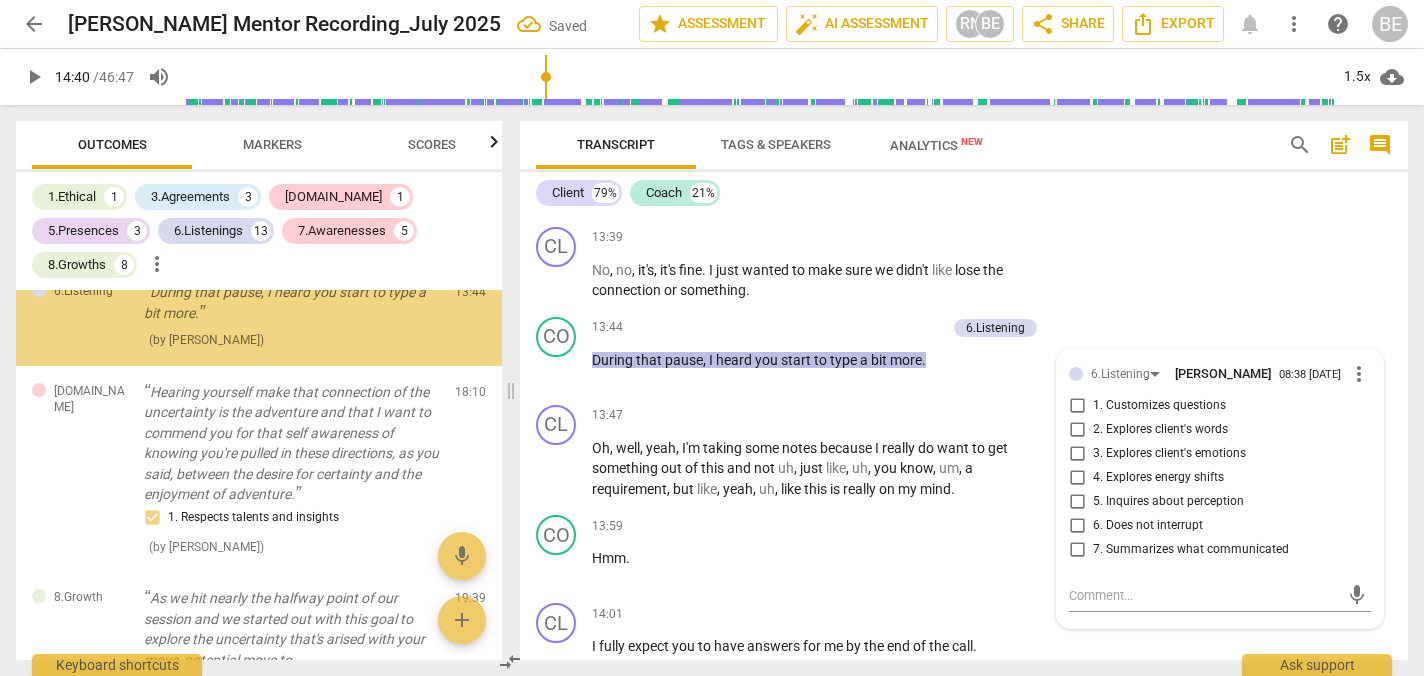 scroll, scrollTop: 5046, scrollLeft: 0, axis: vertical 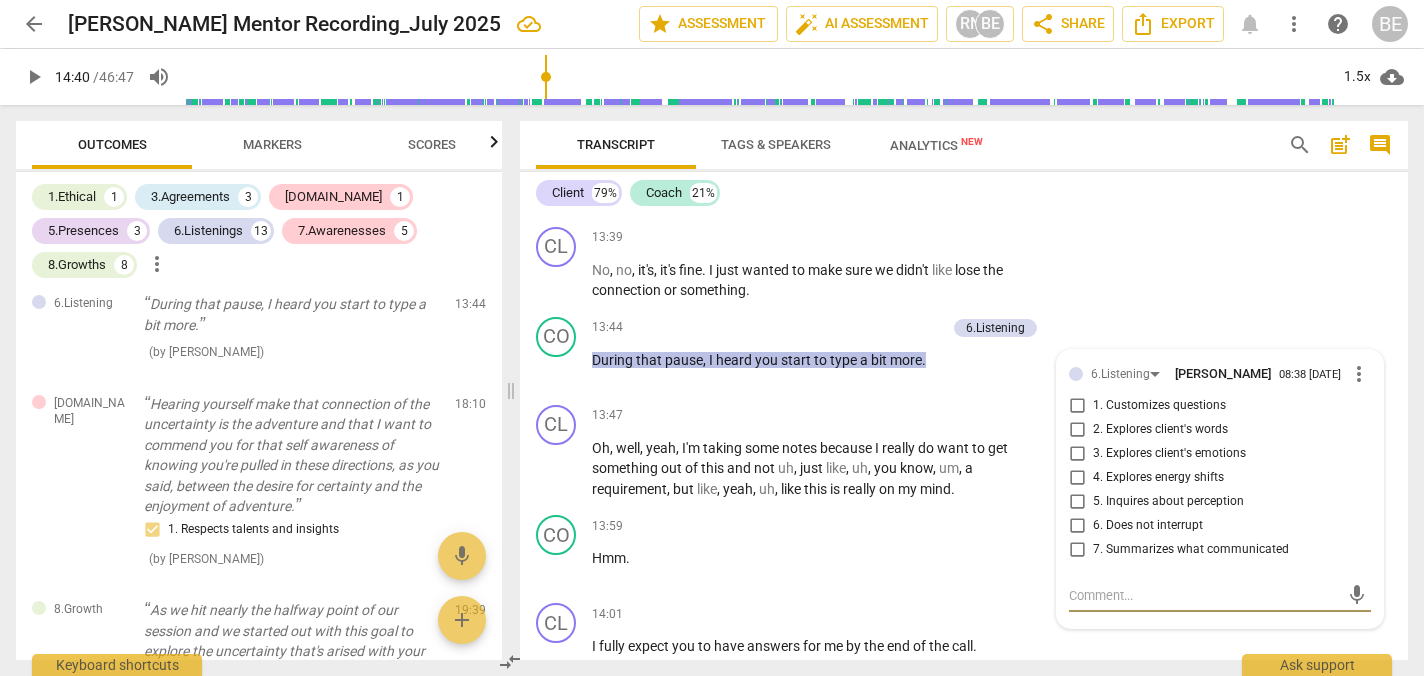 click on "Markers" at bounding box center [272, 145] 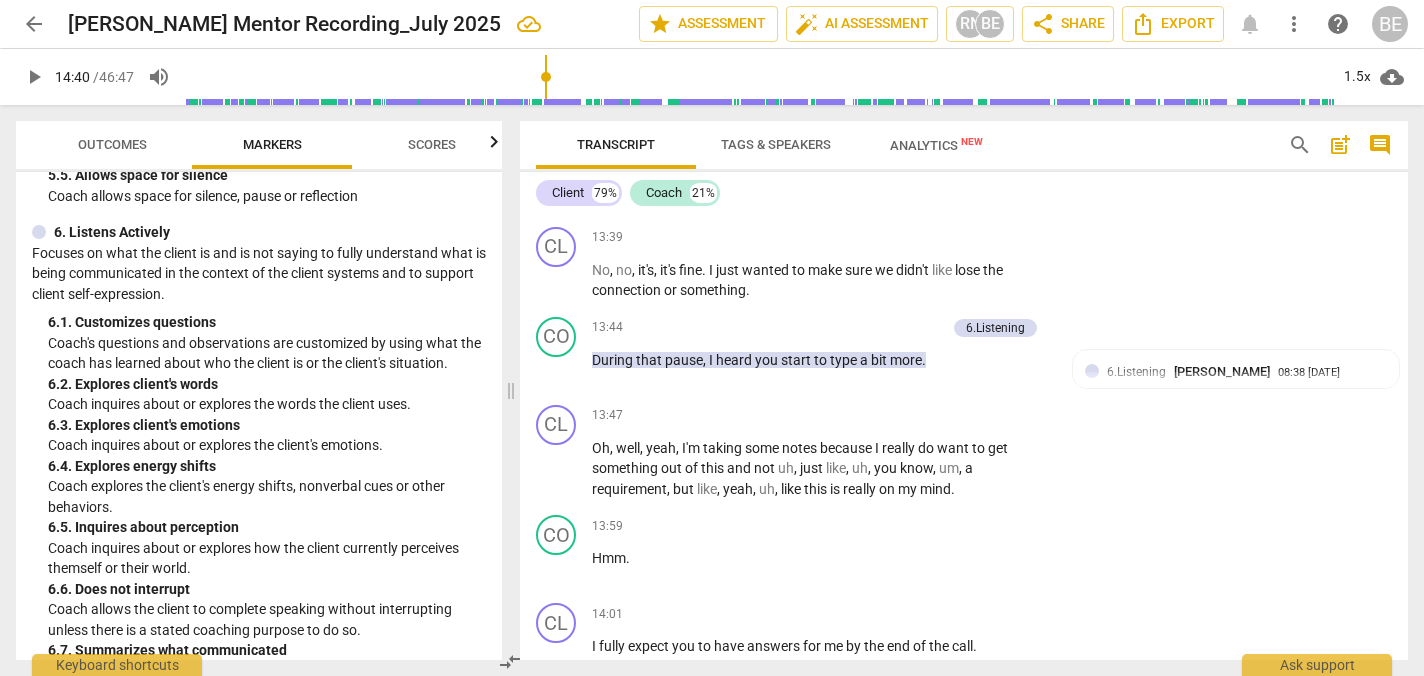 scroll, scrollTop: 1369, scrollLeft: 0, axis: vertical 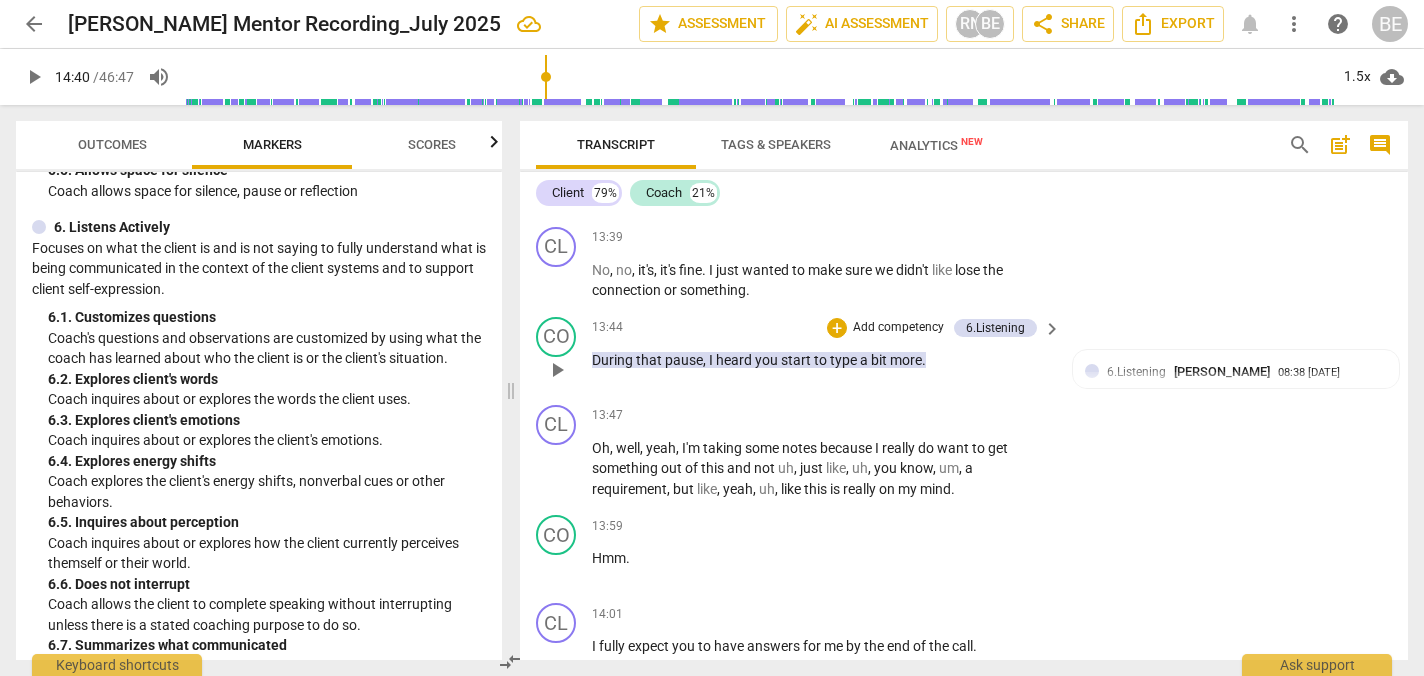 click on "Add competency" at bounding box center [898, 328] 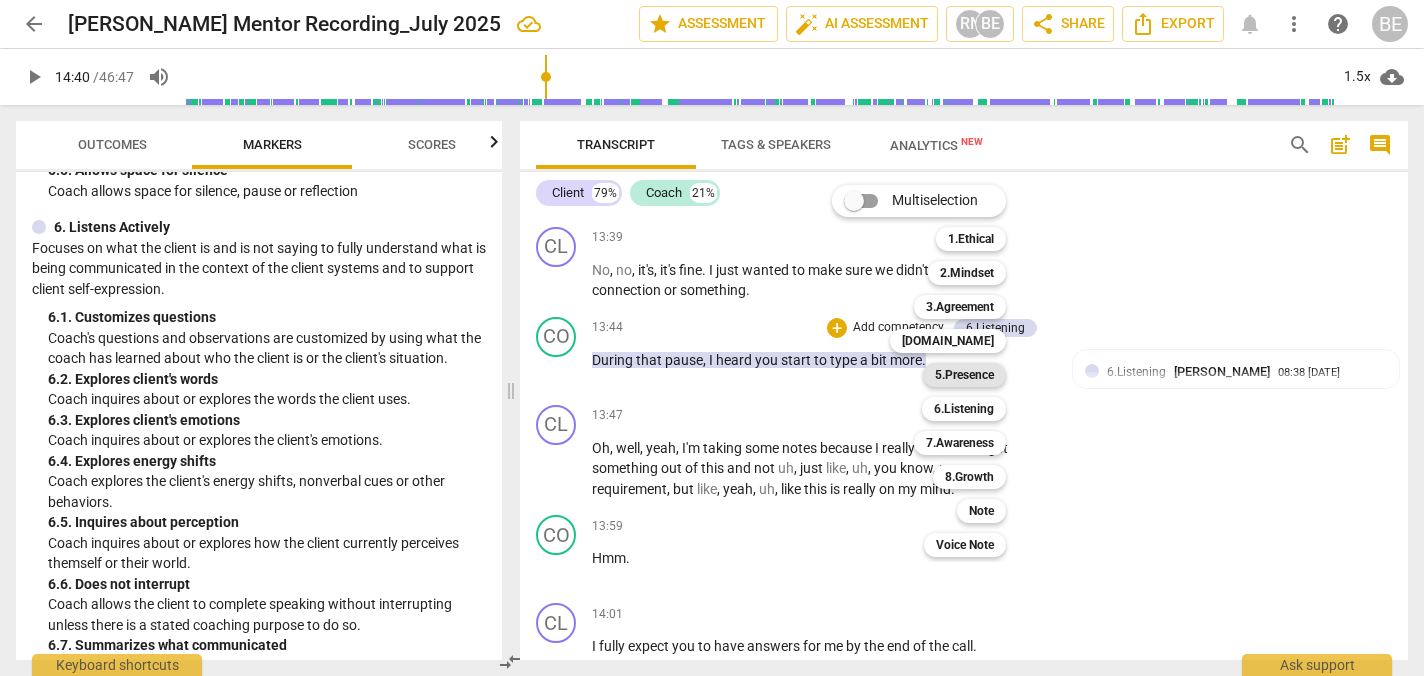 click on "5.Presence" at bounding box center [964, 375] 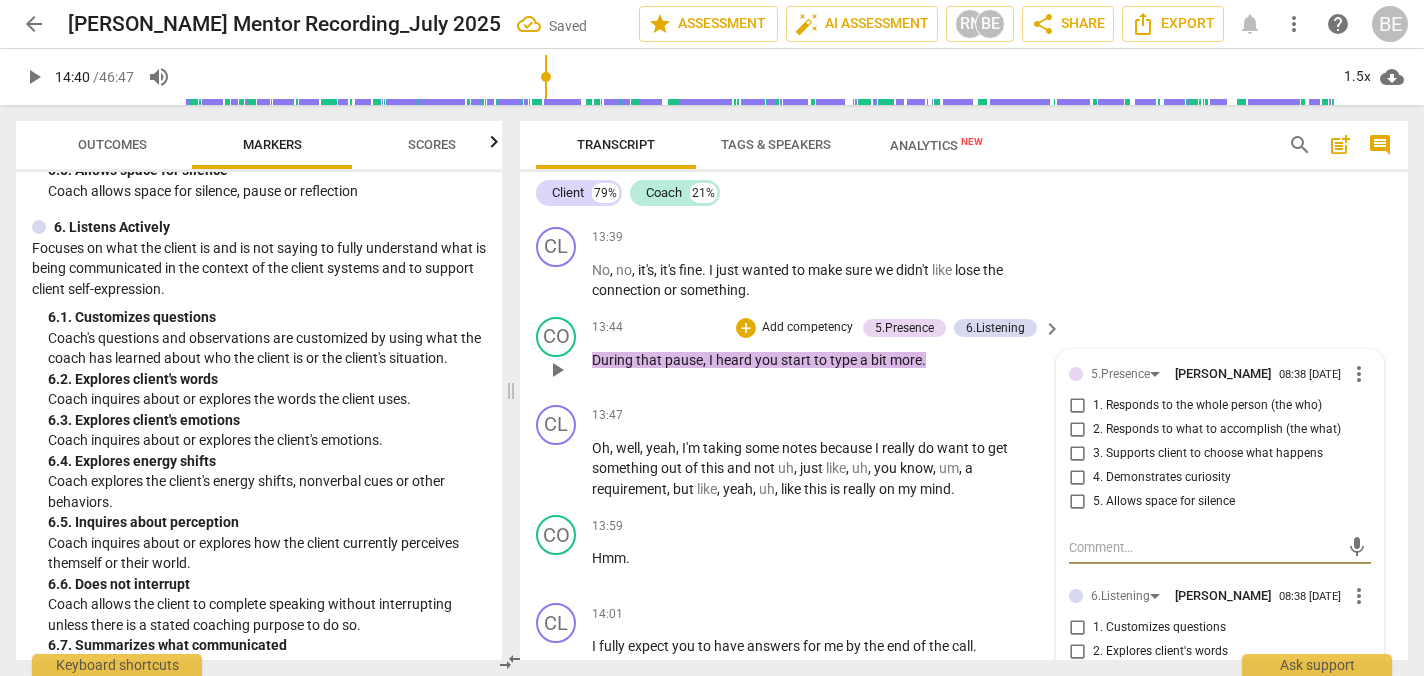 click on "4. Demonstrates curiosity" at bounding box center (1077, 478) 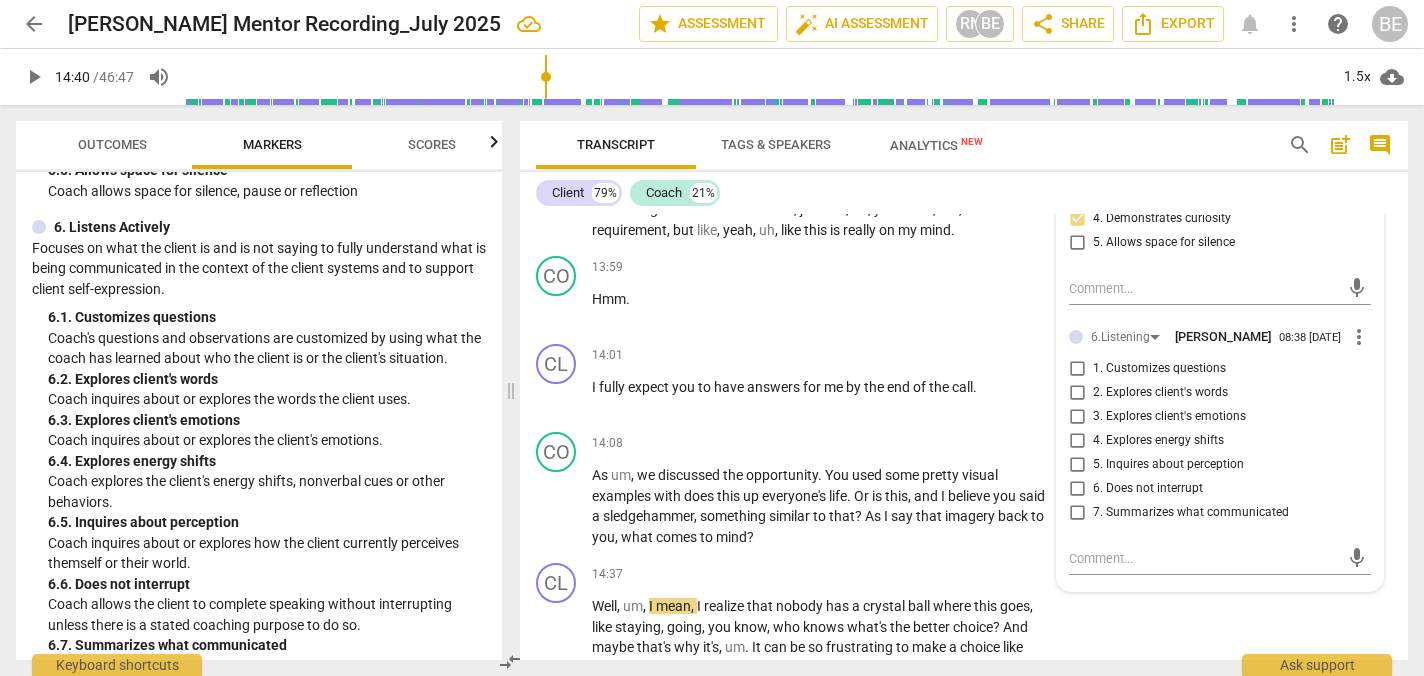 scroll, scrollTop: 5612, scrollLeft: 0, axis: vertical 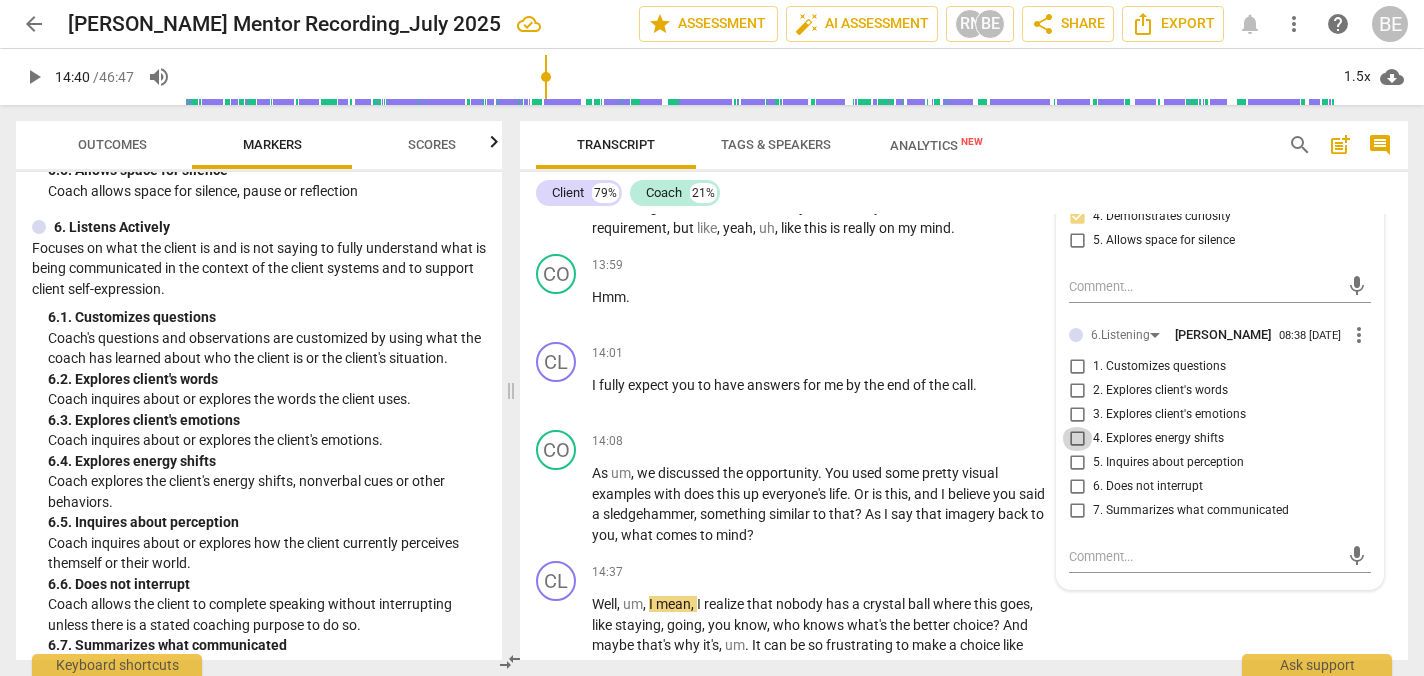 click on "4. Explores energy shifts" at bounding box center [1077, 439] 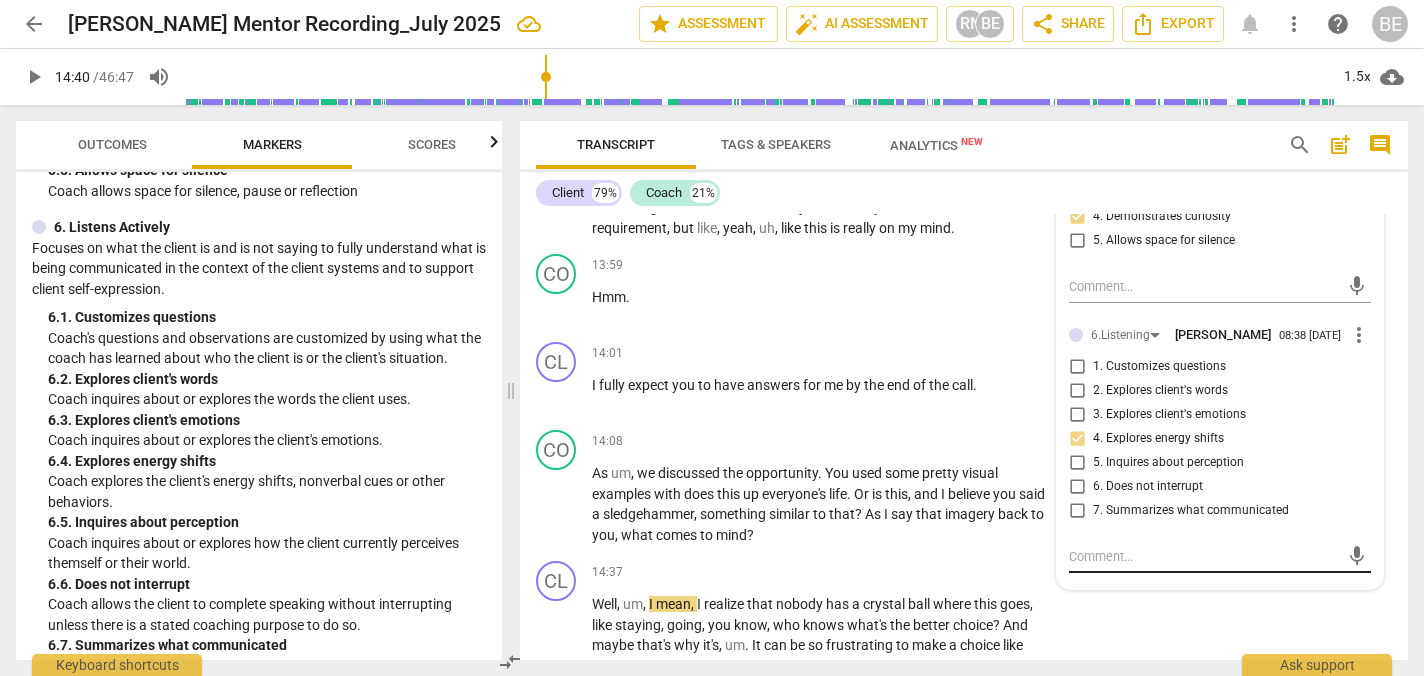 click at bounding box center (1204, 556) 